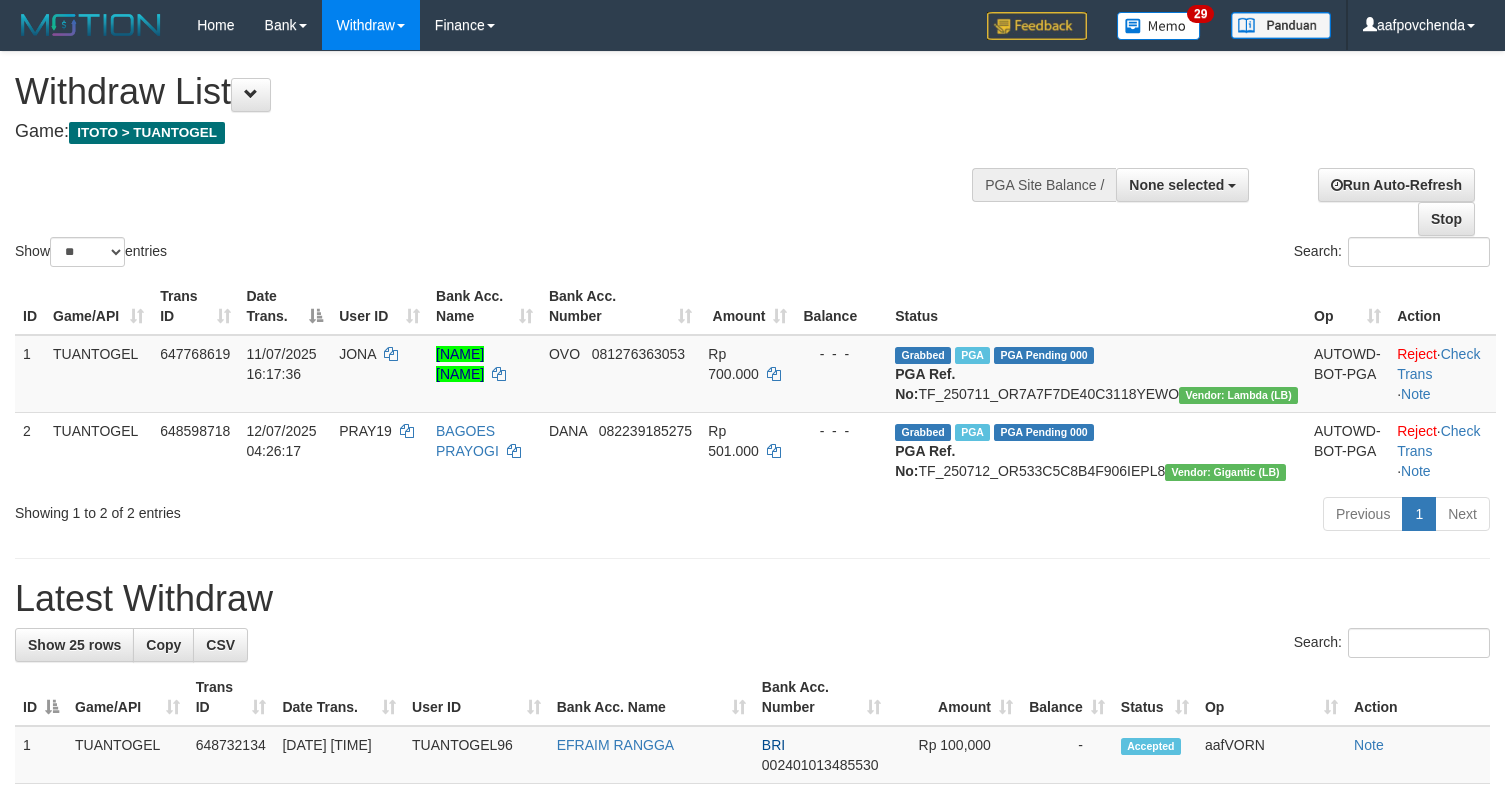 select 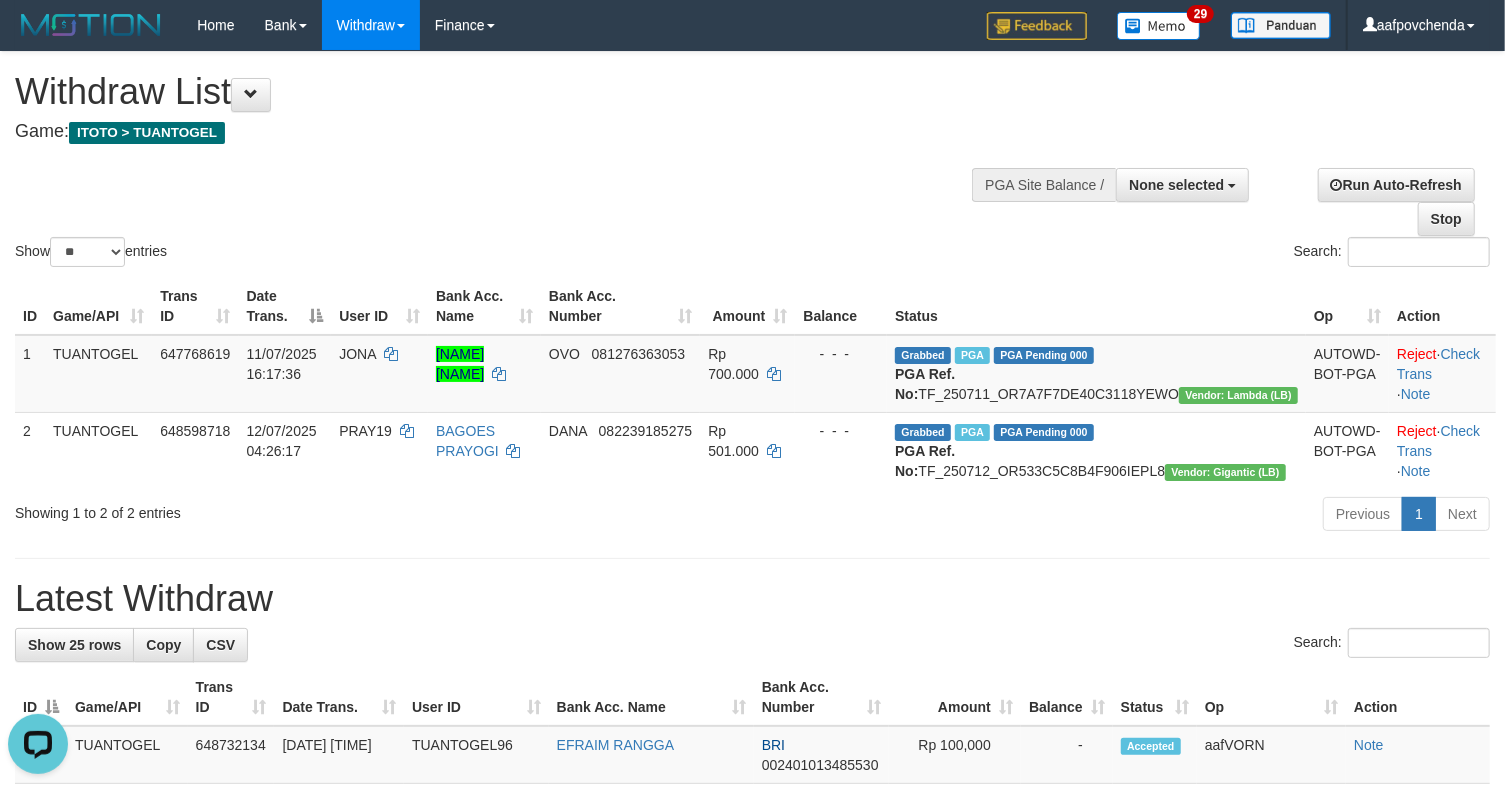 scroll, scrollTop: 0, scrollLeft: 0, axis: both 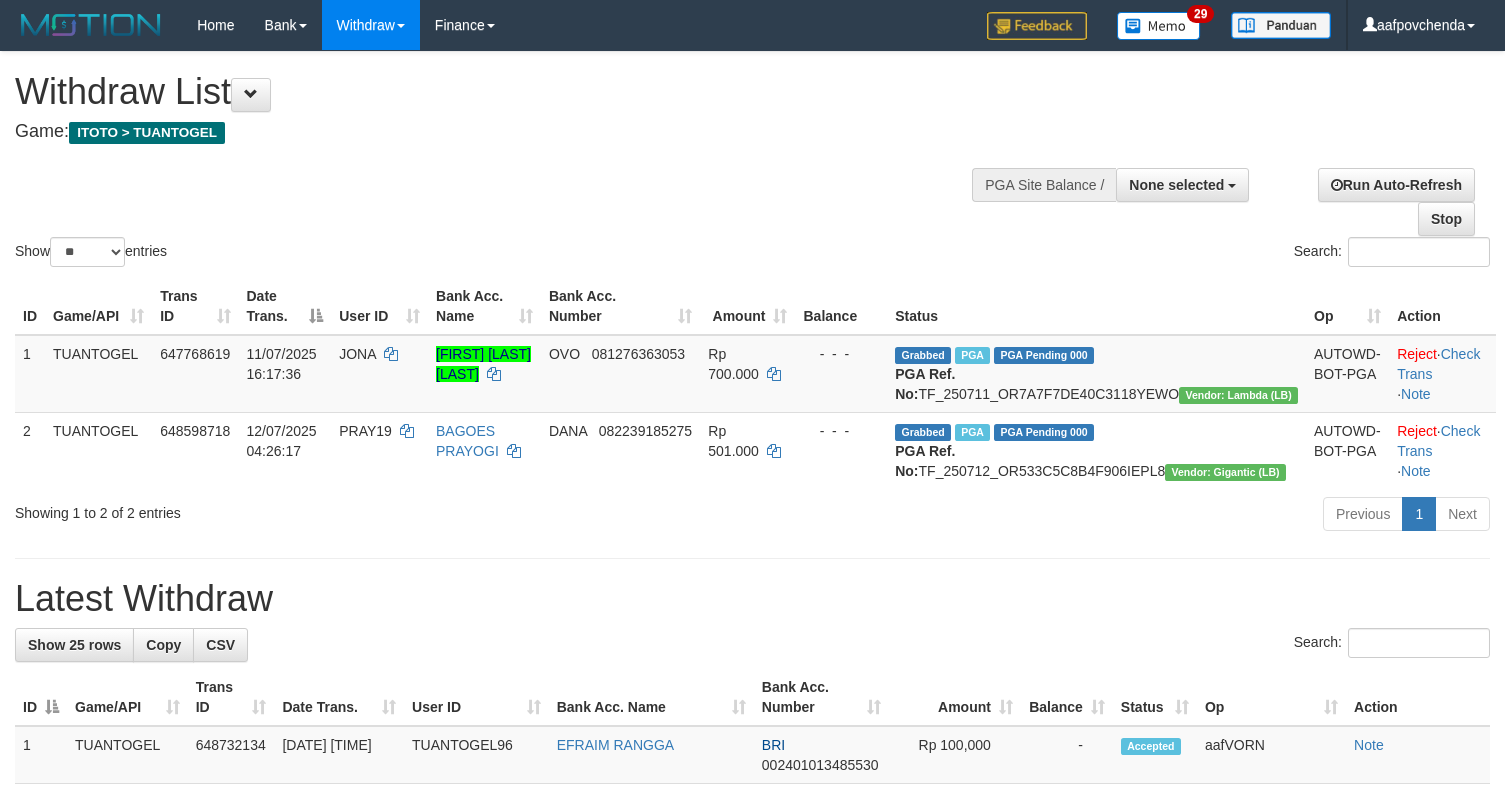 select 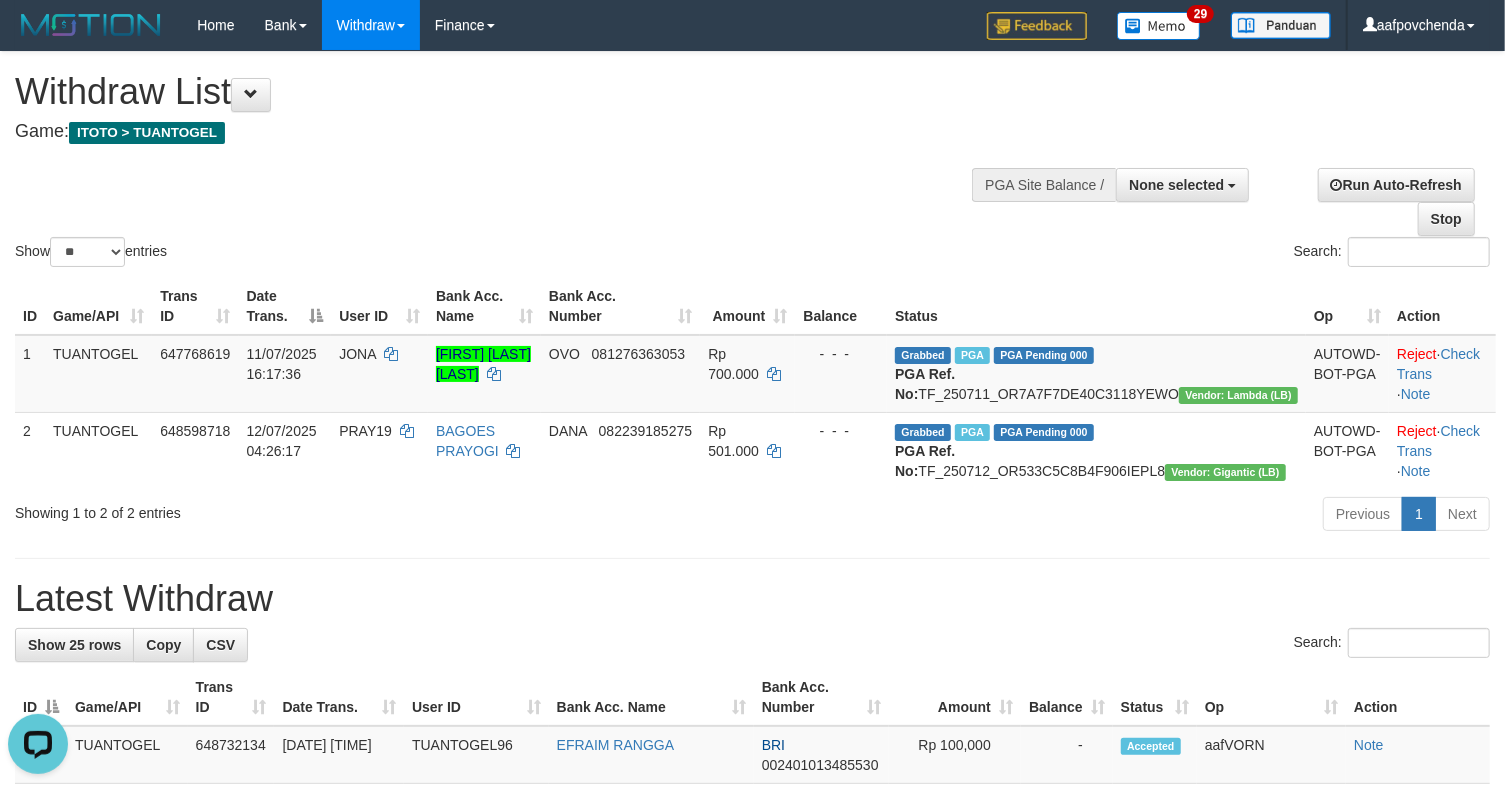 scroll, scrollTop: 0, scrollLeft: 0, axis: both 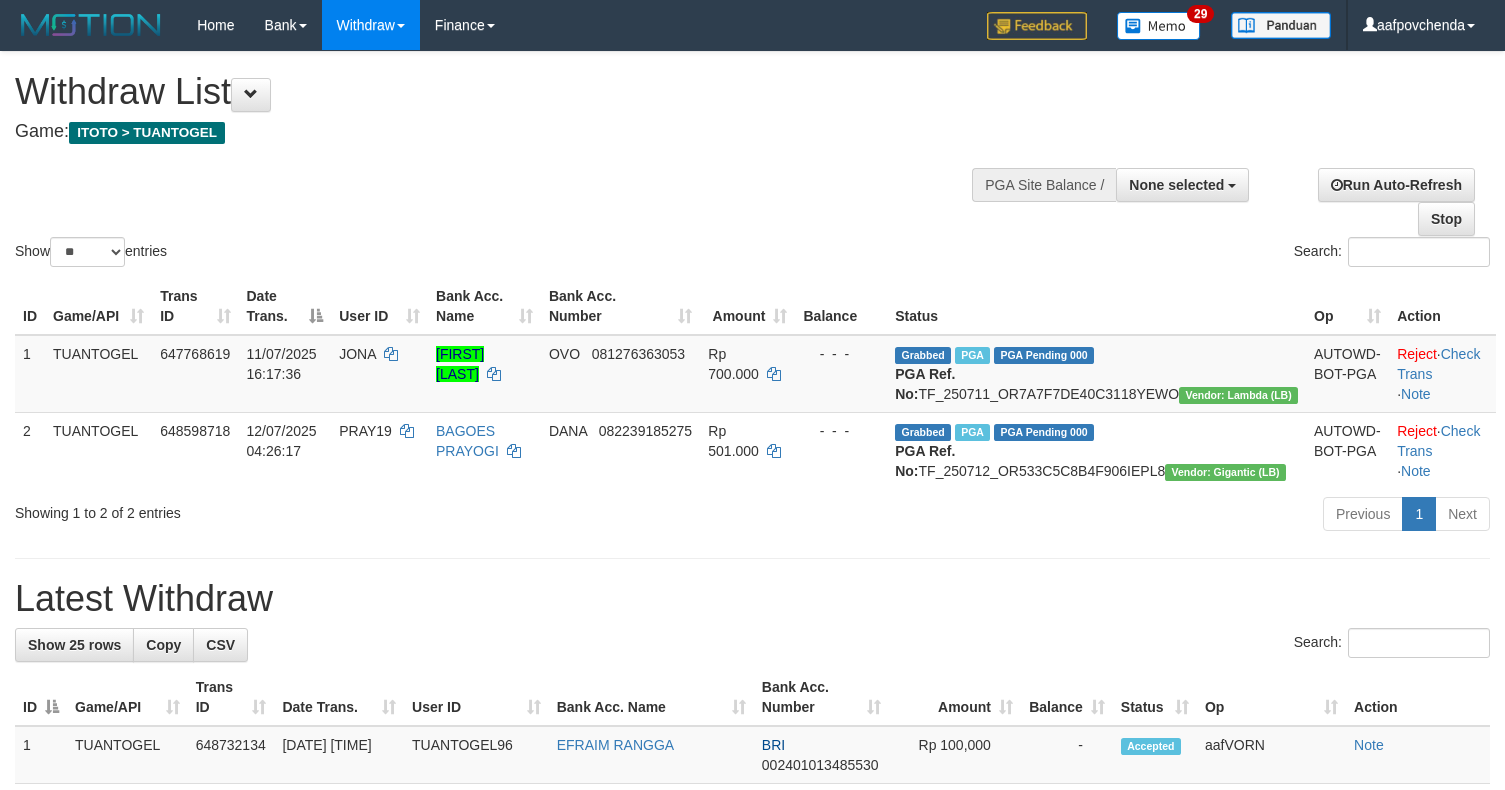 select 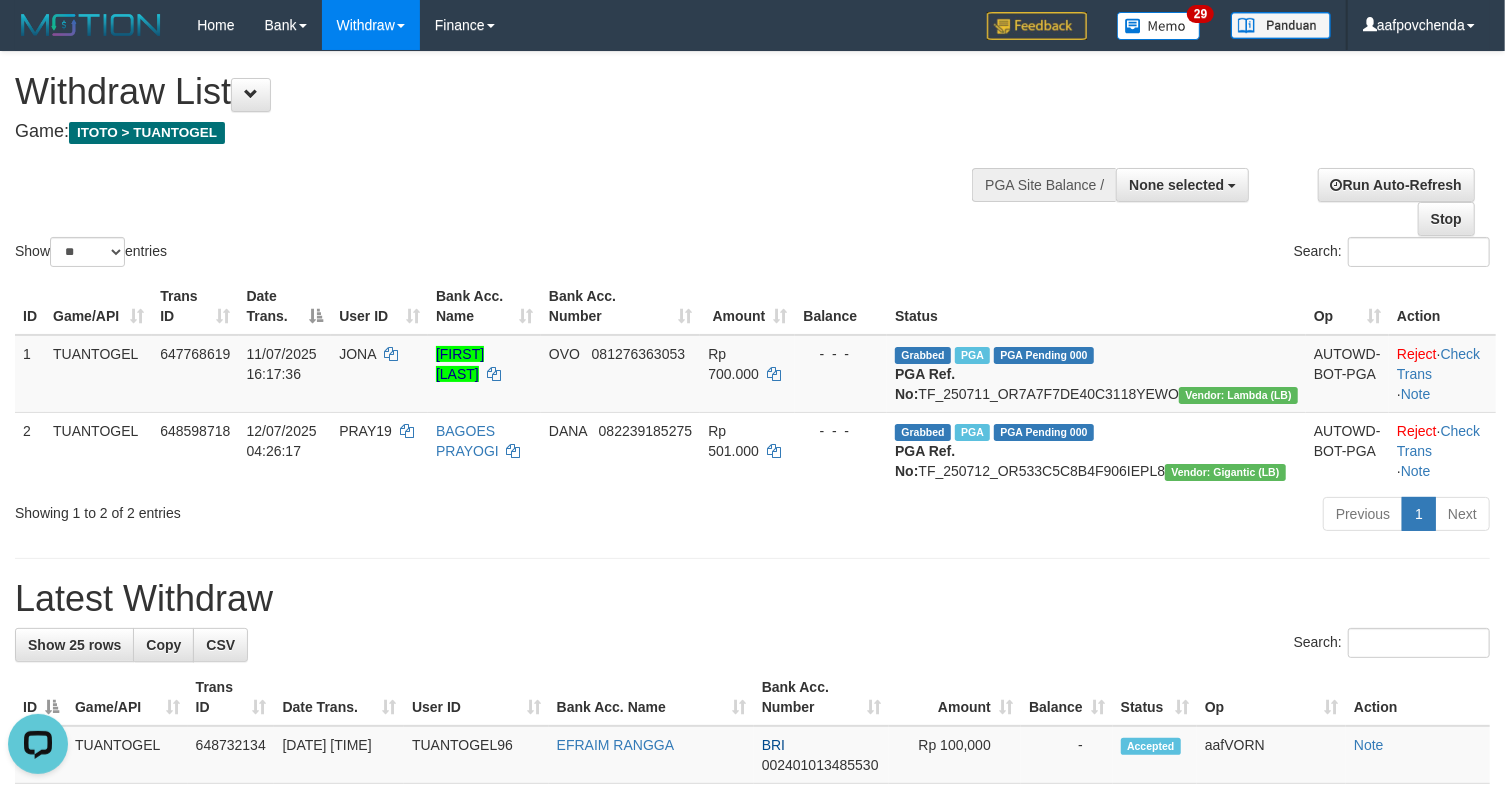 scroll, scrollTop: 0, scrollLeft: 0, axis: both 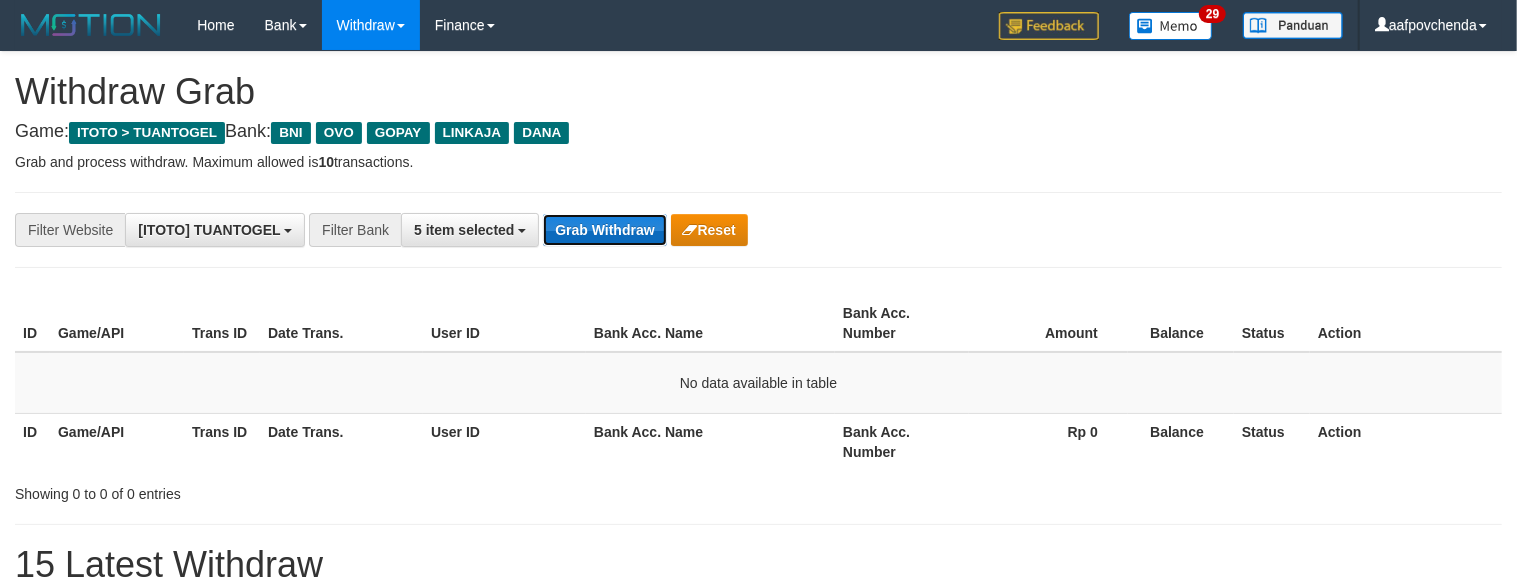 drag, startPoint x: 0, startPoint y: 0, endPoint x: 592, endPoint y: 224, distance: 632.9613 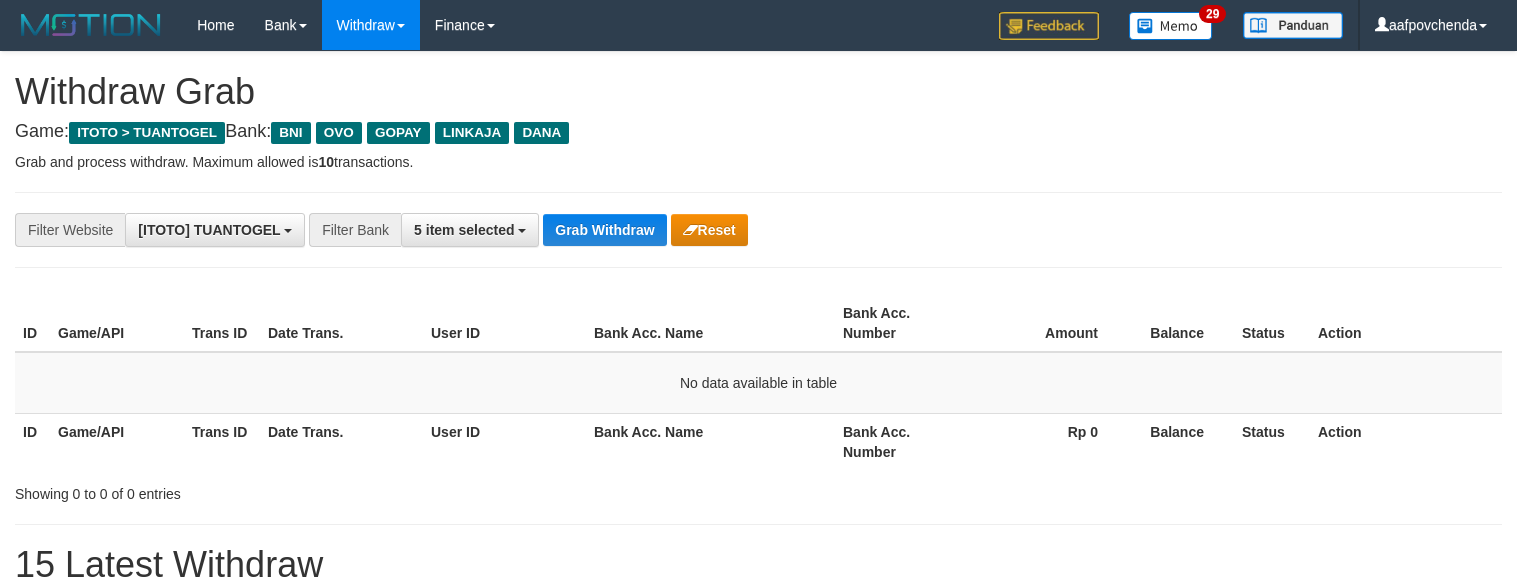 scroll, scrollTop: 0, scrollLeft: 0, axis: both 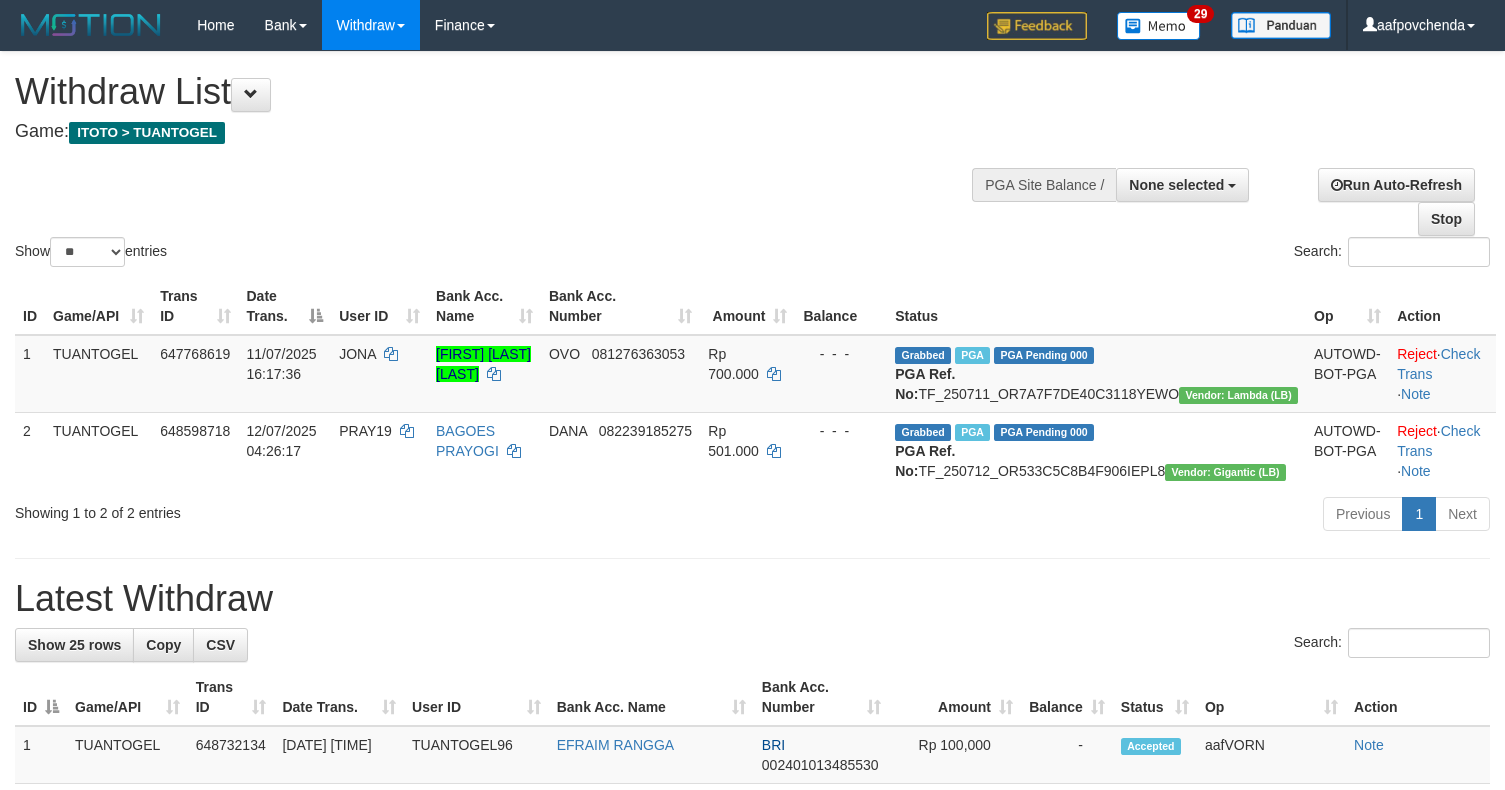 select 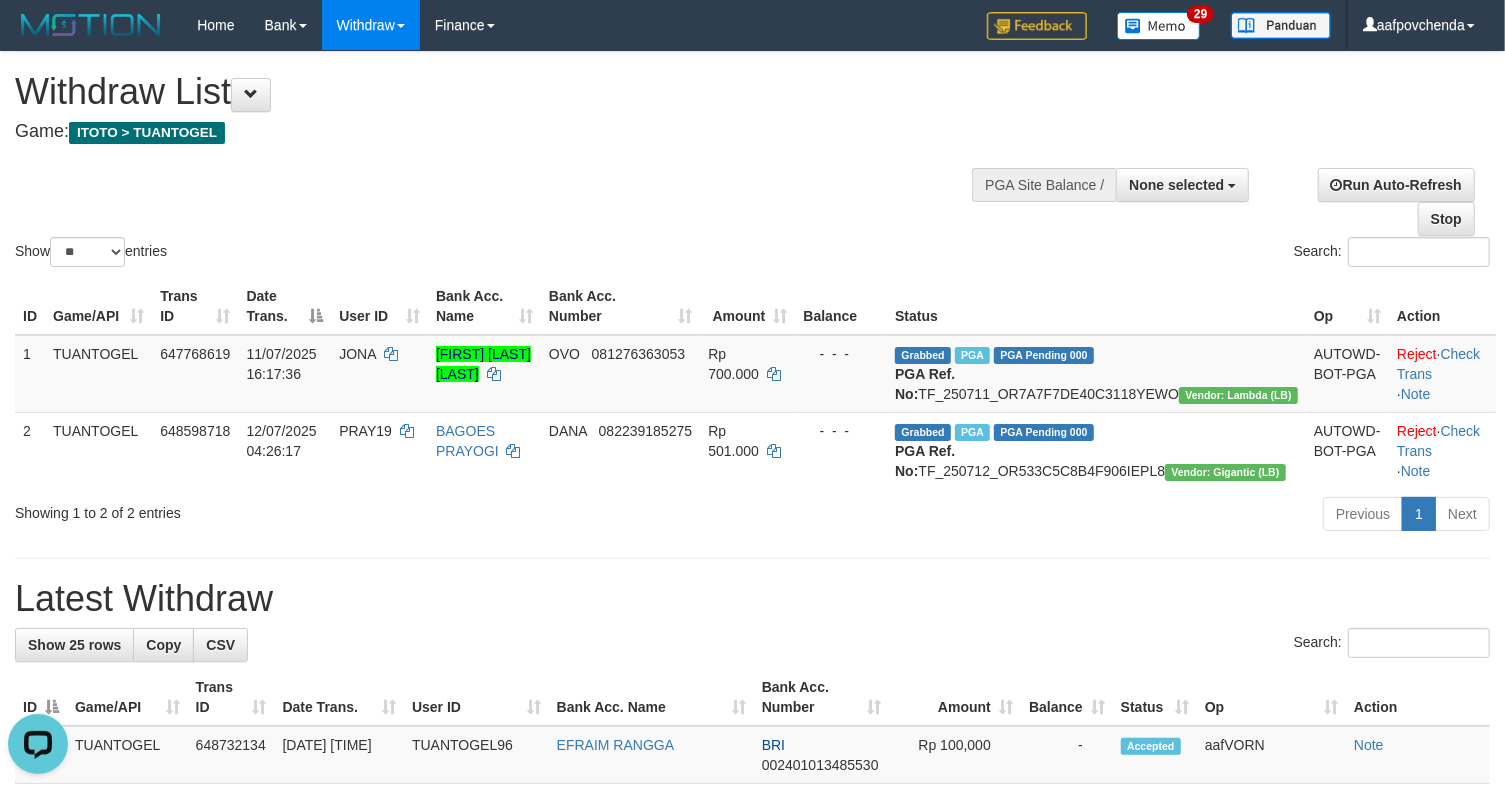 scroll, scrollTop: 0, scrollLeft: 0, axis: both 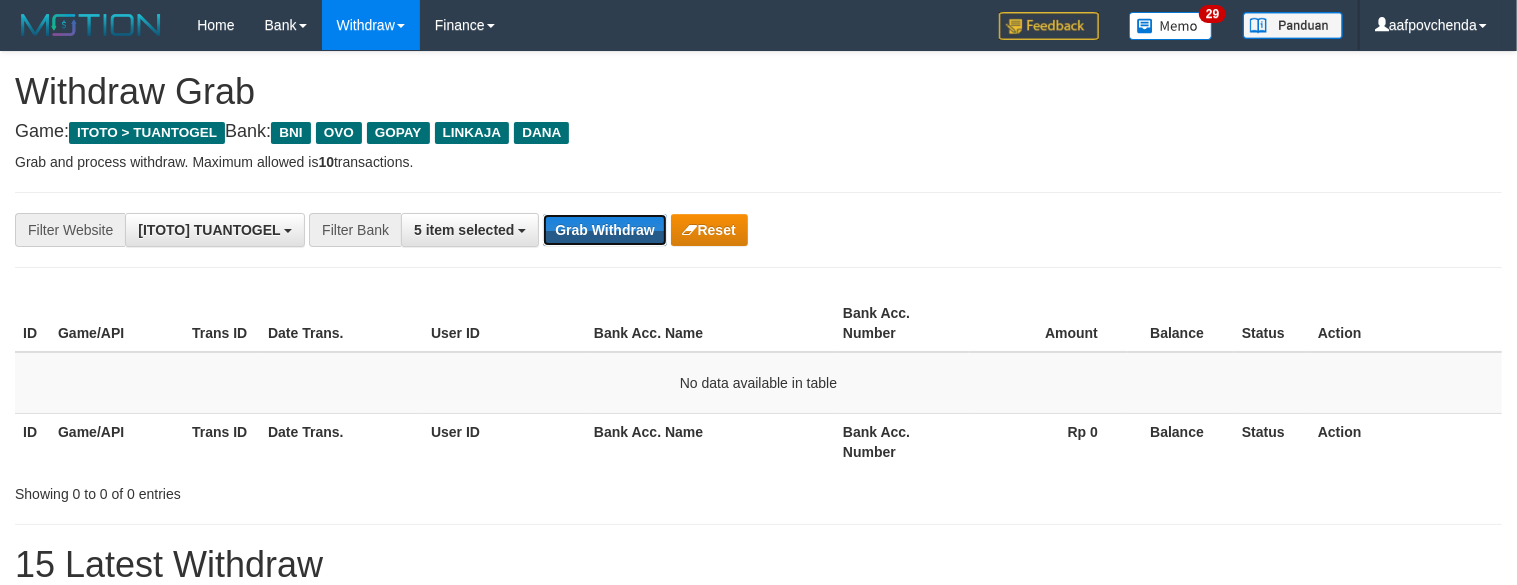 click on "Grab Withdraw" at bounding box center (604, 230) 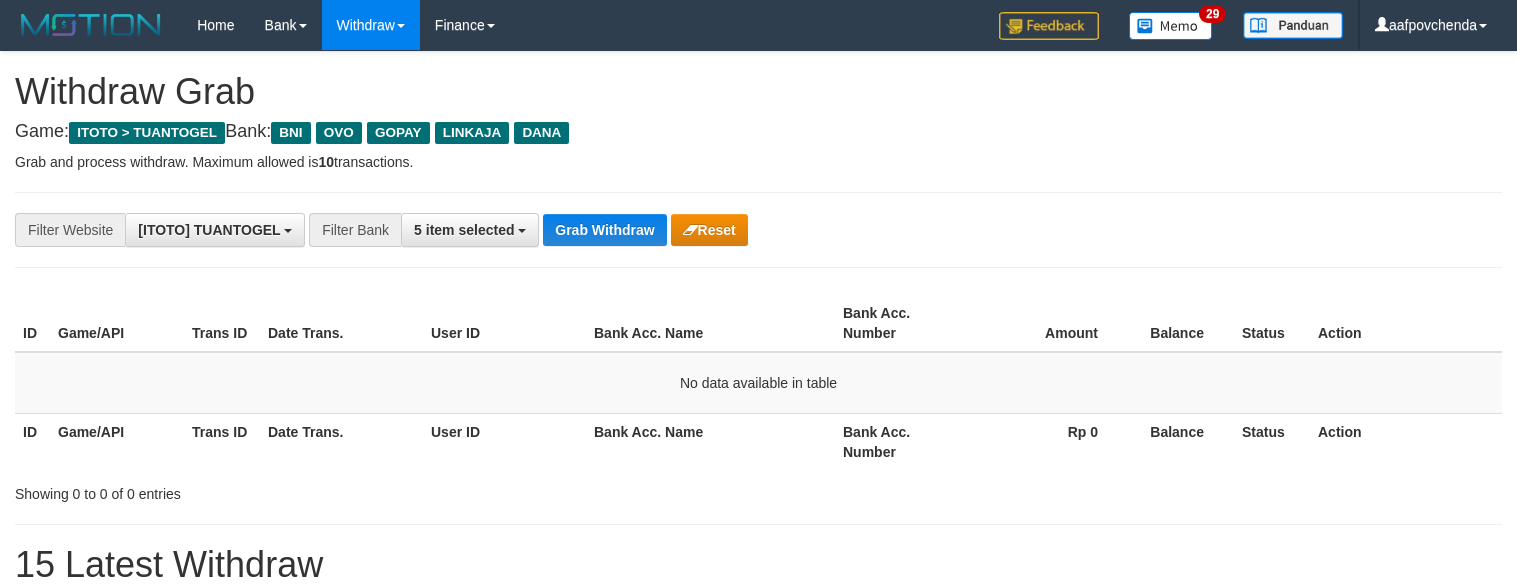 scroll, scrollTop: 0, scrollLeft: 0, axis: both 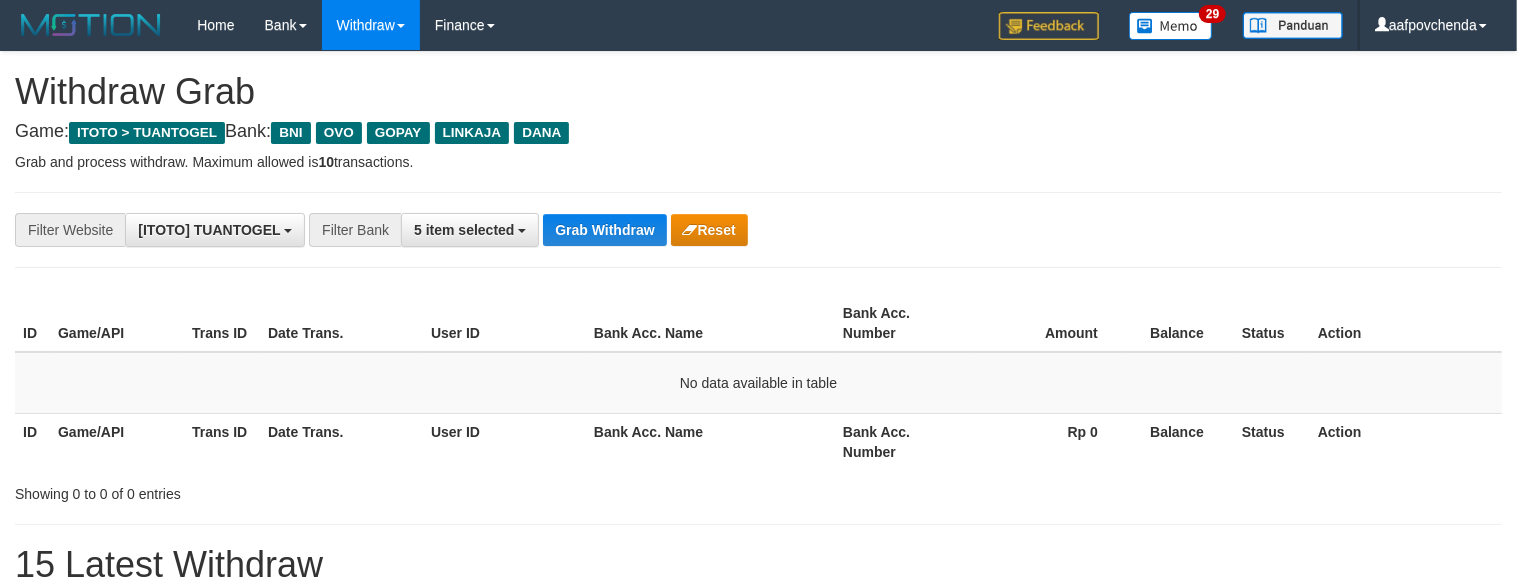 click on "Grab Withdraw" at bounding box center [604, 230] 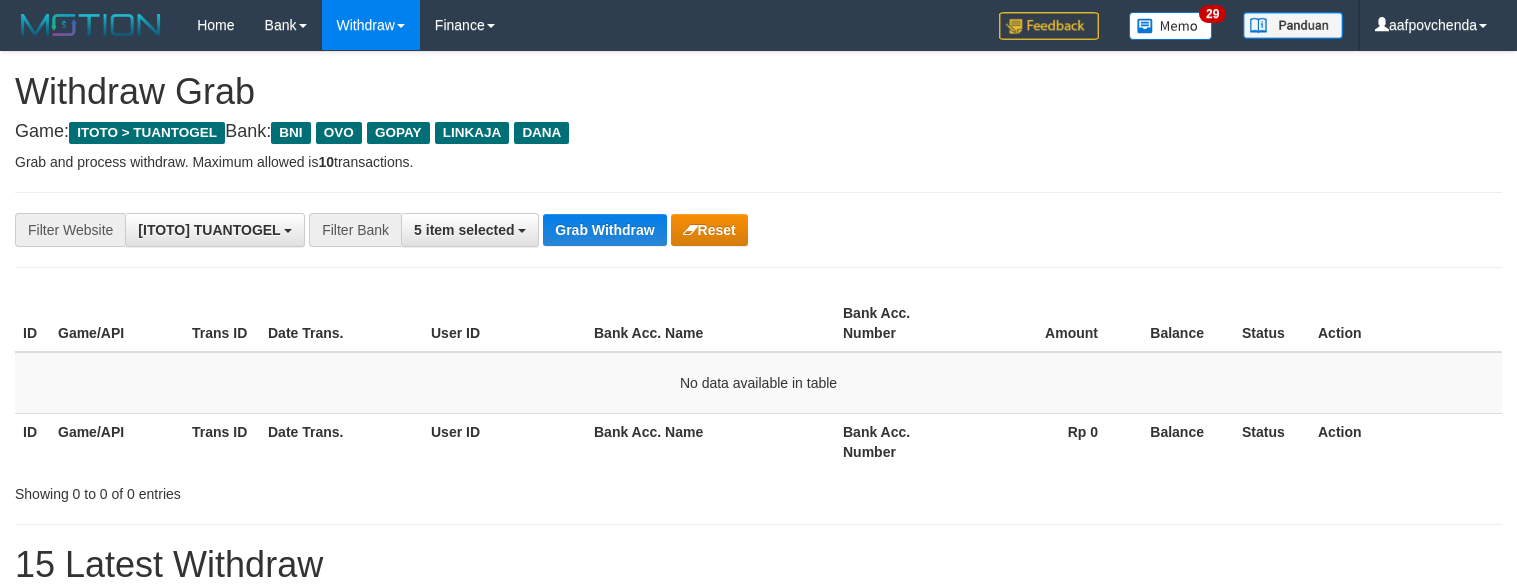 scroll, scrollTop: 0, scrollLeft: 0, axis: both 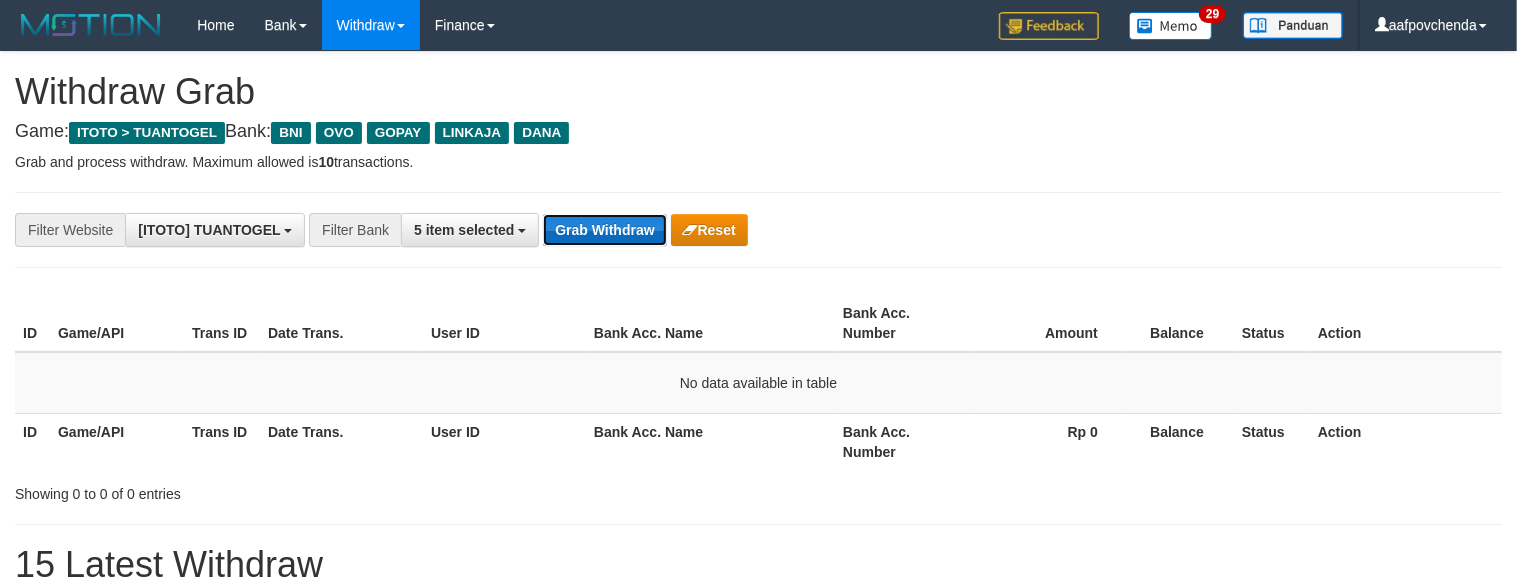 drag, startPoint x: 0, startPoint y: 0, endPoint x: 601, endPoint y: 228, distance: 642.7947 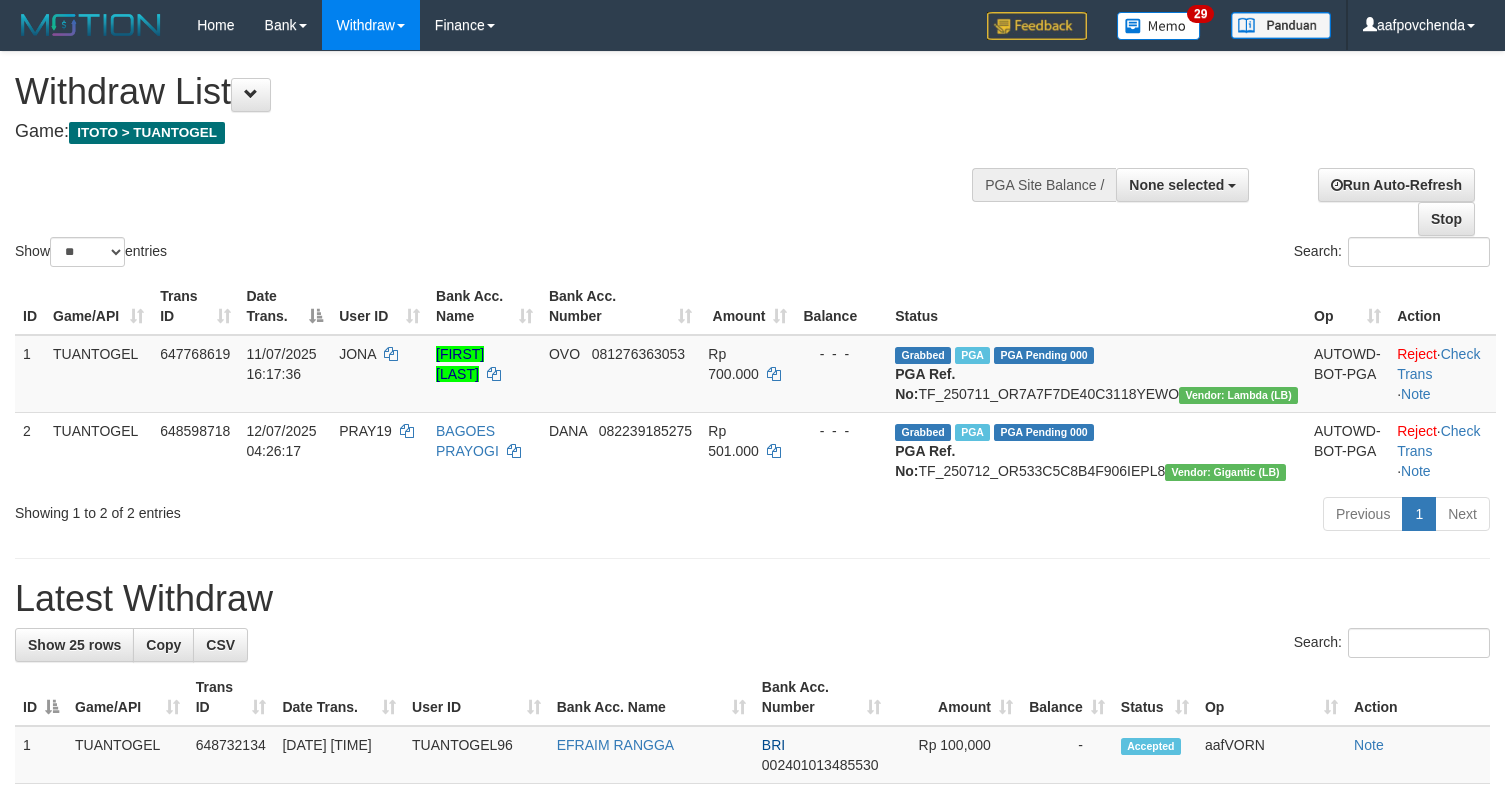 select 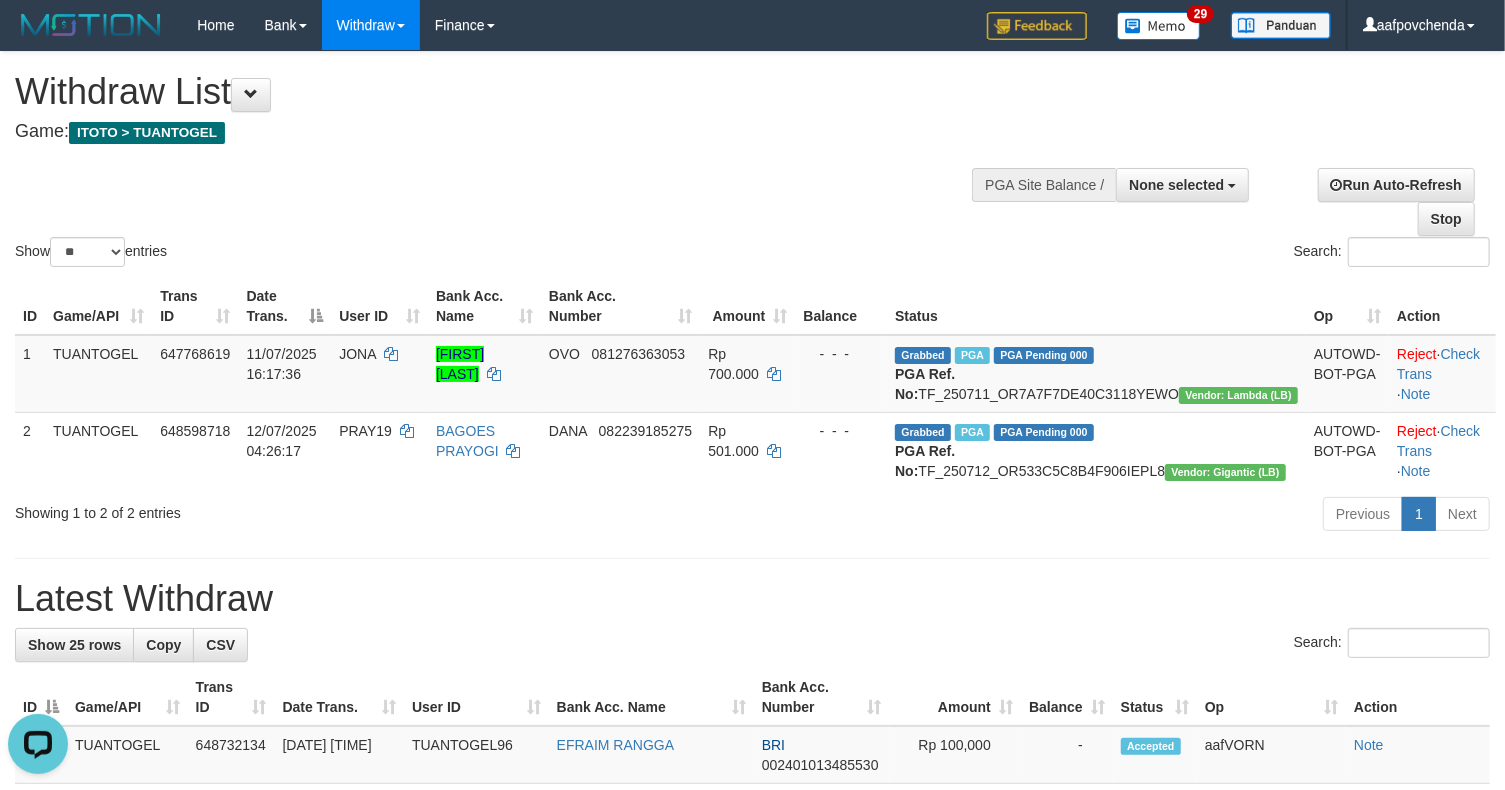 scroll, scrollTop: 0, scrollLeft: 0, axis: both 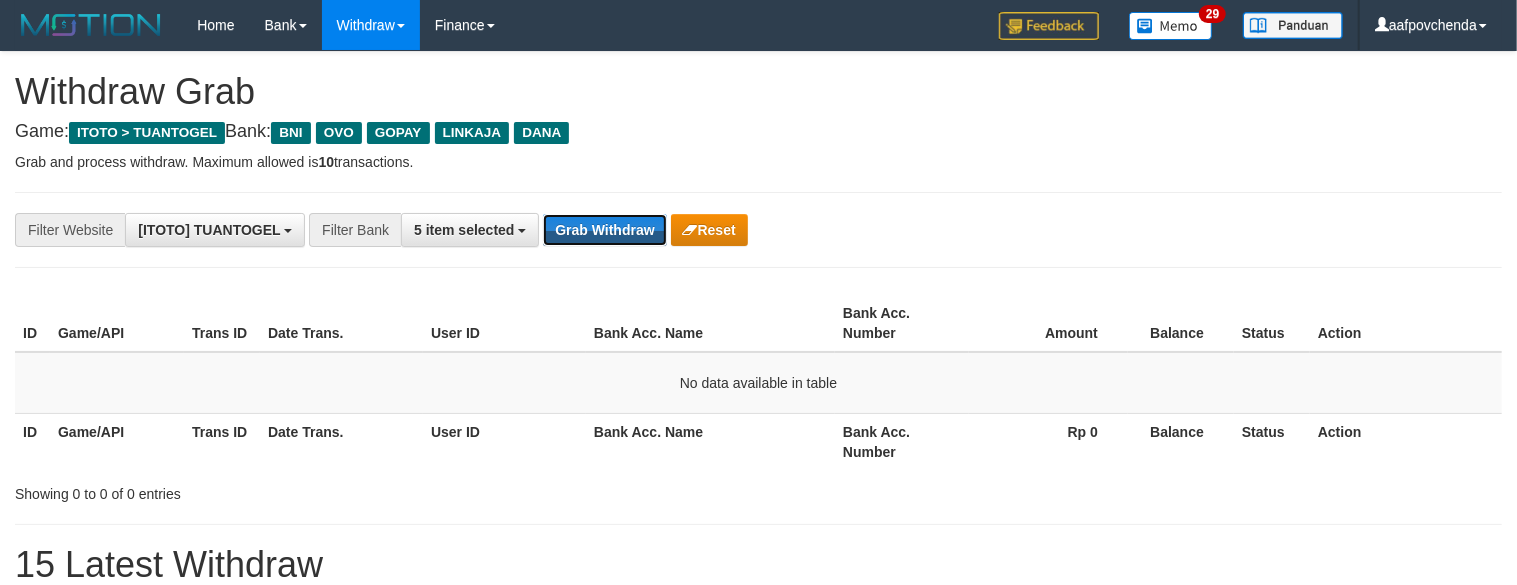 click on "Grab Withdraw" at bounding box center (604, 230) 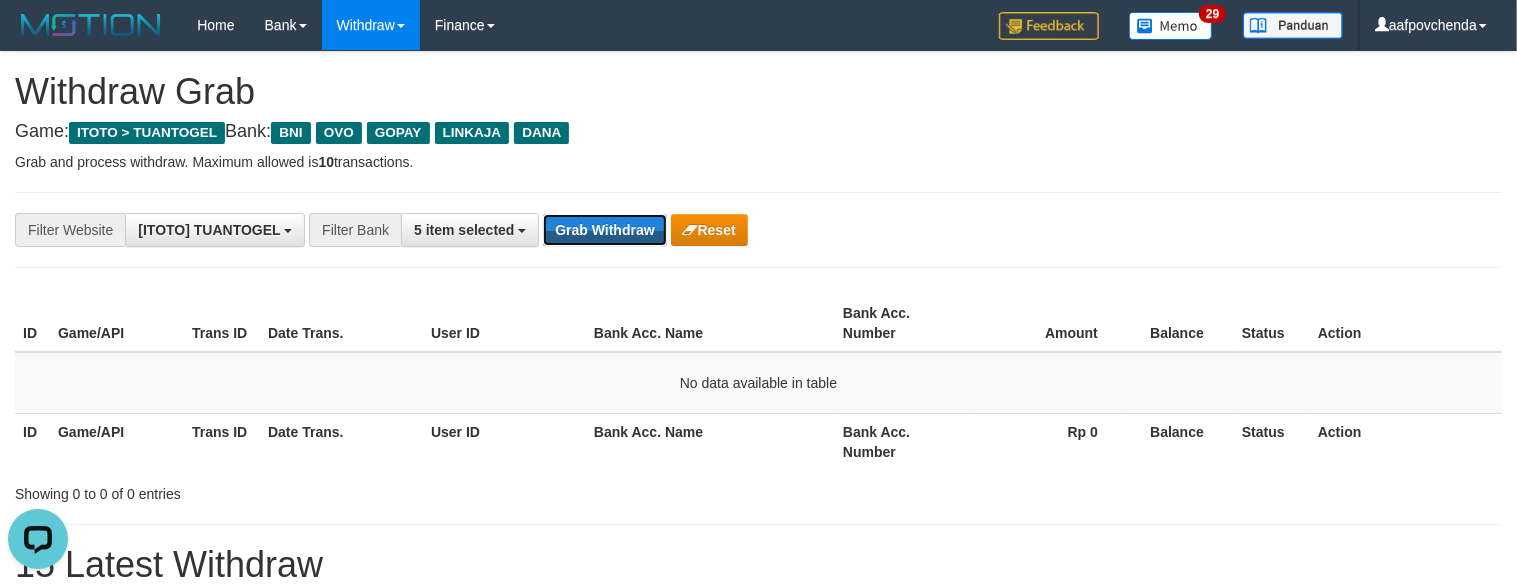 scroll, scrollTop: 0, scrollLeft: 0, axis: both 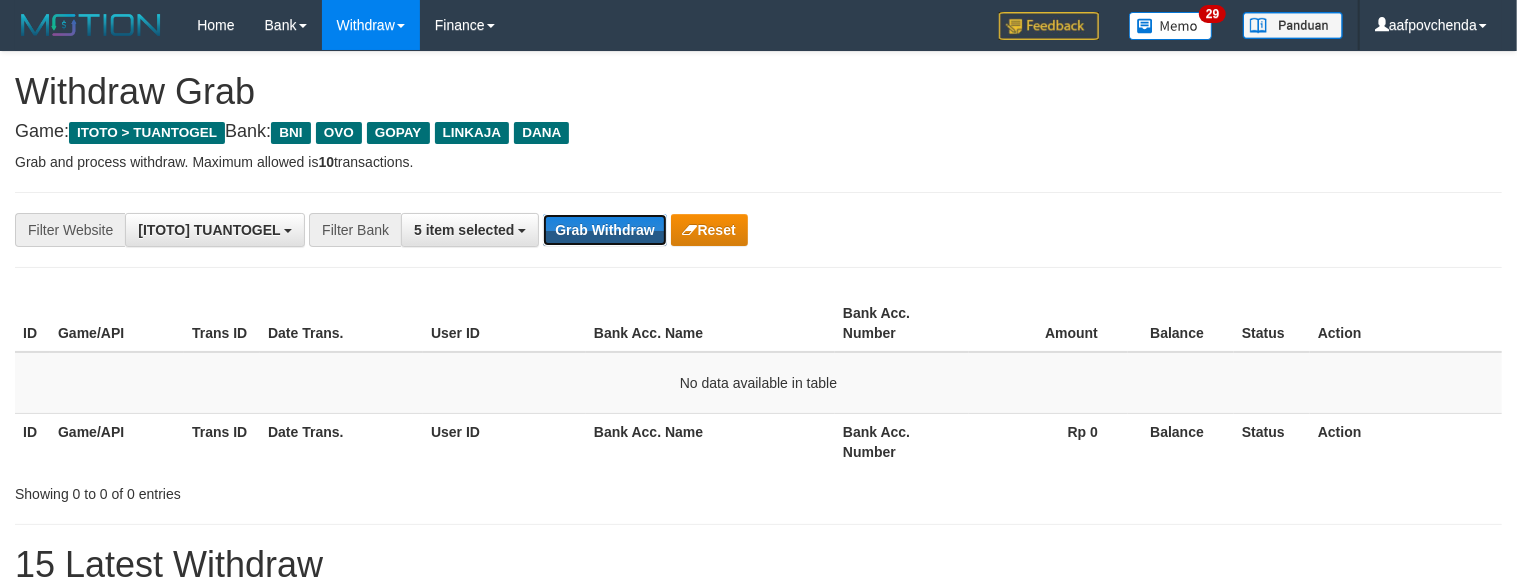 click on "Grab Withdraw" at bounding box center [604, 230] 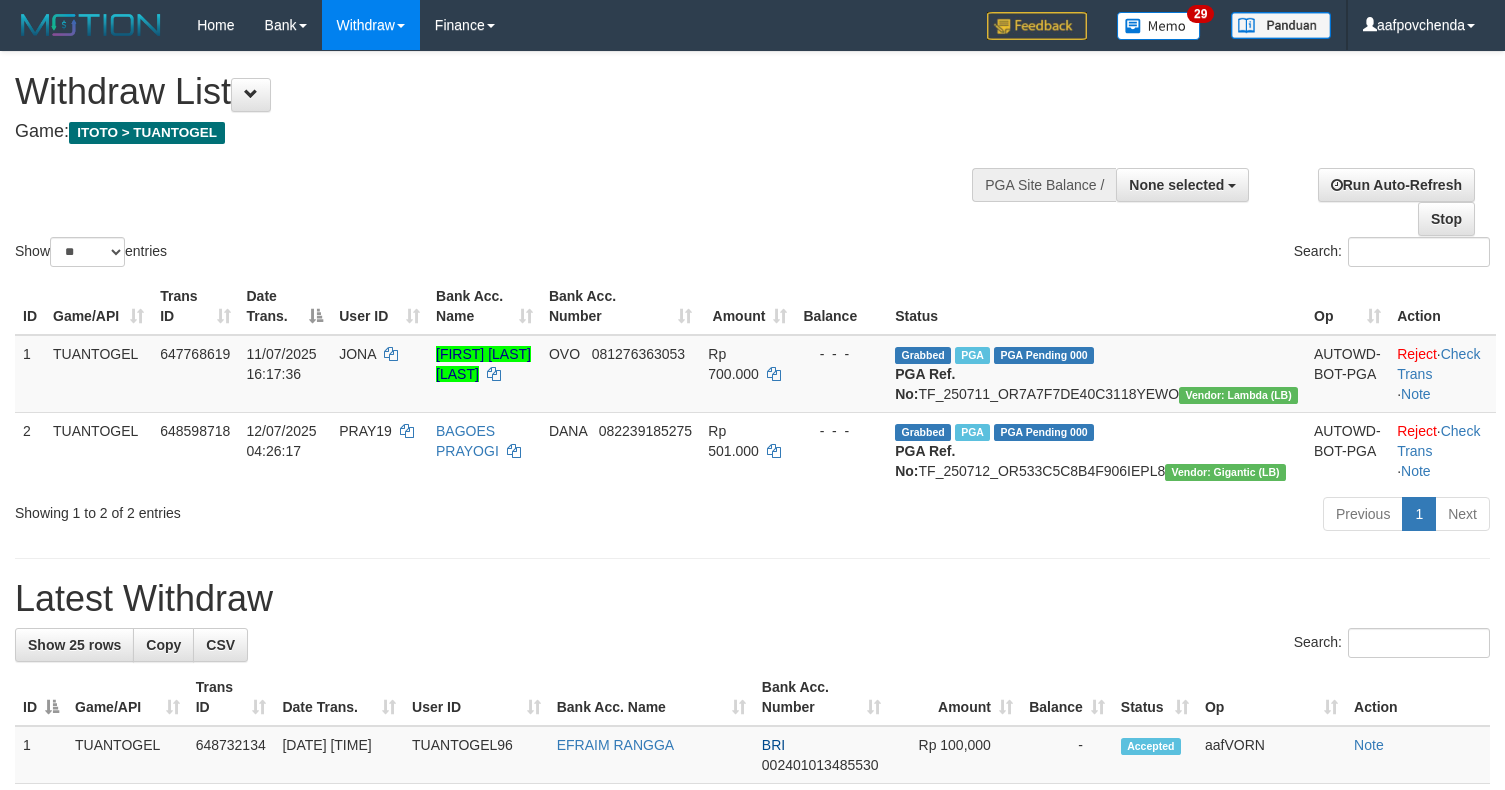 select 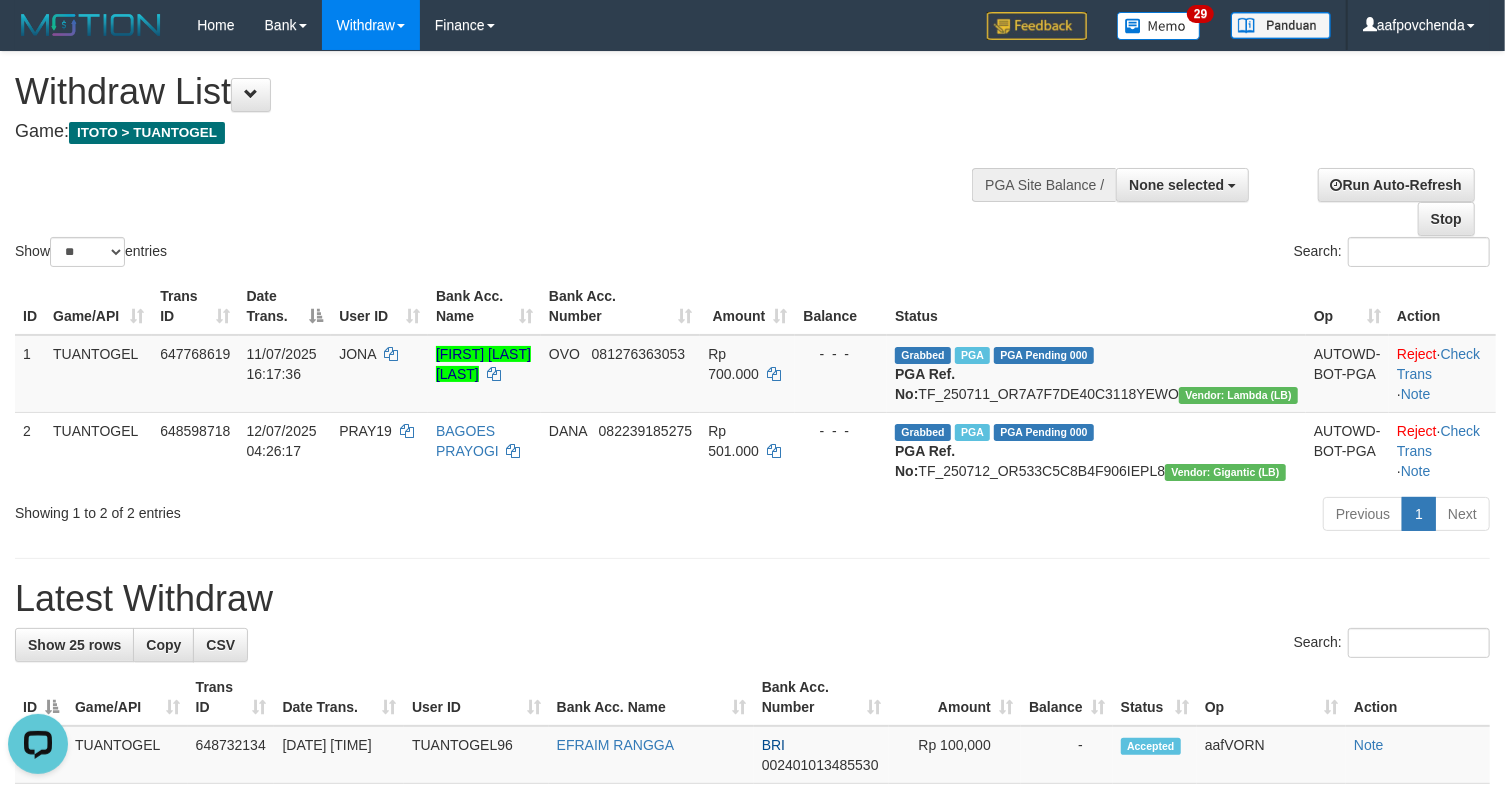scroll, scrollTop: 0, scrollLeft: 0, axis: both 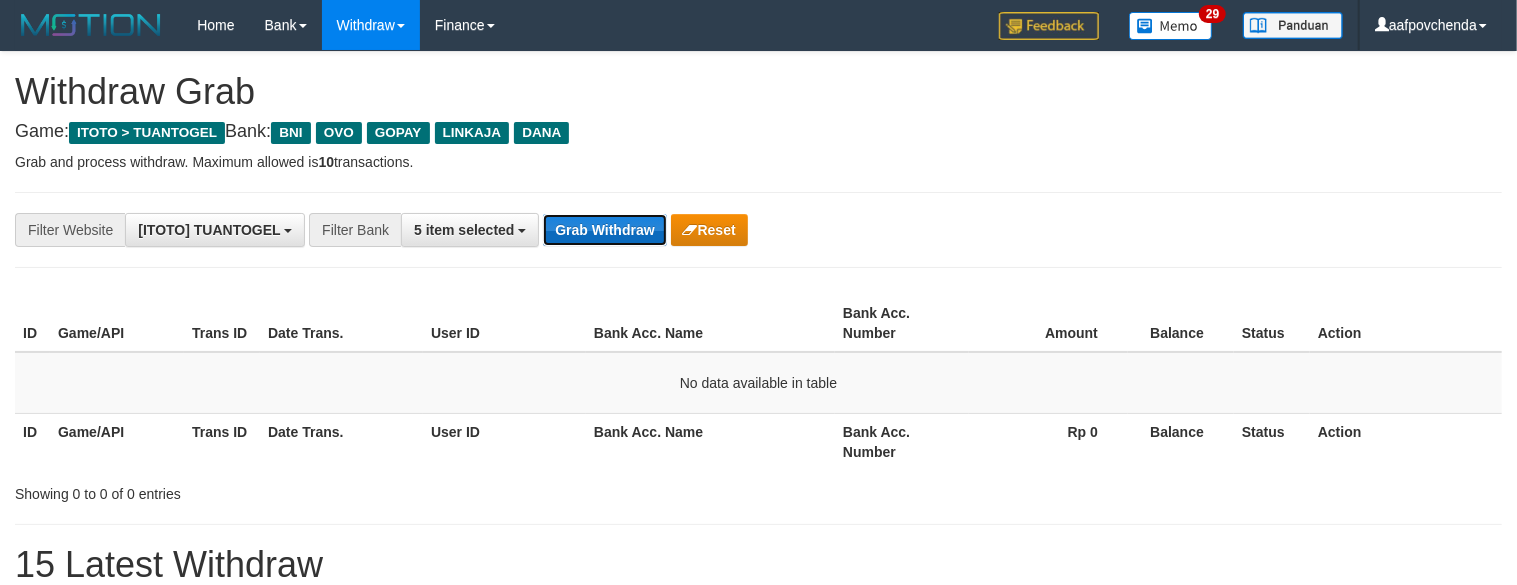 click on "Grab Withdraw" at bounding box center (604, 230) 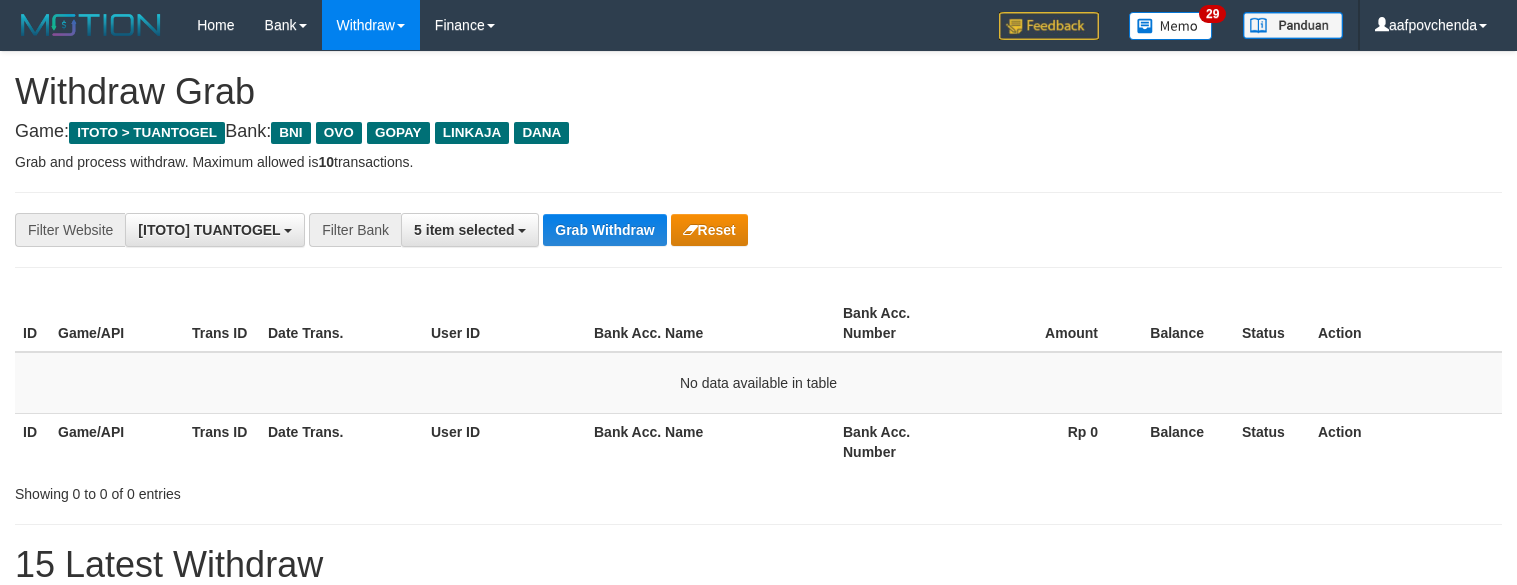 scroll, scrollTop: 0, scrollLeft: 0, axis: both 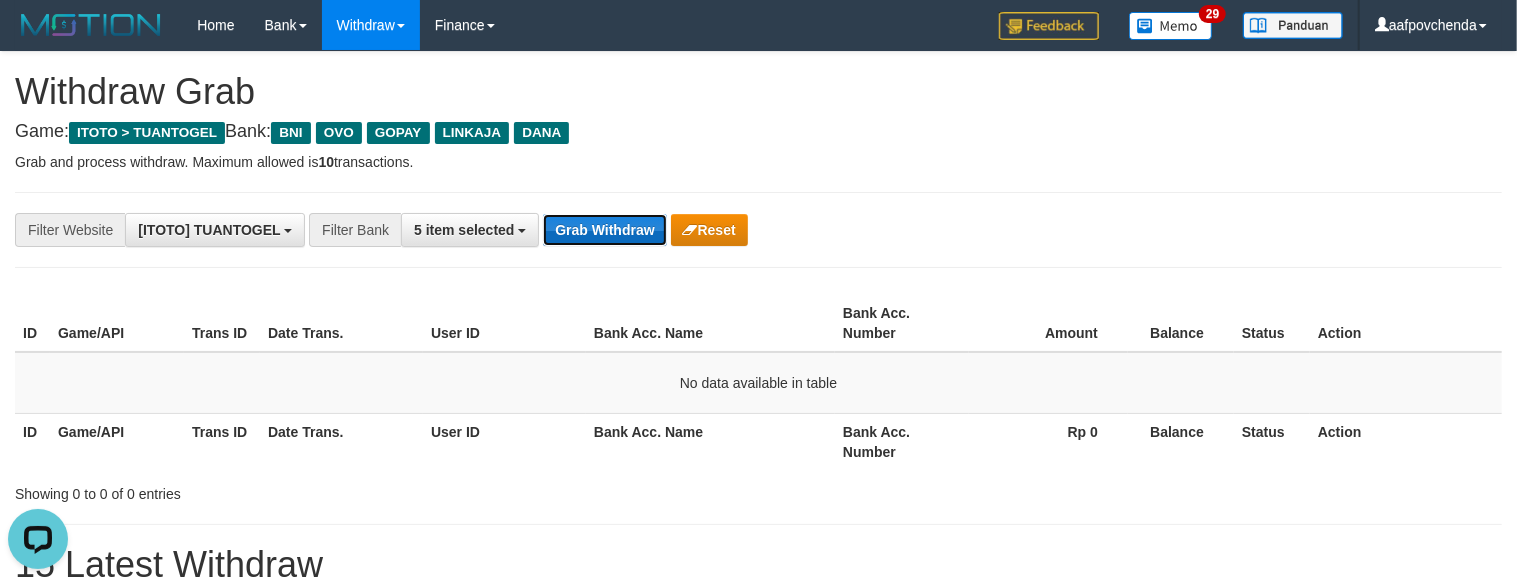 click on "Grab Withdraw" at bounding box center [604, 230] 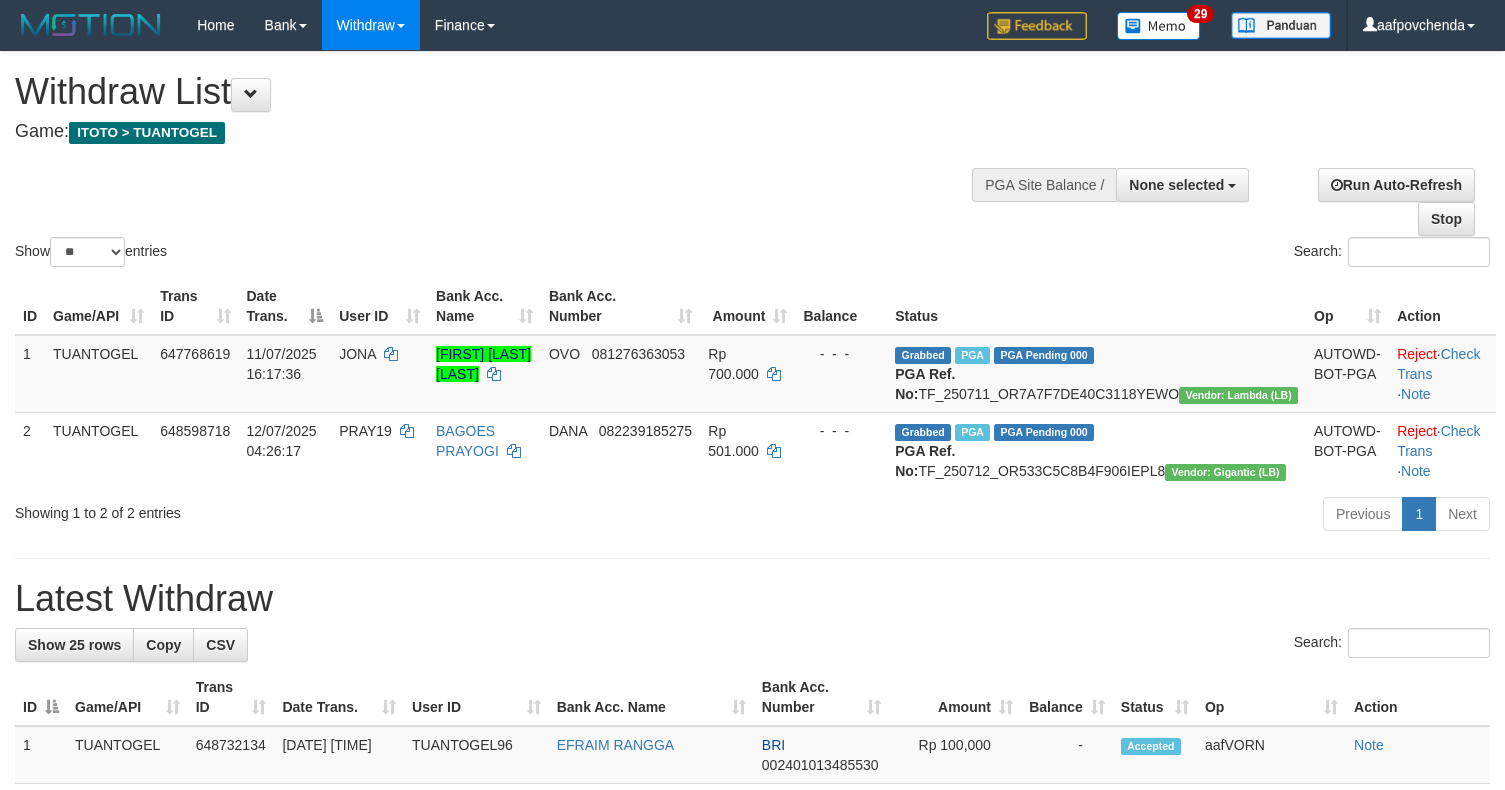 select 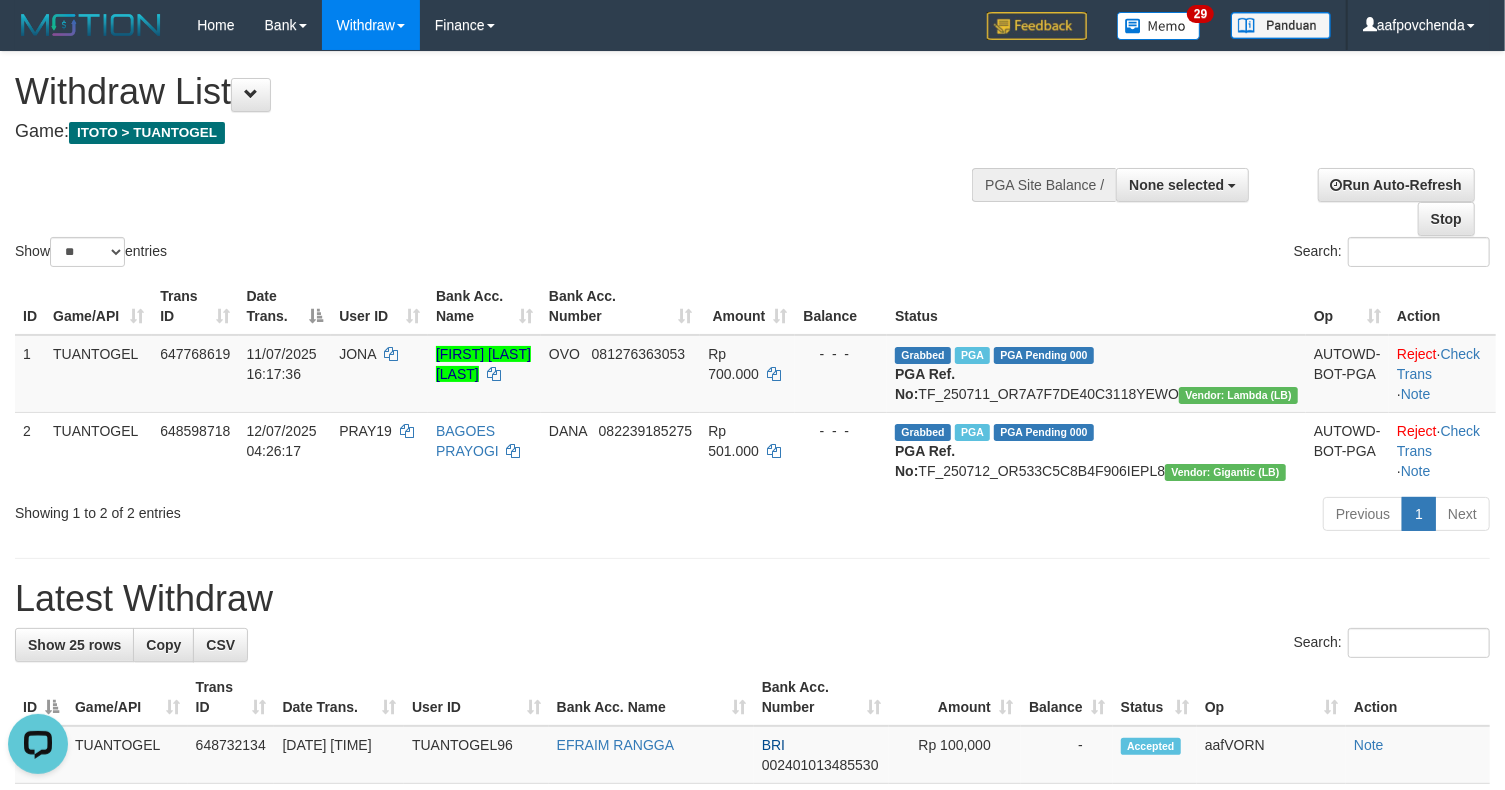 scroll, scrollTop: 0, scrollLeft: 0, axis: both 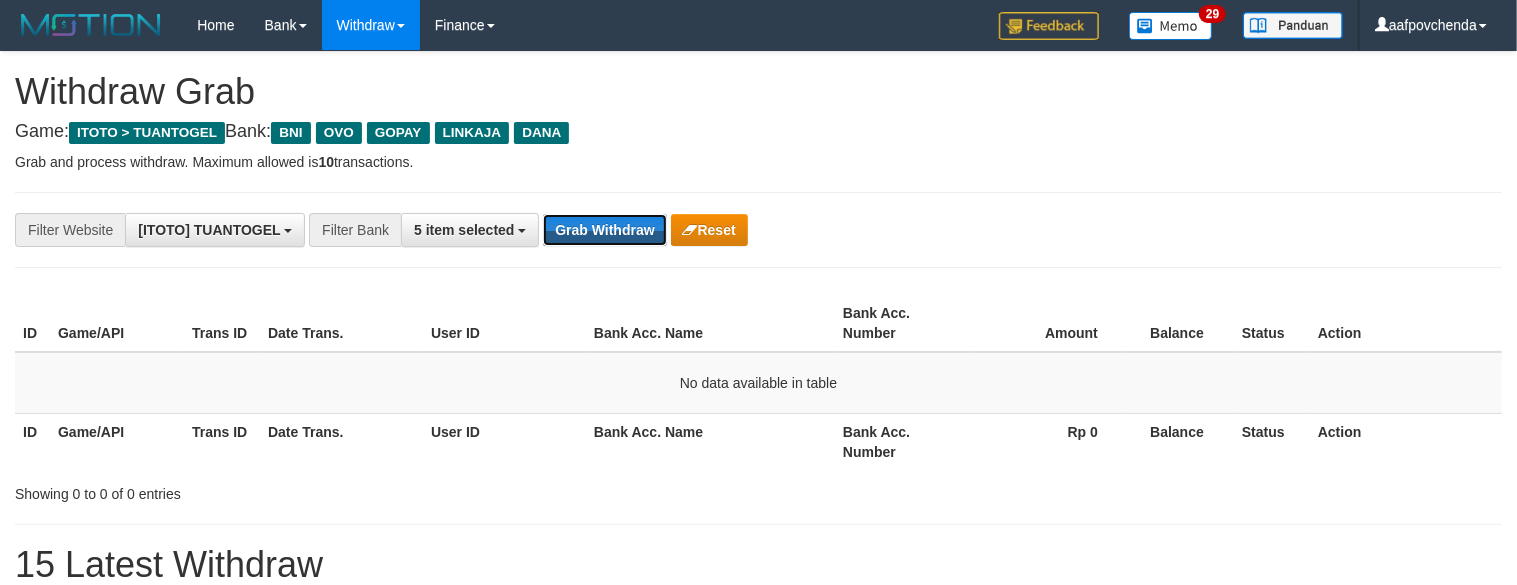 click on "Grab Withdraw" at bounding box center (604, 230) 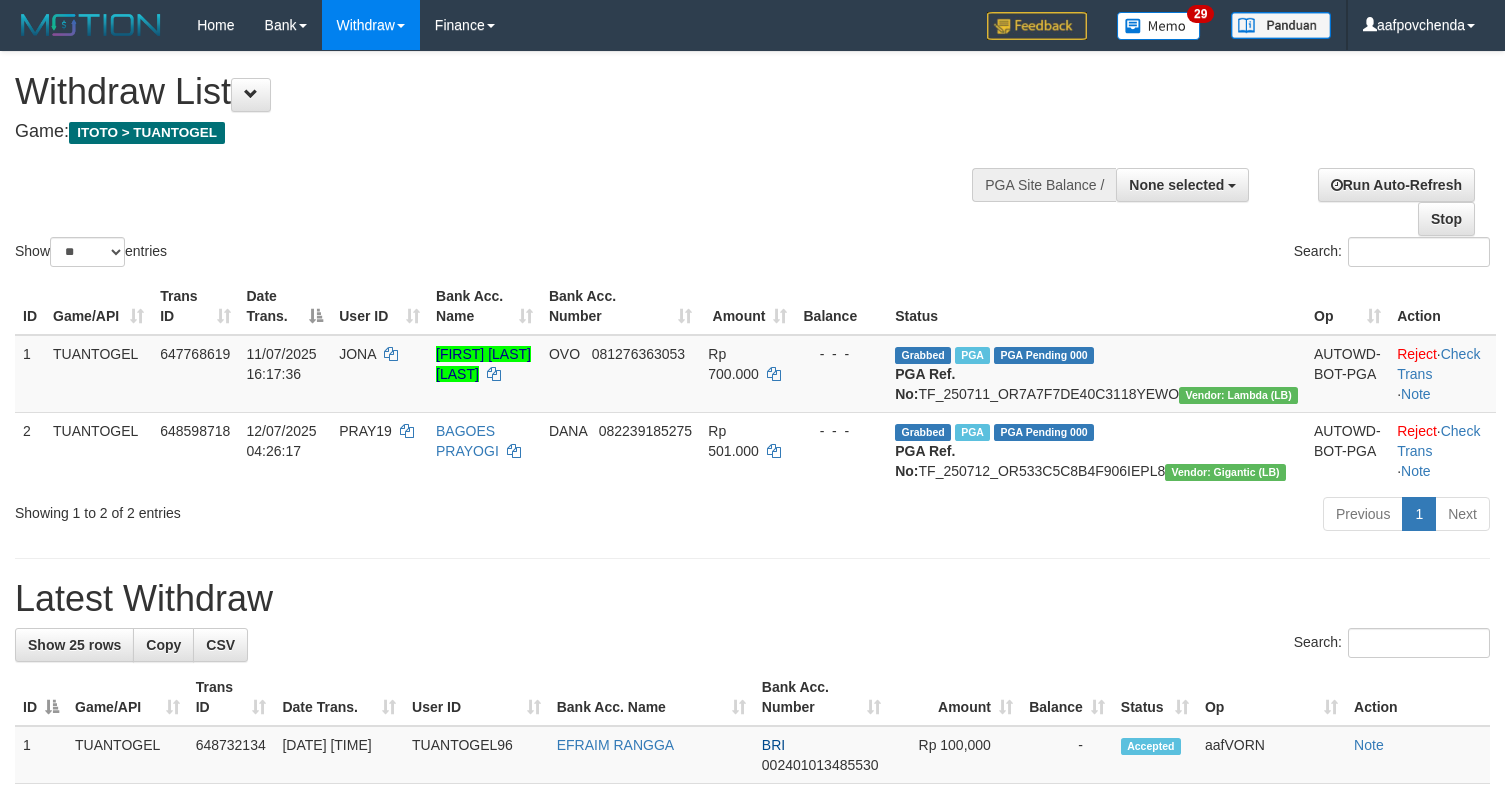 select 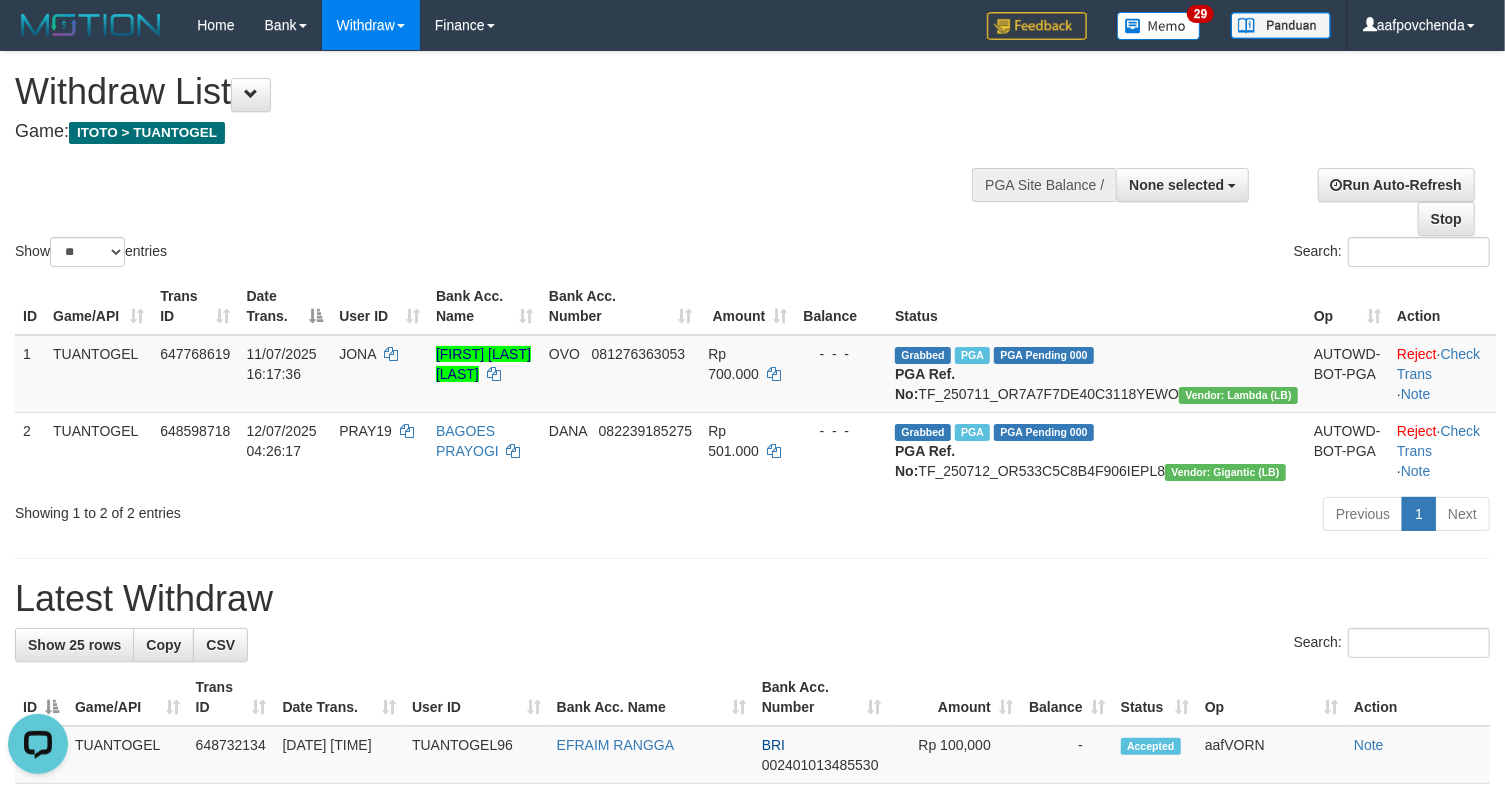 scroll, scrollTop: 0, scrollLeft: 0, axis: both 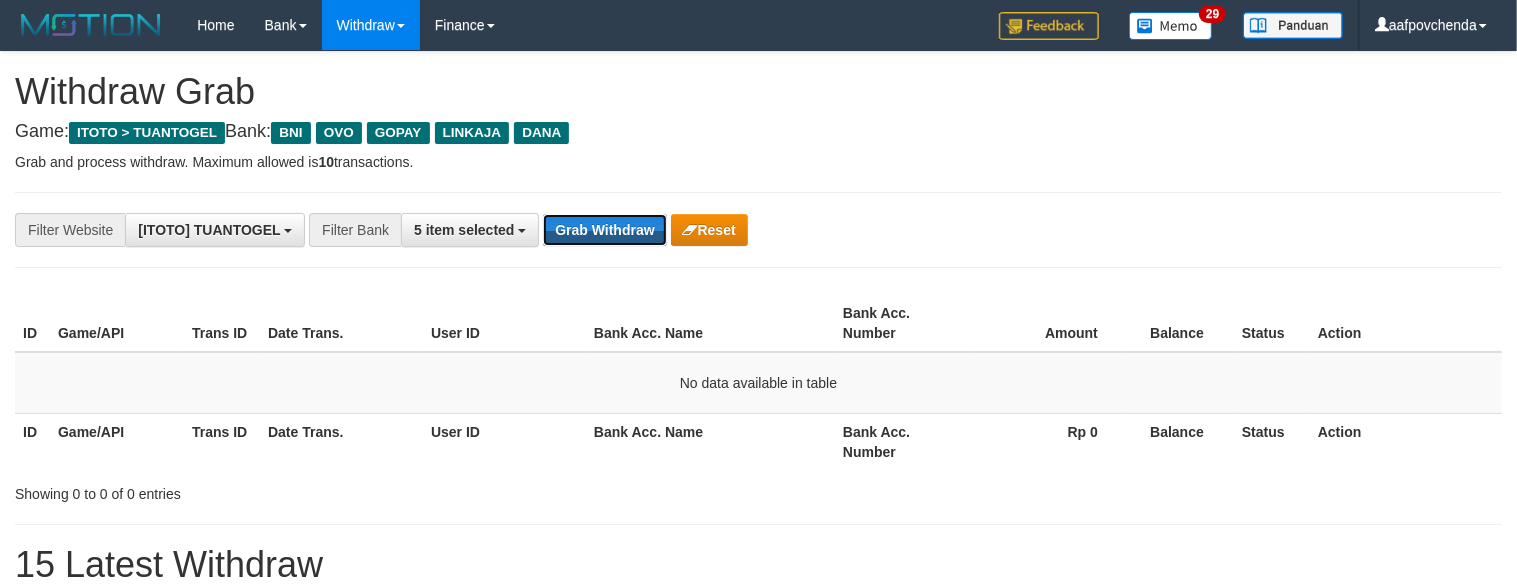 click on "Grab Withdraw" at bounding box center (604, 230) 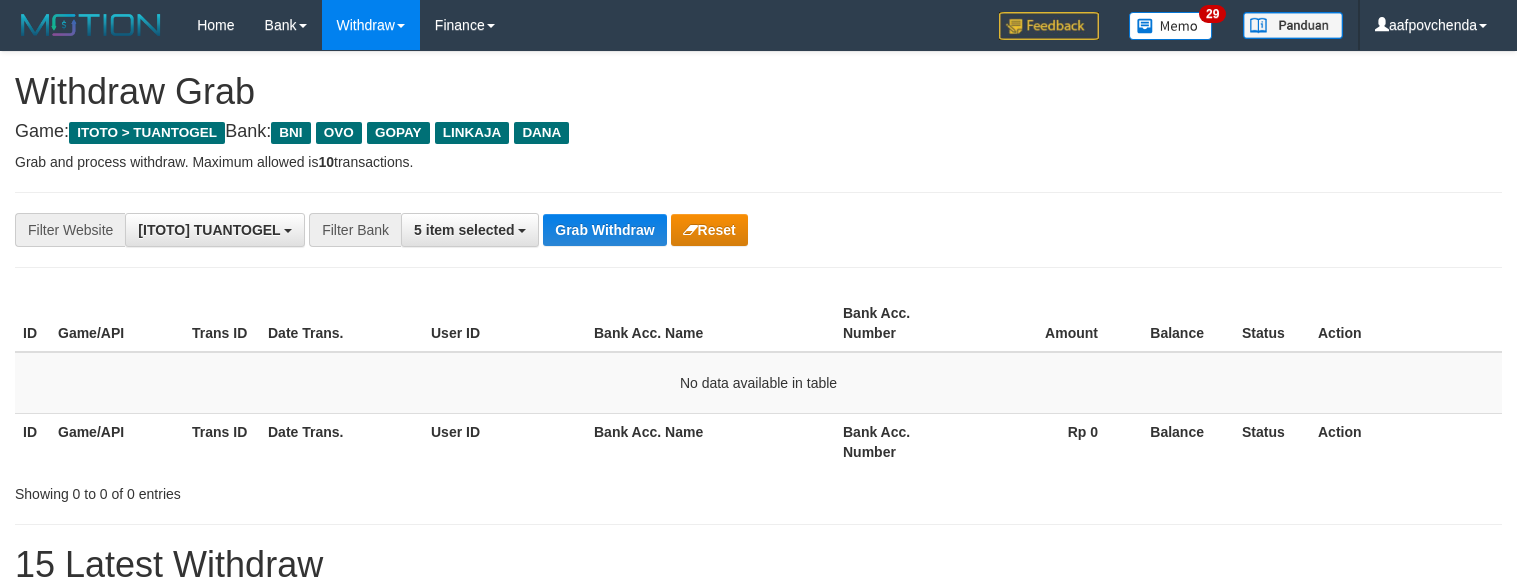 scroll, scrollTop: 0, scrollLeft: 0, axis: both 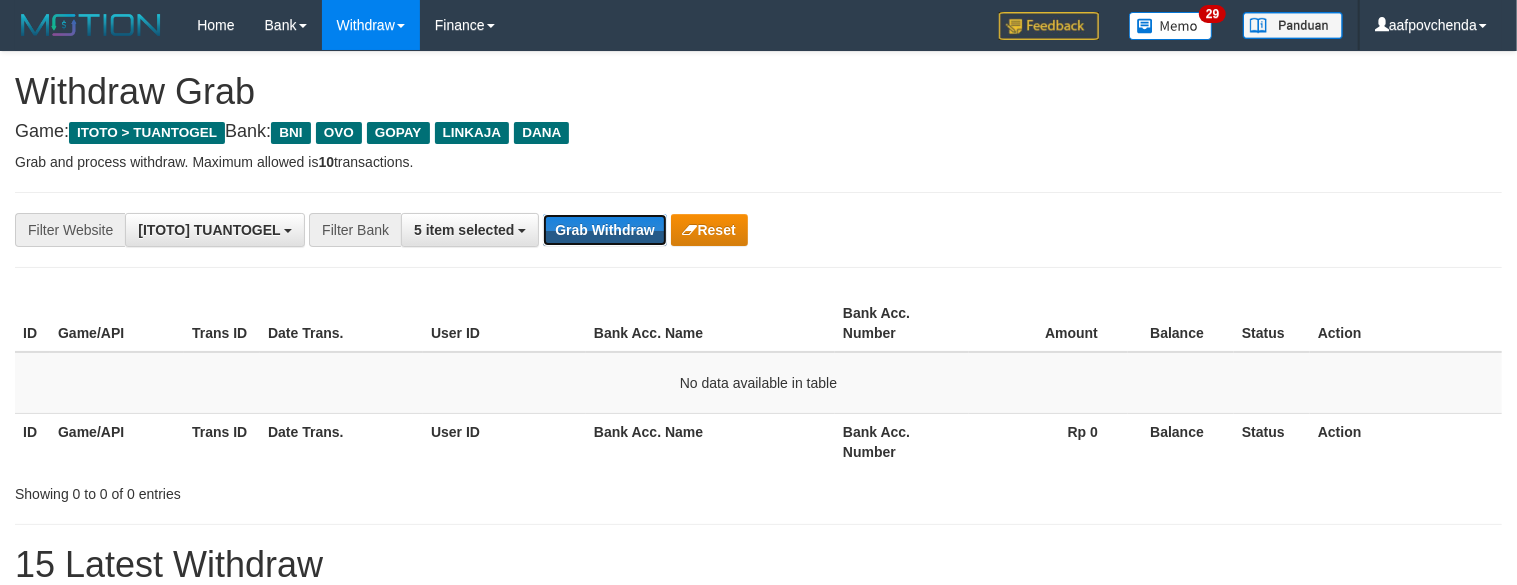 click on "Grab Withdraw" at bounding box center (604, 230) 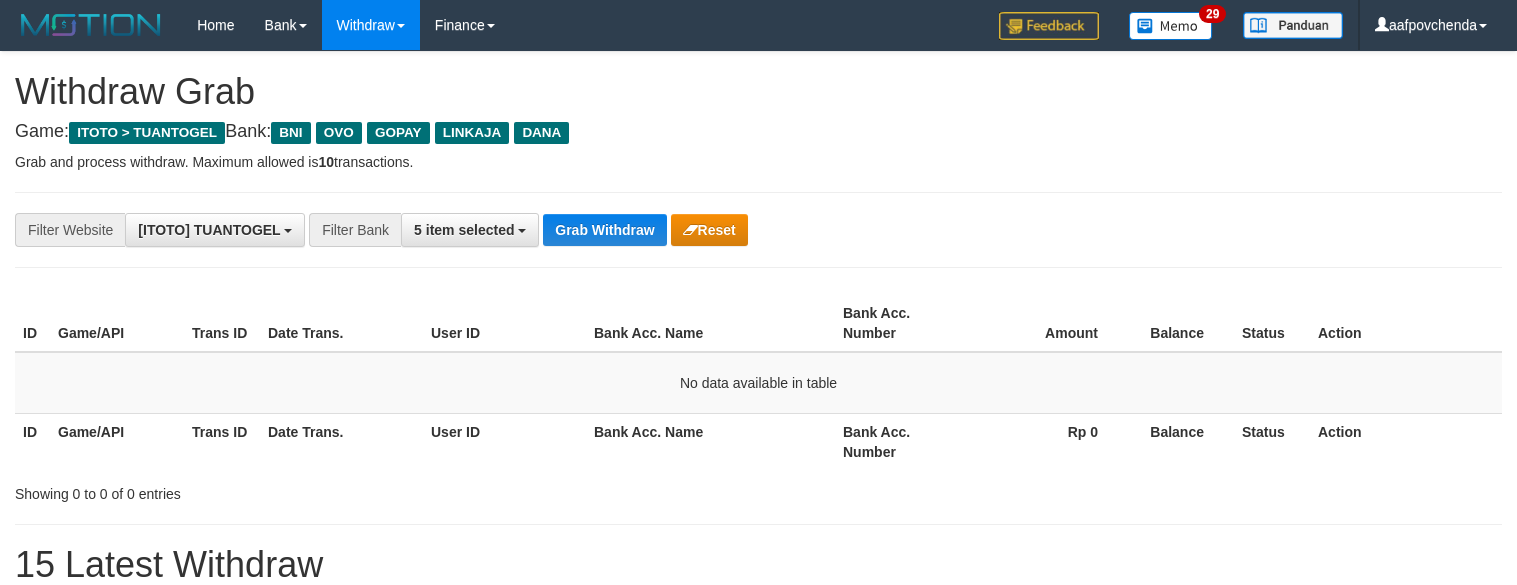 scroll, scrollTop: 0, scrollLeft: 0, axis: both 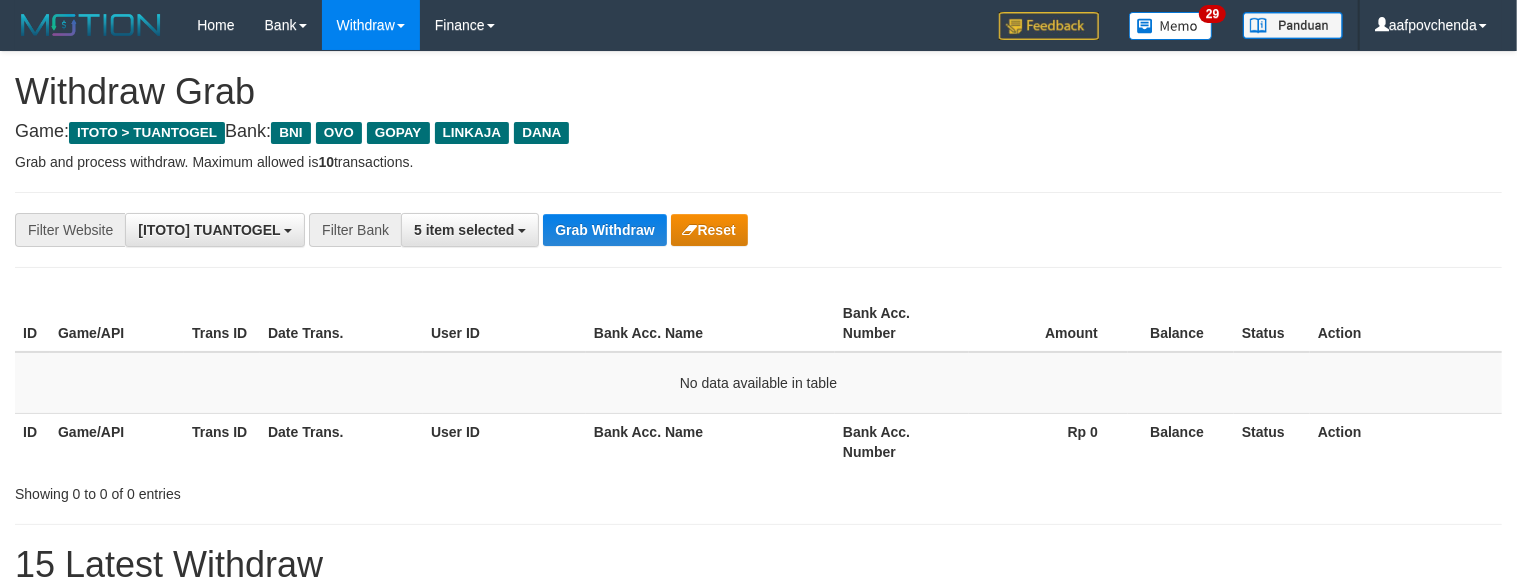 click on "Grab Withdraw" at bounding box center (604, 230) 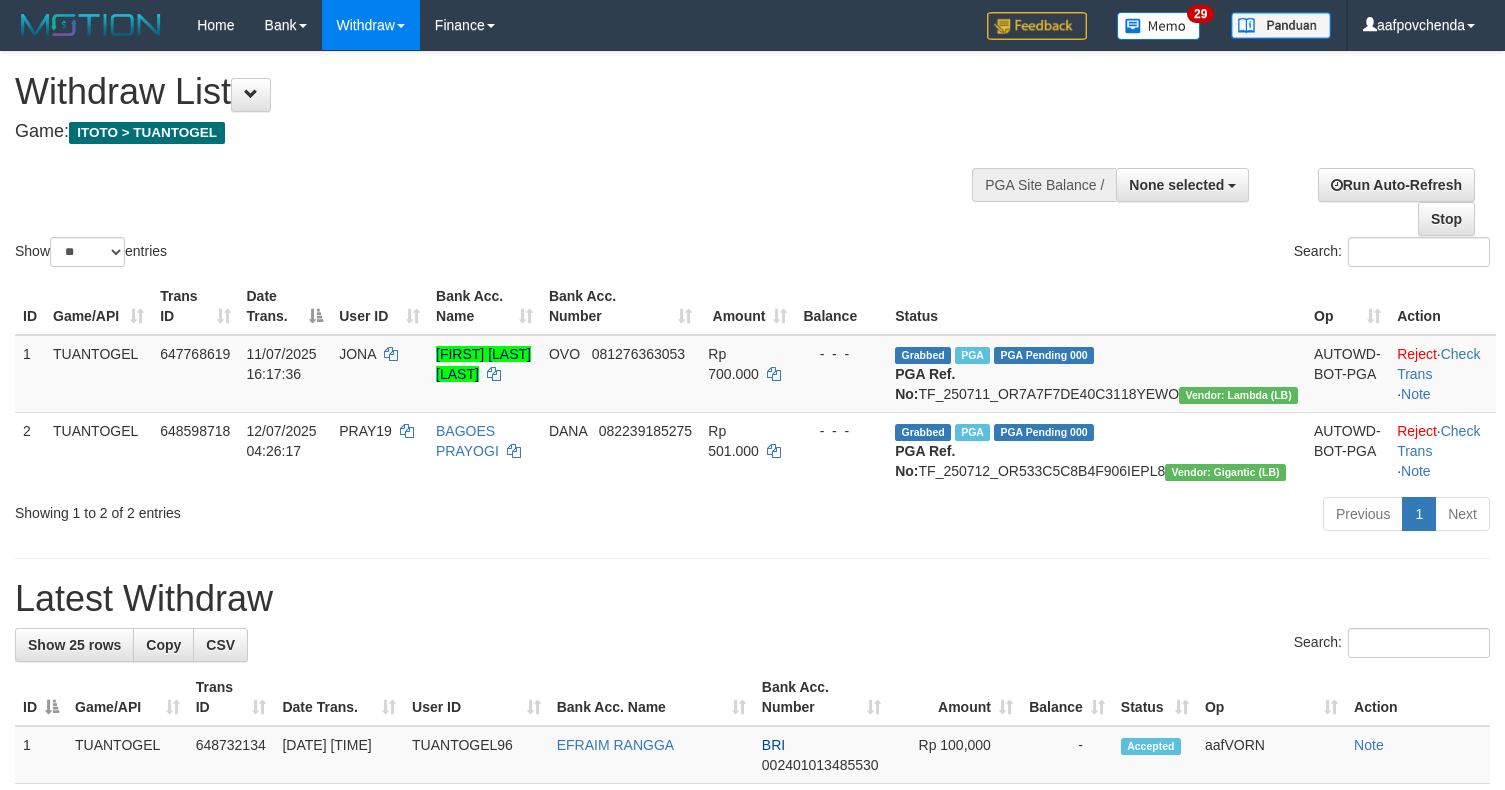 select 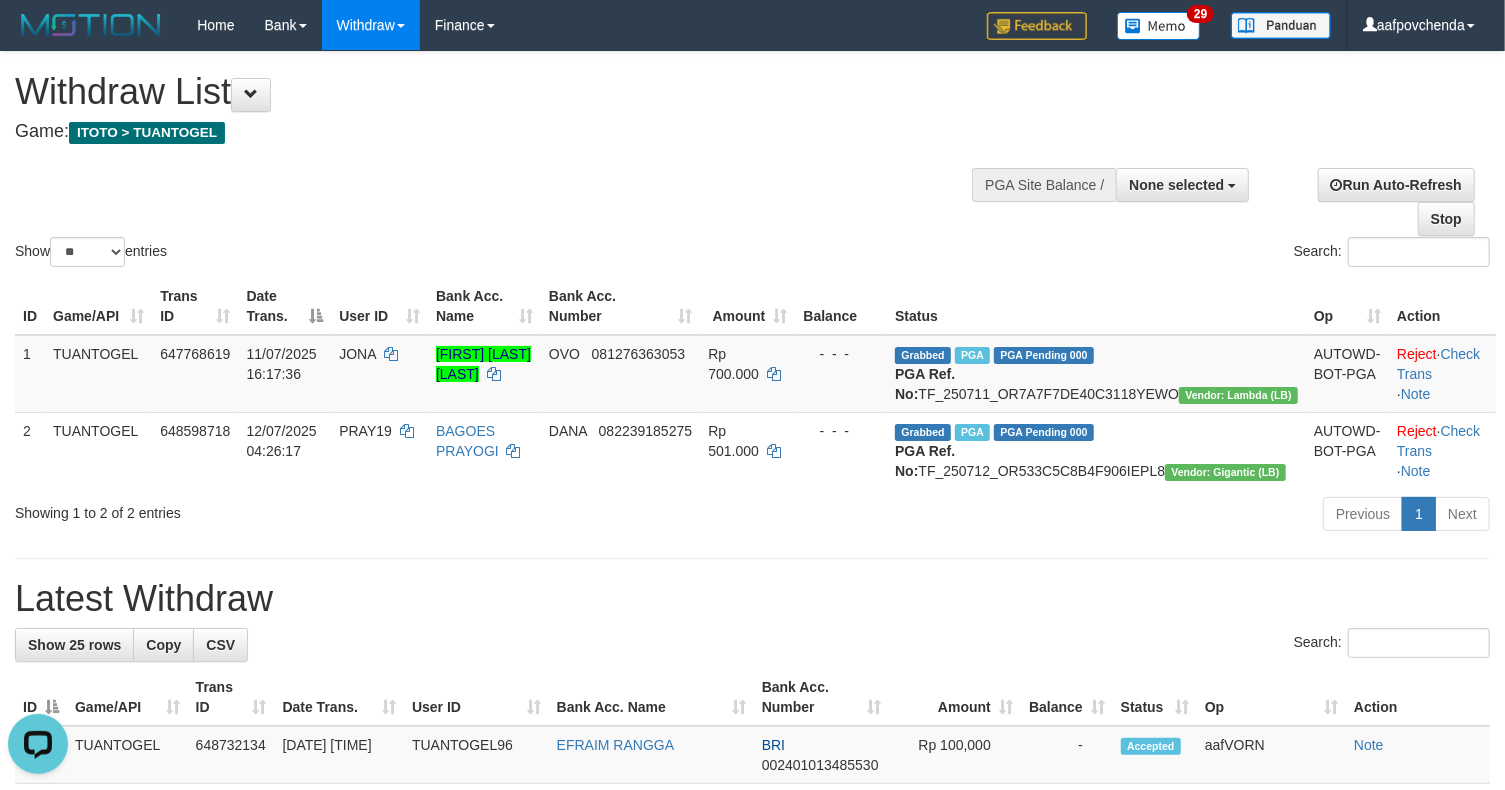scroll, scrollTop: 0, scrollLeft: 0, axis: both 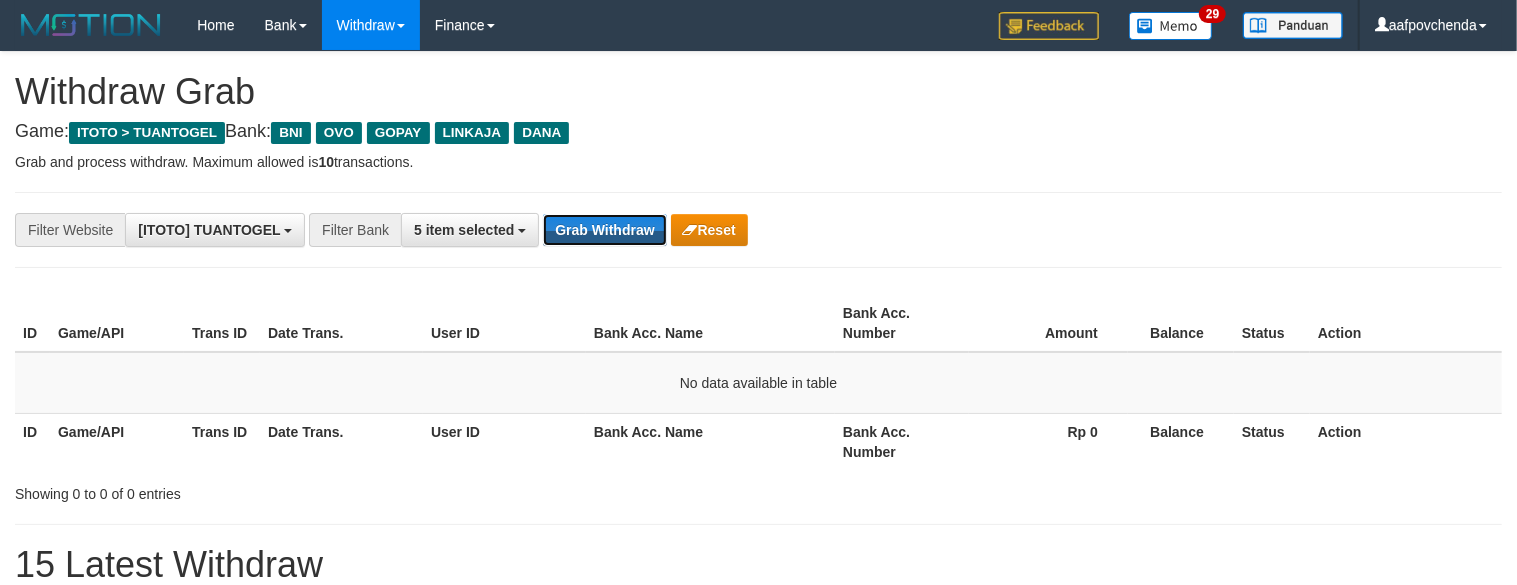 click on "Grab Withdraw" at bounding box center (604, 230) 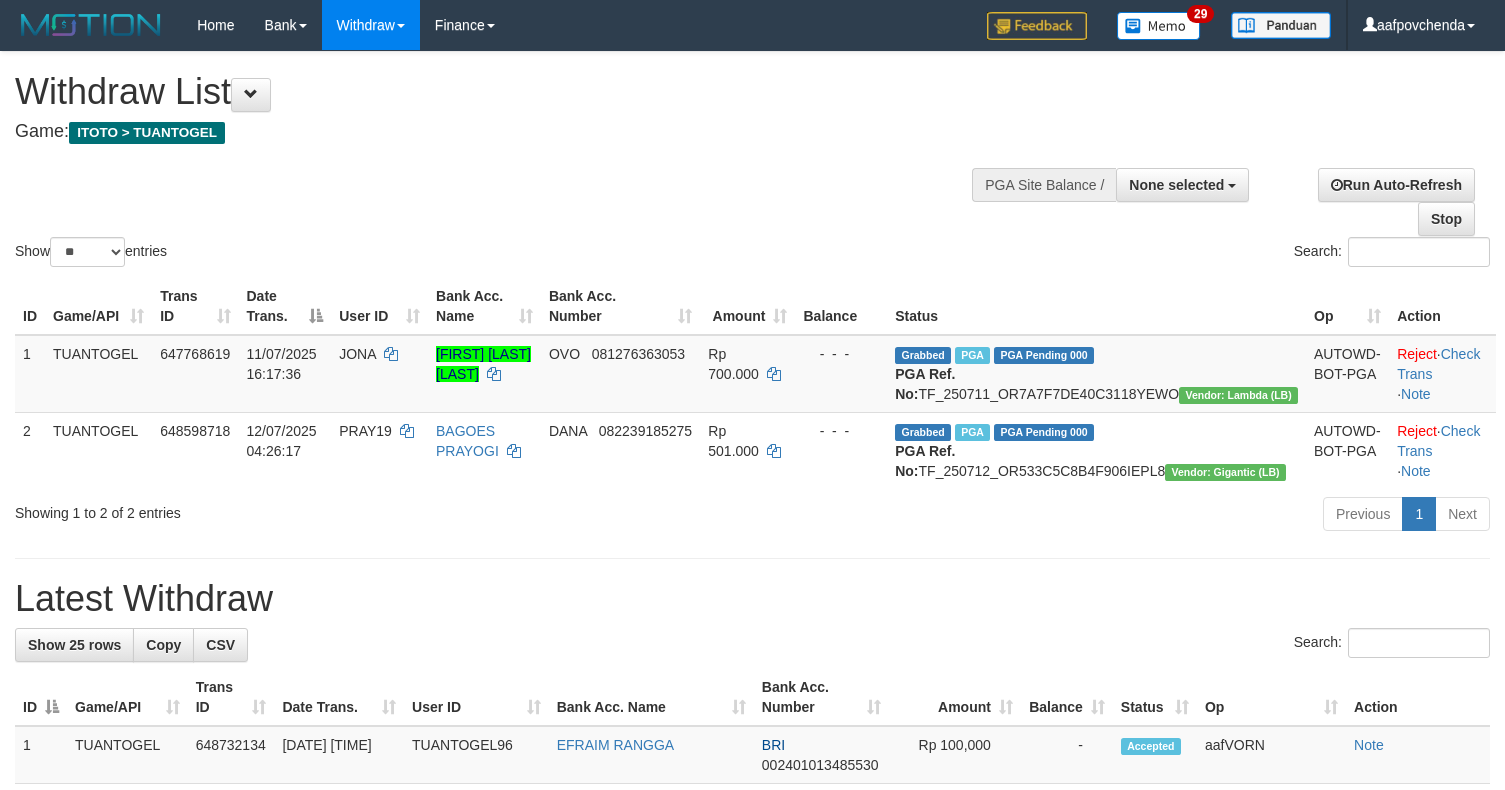select 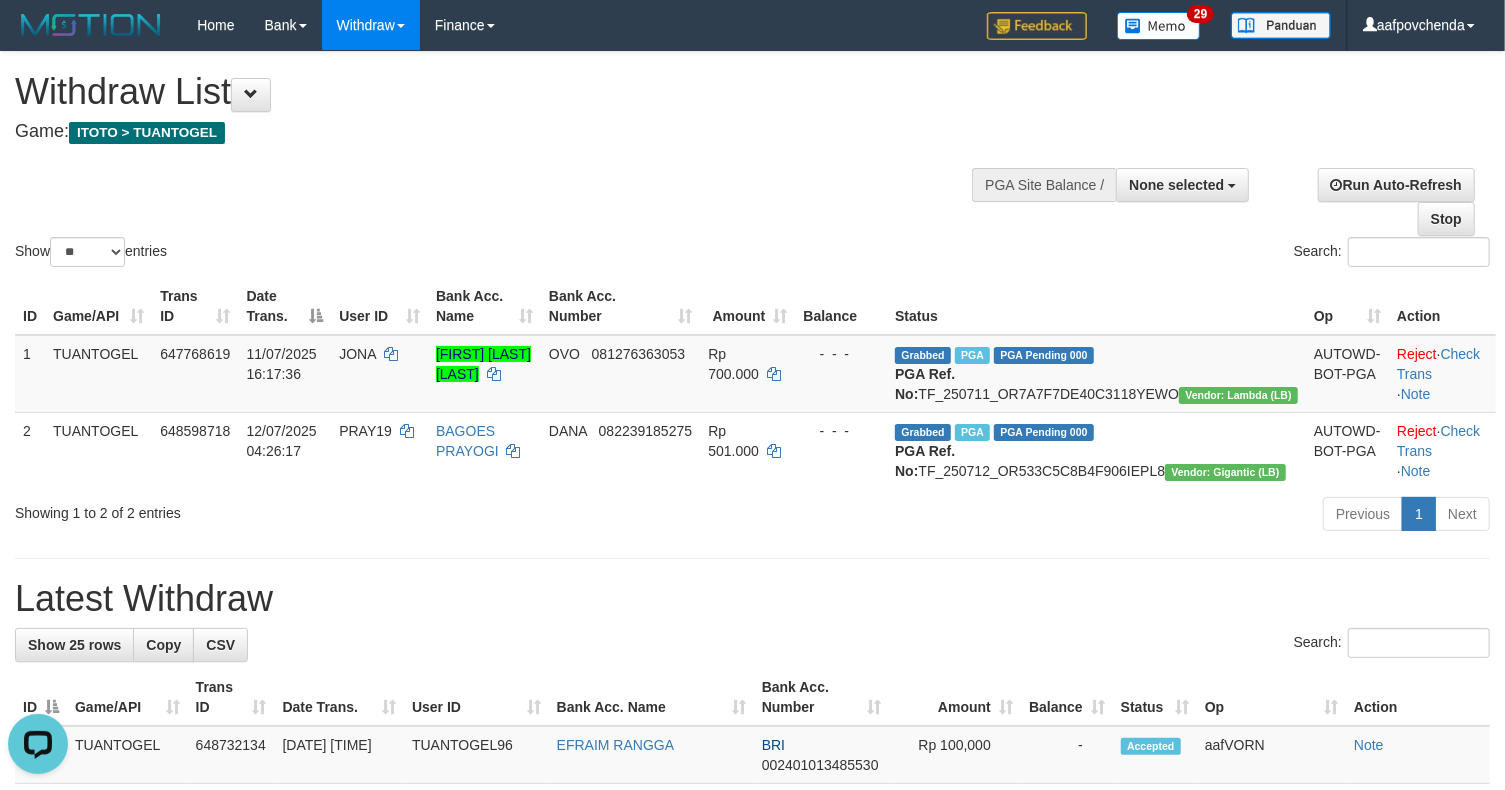 scroll, scrollTop: 0, scrollLeft: 0, axis: both 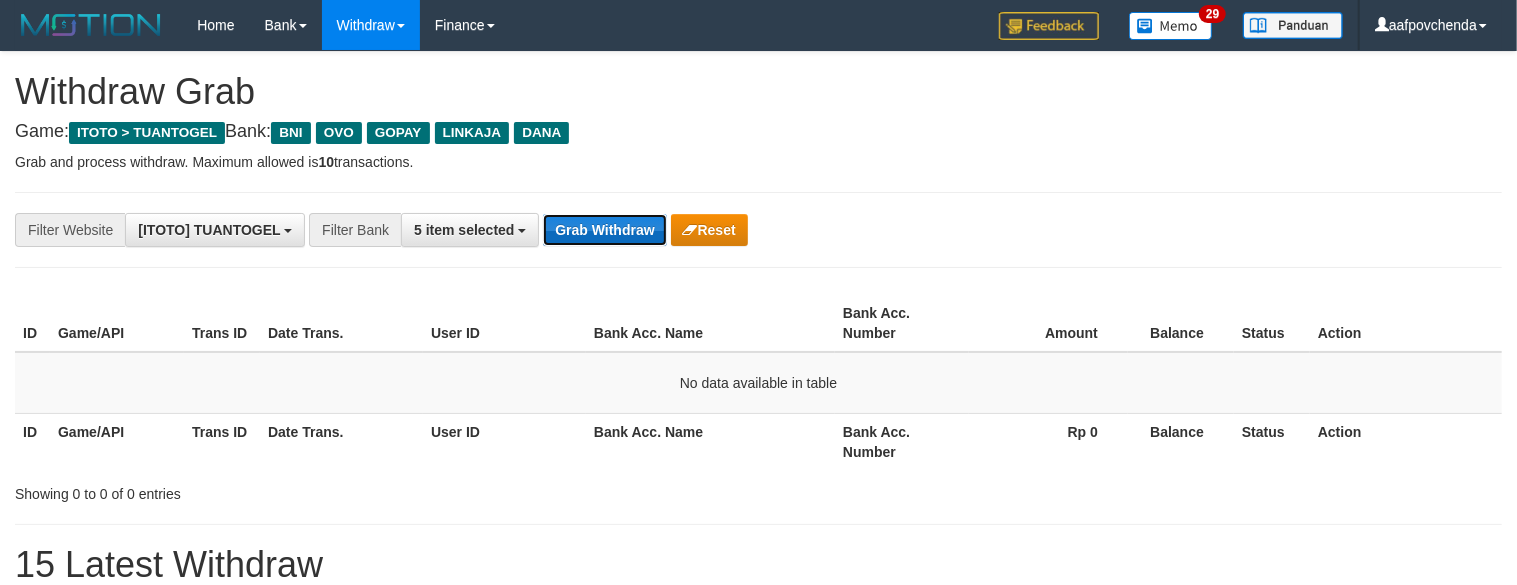 click on "Grab Withdraw" at bounding box center [604, 230] 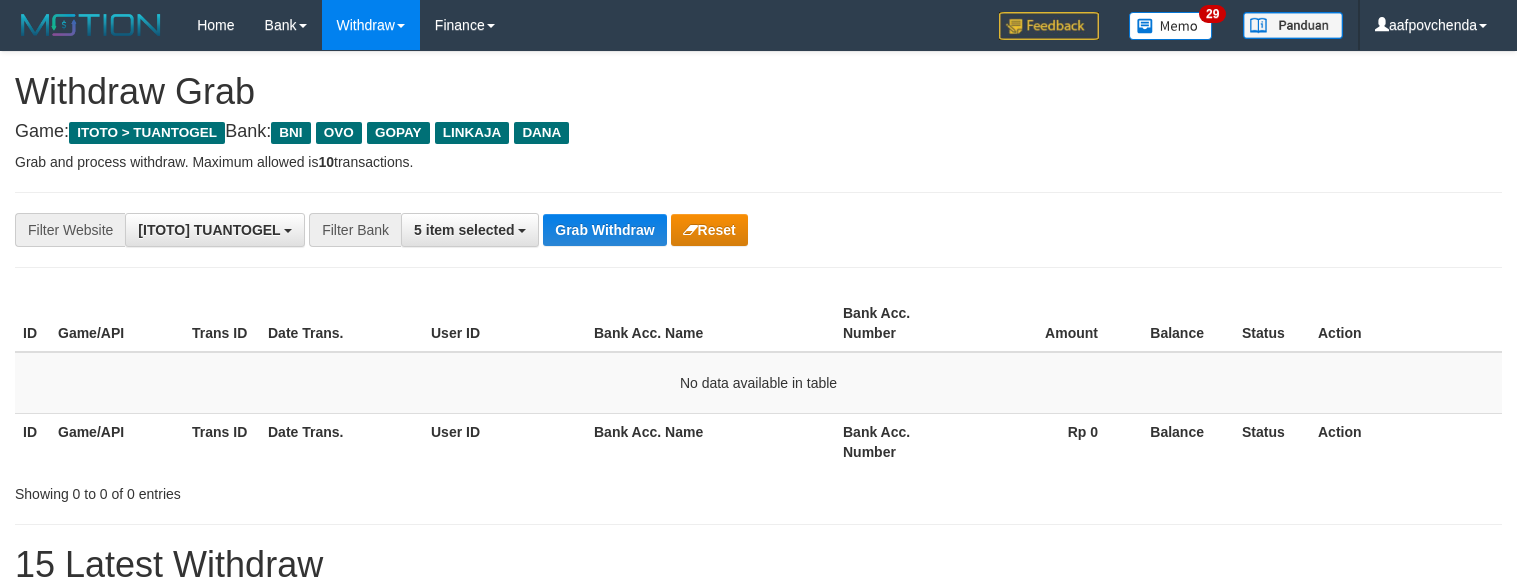 scroll, scrollTop: 0, scrollLeft: 0, axis: both 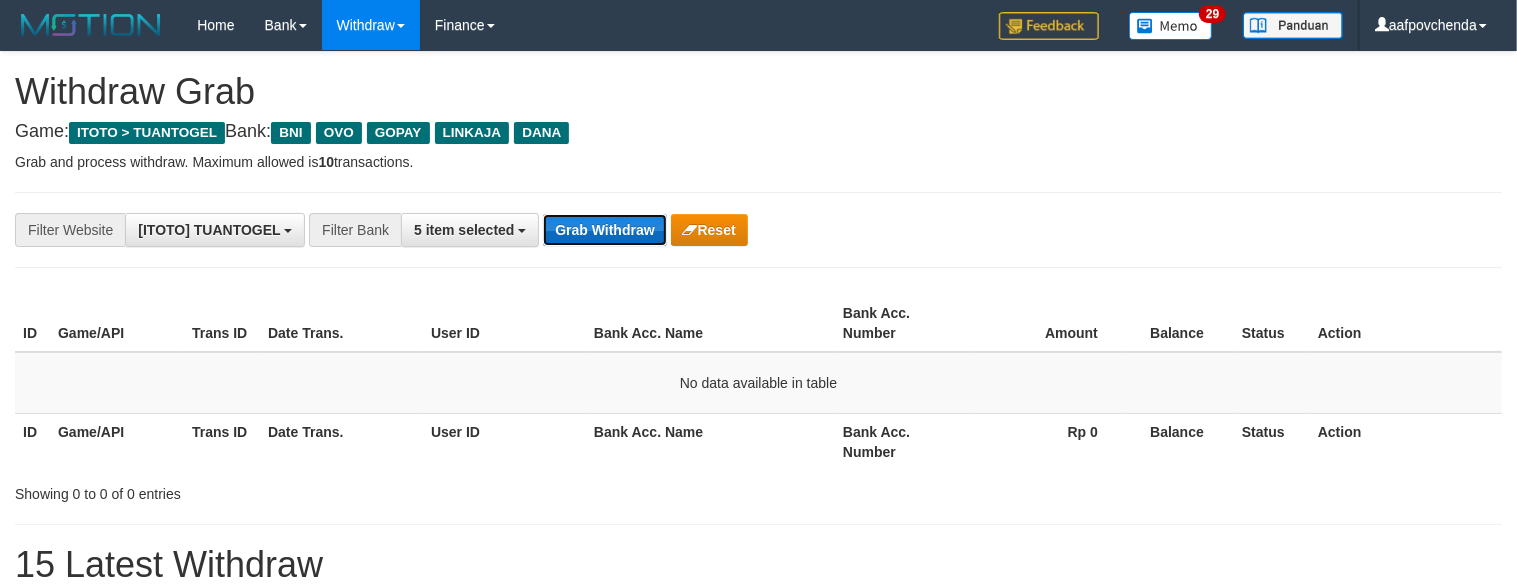 drag, startPoint x: 0, startPoint y: 0, endPoint x: 590, endPoint y: 237, distance: 635.82153 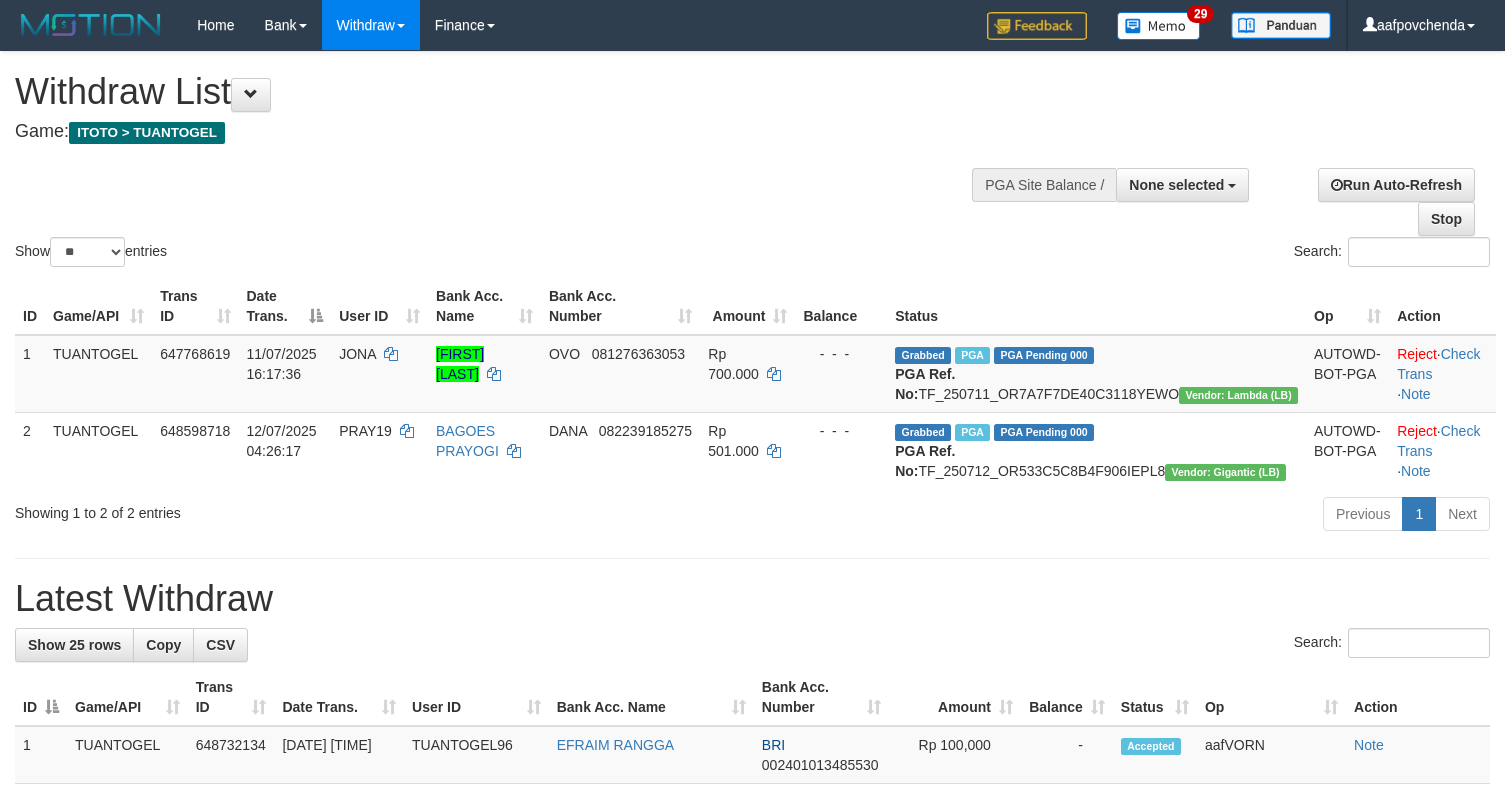 select 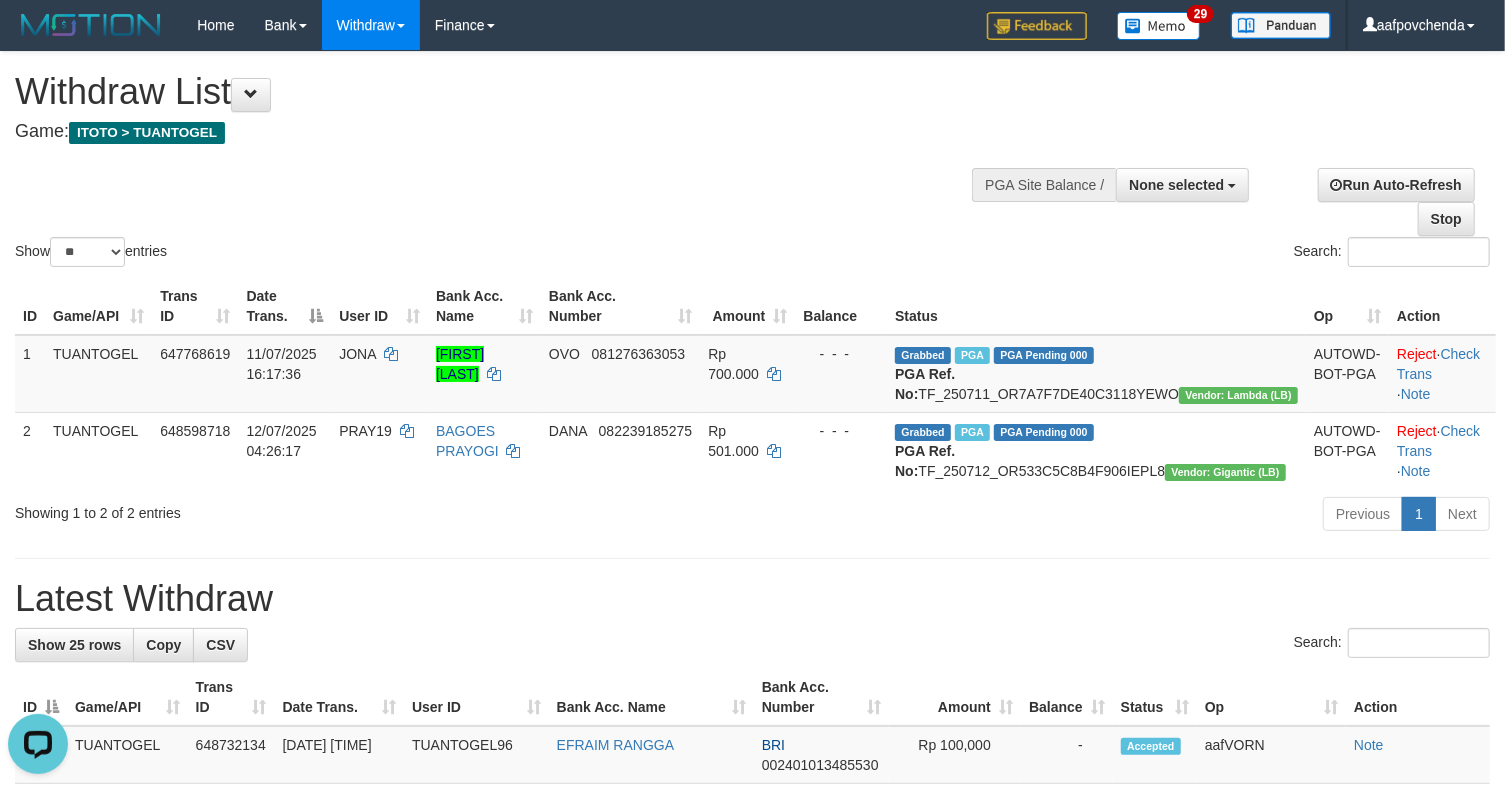 scroll, scrollTop: 0, scrollLeft: 0, axis: both 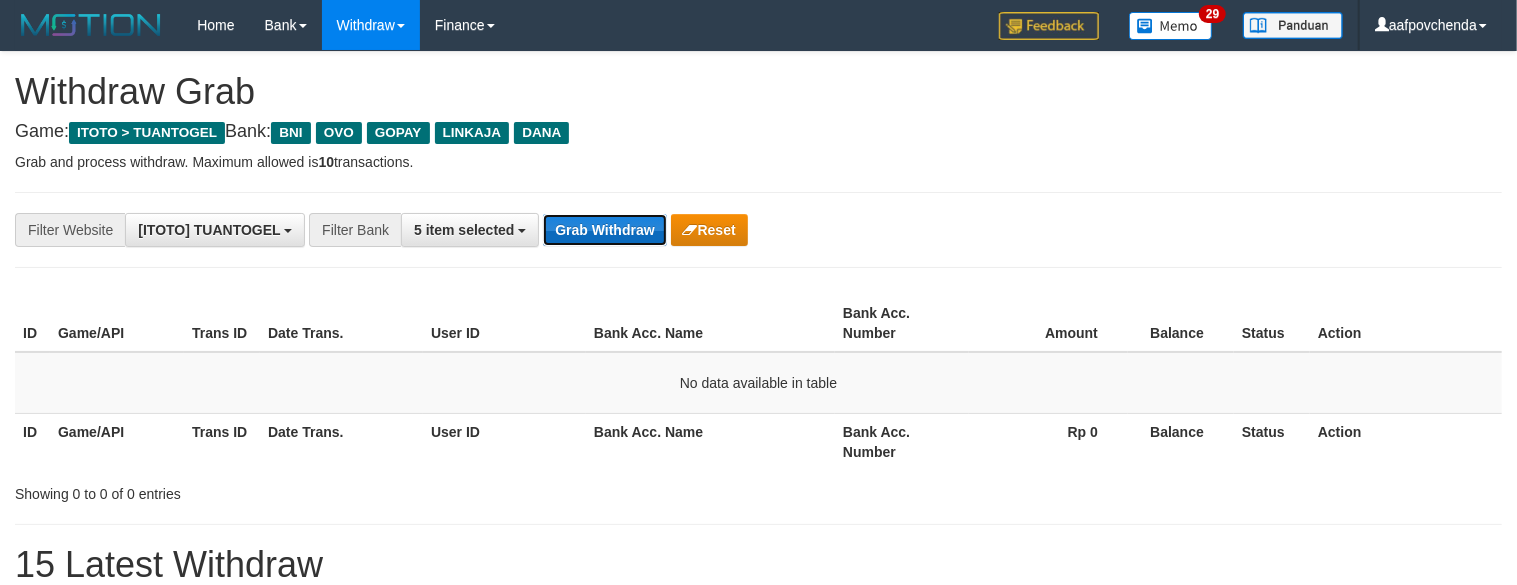 click on "Grab Withdraw" at bounding box center (604, 230) 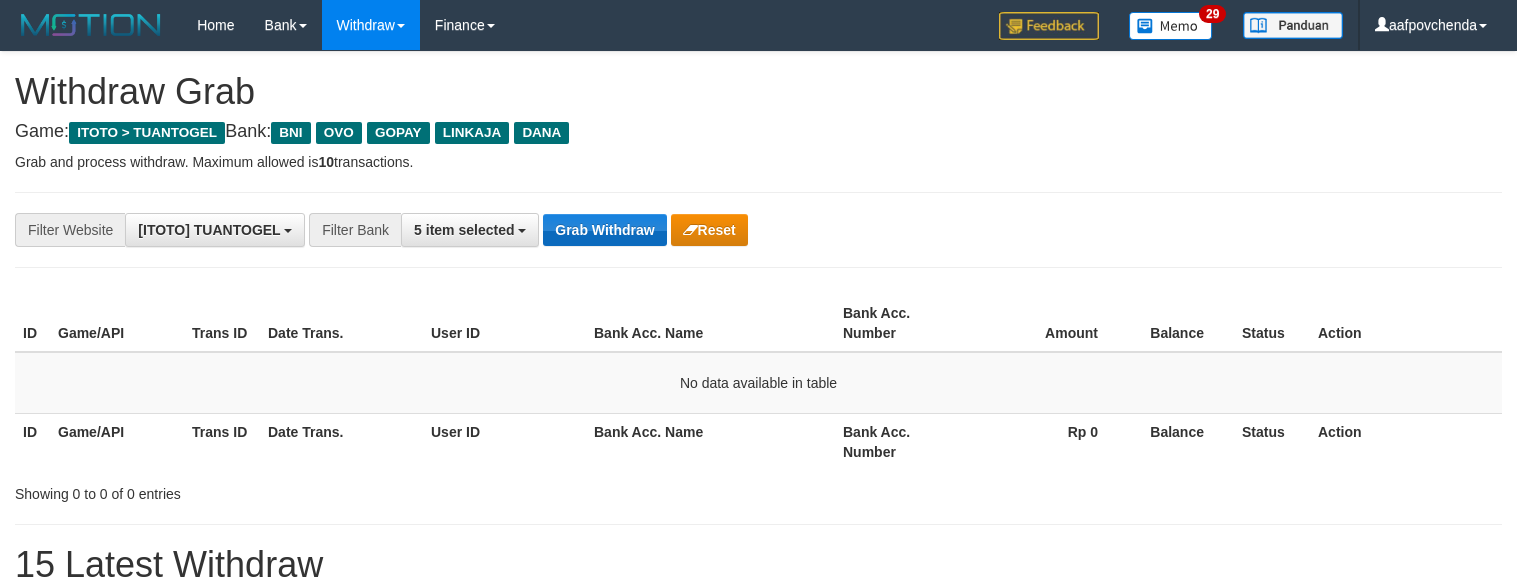 scroll, scrollTop: 0, scrollLeft: 0, axis: both 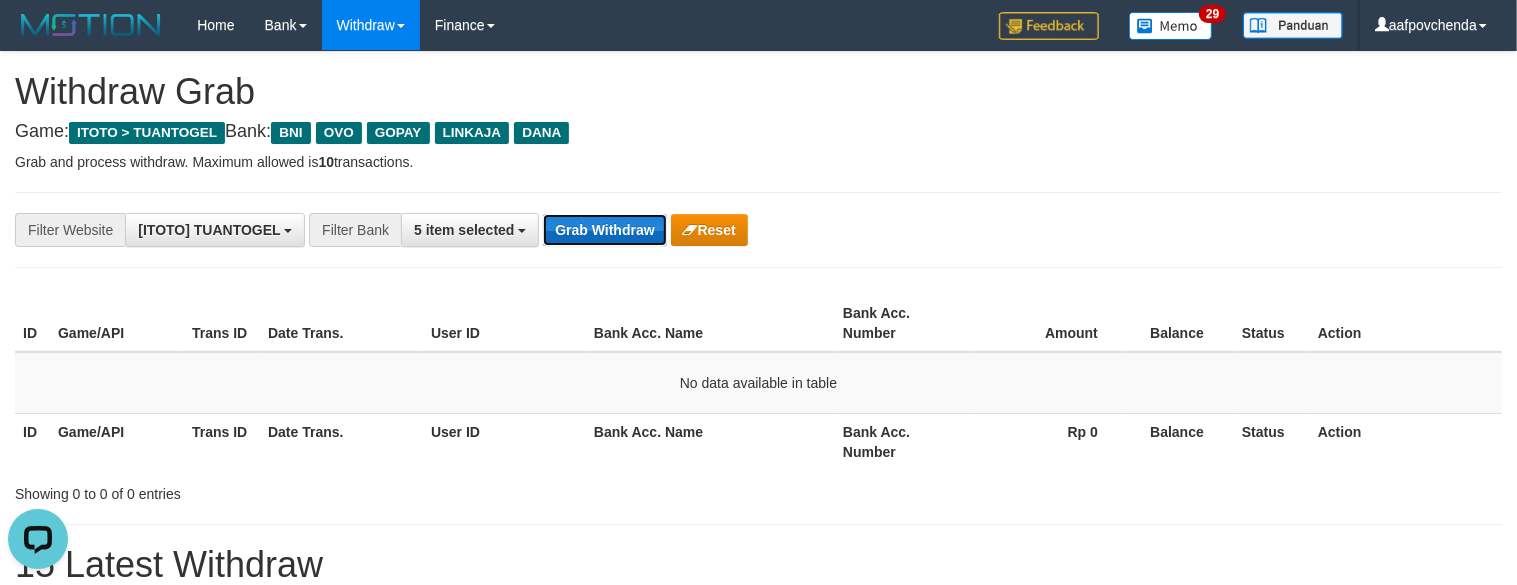 click on "Grab Withdraw" at bounding box center (604, 230) 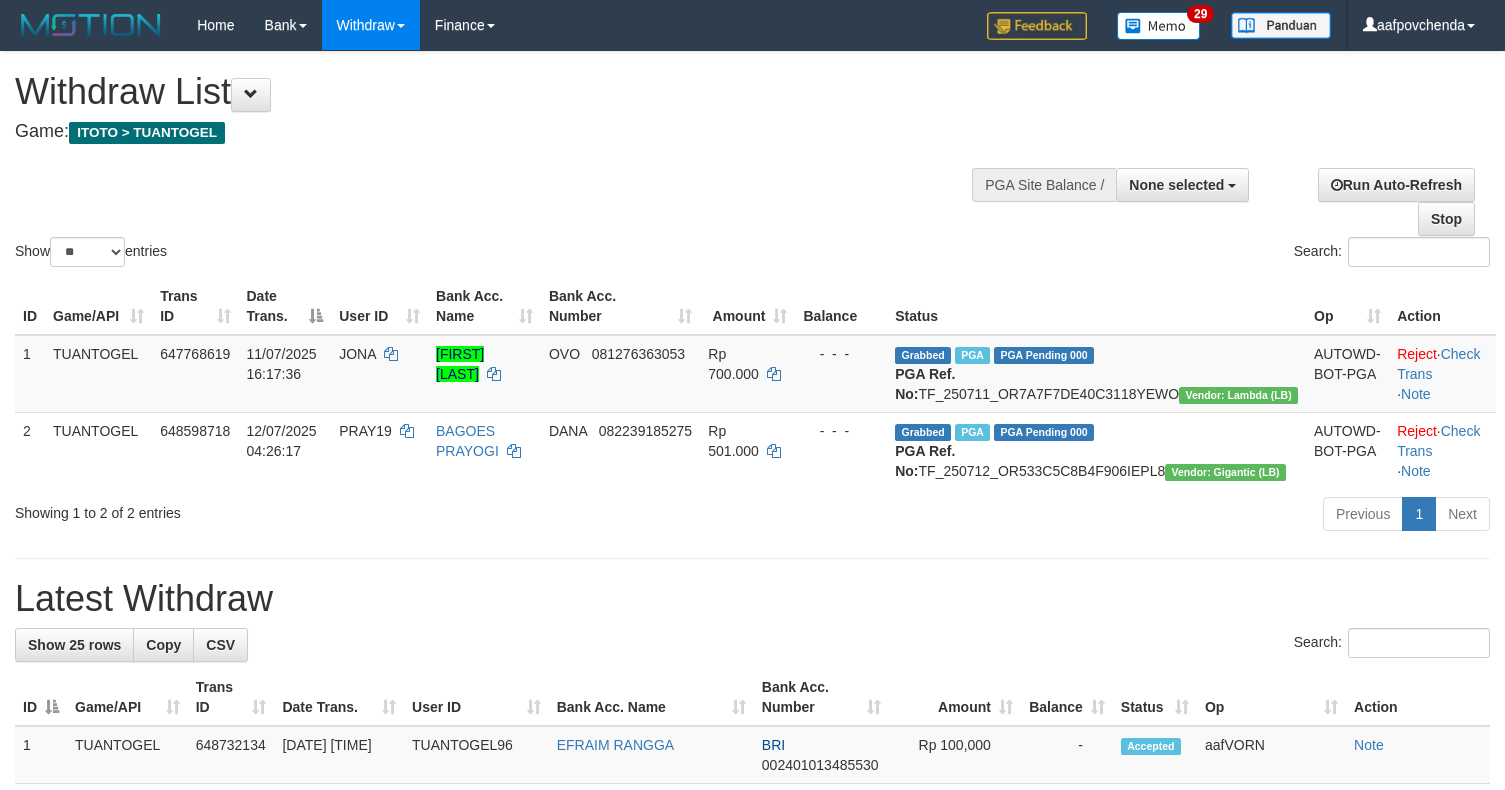 select 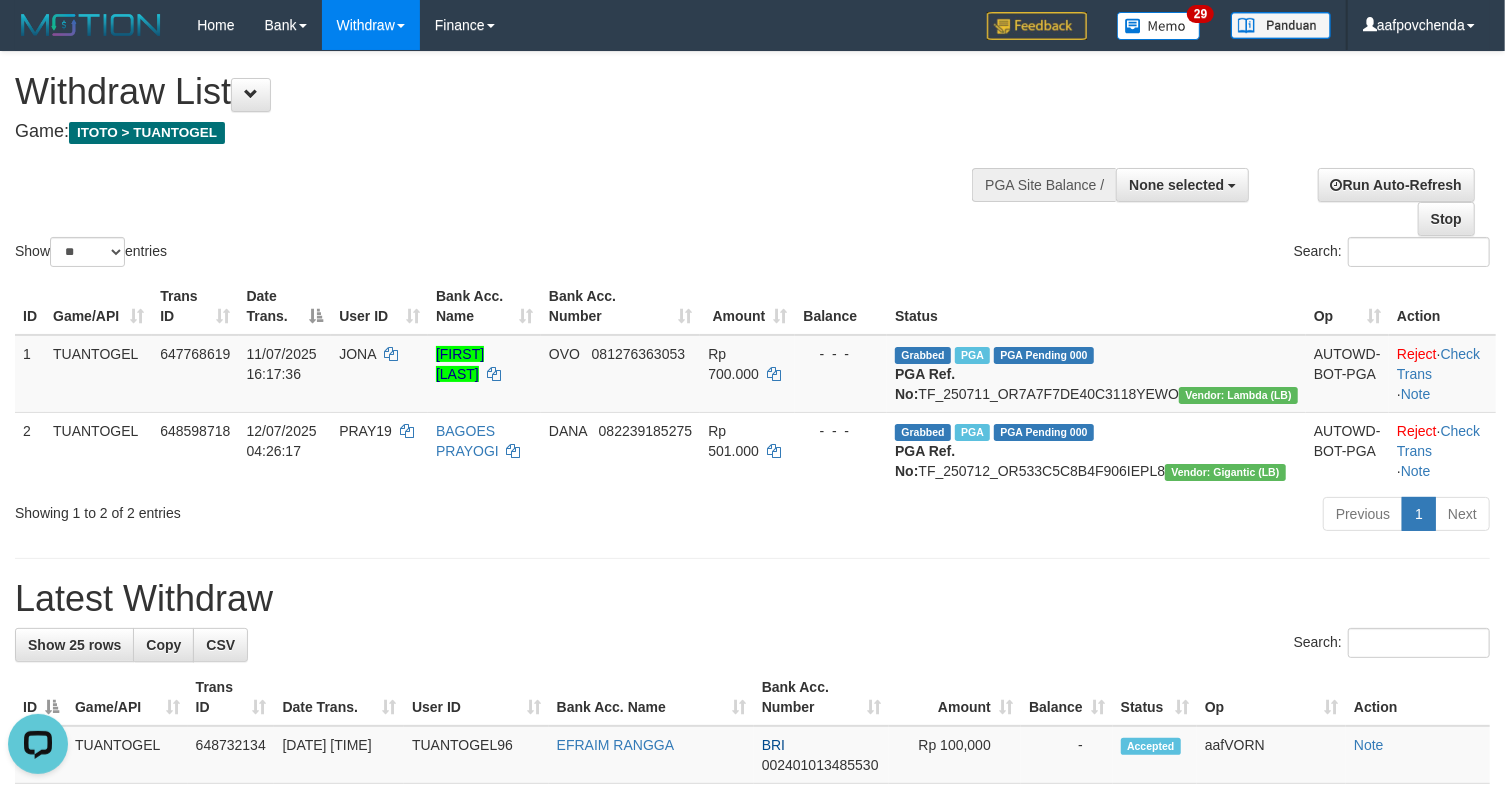 scroll, scrollTop: 0, scrollLeft: 0, axis: both 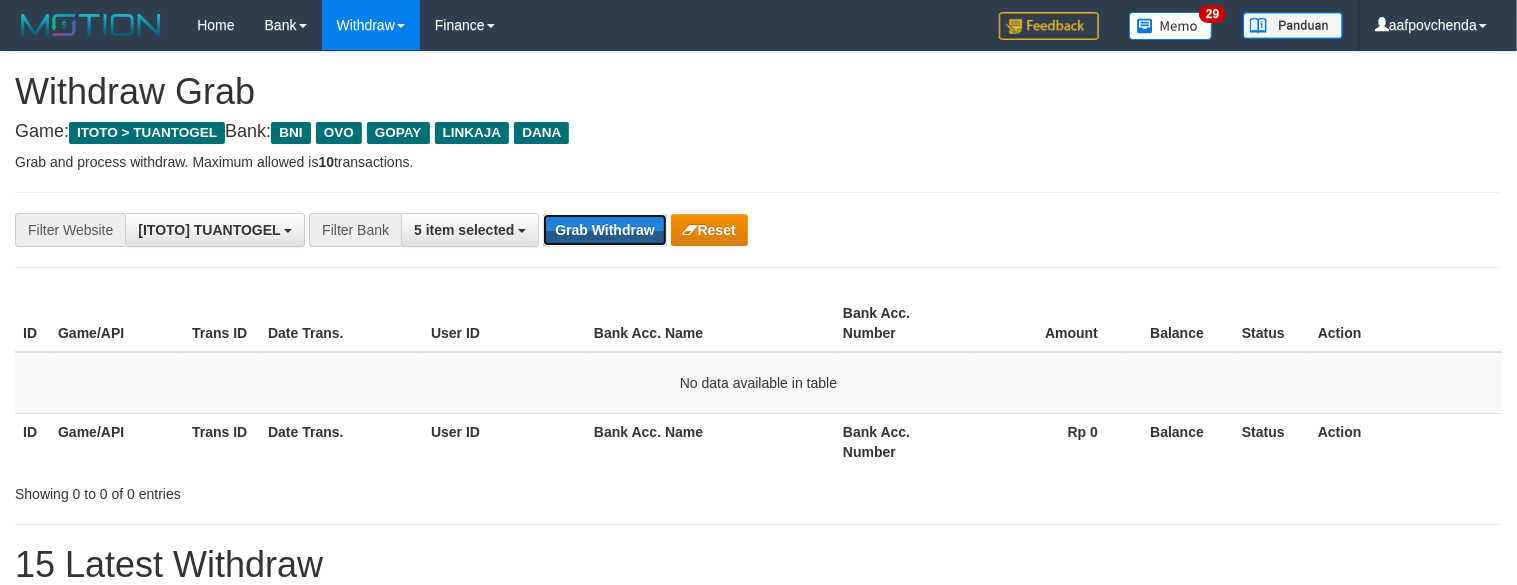 click on "Grab Withdraw" at bounding box center [604, 230] 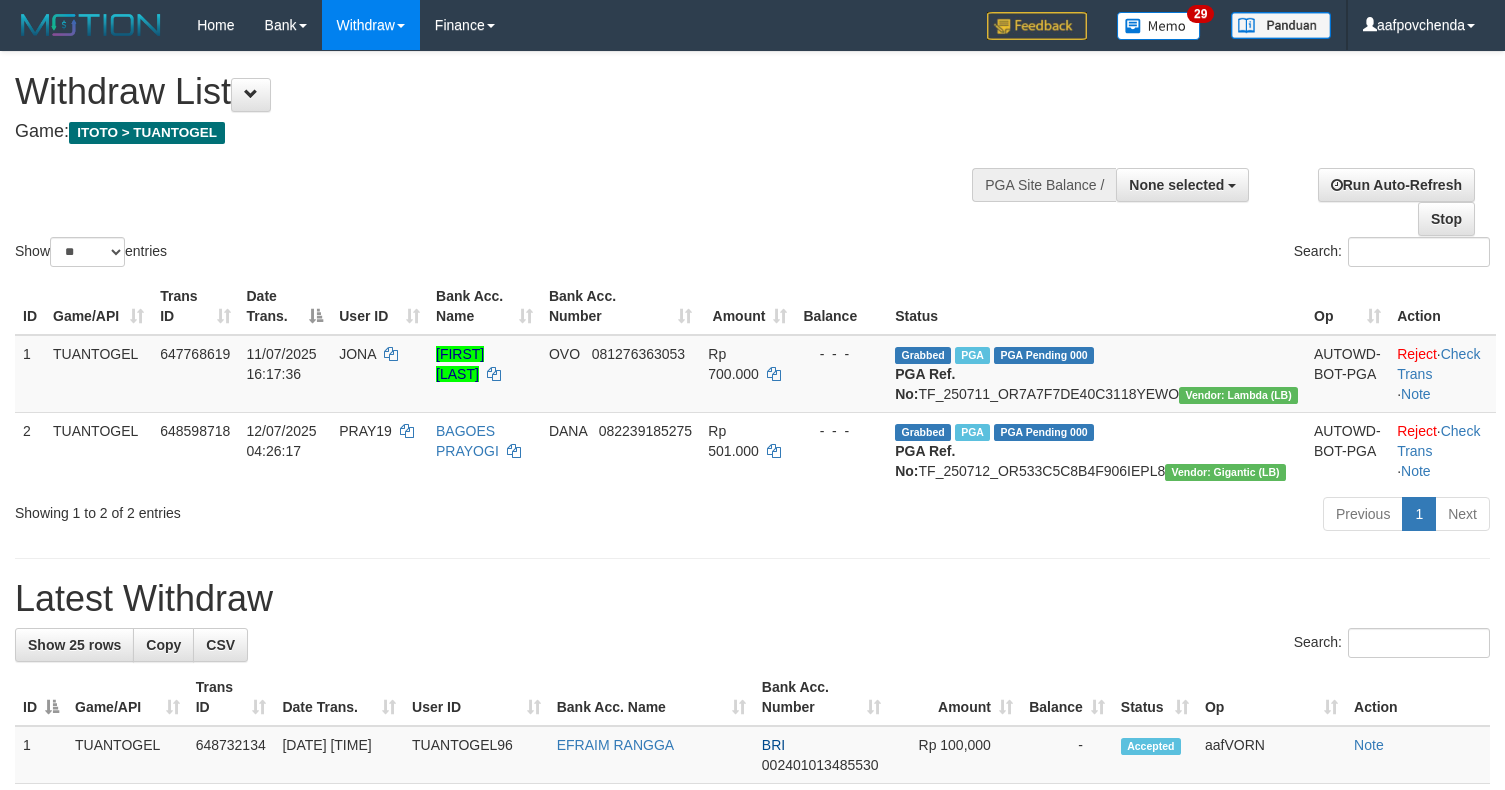 select 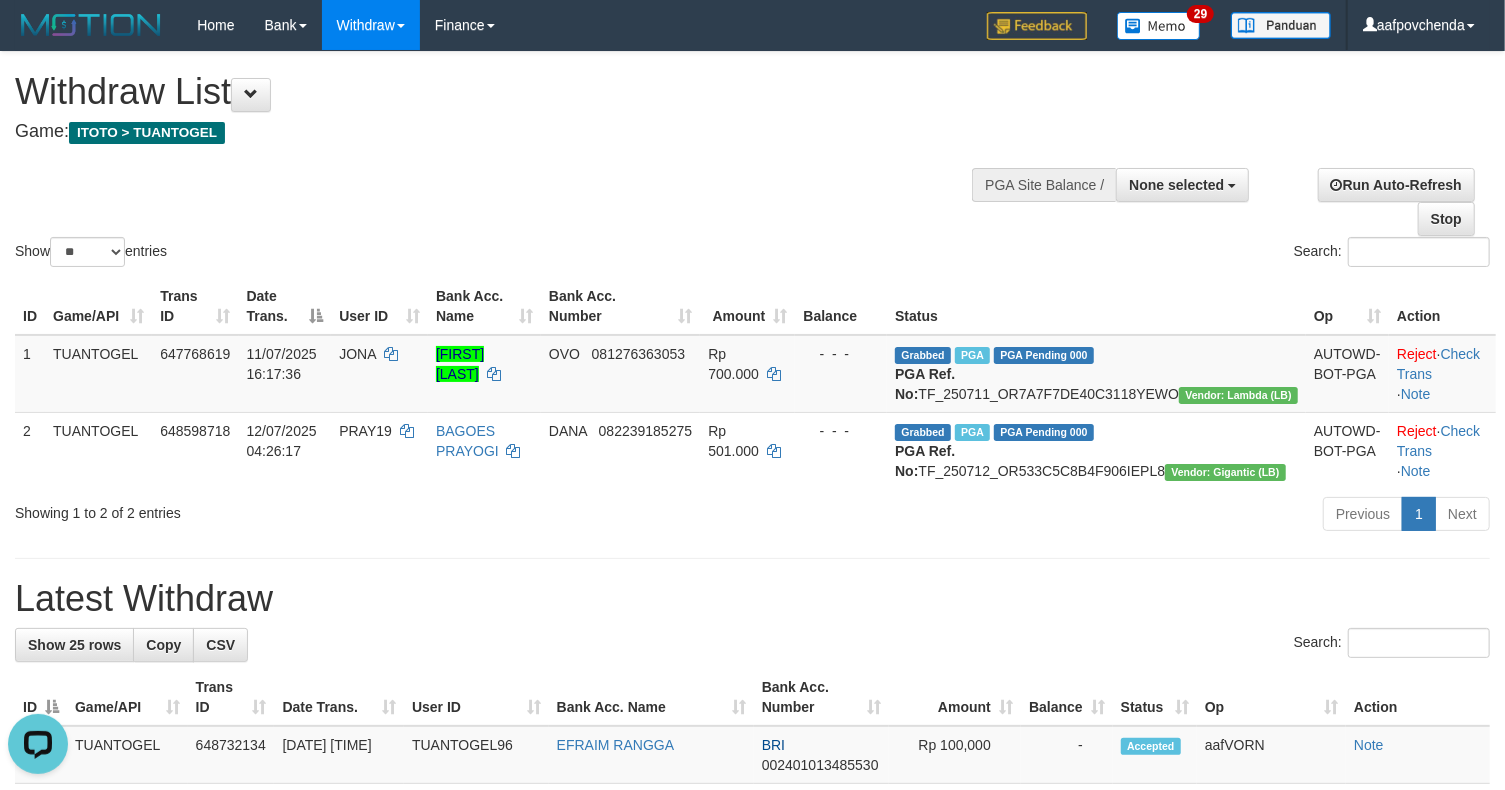 scroll, scrollTop: 0, scrollLeft: 0, axis: both 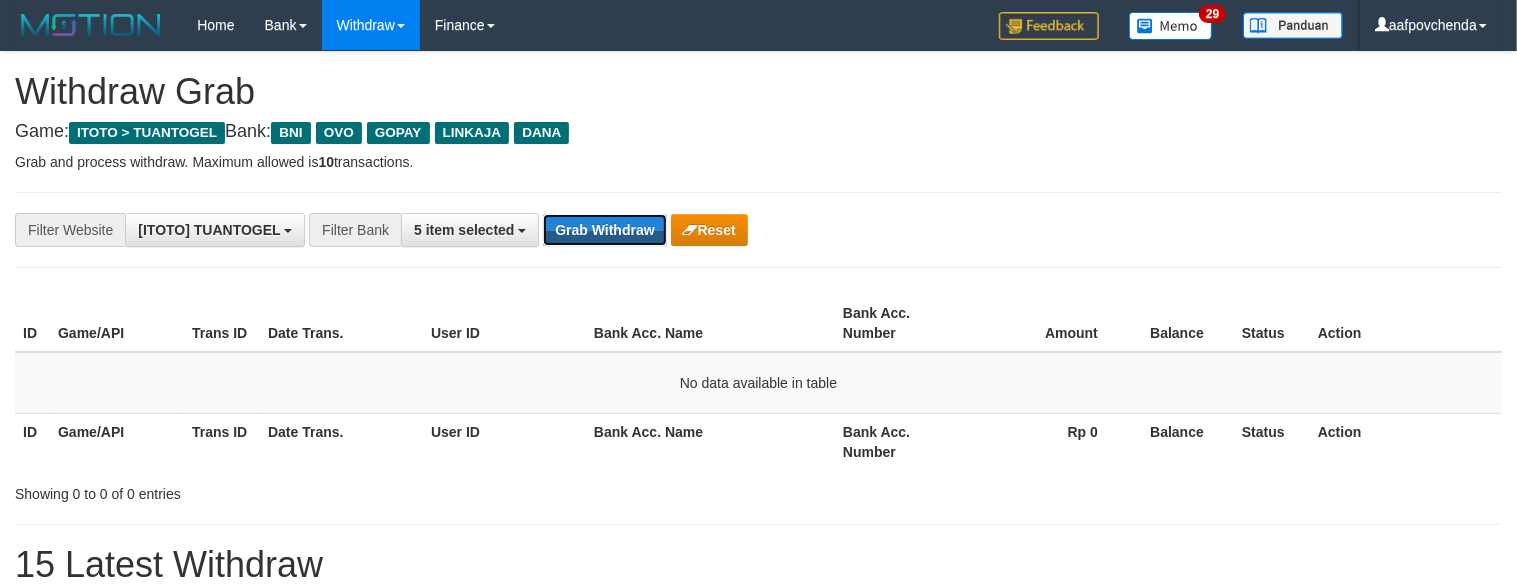 click on "Grab Withdraw" at bounding box center (604, 230) 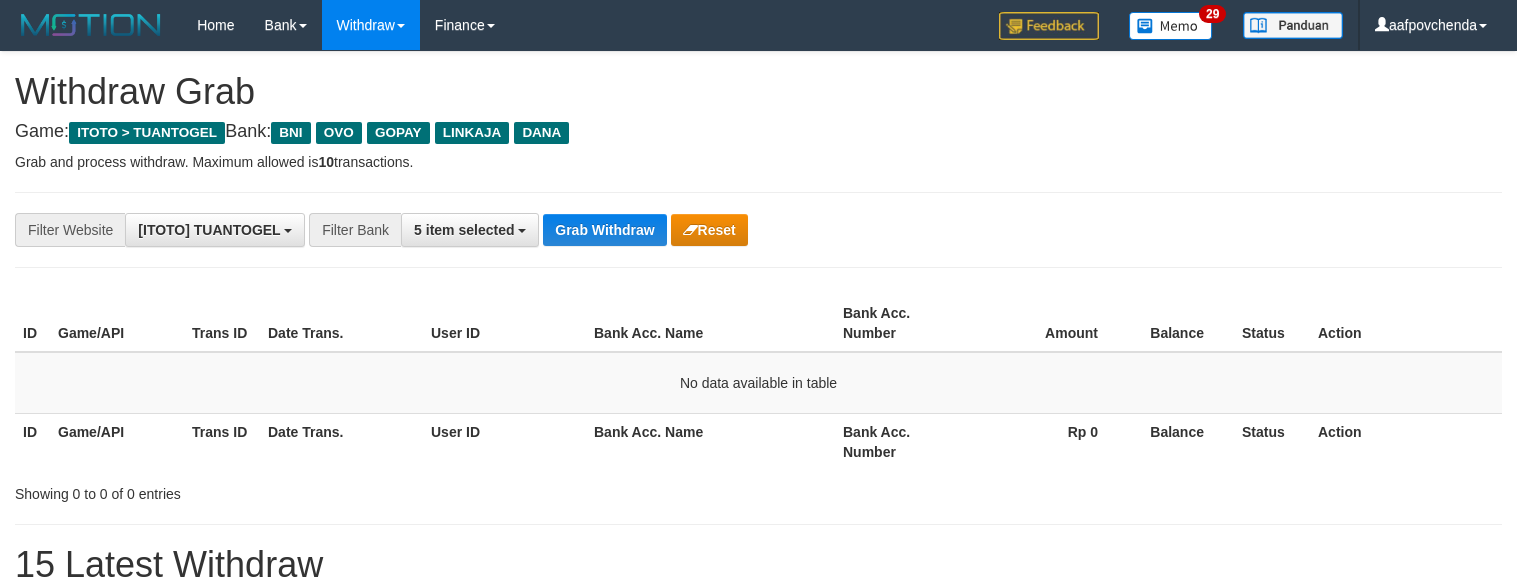 scroll, scrollTop: 0, scrollLeft: 0, axis: both 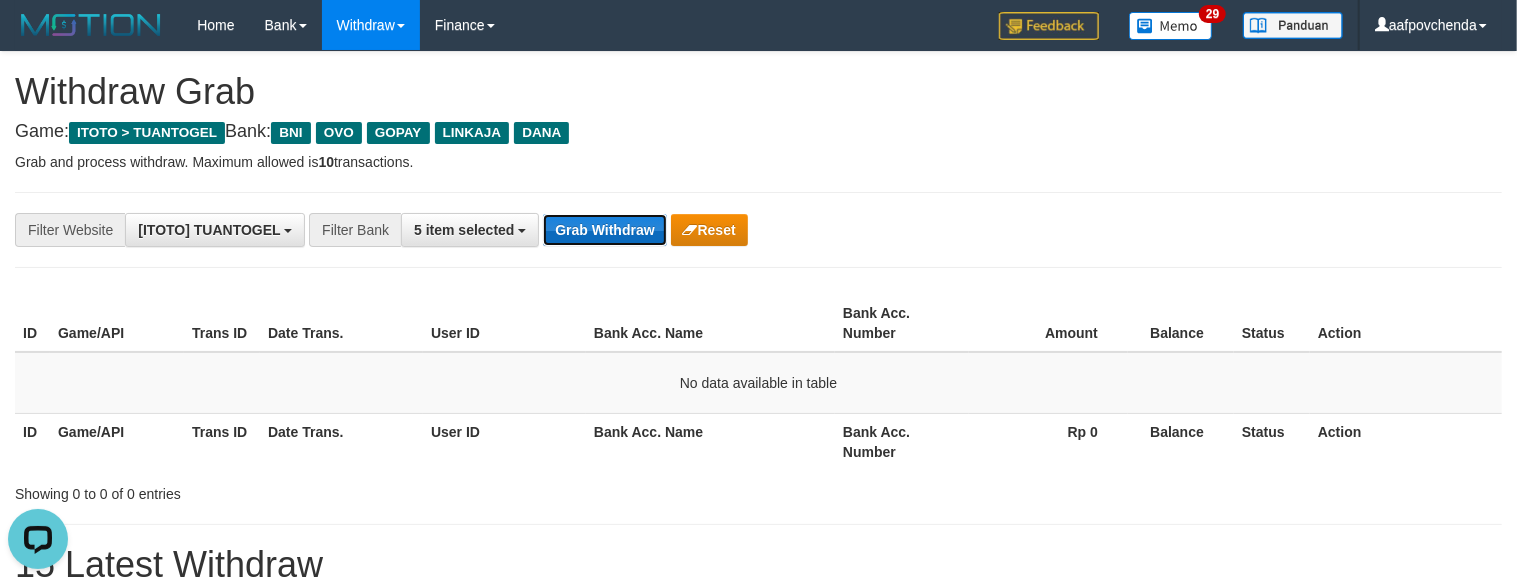 click on "Grab Withdraw" at bounding box center [604, 230] 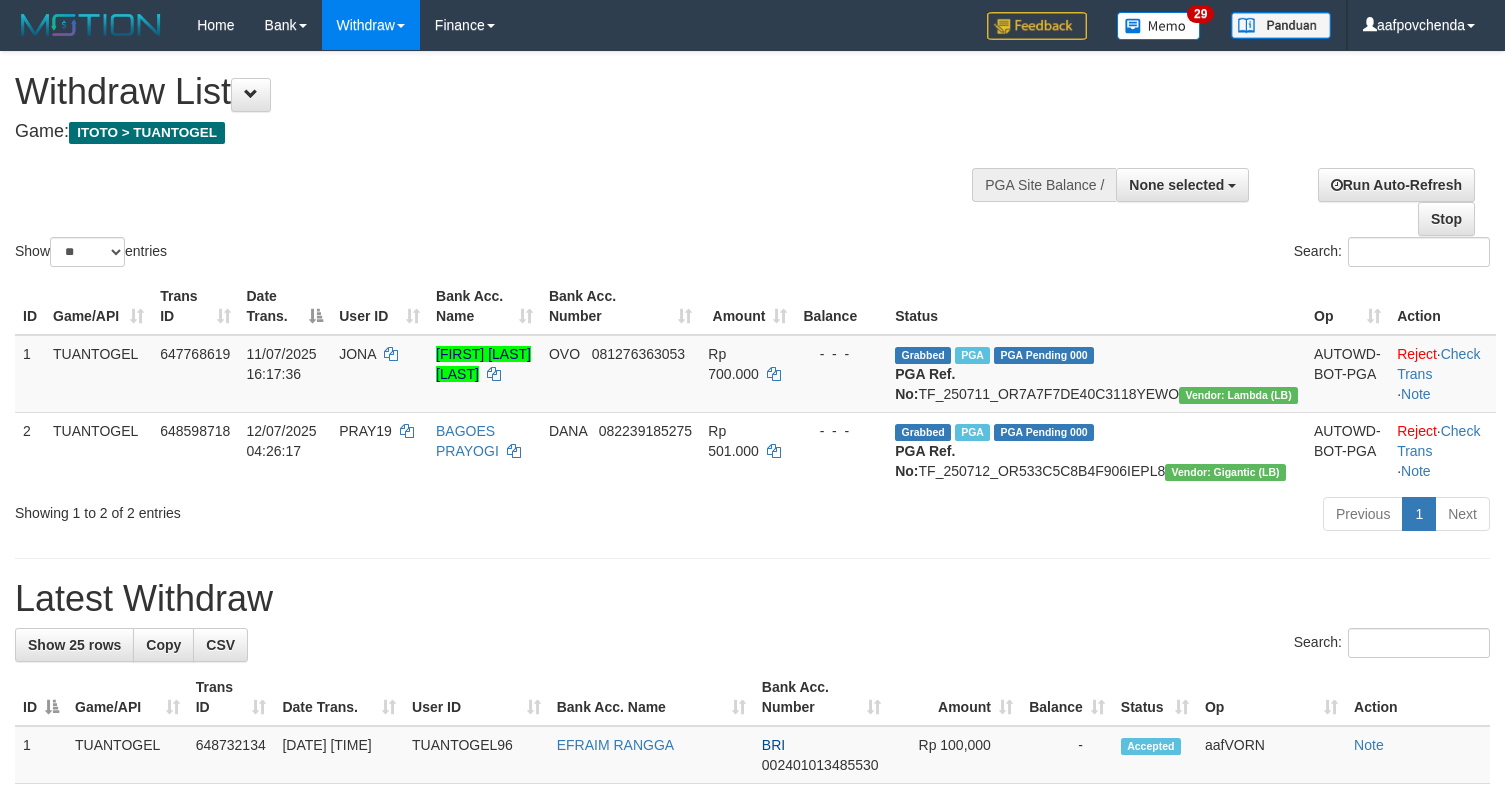 select 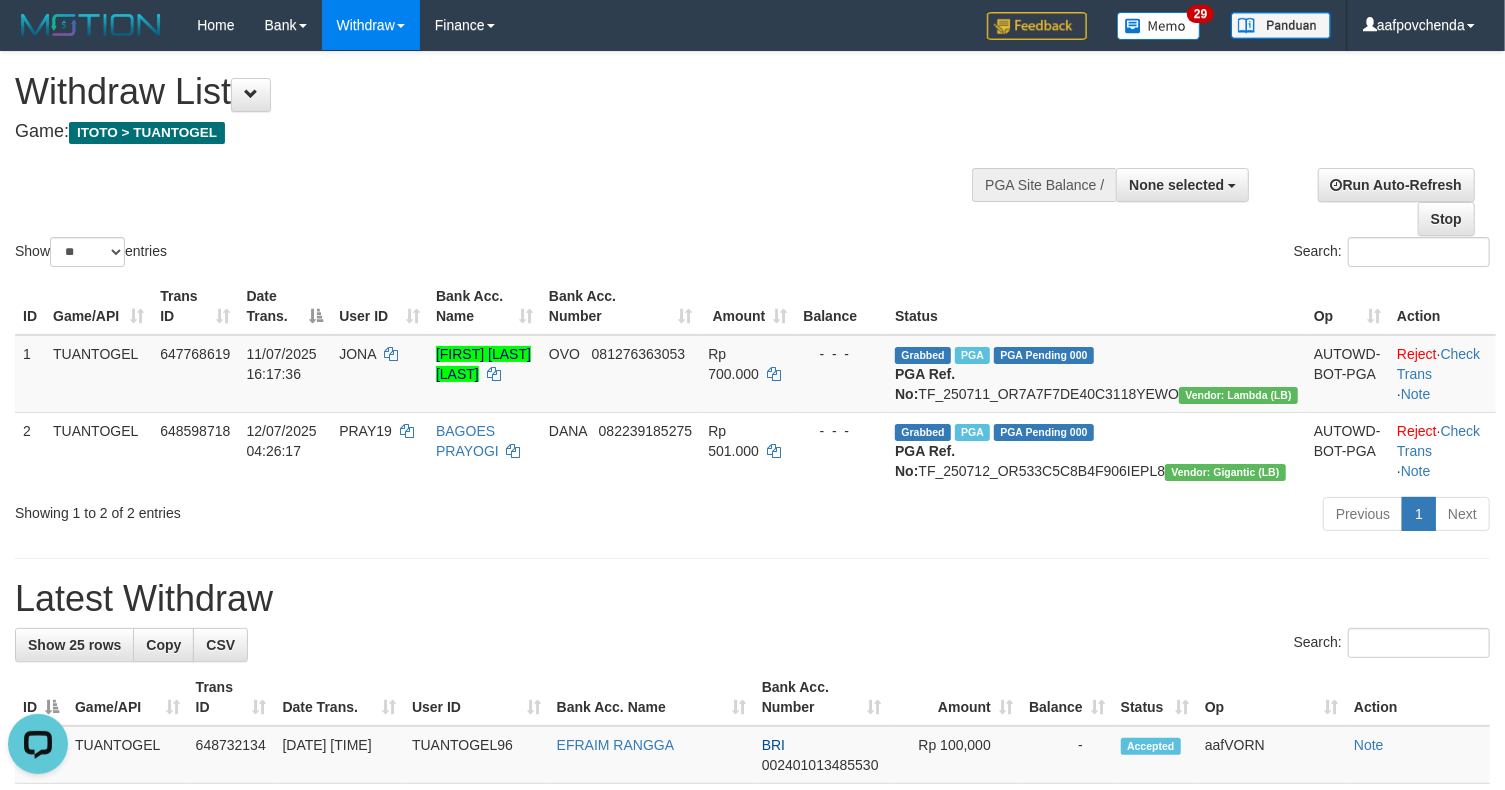 scroll, scrollTop: 0, scrollLeft: 0, axis: both 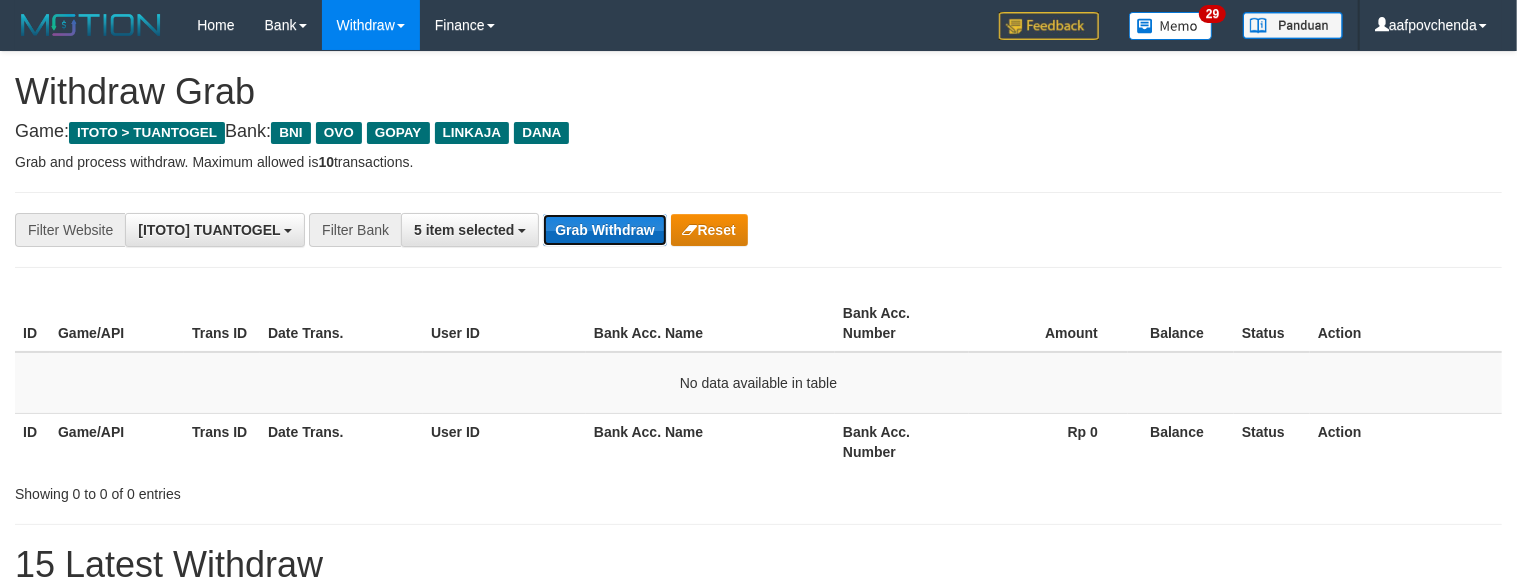 drag, startPoint x: 0, startPoint y: 0, endPoint x: 572, endPoint y: 234, distance: 618.01294 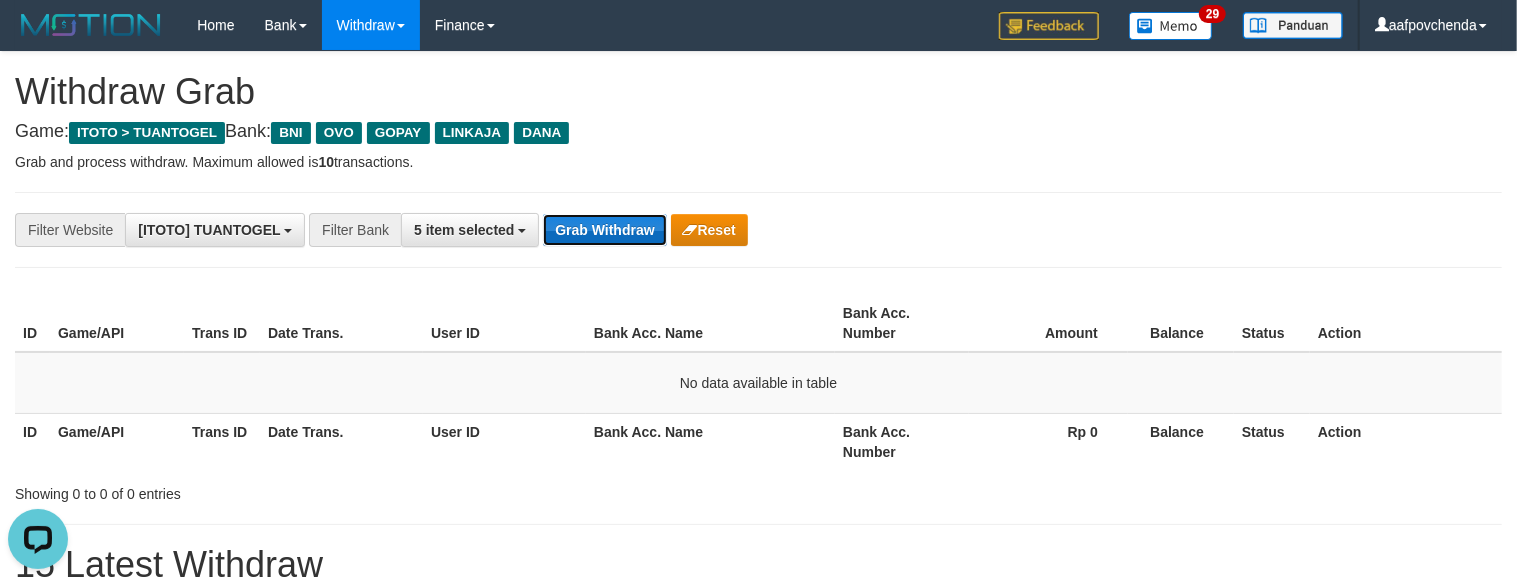 scroll, scrollTop: 0, scrollLeft: 0, axis: both 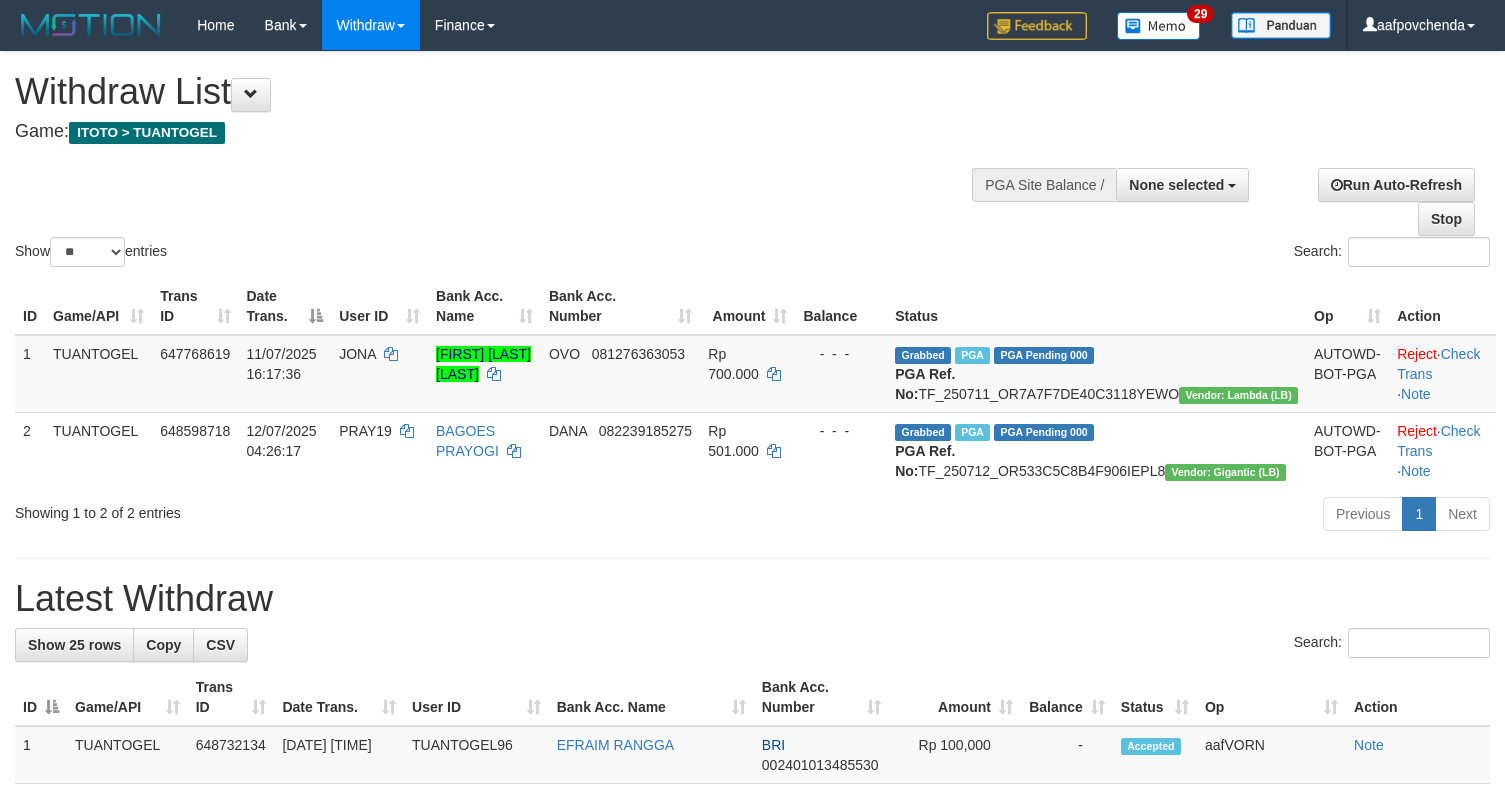 select 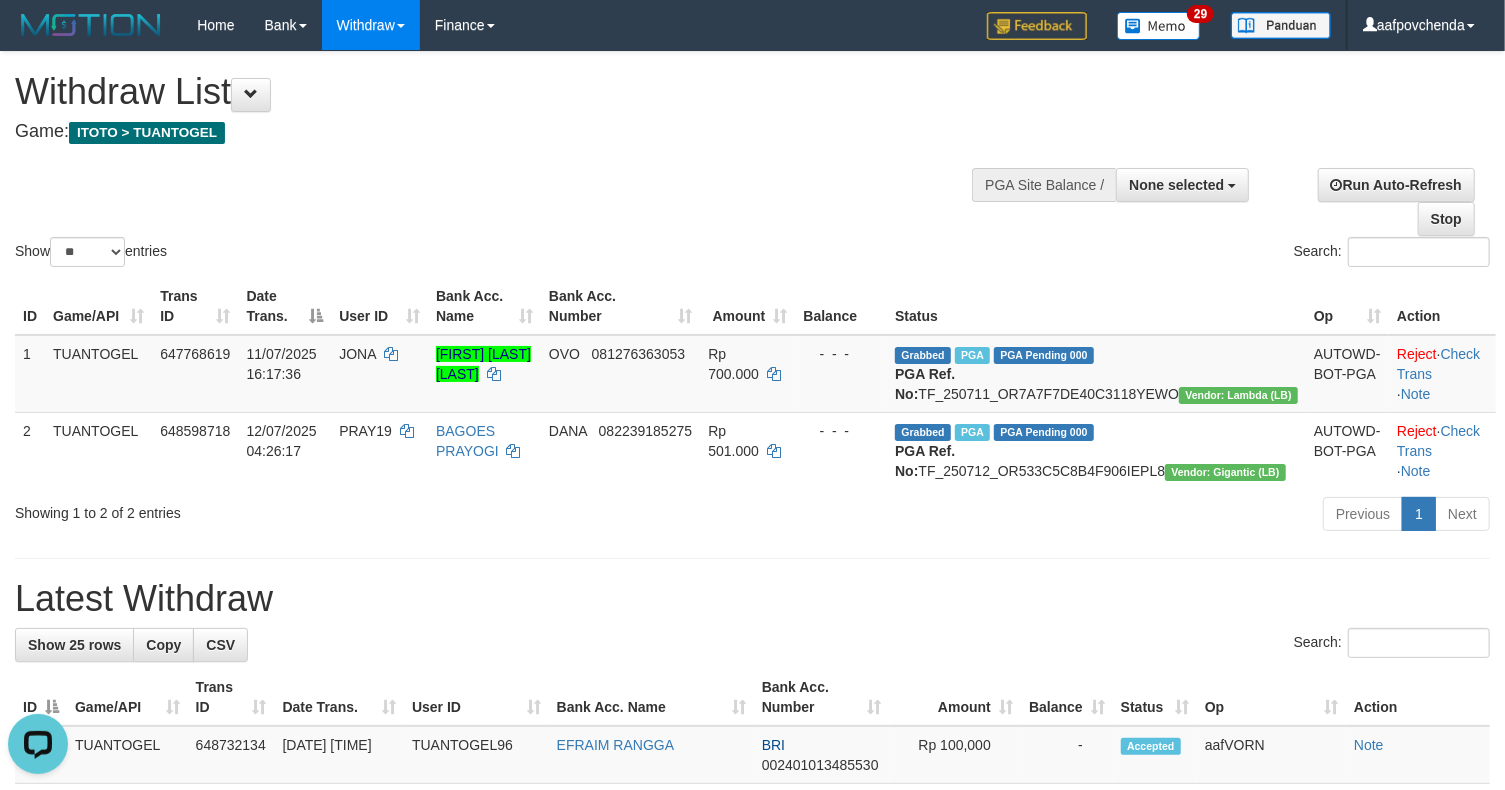 scroll, scrollTop: 0, scrollLeft: 0, axis: both 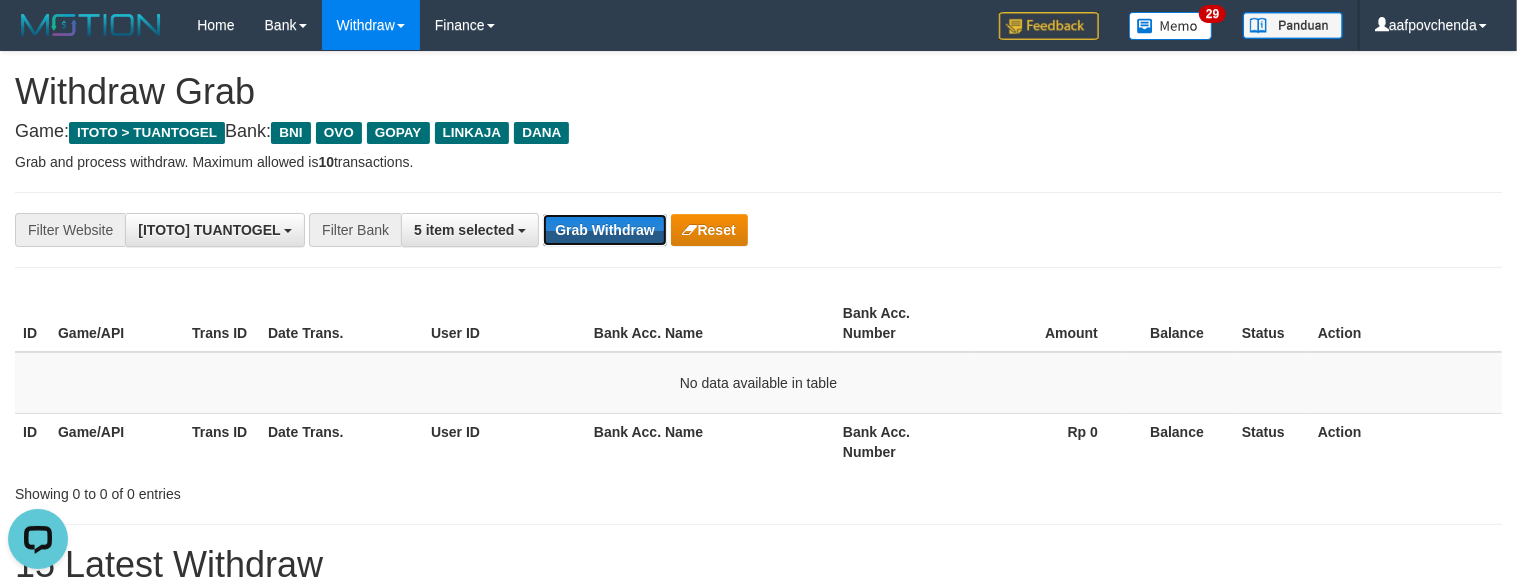 click on "**********" at bounding box center [758, 230] 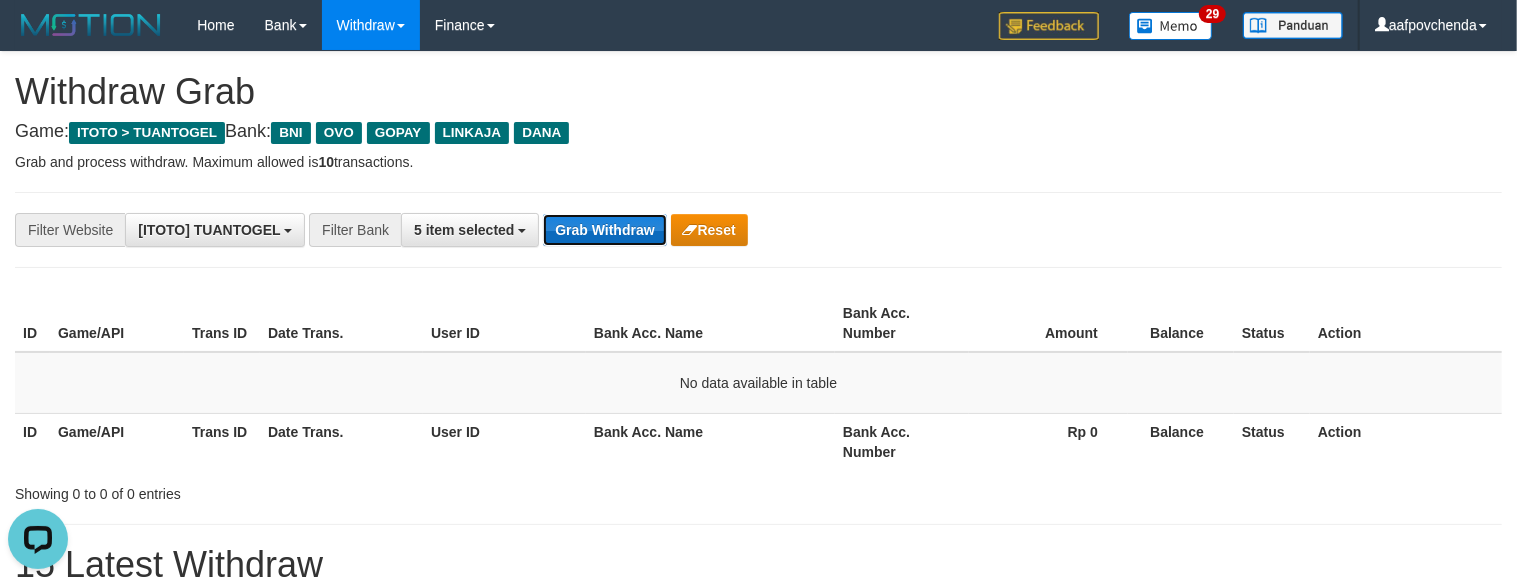 click on "Grab Withdraw" at bounding box center (604, 230) 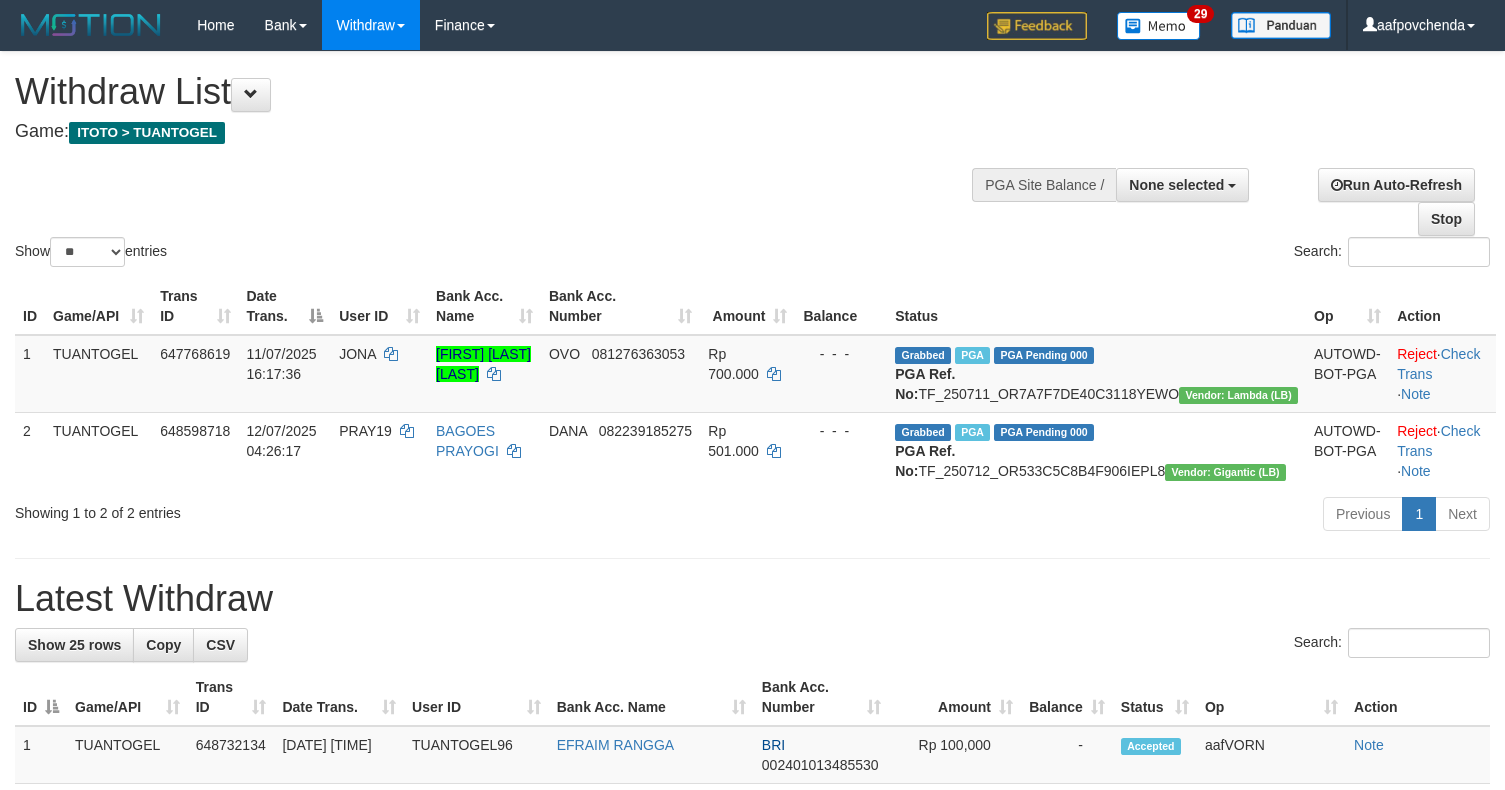 select 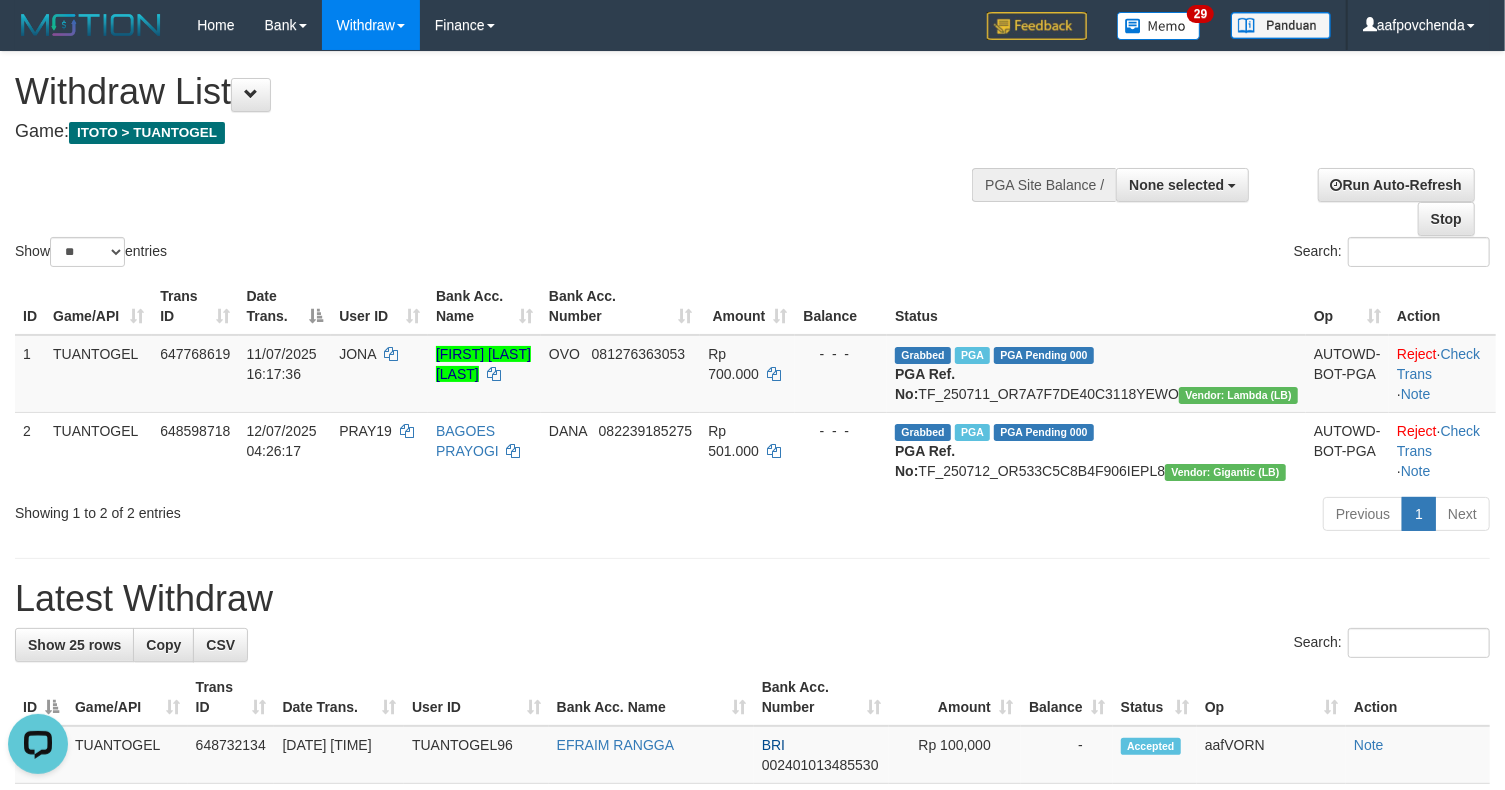 scroll, scrollTop: 0, scrollLeft: 0, axis: both 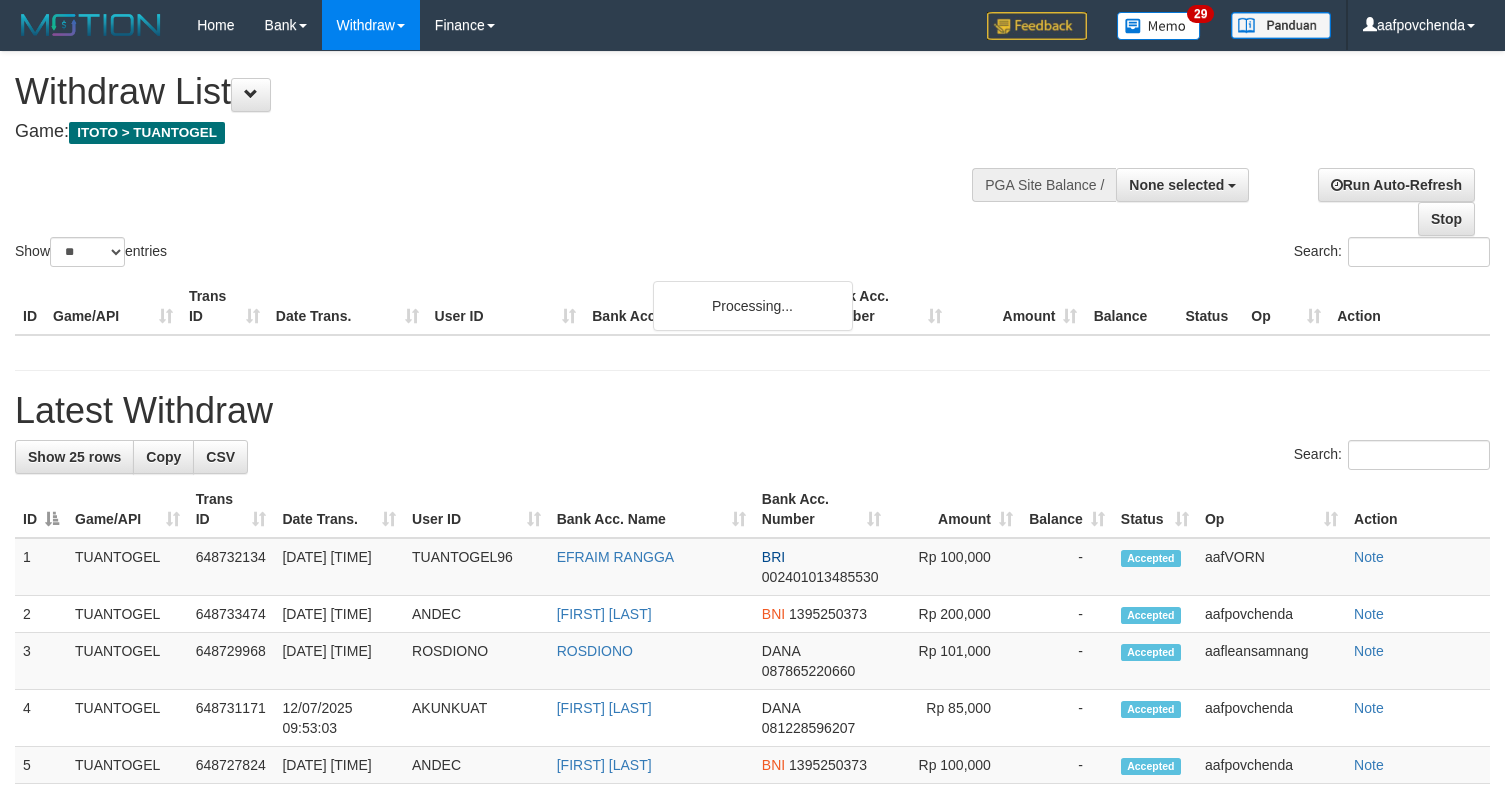 select 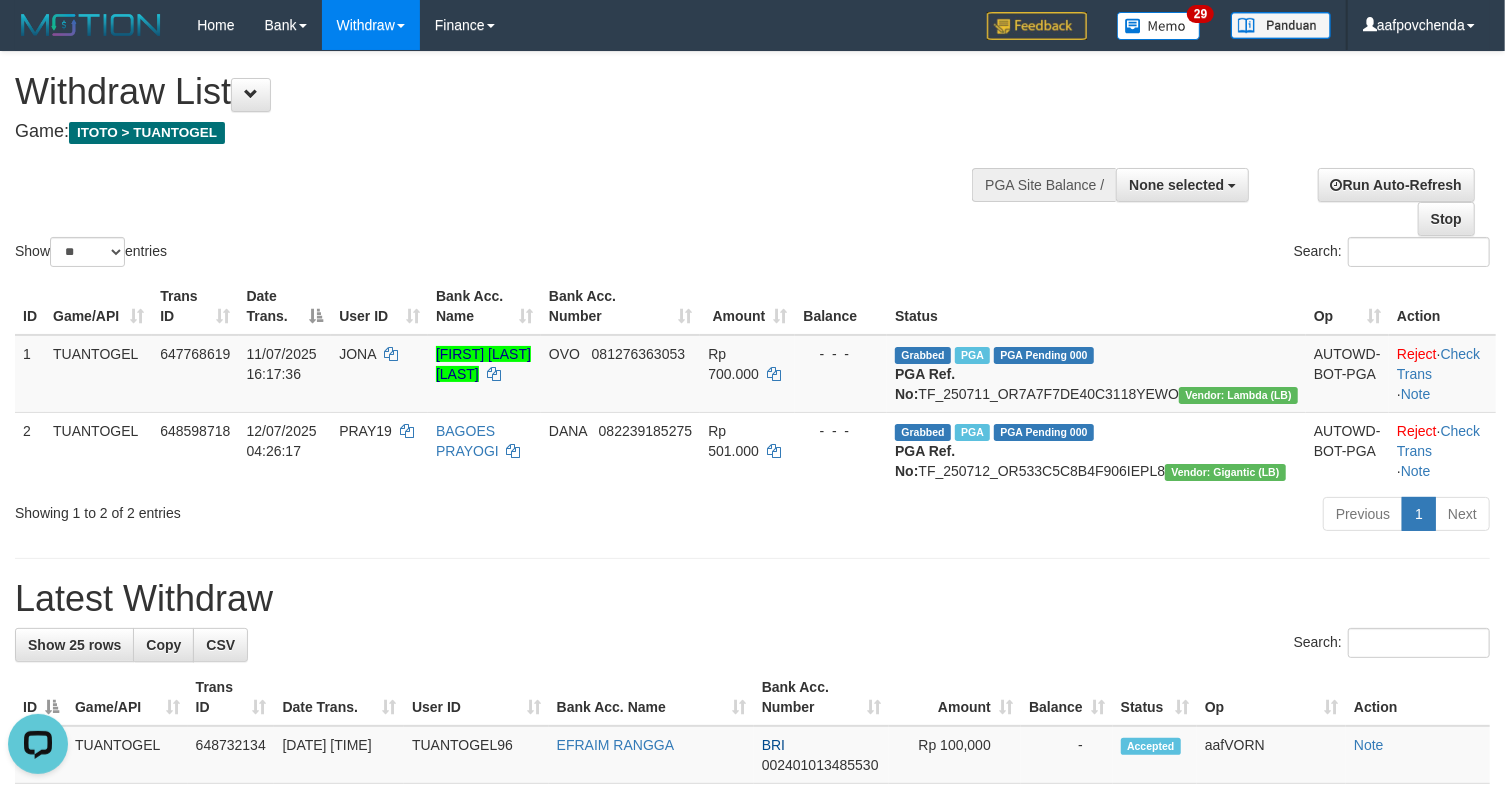 scroll, scrollTop: 0, scrollLeft: 0, axis: both 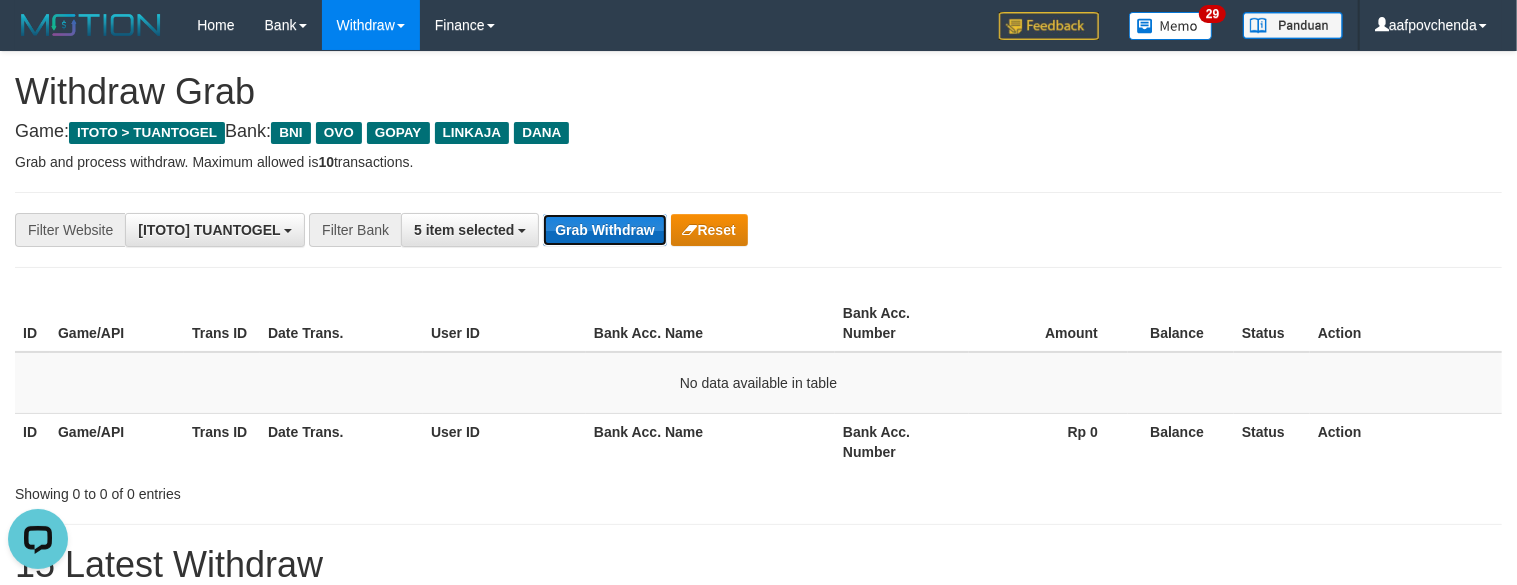 click on "Grab Withdraw" at bounding box center (604, 230) 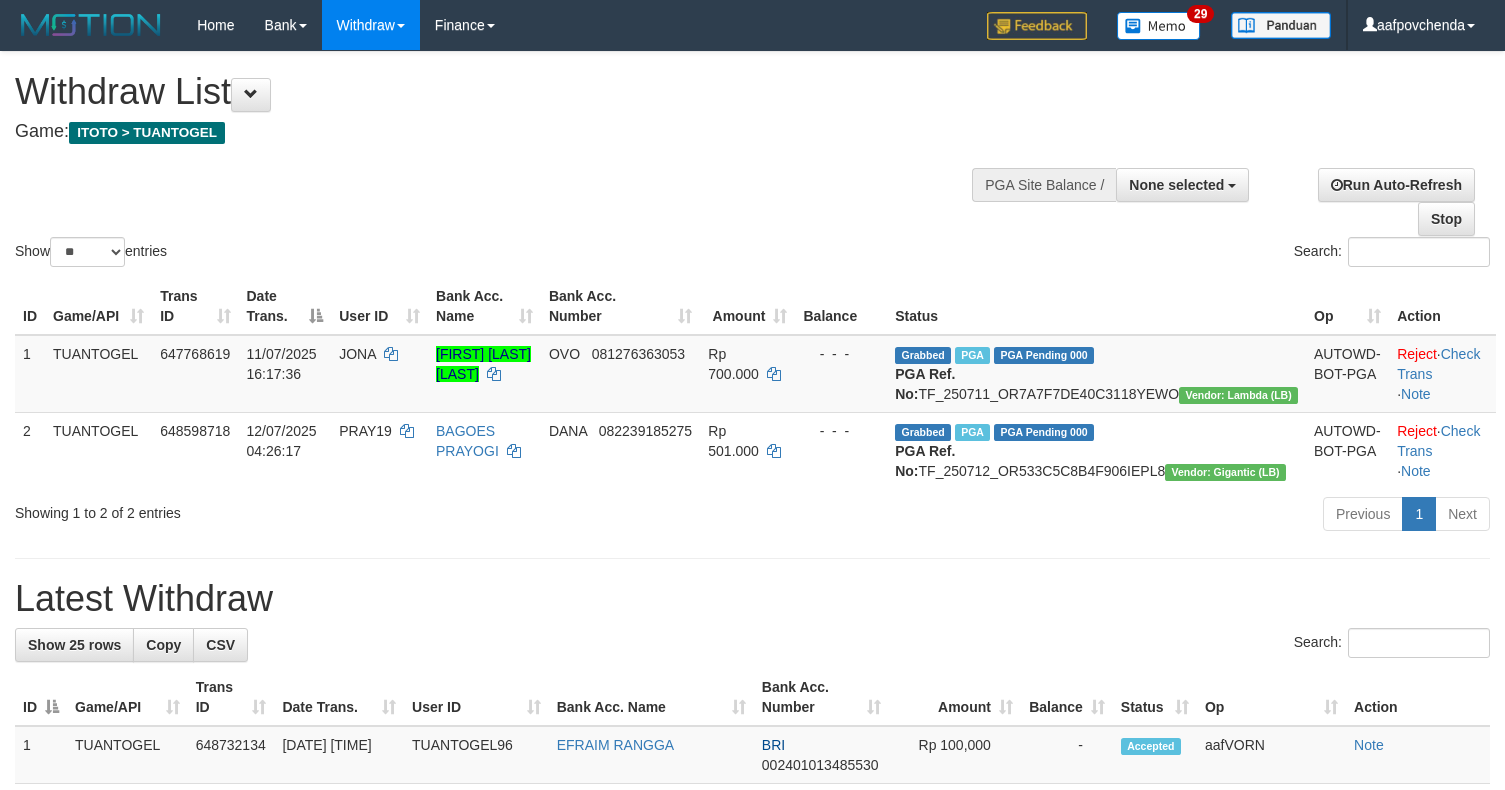 select 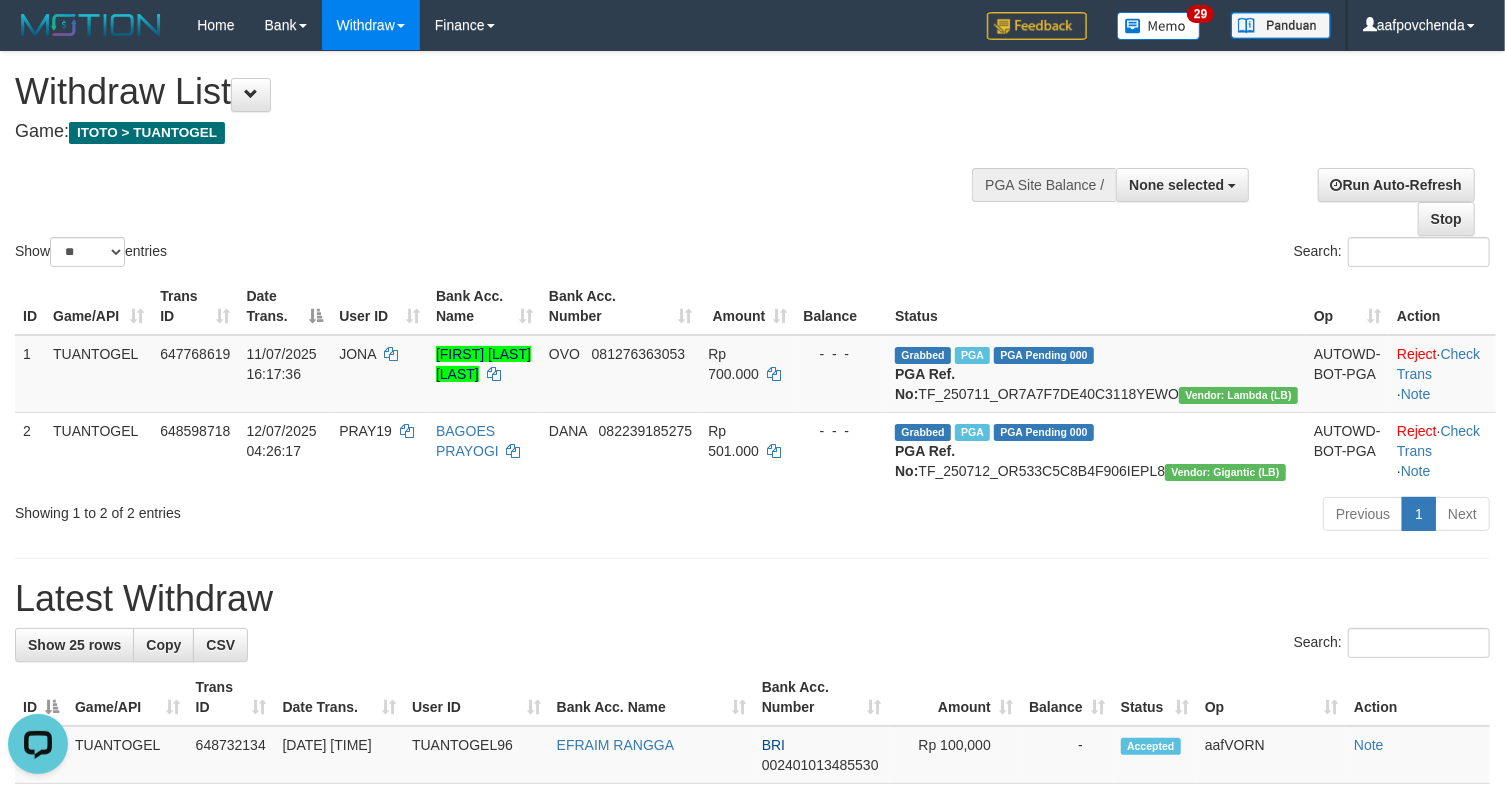 scroll, scrollTop: 0, scrollLeft: 0, axis: both 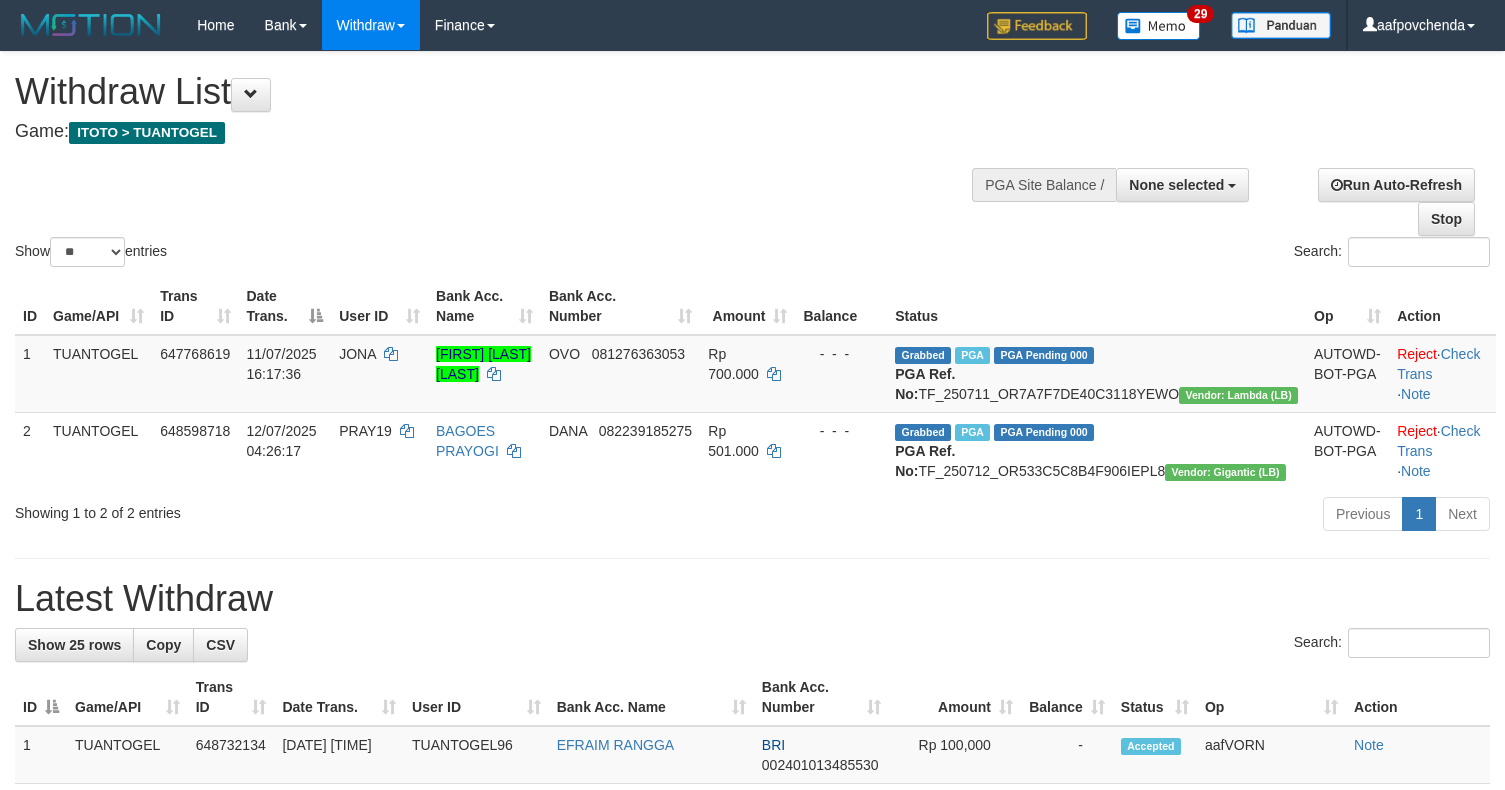 select 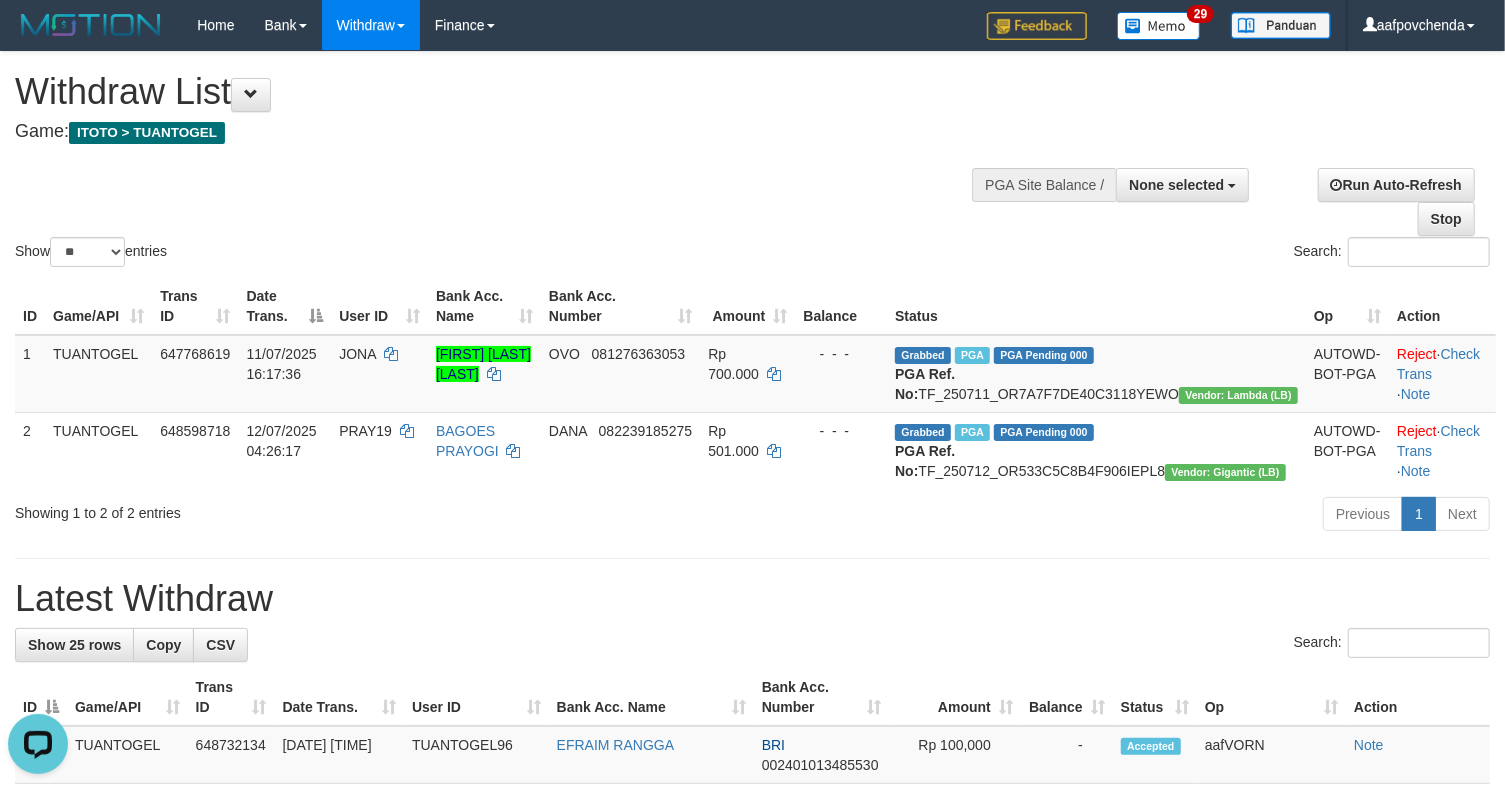 scroll, scrollTop: 0, scrollLeft: 0, axis: both 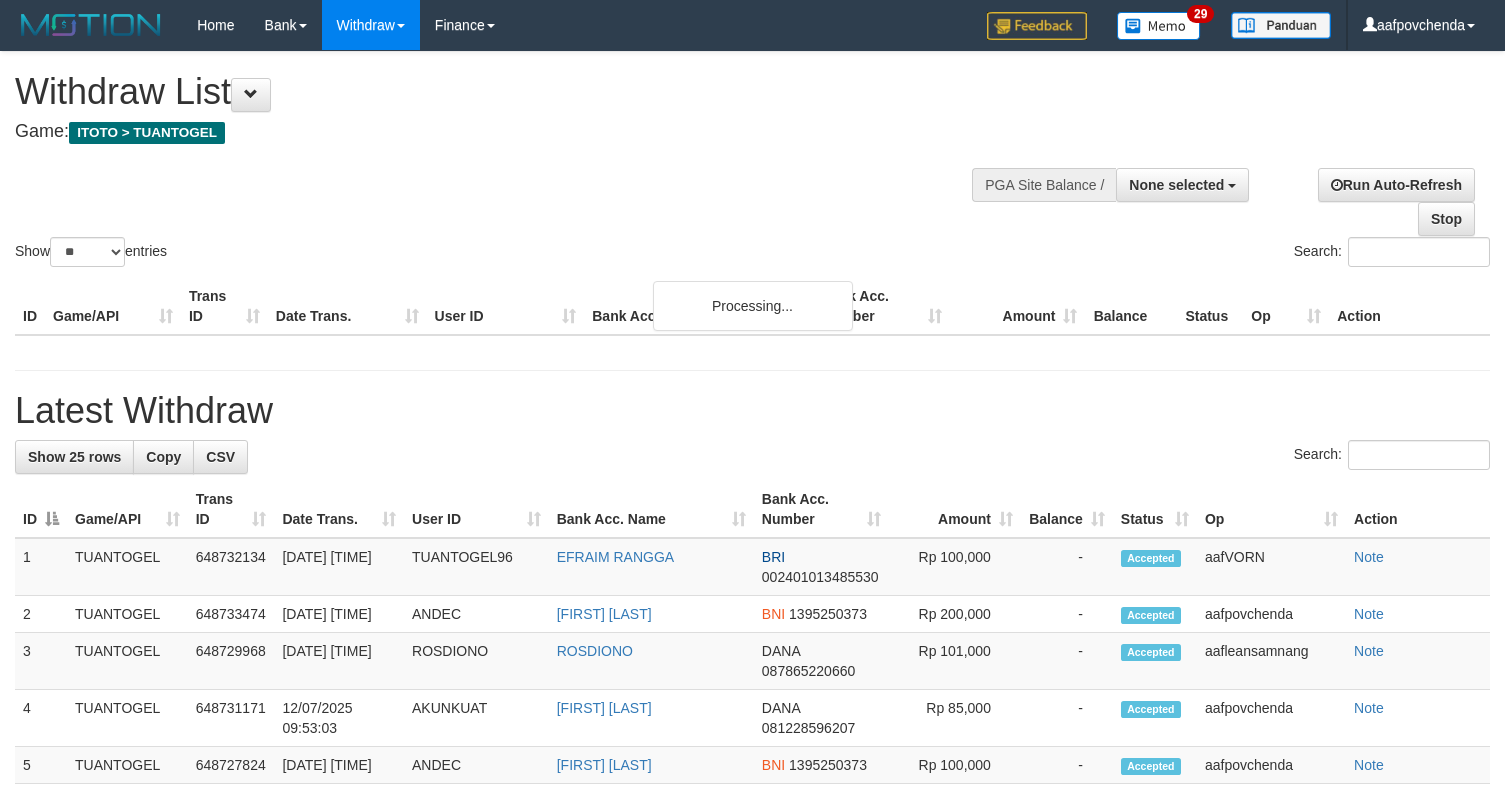 select 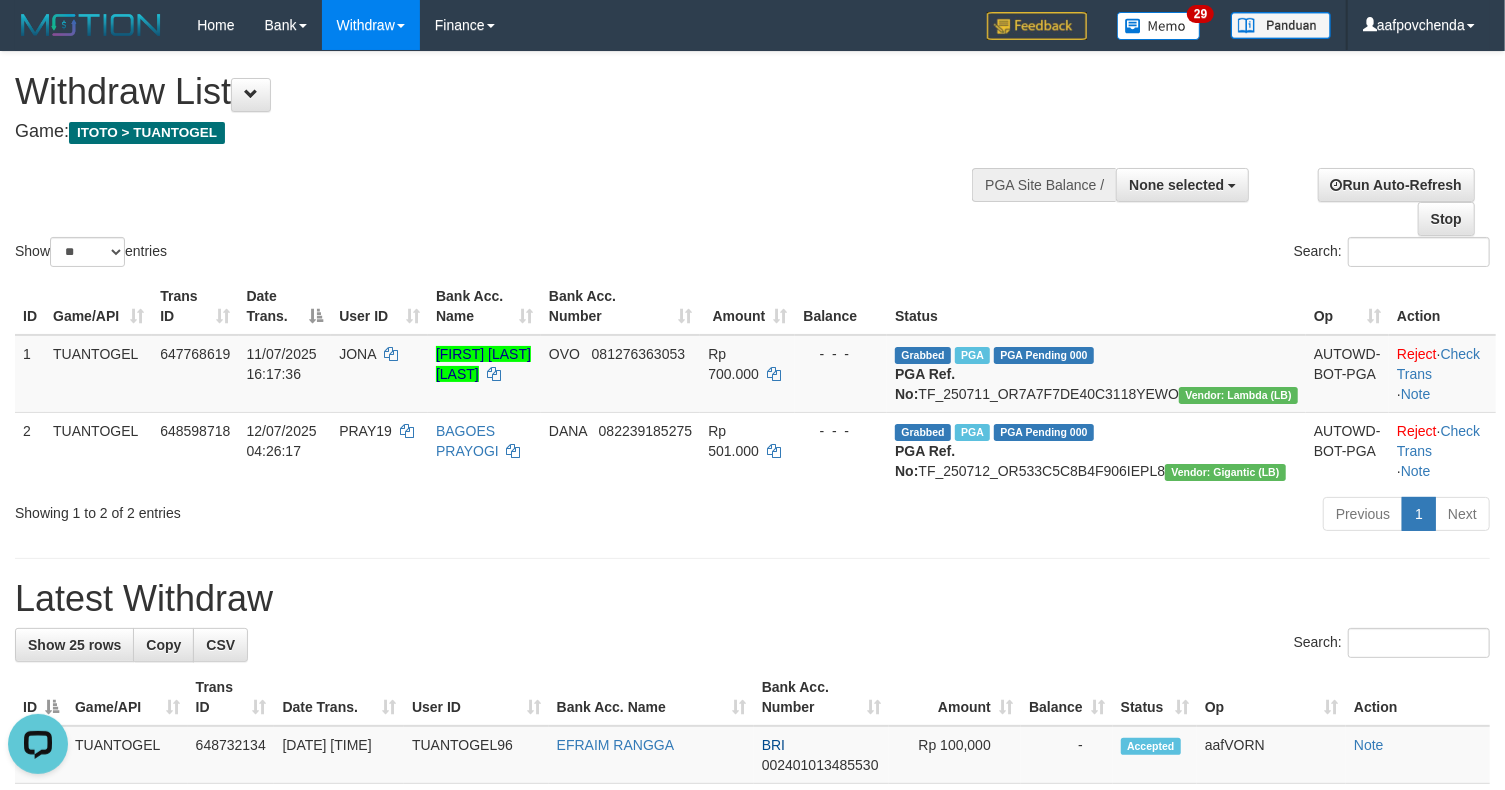 scroll, scrollTop: 0, scrollLeft: 0, axis: both 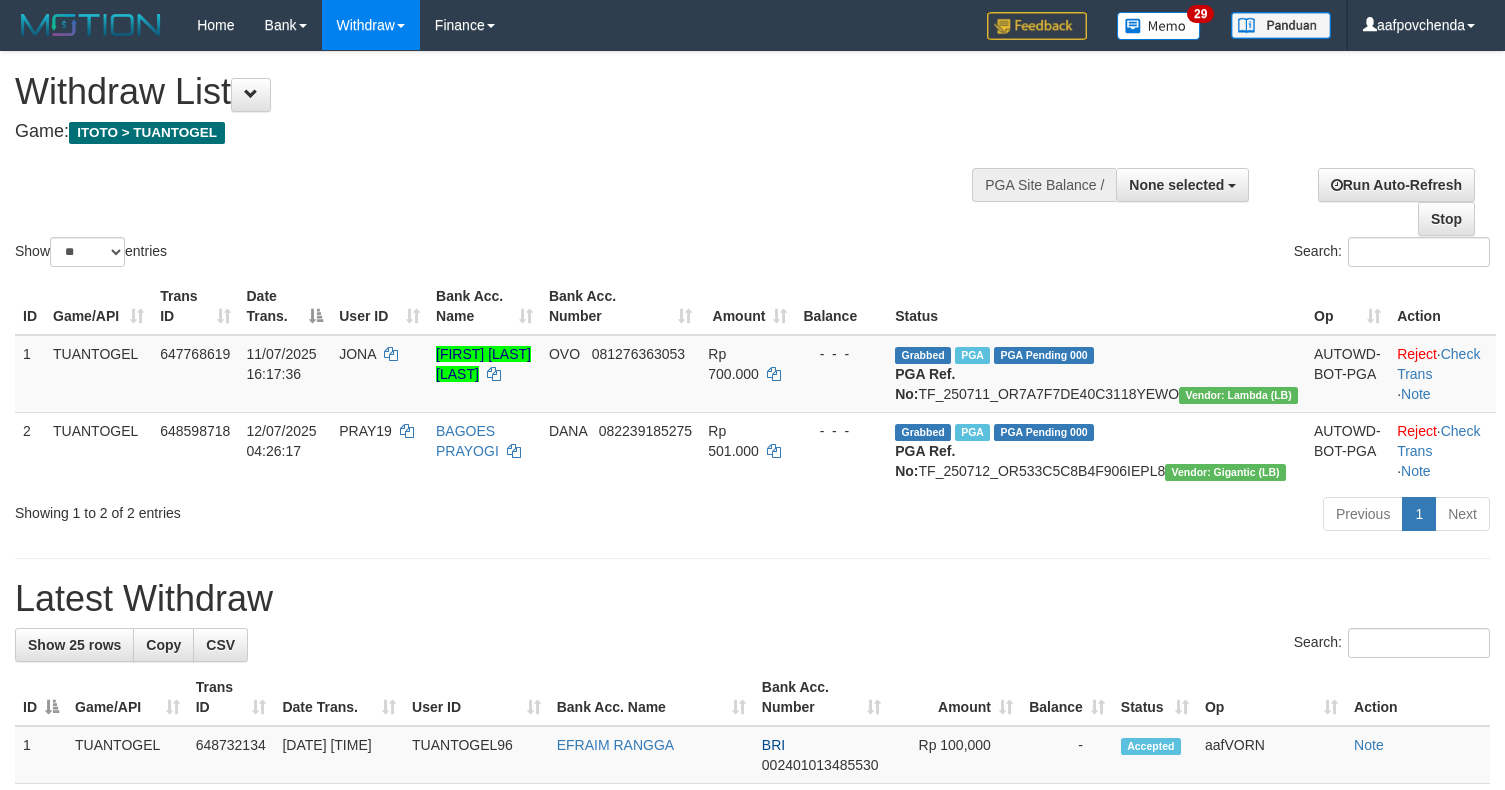 select 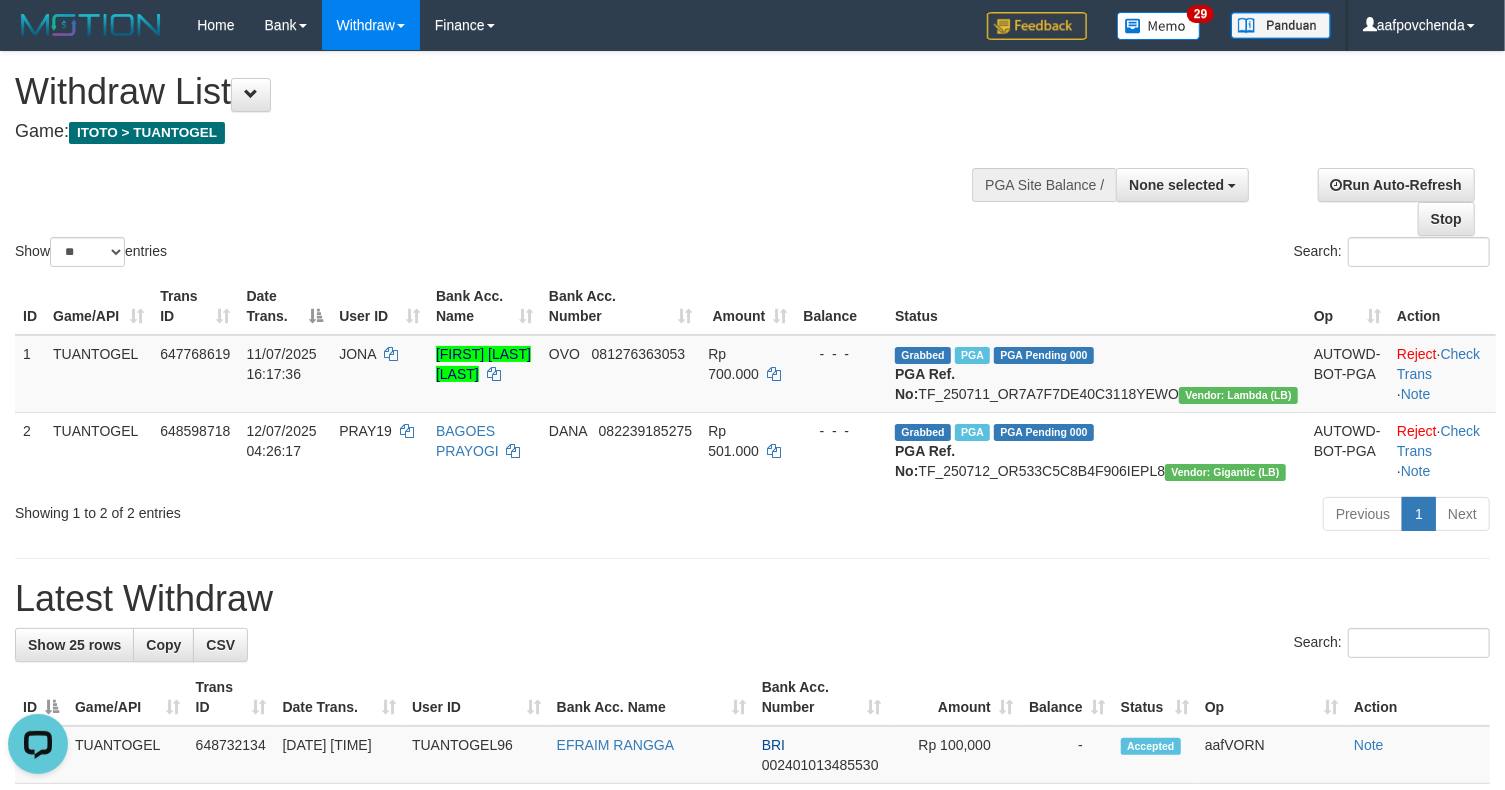 scroll, scrollTop: 0, scrollLeft: 0, axis: both 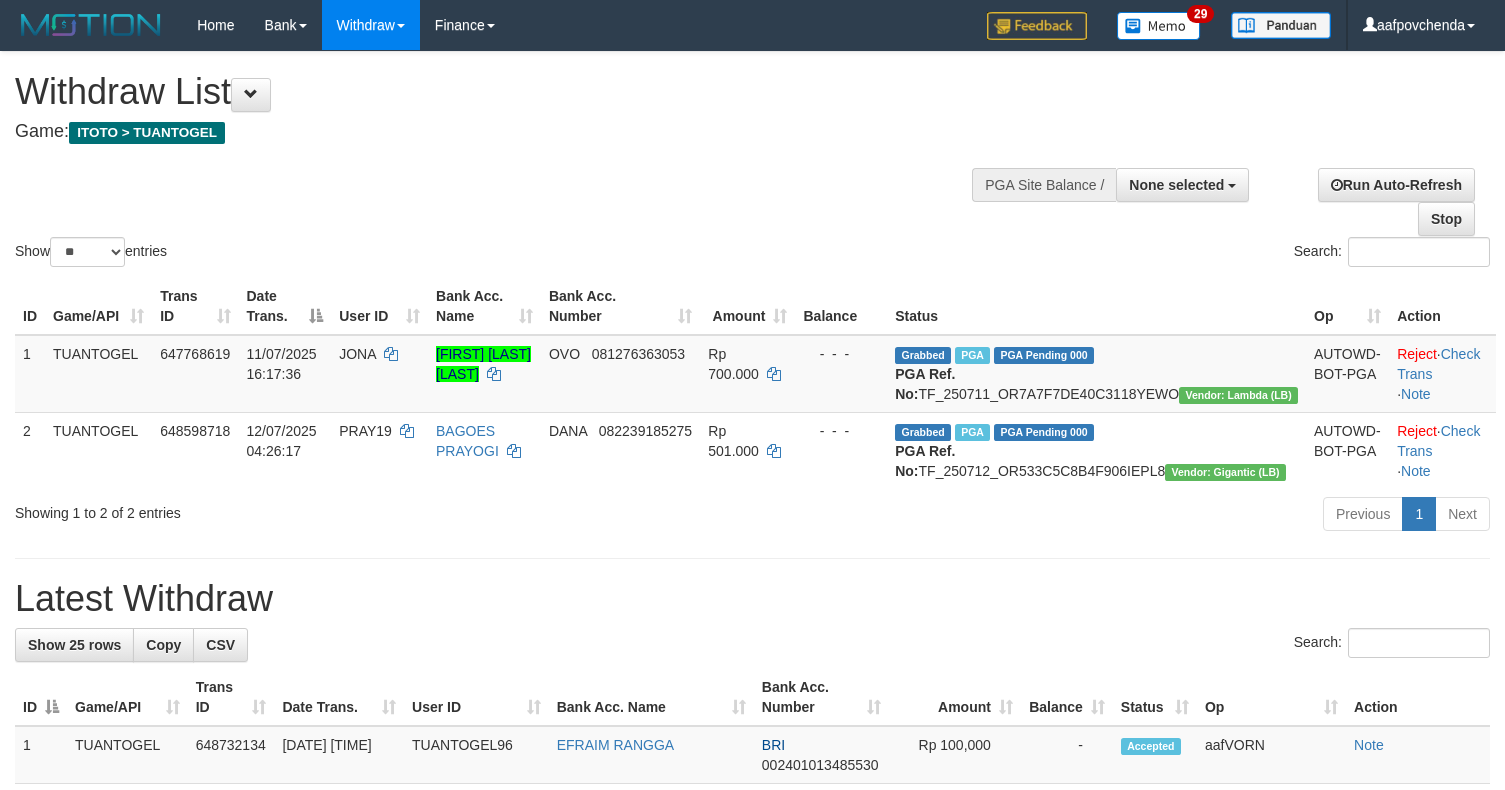 select 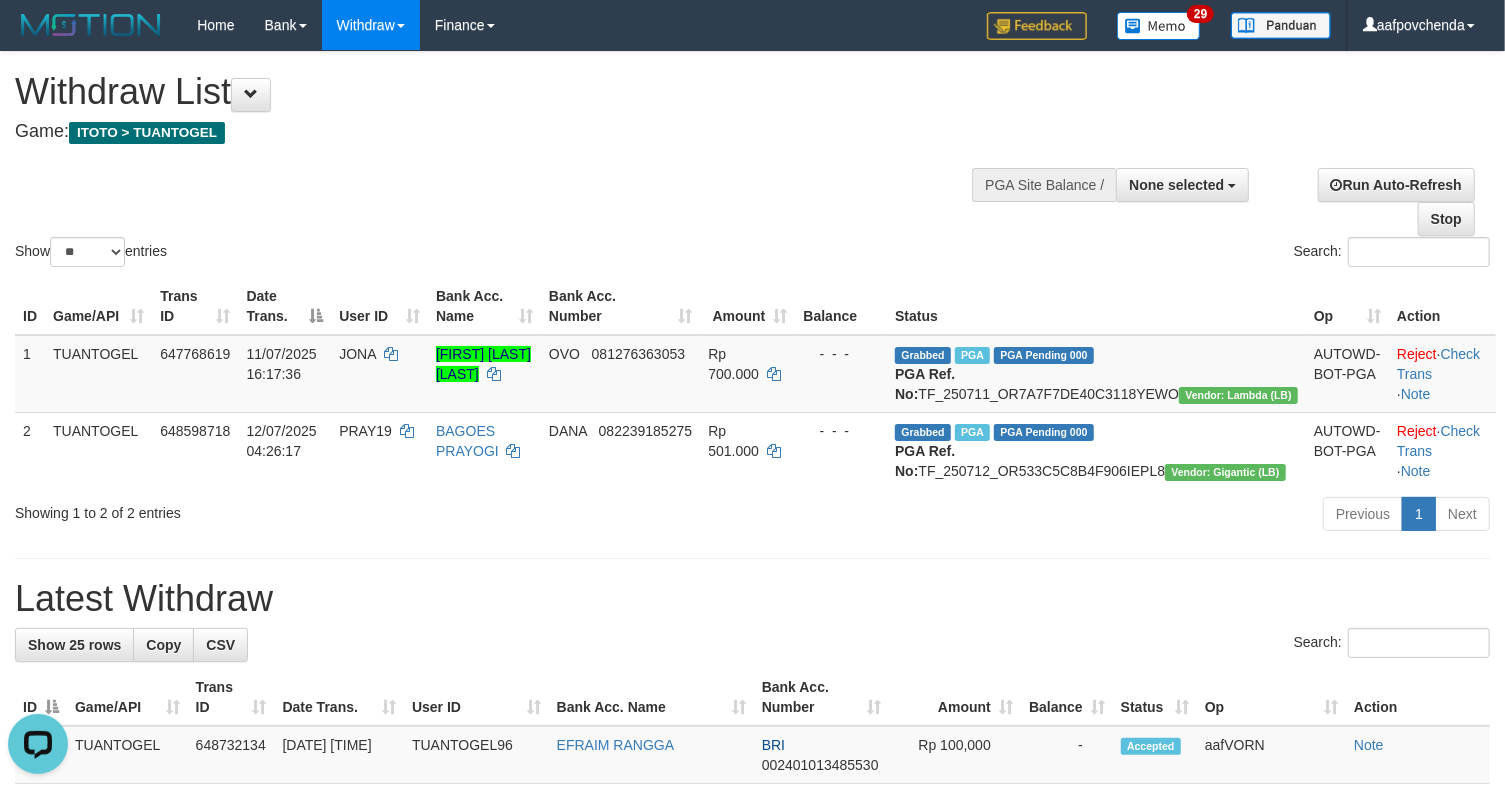 scroll, scrollTop: 0, scrollLeft: 0, axis: both 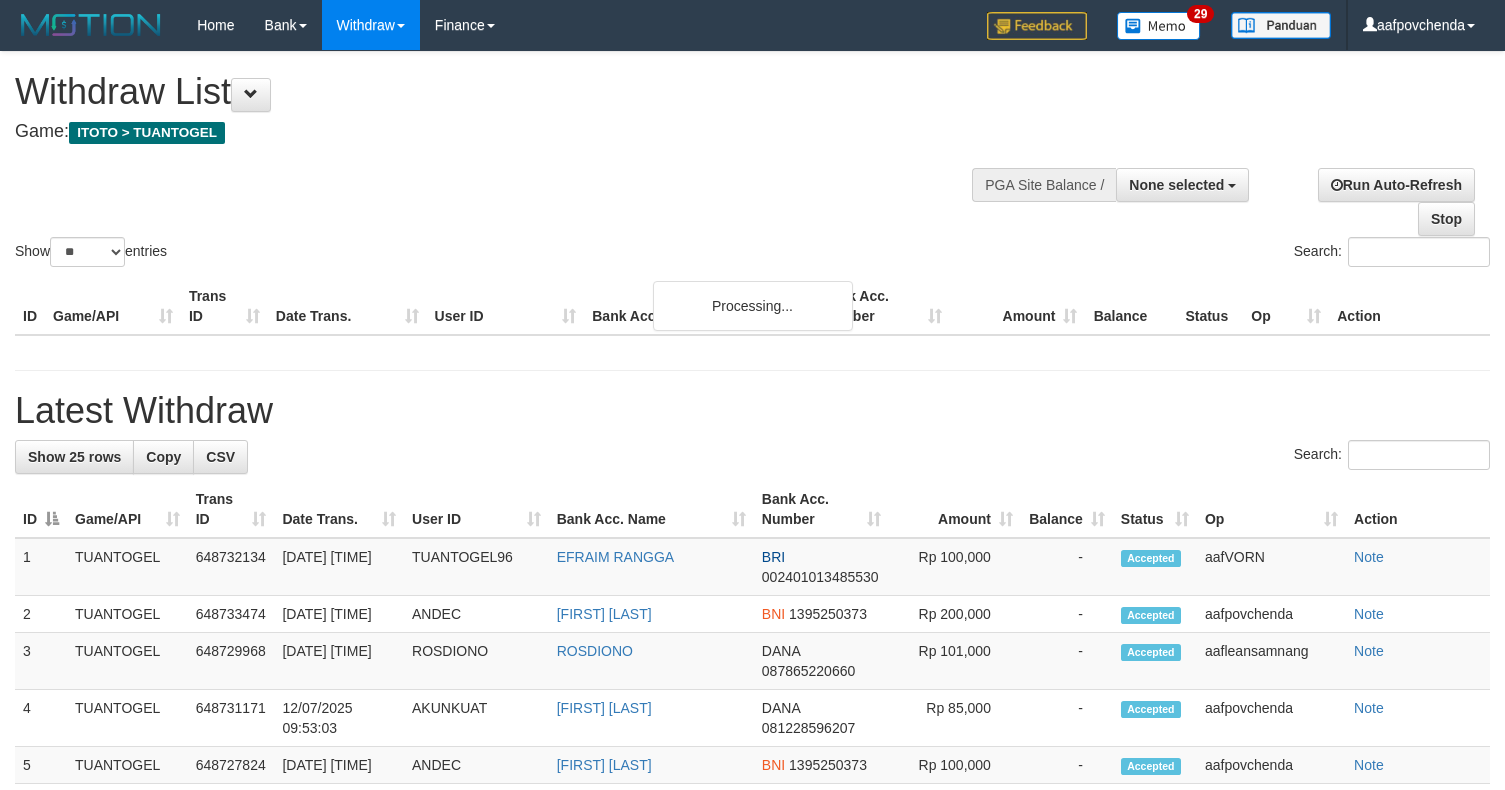 select 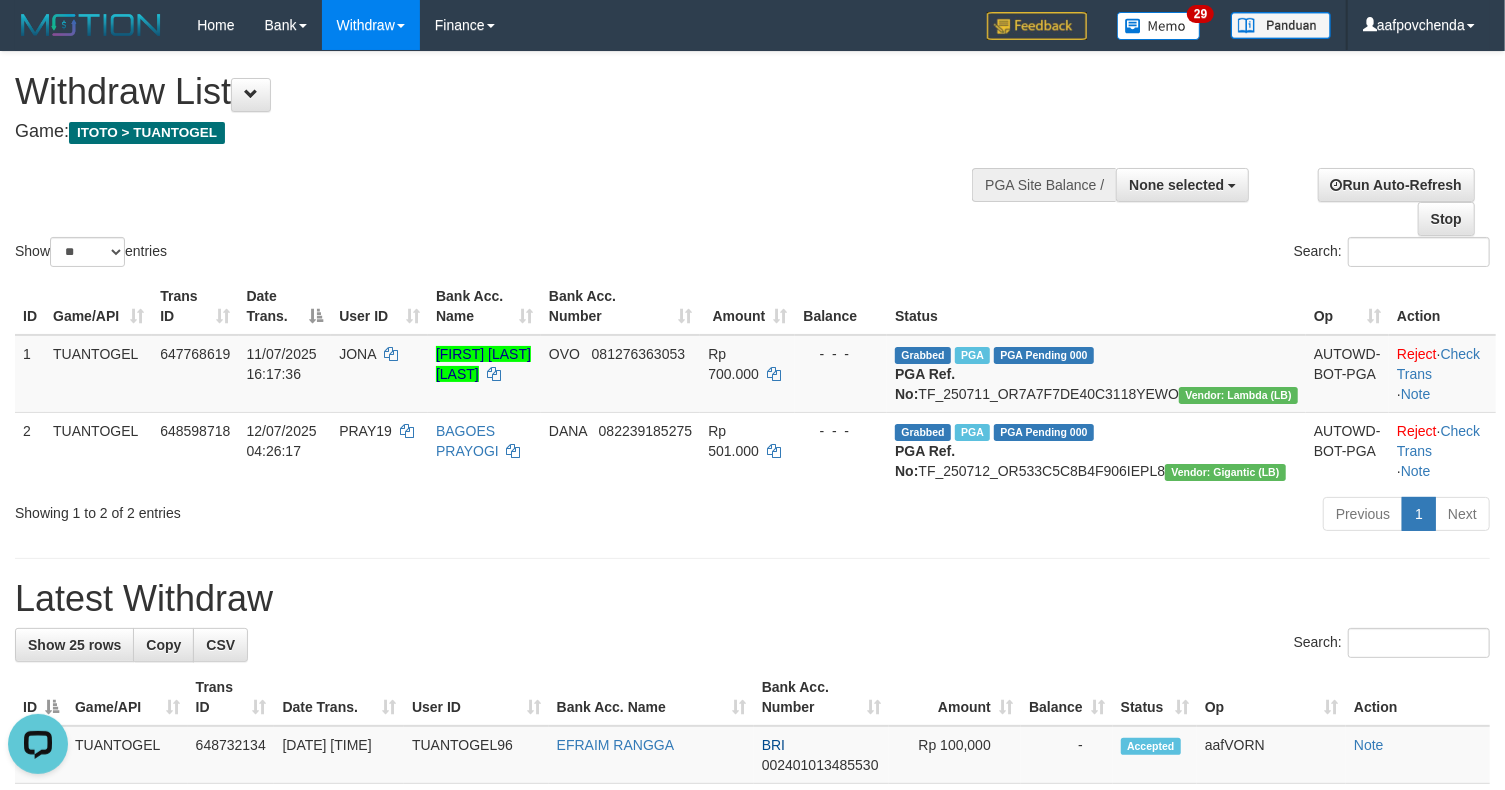 scroll, scrollTop: 0, scrollLeft: 0, axis: both 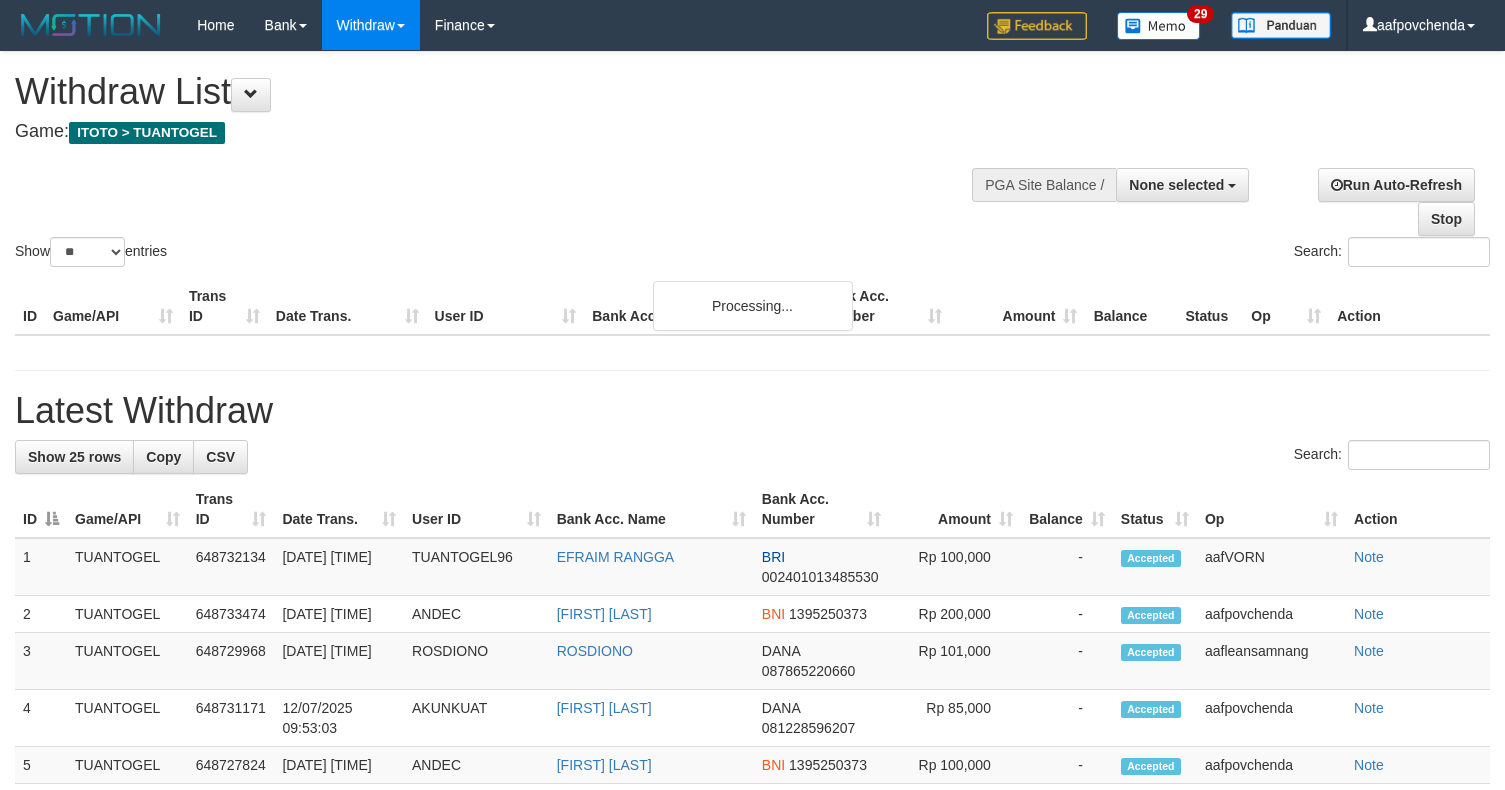 select 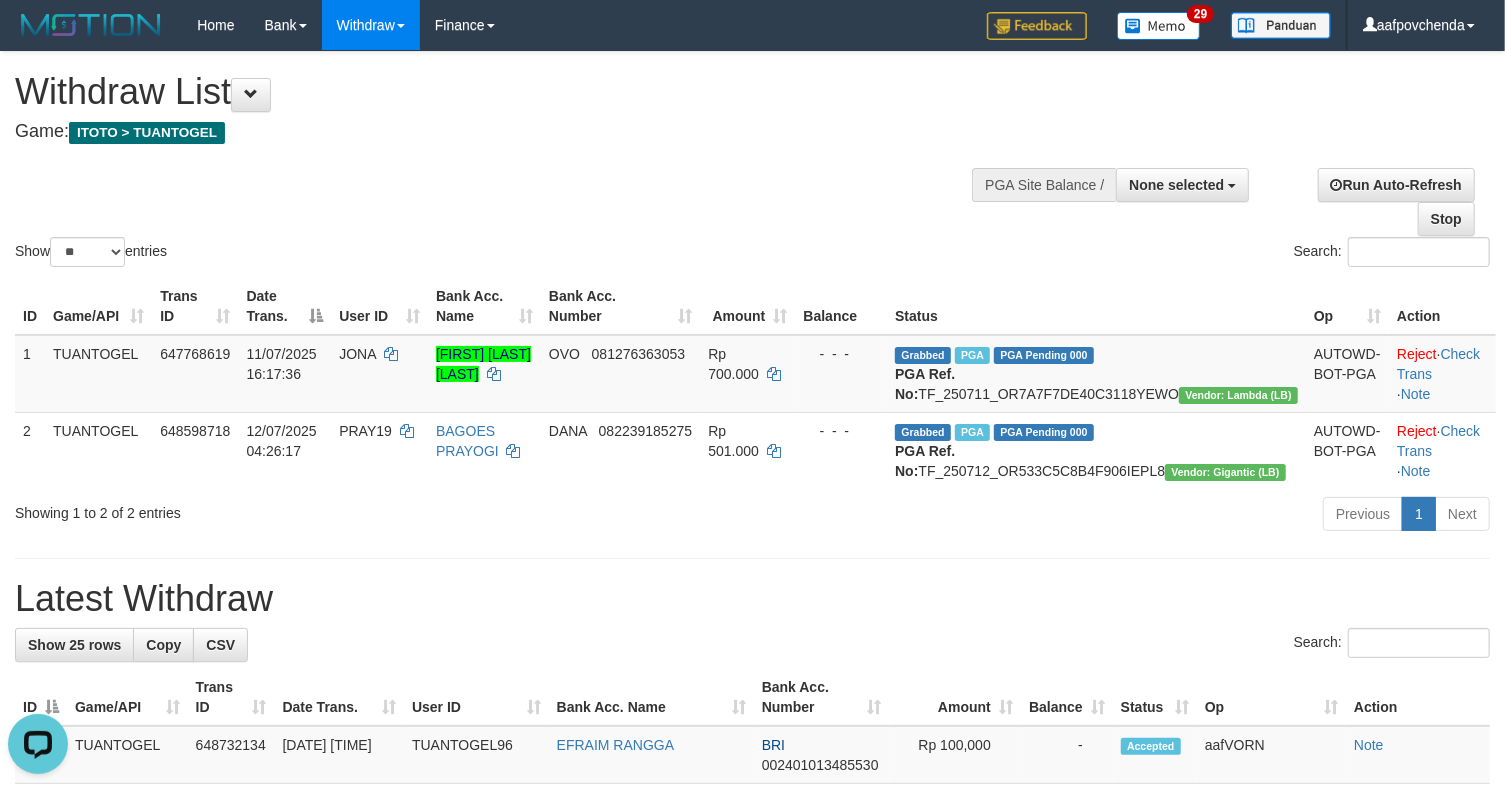 scroll, scrollTop: 0, scrollLeft: 0, axis: both 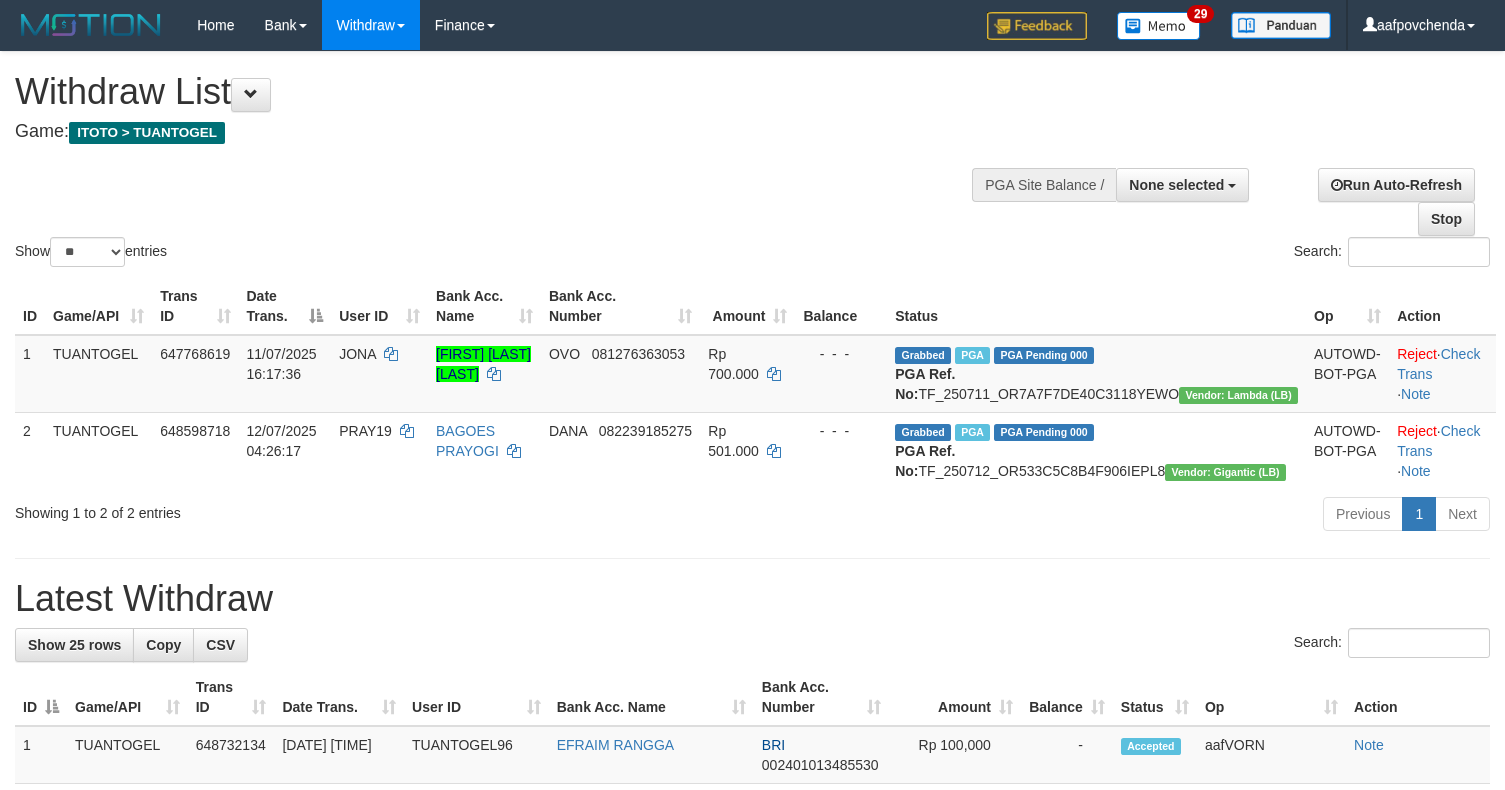 select 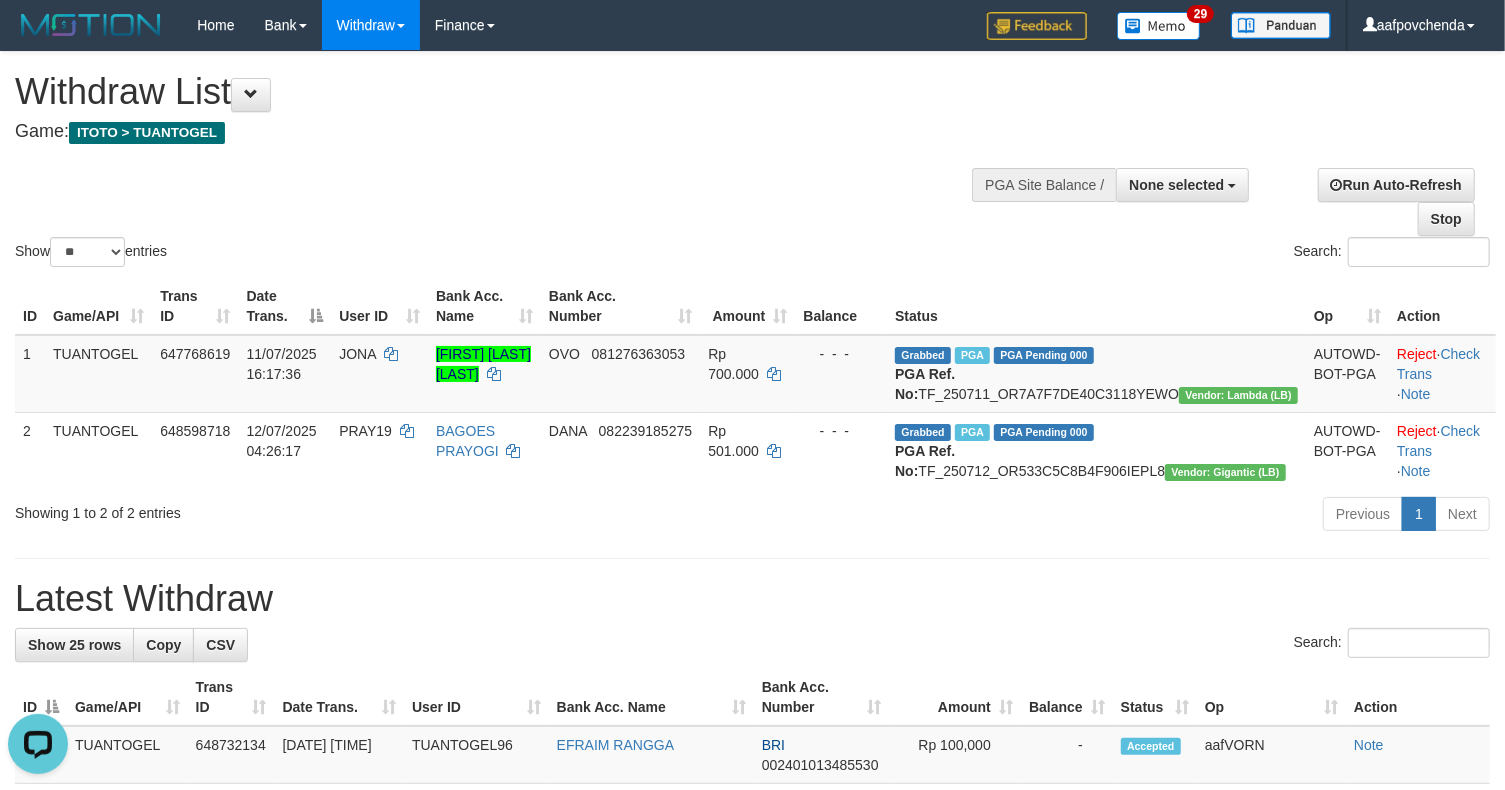 scroll, scrollTop: 0, scrollLeft: 0, axis: both 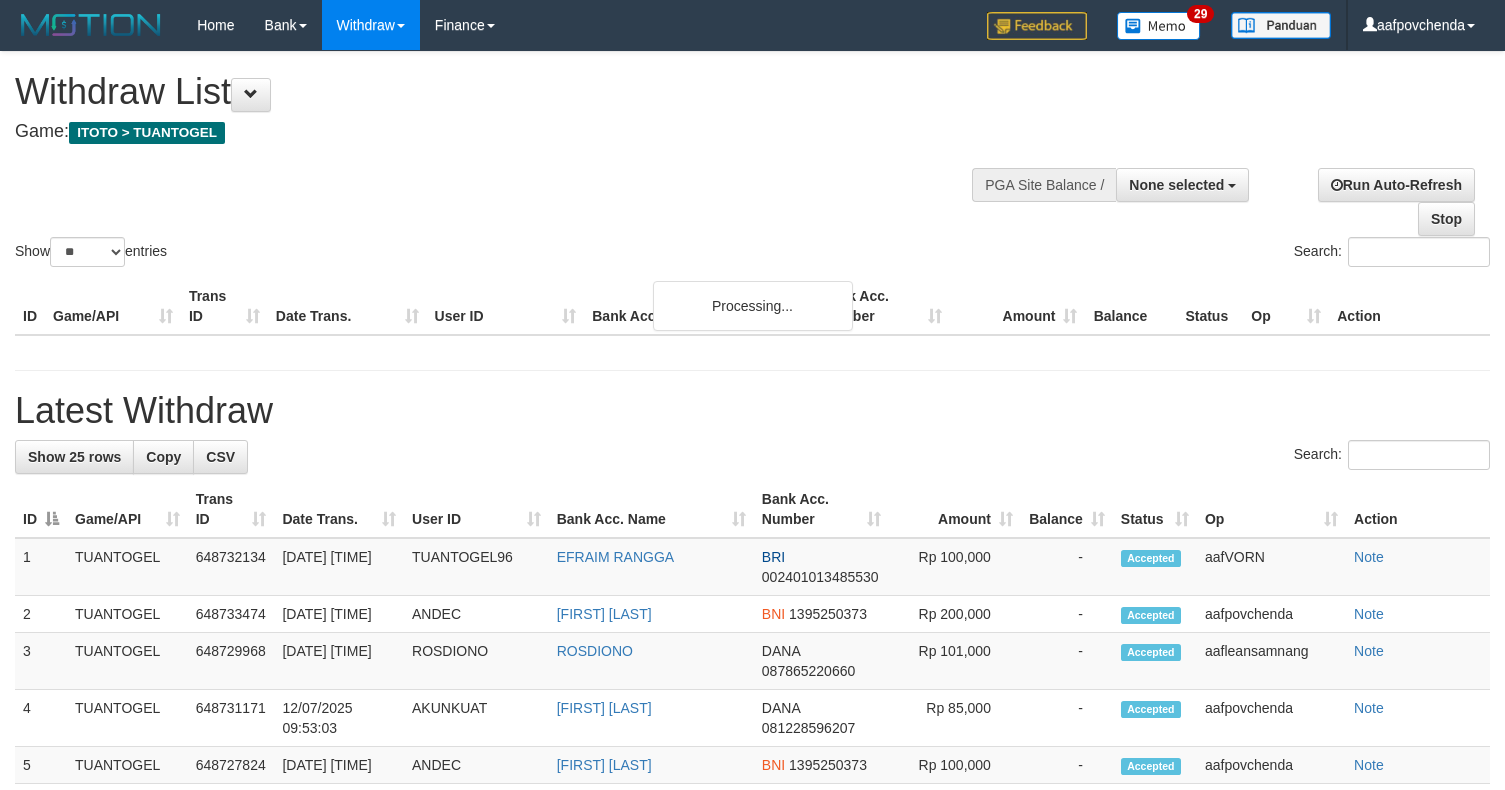 select 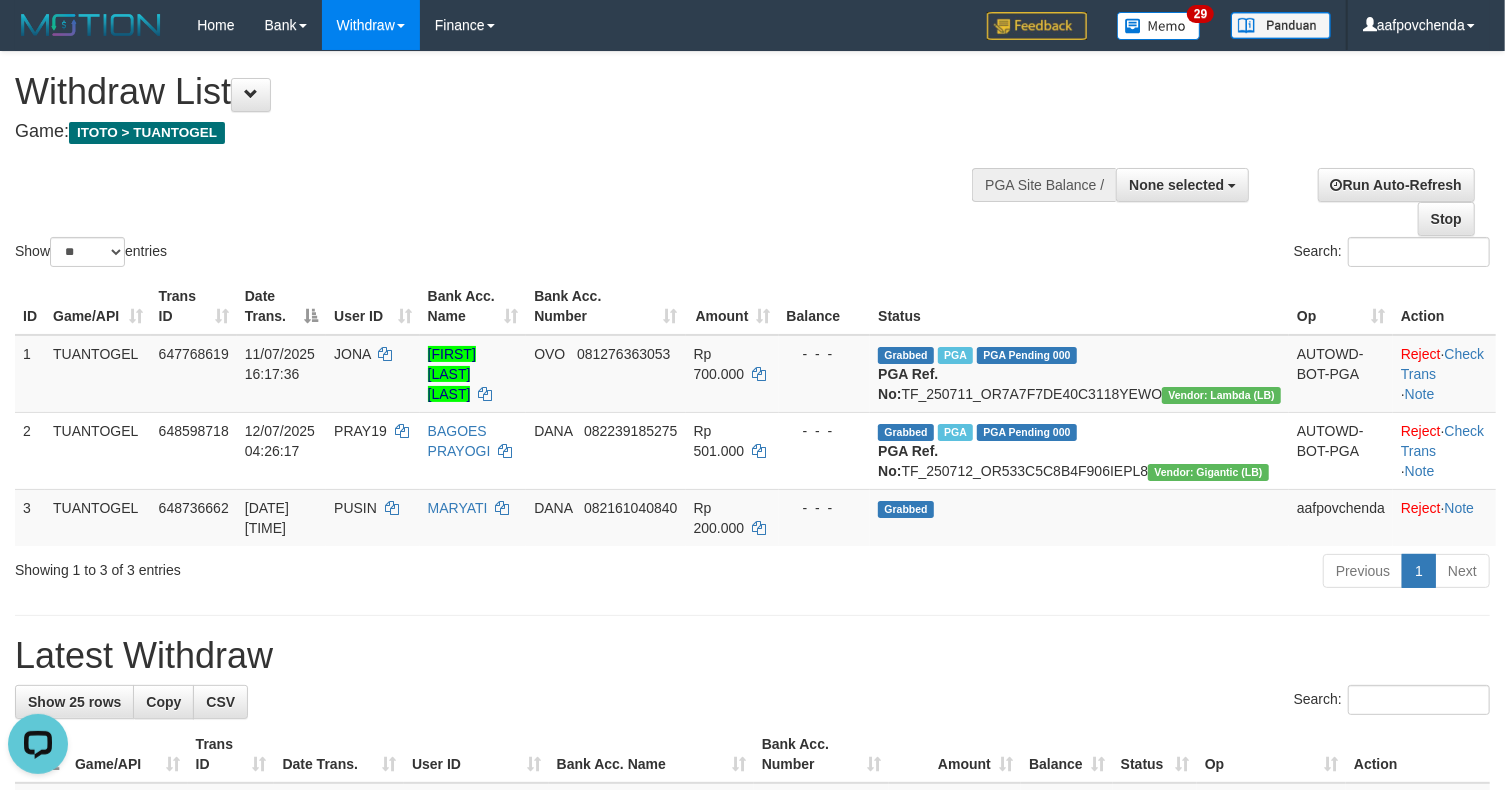 scroll, scrollTop: 0, scrollLeft: 0, axis: both 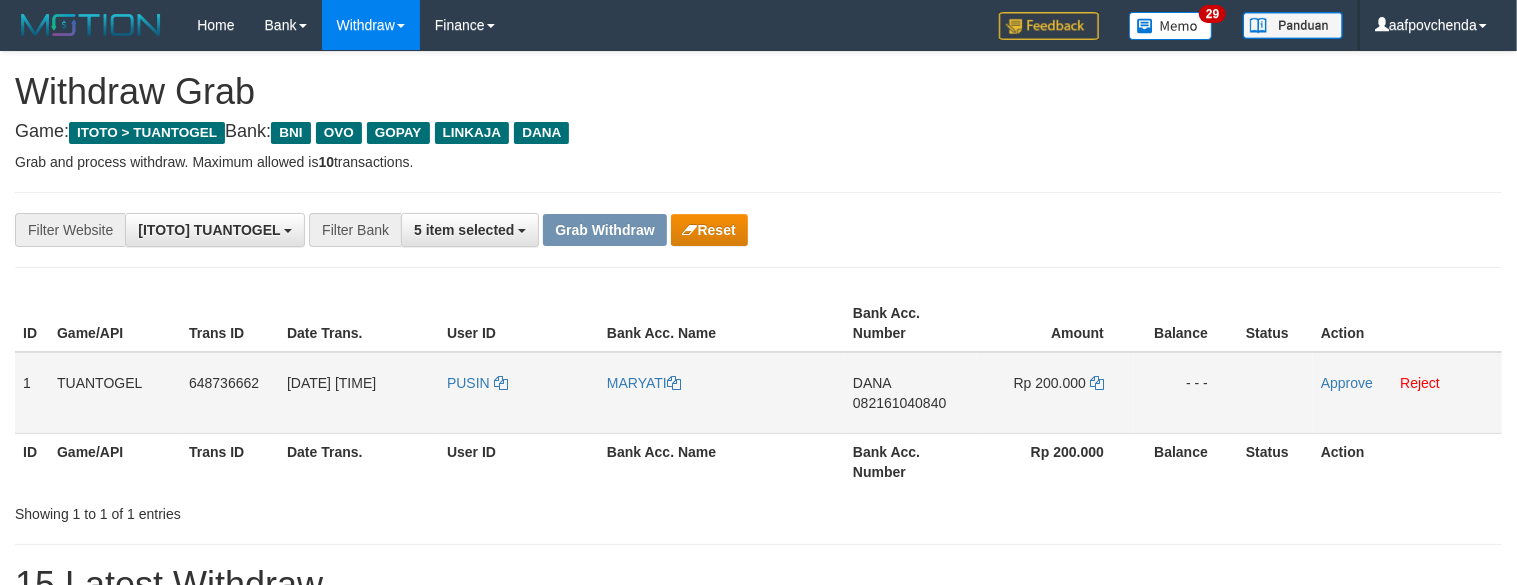 click on "082161040840" at bounding box center (899, 403) 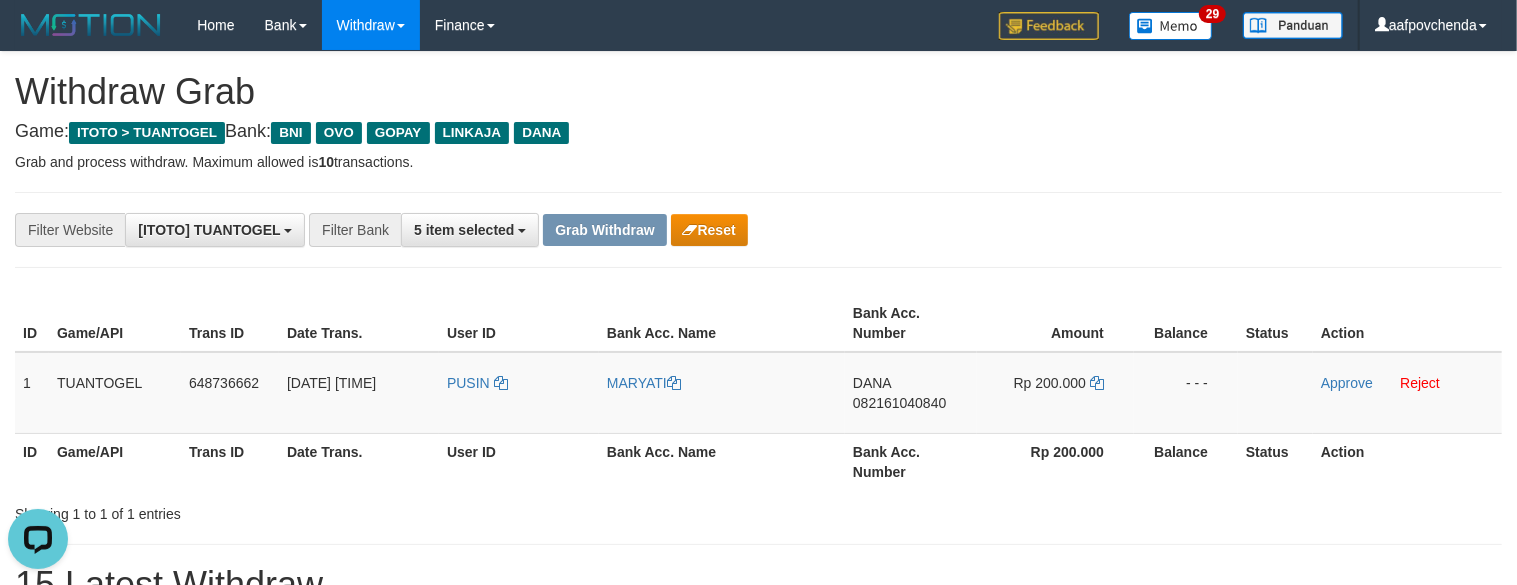 scroll, scrollTop: 0, scrollLeft: 0, axis: both 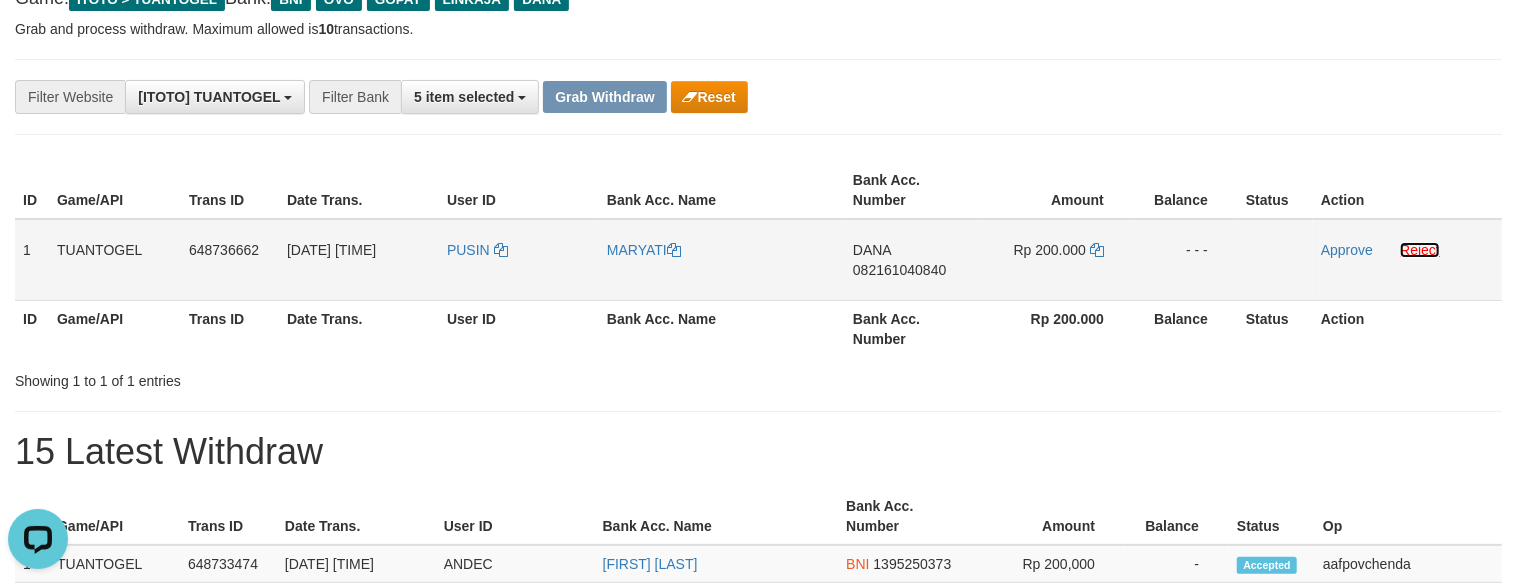 click on "Reject" at bounding box center [1420, 250] 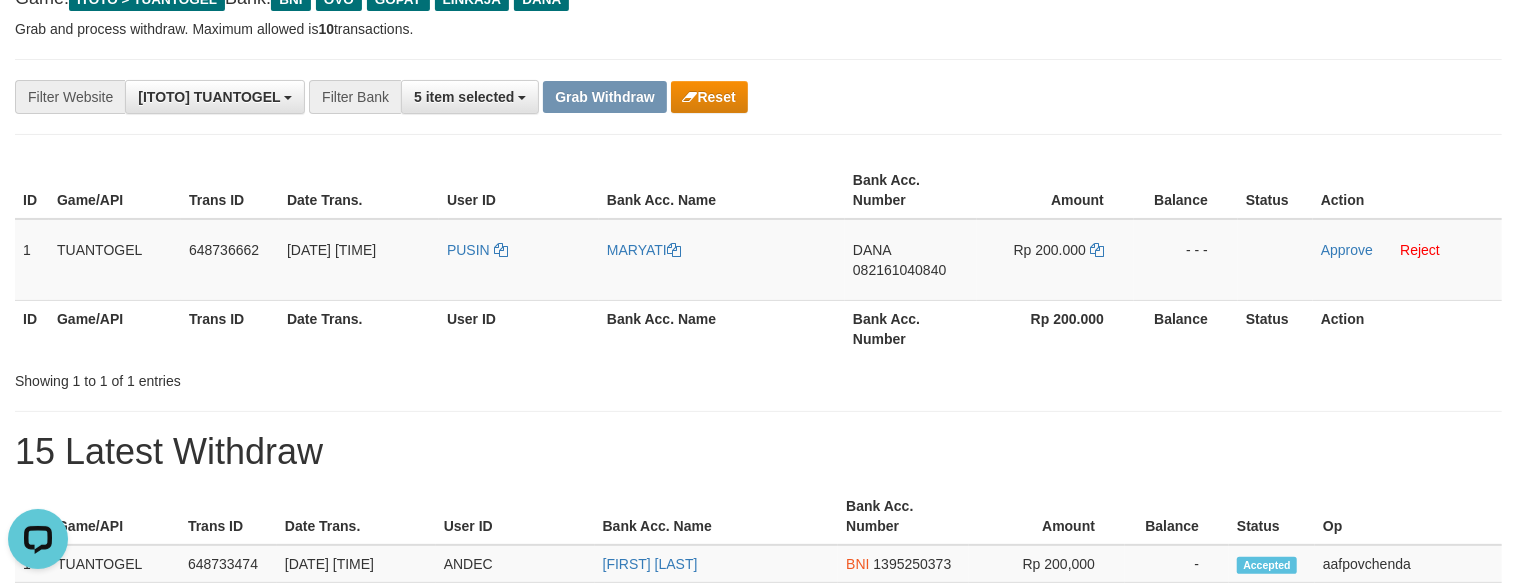 click on "15 Latest Withdraw" at bounding box center (758, 452) 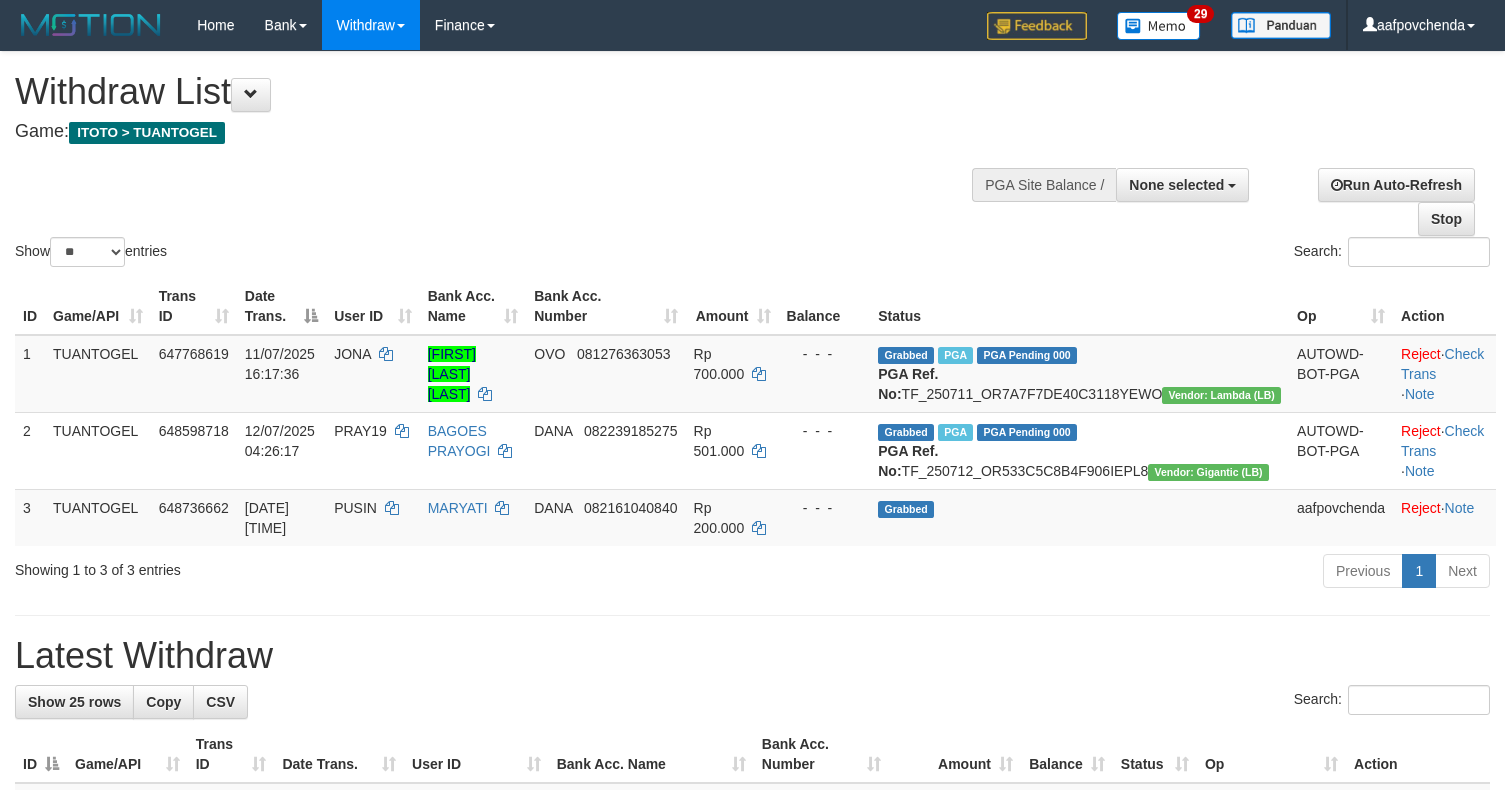 select 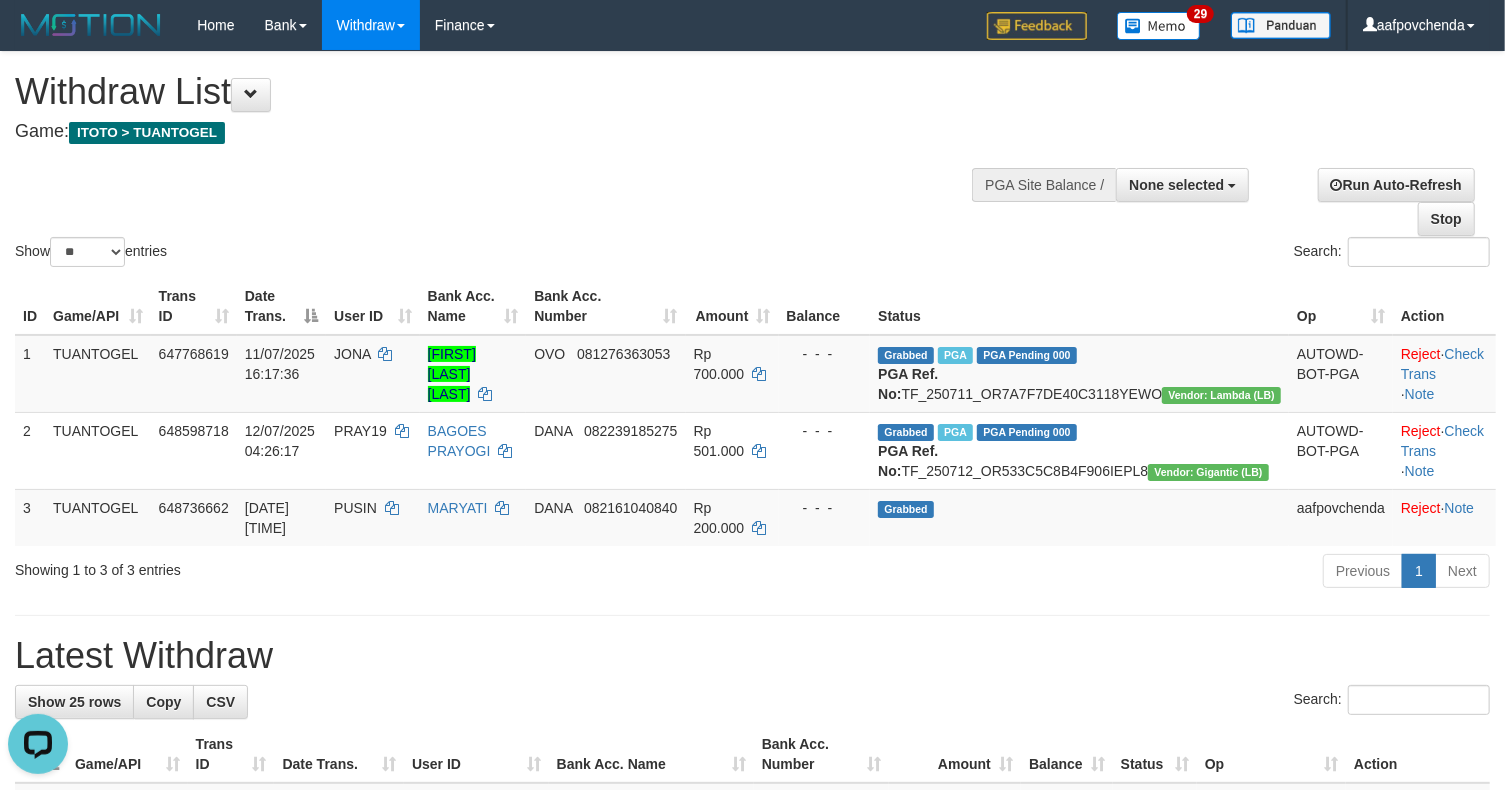 scroll, scrollTop: 0, scrollLeft: 0, axis: both 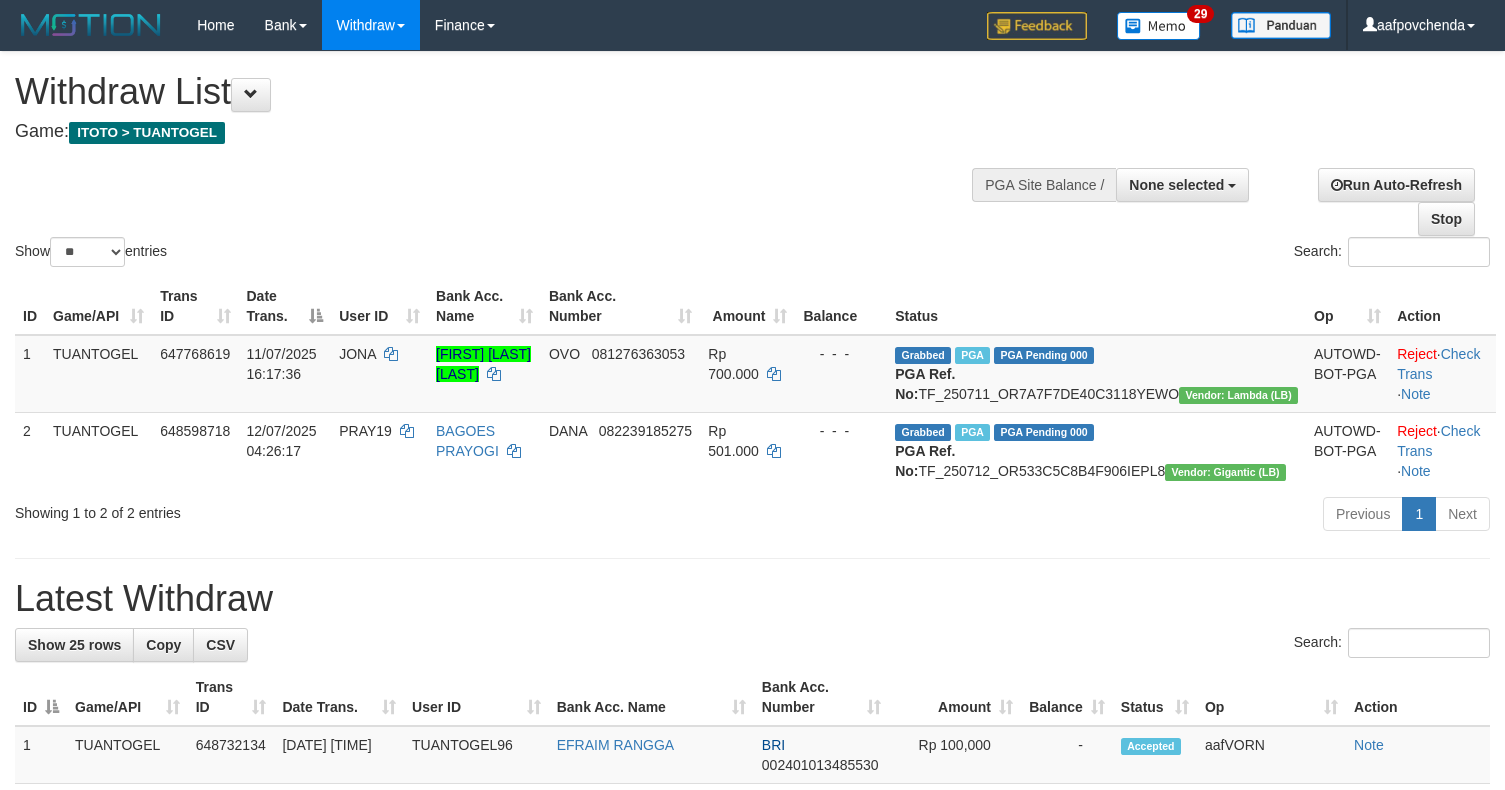 select 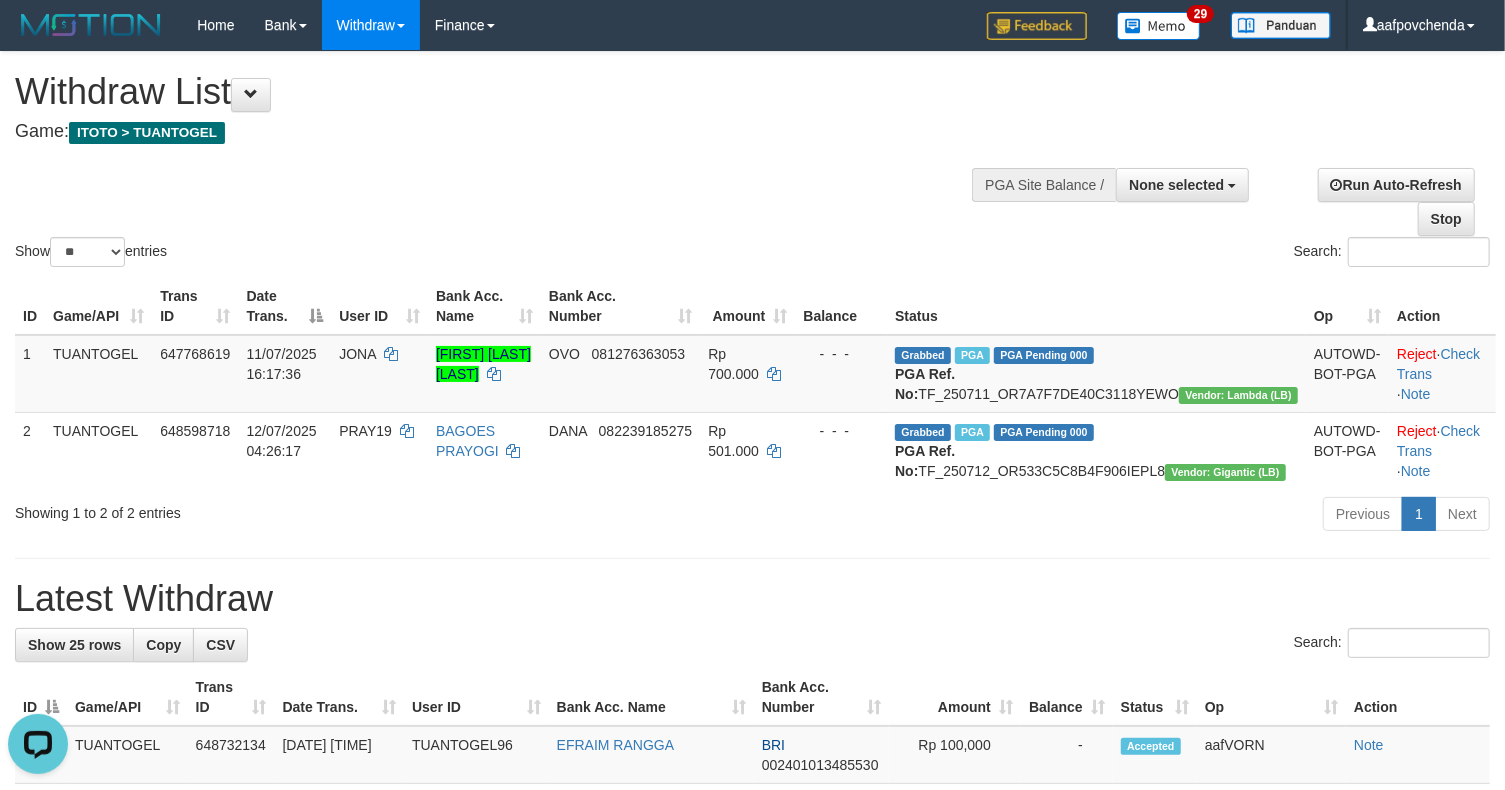 scroll, scrollTop: 0, scrollLeft: 0, axis: both 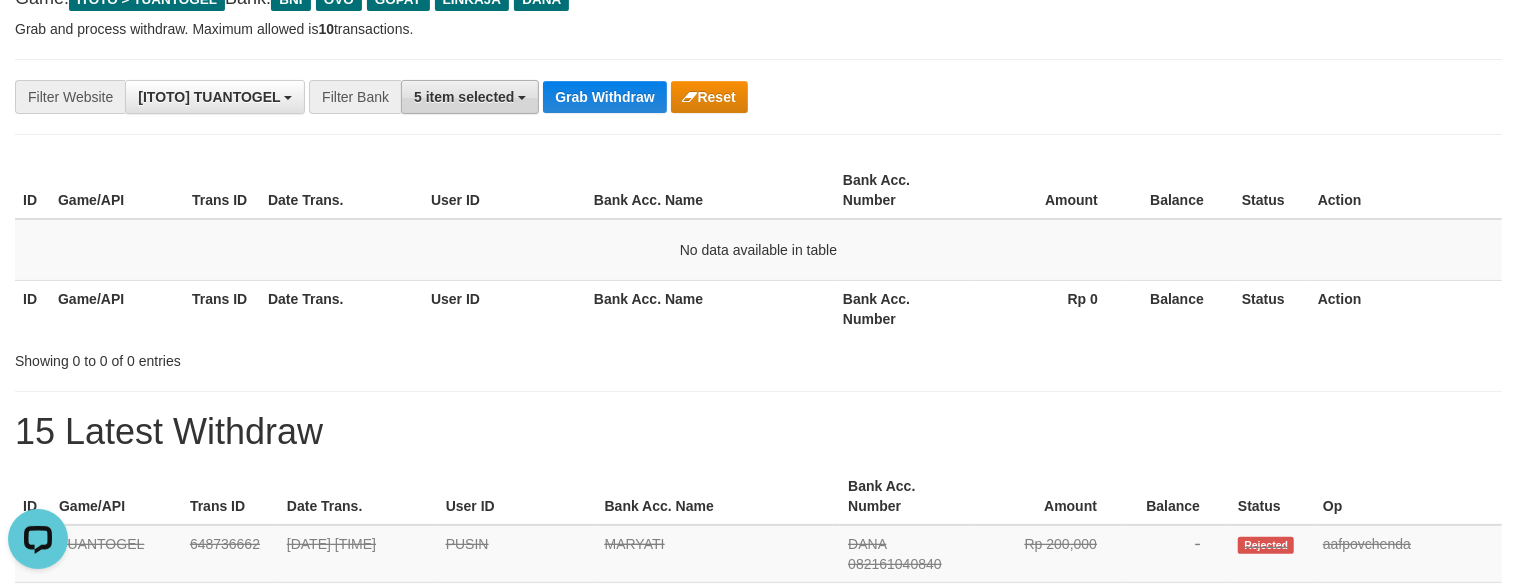 click on "5 item selected" at bounding box center [470, 97] 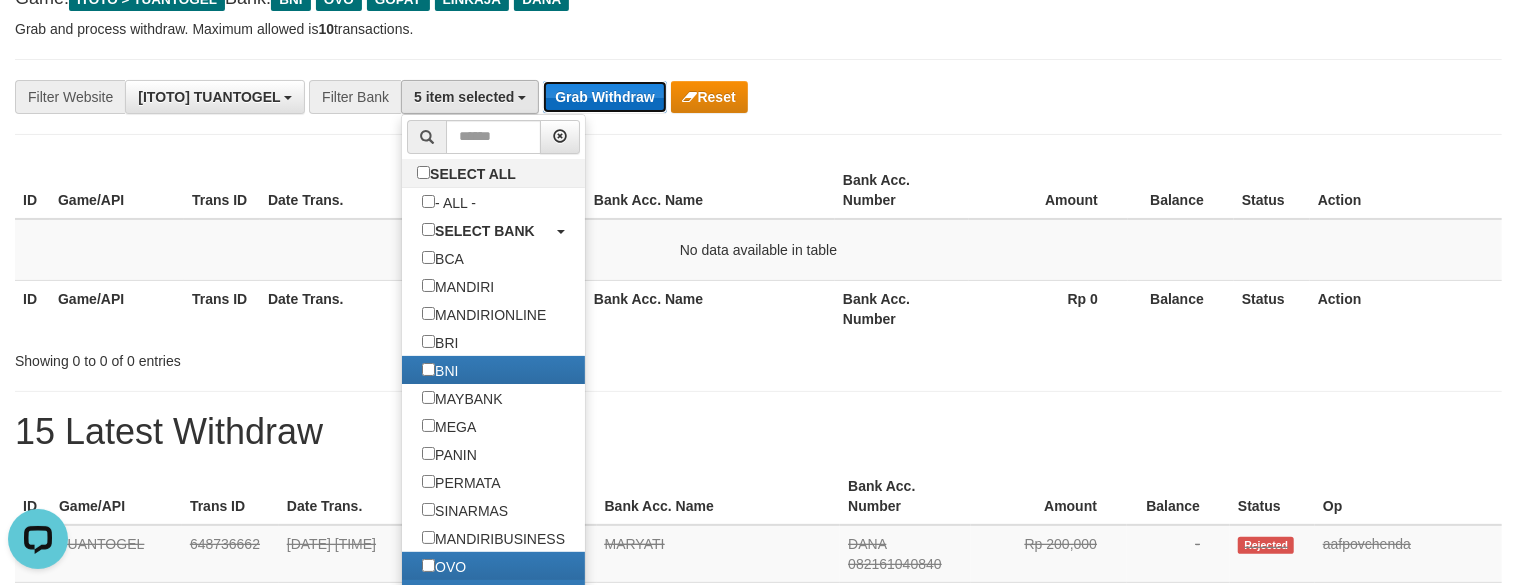 click on "Grab Withdraw" at bounding box center (604, 97) 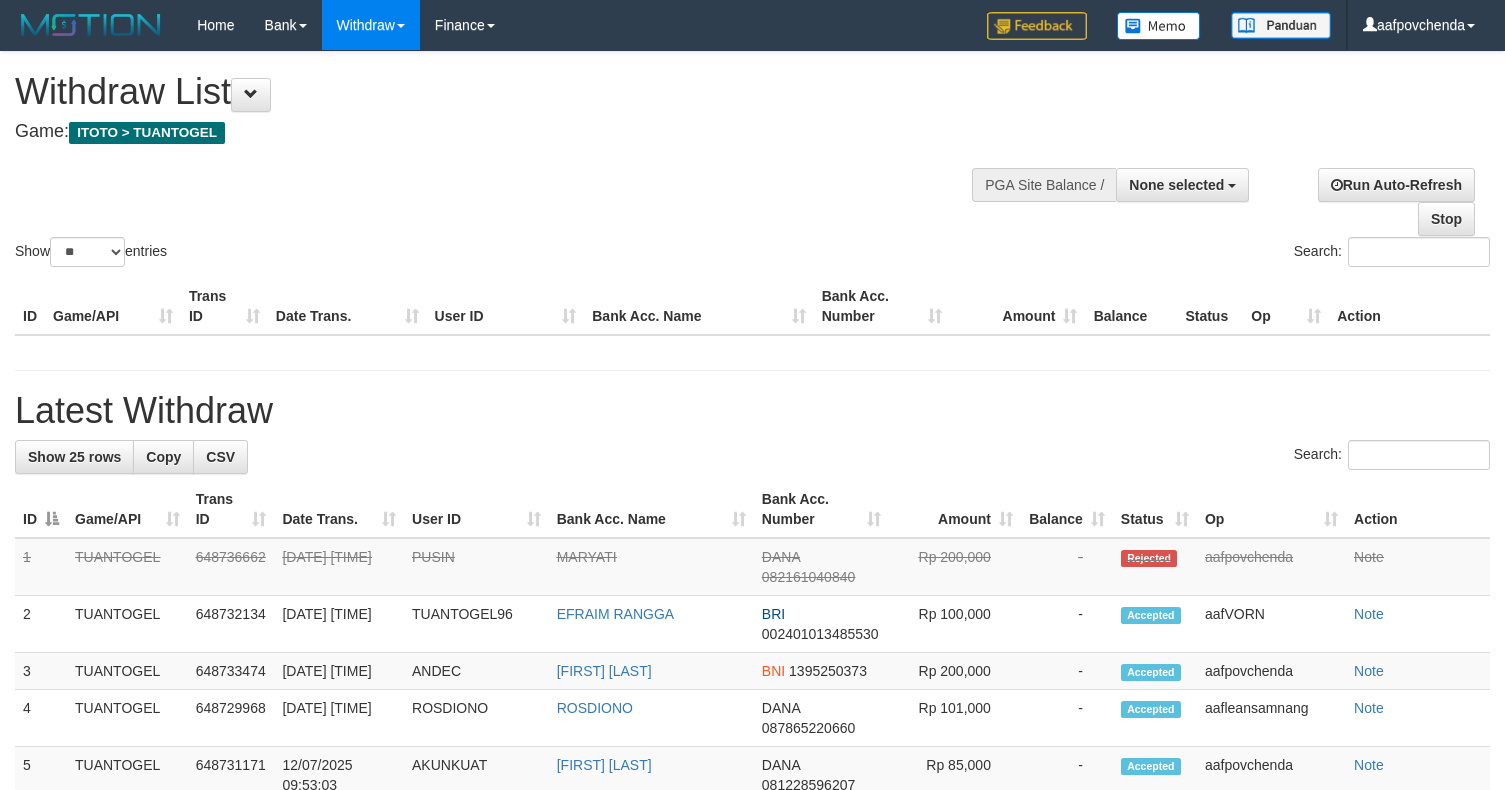 select 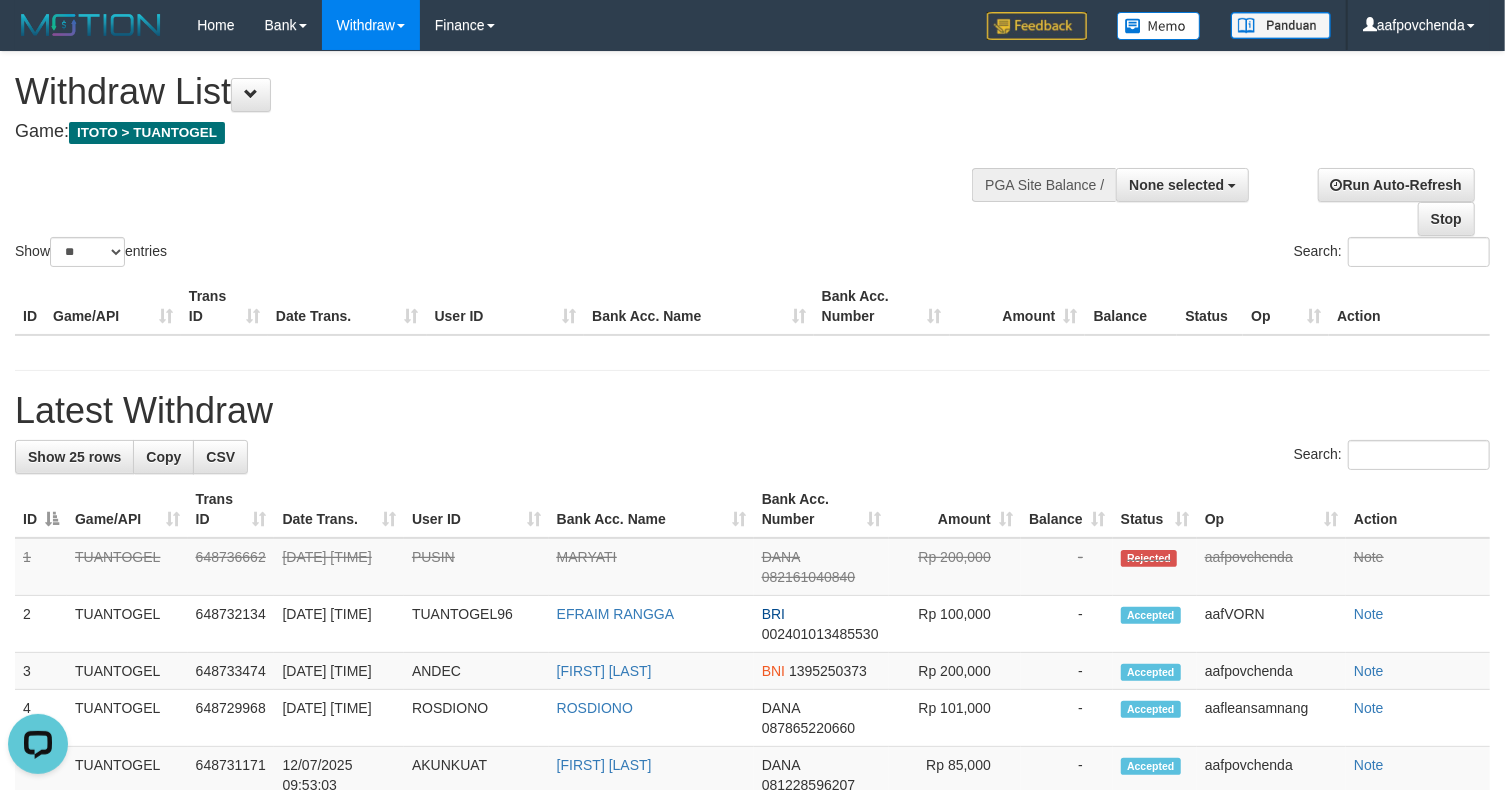 scroll, scrollTop: 0, scrollLeft: 0, axis: both 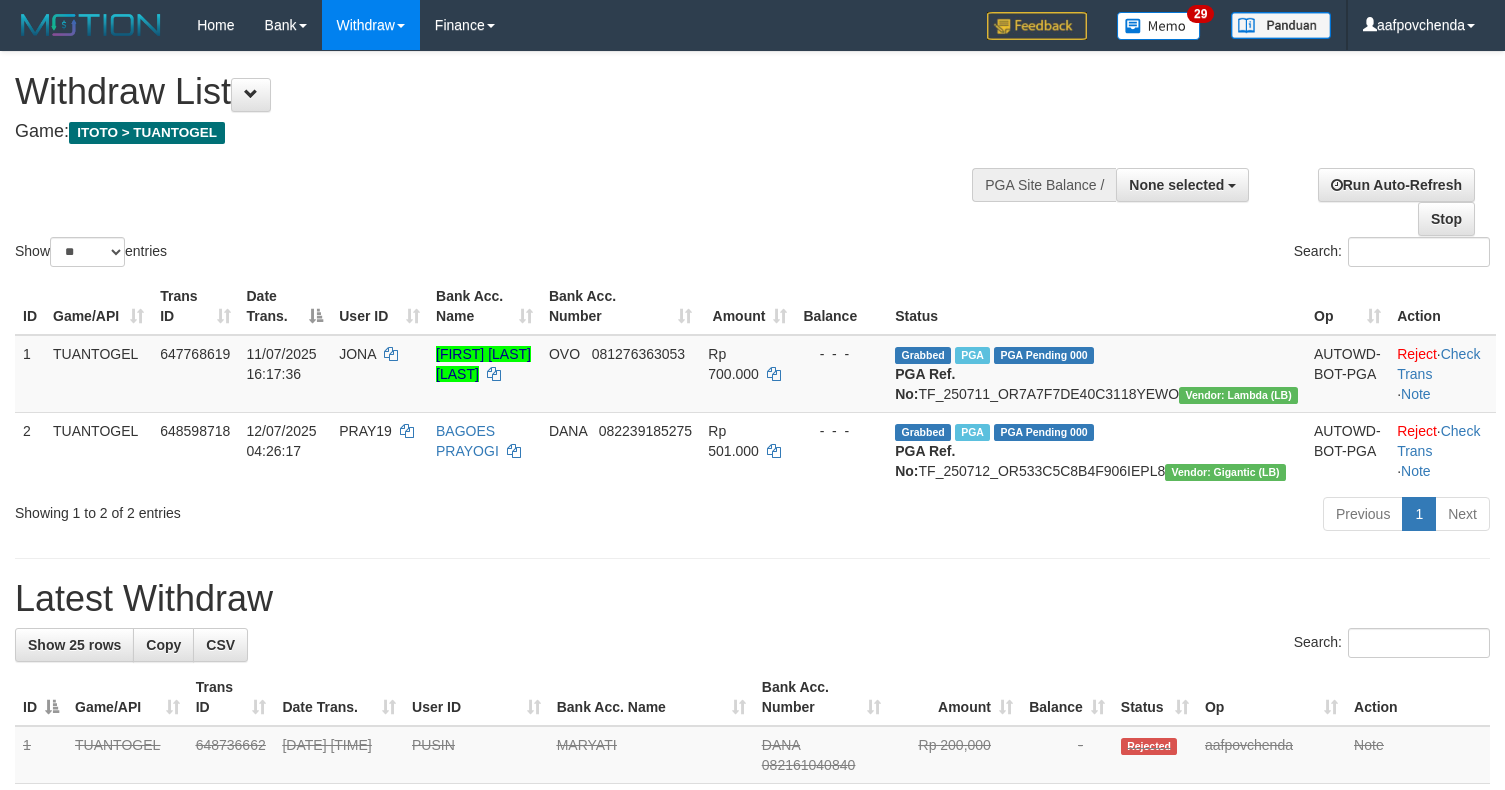 select 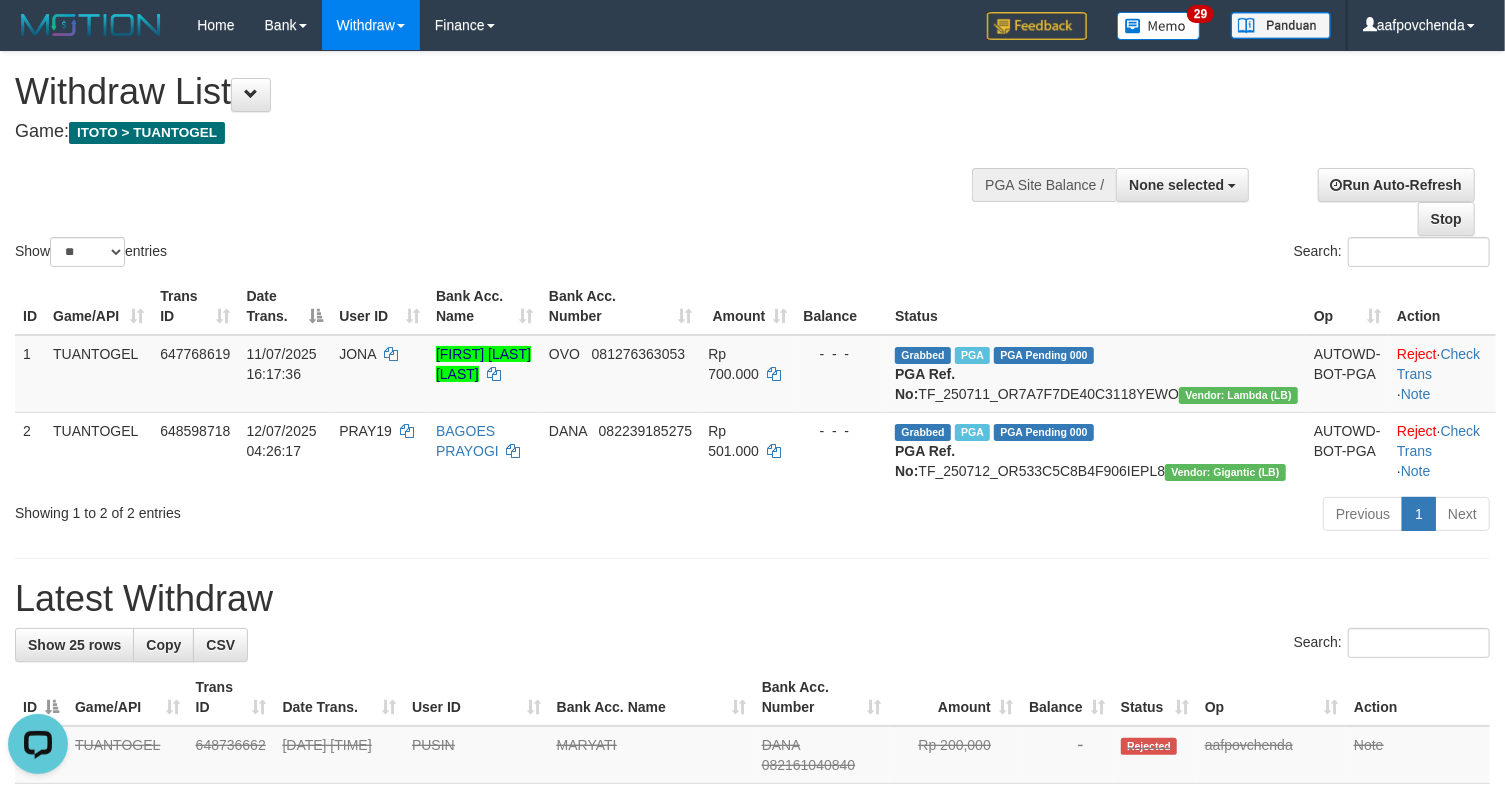 scroll, scrollTop: 0, scrollLeft: 0, axis: both 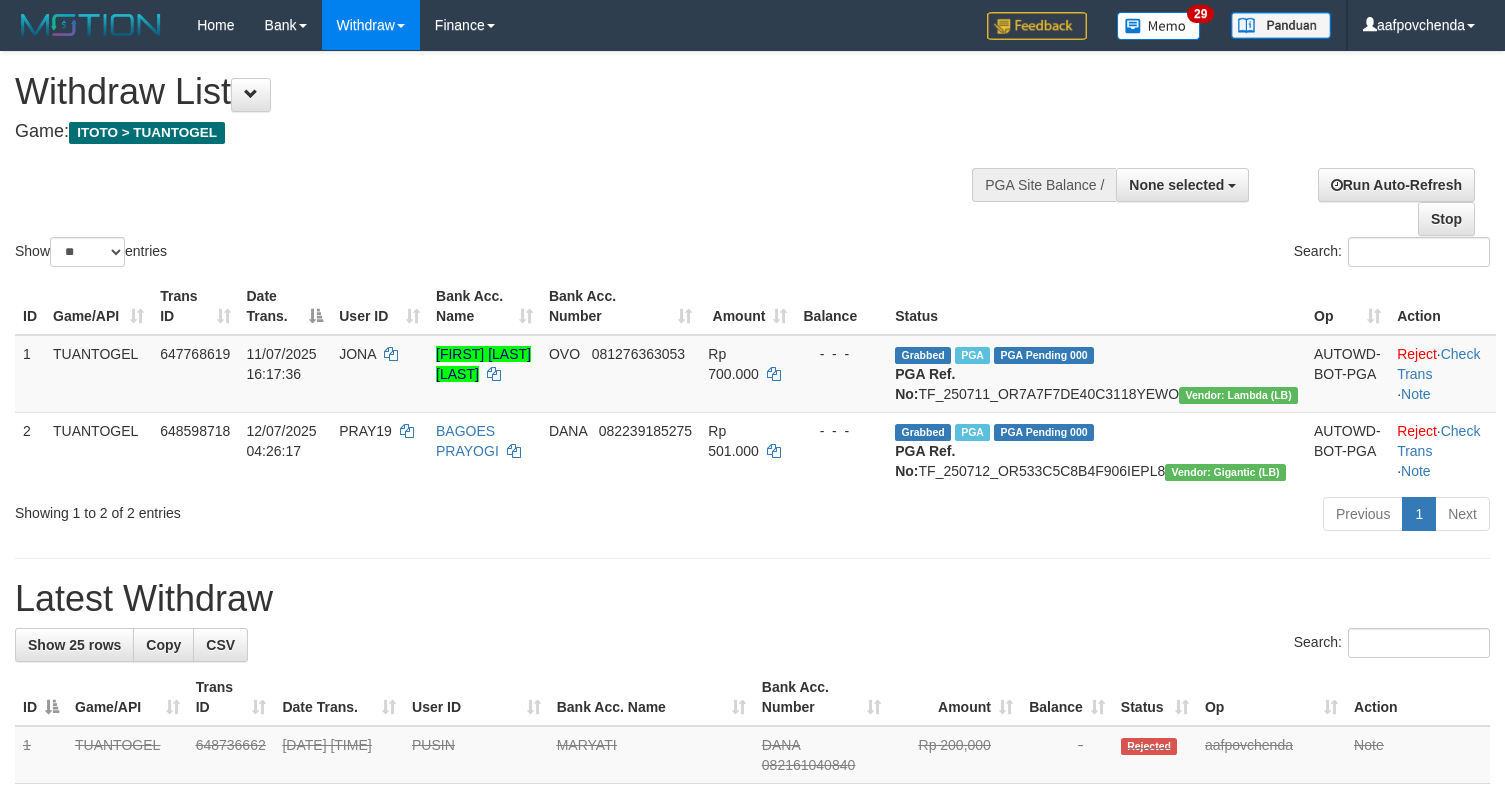 select 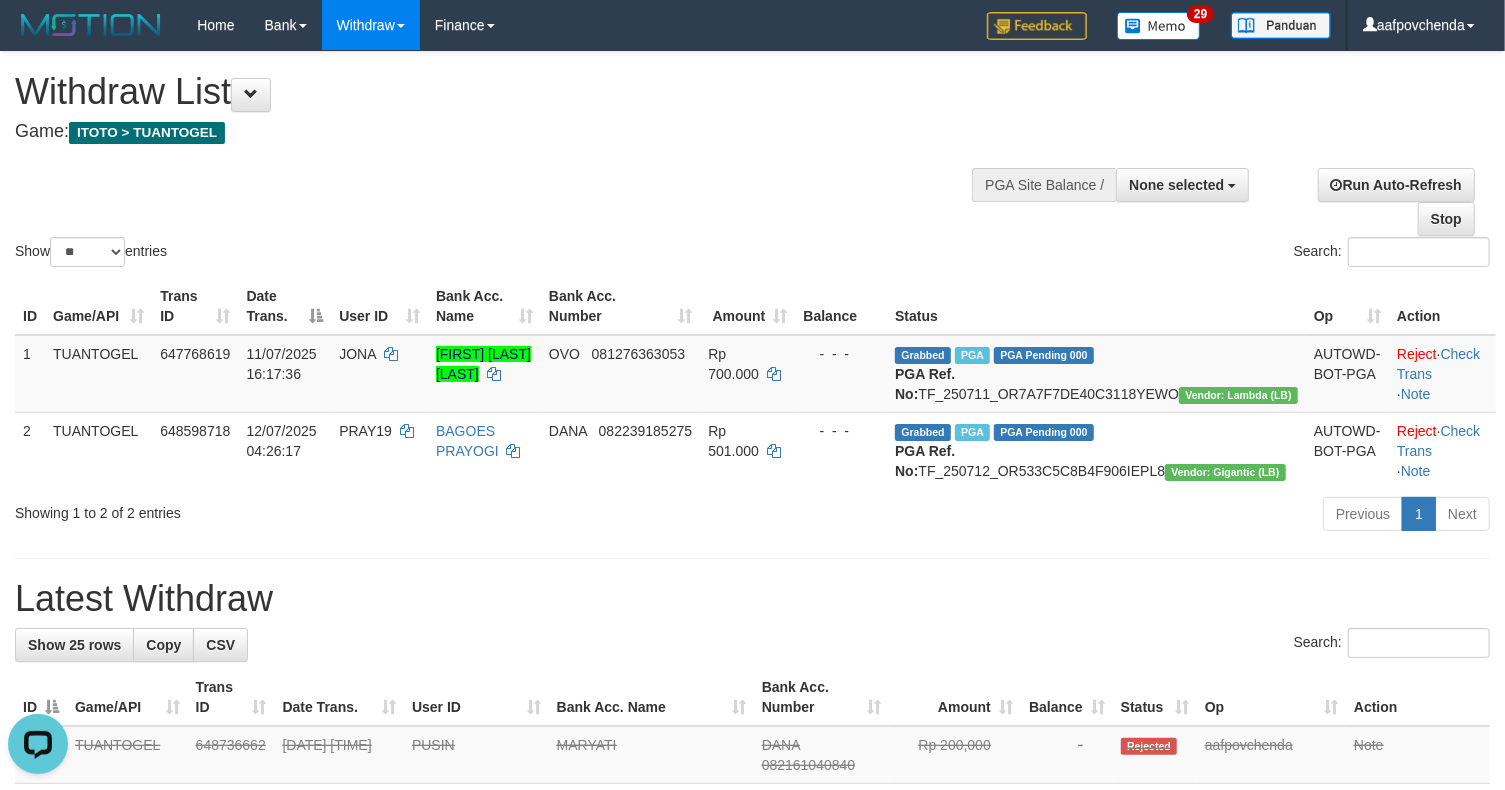 scroll, scrollTop: 0, scrollLeft: 0, axis: both 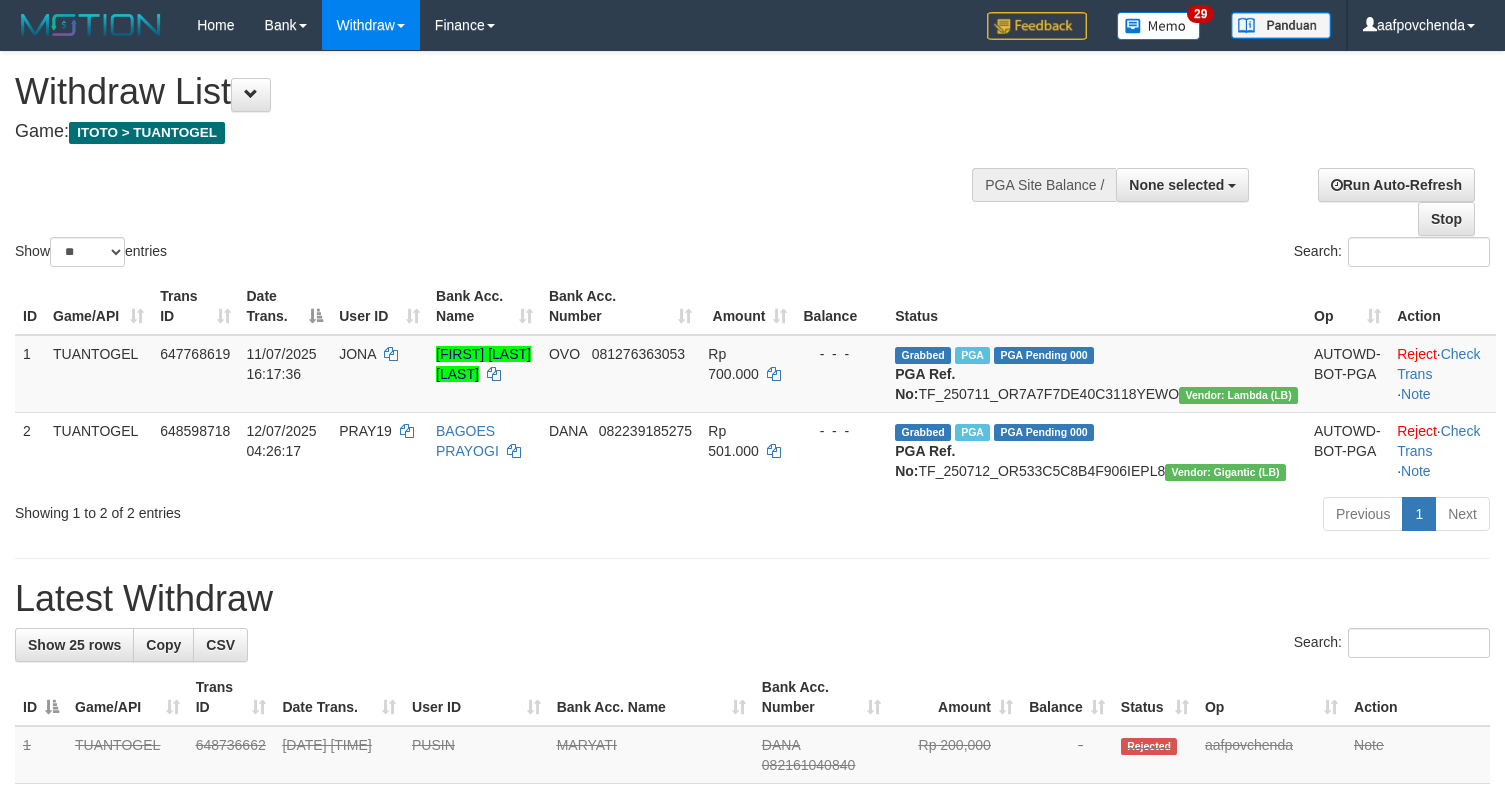 select 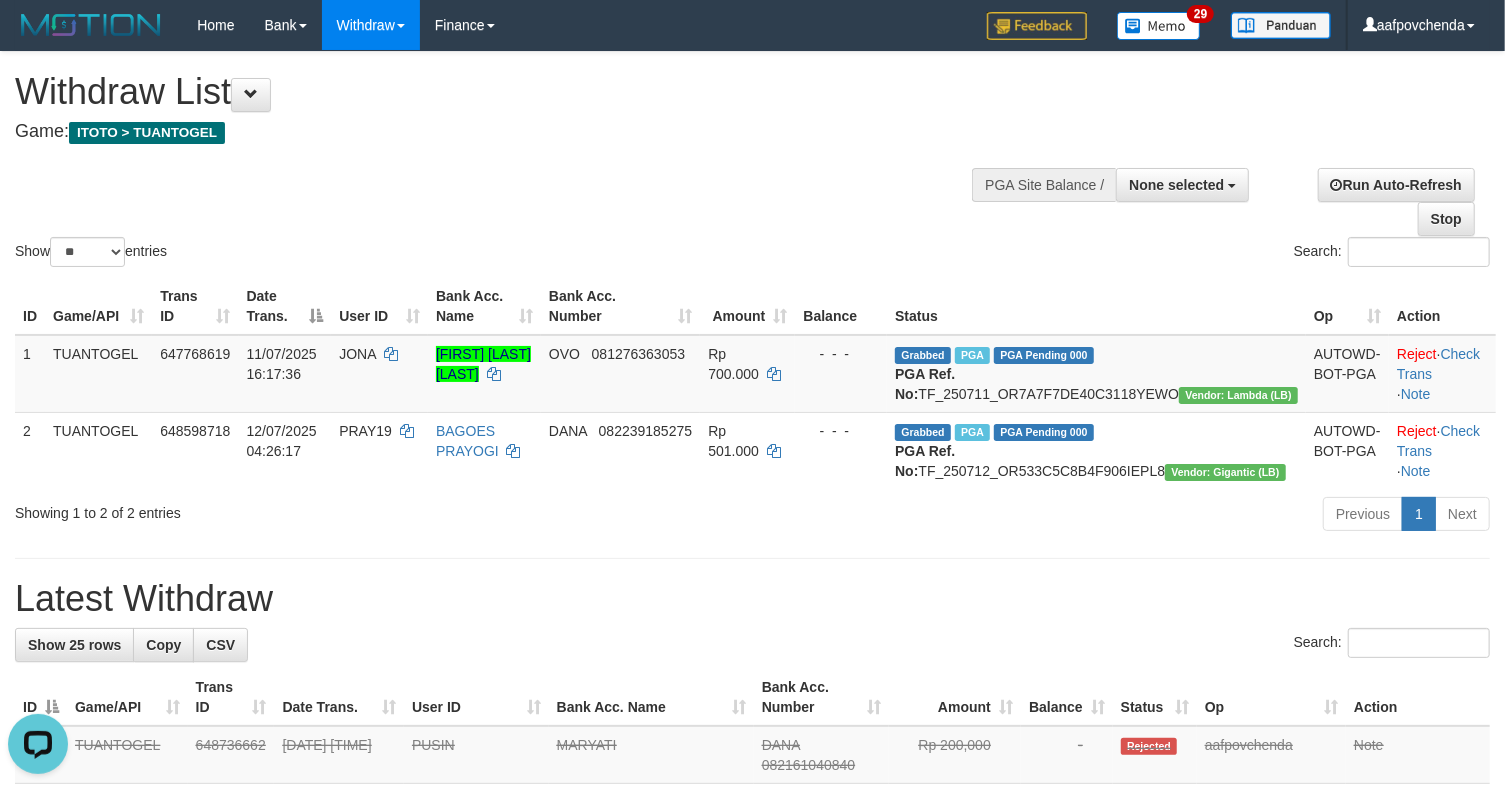 scroll, scrollTop: 0, scrollLeft: 0, axis: both 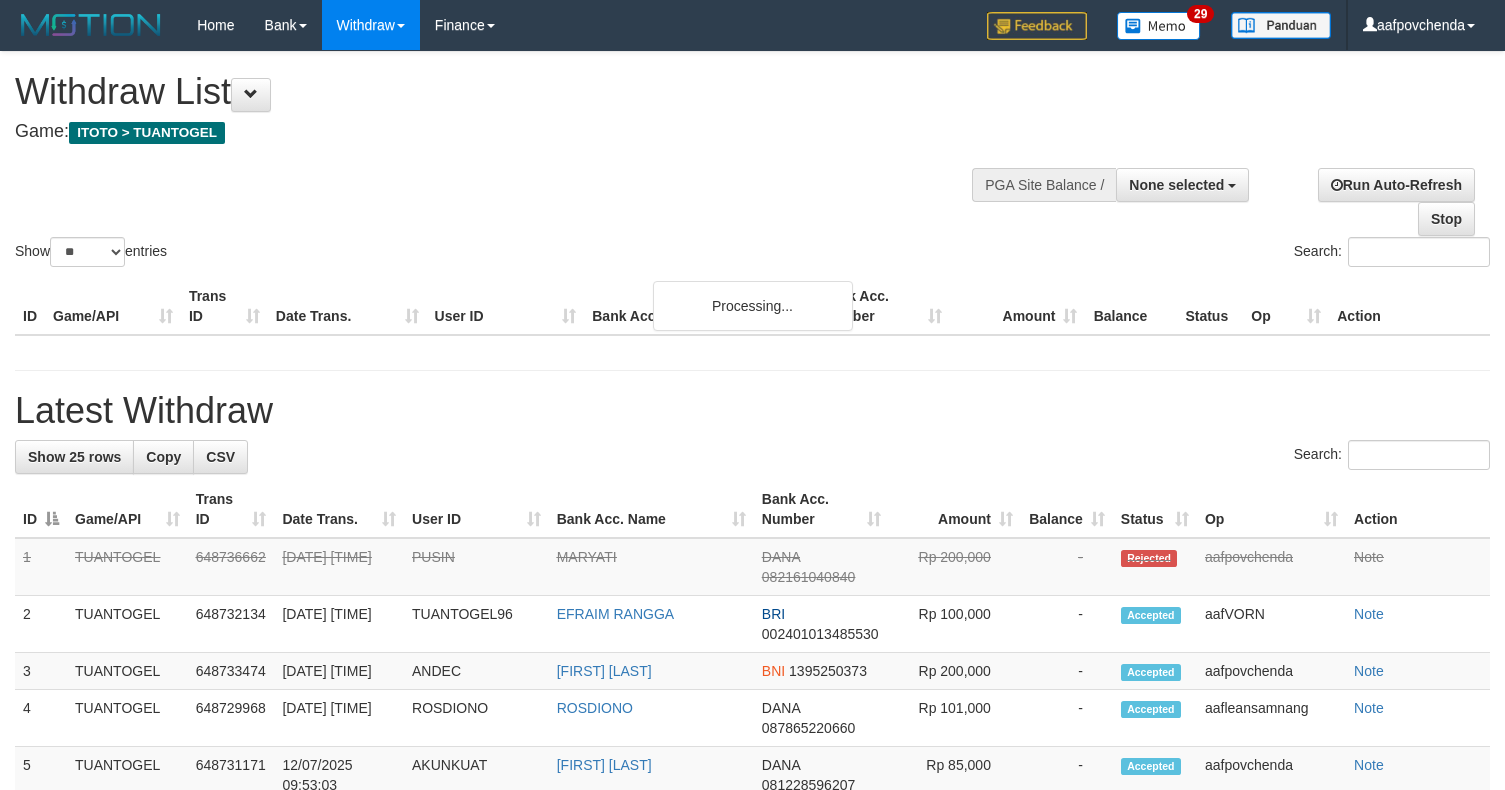 select 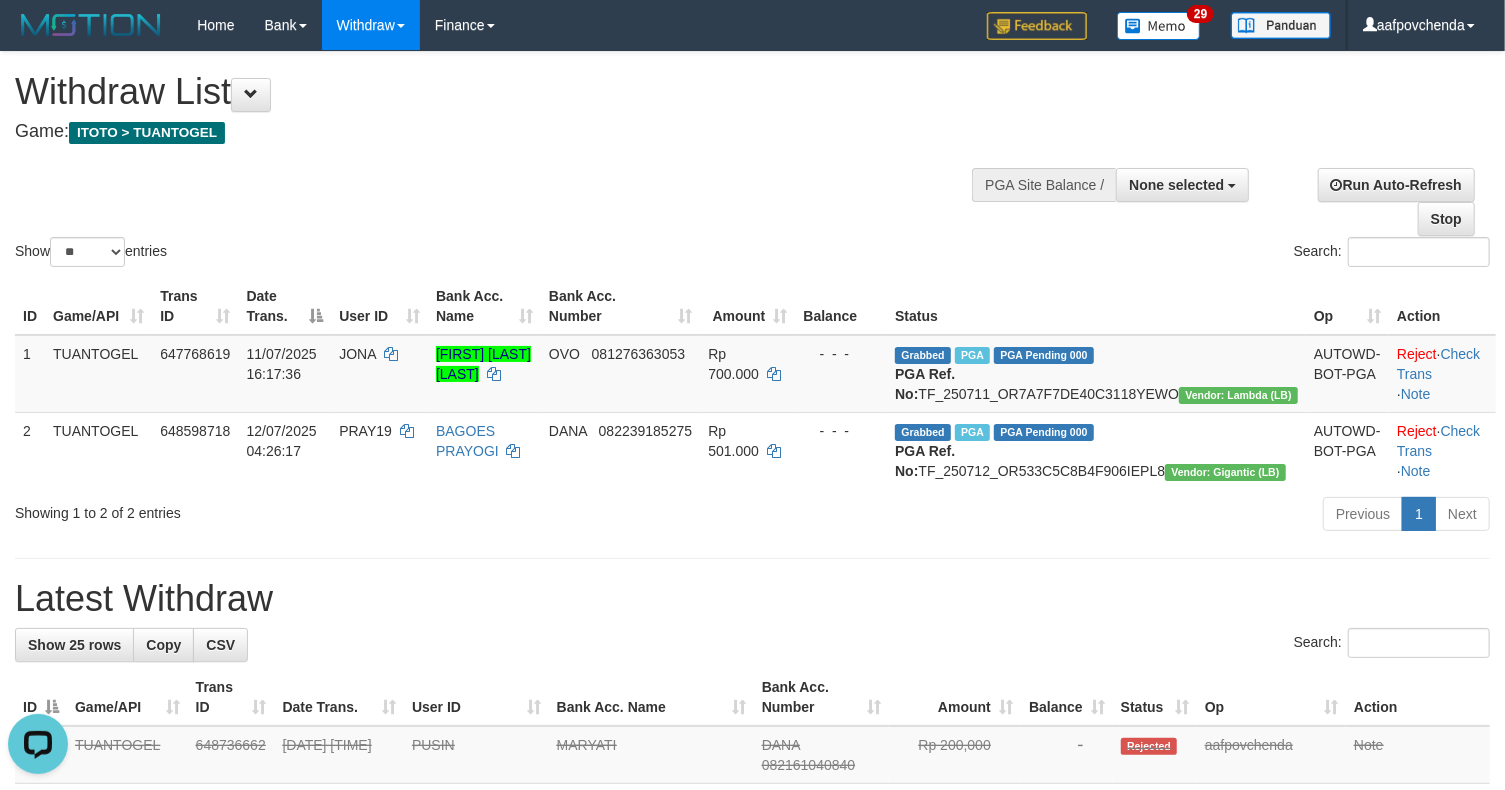 scroll, scrollTop: 0, scrollLeft: 0, axis: both 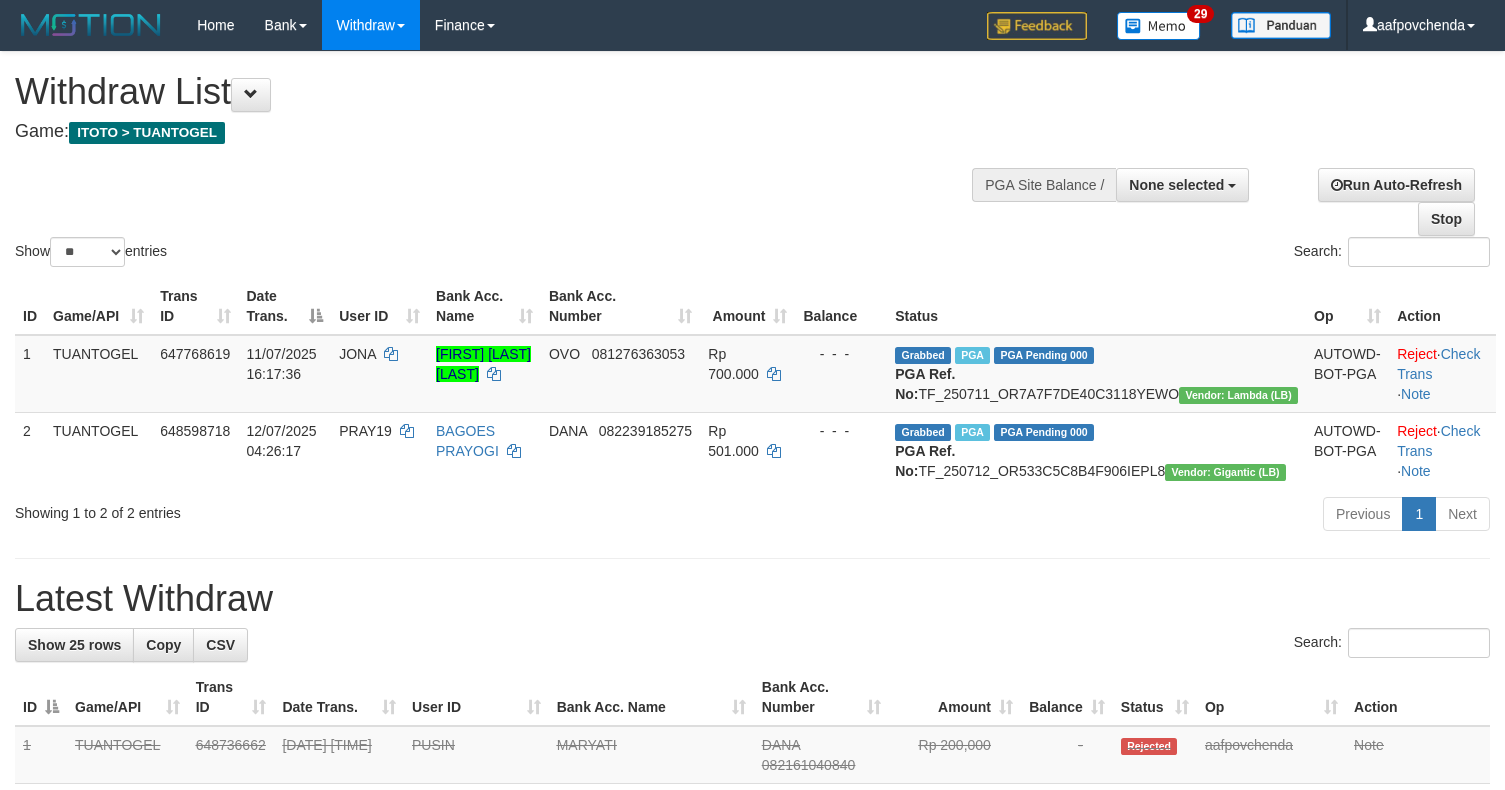 select 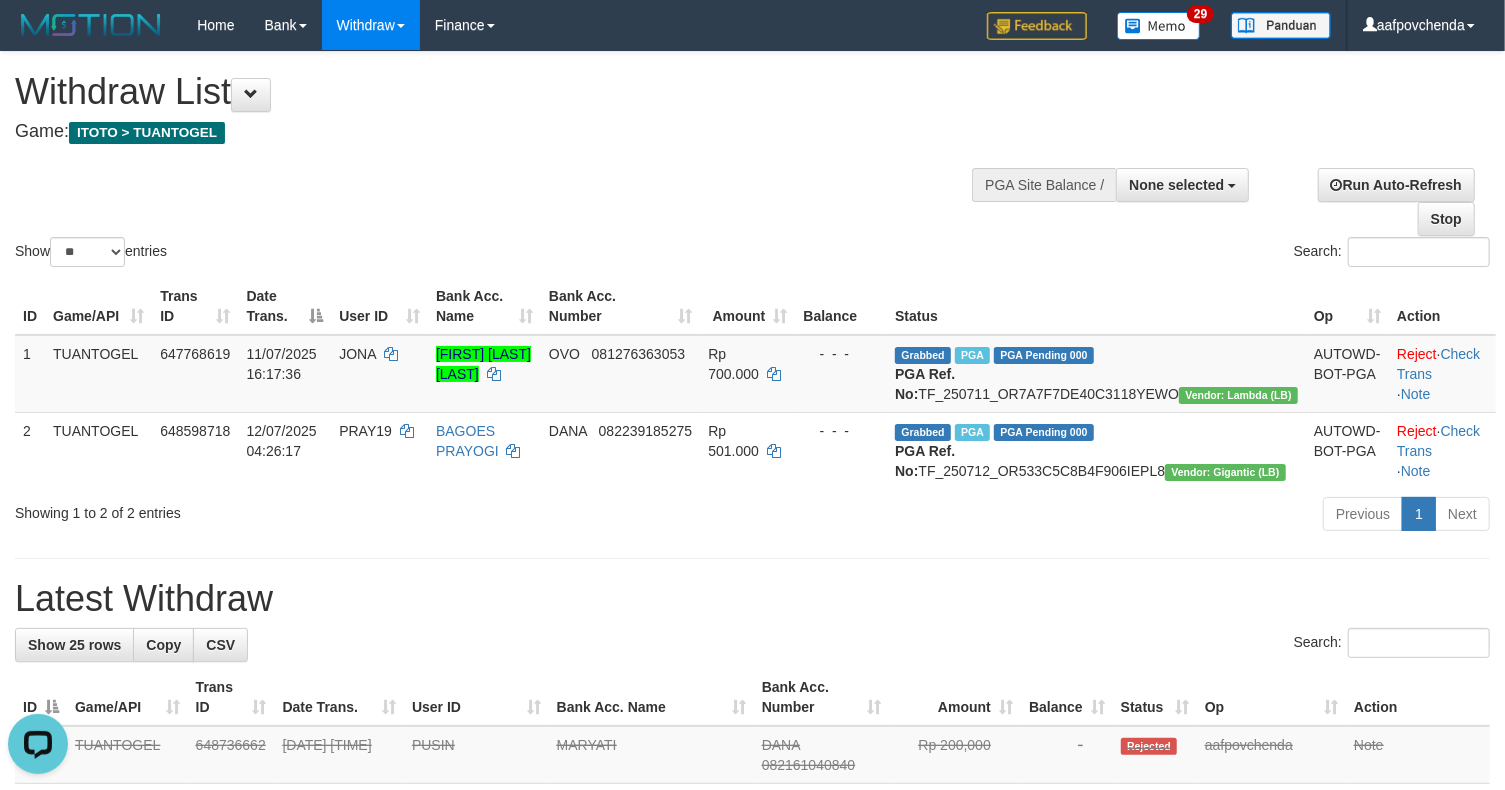 scroll, scrollTop: 0, scrollLeft: 0, axis: both 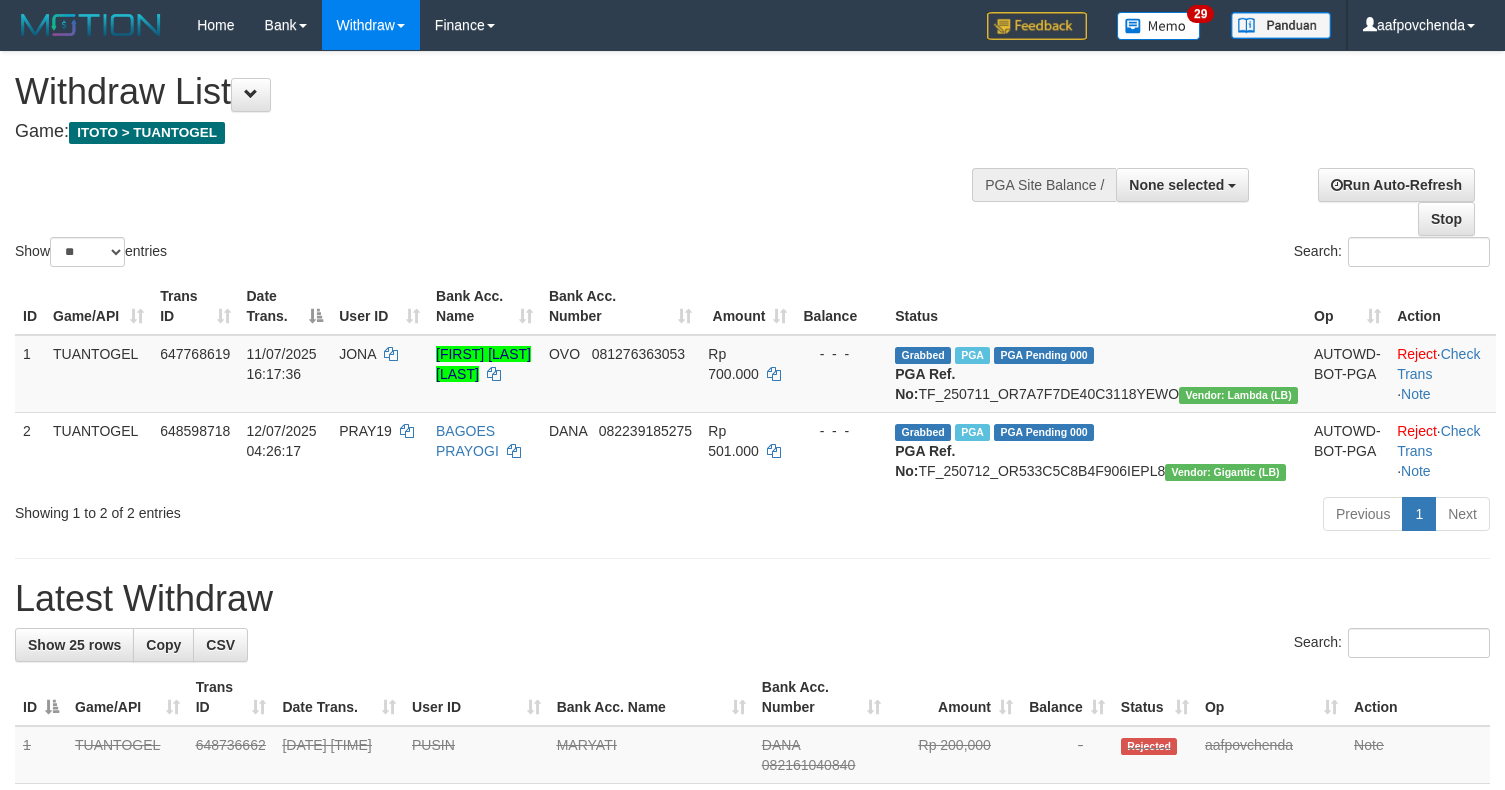 select 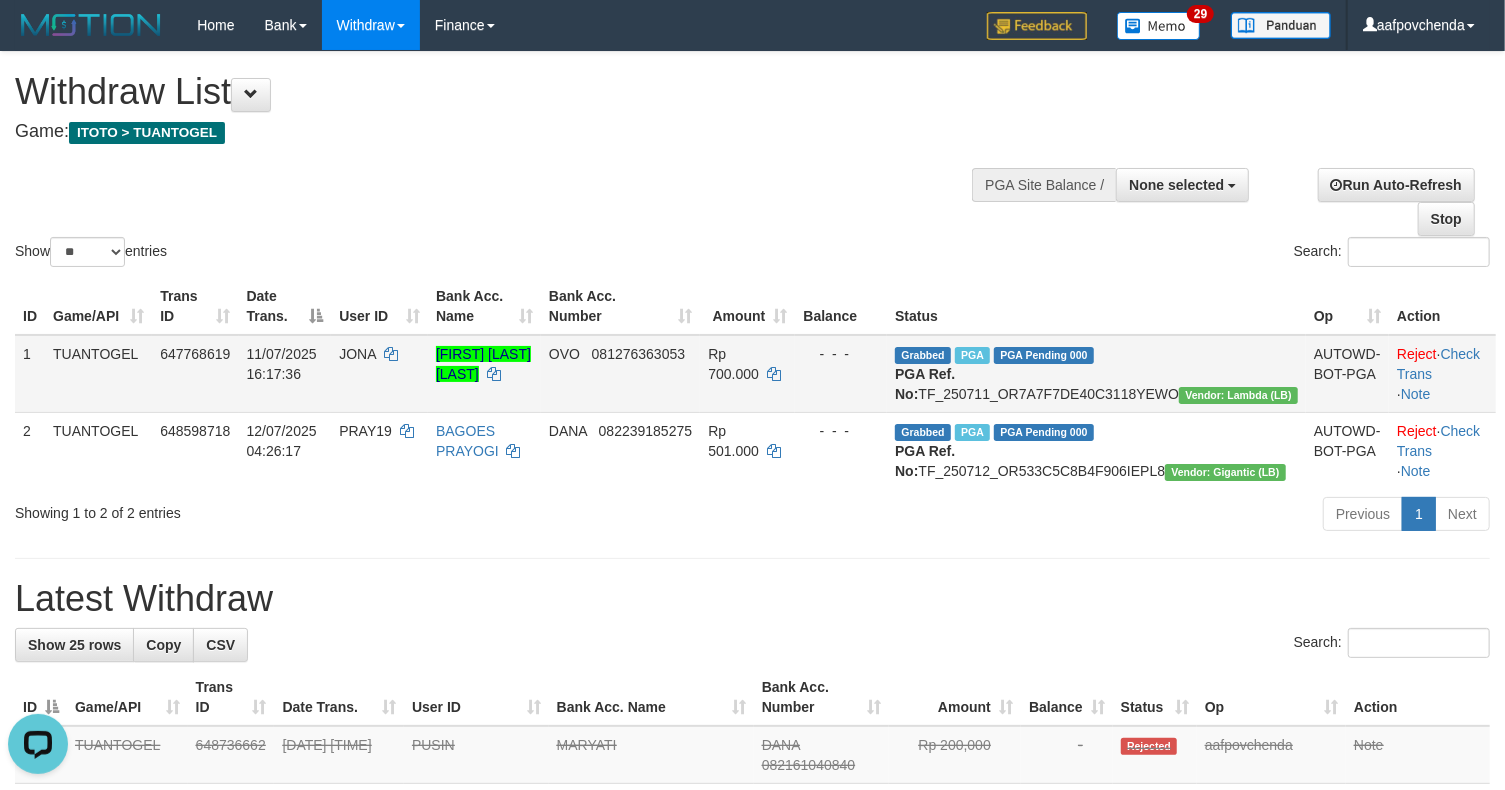 scroll, scrollTop: 0, scrollLeft: 0, axis: both 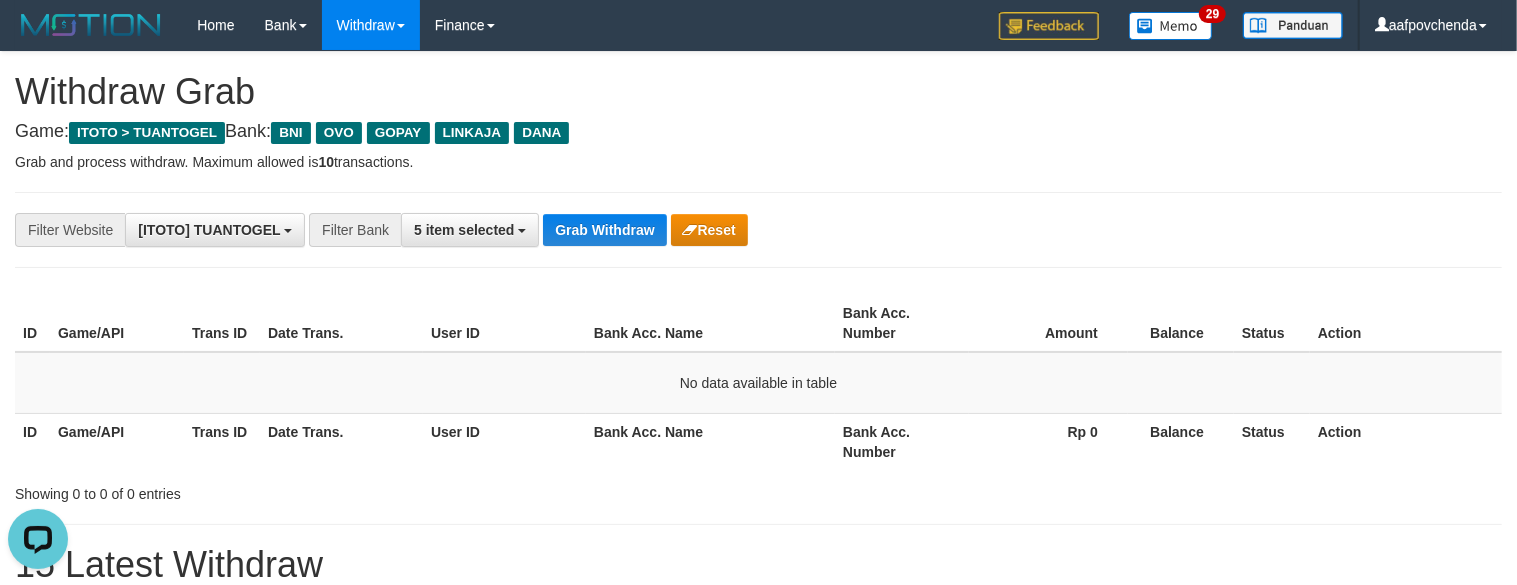 click on "**********" at bounding box center [632, 230] 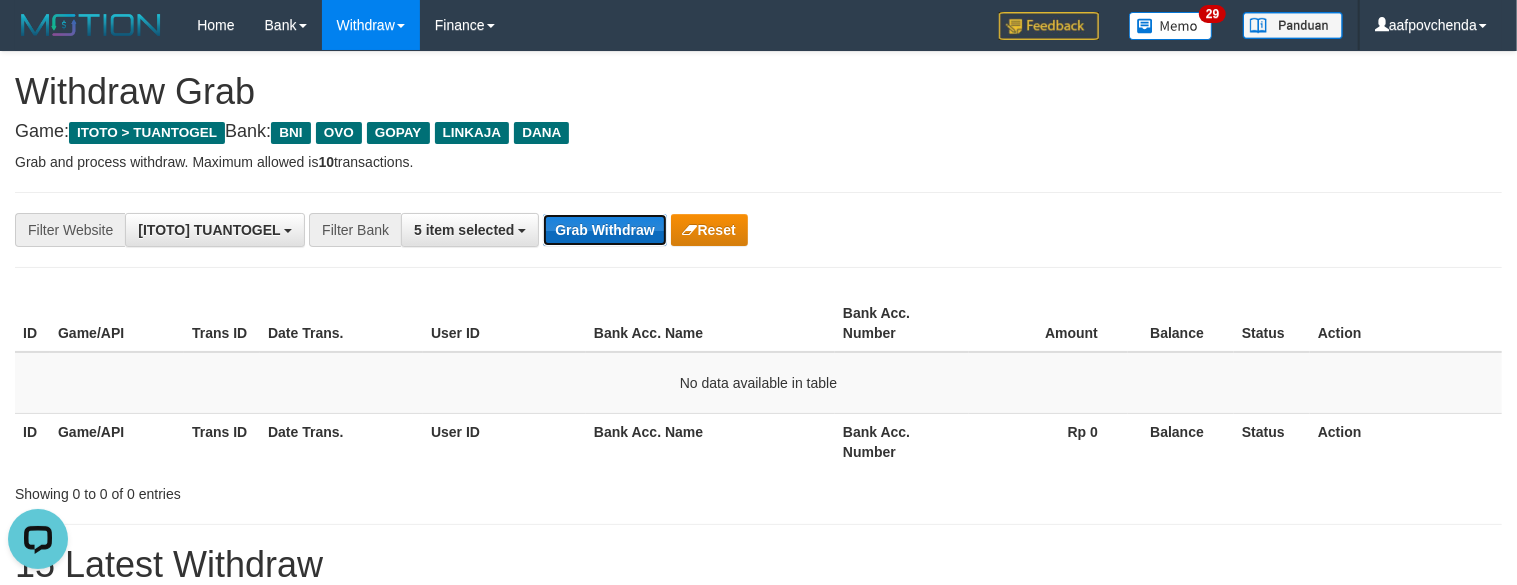 click on "Grab Withdraw" at bounding box center [604, 230] 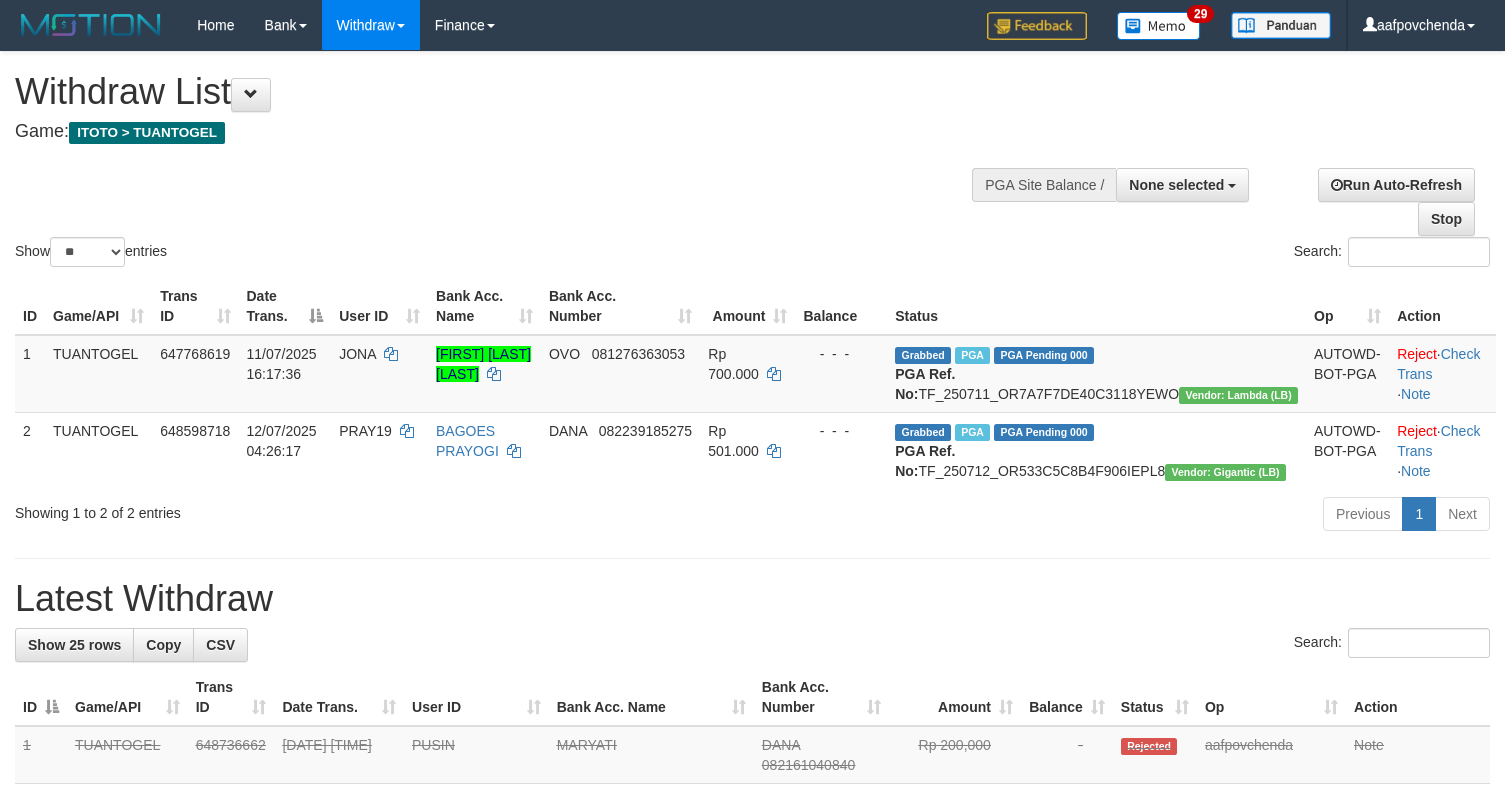 select 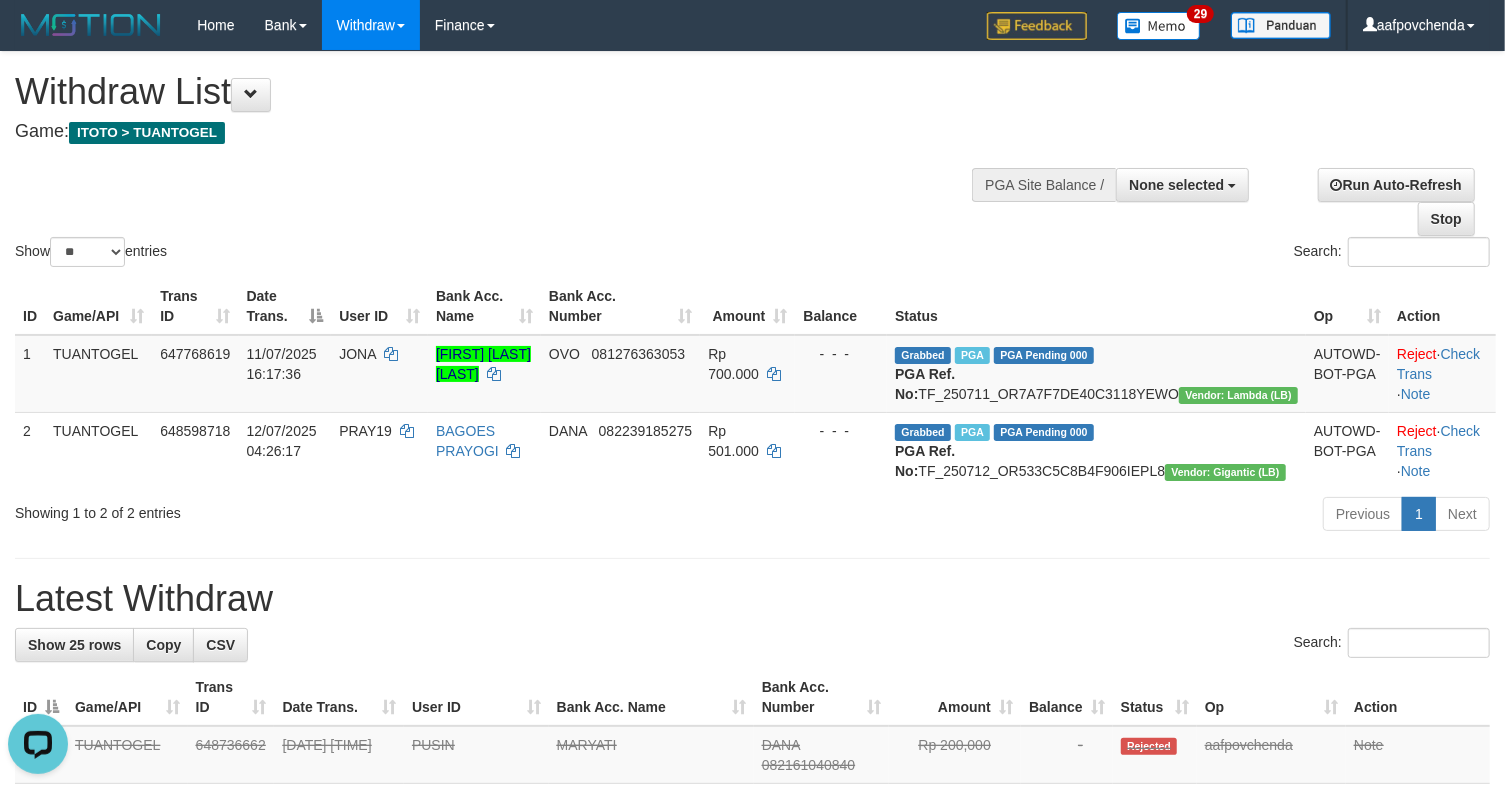 scroll, scrollTop: 0, scrollLeft: 0, axis: both 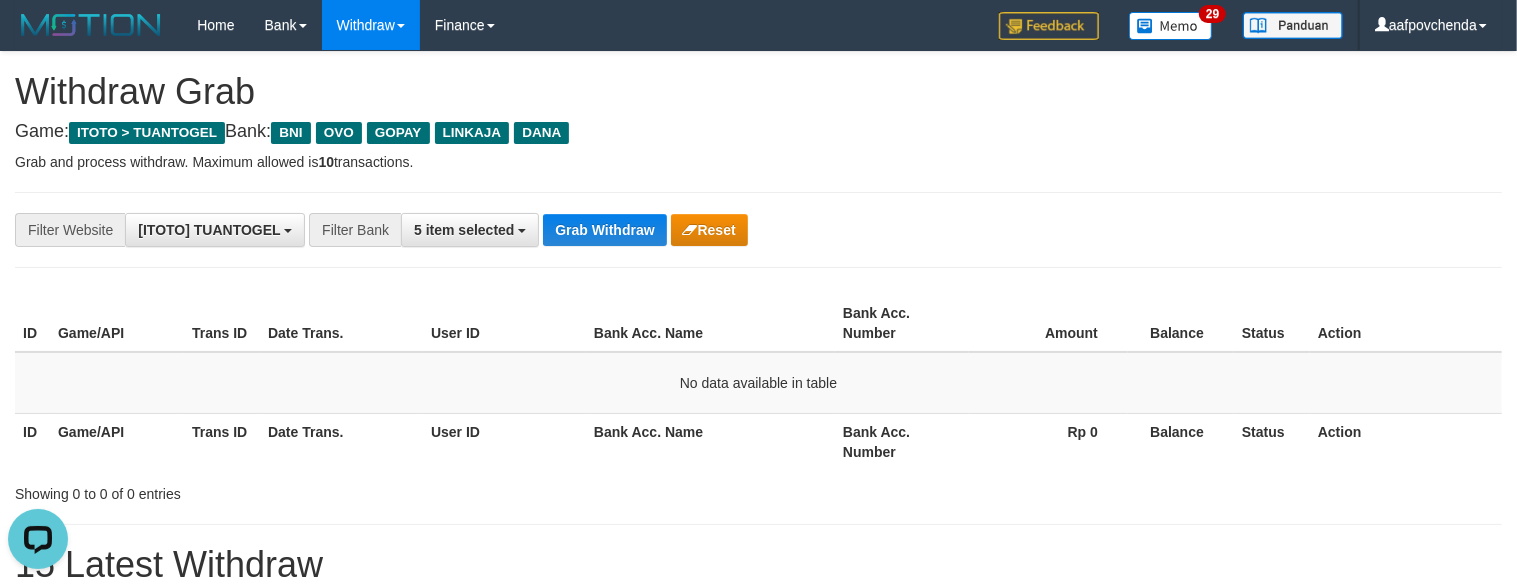 click on "**********" at bounding box center [758, 230] 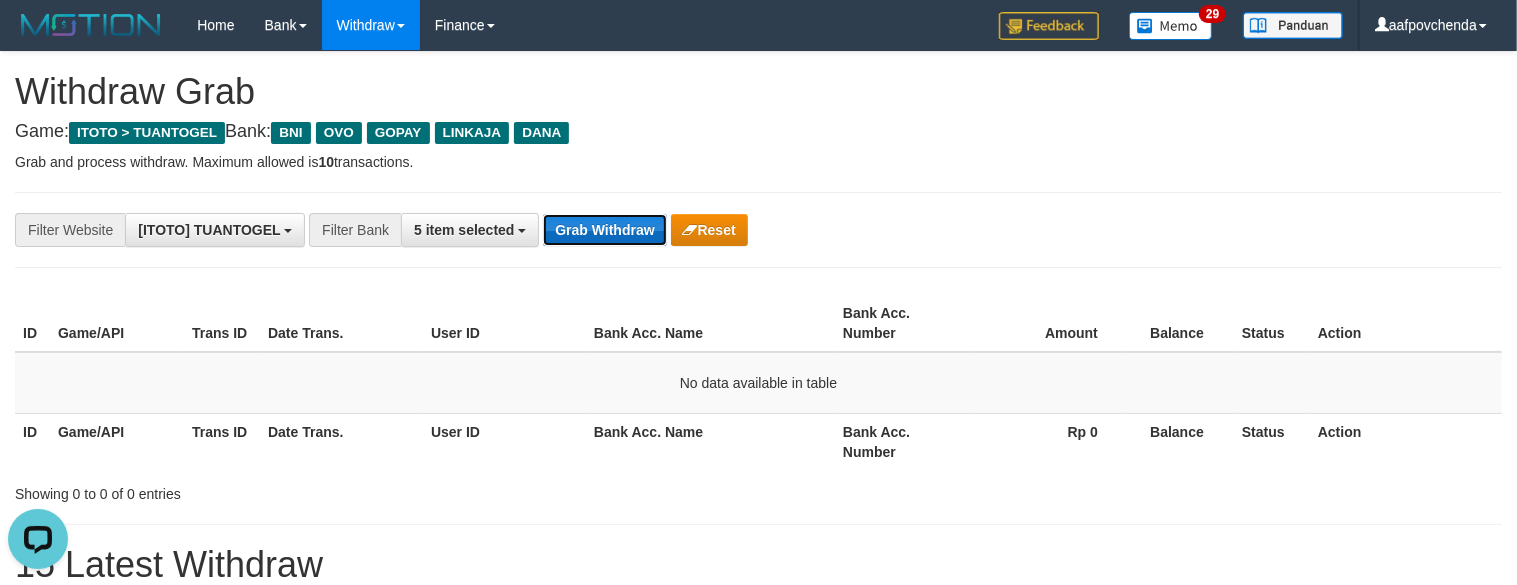 click on "Grab Withdraw" at bounding box center [604, 230] 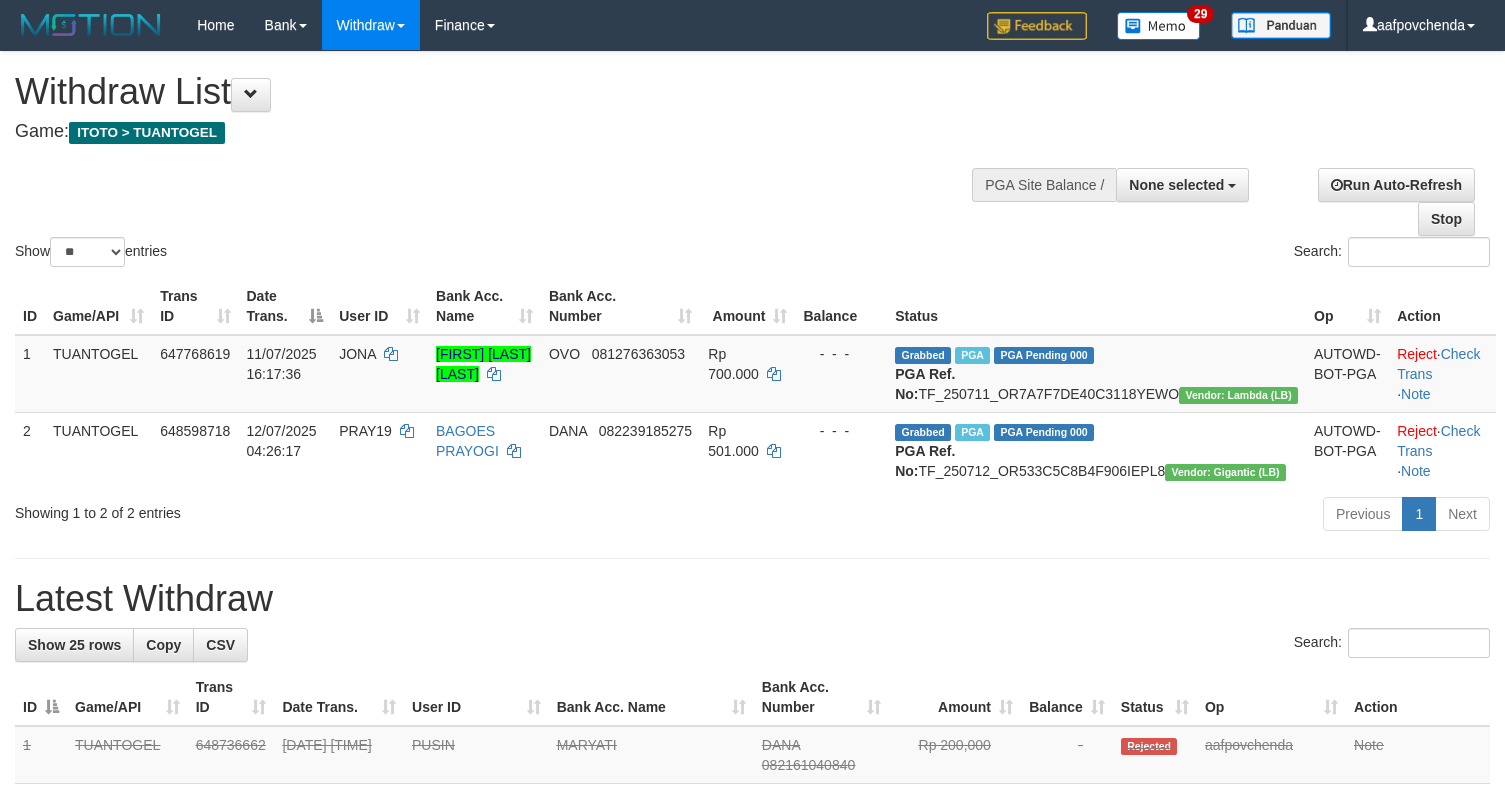 select 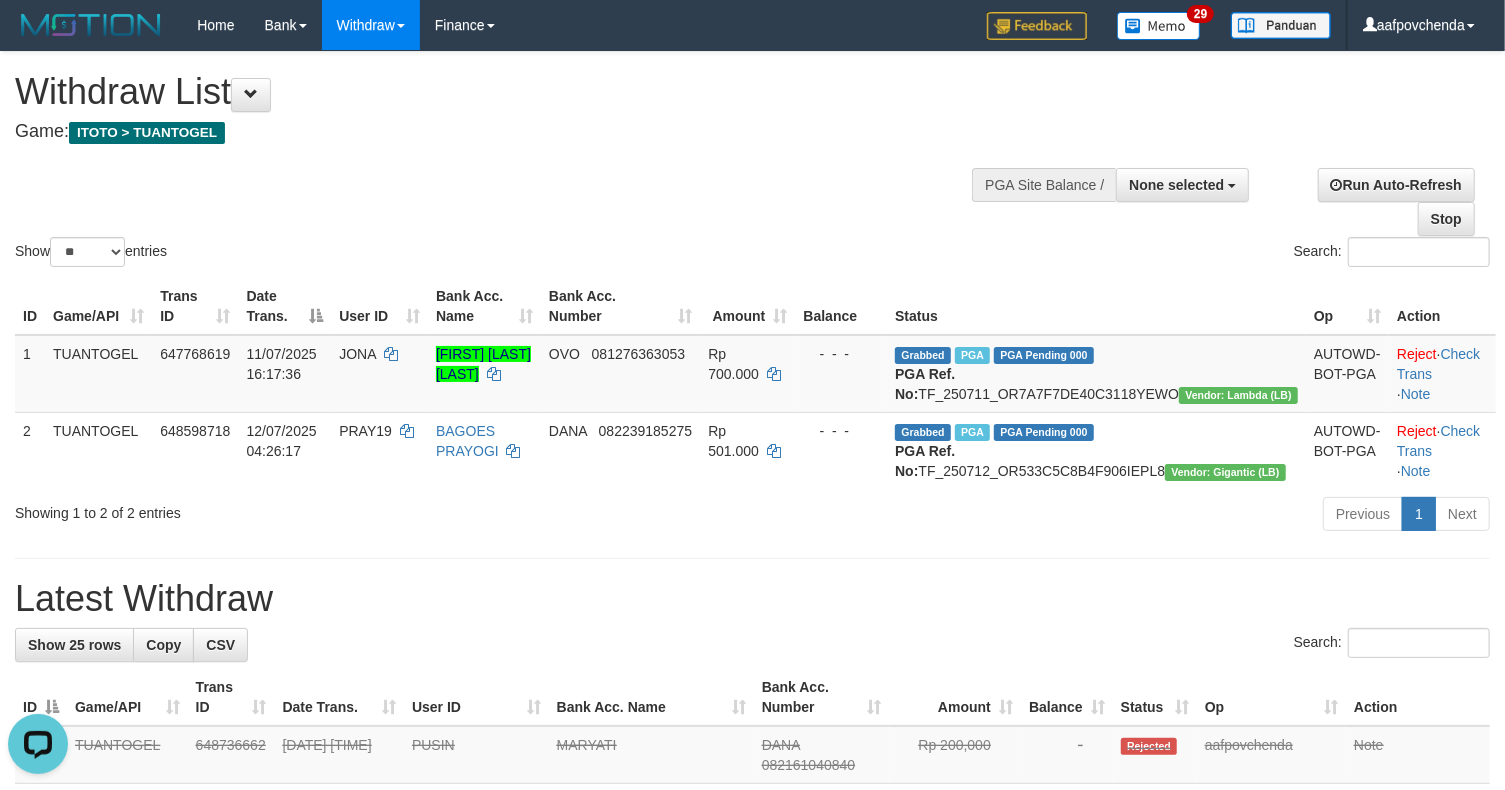 scroll, scrollTop: 0, scrollLeft: 0, axis: both 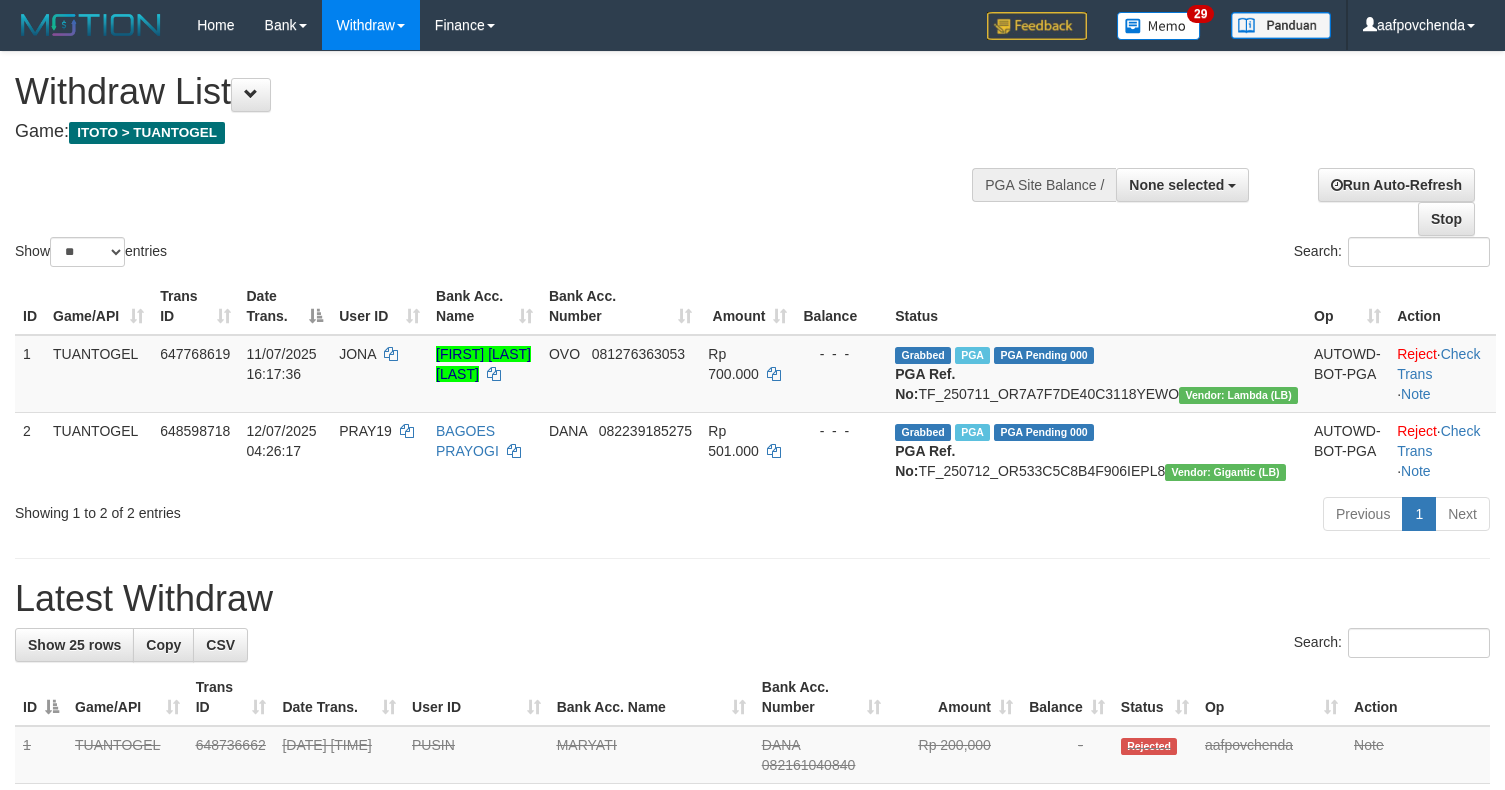 select 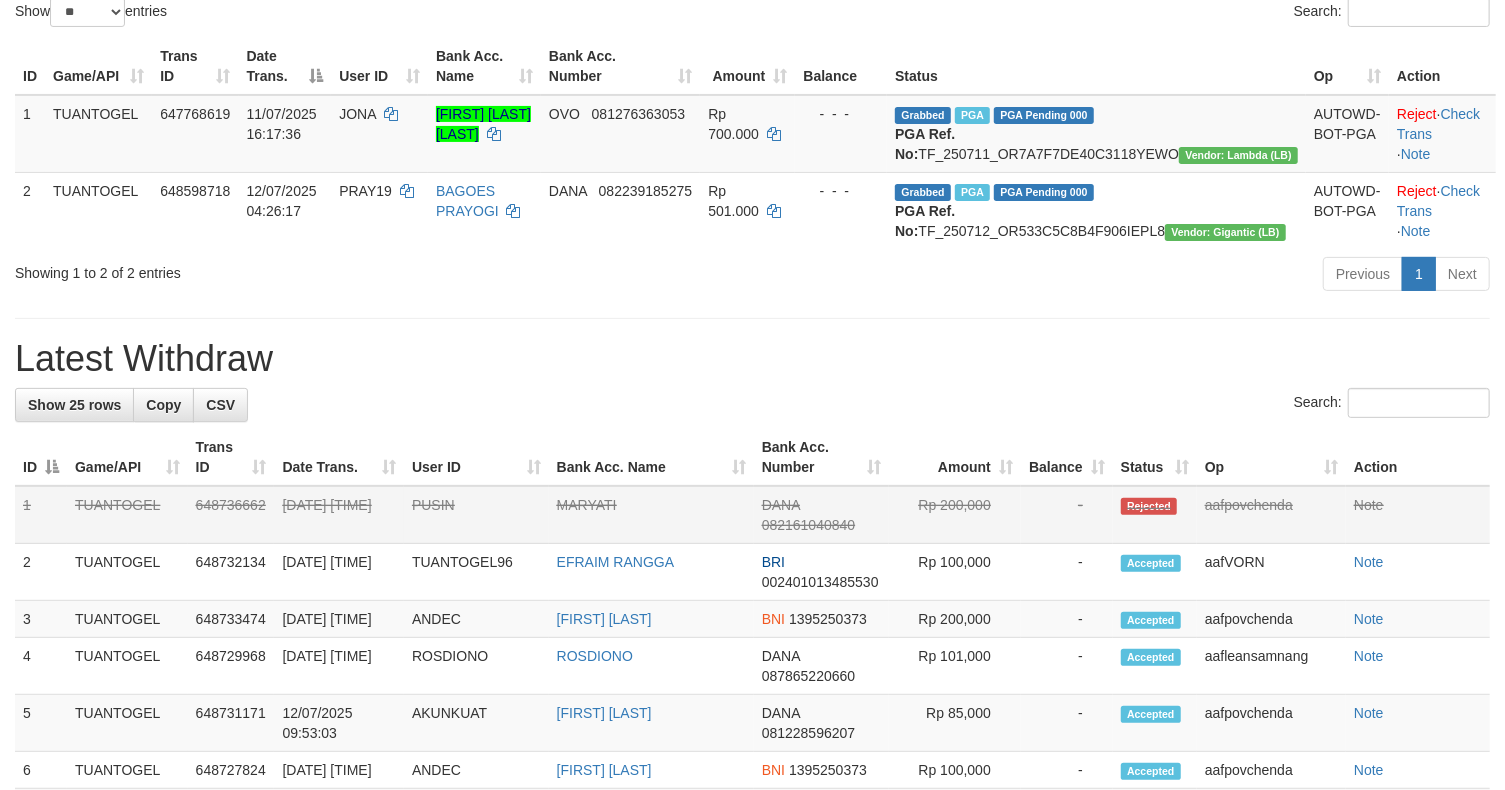 scroll, scrollTop: 266, scrollLeft: 0, axis: vertical 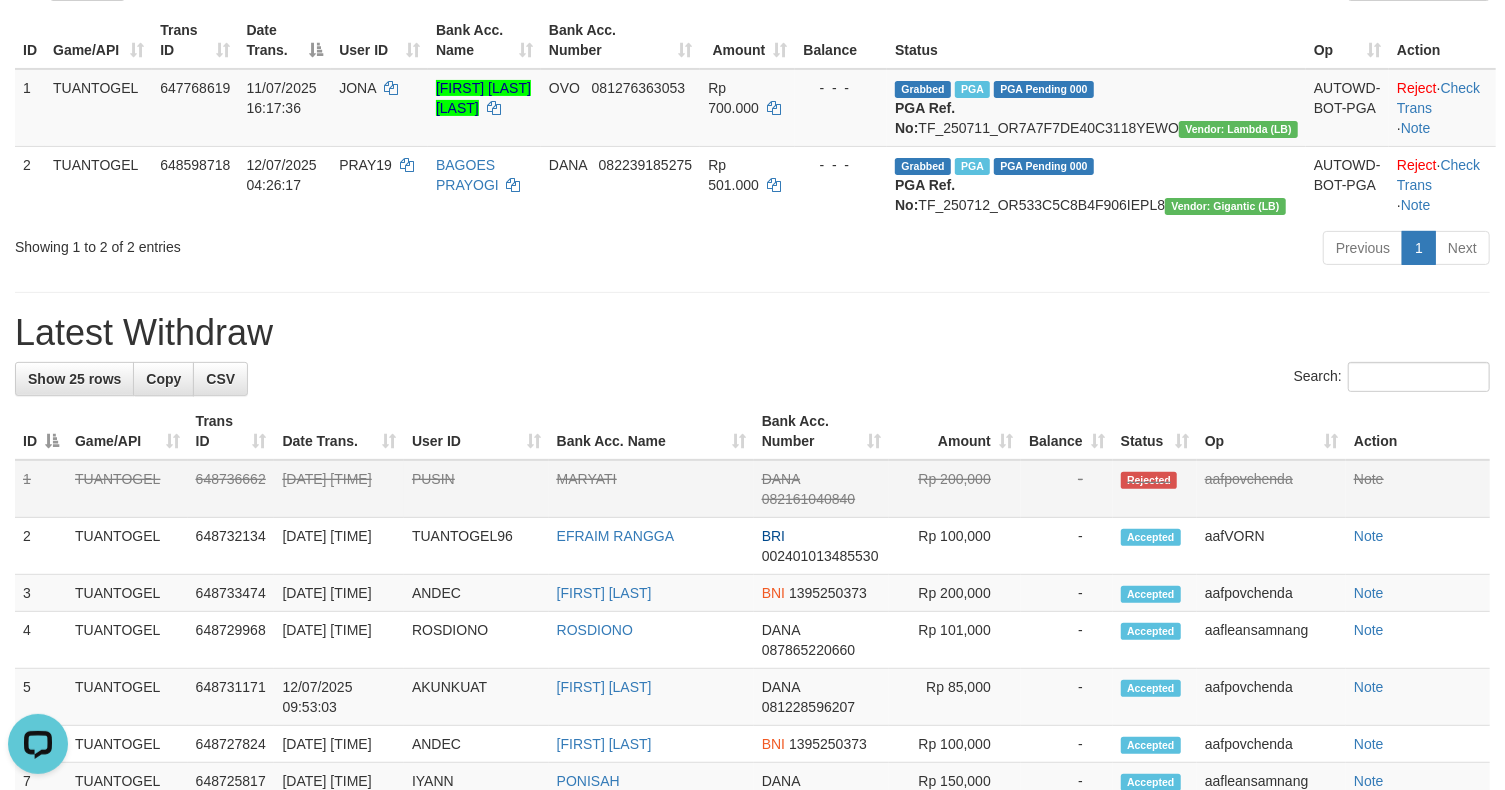 click on "082161040840" at bounding box center (808, 499) 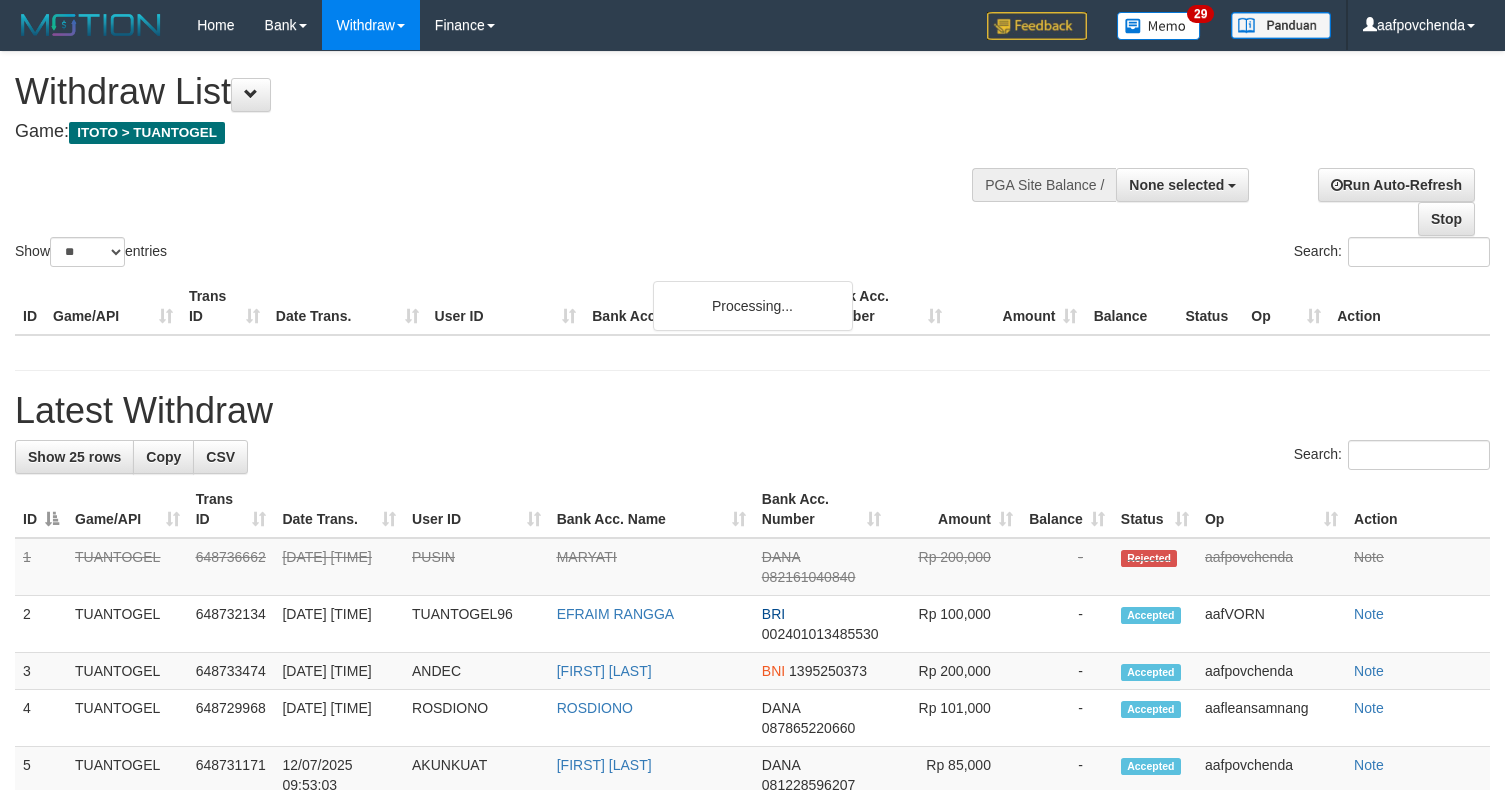select 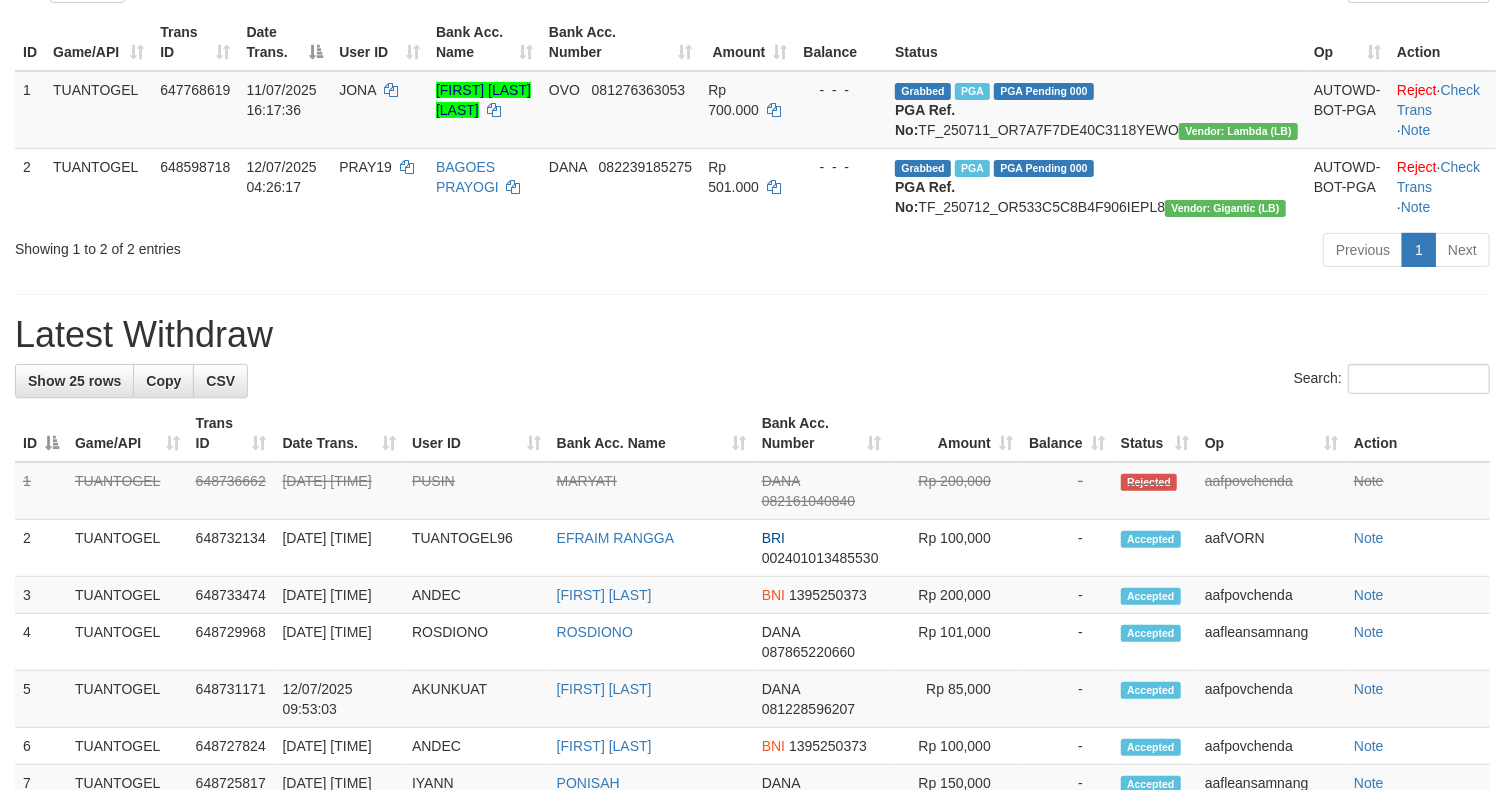 scroll, scrollTop: 266, scrollLeft: 0, axis: vertical 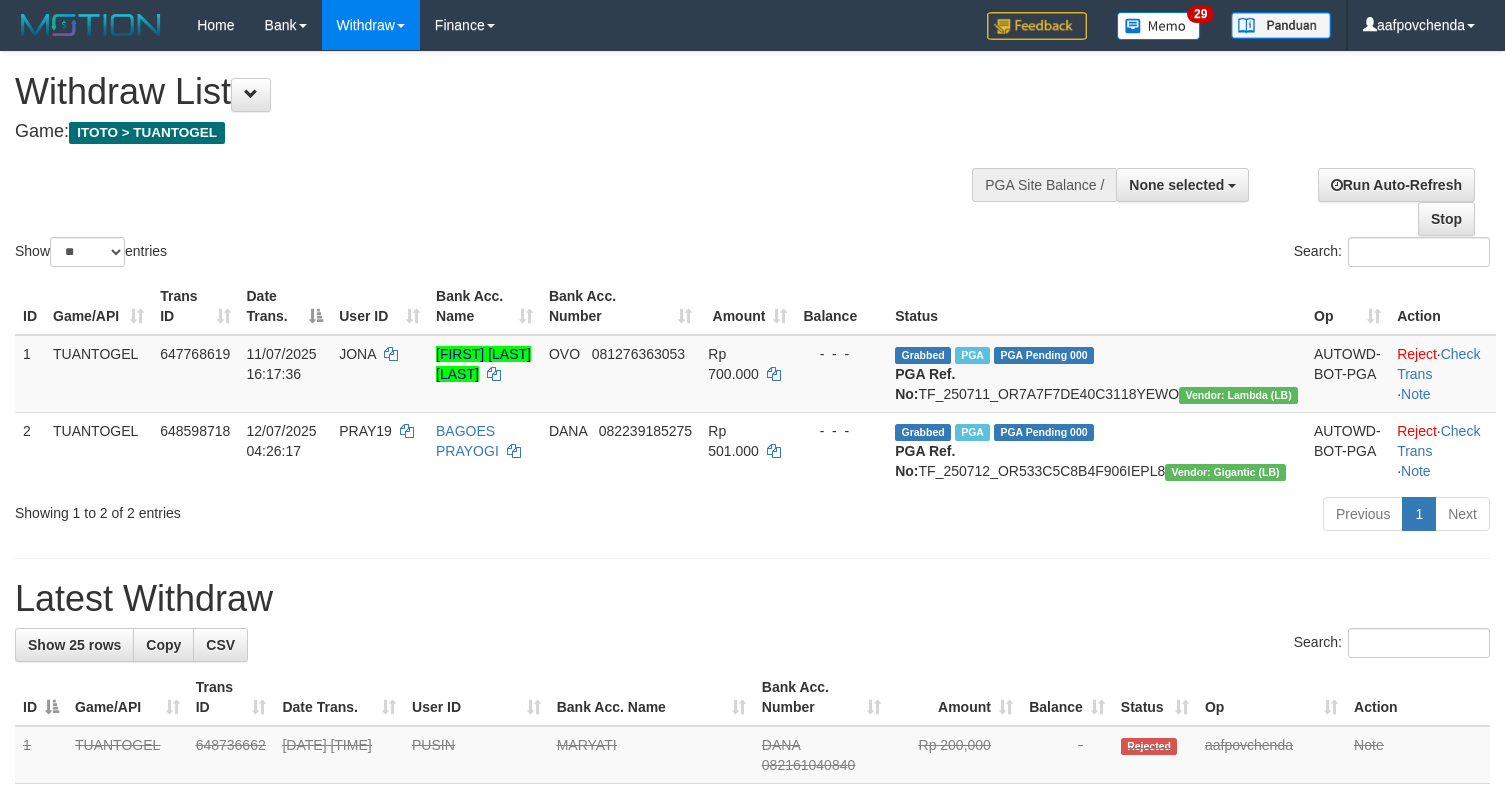 select 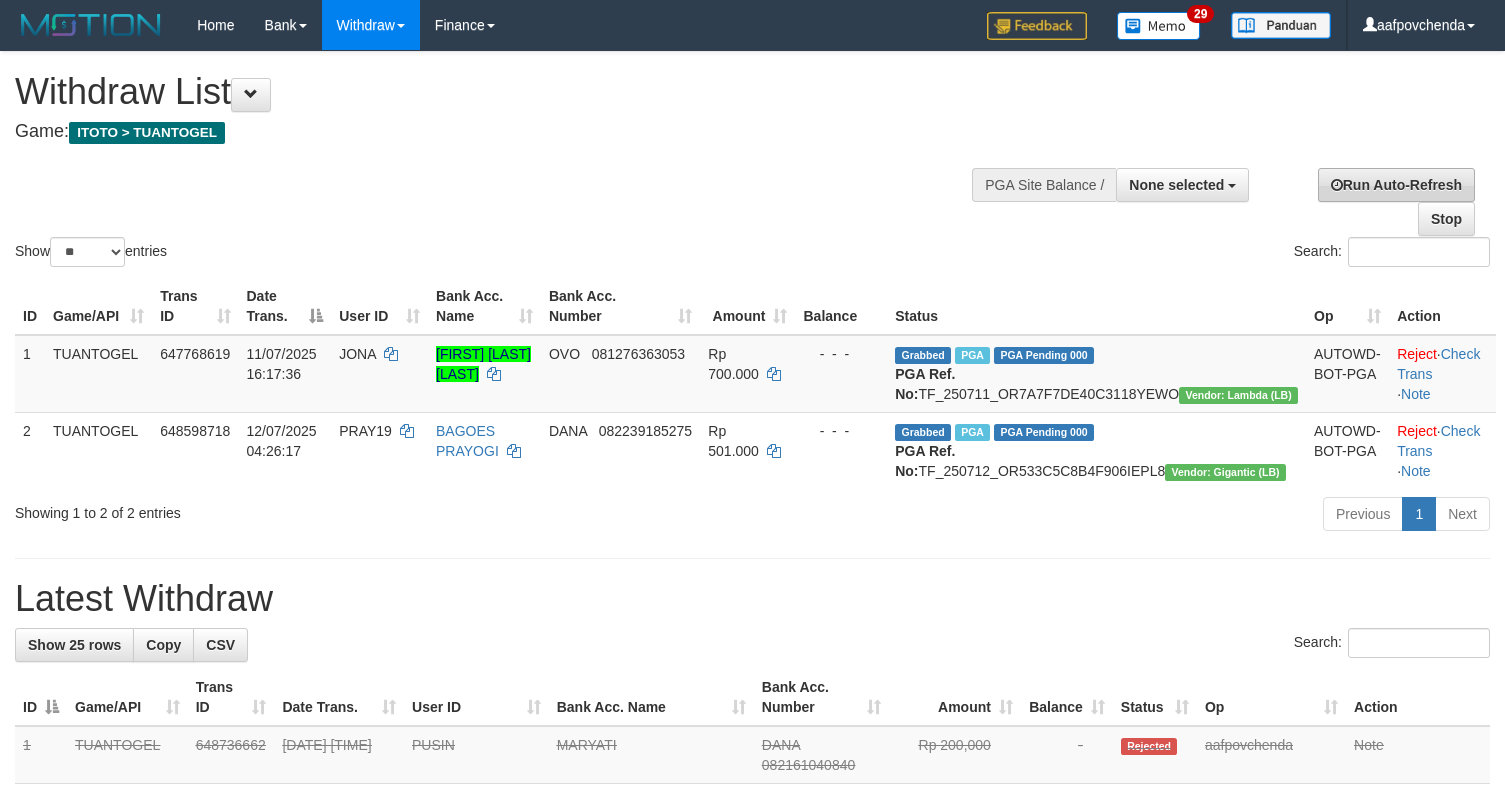 scroll, scrollTop: 0, scrollLeft: 0, axis: both 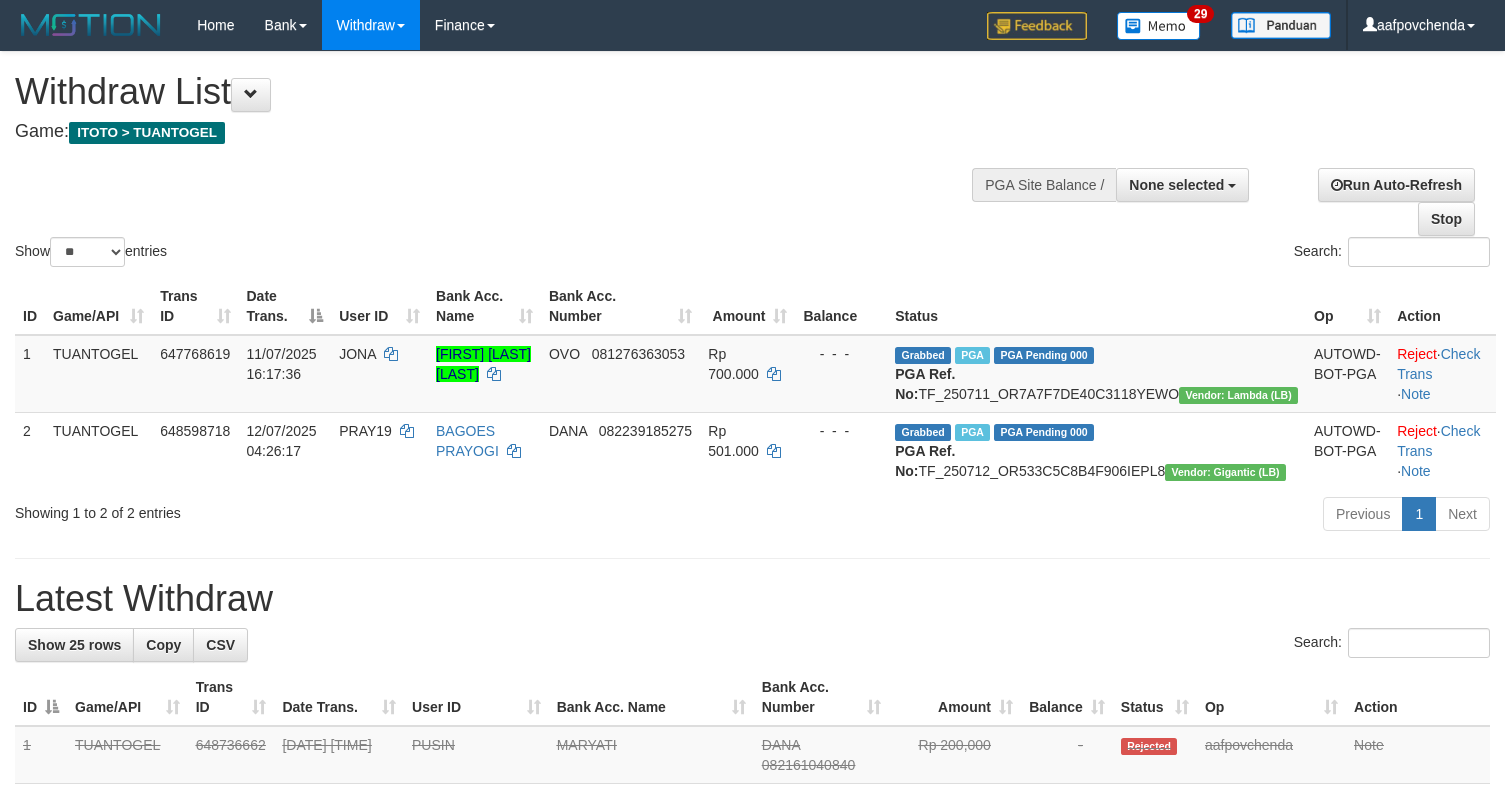 select 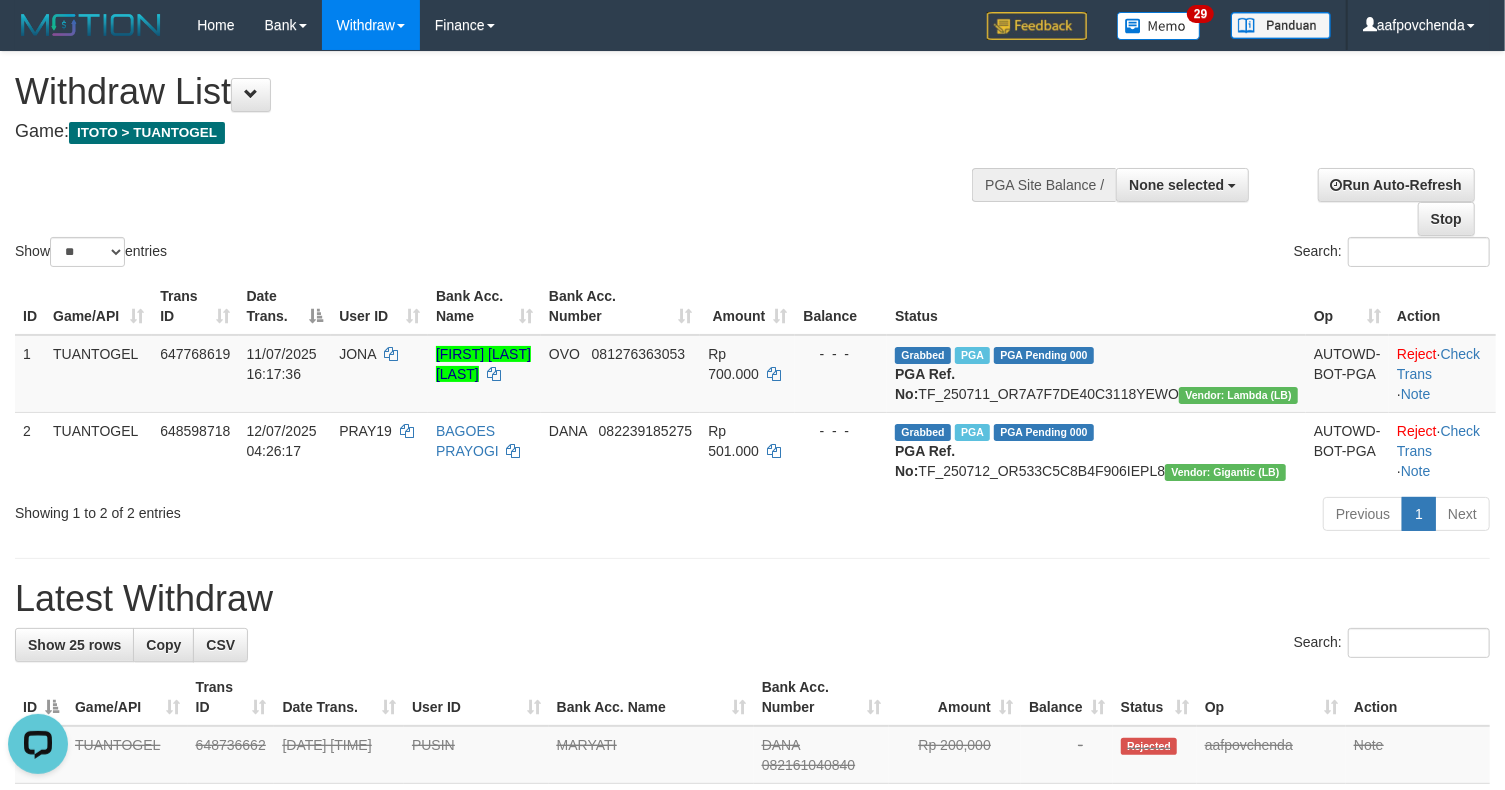 scroll, scrollTop: 0, scrollLeft: 0, axis: both 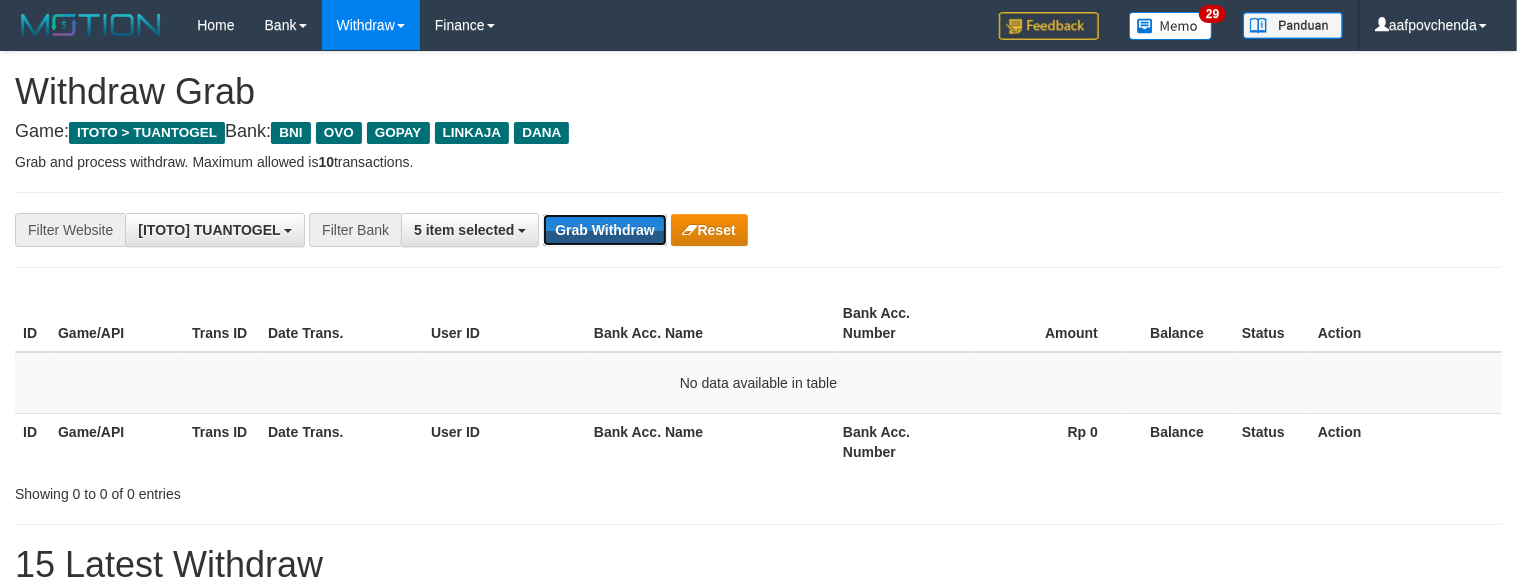 click on "Grab Withdraw" at bounding box center [604, 230] 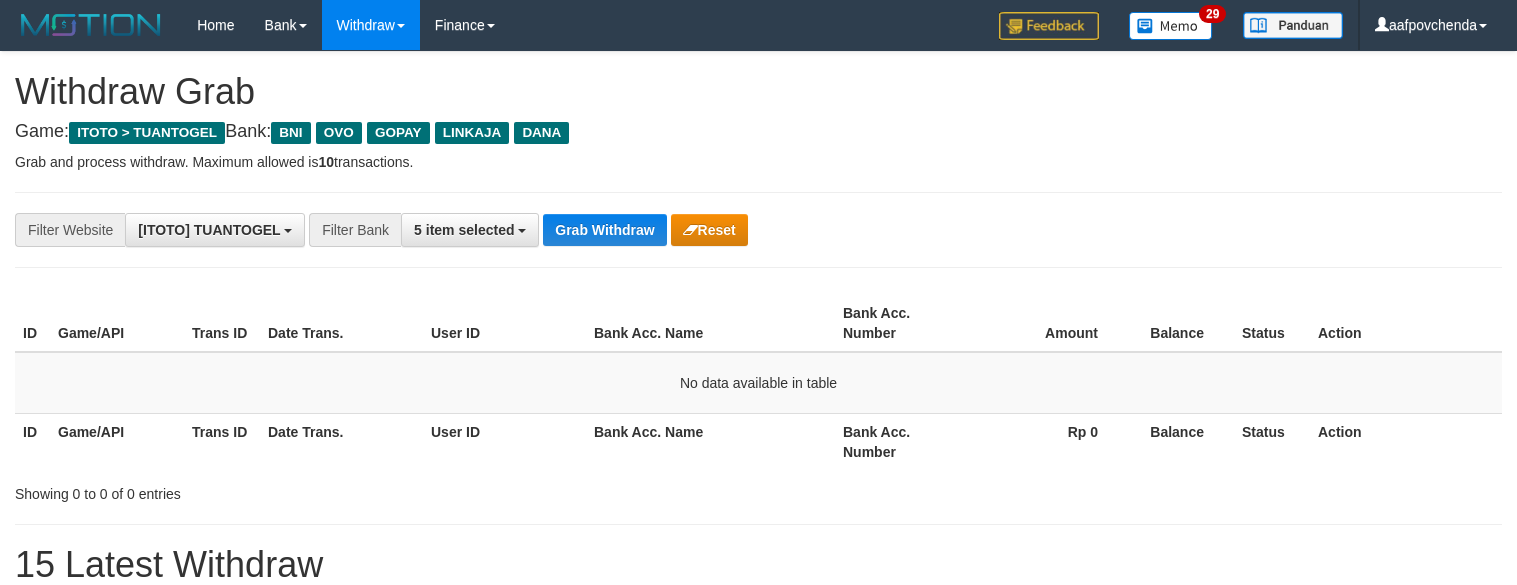 scroll, scrollTop: 0, scrollLeft: 0, axis: both 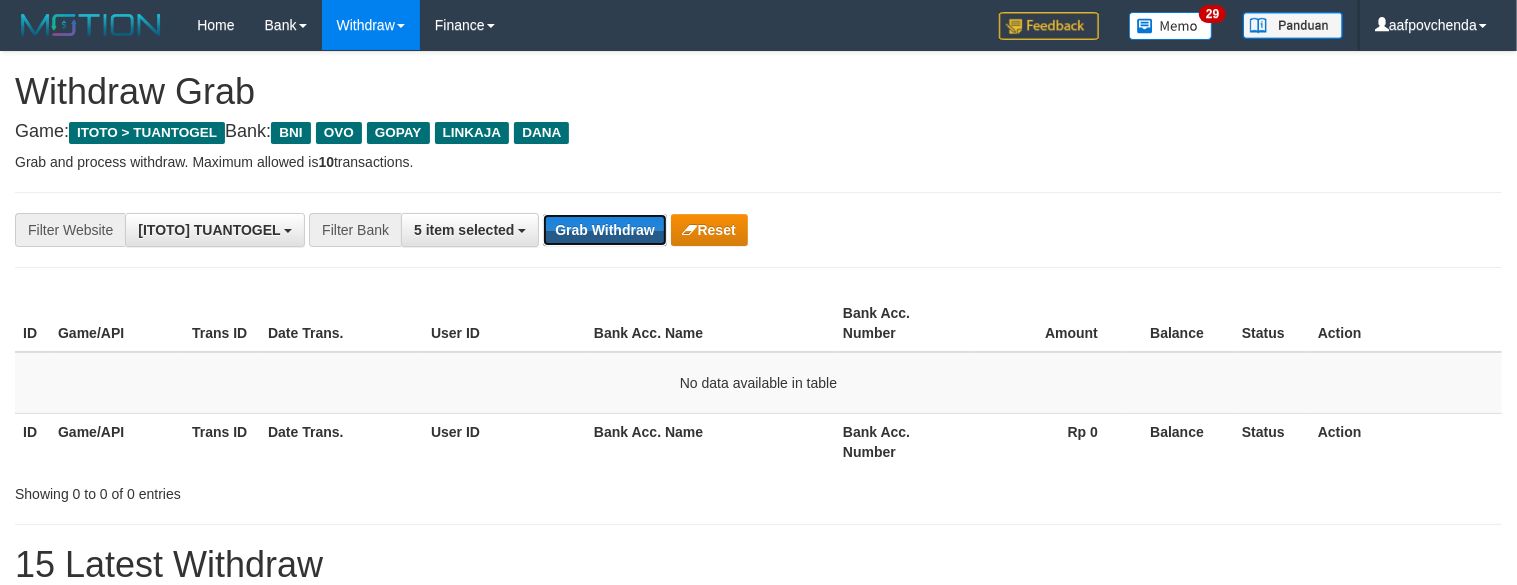 click on "Grab Withdraw" at bounding box center [604, 230] 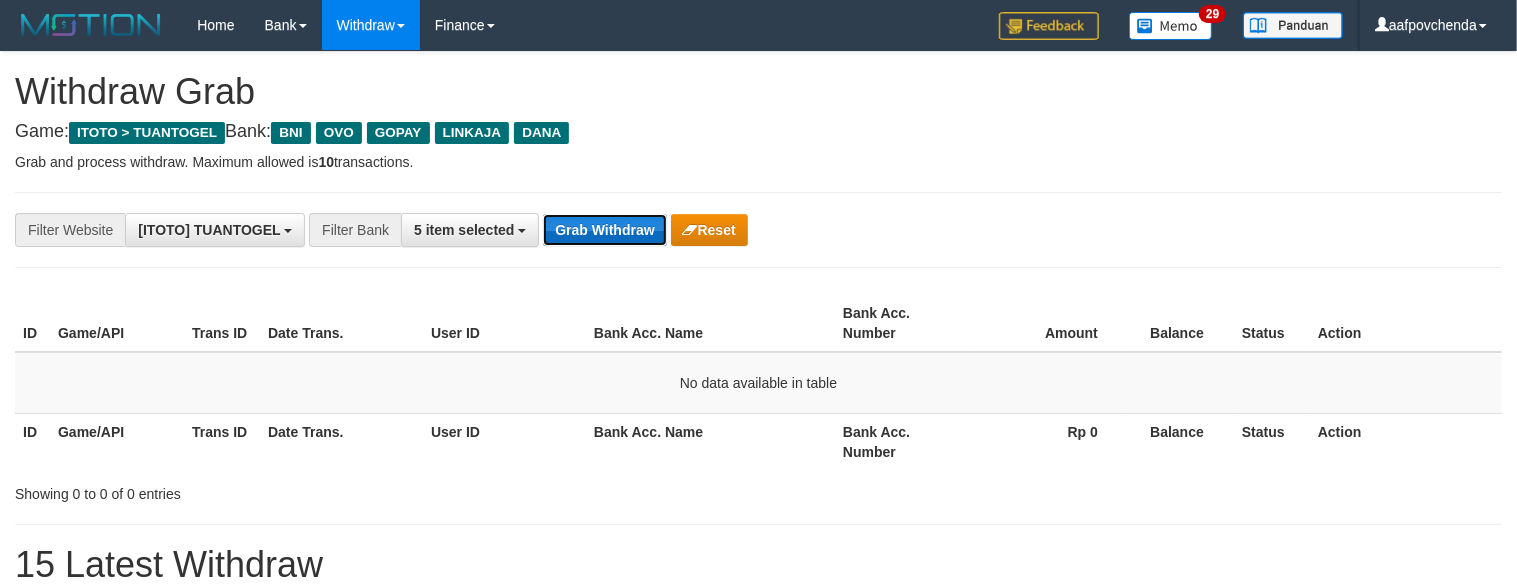 drag, startPoint x: 0, startPoint y: 0, endPoint x: 601, endPoint y: 238, distance: 646.4093 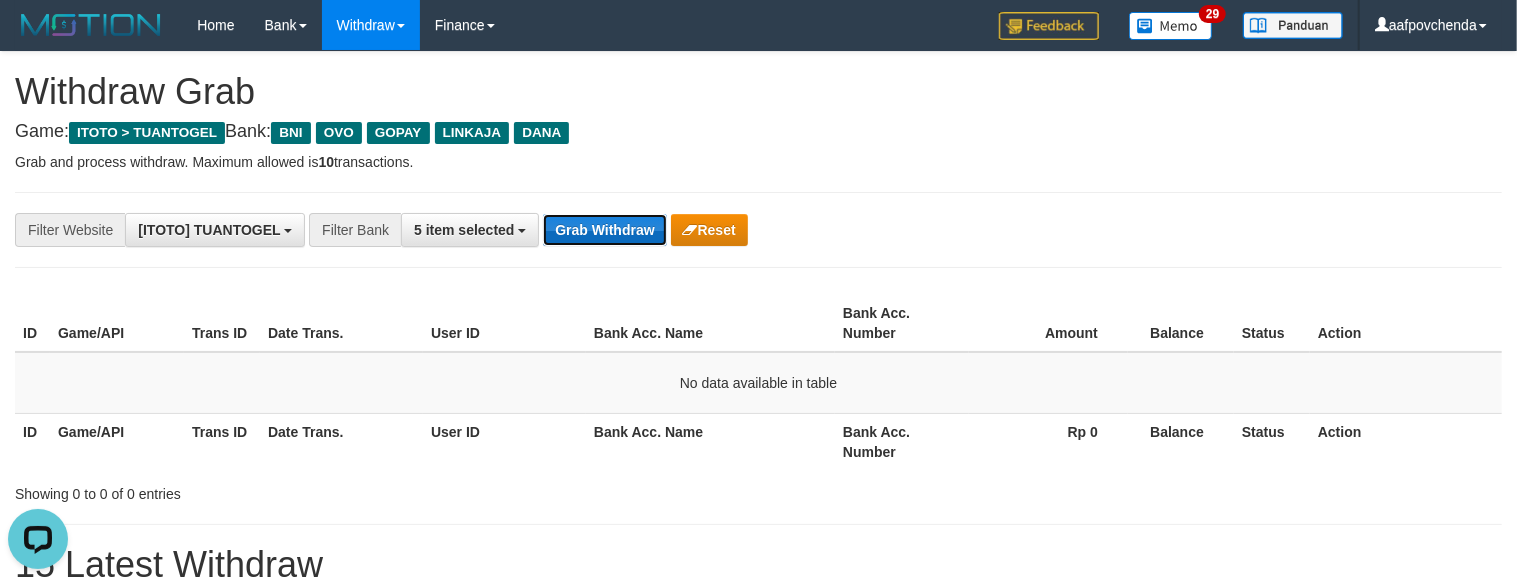 scroll, scrollTop: 0, scrollLeft: 0, axis: both 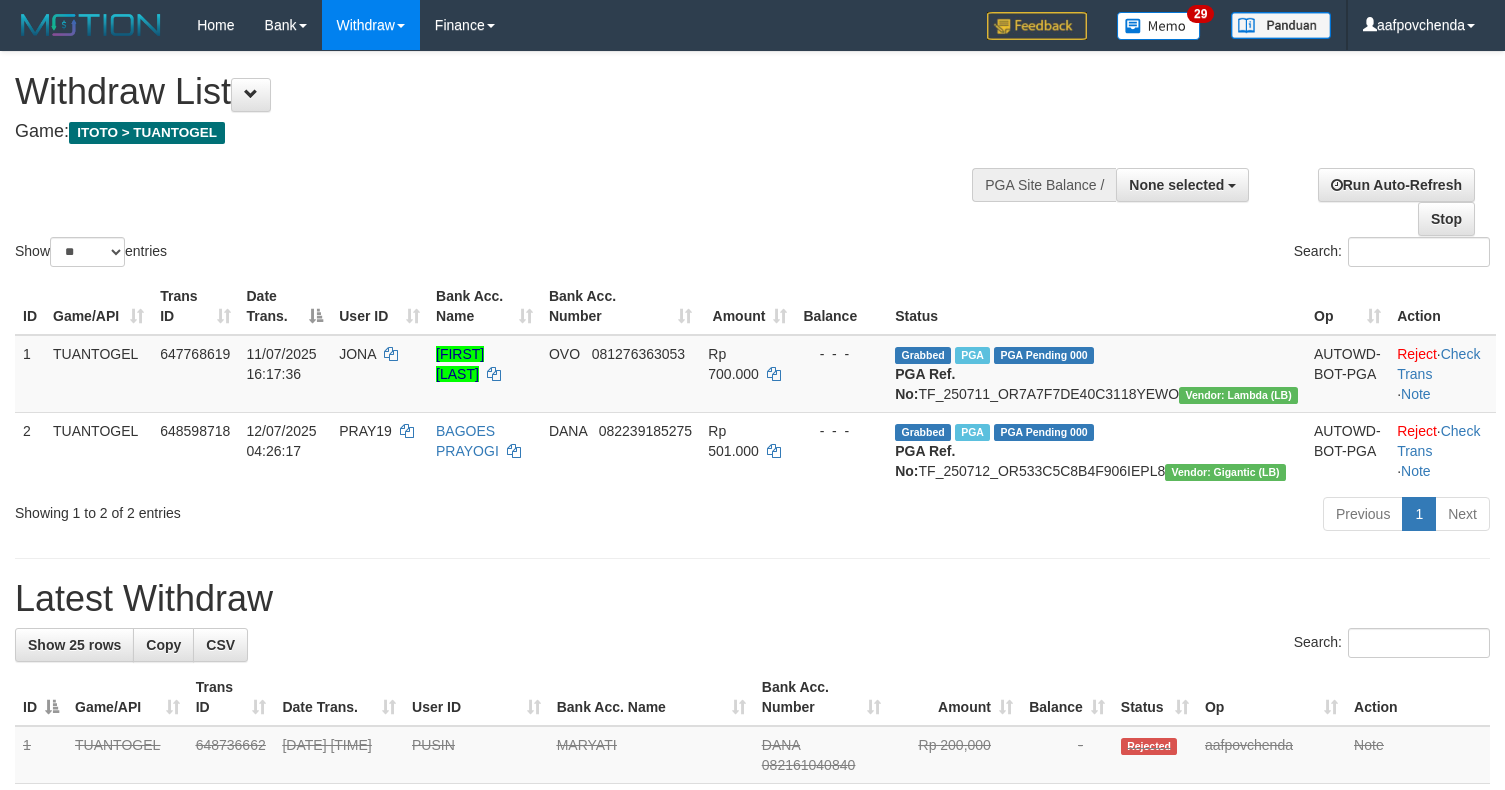 select 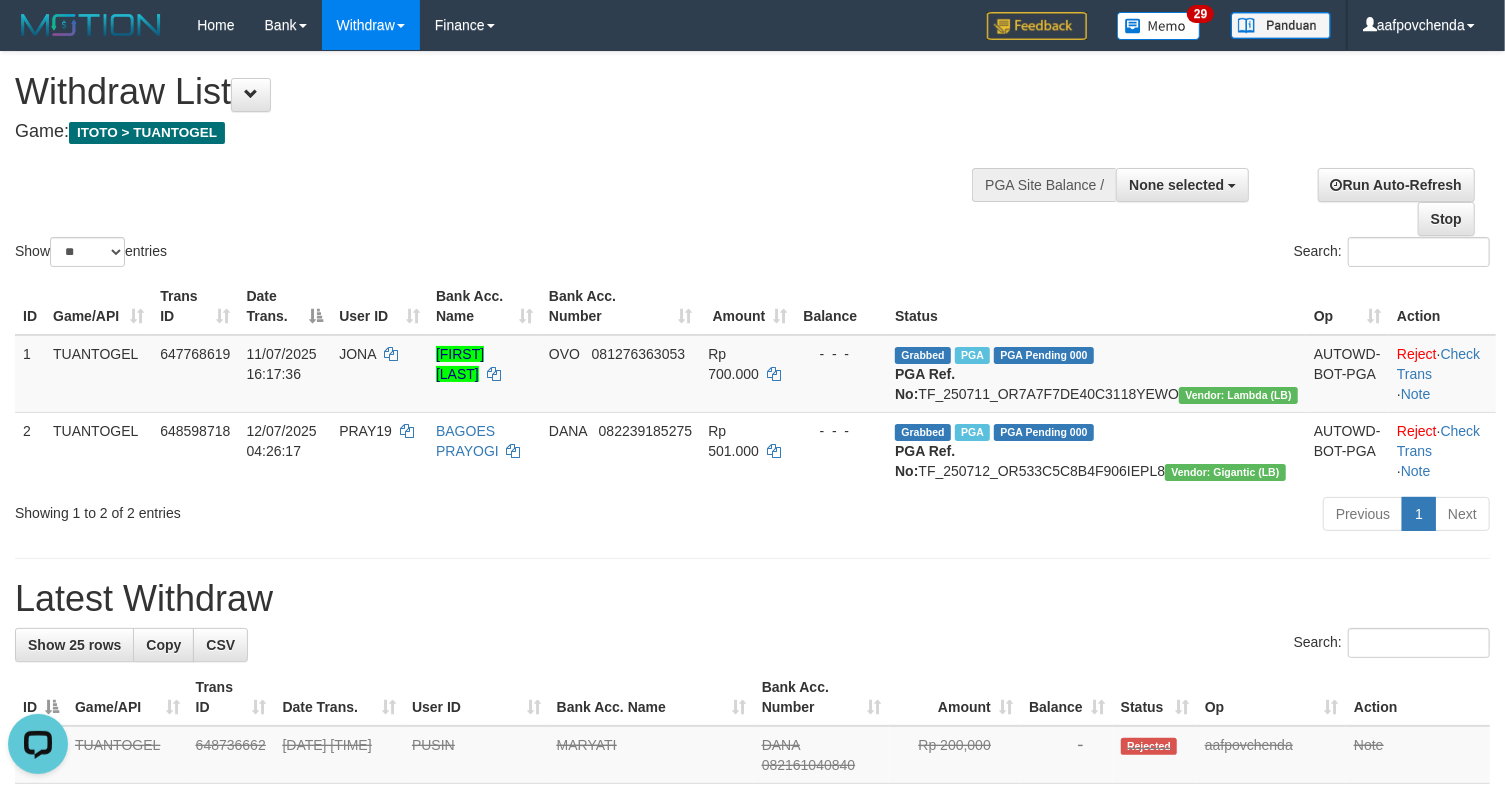 scroll, scrollTop: 0, scrollLeft: 0, axis: both 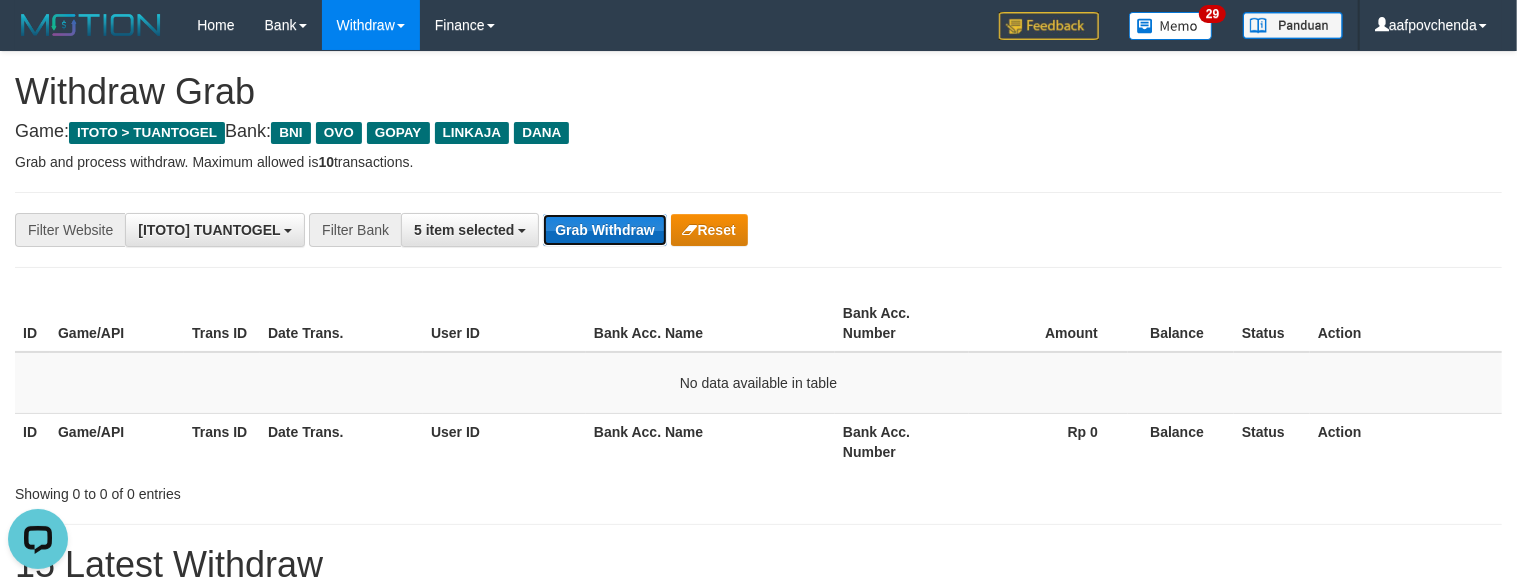 click on "Grab Withdraw" at bounding box center [604, 230] 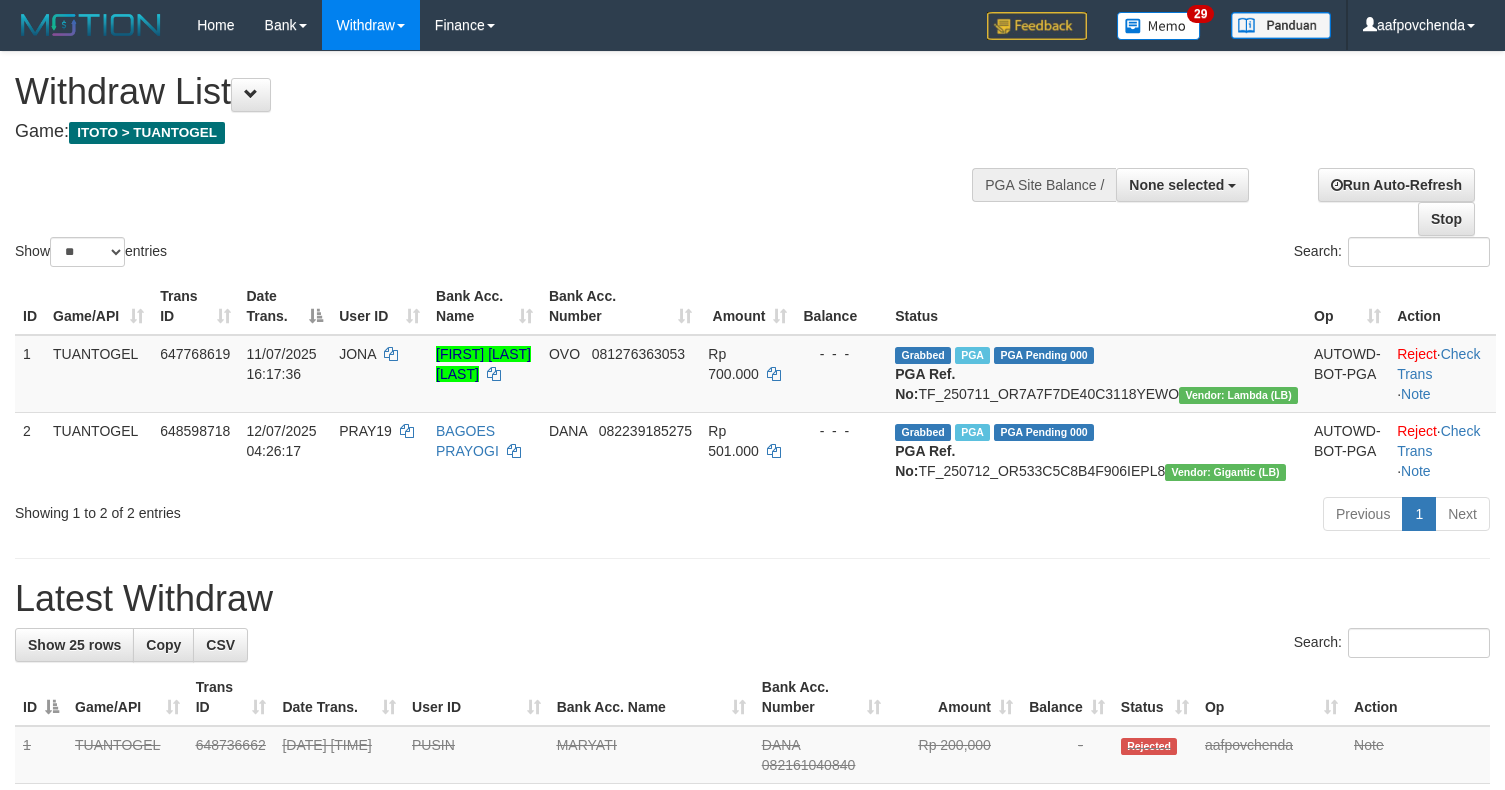 select 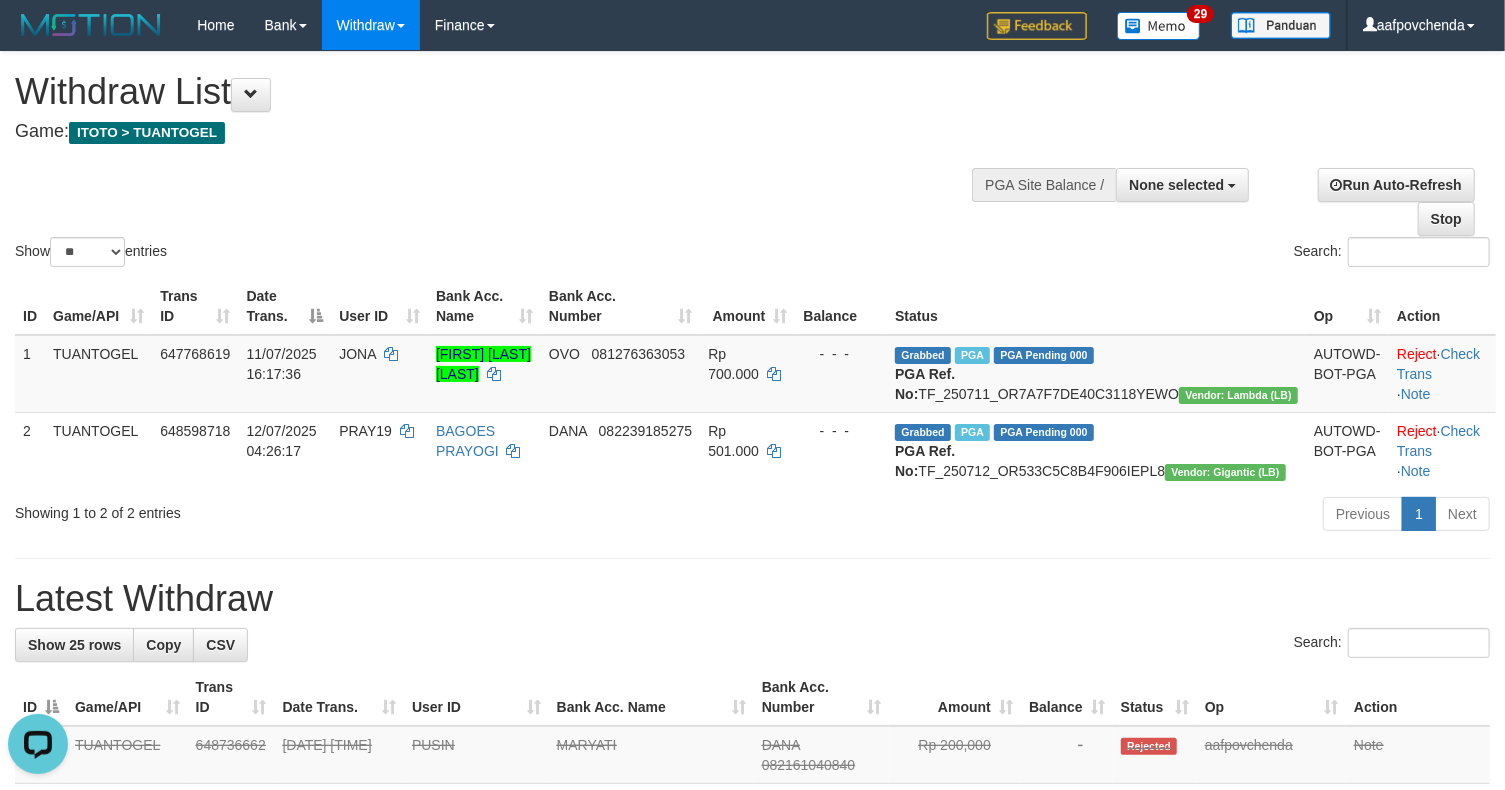 scroll, scrollTop: 0, scrollLeft: 0, axis: both 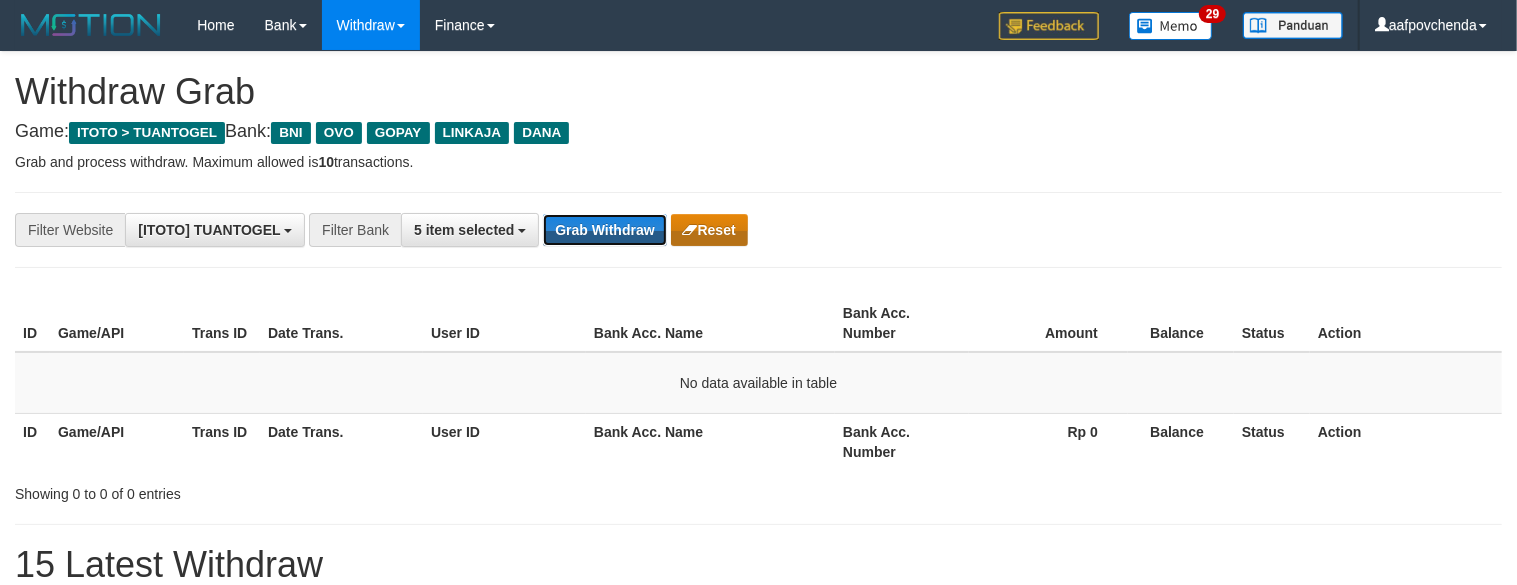 drag, startPoint x: 0, startPoint y: 0, endPoint x: 688, endPoint y: 234, distance: 726.7049 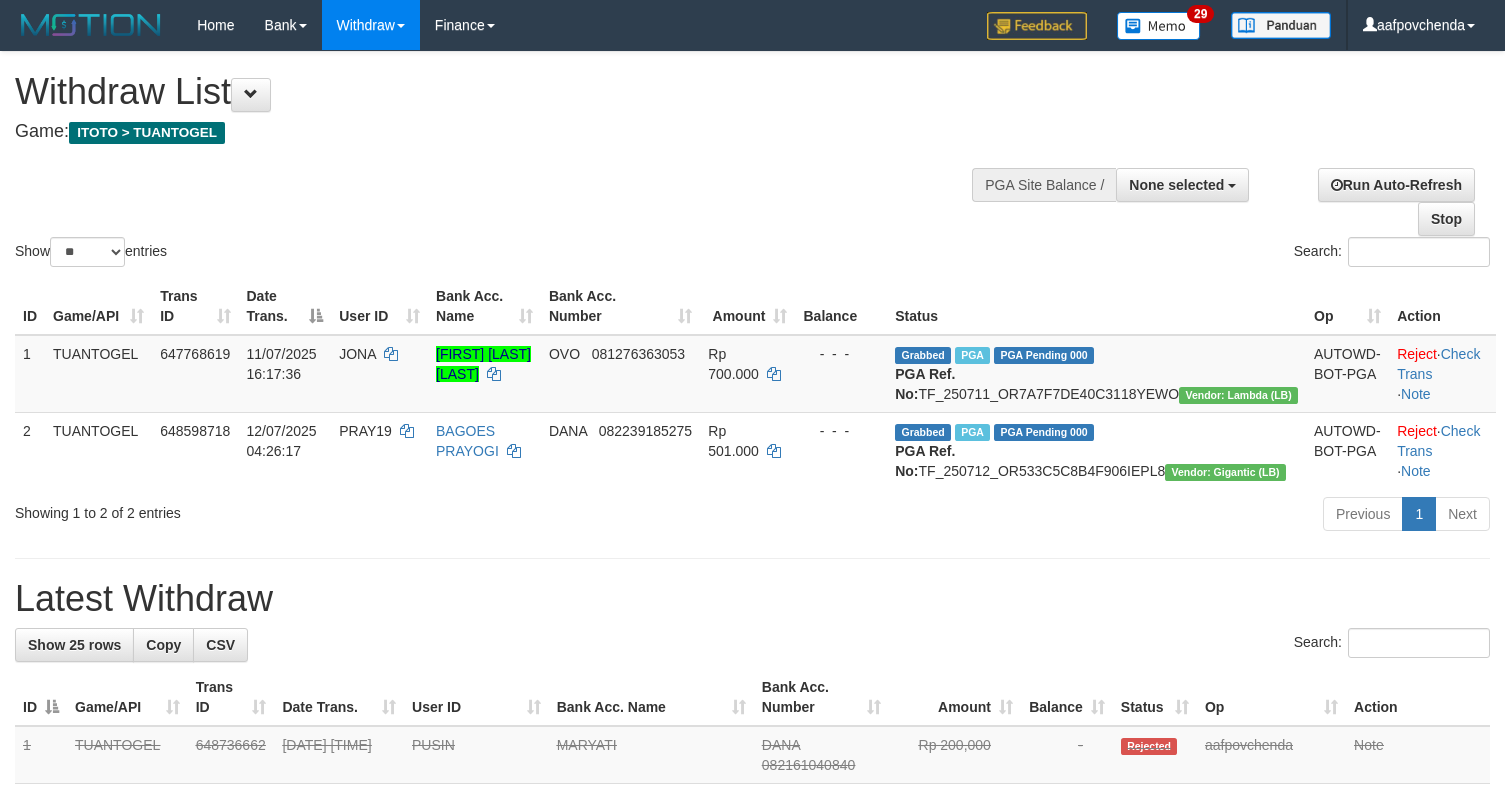 select 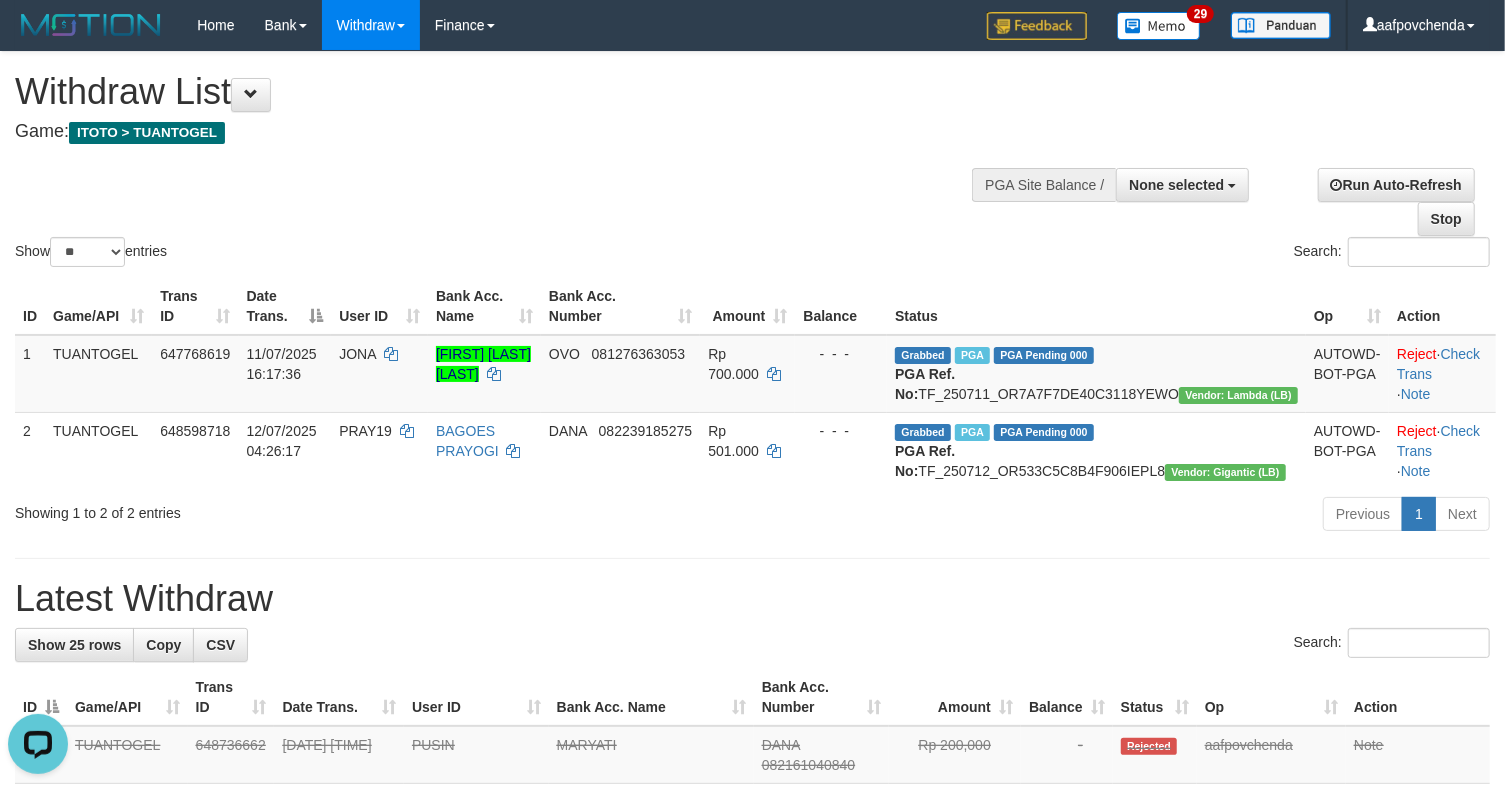scroll, scrollTop: 0, scrollLeft: 0, axis: both 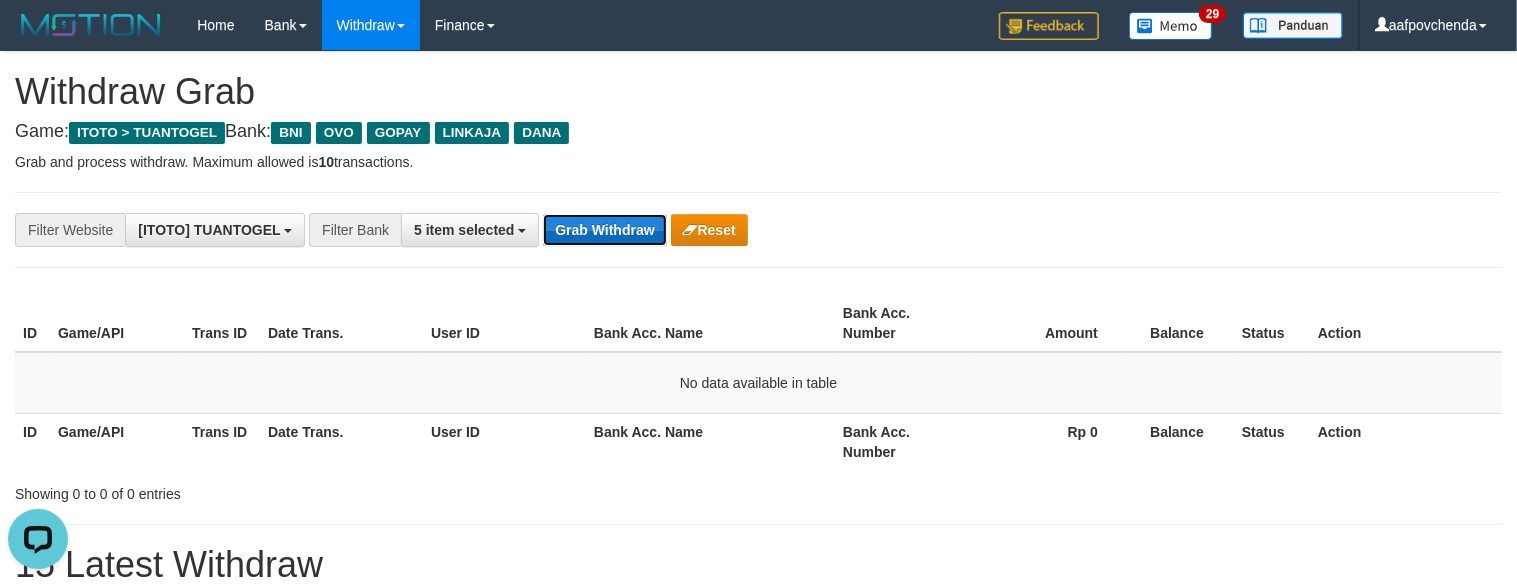 click on "Grab Withdraw" at bounding box center [604, 230] 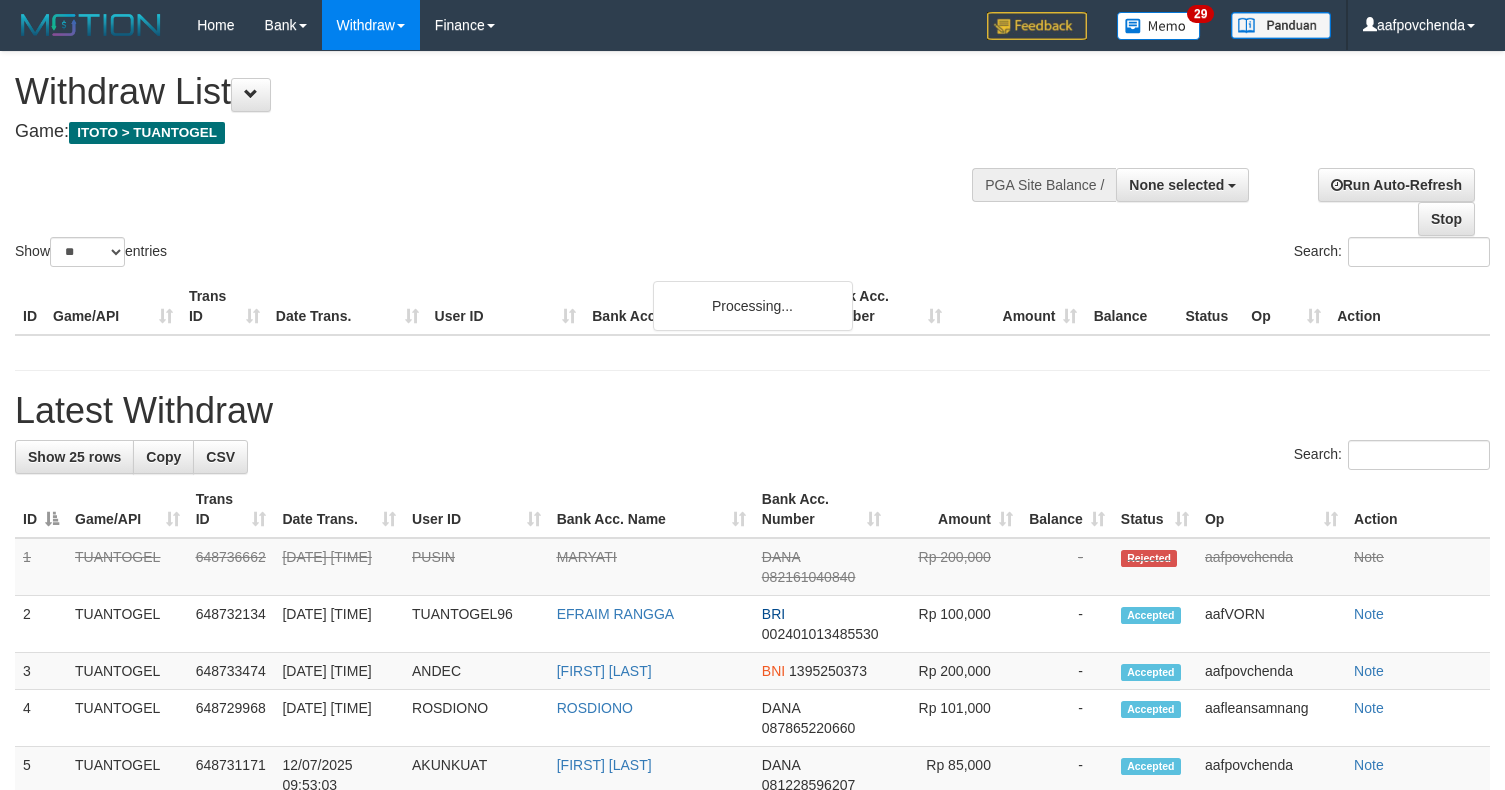 select 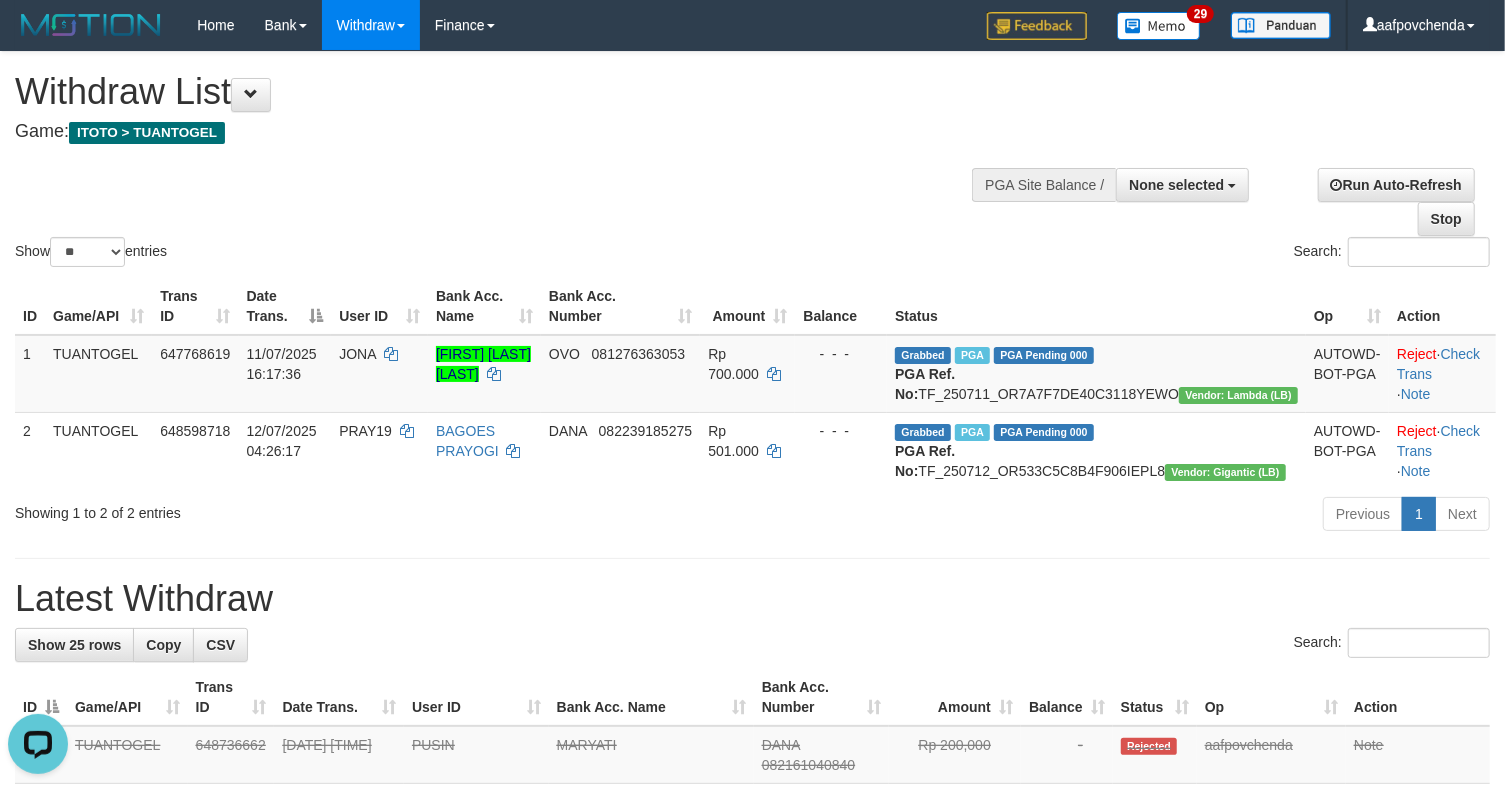 scroll, scrollTop: 0, scrollLeft: 0, axis: both 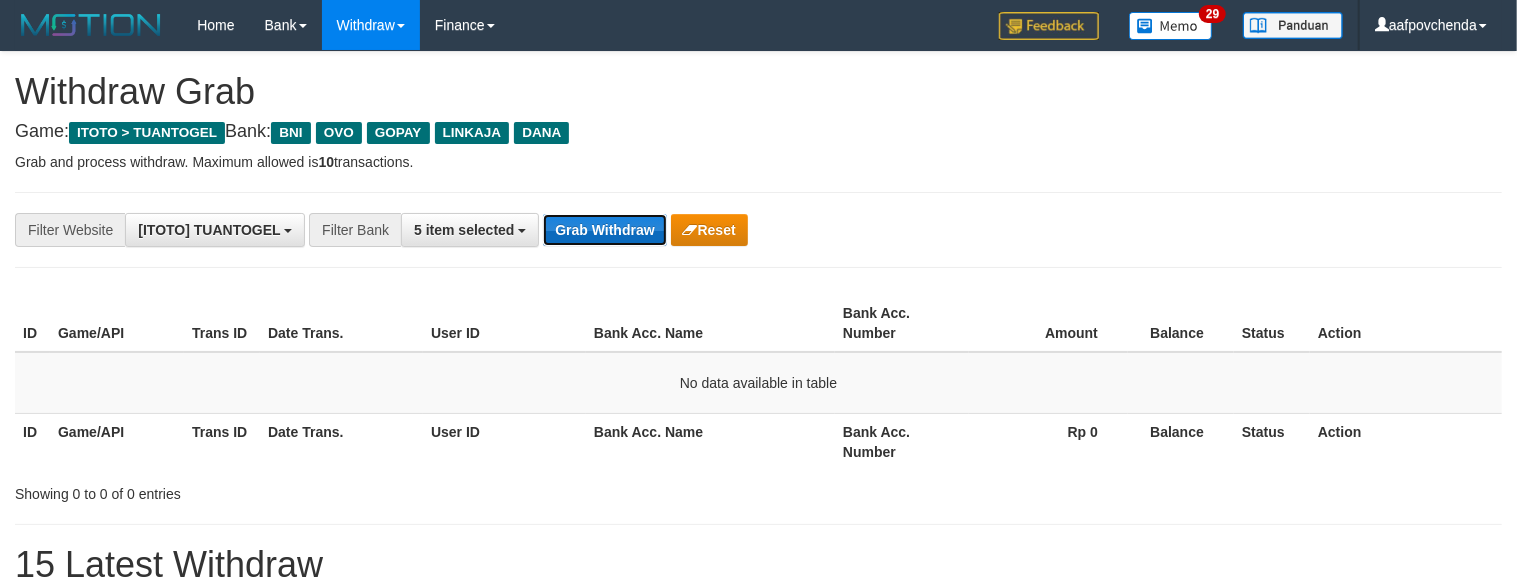 drag, startPoint x: 0, startPoint y: 0, endPoint x: 622, endPoint y: 222, distance: 660.4302 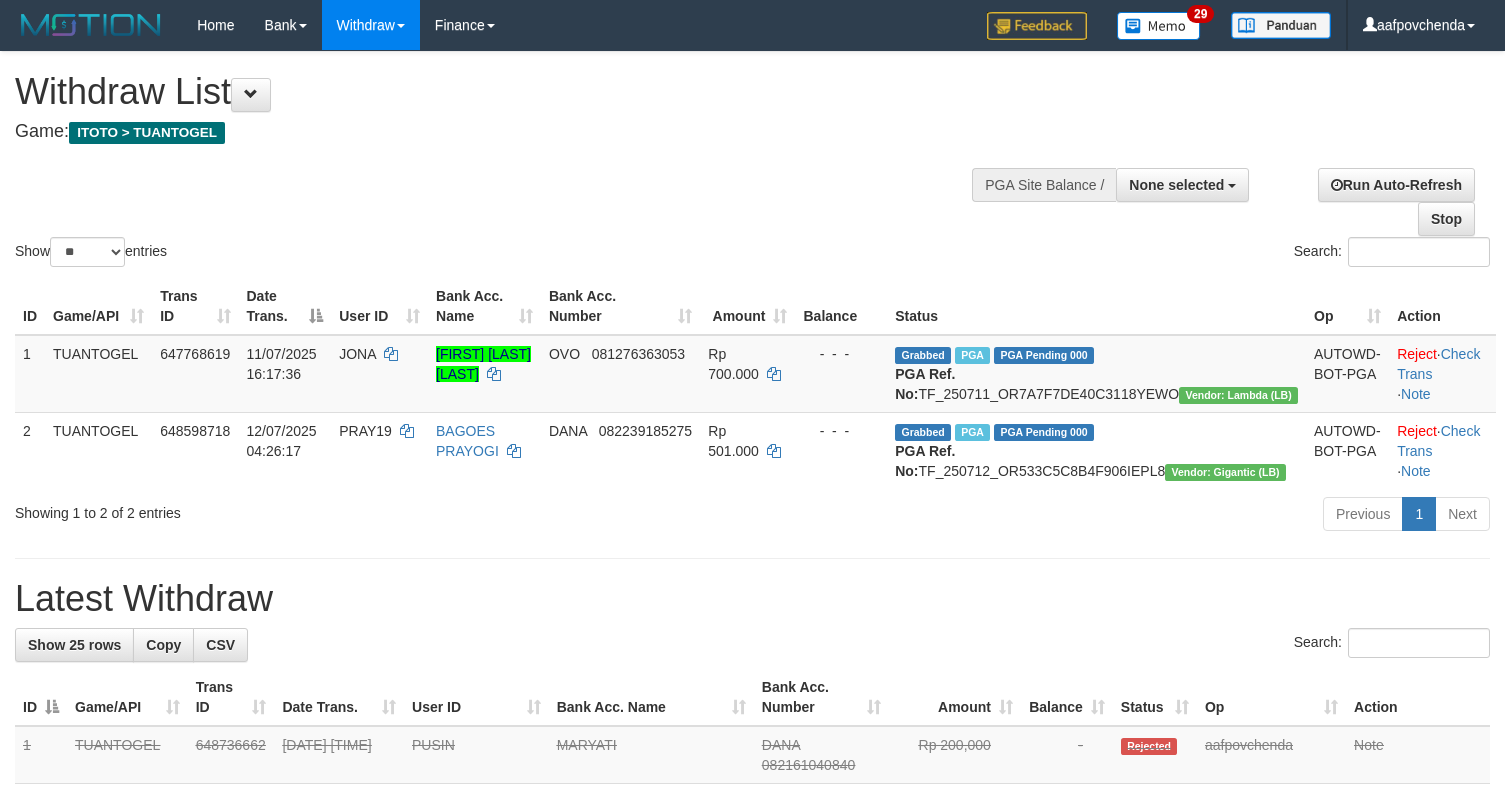 select 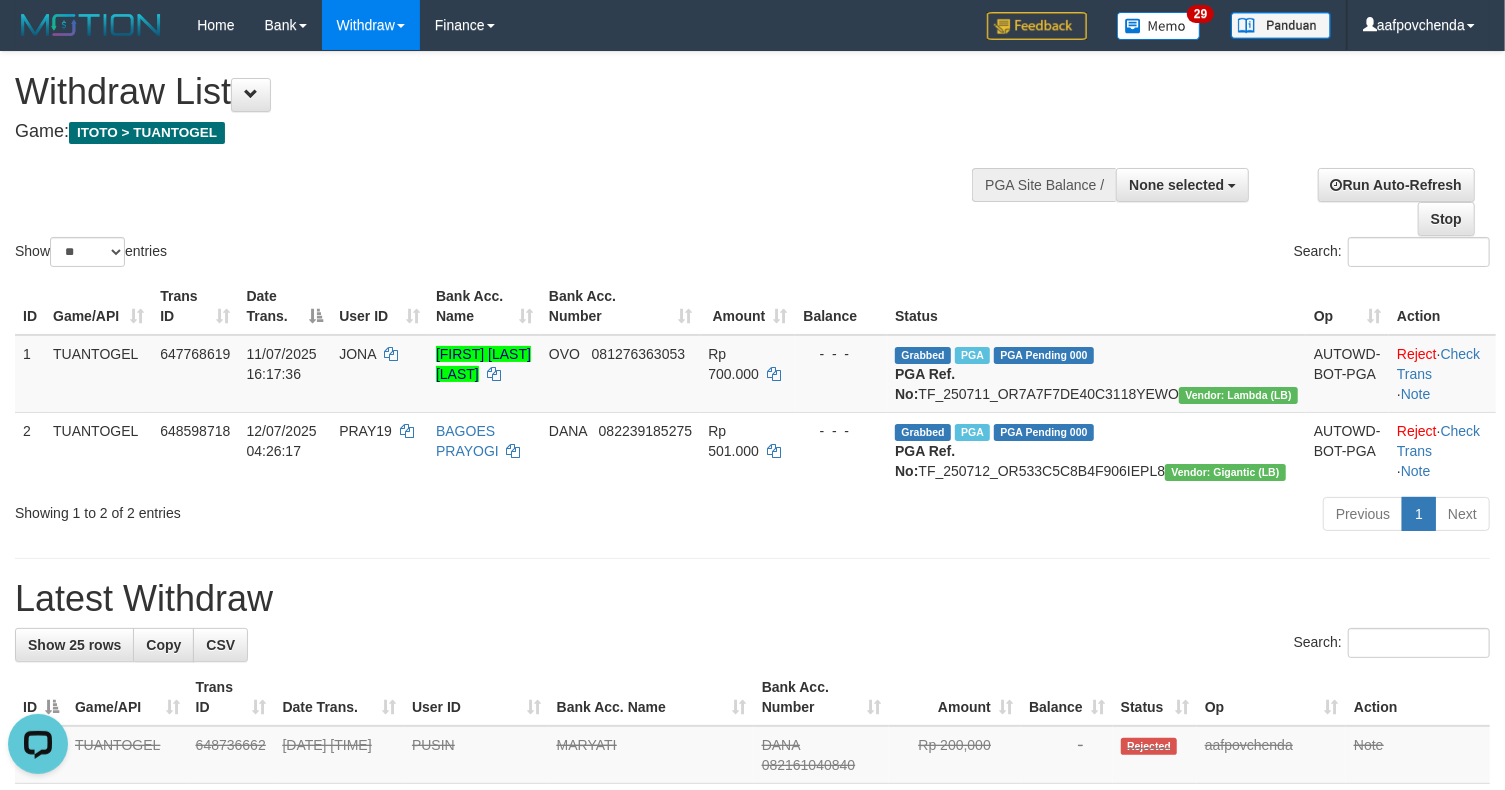 scroll, scrollTop: 0, scrollLeft: 0, axis: both 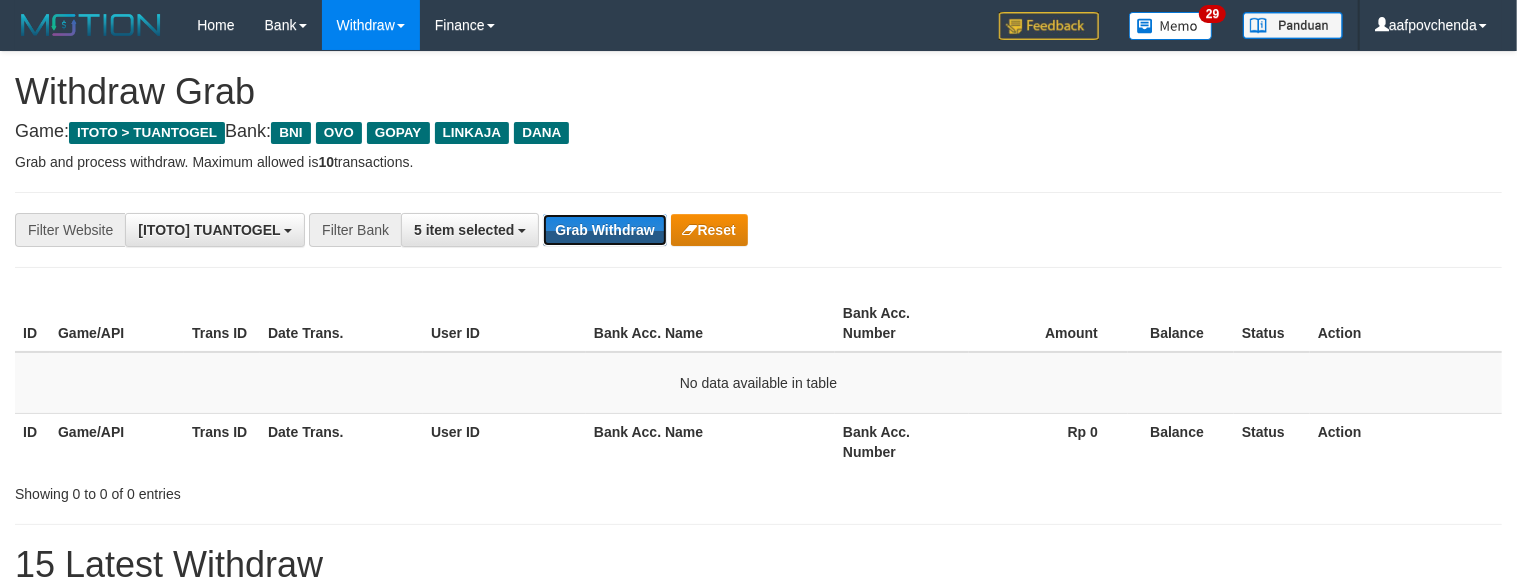 click on "Grab Withdraw" at bounding box center (604, 230) 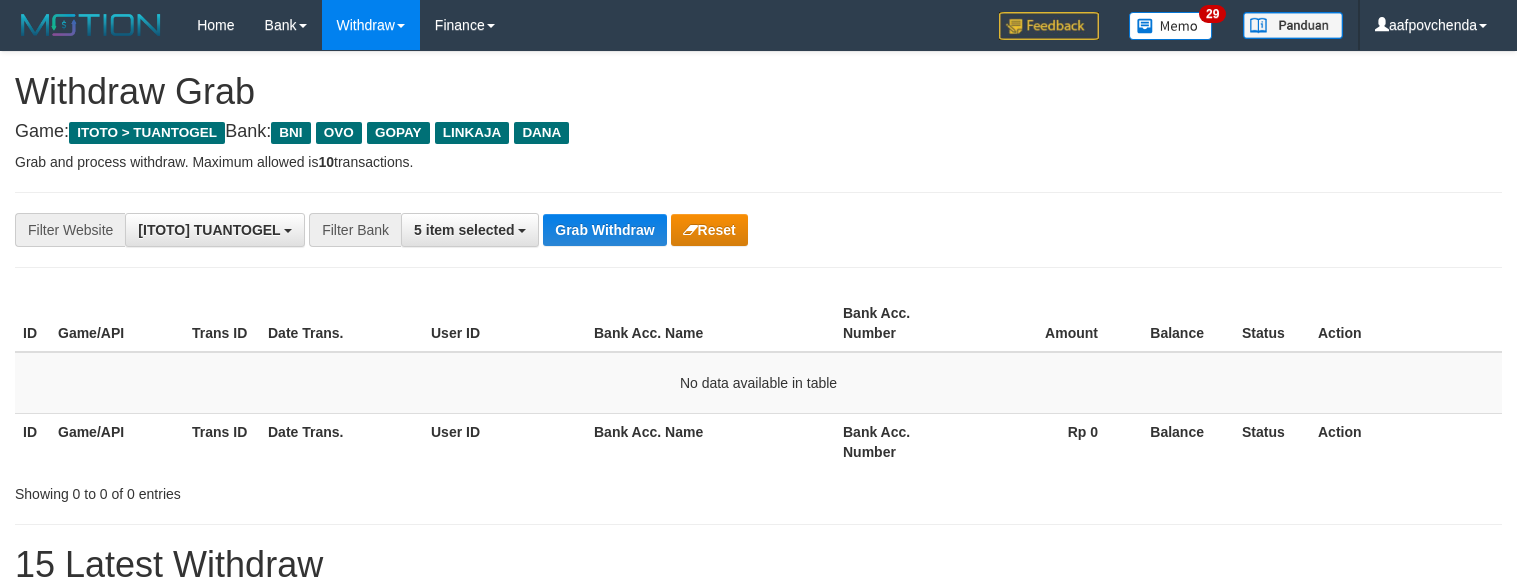 scroll, scrollTop: 0, scrollLeft: 0, axis: both 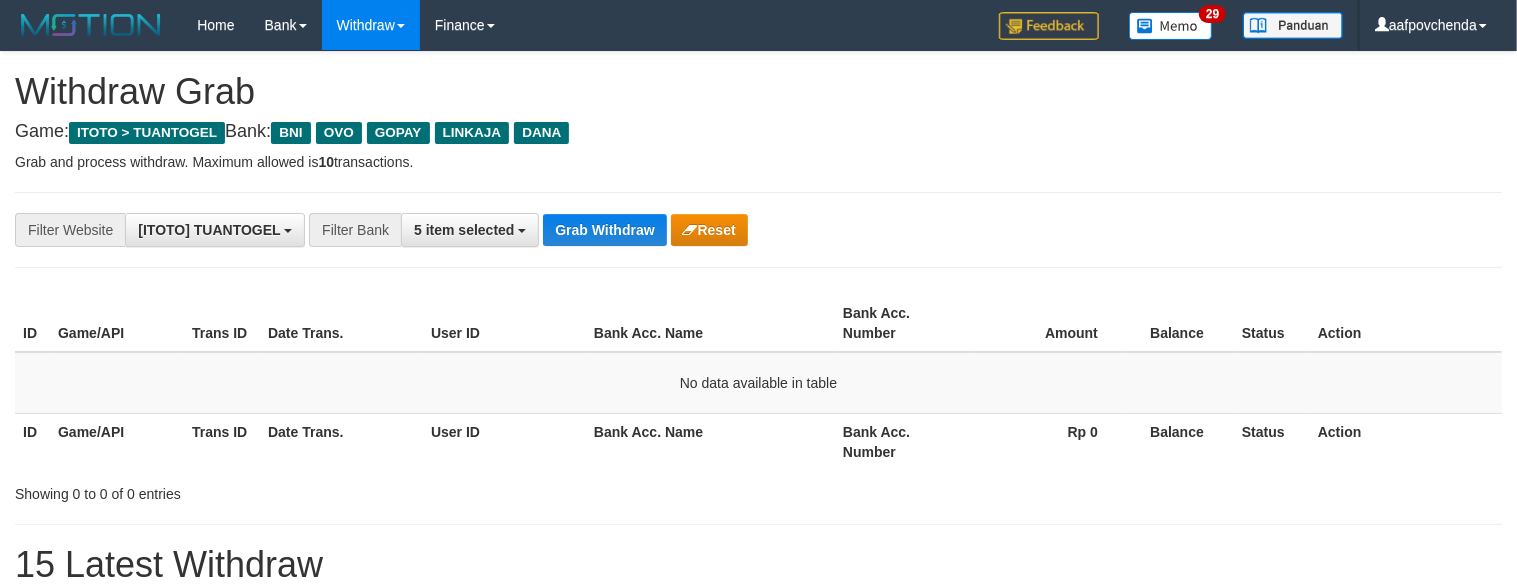 click on "Grab Withdraw" at bounding box center [604, 230] 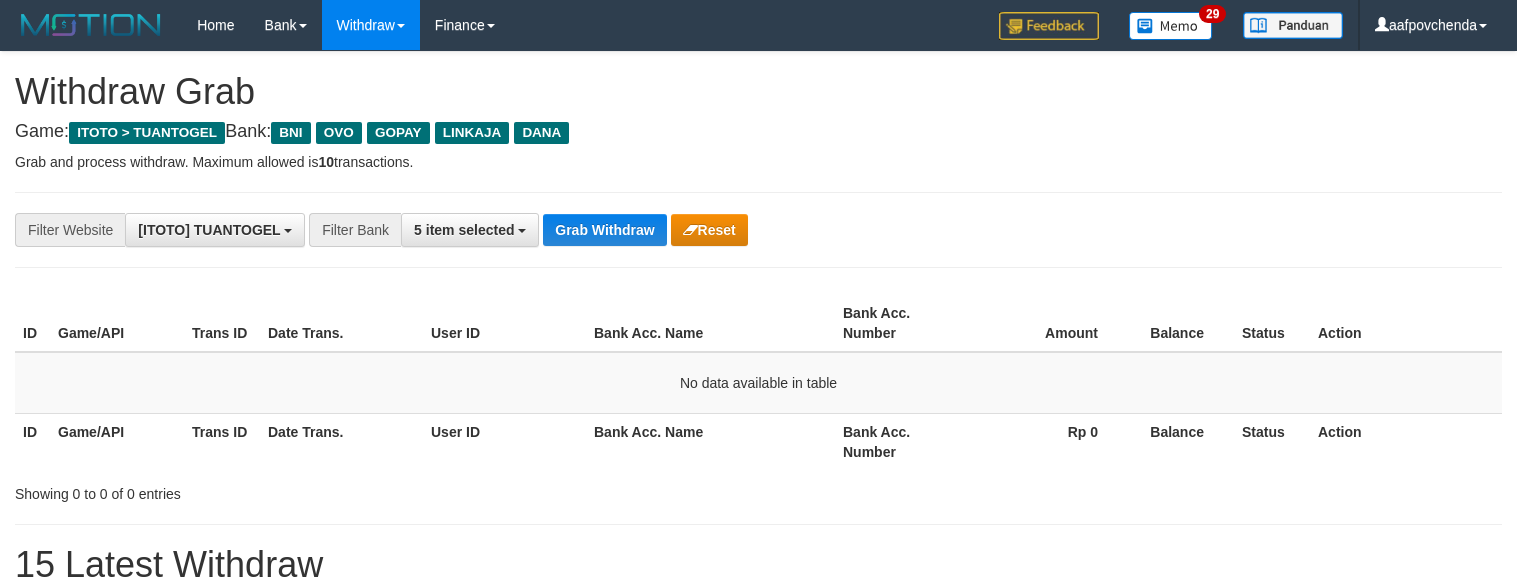 scroll, scrollTop: 0, scrollLeft: 0, axis: both 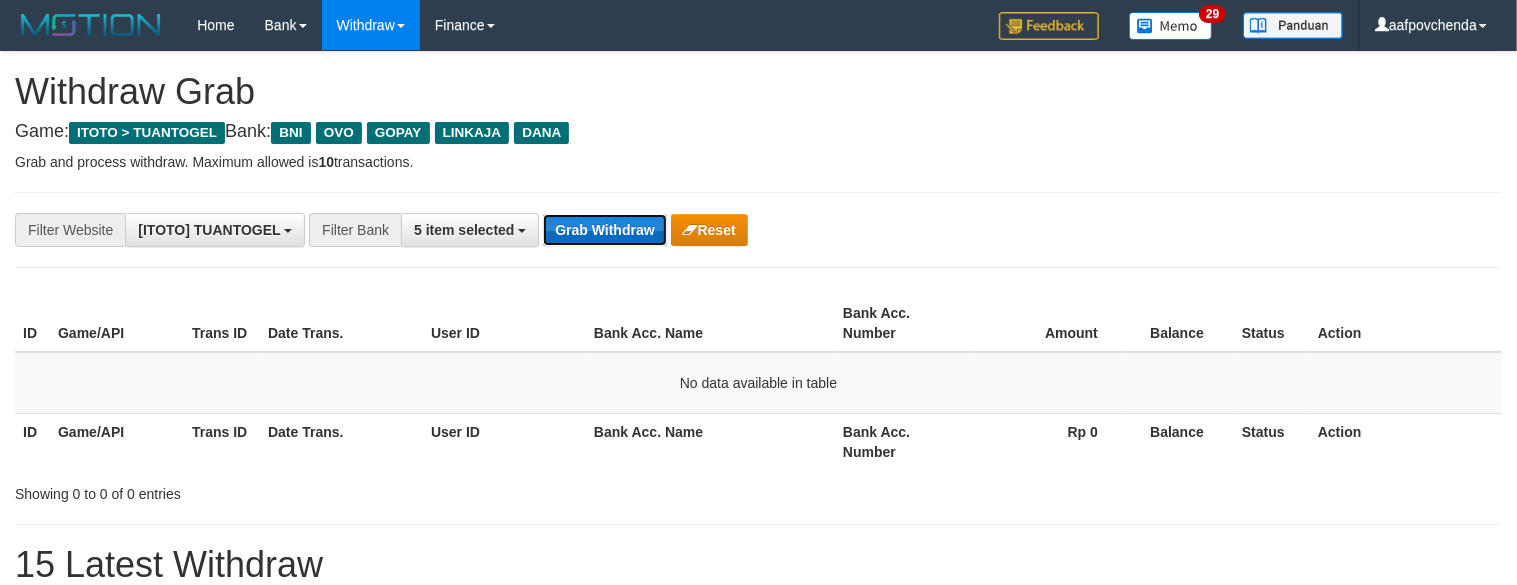 click on "Grab Withdraw" at bounding box center (604, 230) 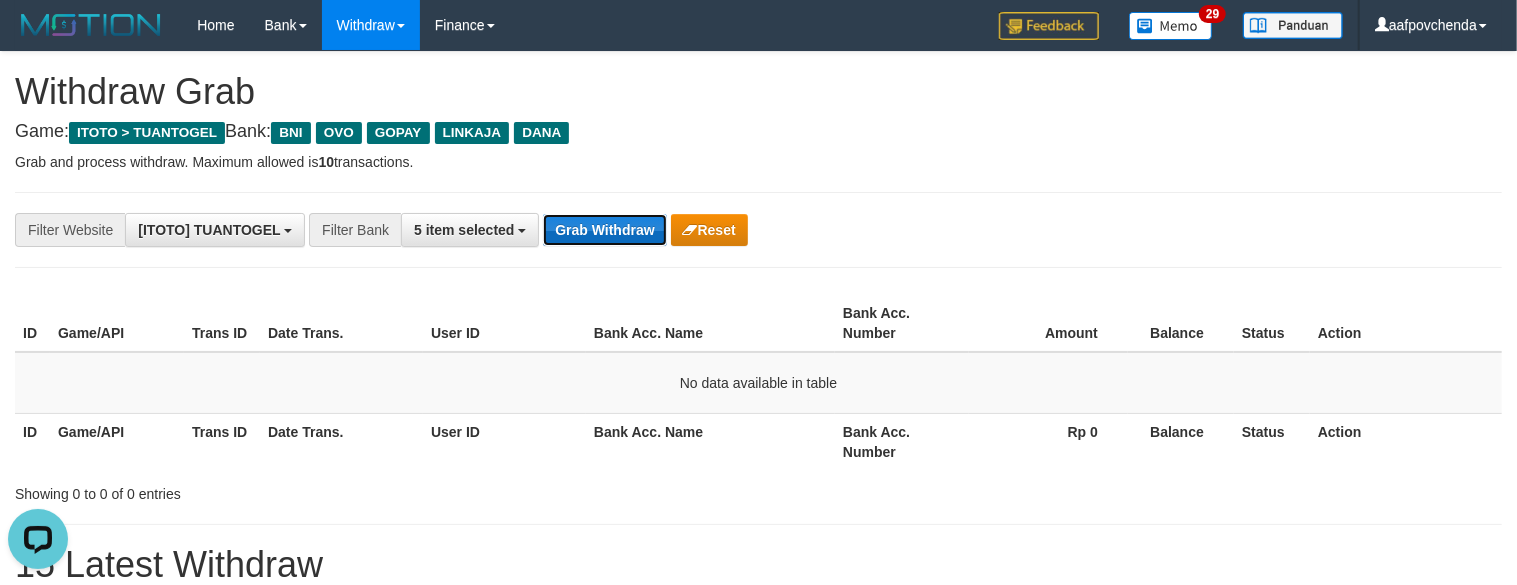scroll, scrollTop: 0, scrollLeft: 0, axis: both 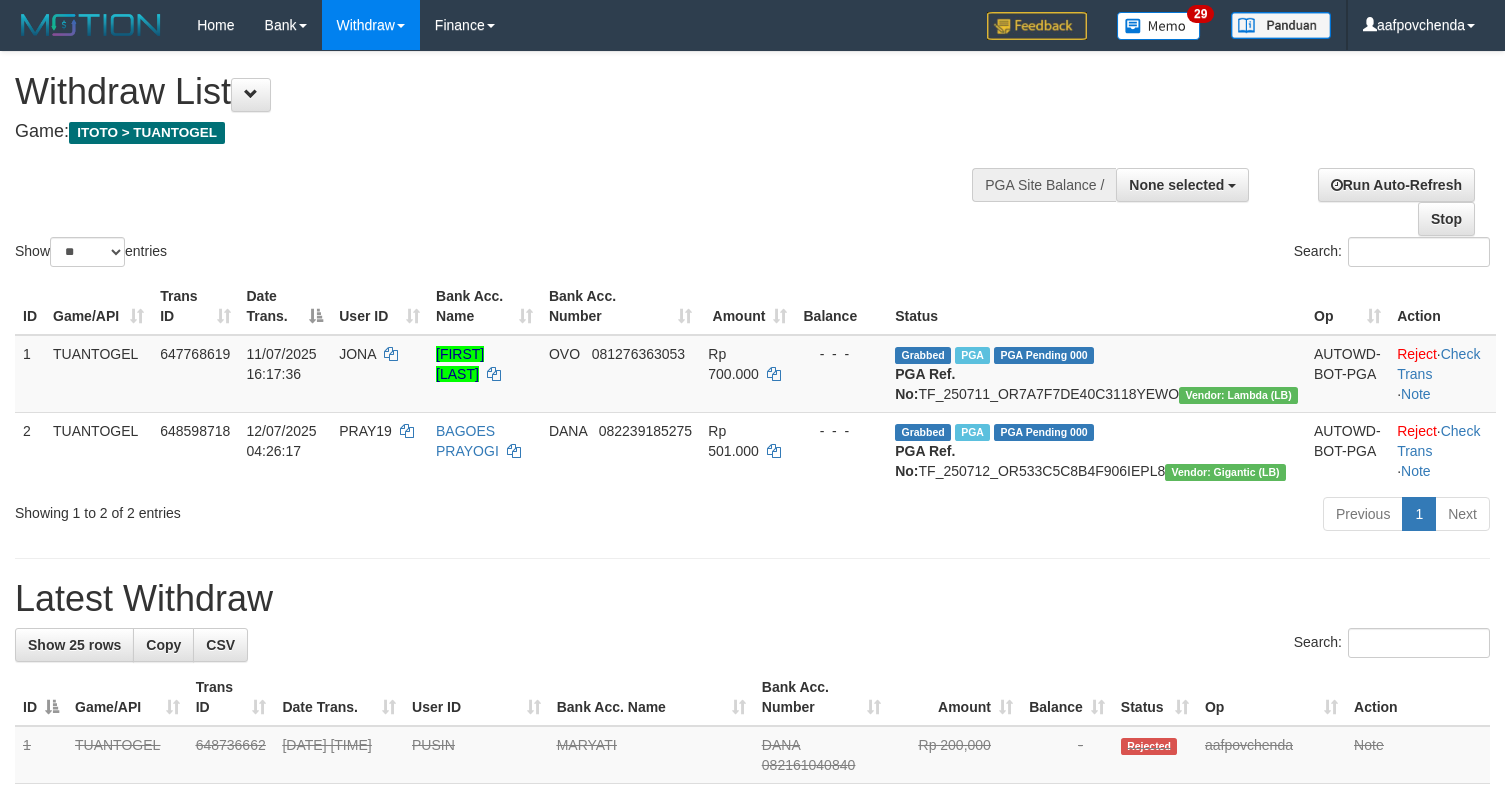 select 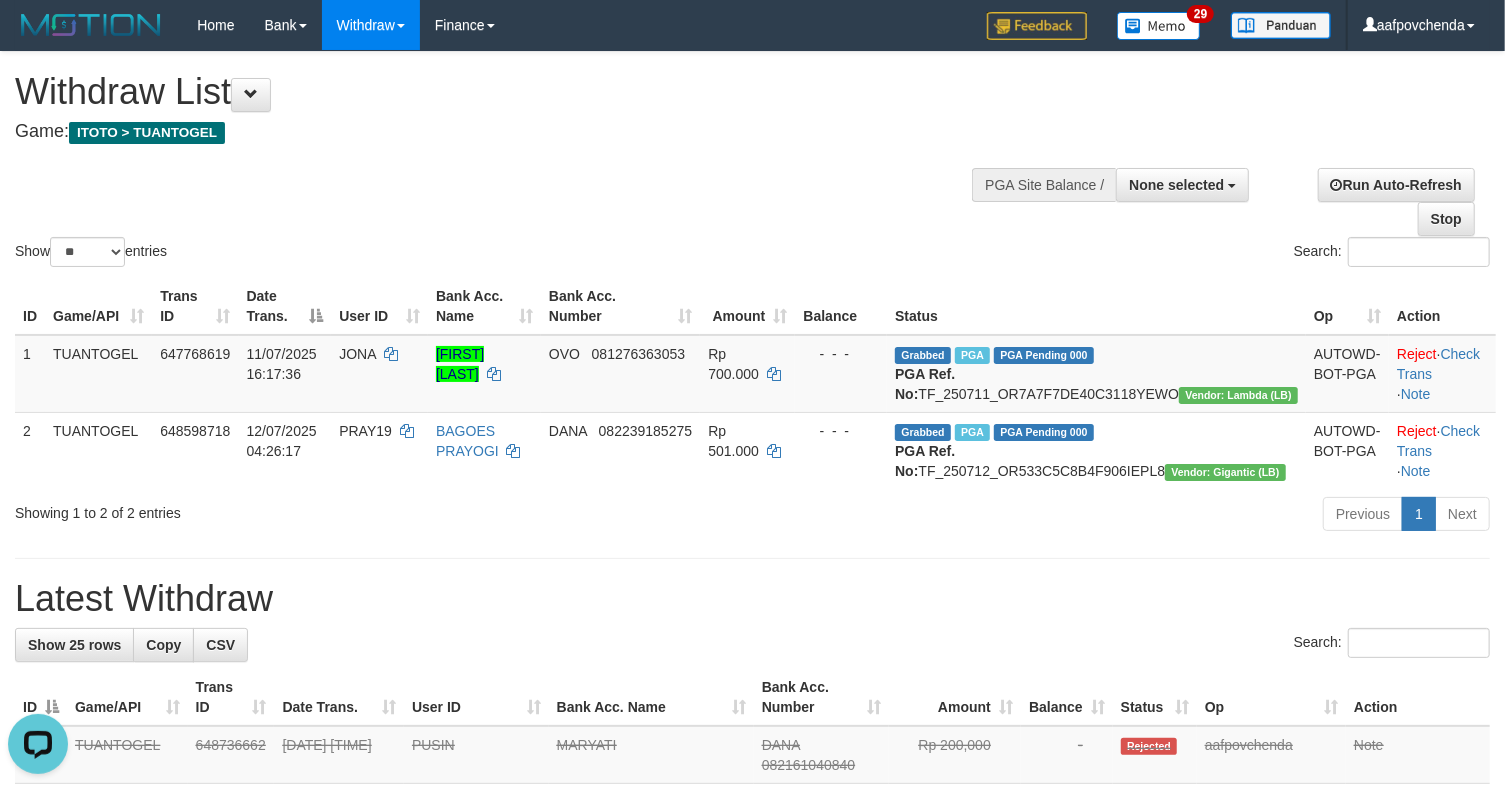 scroll, scrollTop: 0, scrollLeft: 0, axis: both 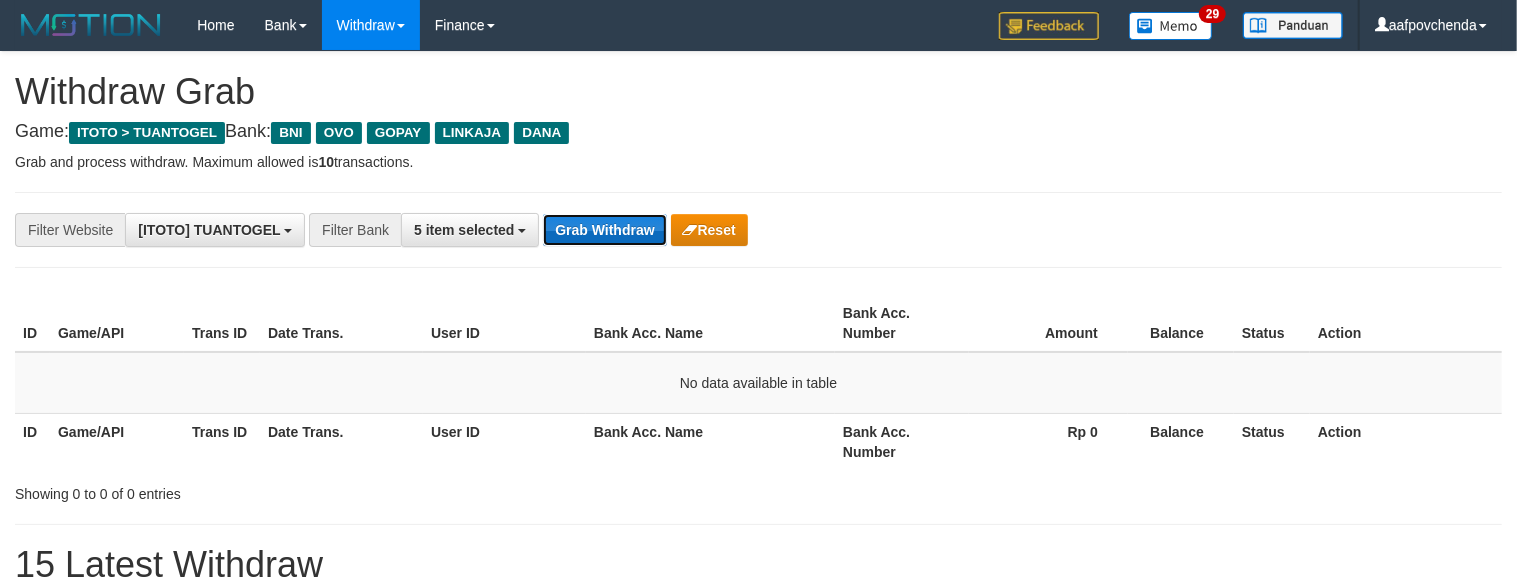 drag, startPoint x: 0, startPoint y: 0, endPoint x: 572, endPoint y: 220, distance: 612.84906 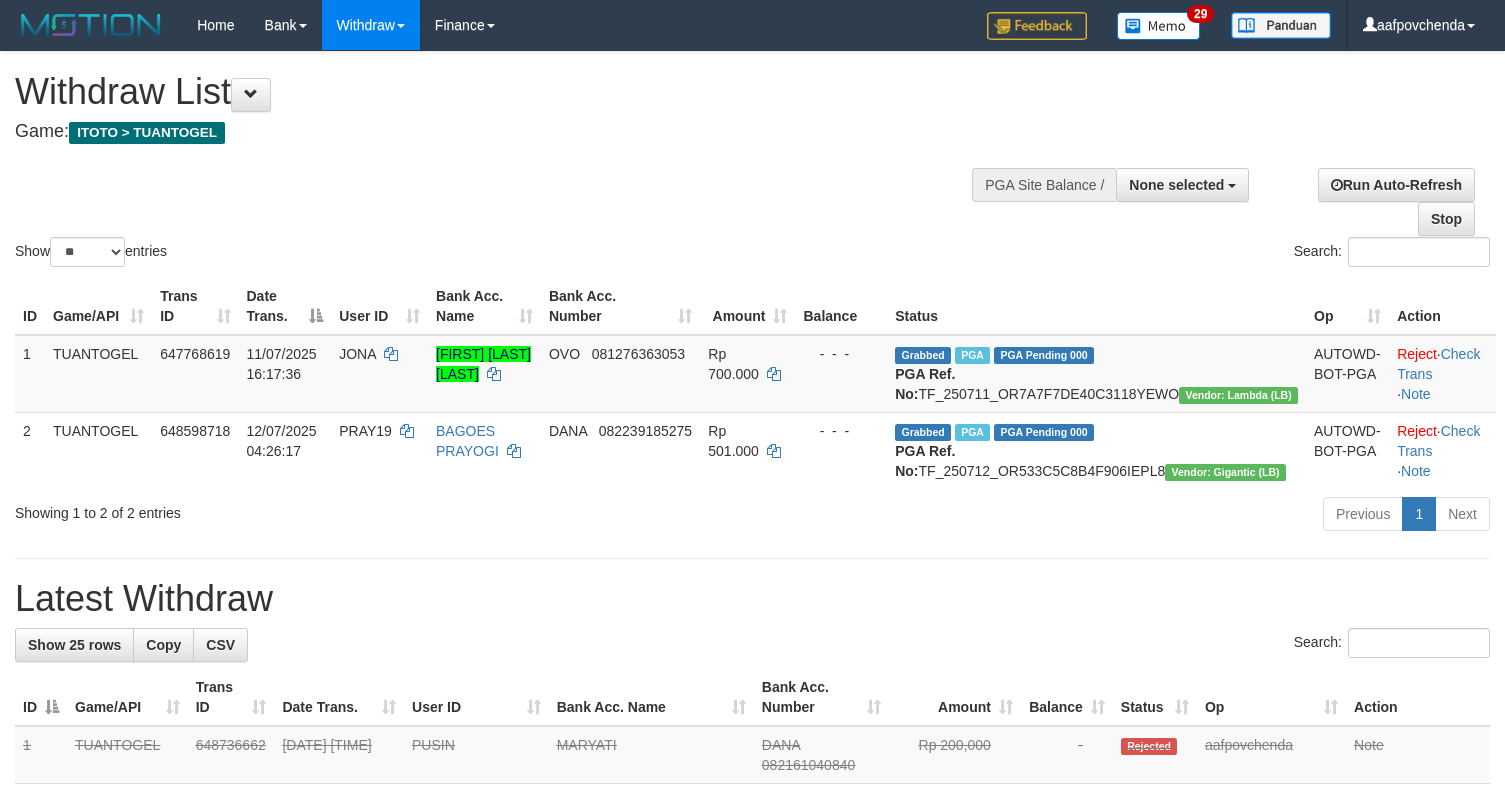 select 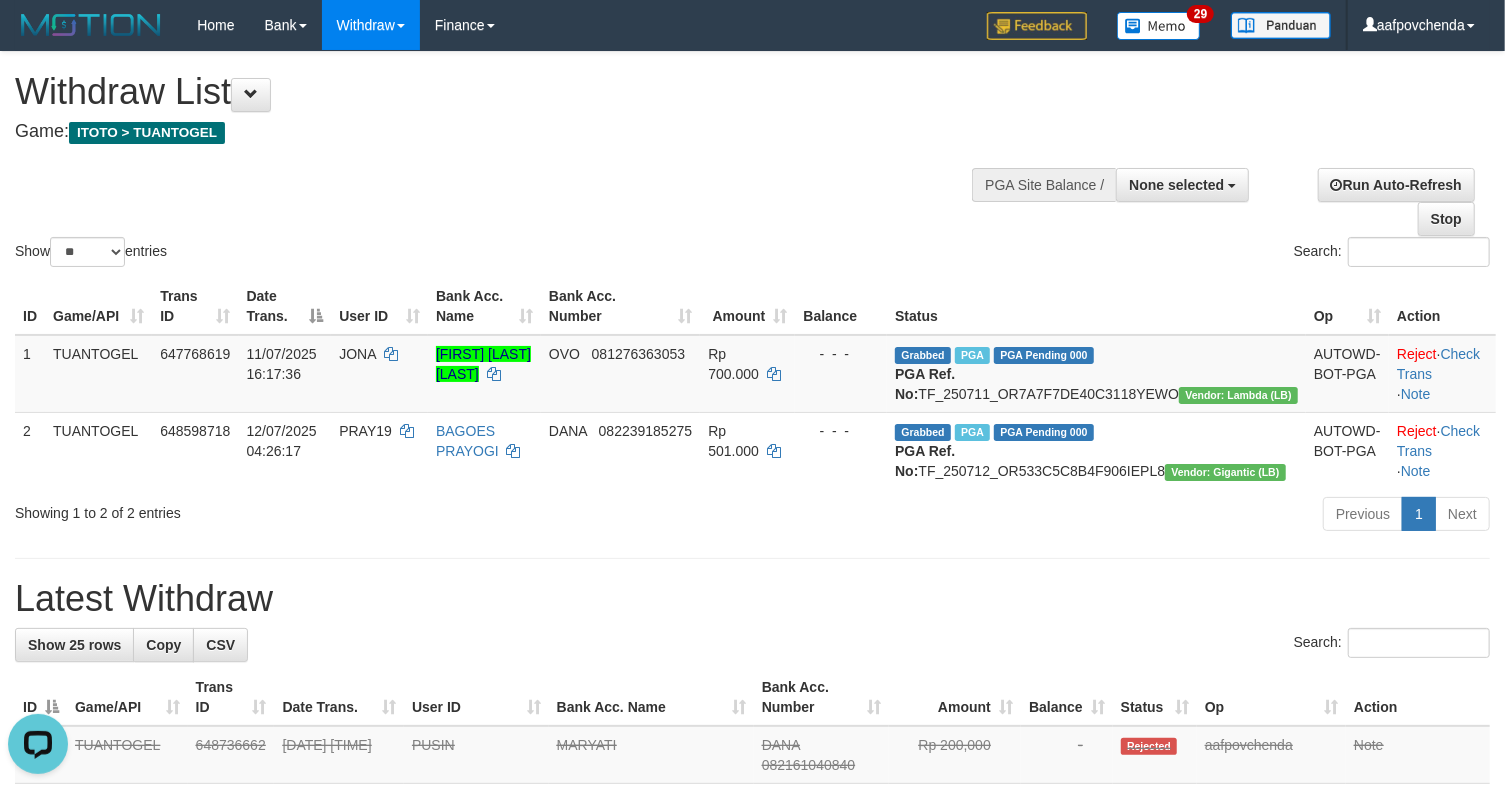 scroll, scrollTop: 0, scrollLeft: 0, axis: both 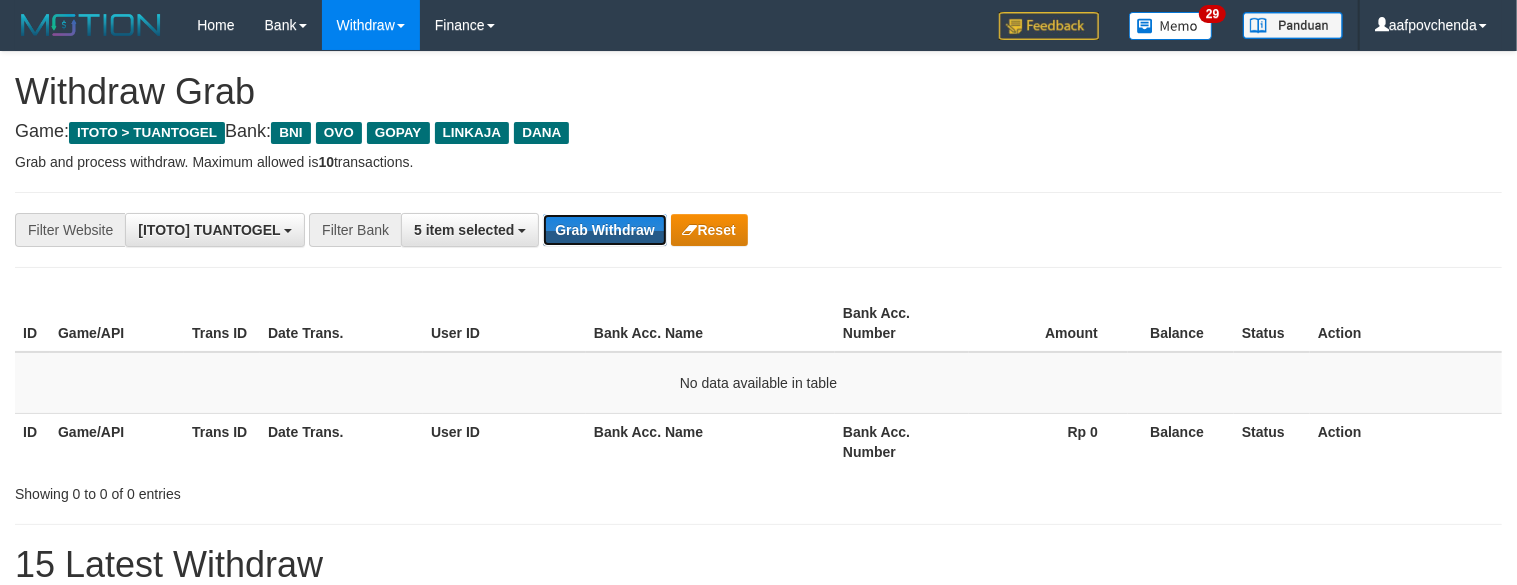 click on "Grab Withdraw" at bounding box center (604, 230) 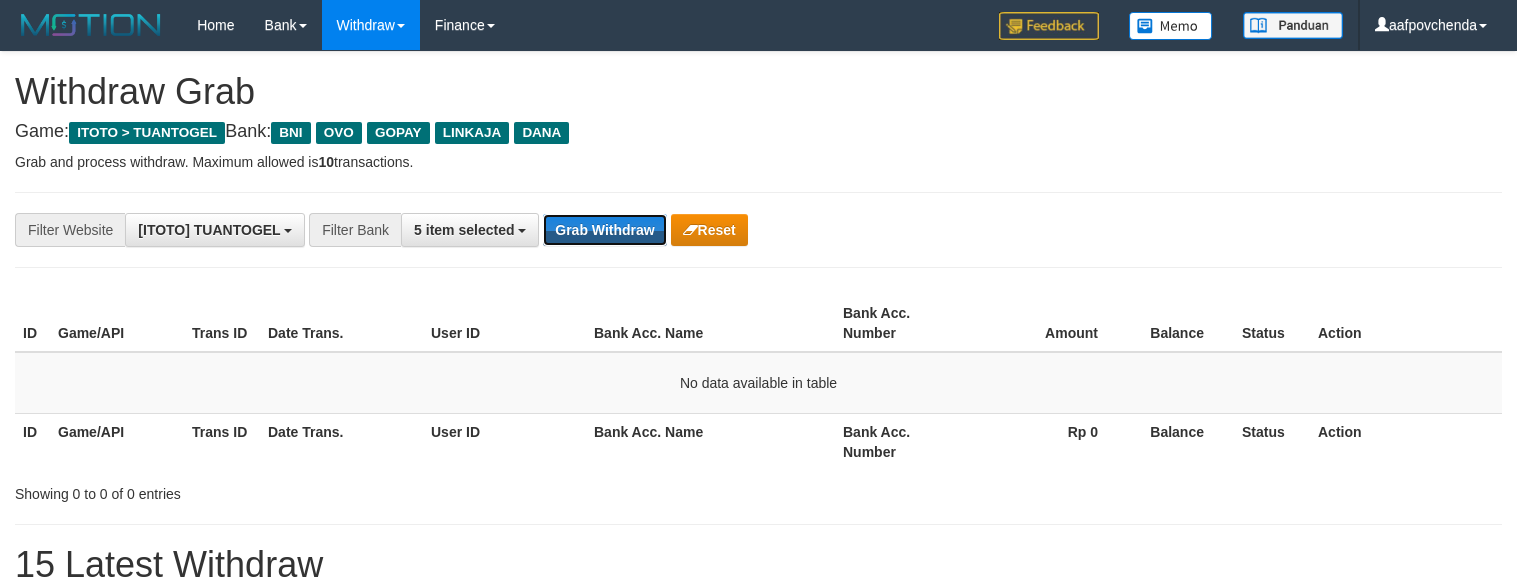 scroll, scrollTop: 0, scrollLeft: 0, axis: both 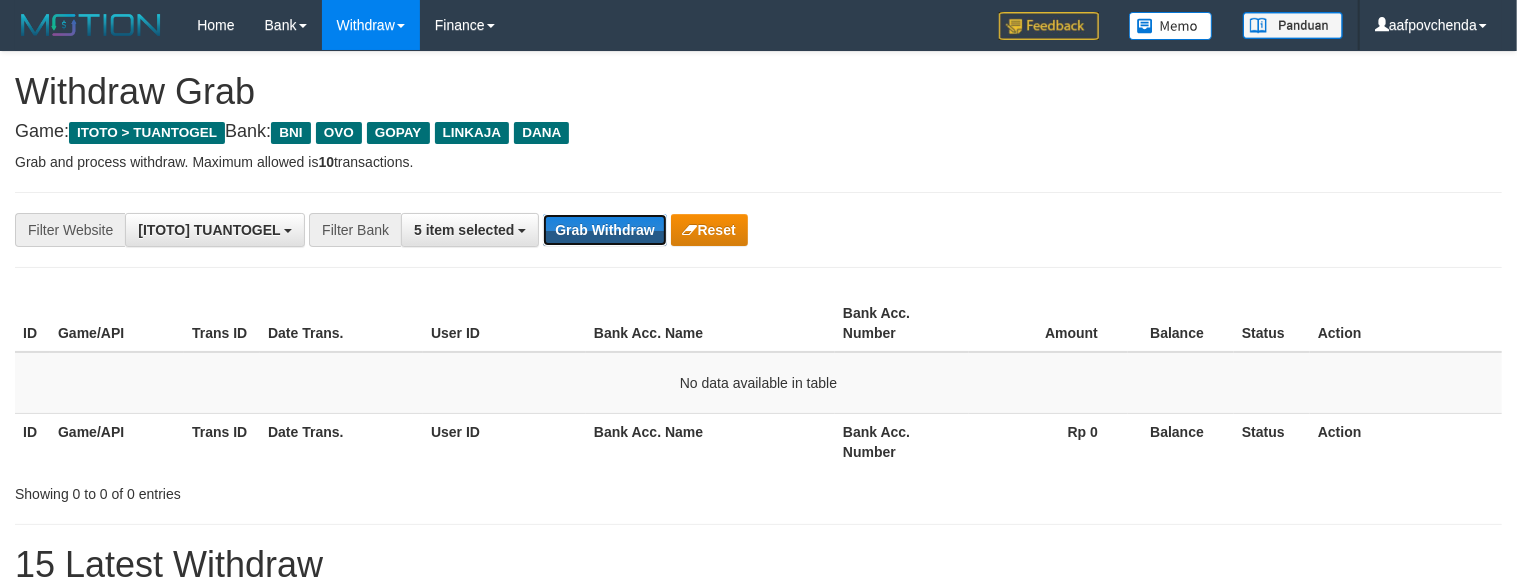 click on "Grab Withdraw" at bounding box center (604, 230) 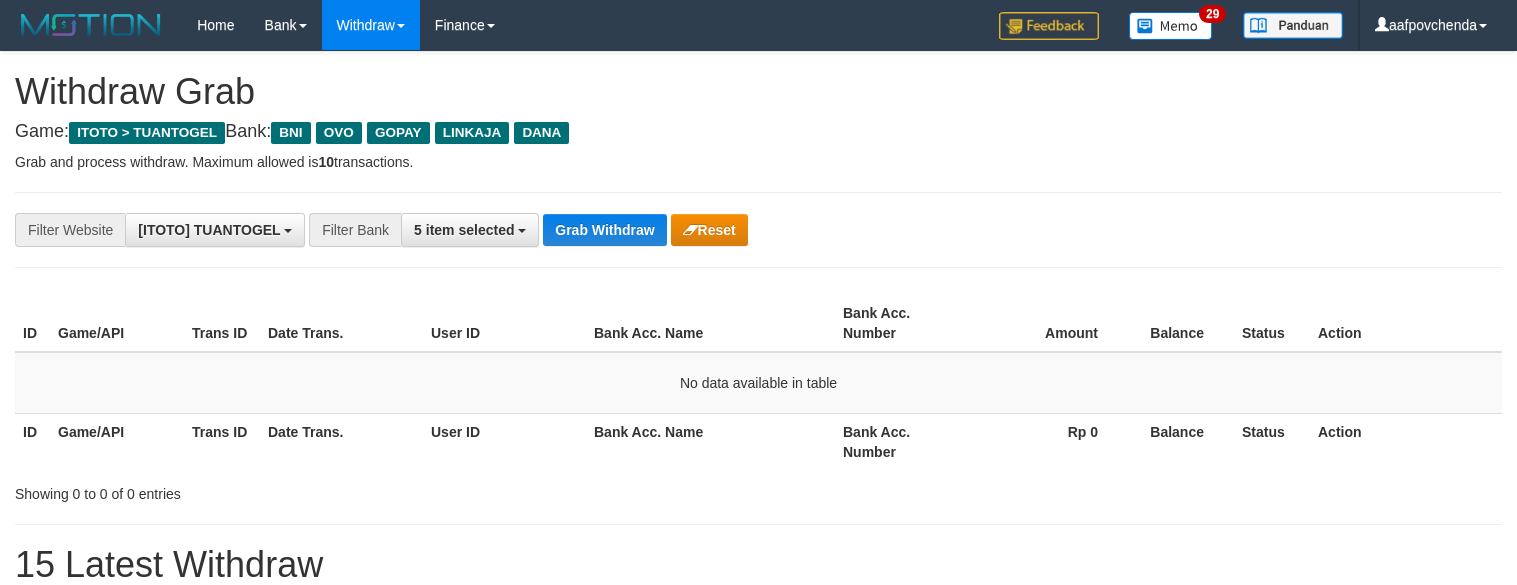 scroll, scrollTop: 0, scrollLeft: 0, axis: both 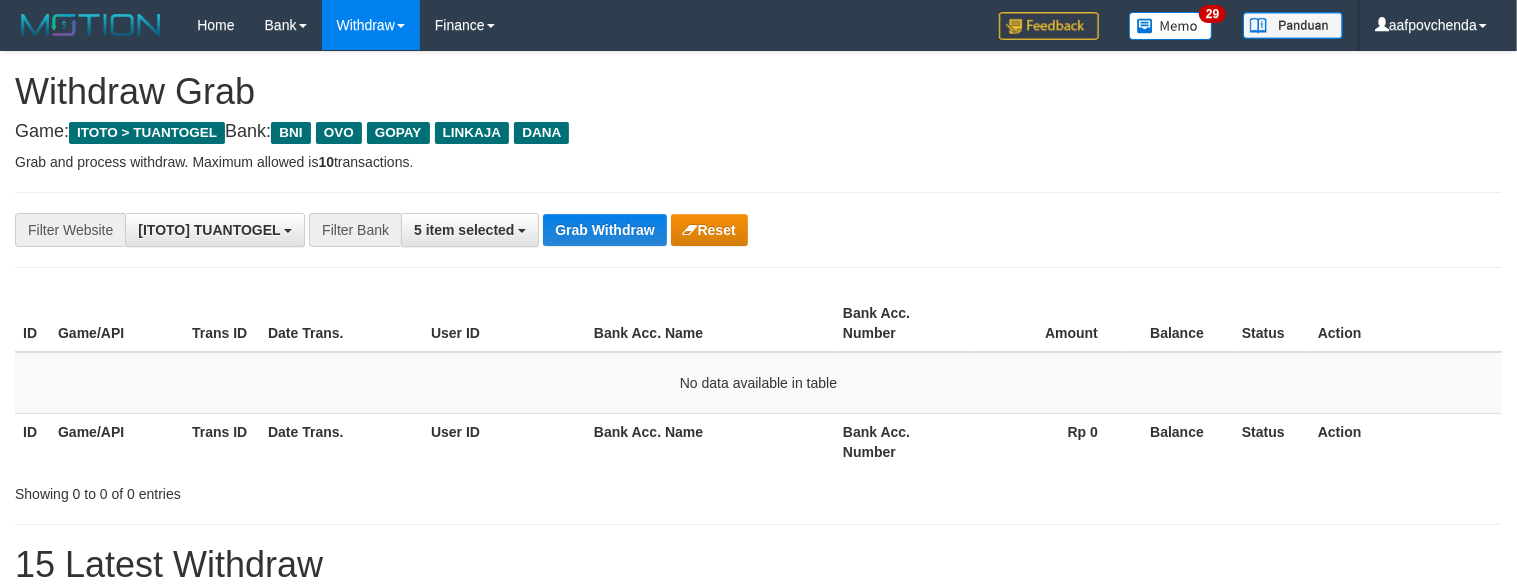 click on "Grab Withdraw" at bounding box center [604, 230] 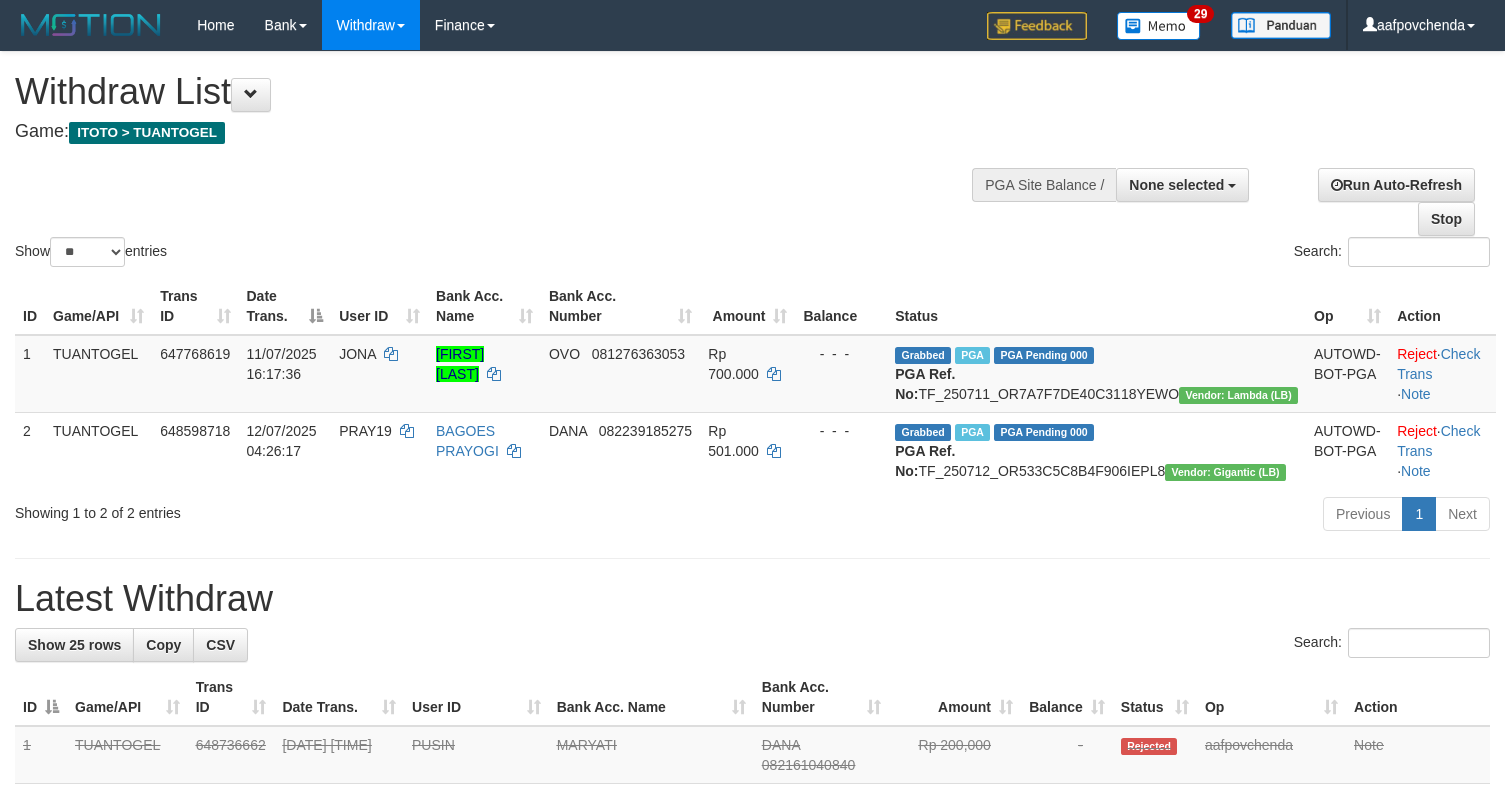 select 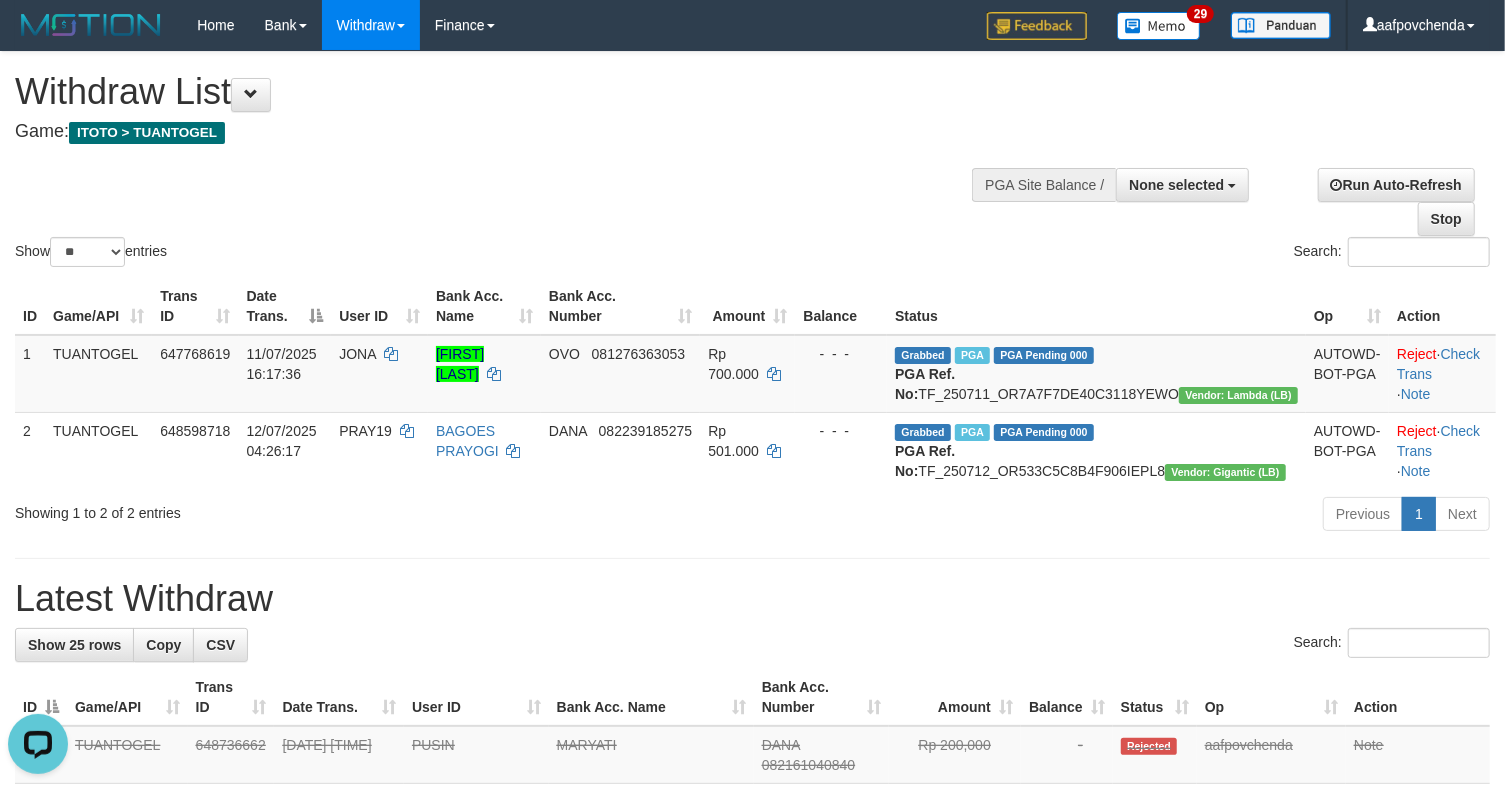 scroll, scrollTop: 0, scrollLeft: 0, axis: both 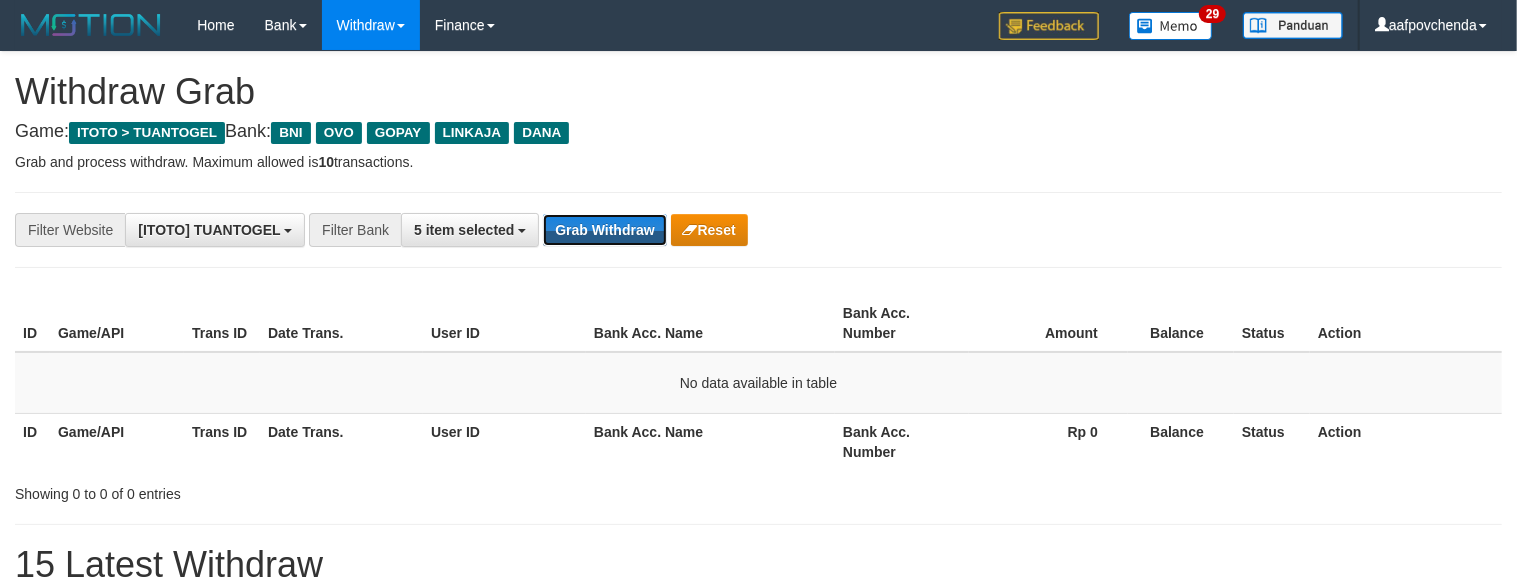 click on "Grab Withdraw" at bounding box center (604, 230) 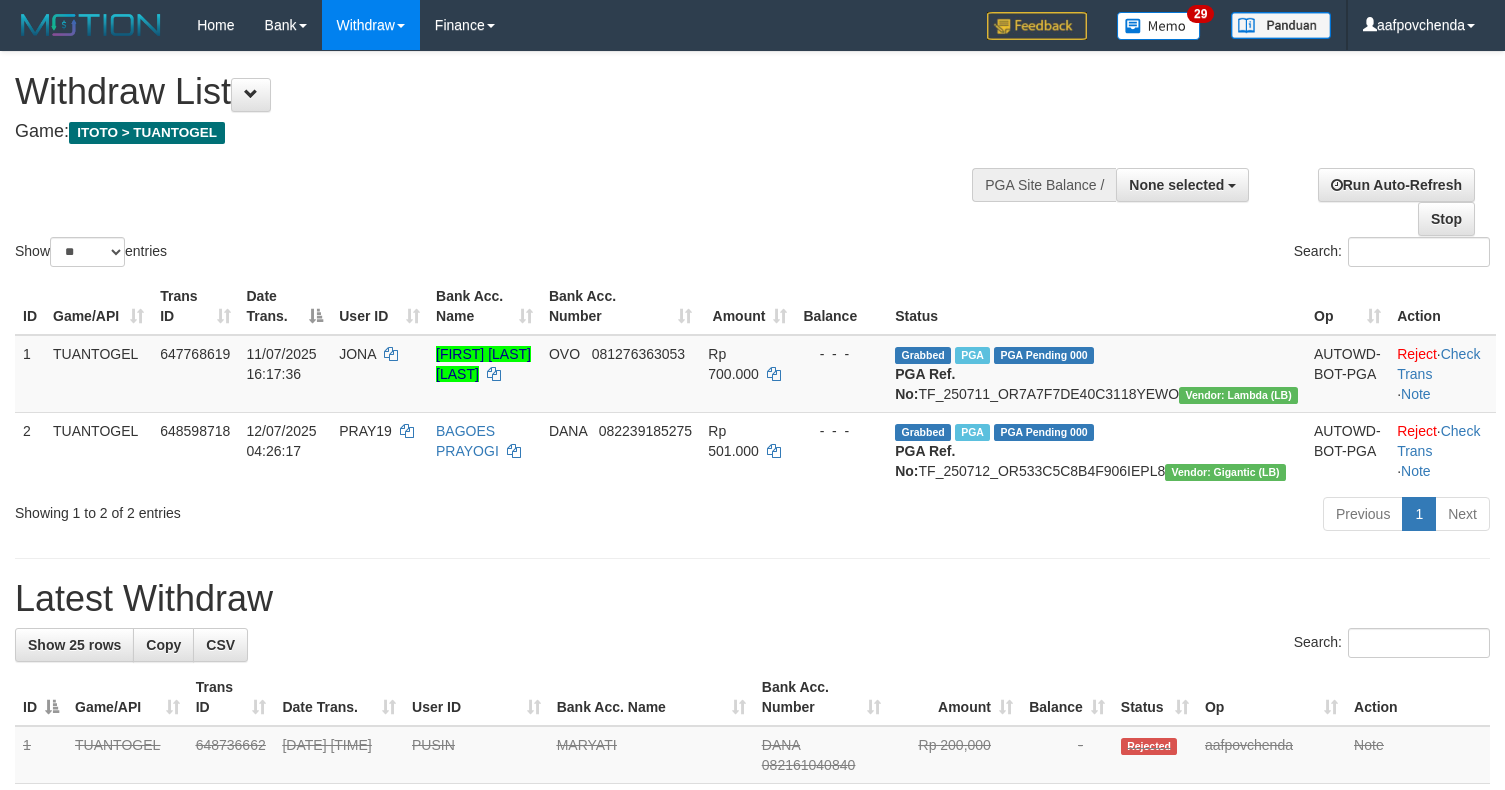 select 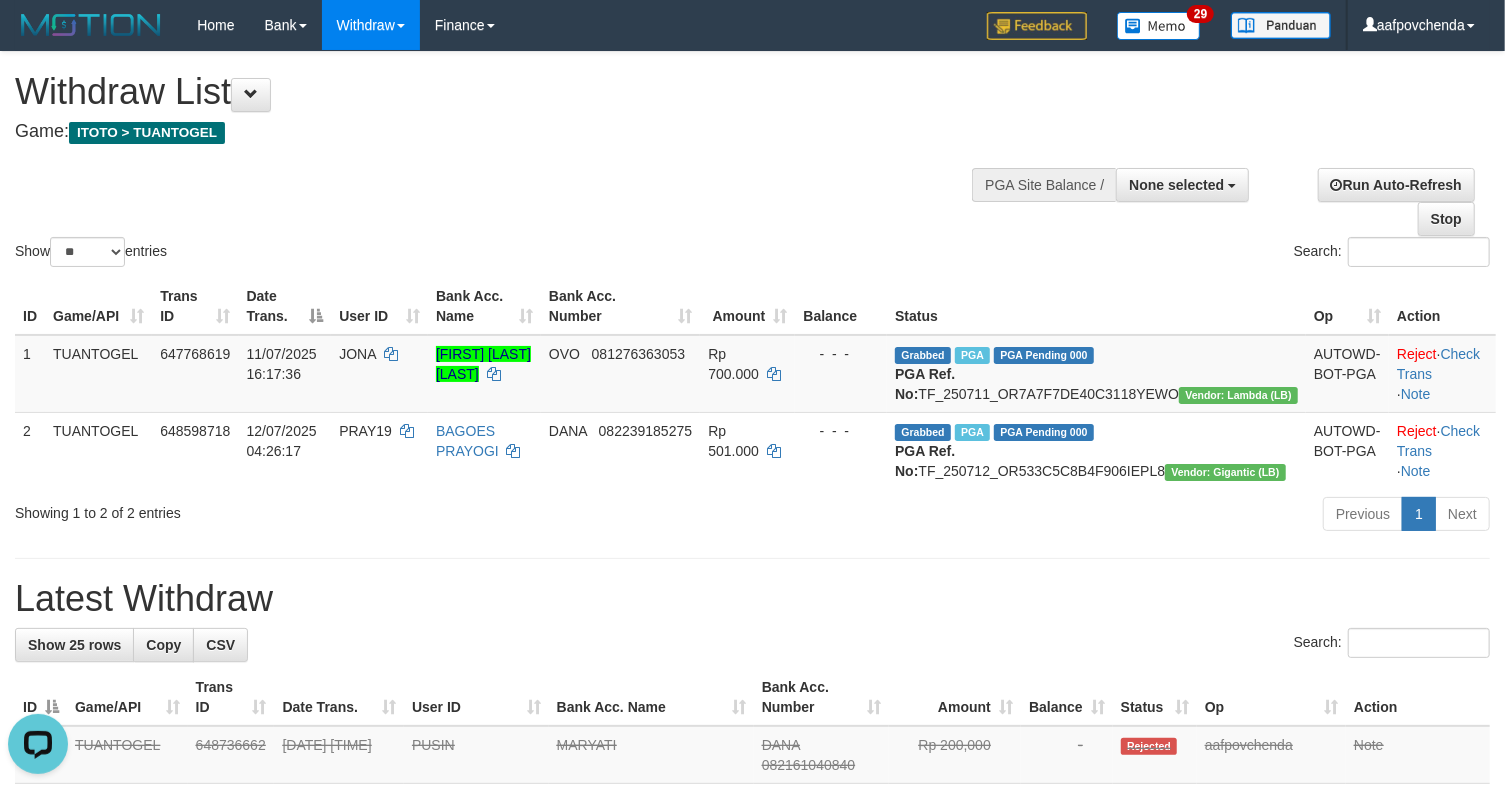 scroll, scrollTop: 0, scrollLeft: 0, axis: both 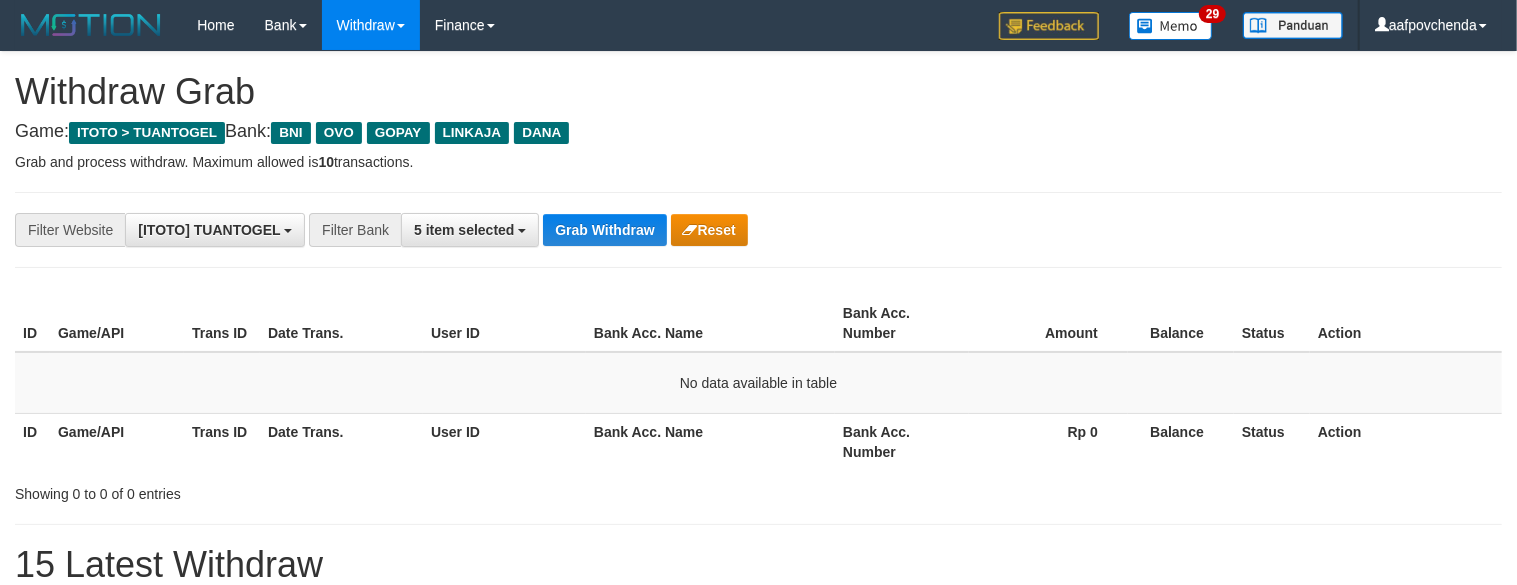 click on "Grab Withdraw" at bounding box center (604, 230) 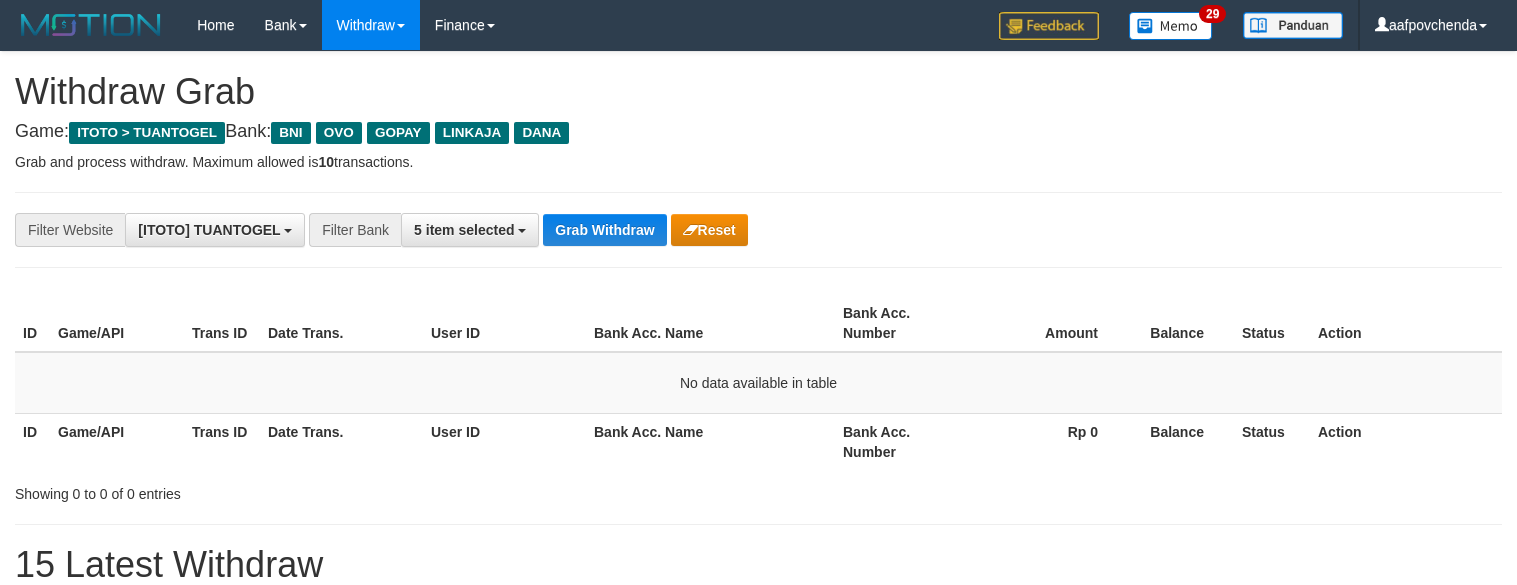 scroll, scrollTop: 0, scrollLeft: 0, axis: both 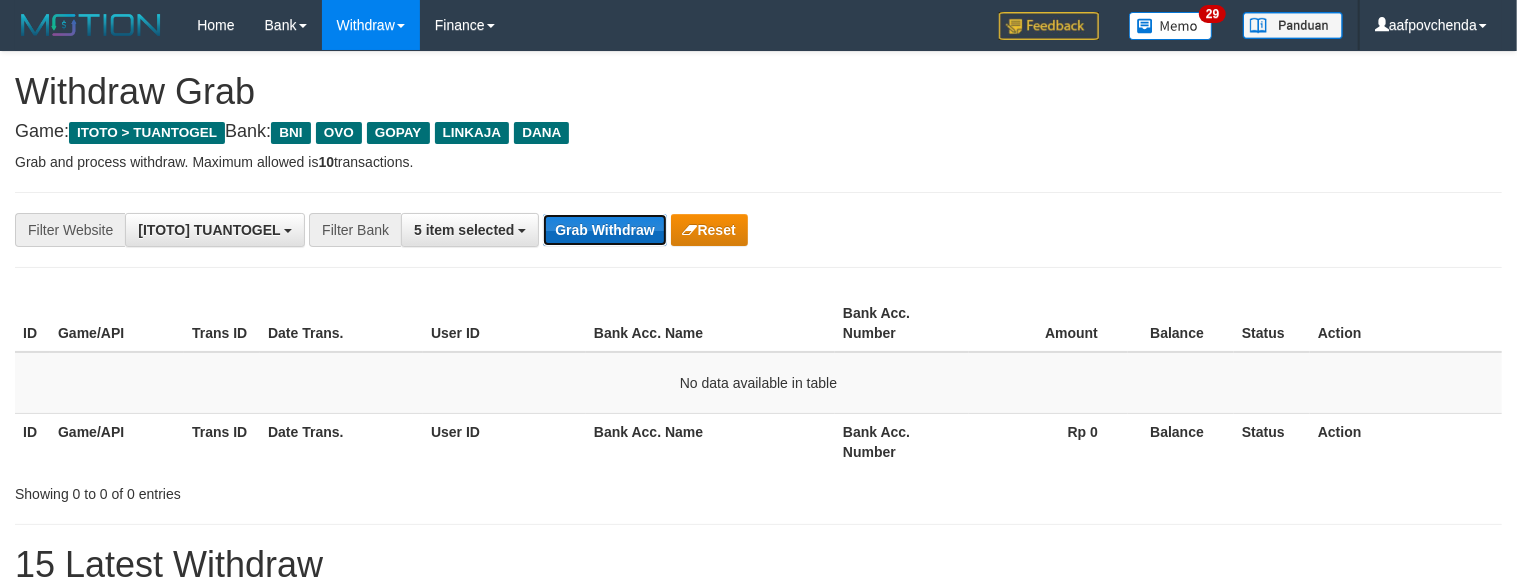 click on "Grab Withdraw" at bounding box center [604, 230] 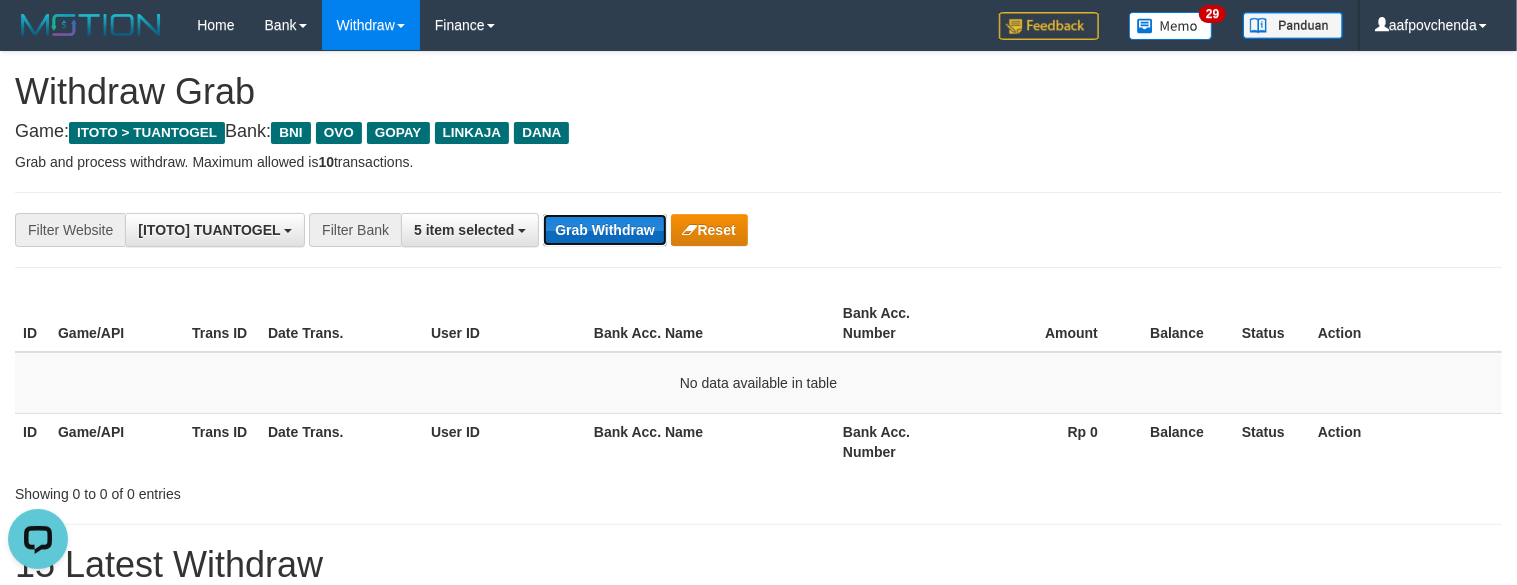 scroll, scrollTop: 0, scrollLeft: 0, axis: both 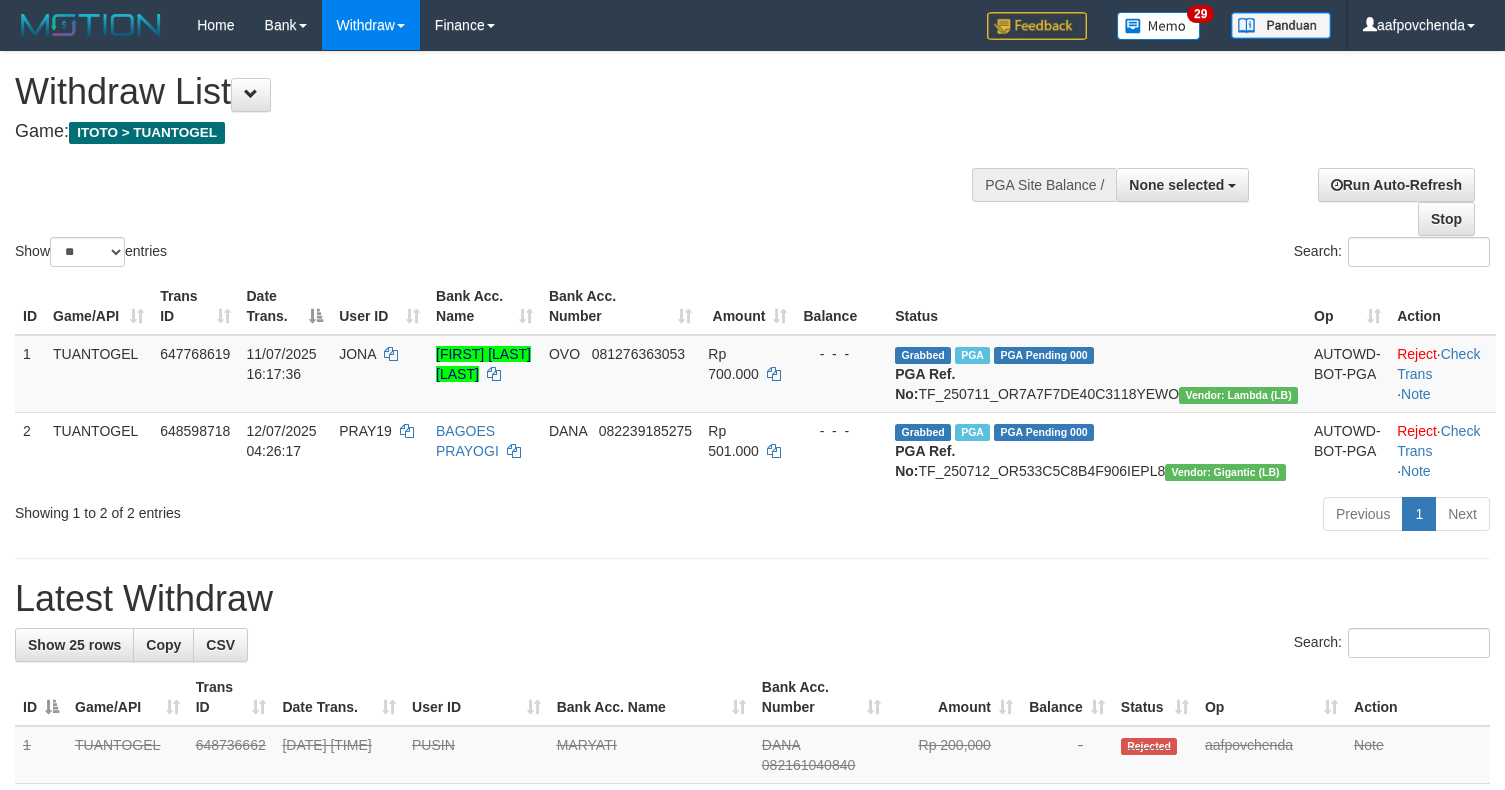 select 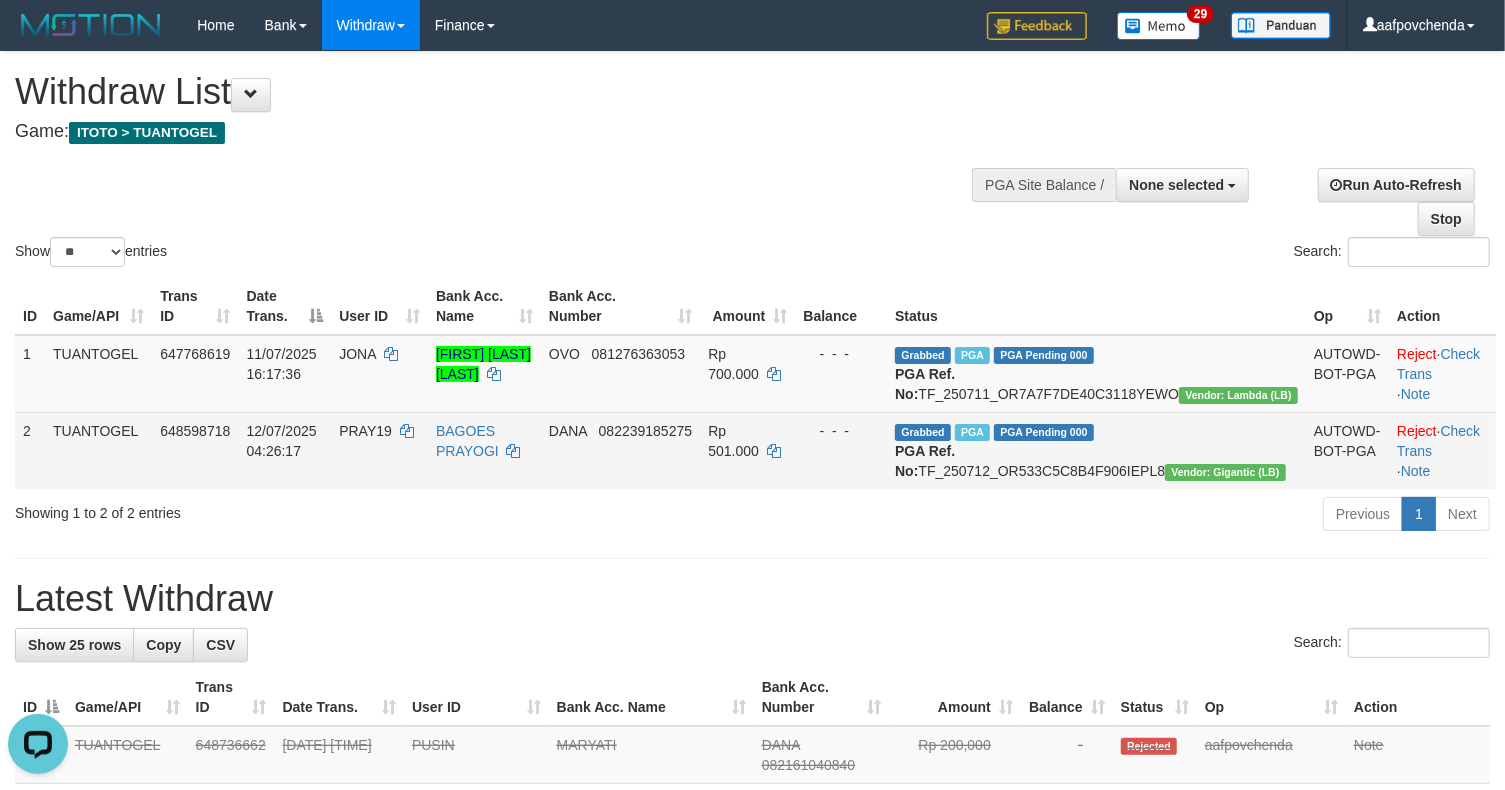 scroll, scrollTop: 0, scrollLeft: 0, axis: both 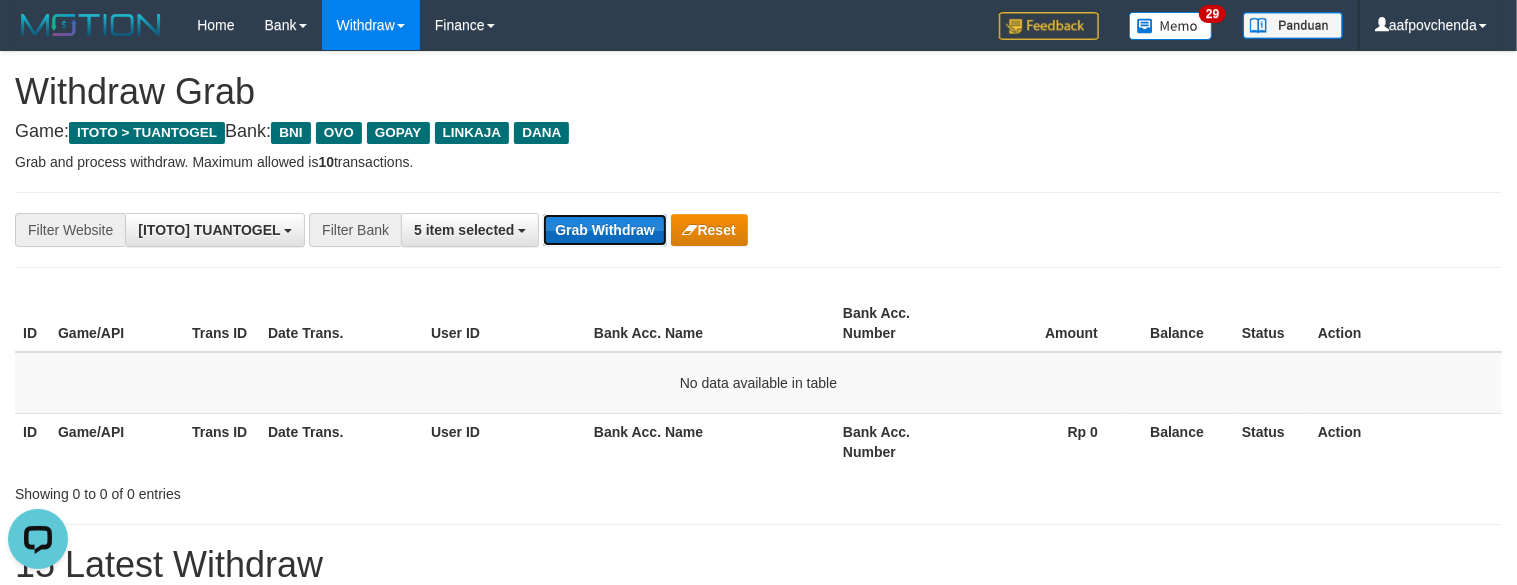 click on "Grab Withdraw" at bounding box center (604, 230) 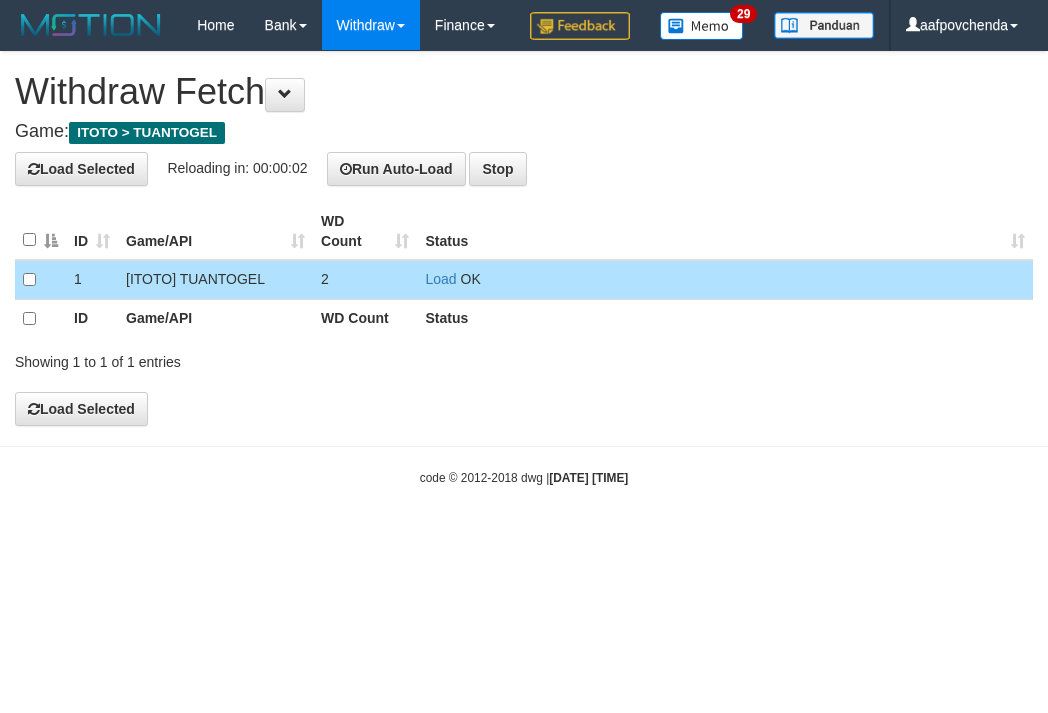 scroll, scrollTop: 0, scrollLeft: 0, axis: both 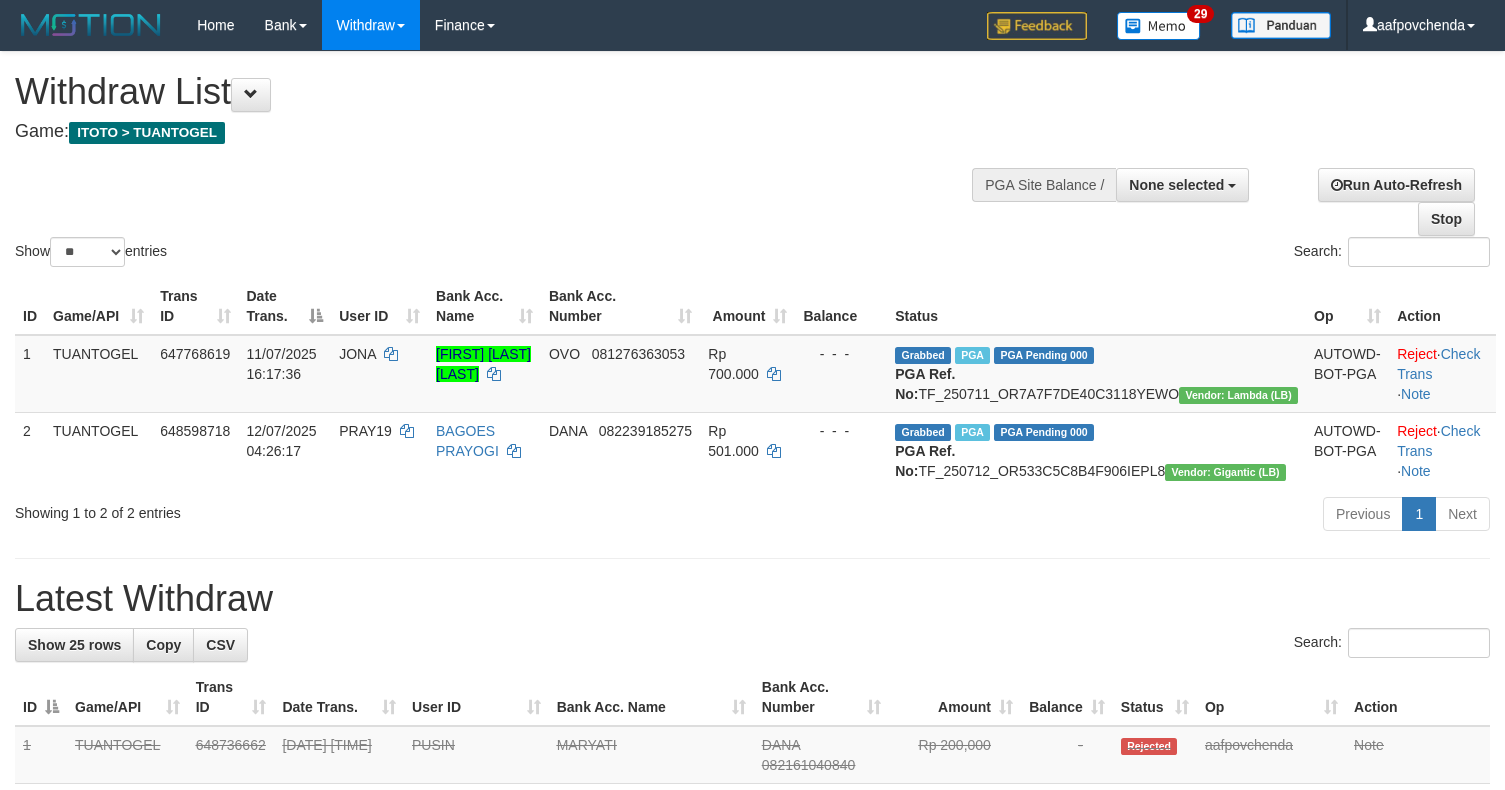 select 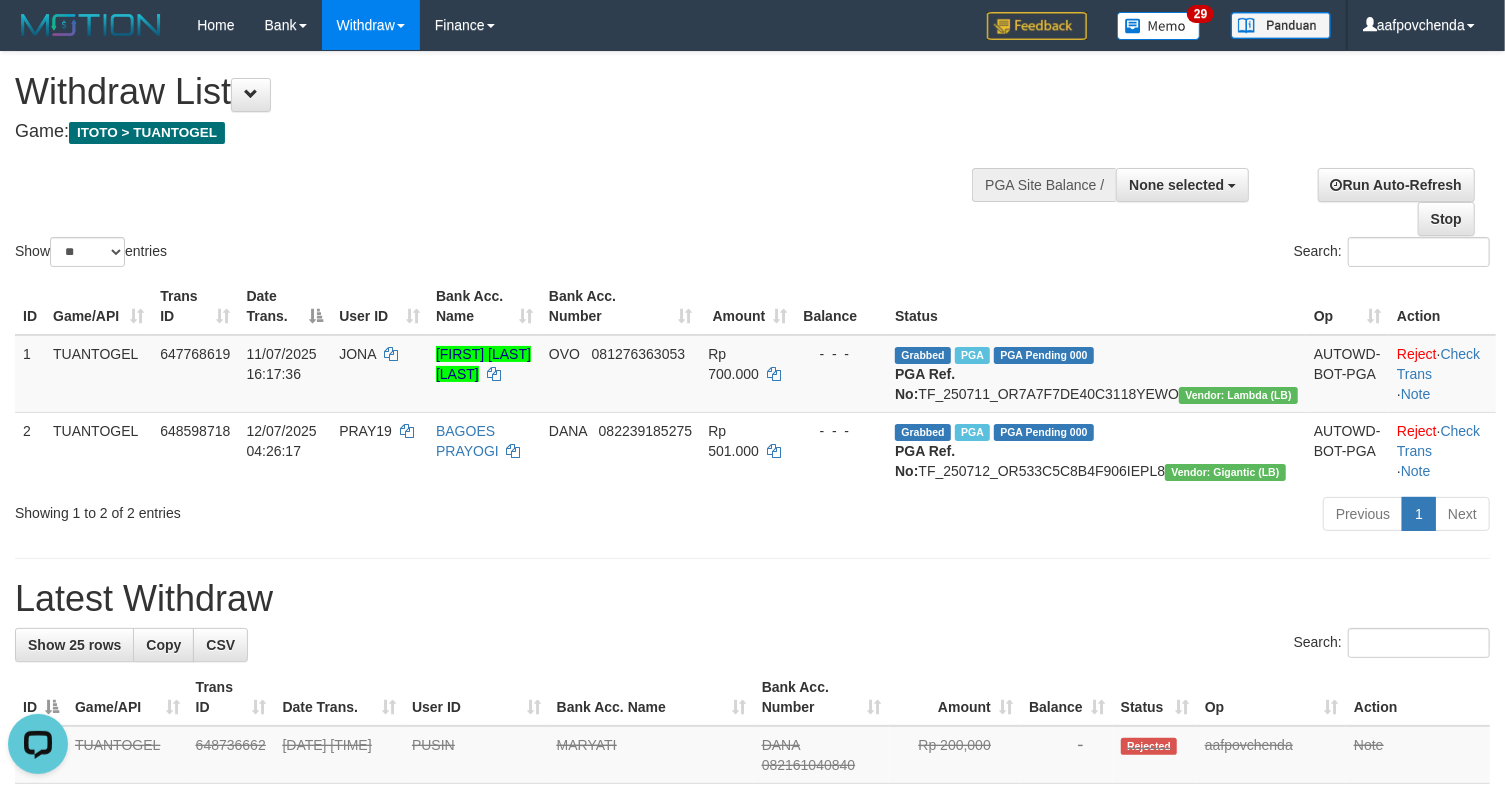 scroll, scrollTop: 0, scrollLeft: 0, axis: both 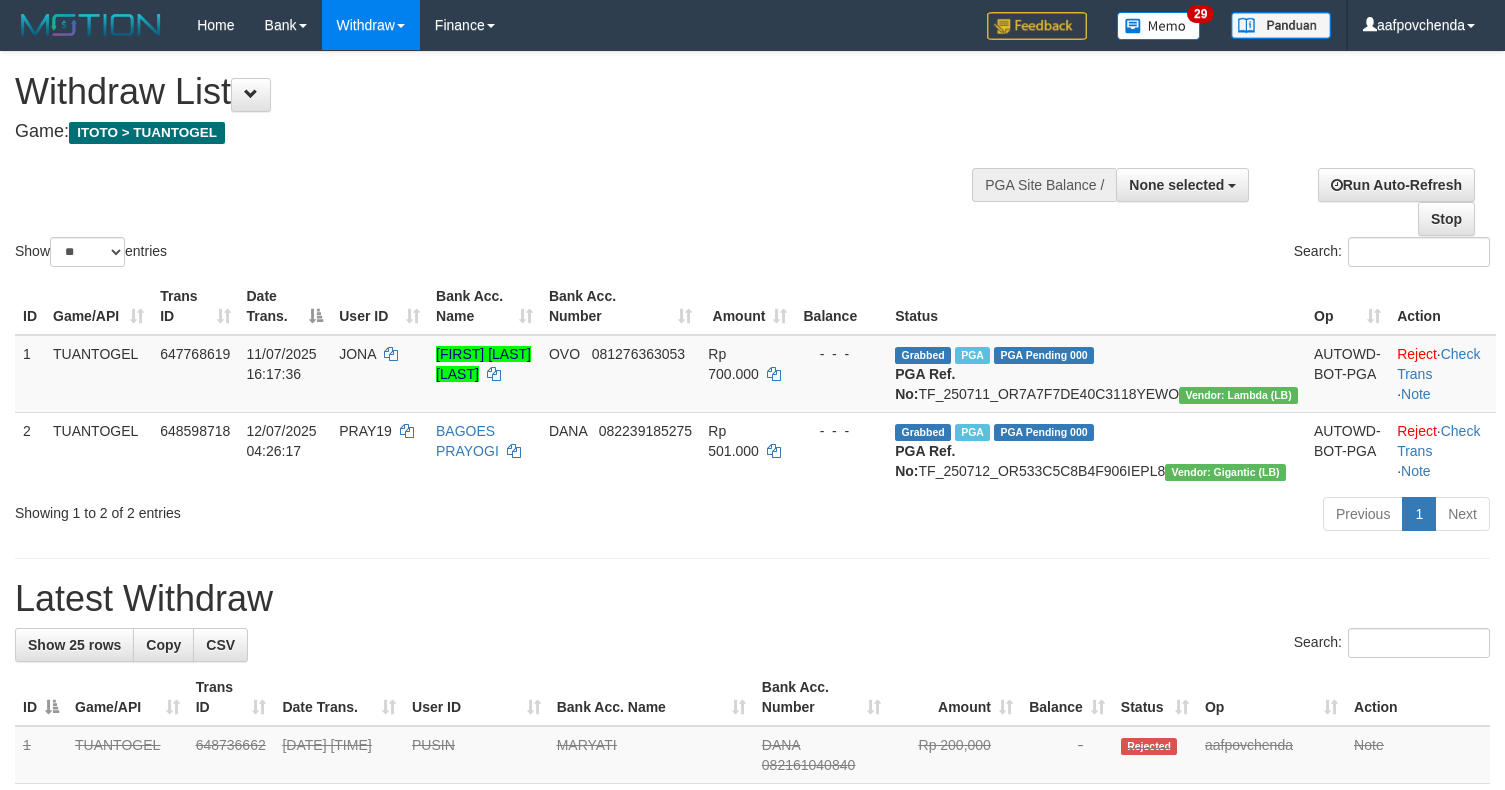 select 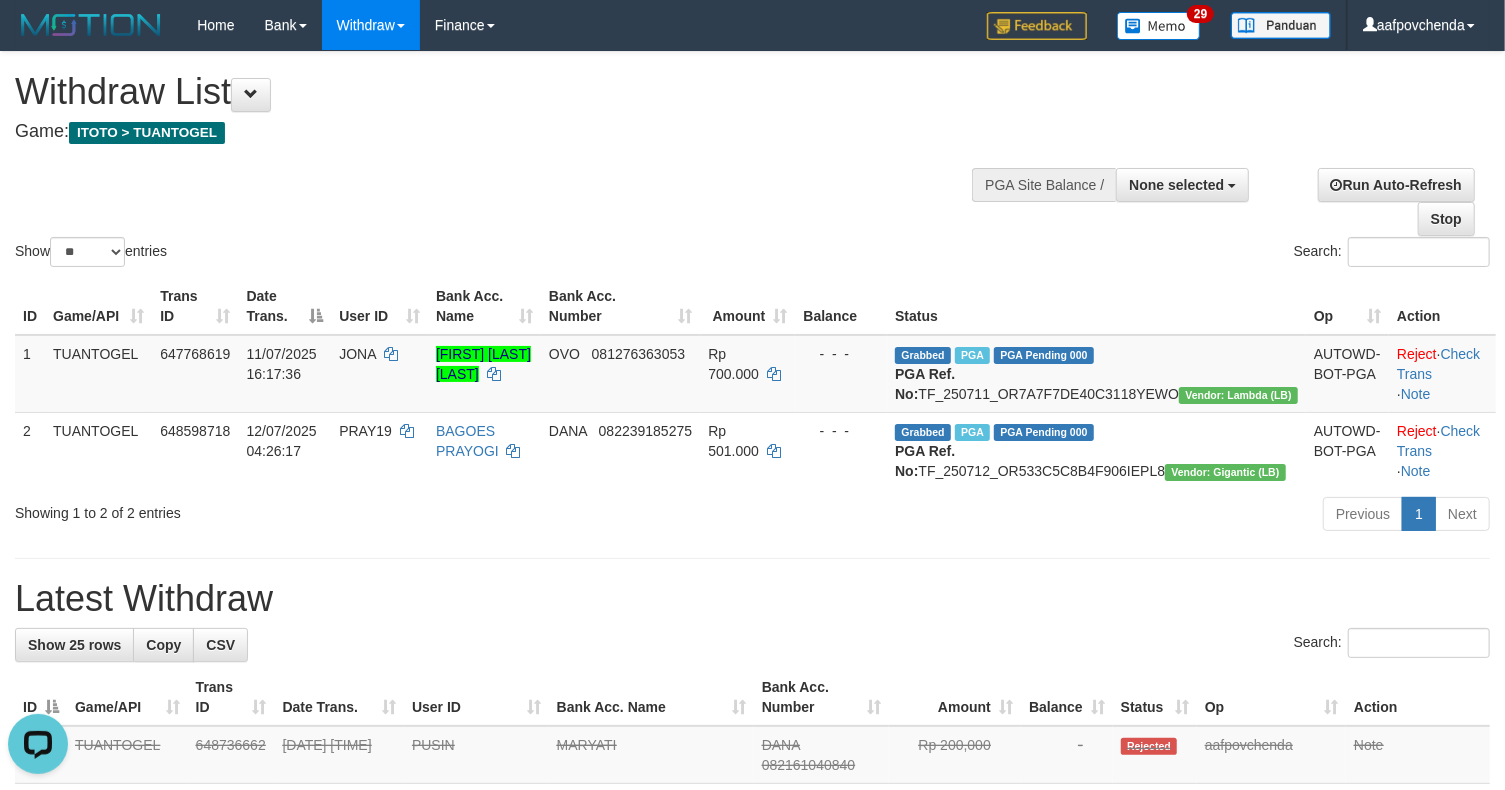 scroll, scrollTop: 0, scrollLeft: 0, axis: both 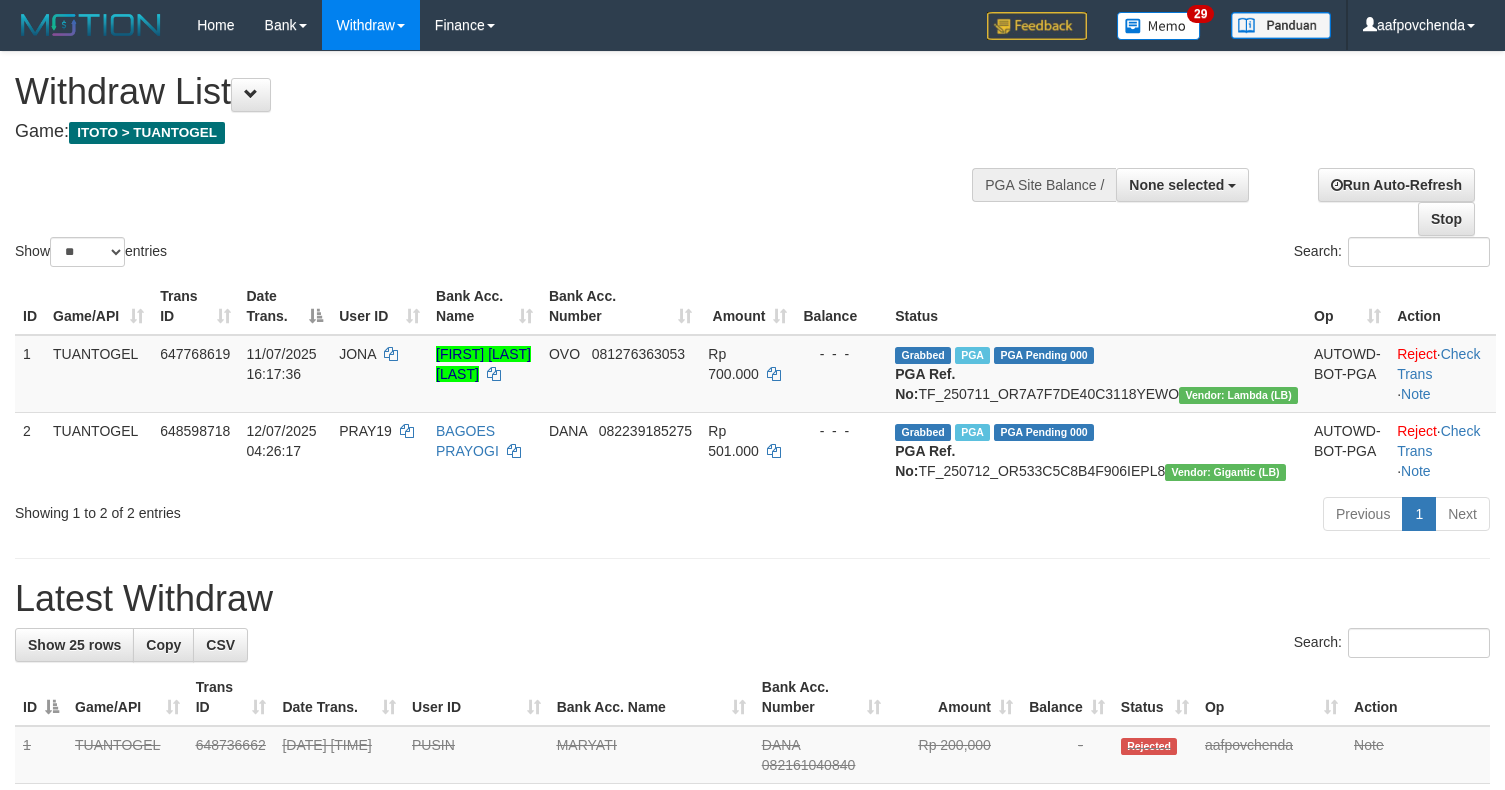 select 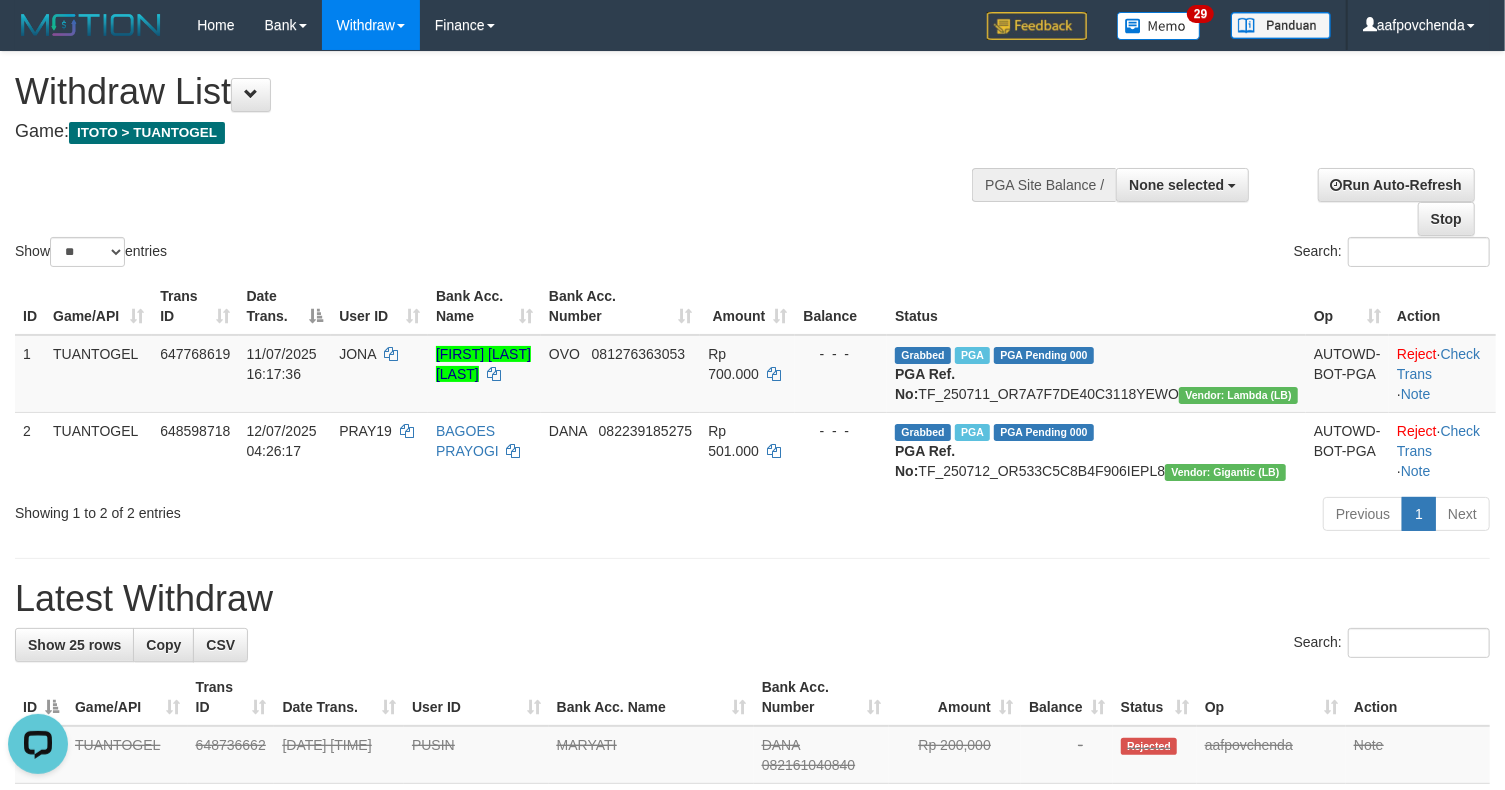 scroll, scrollTop: 0, scrollLeft: 0, axis: both 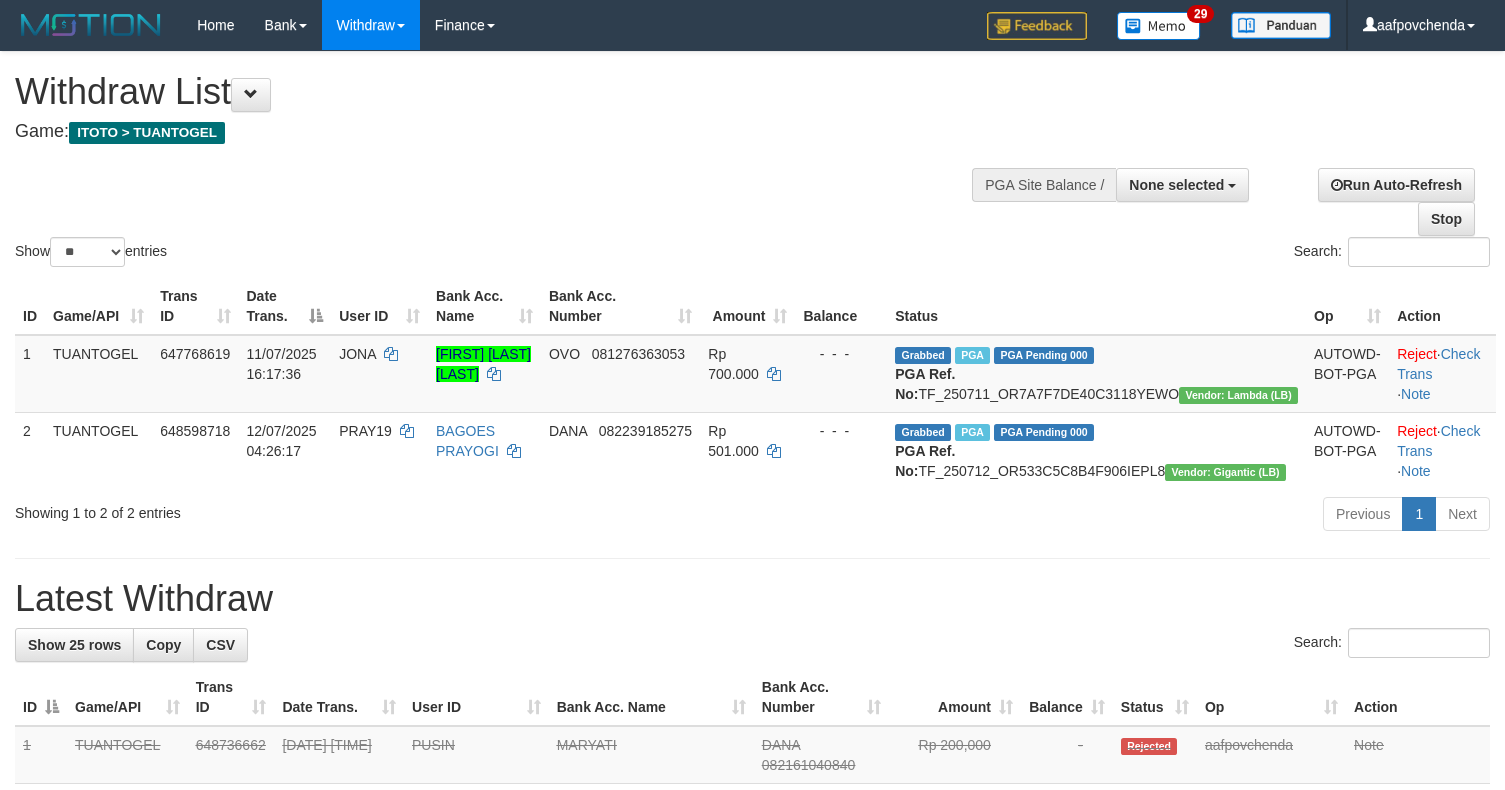 select 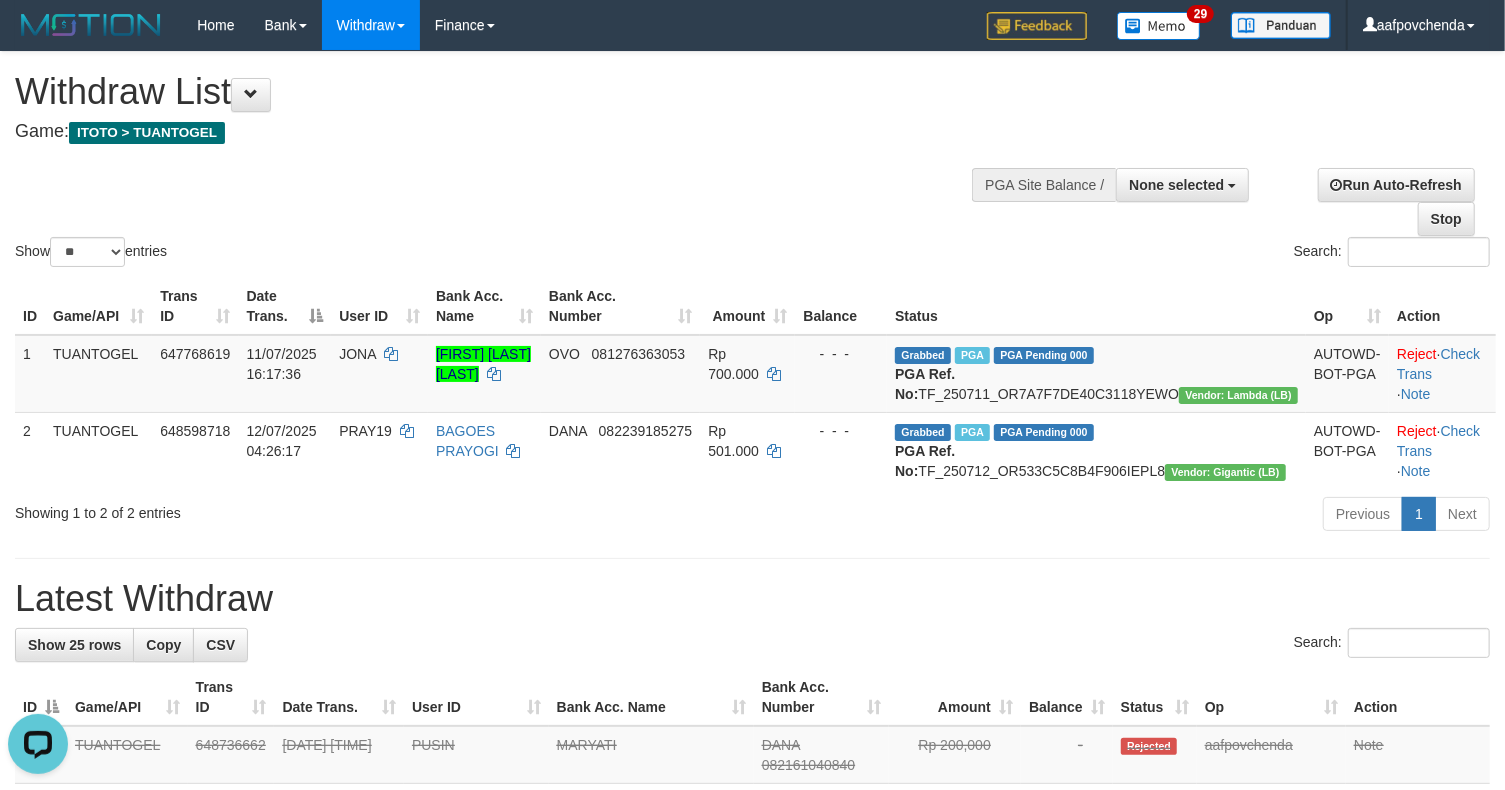 scroll, scrollTop: 0, scrollLeft: 0, axis: both 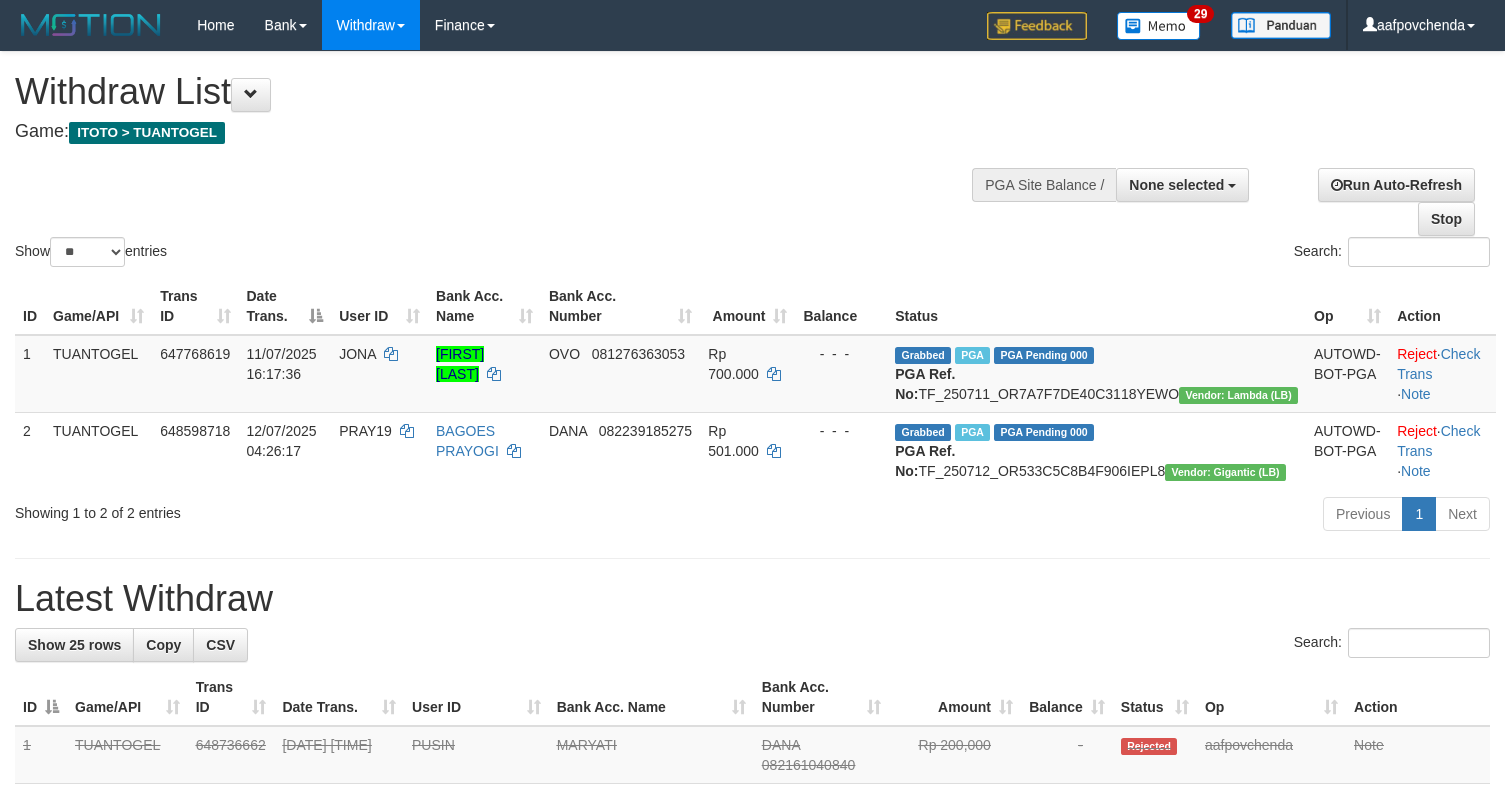 select 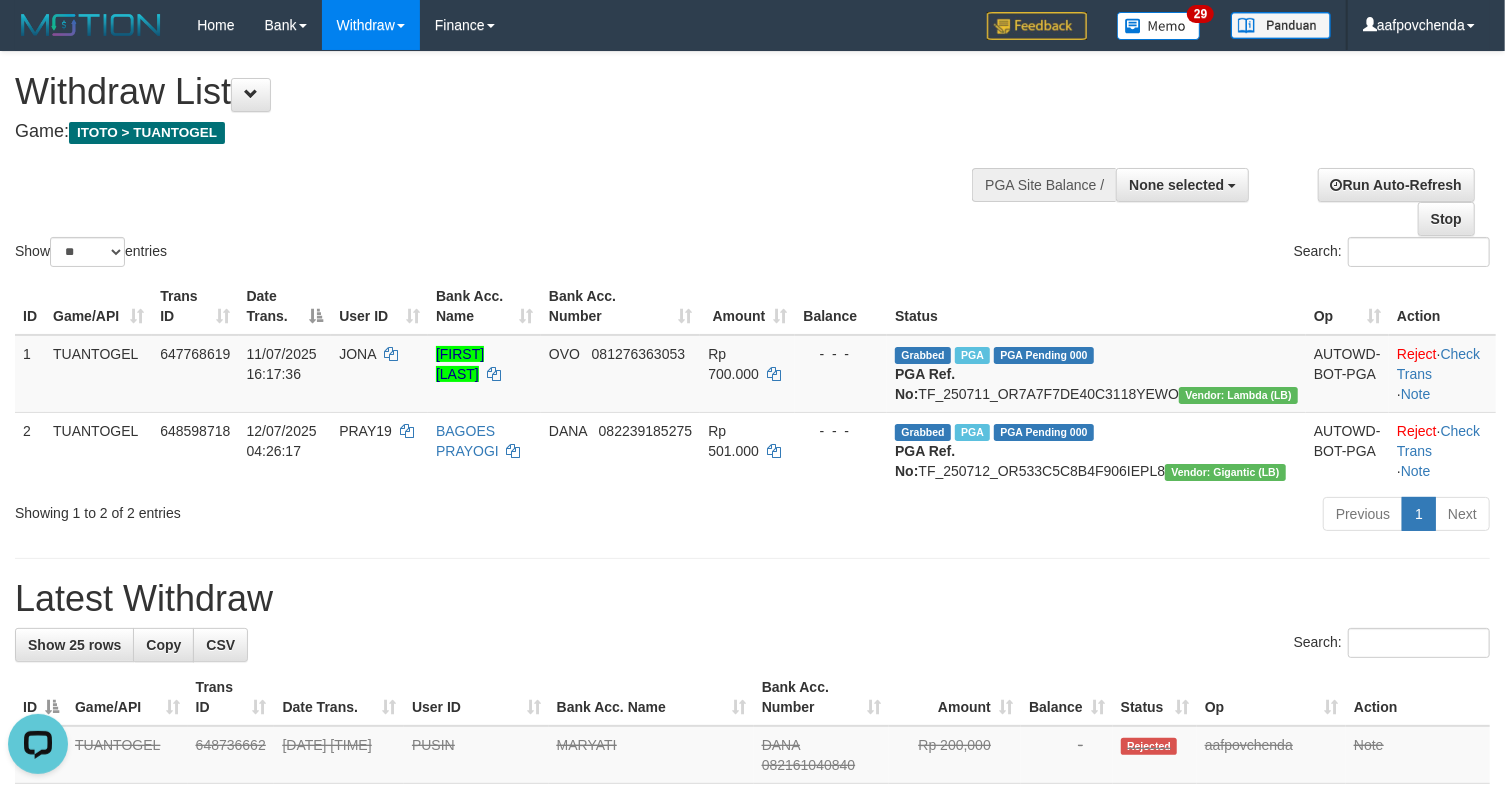 scroll, scrollTop: 0, scrollLeft: 0, axis: both 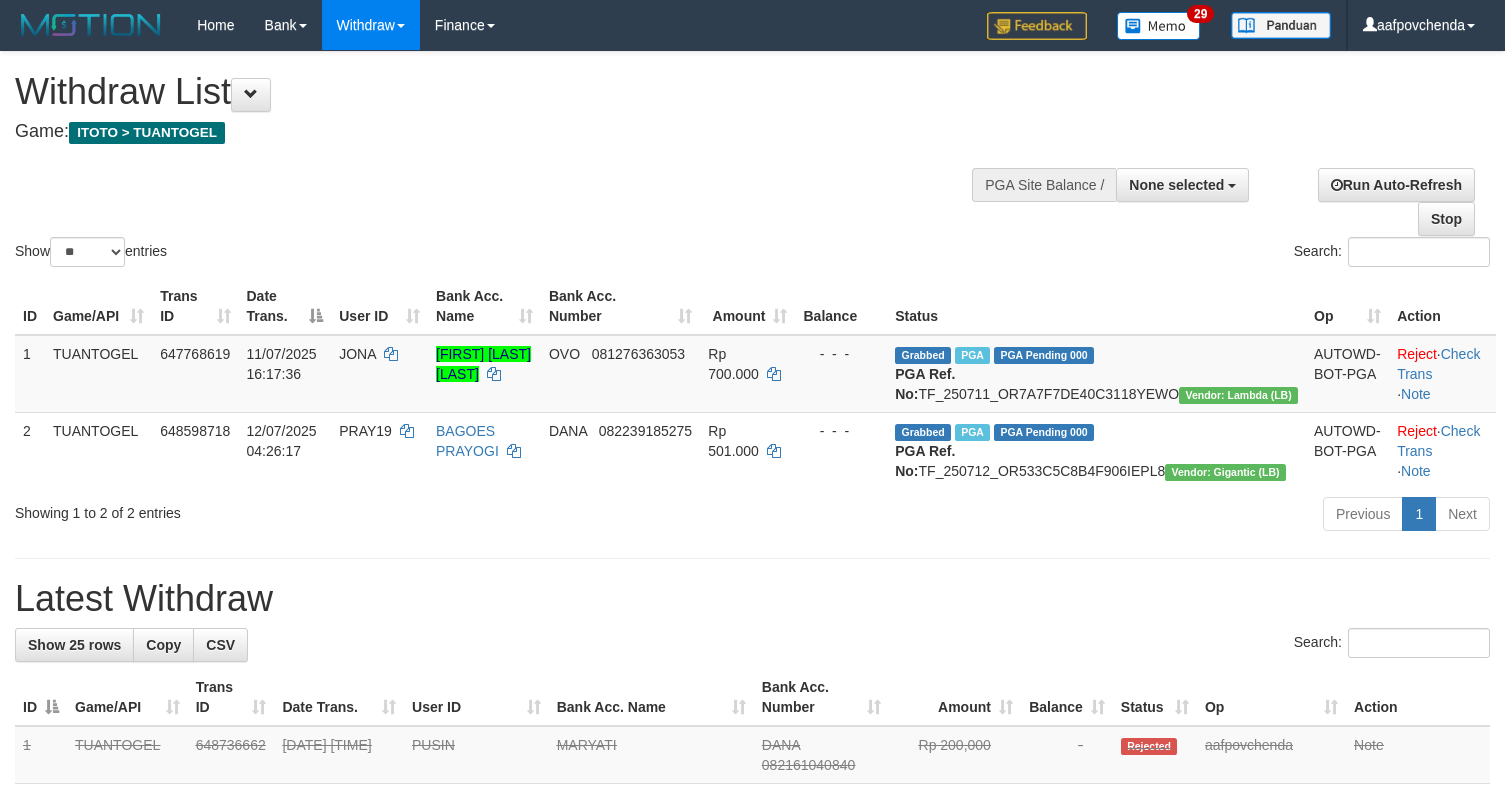 select 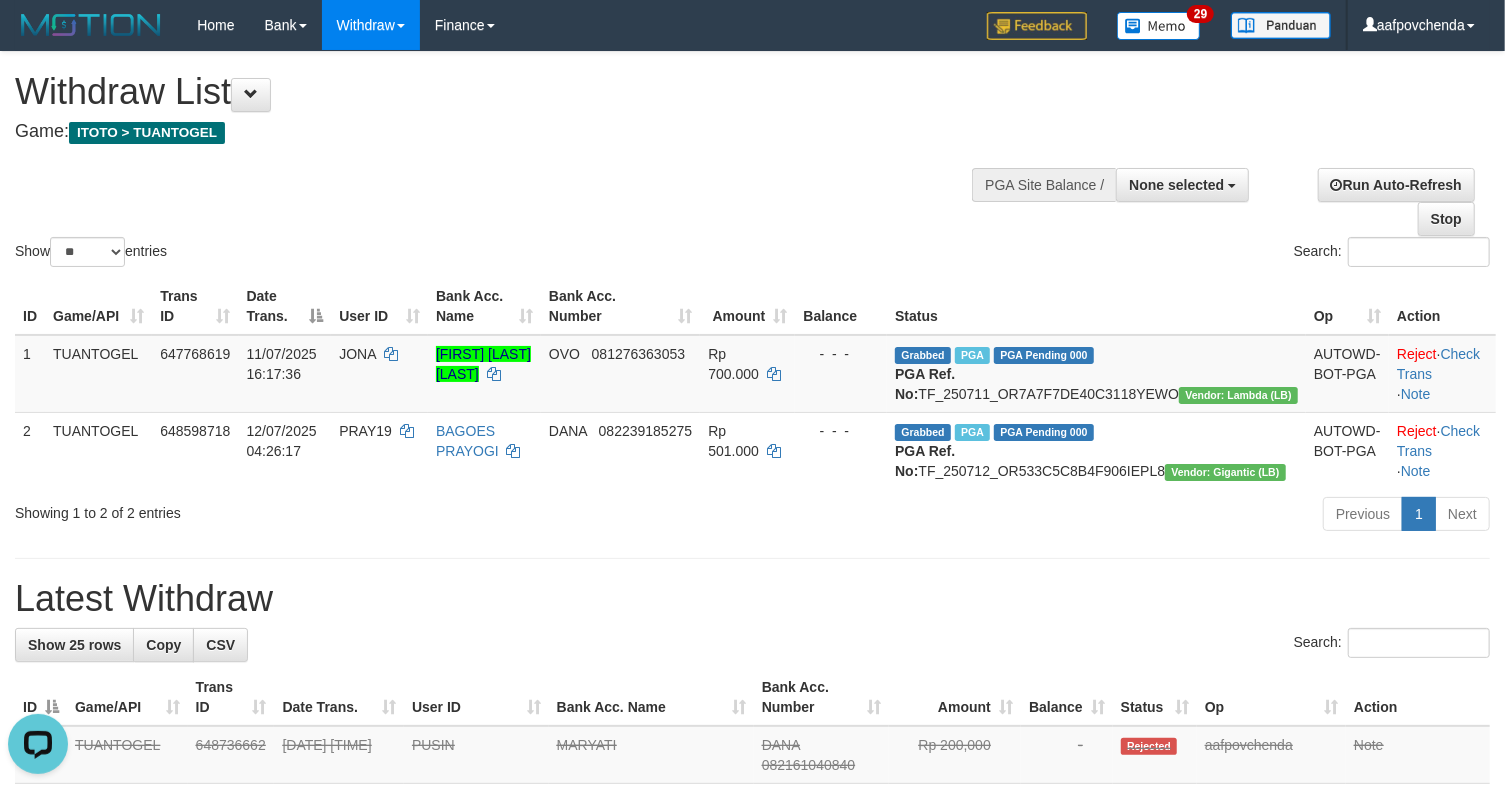 scroll, scrollTop: 0, scrollLeft: 0, axis: both 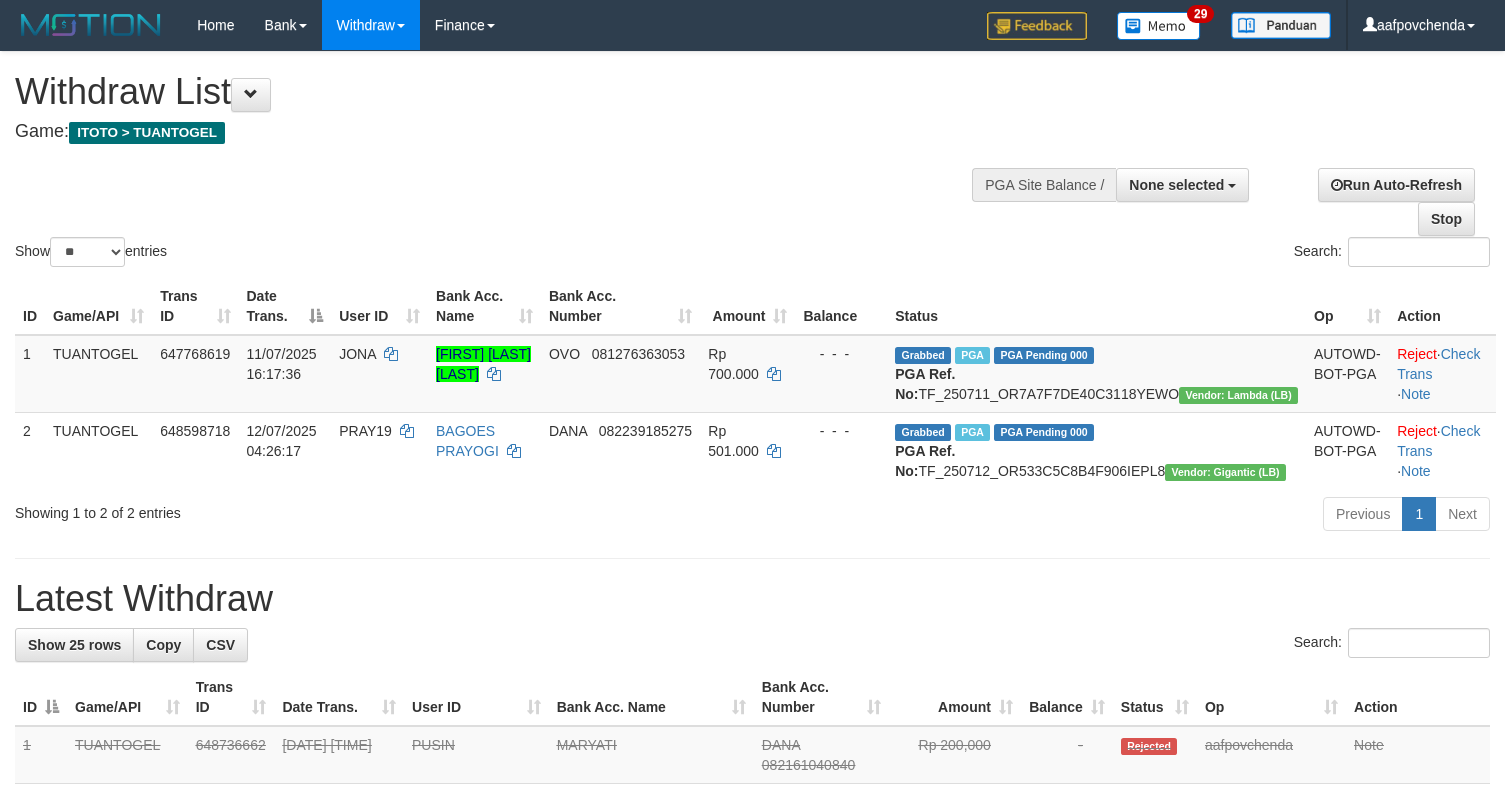 select 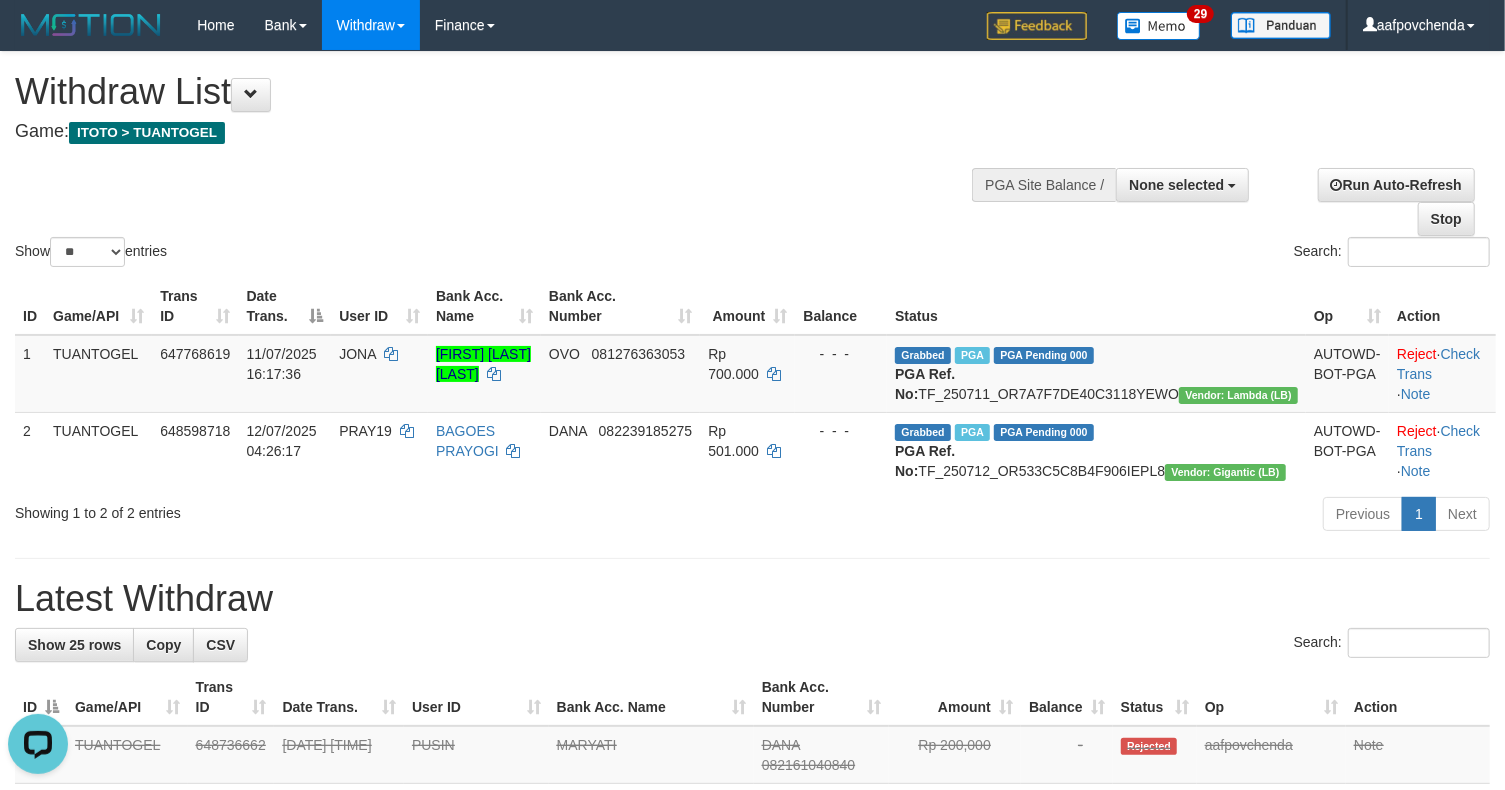 scroll, scrollTop: 0, scrollLeft: 0, axis: both 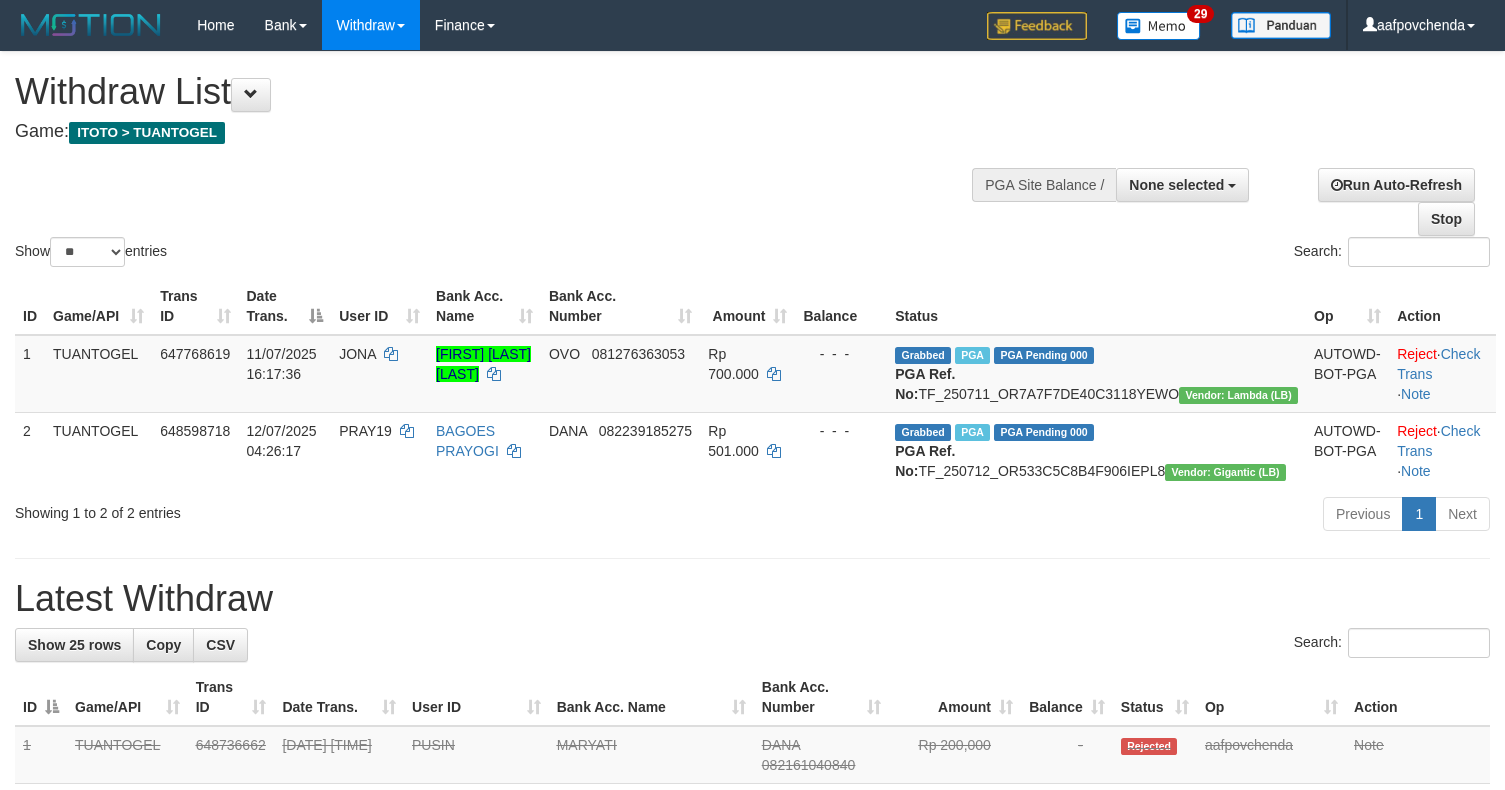 select 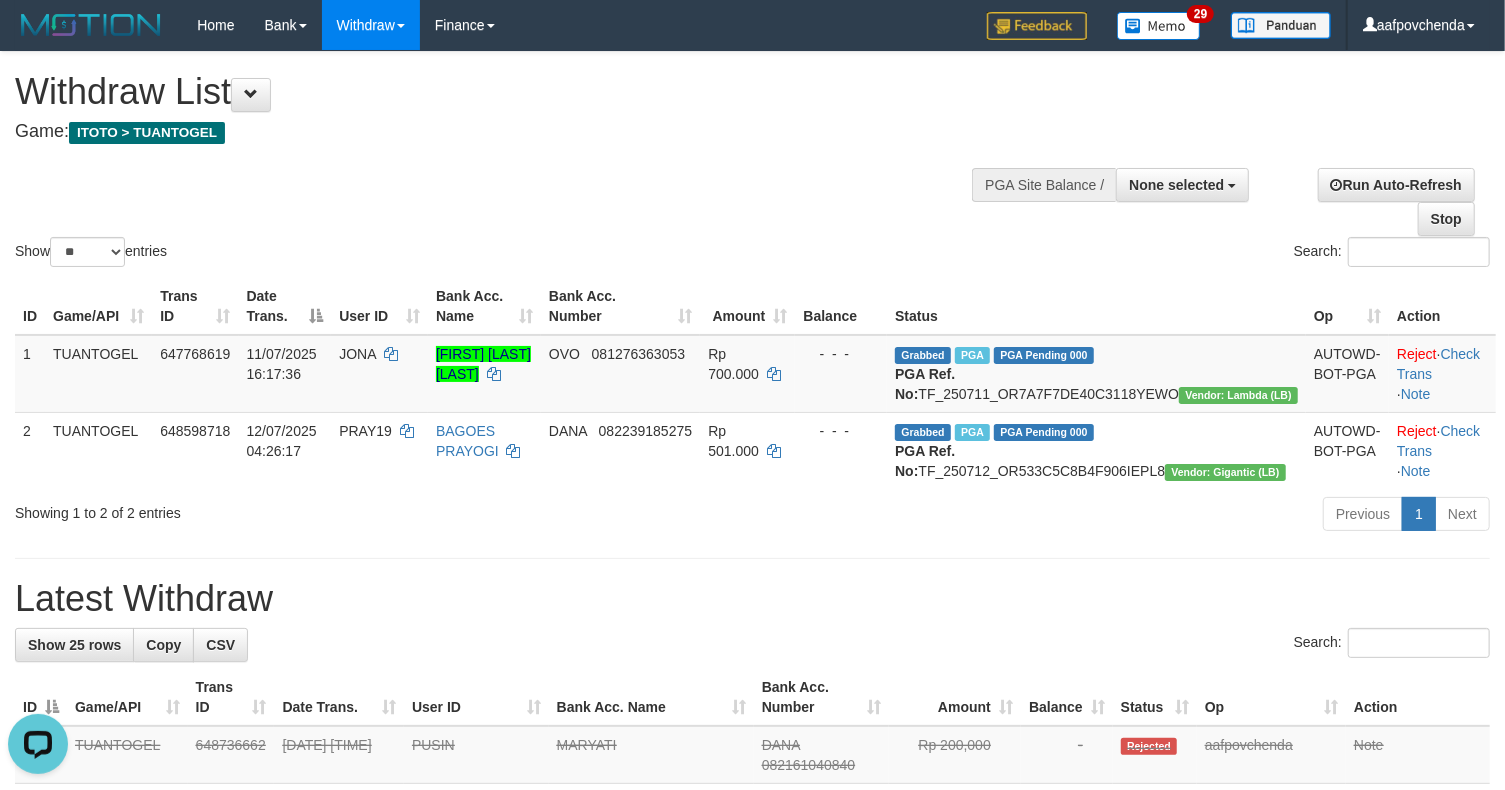 scroll, scrollTop: 0, scrollLeft: 0, axis: both 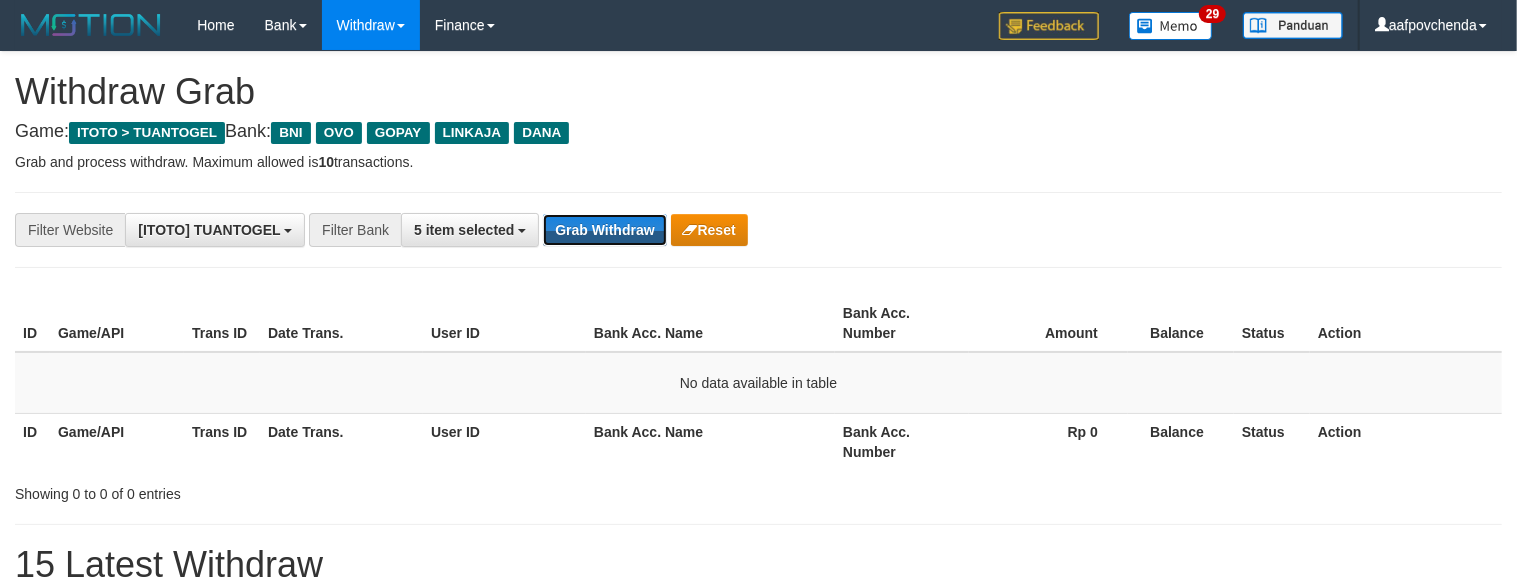 click on "Grab Withdraw" at bounding box center (604, 230) 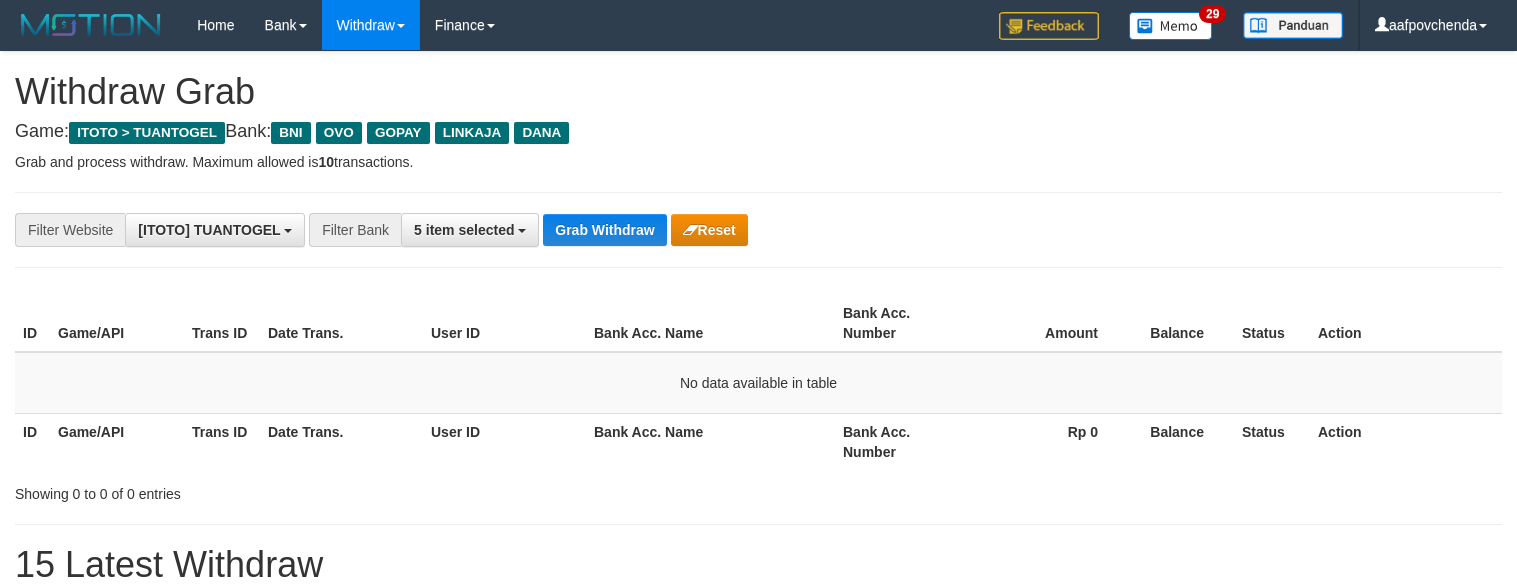 scroll, scrollTop: 0, scrollLeft: 0, axis: both 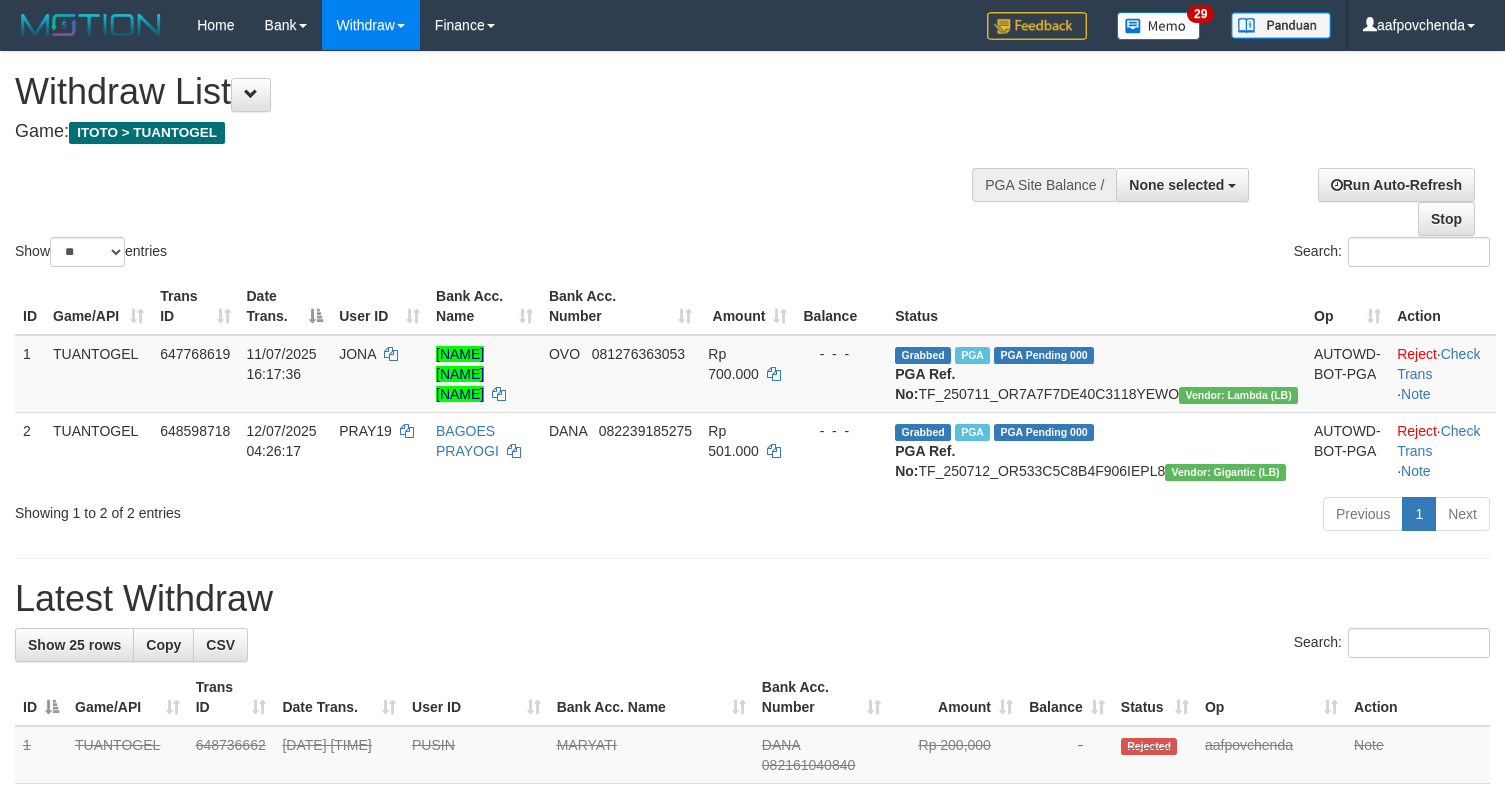 select 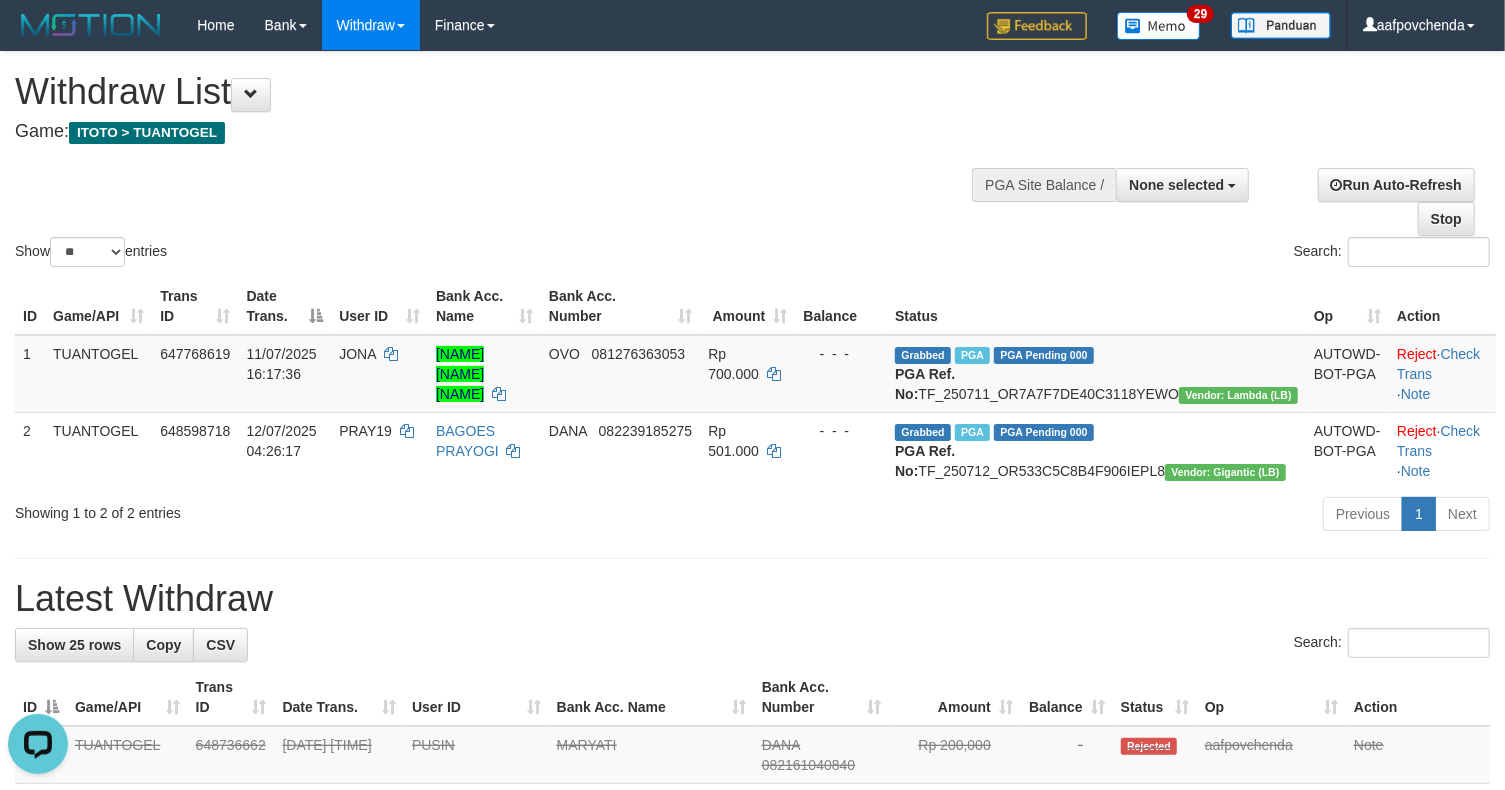 scroll, scrollTop: 0, scrollLeft: 0, axis: both 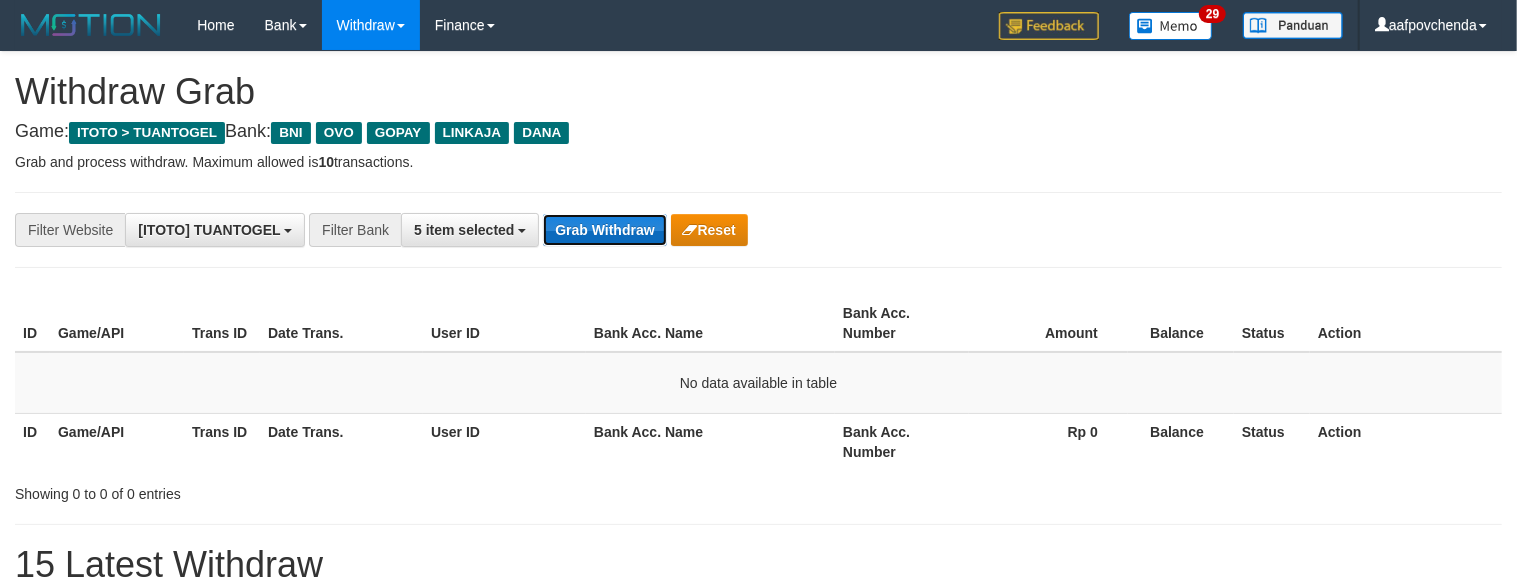 click on "Grab Withdraw" at bounding box center (604, 230) 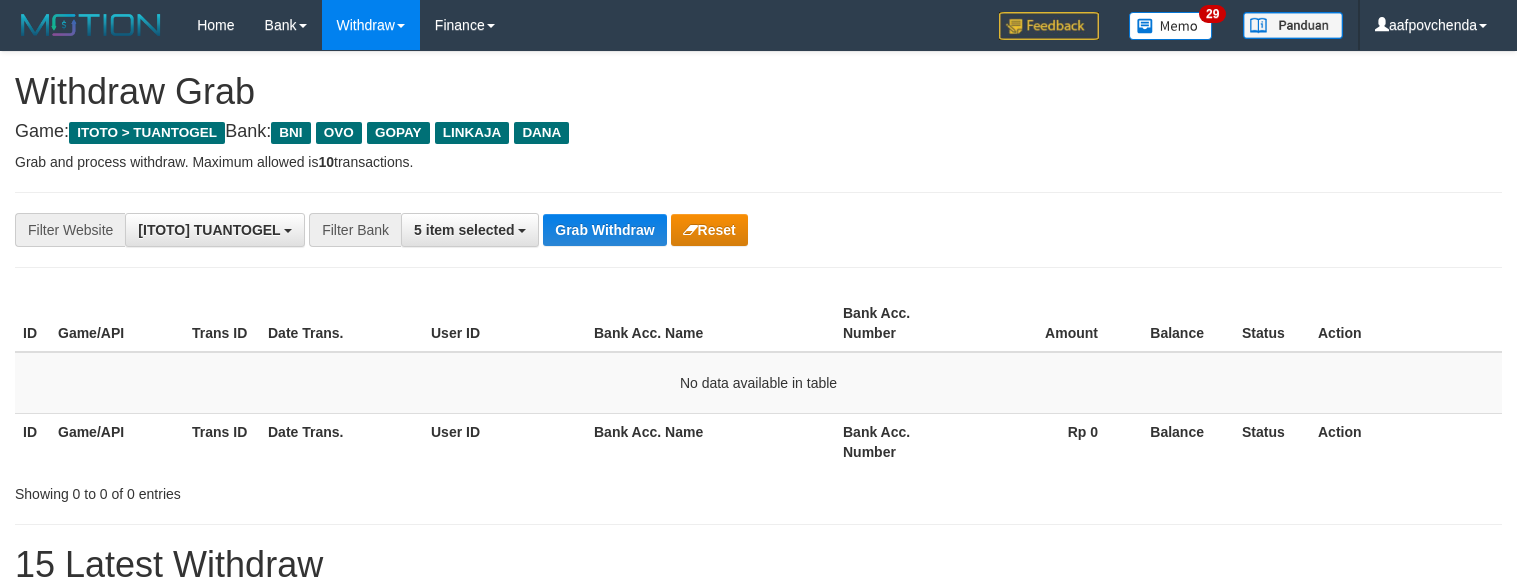 scroll, scrollTop: 0, scrollLeft: 0, axis: both 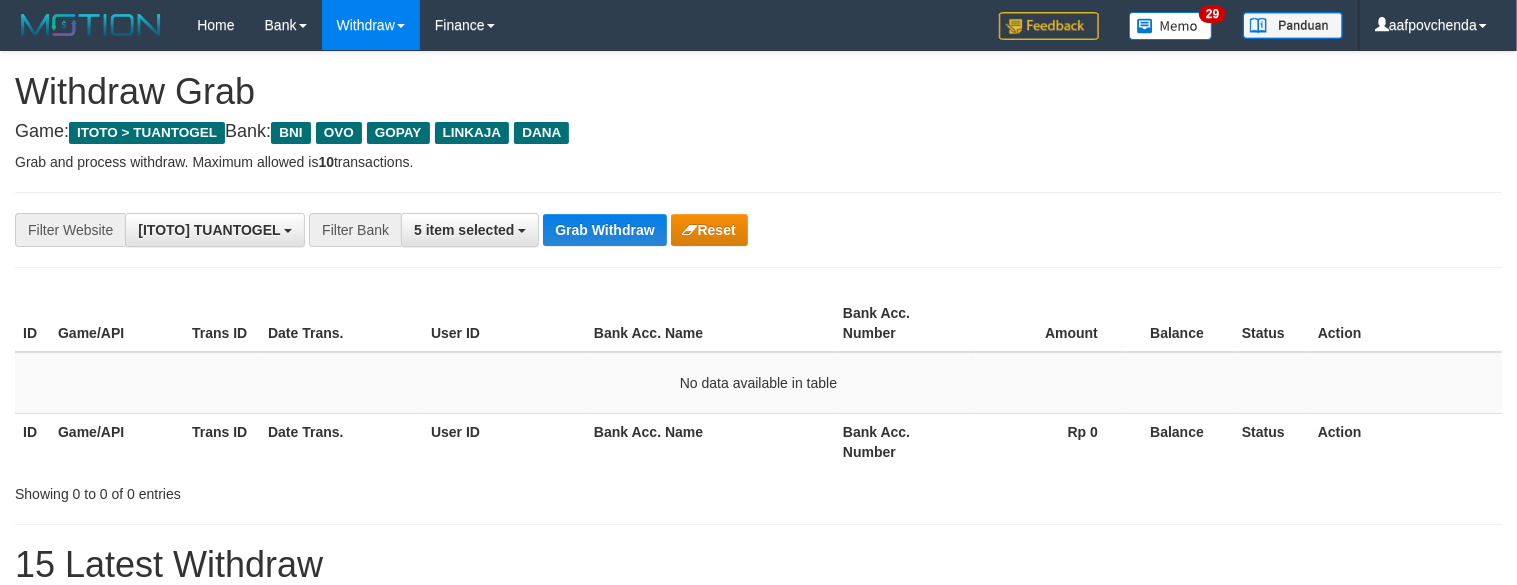 click on "Grab Withdraw" at bounding box center [604, 230] 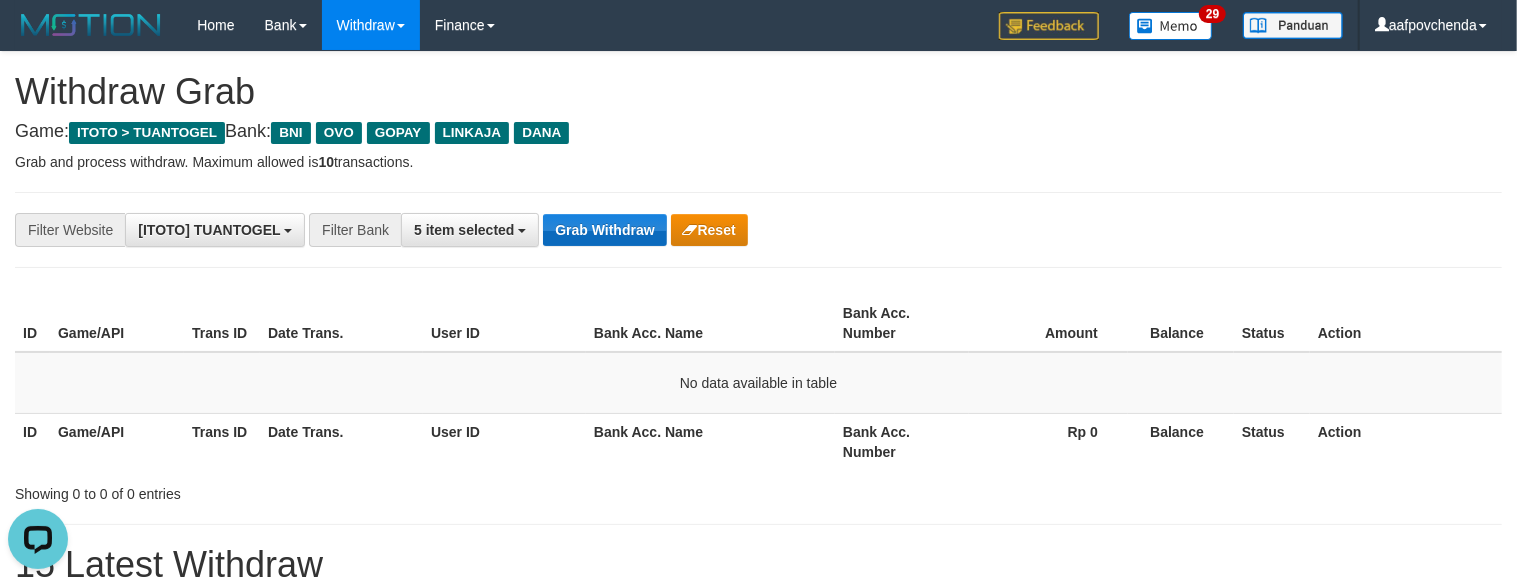 scroll, scrollTop: 0, scrollLeft: 0, axis: both 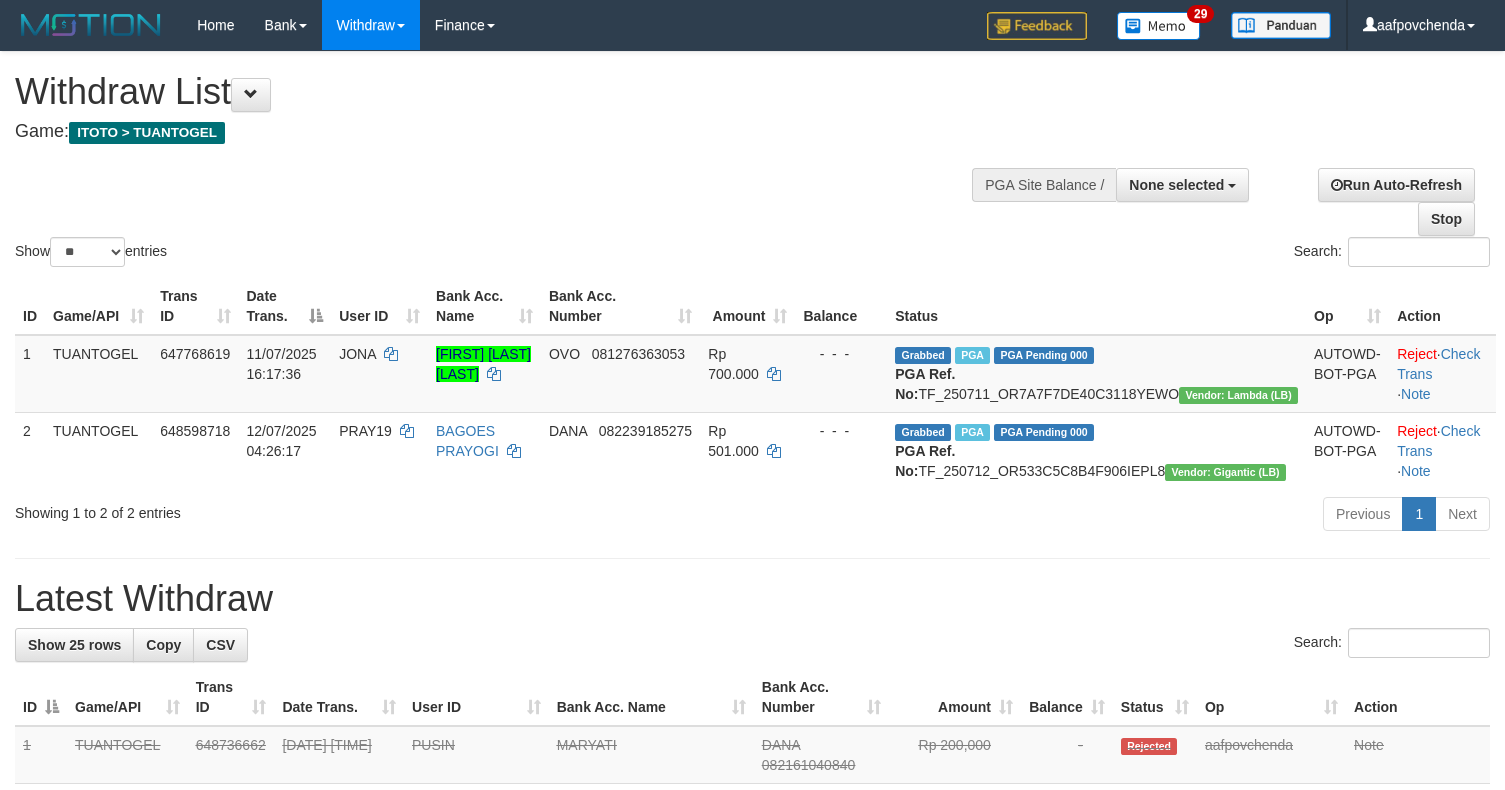 select 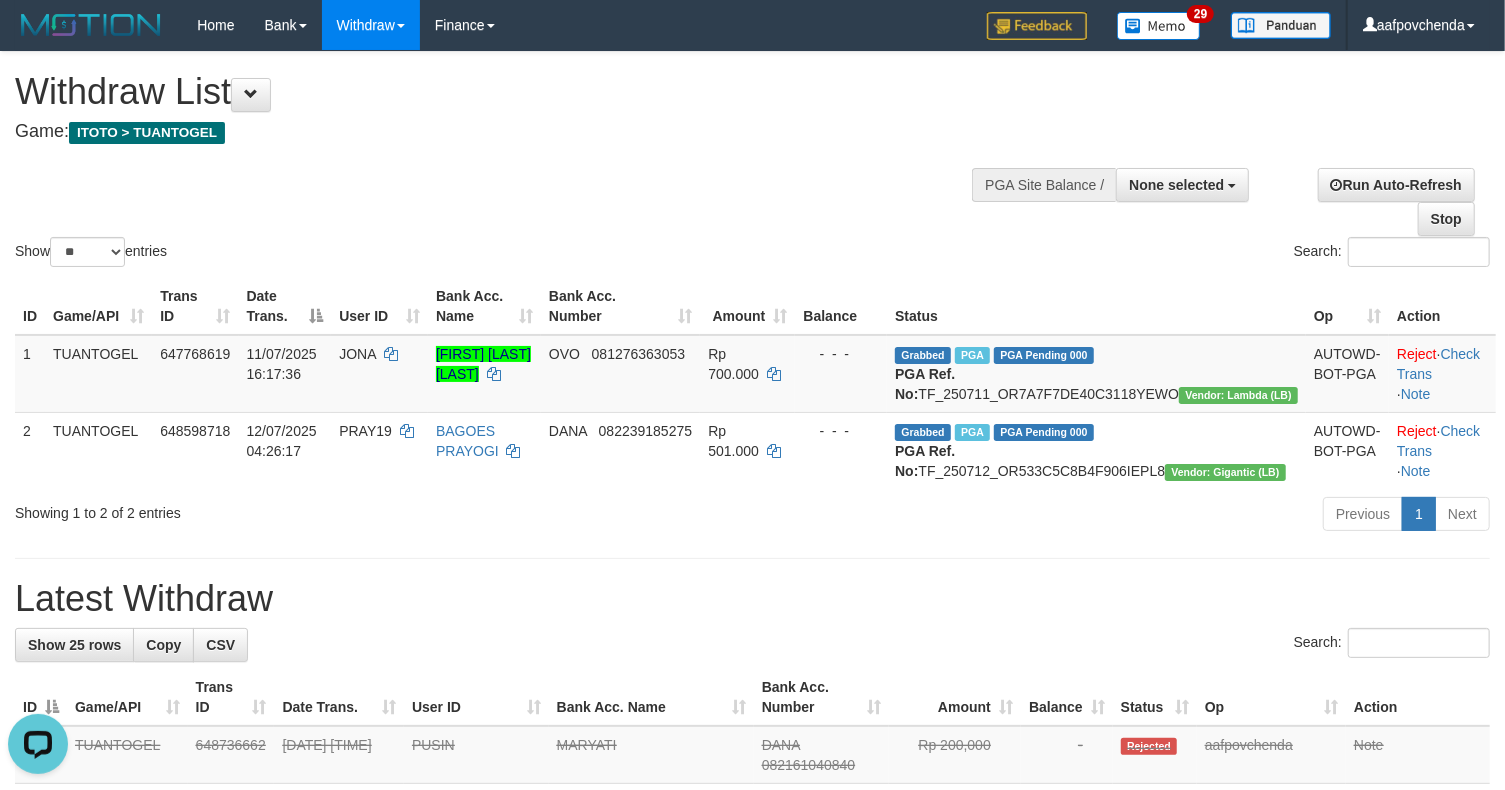 scroll, scrollTop: 0, scrollLeft: 0, axis: both 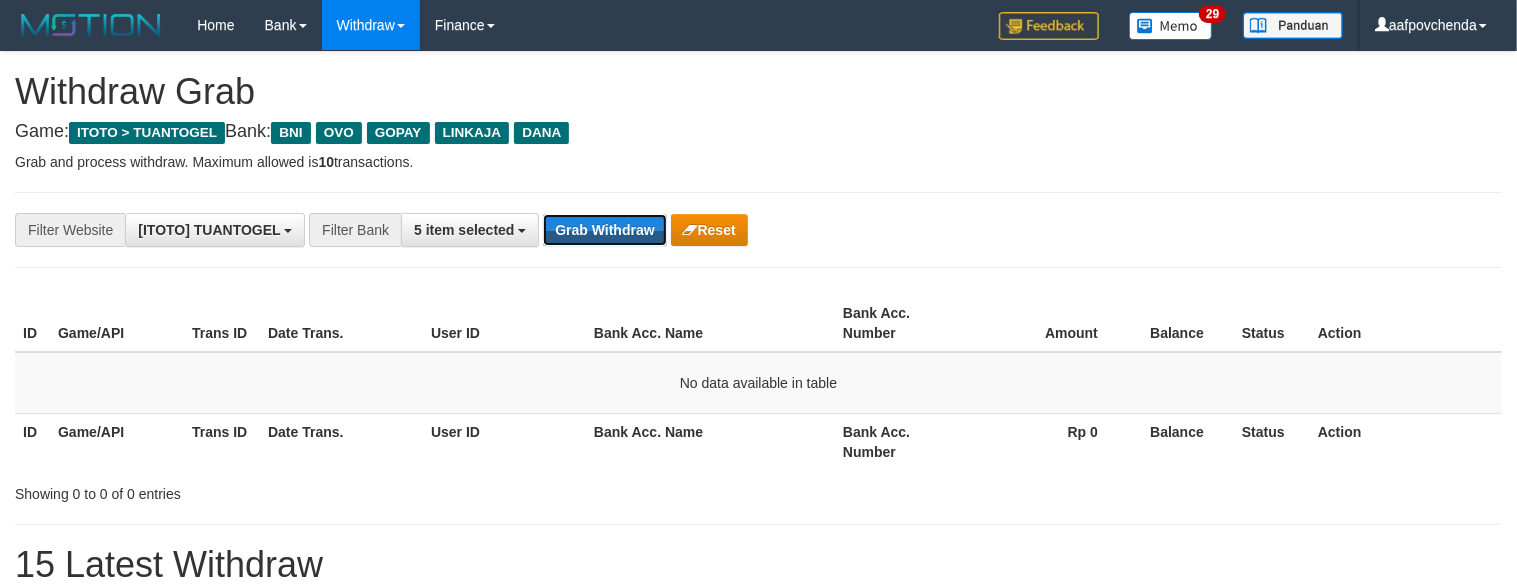 click on "Grab Withdraw" at bounding box center [604, 230] 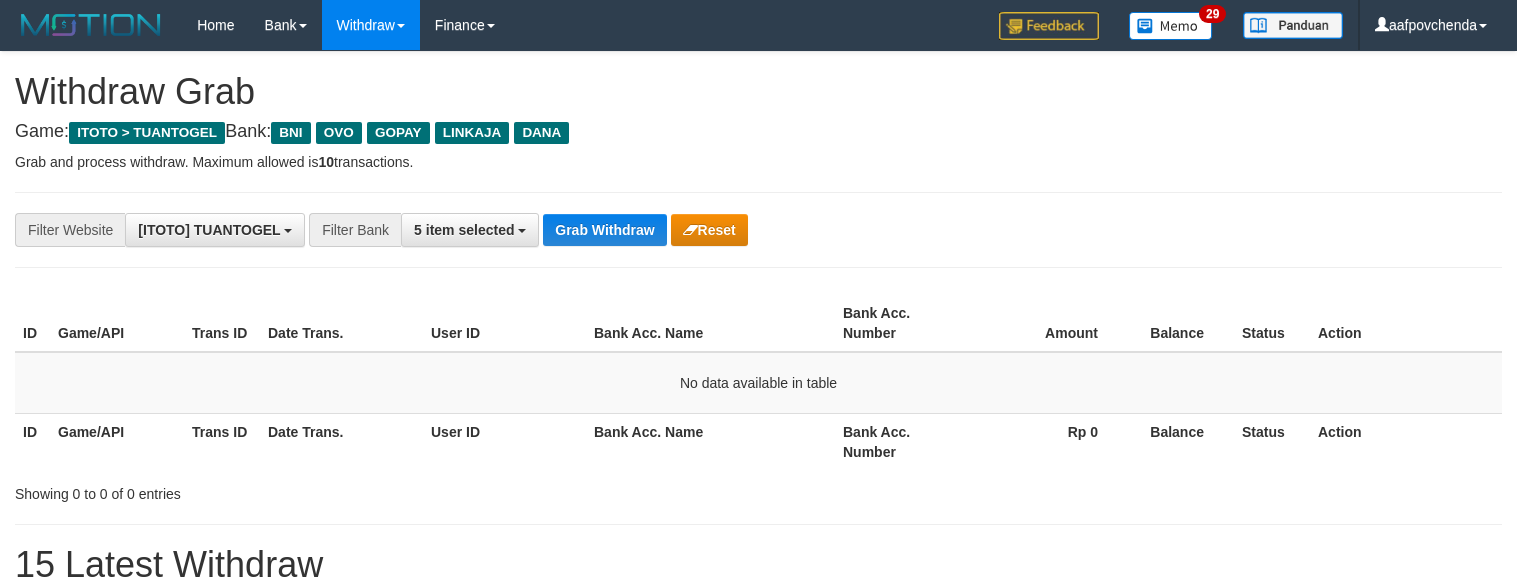 scroll, scrollTop: 0, scrollLeft: 0, axis: both 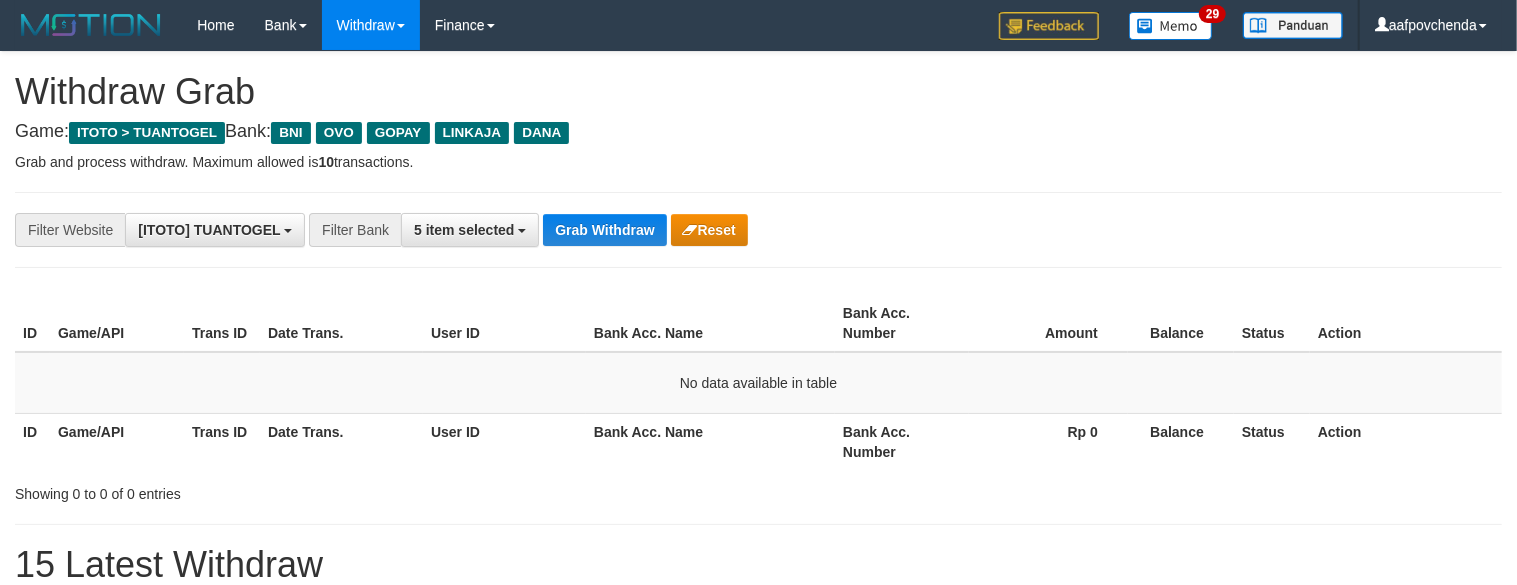 click on "Grab Withdraw" at bounding box center [604, 230] 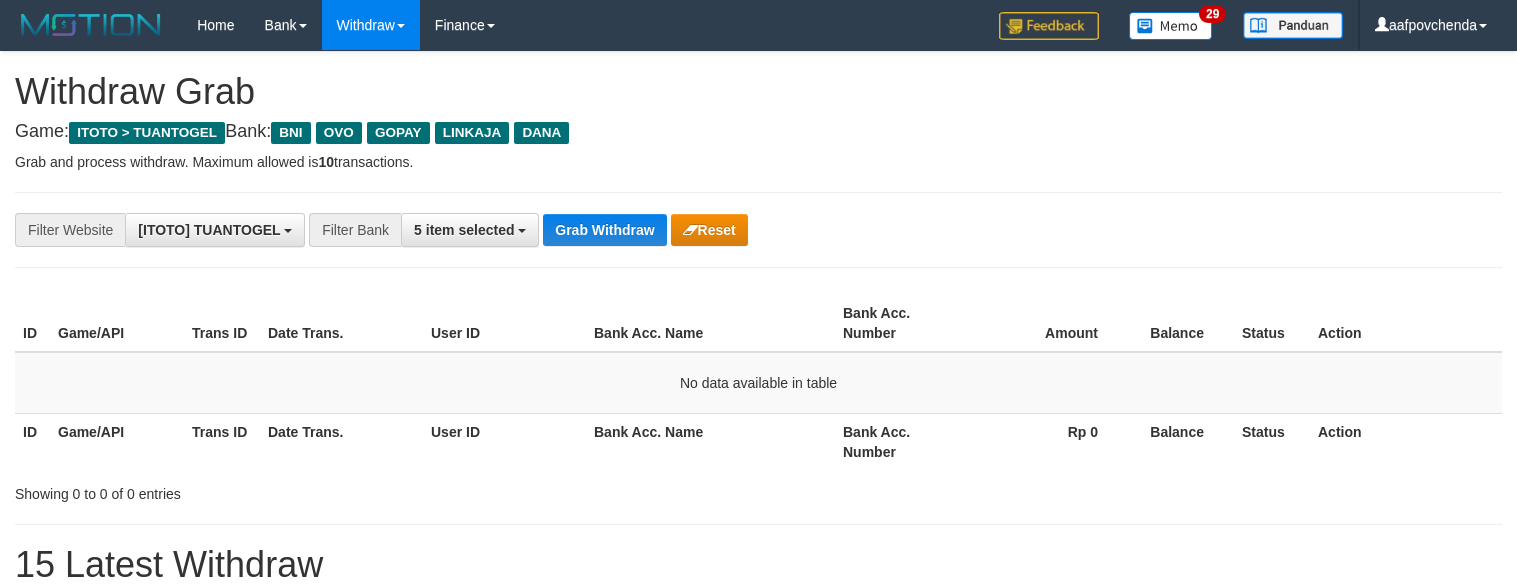 scroll, scrollTop: 0, scrollLeft: 0, axis: both 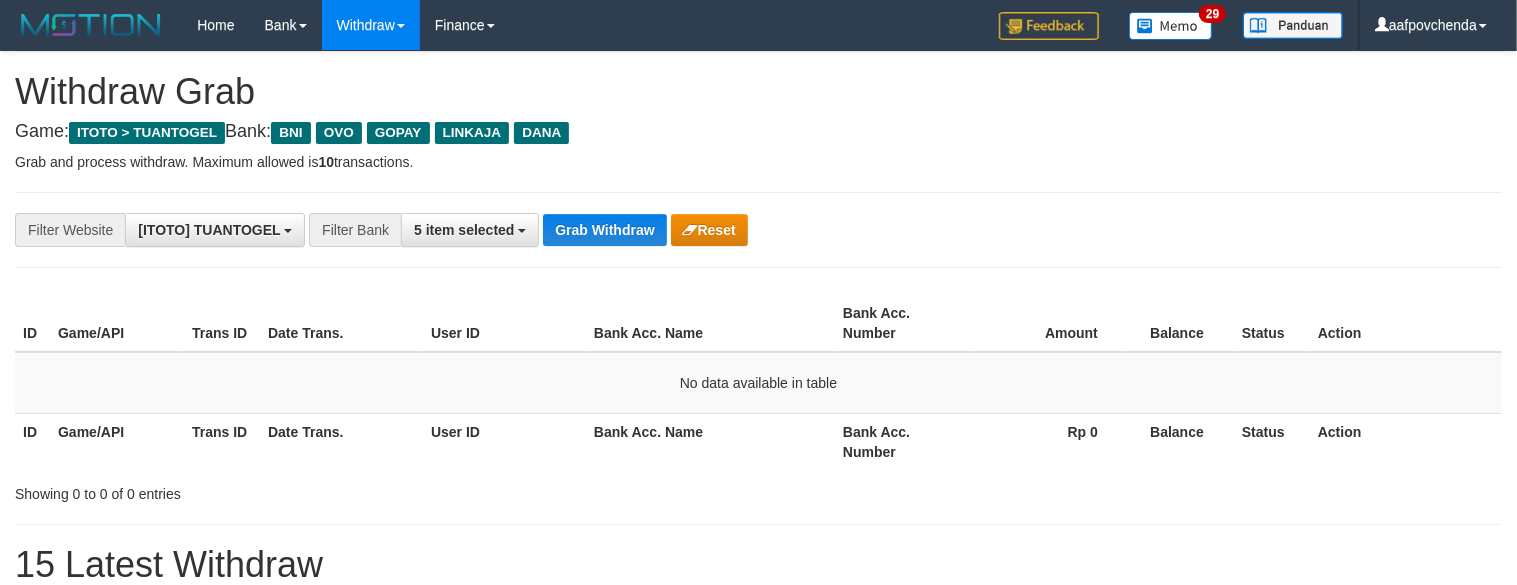 click on "Grab Withdraw" at bounding box center (604, 230) 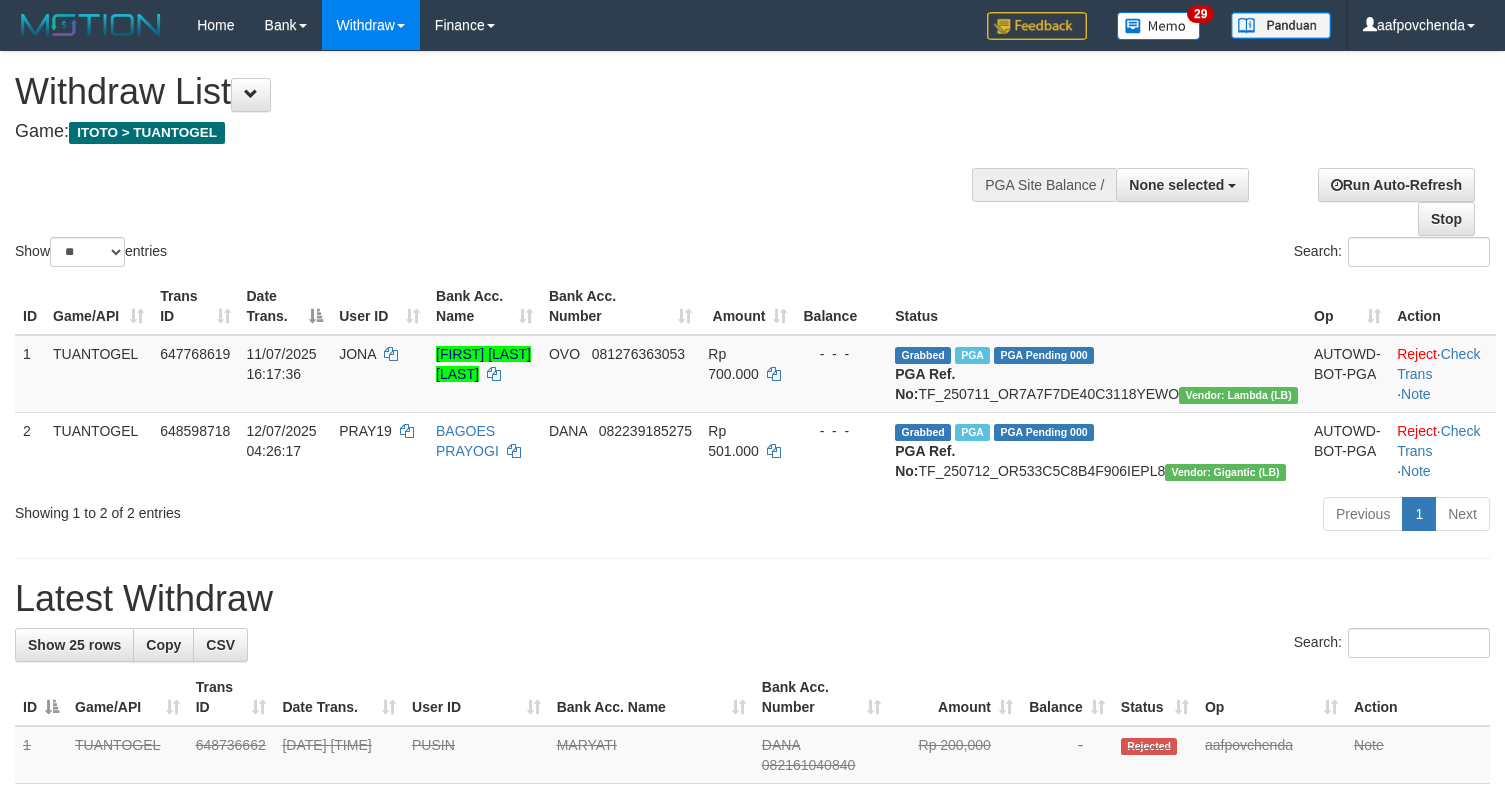 select 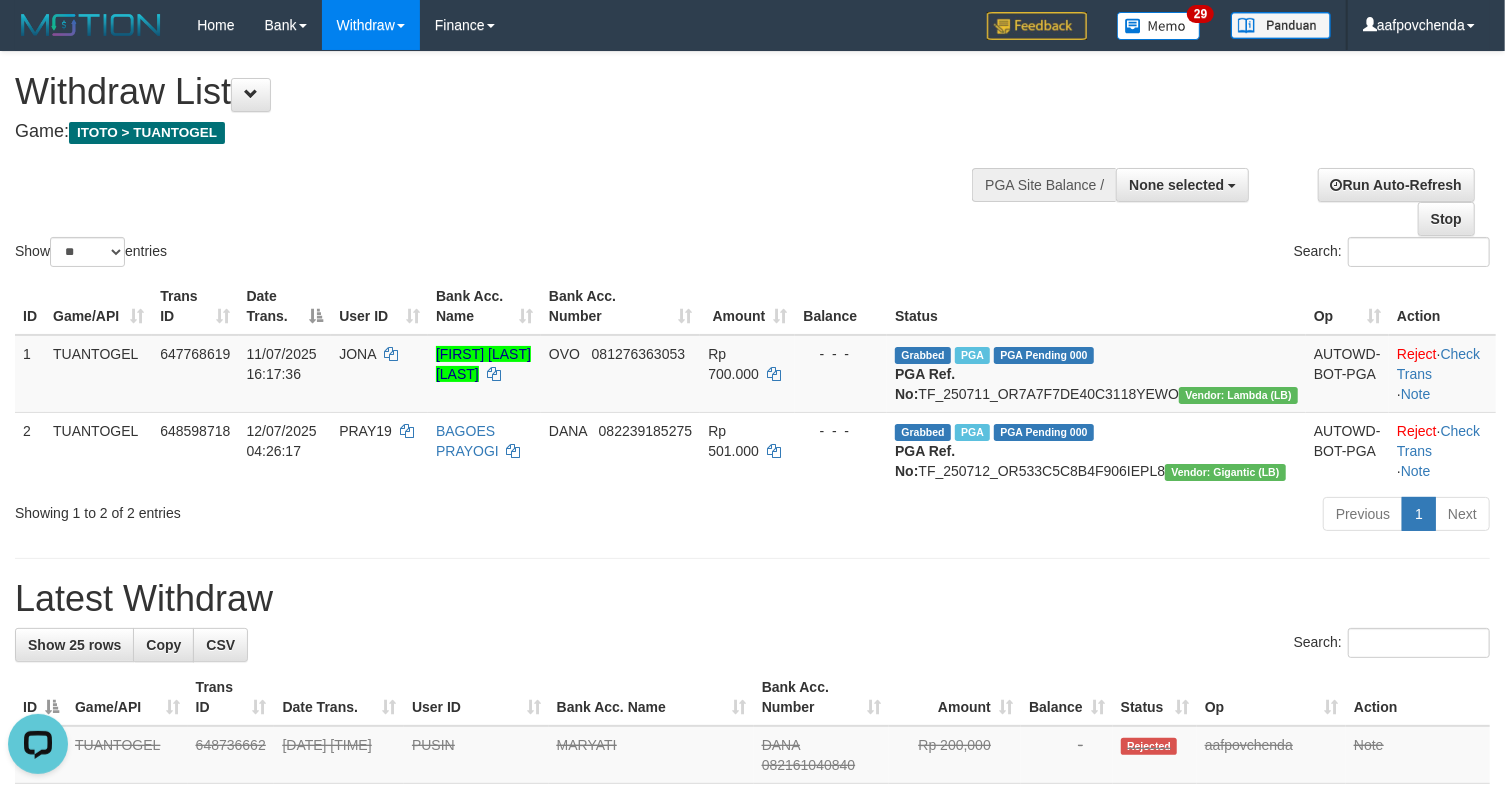 scroll, scrollTop: 0, scrollLeft: 0, axis: both 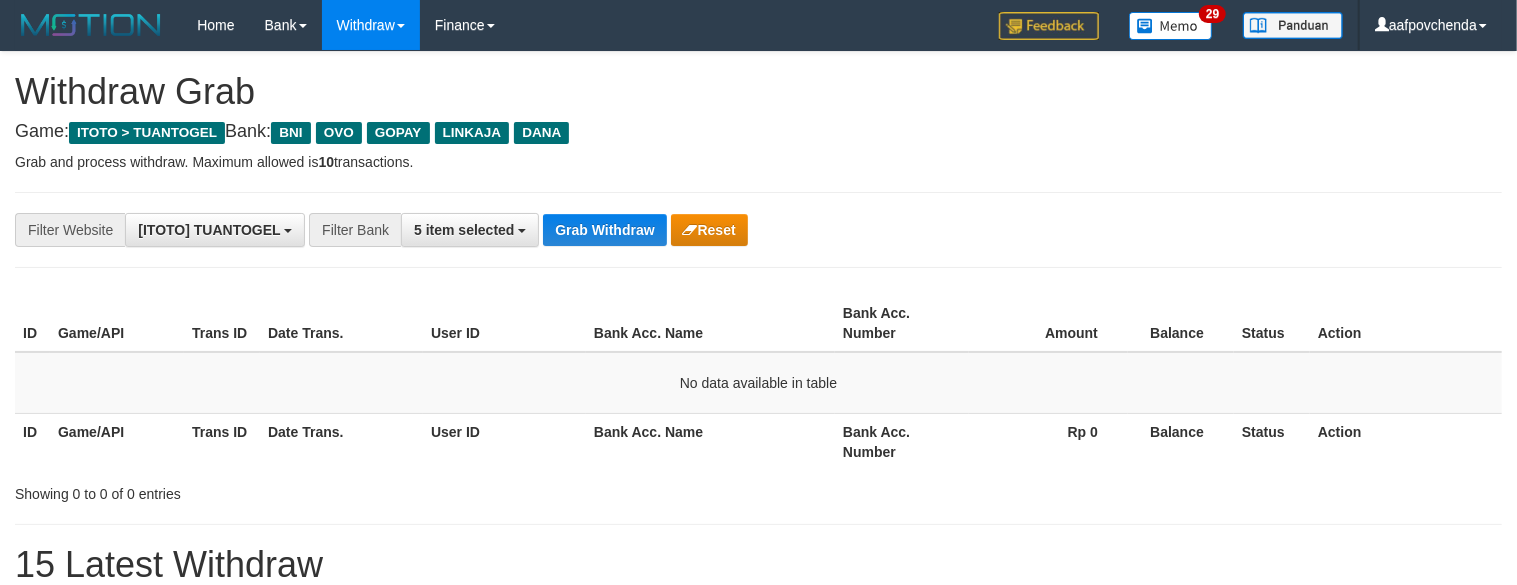 click on "Grab Withdraw" at bounding box center (604, 230) 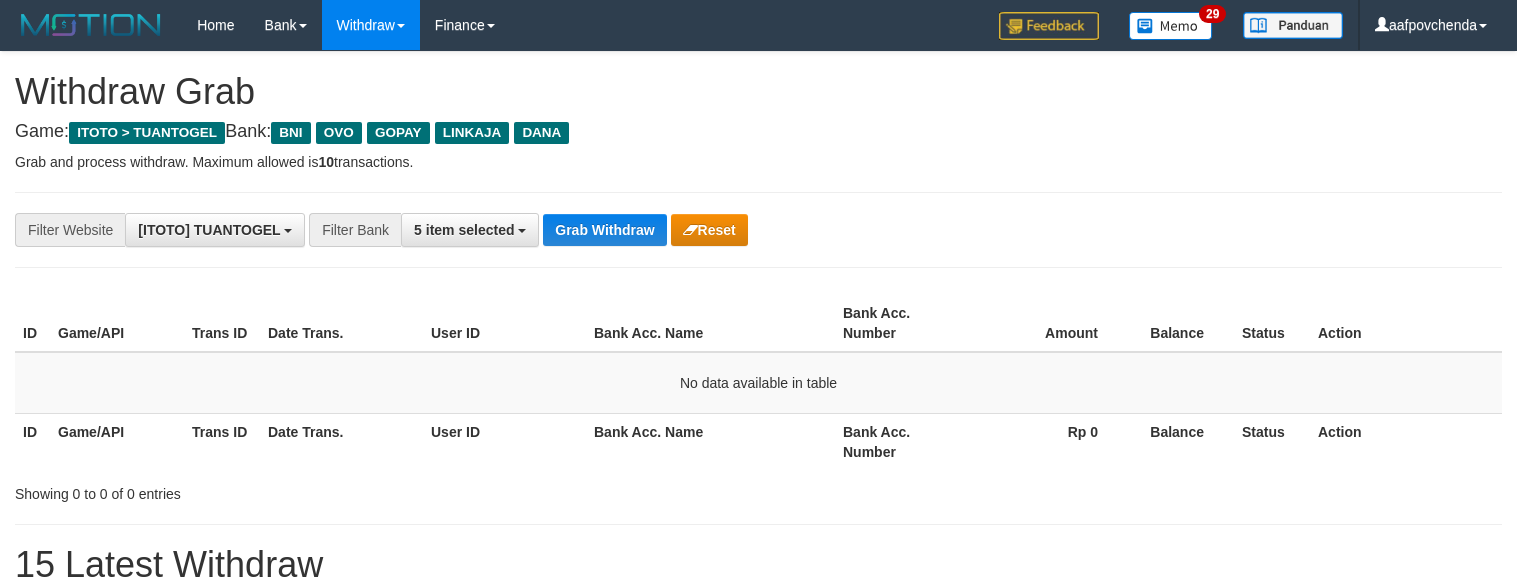 scroll, scrollTop: 0, scrollLeft: 0, axis: both 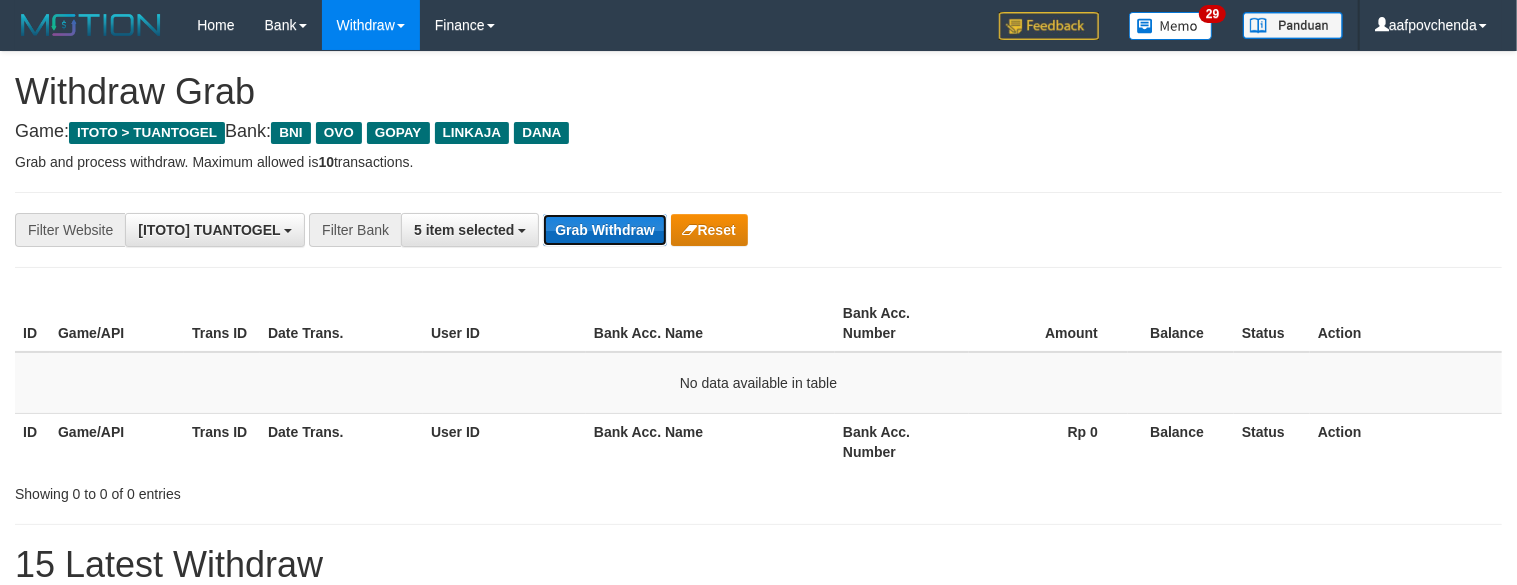 drag, startPoint x: 0, startPoint y: 0, endPoint x: 604, endPoint y: 232, distance: 647.0239 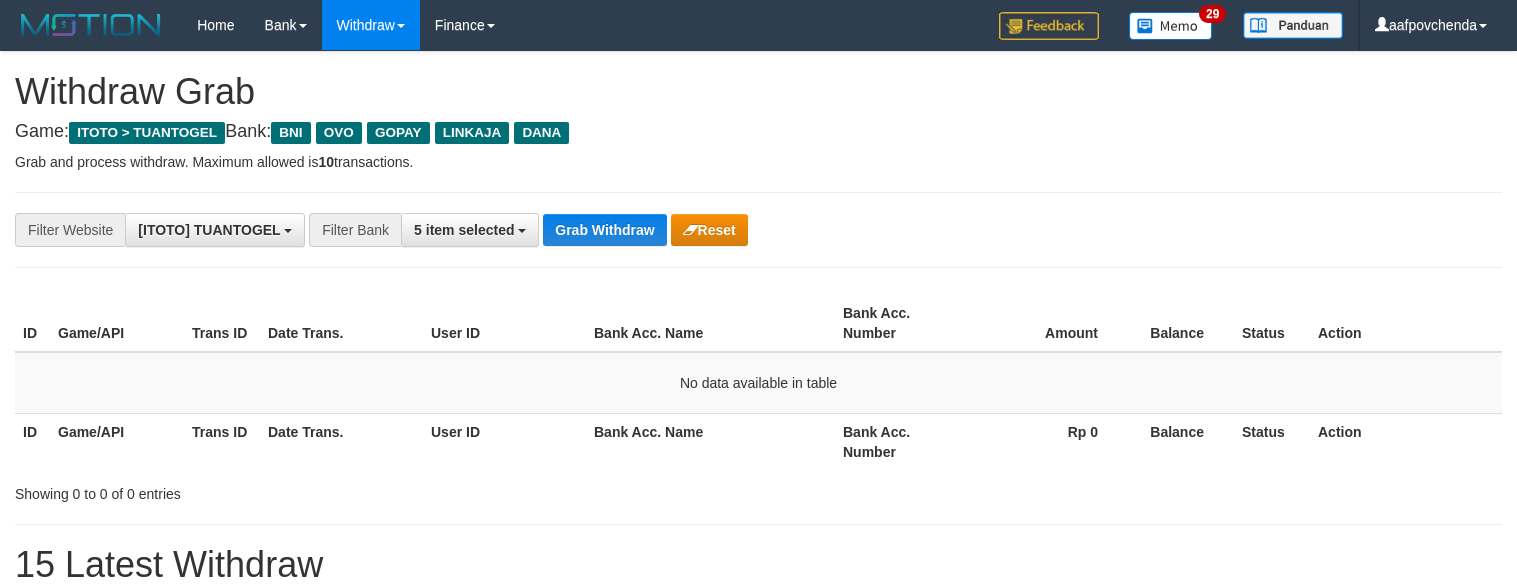 scroll, scrollTop: 0, scrollLeft: 0, axis: both 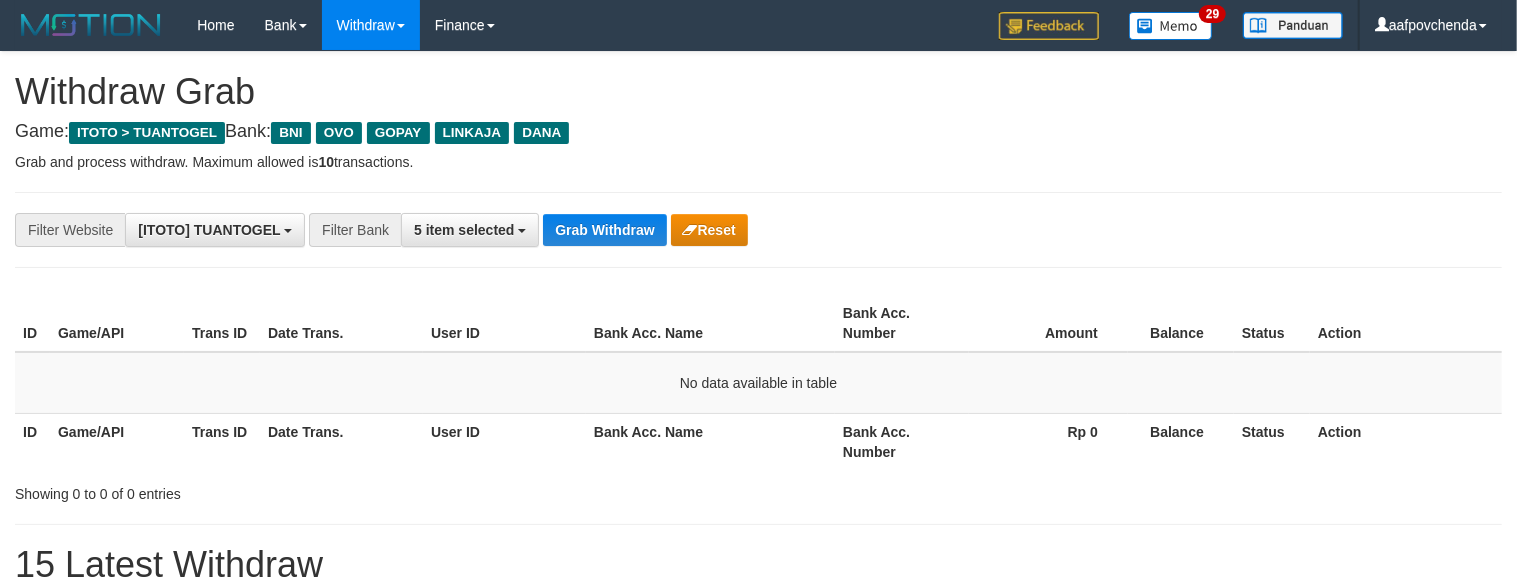 click on "Grab Withdraw" at bounding box center (604, 230) 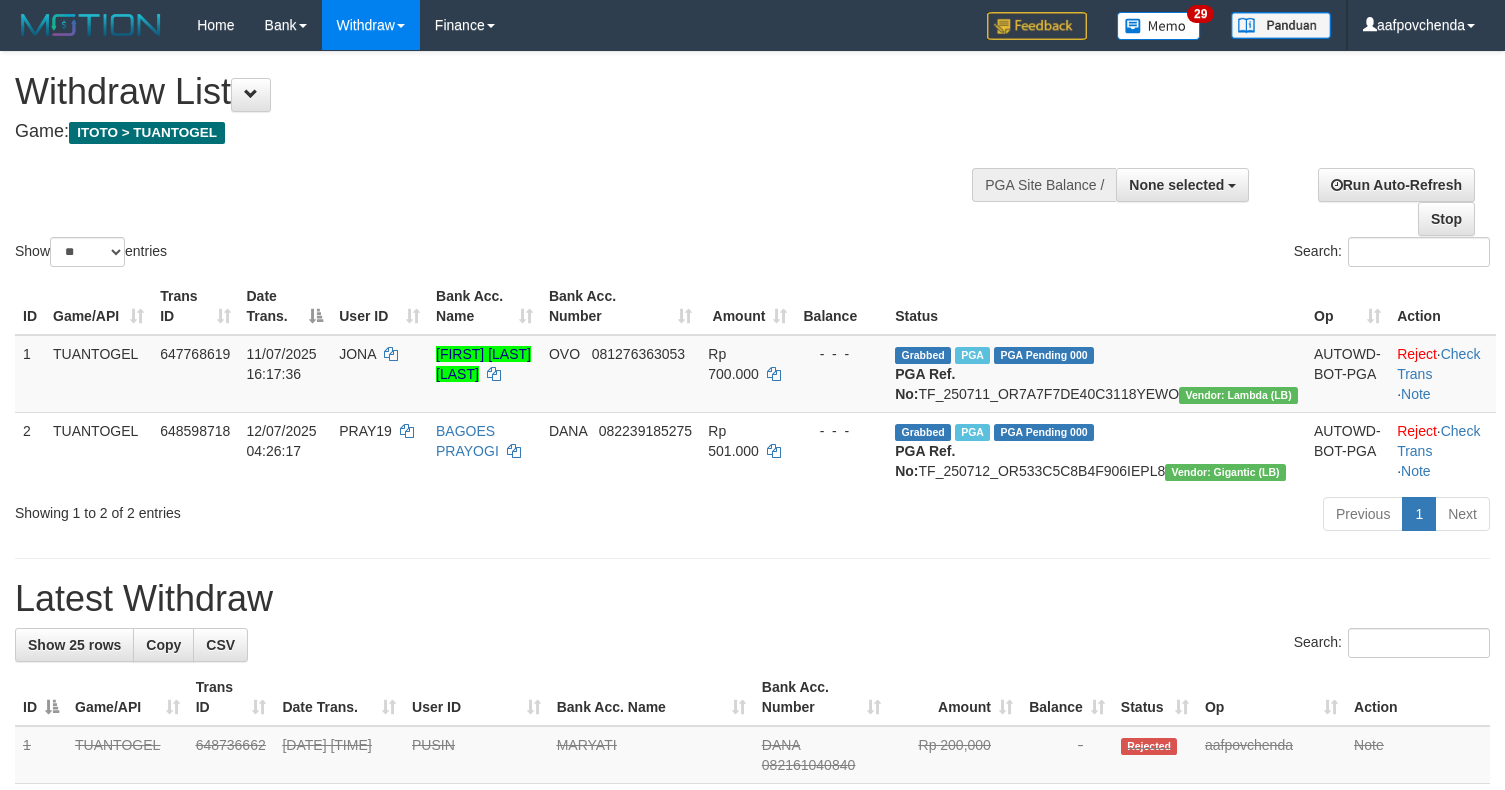 select 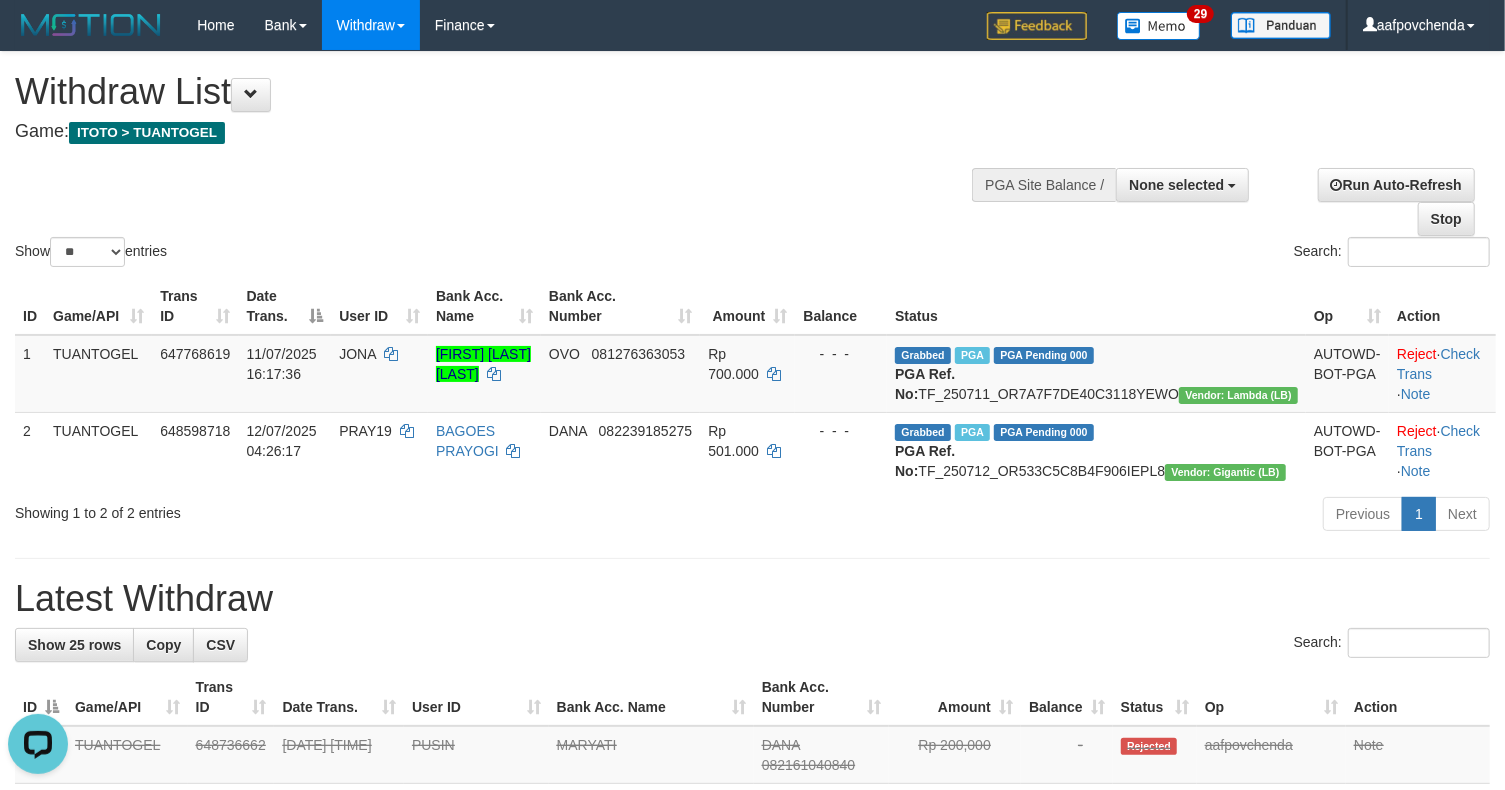 scroll, scrollTop: 0, scrollLeft: 0, axis: both 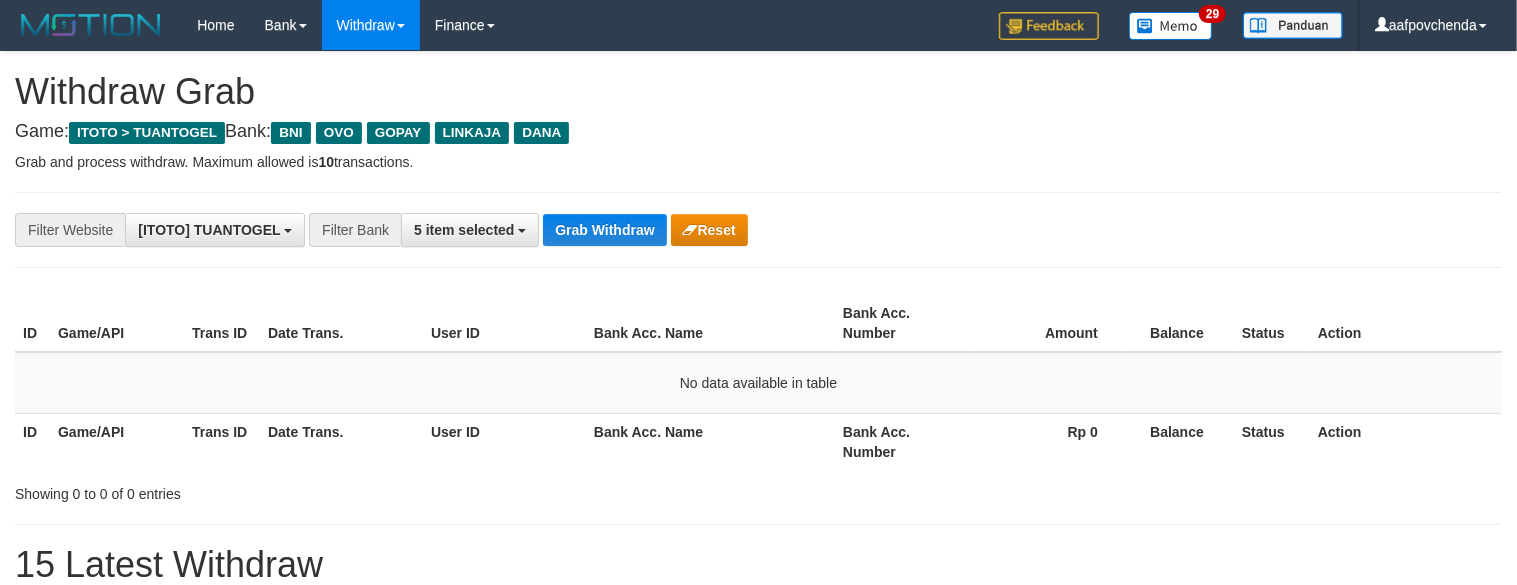 click on "Grab Withdraw" at bounding box center [604, 230] 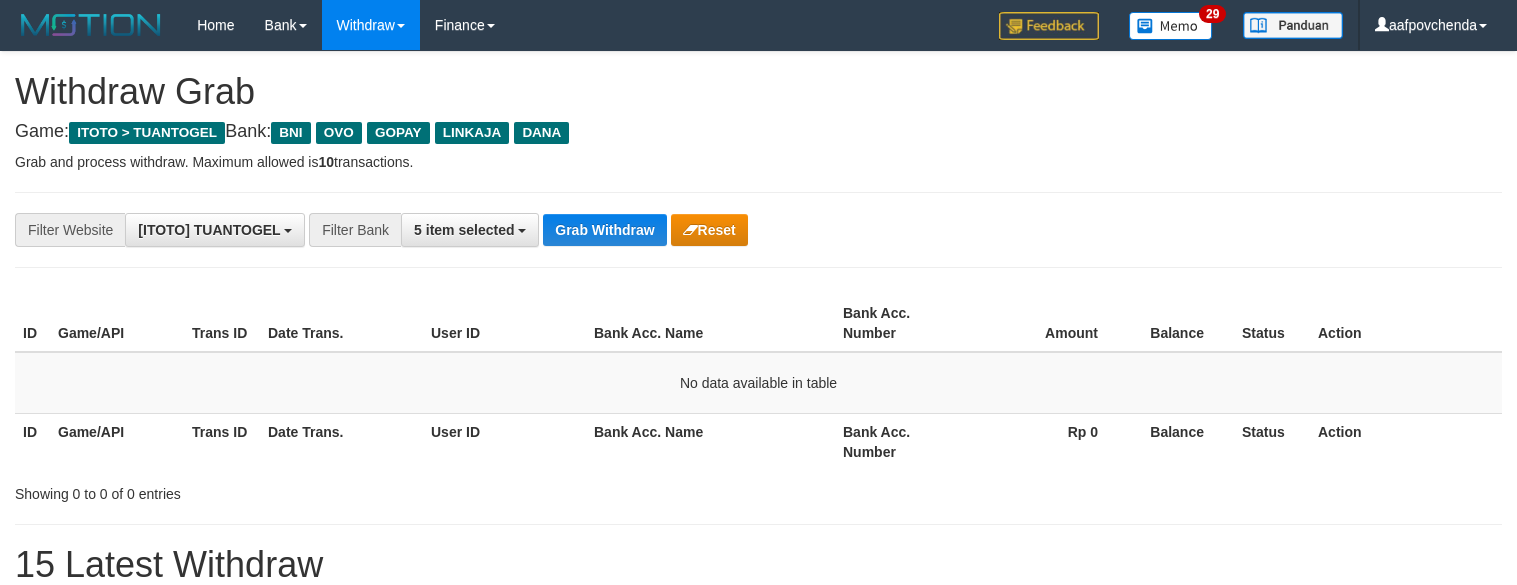 scroll, scrollTop: 0, scrollLeft: 0, axis: both 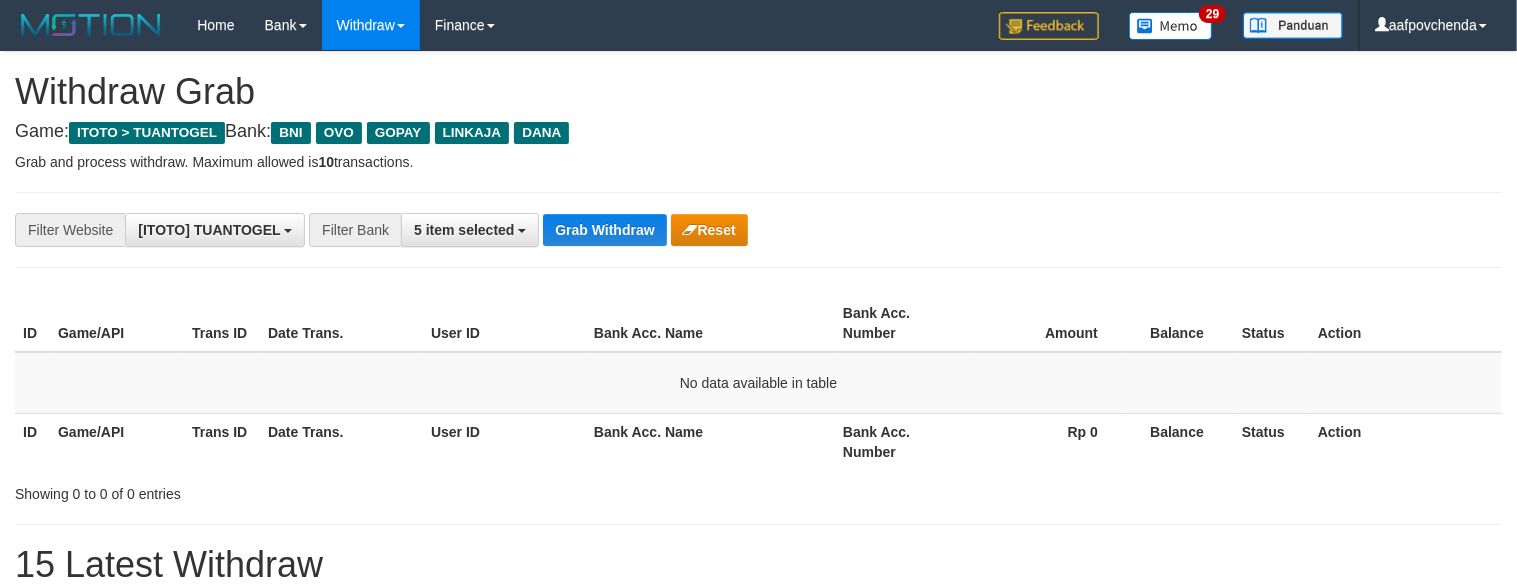 click on "Grab Withdraw" at bounding box center [604, 230] 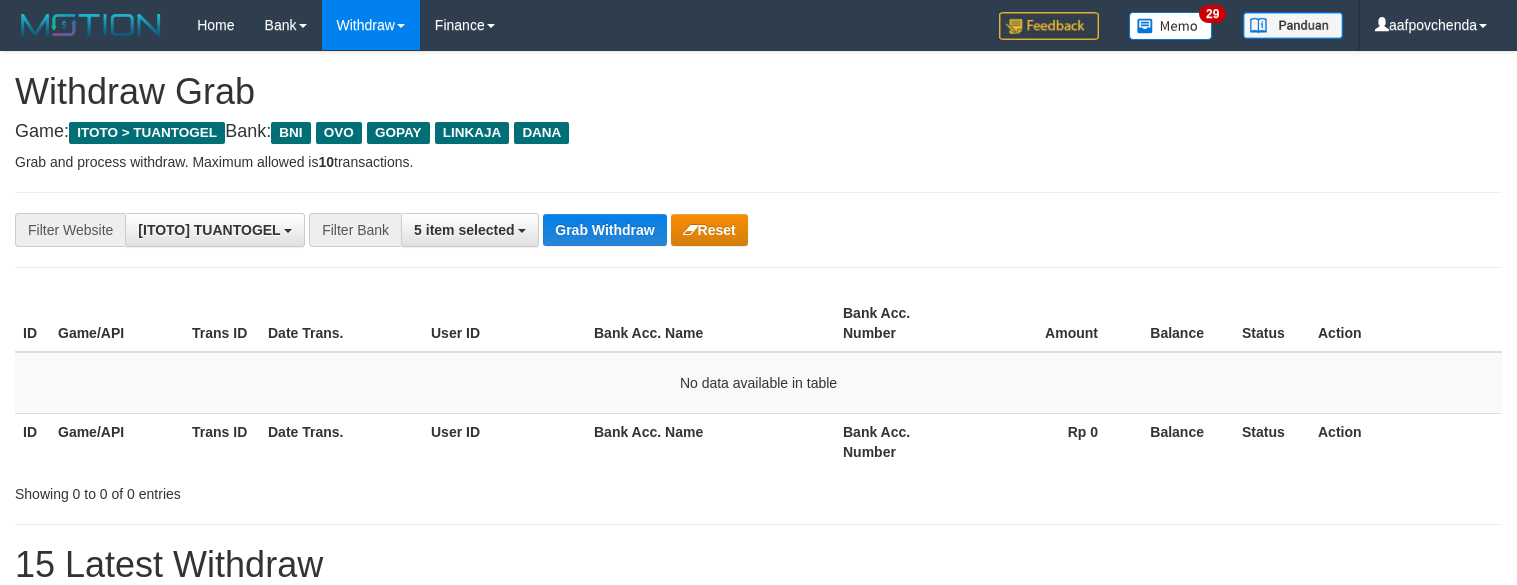 scroll, scrollTop: 0, scrollLeft: 0, axis: both 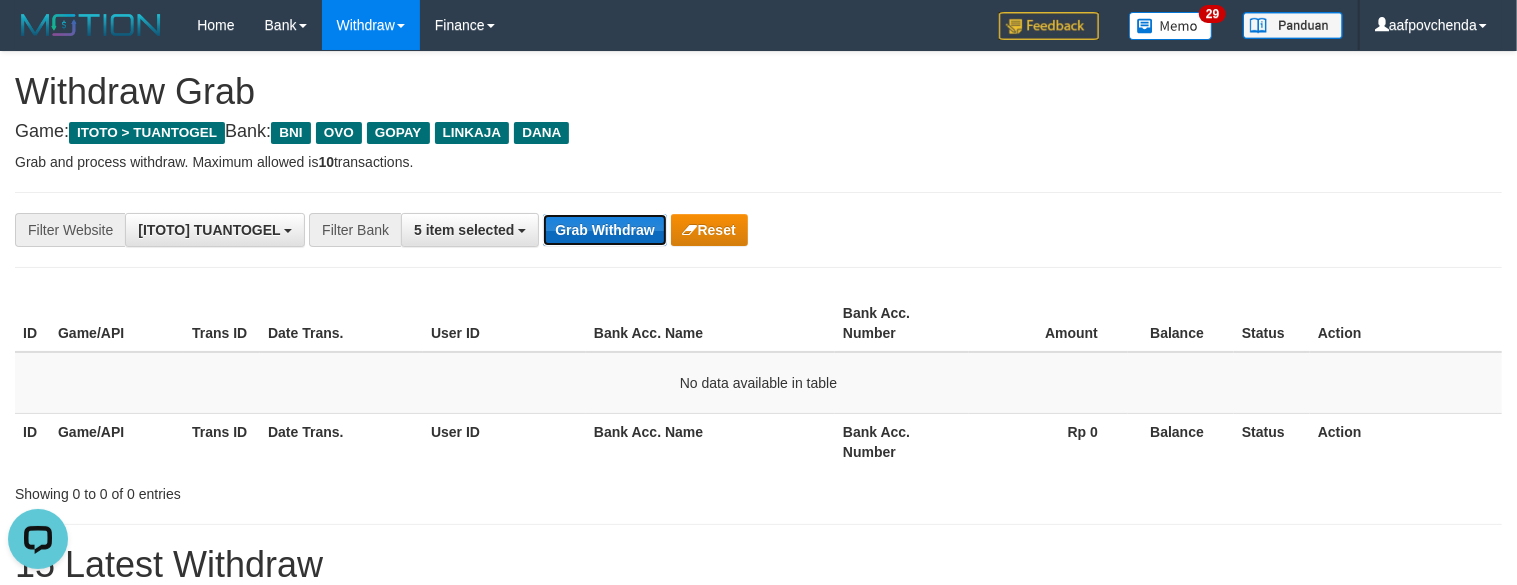 click on "Grab Withdraw" at bounding box center (604, 230) 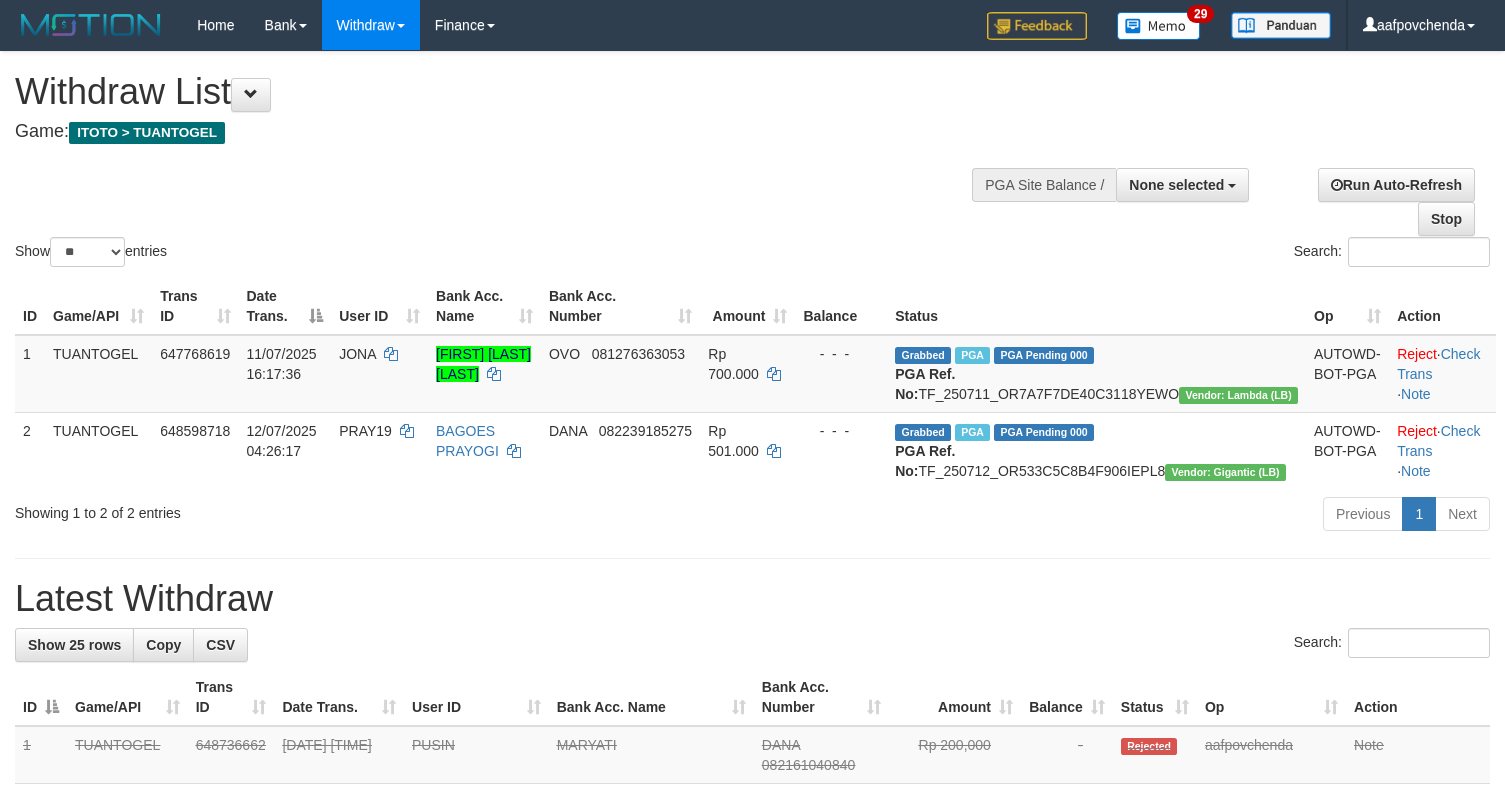 select 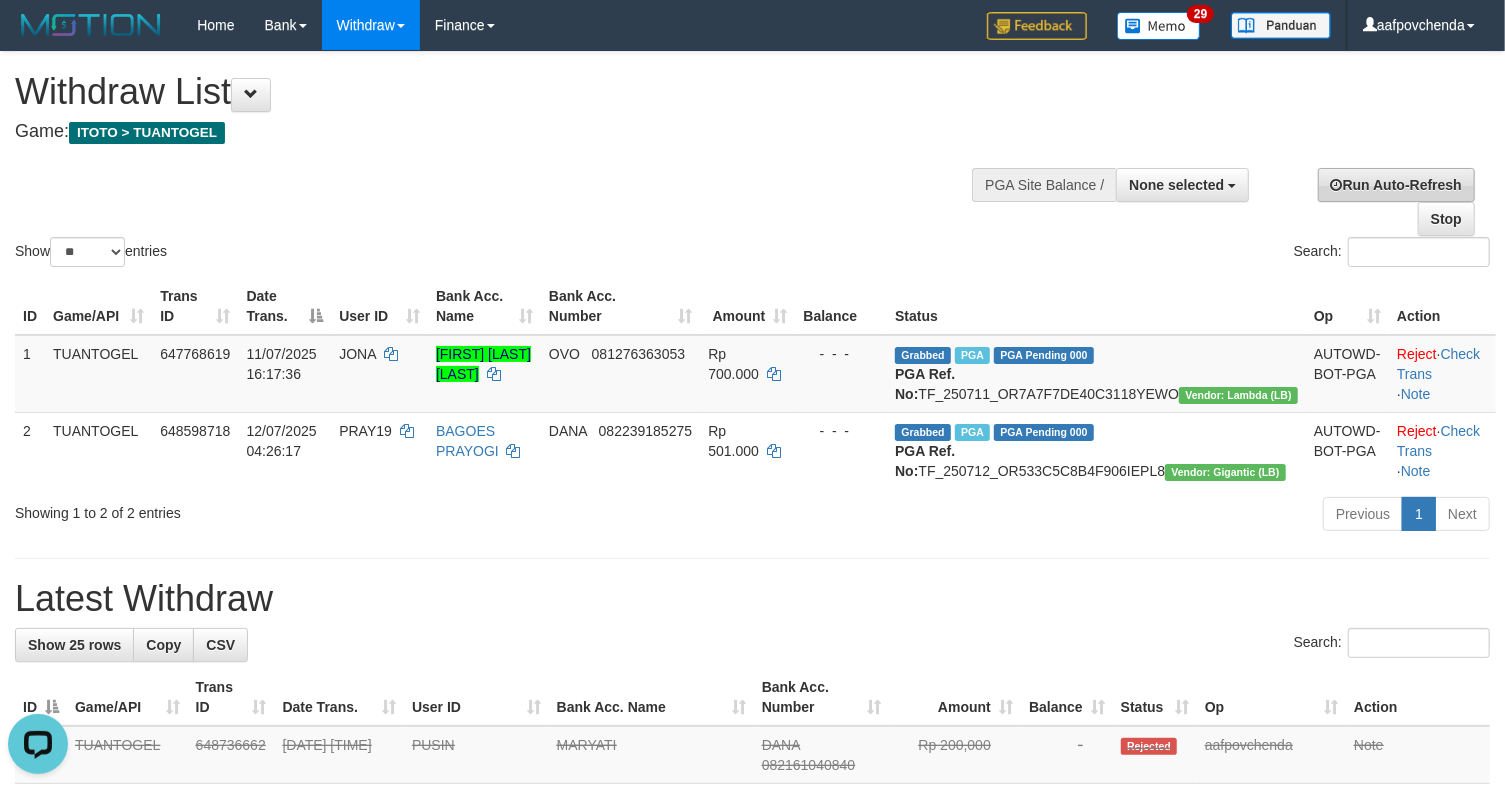 scroll, scrollTop: 0, scrollLeft: 0, axis: both 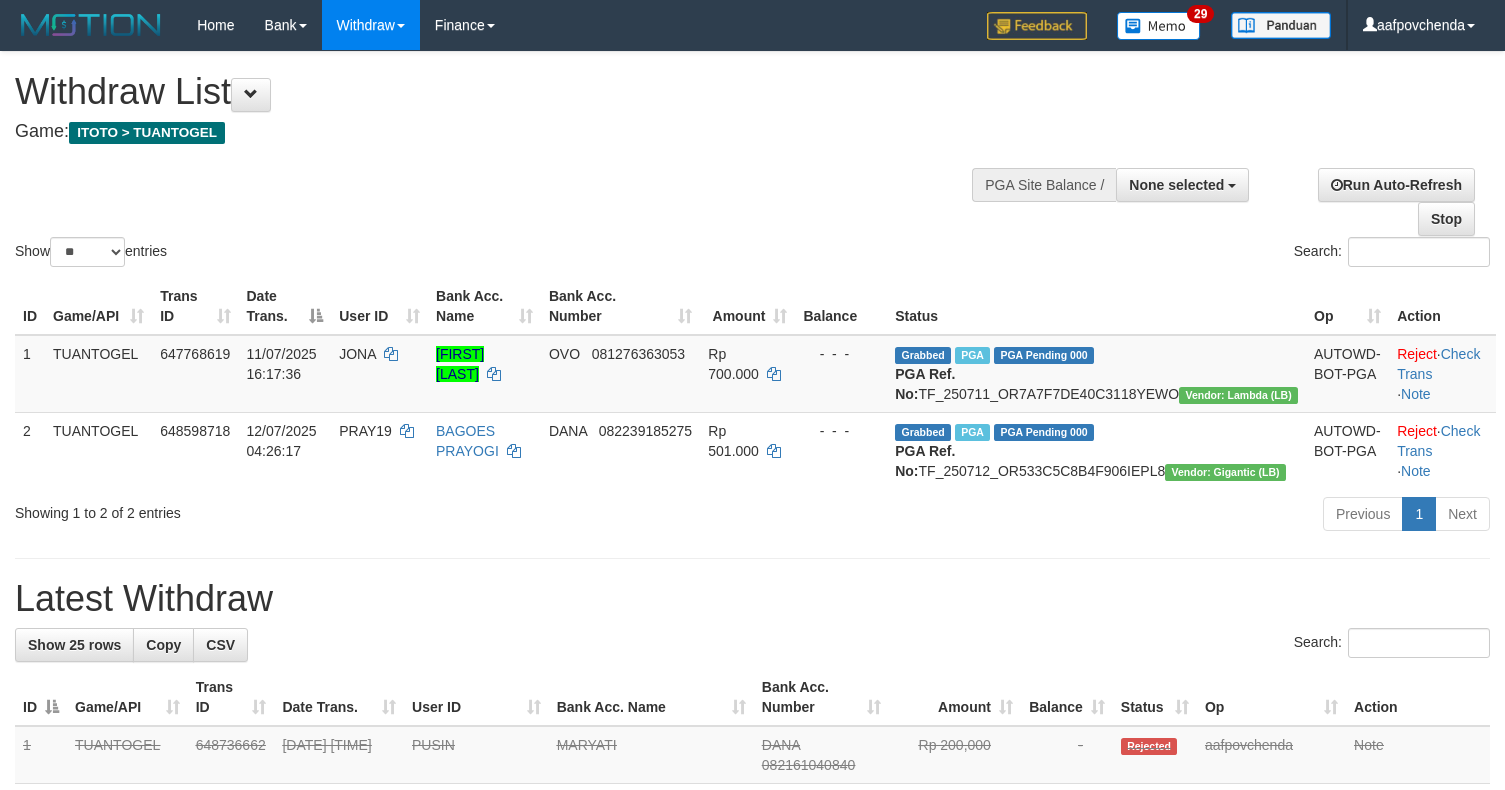 select 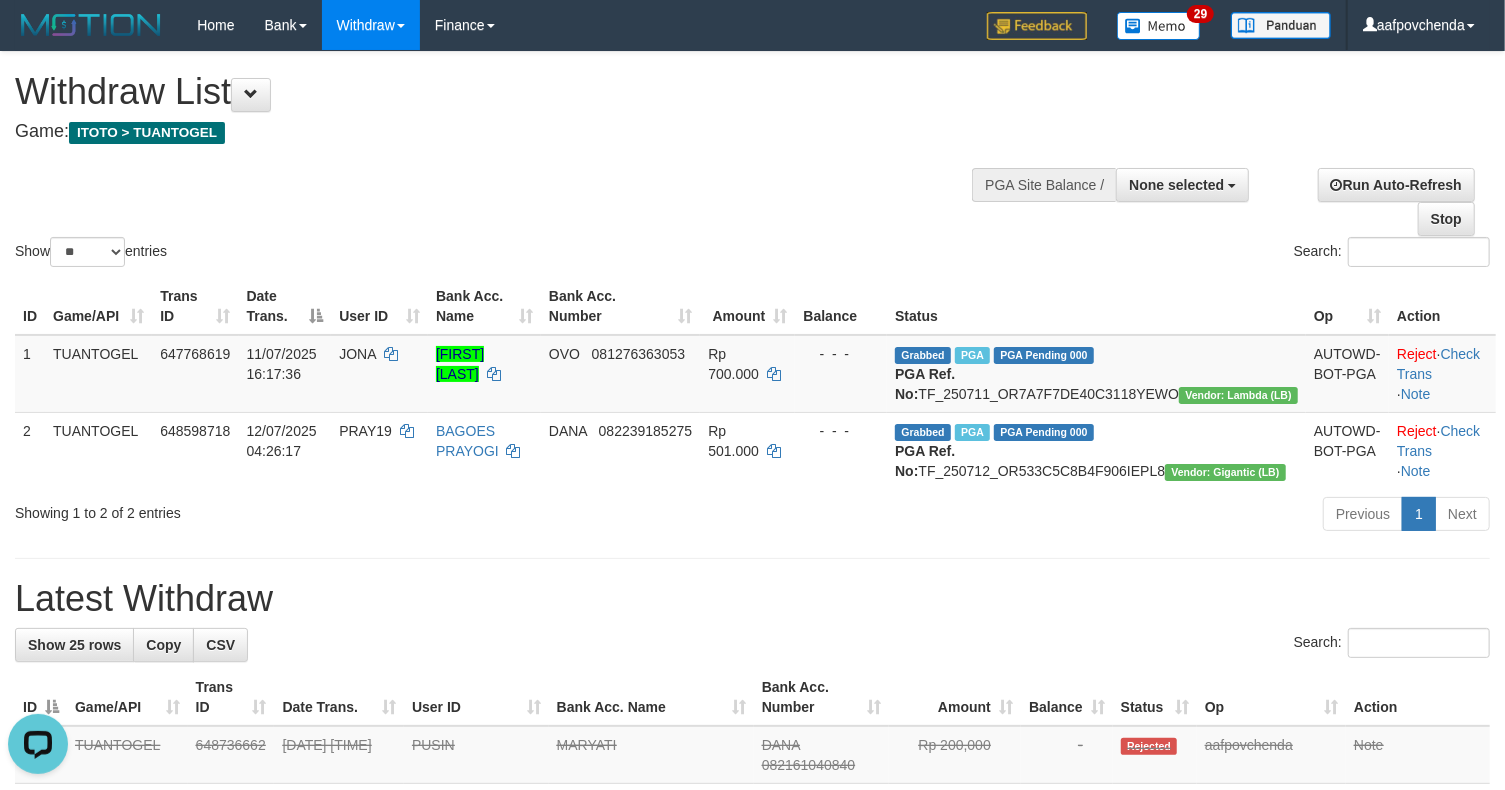 scroll, scrollTop: 0, scrollLeft: 0, axis: both 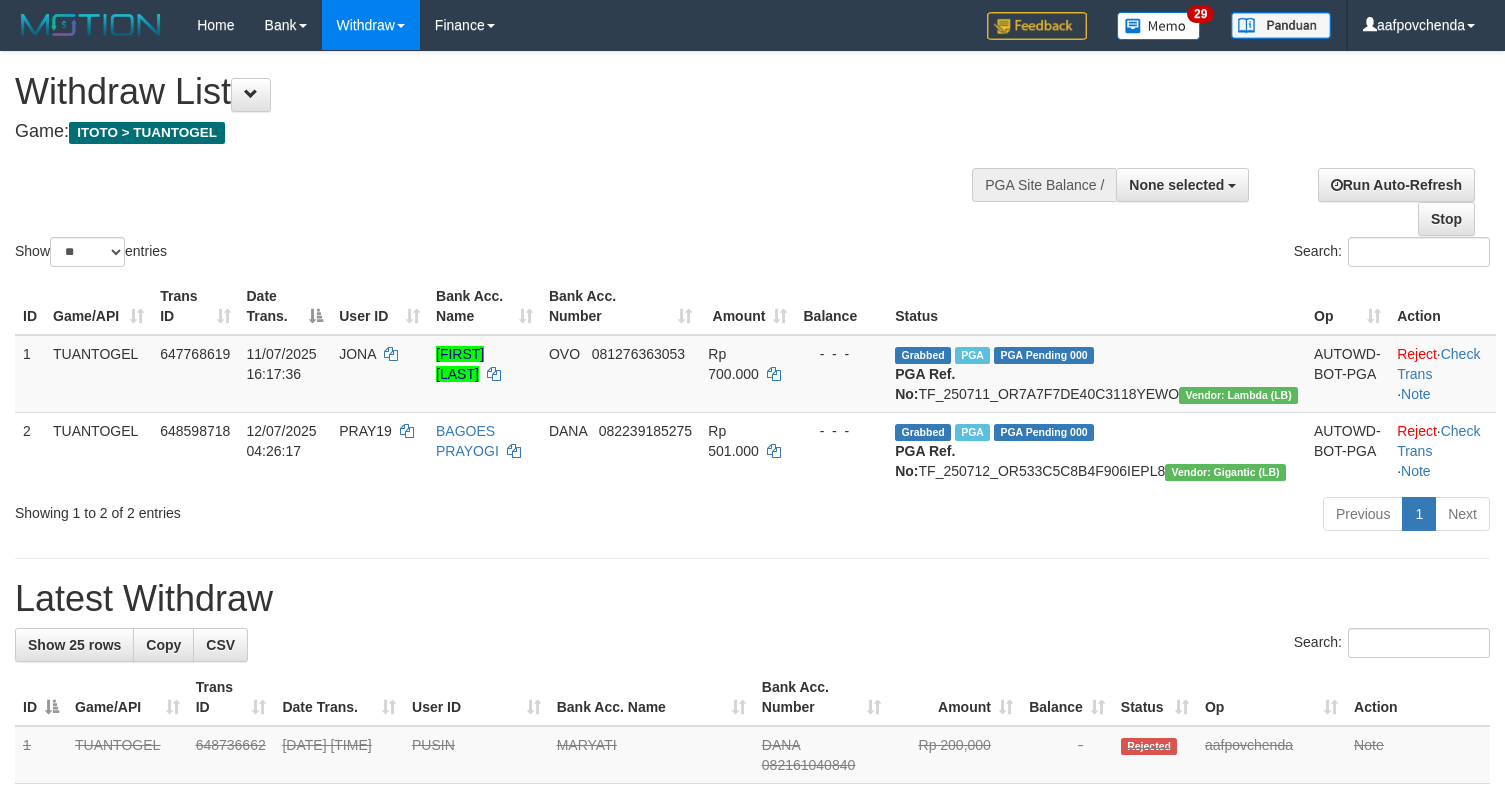 select 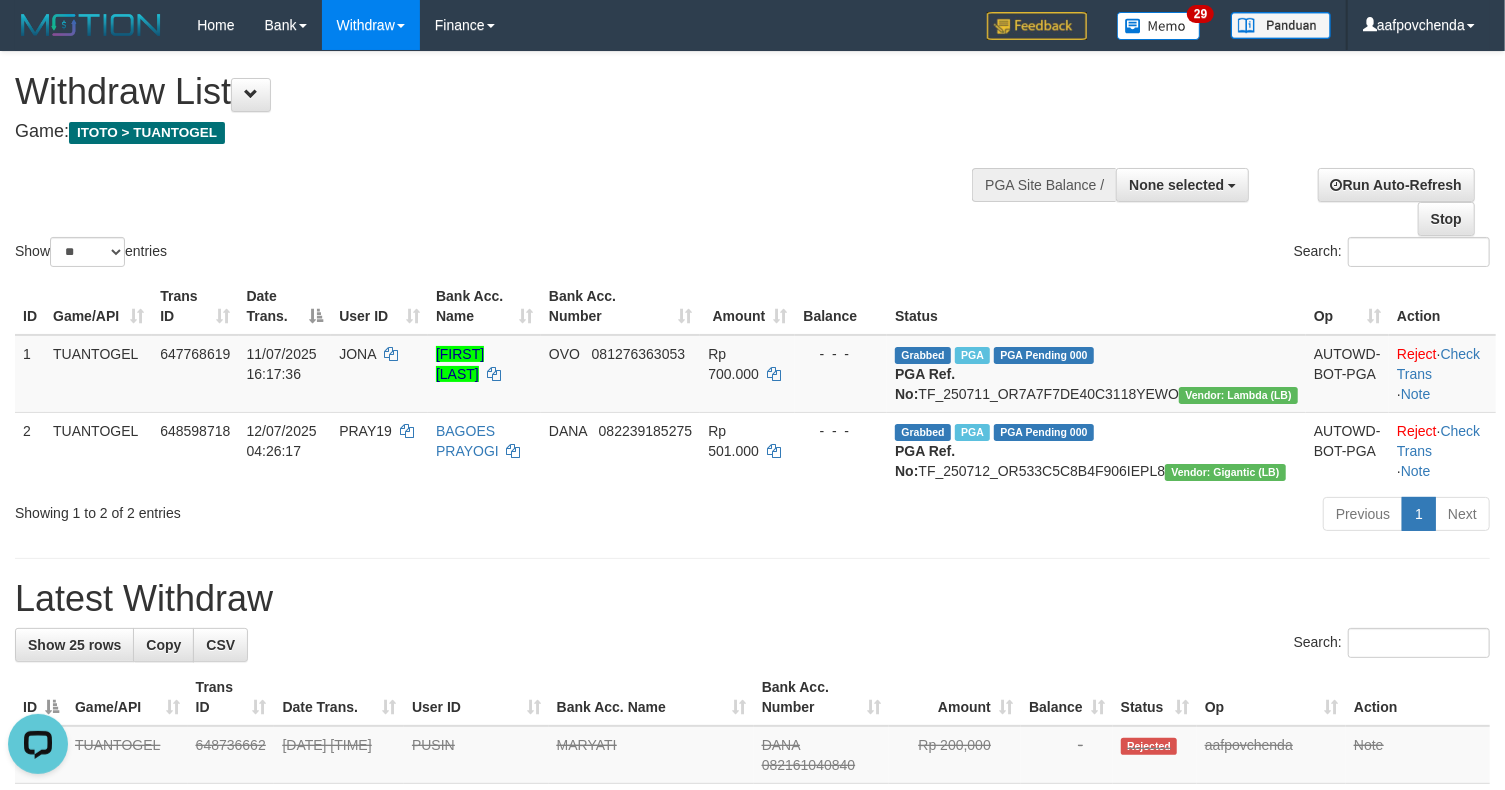scroll, scrollTop: 0, scrollLeft: 0, axis: both 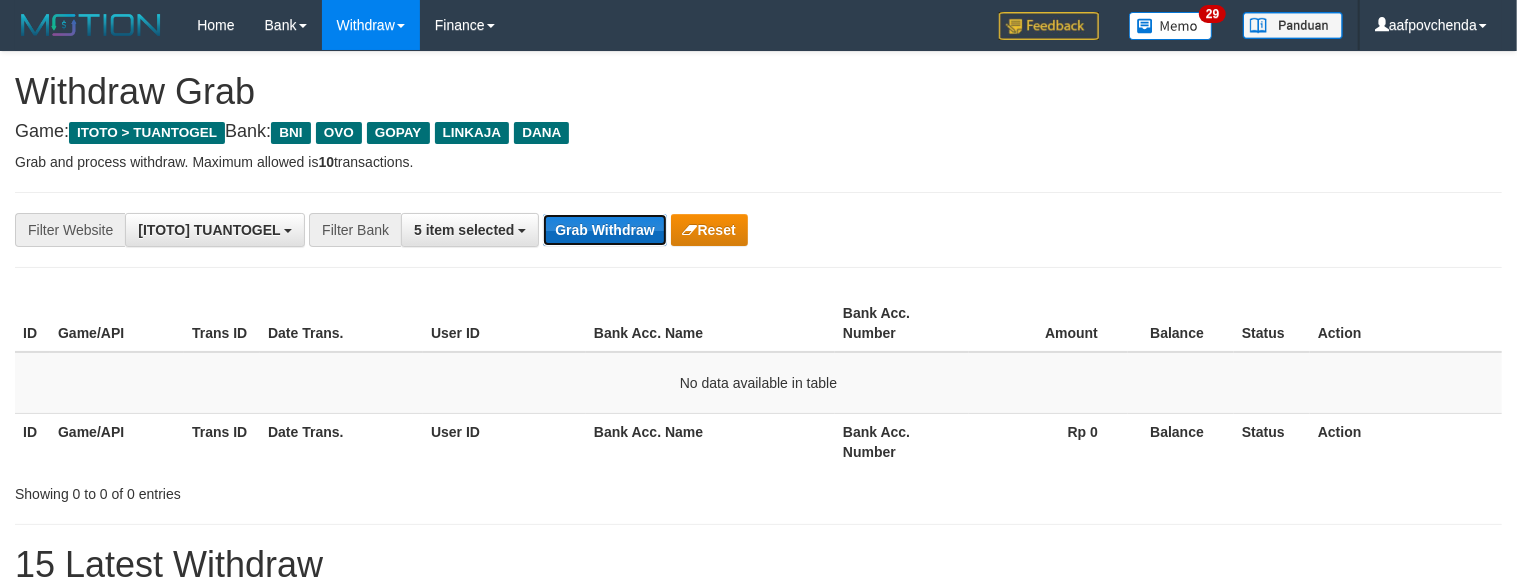 click on "Grab Withdraw" at bounding box center (604, 230) 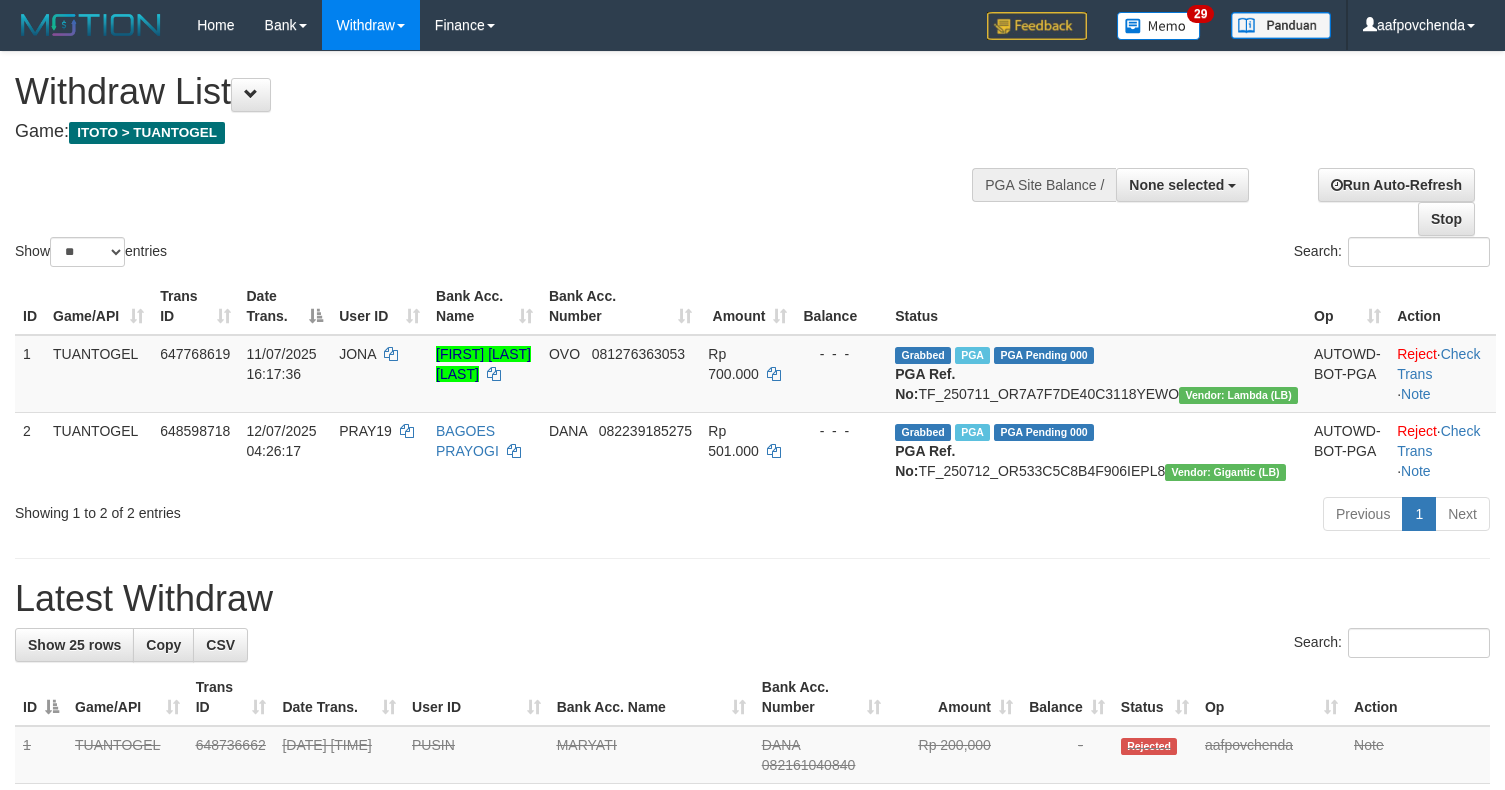 select 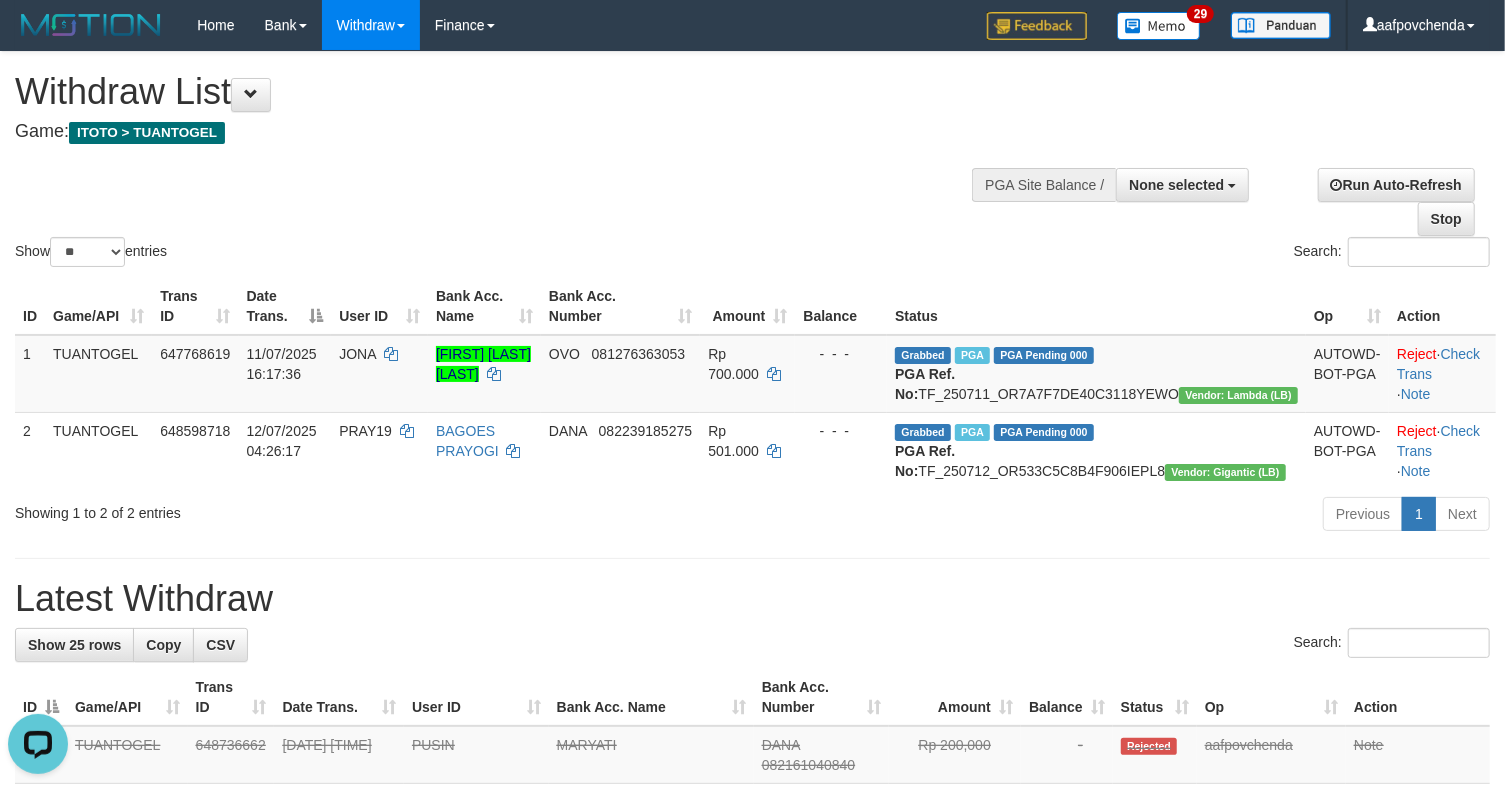 scroll, scrollTop: 0, scrollLeft: 0, axis: both 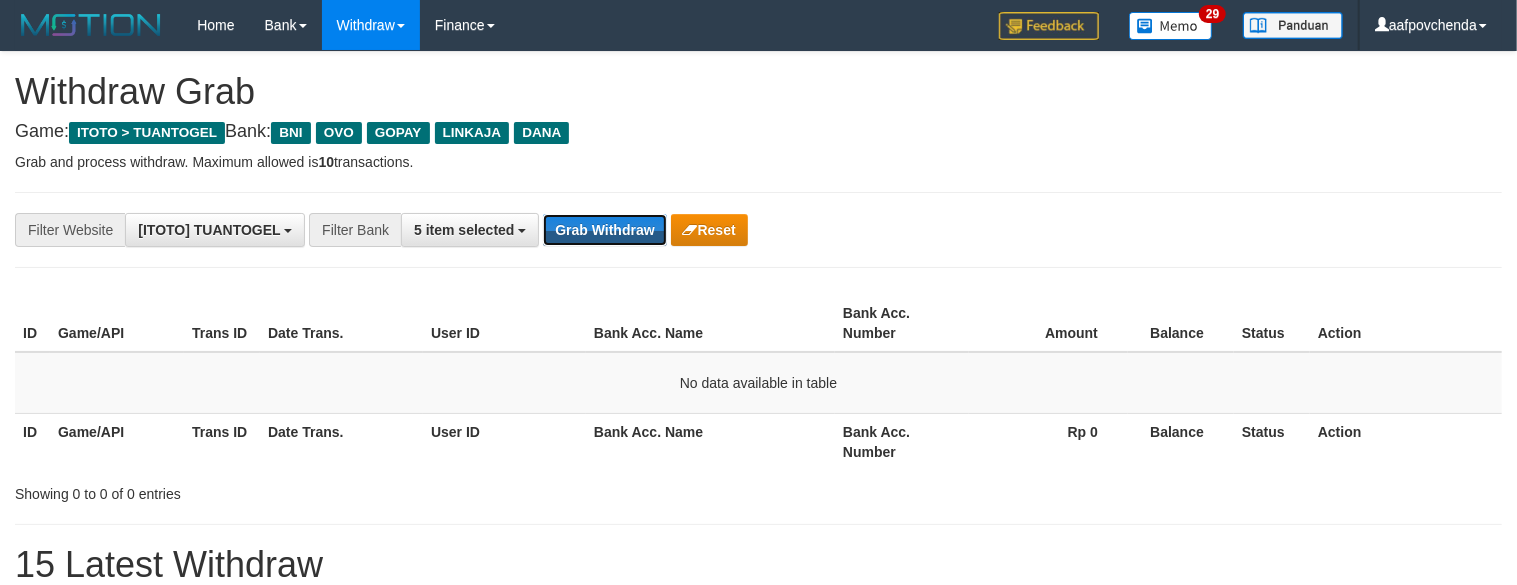 click on "Grab Withdraw" at bounding box center [604, 230] 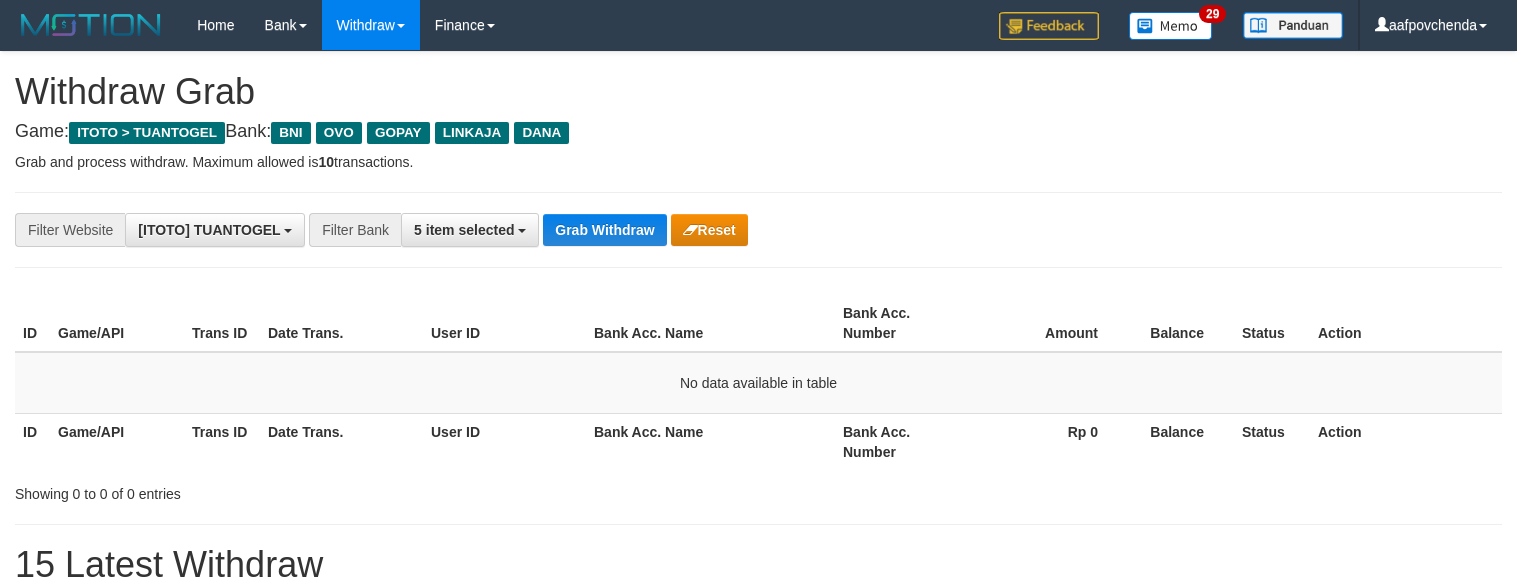scroll, scrollTop: 0, scrollLeft: 0, axis: both 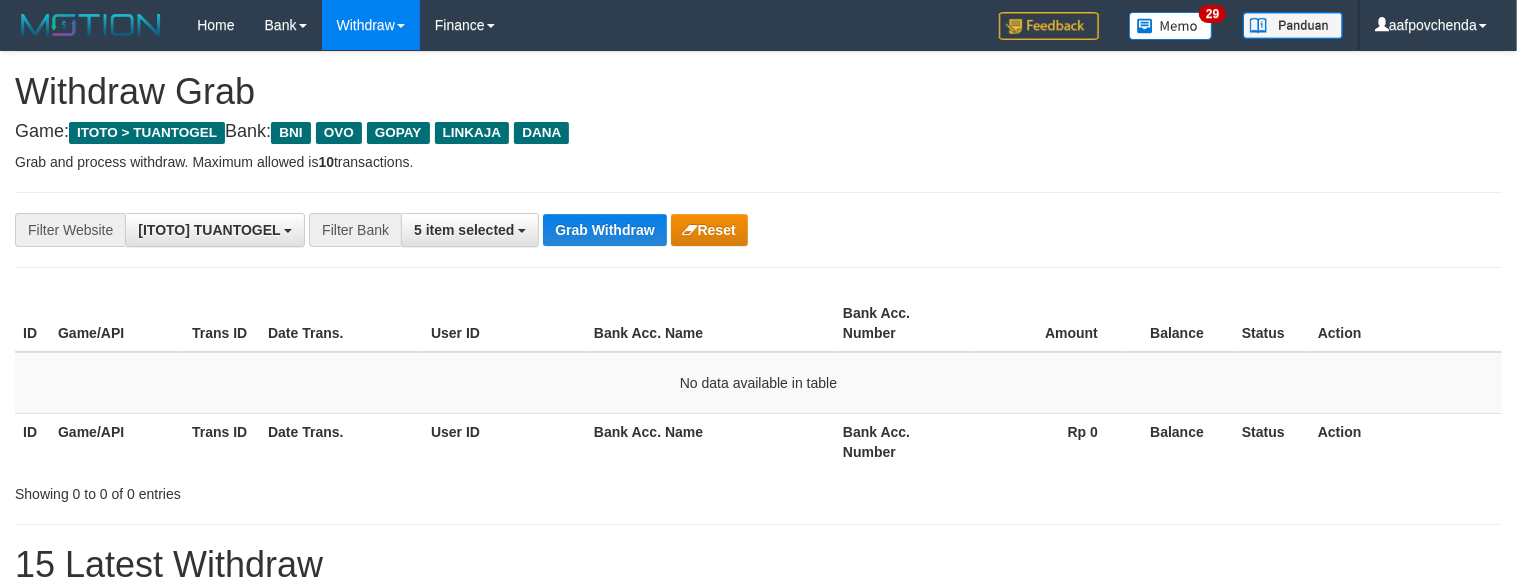click on "Grab Withdraw" at bounding box center (604, 230) 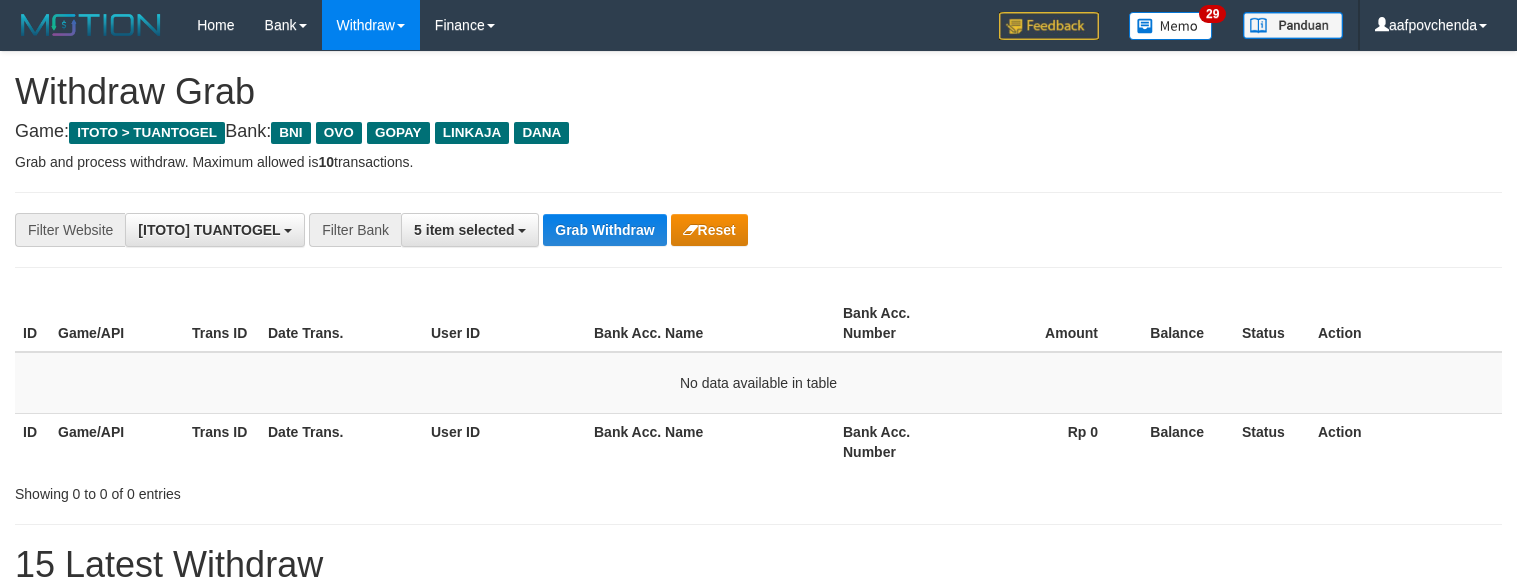 scroll, scrollTop: 0, scrollLeft: 0, axis: both 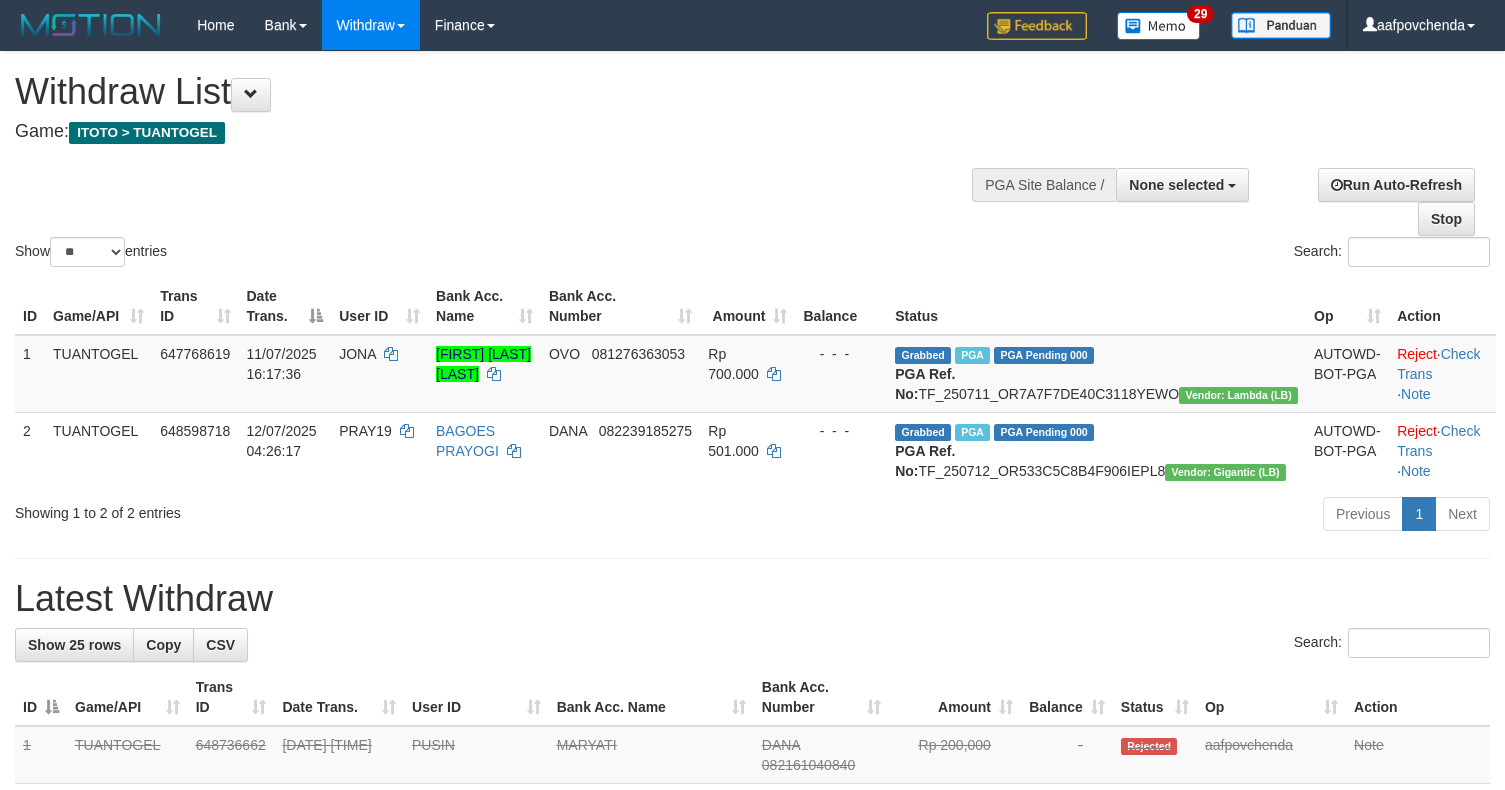 select 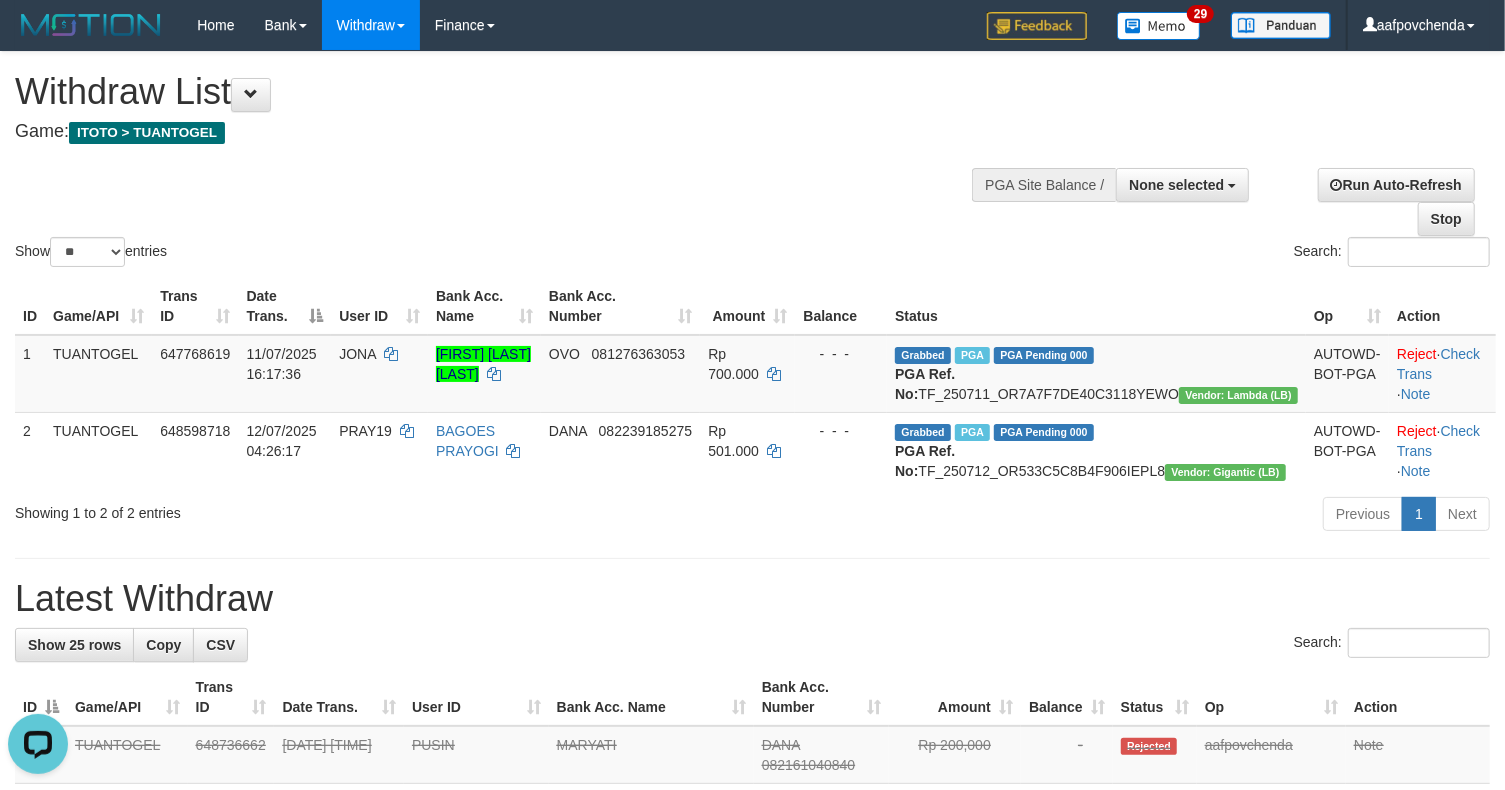 scroll, scrollTop: 0, scrollLeft: 0, axis: both 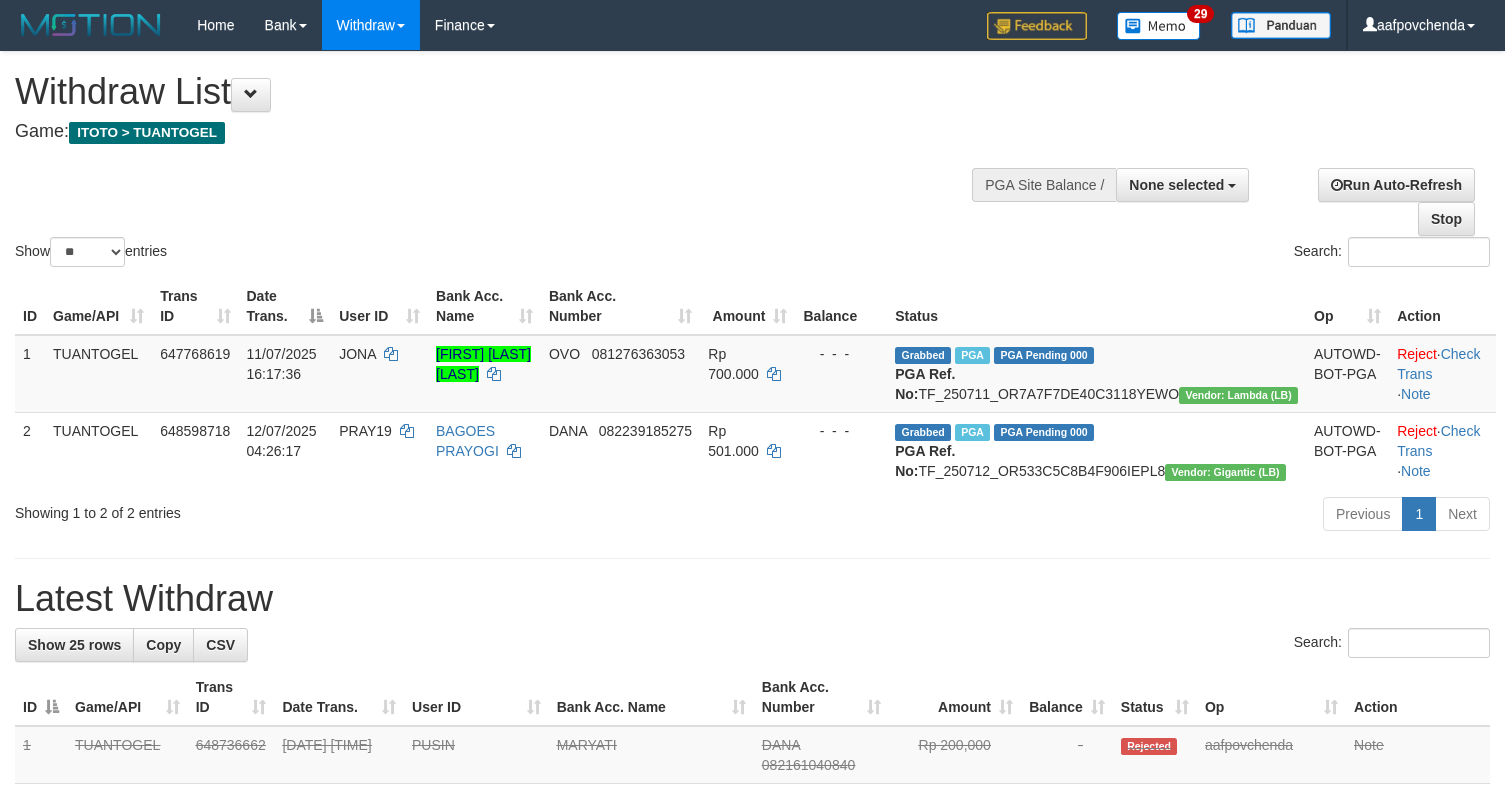 select 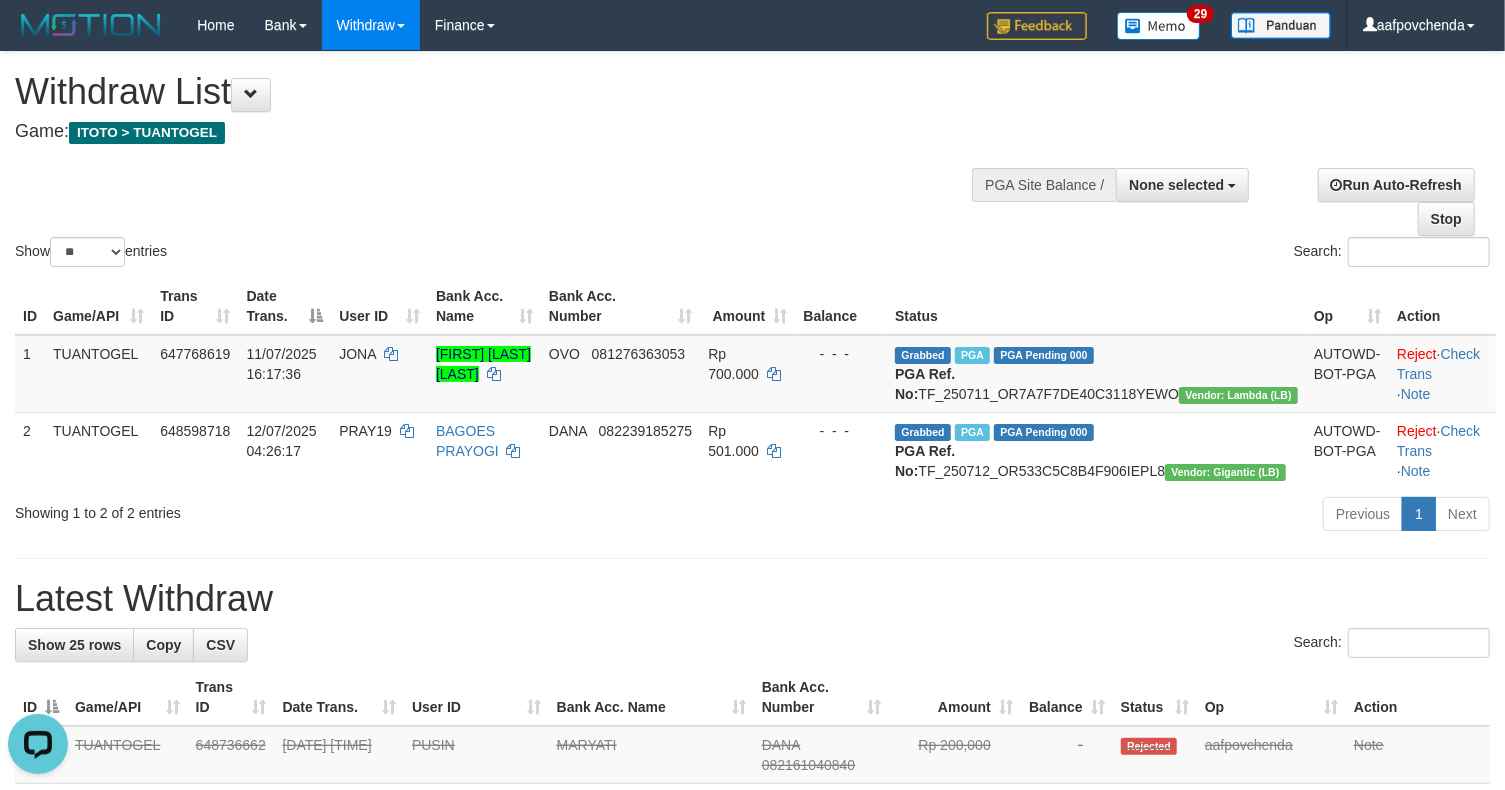 scroll, scrollTop: 0, scrollLeft: 0, axis: both 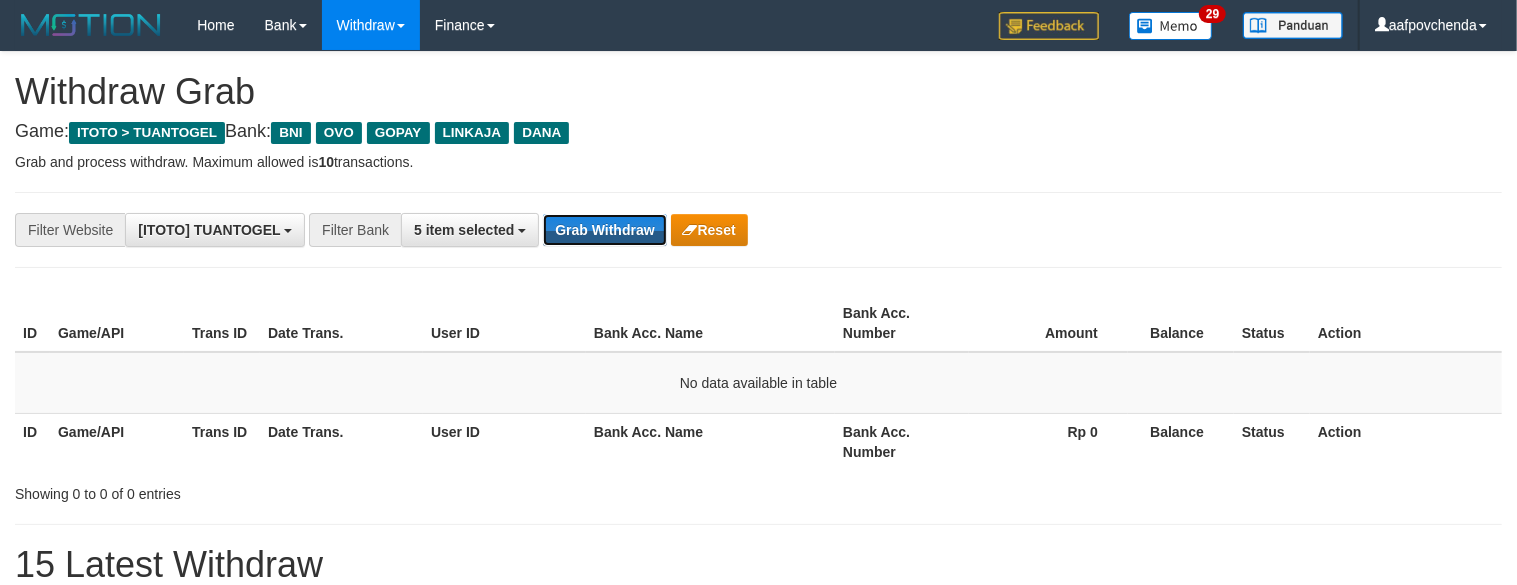 click on "Grab Withdraw" at bounding box center [604, 230] 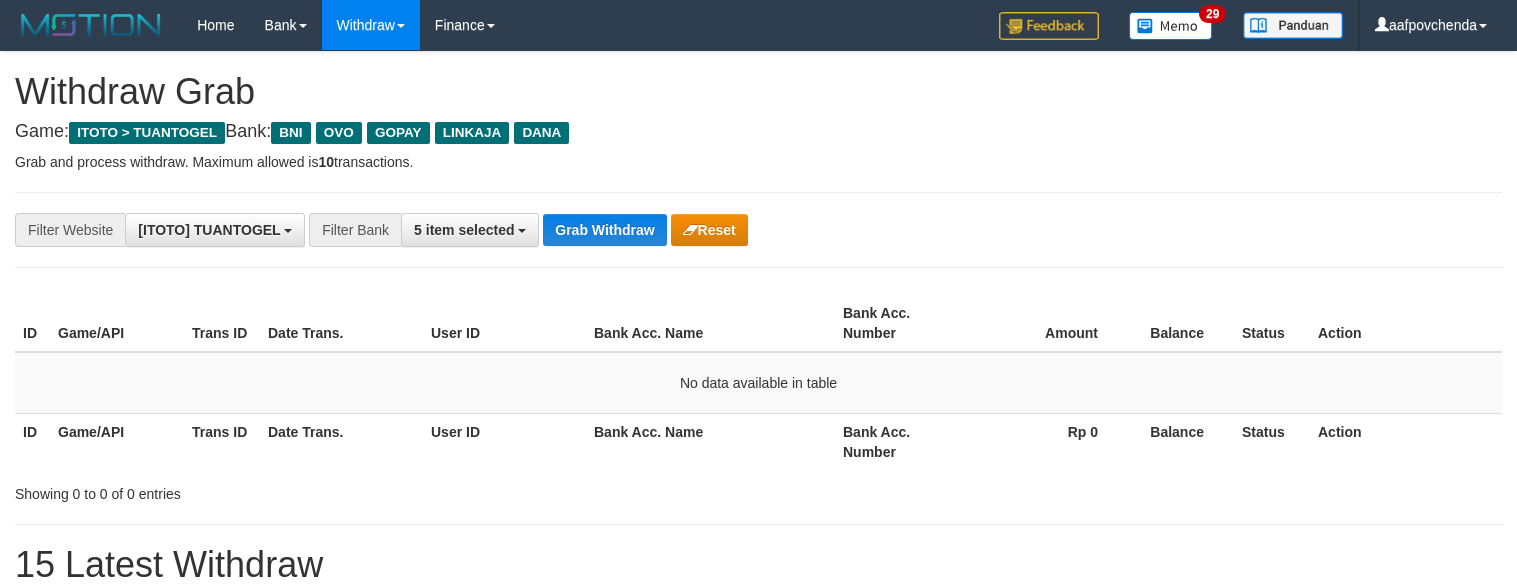 scroll, scrollTop: 0, scrollLeft: 0, axis: both 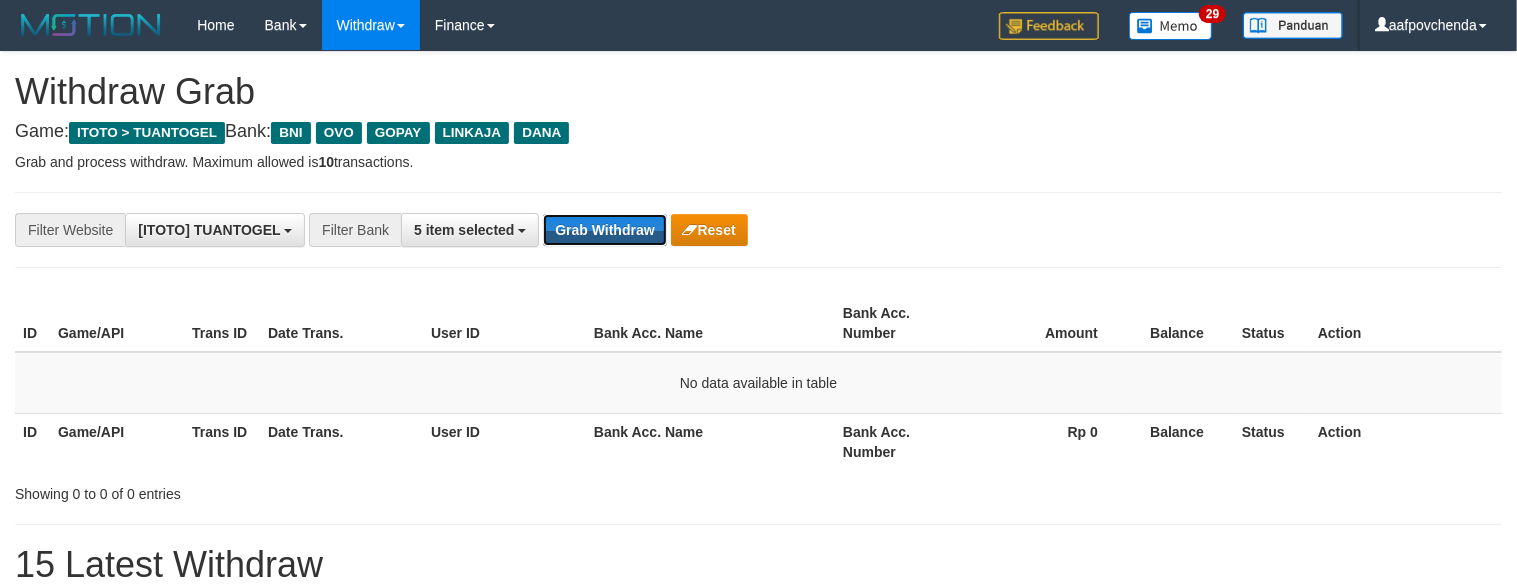 click on "Grab Withdraw" at bounding box center (604, 230) 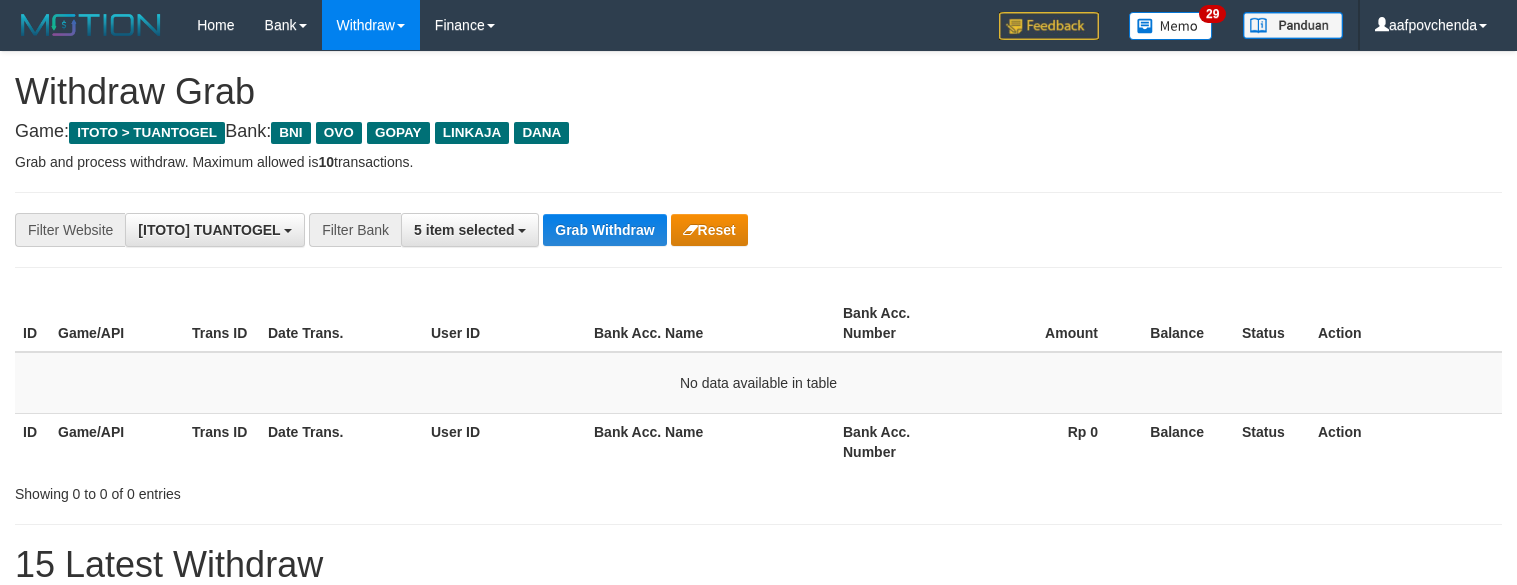 scroll, scrollTop: 0, scrollLeft: 0, axis: both 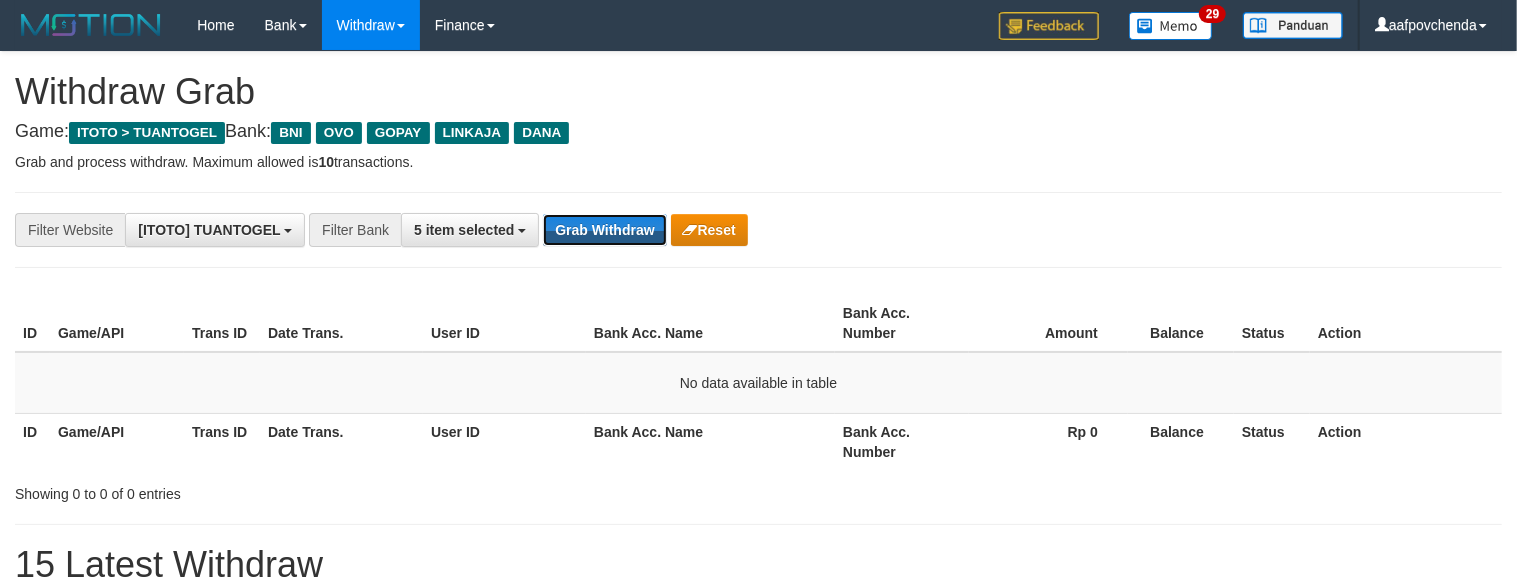 click on "Grab Withdraw" at bounding box center [604, 230] 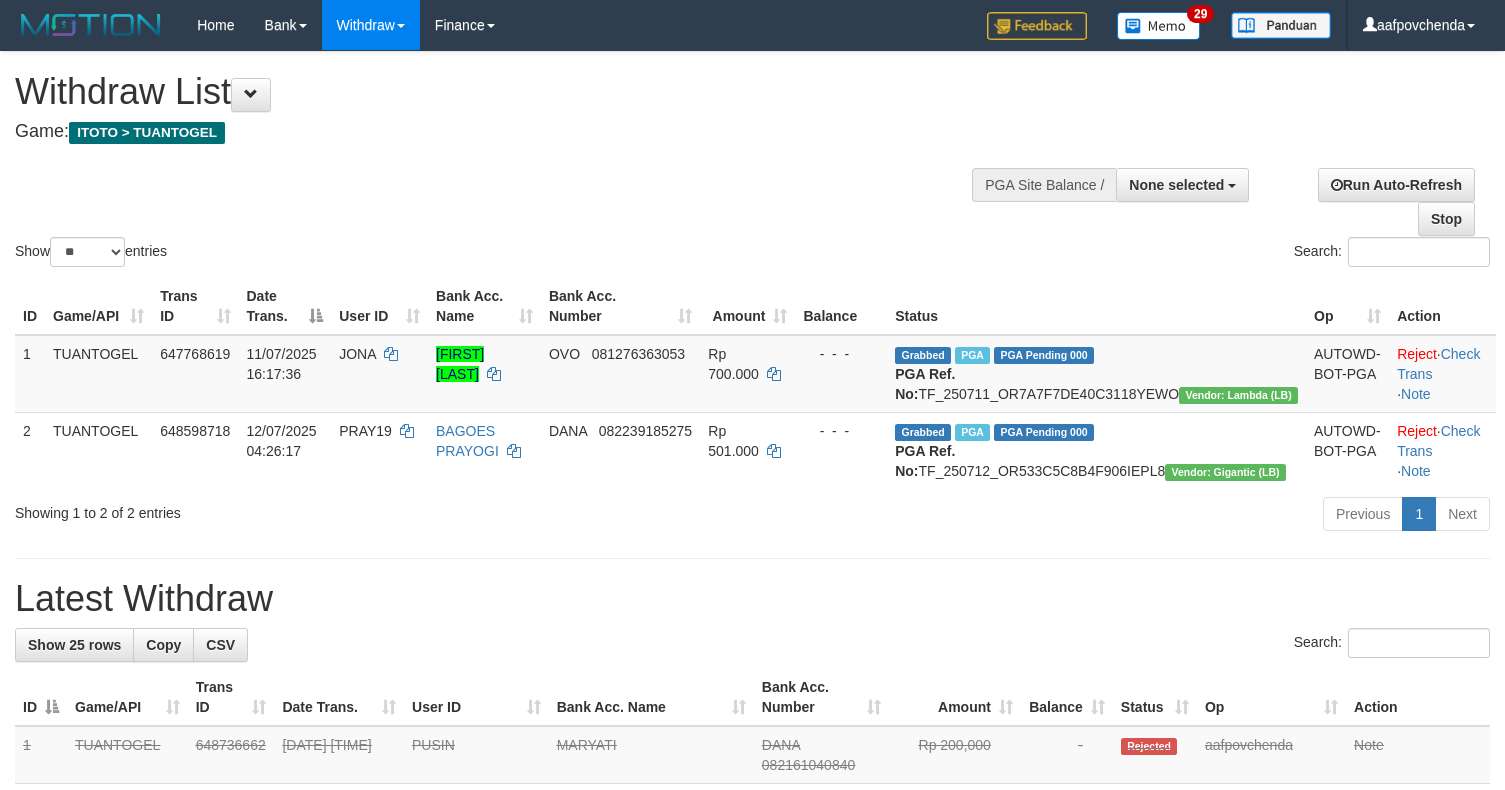 select 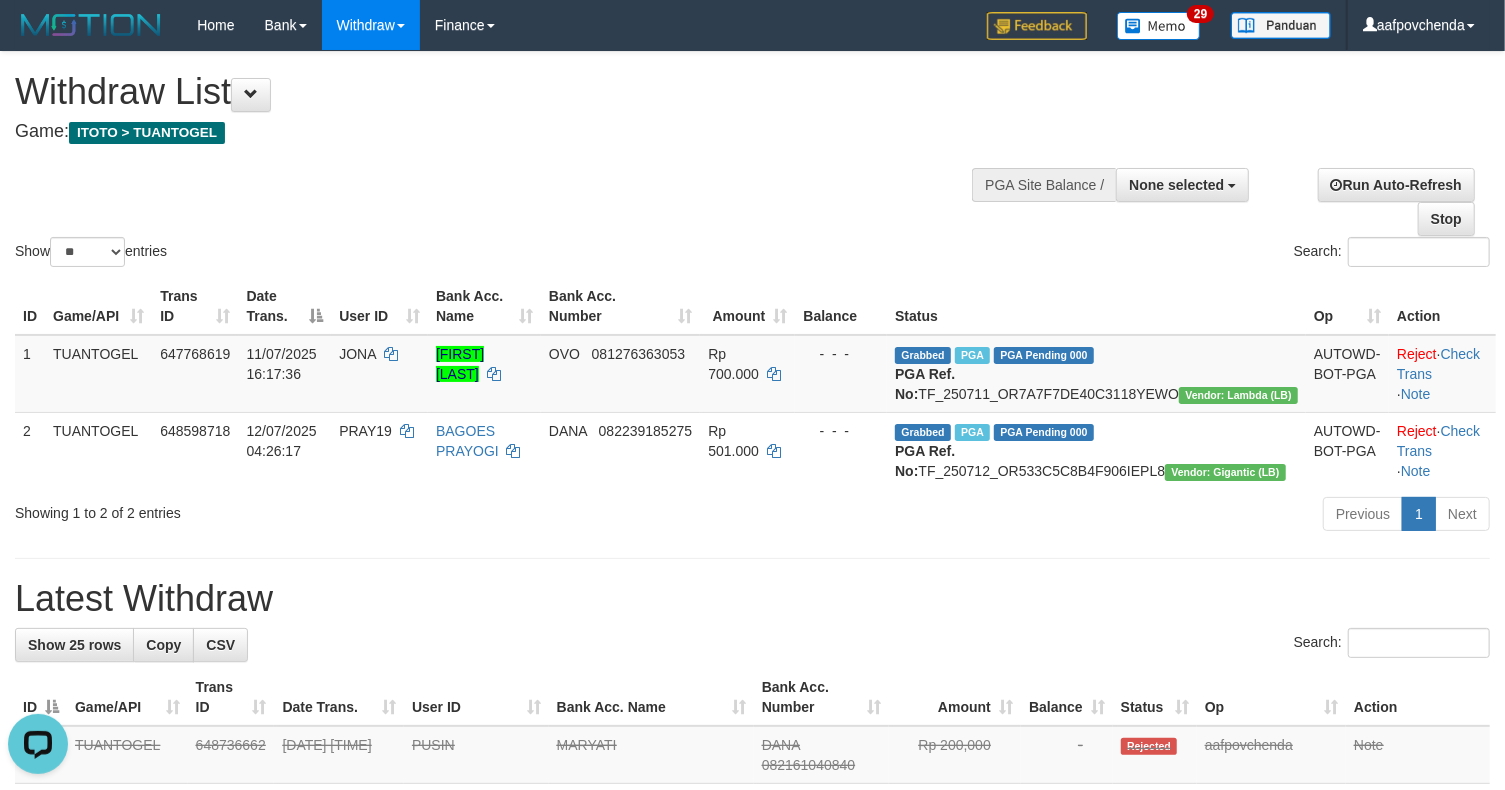 scroll, scrollTop: 0, scrollLeft: 0, axis: both 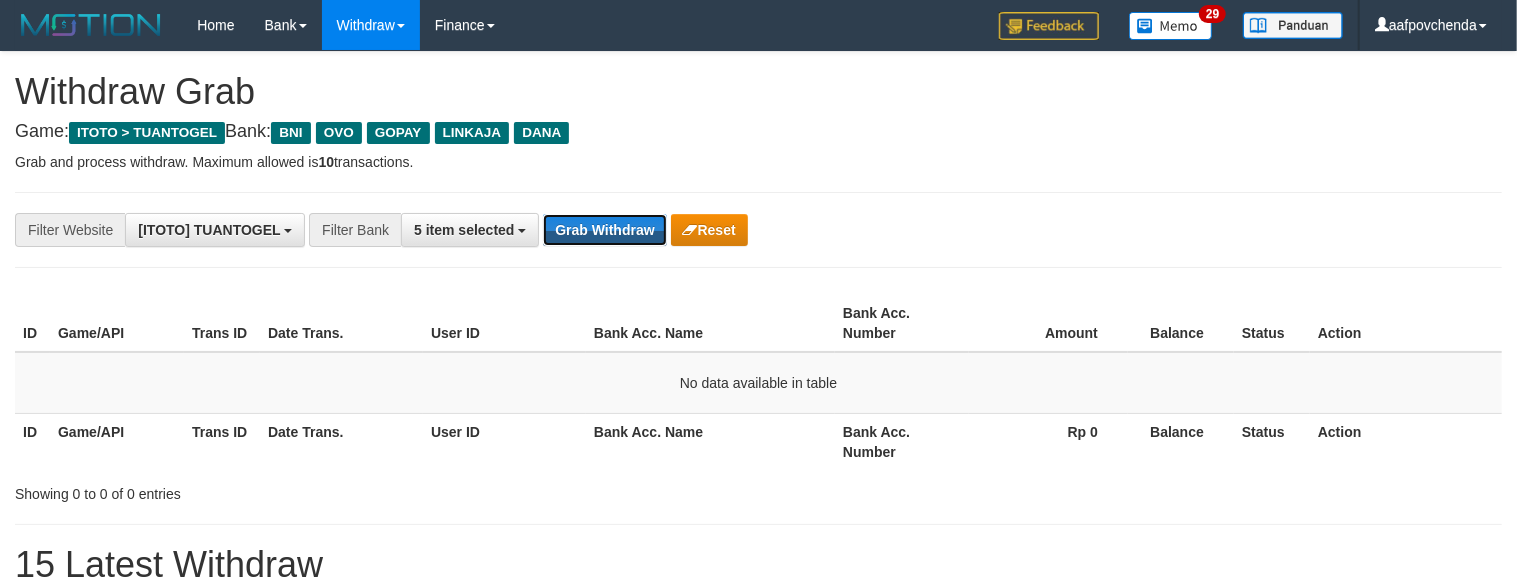 click on "Grab Withdraw" at bounding box center [604, 230] 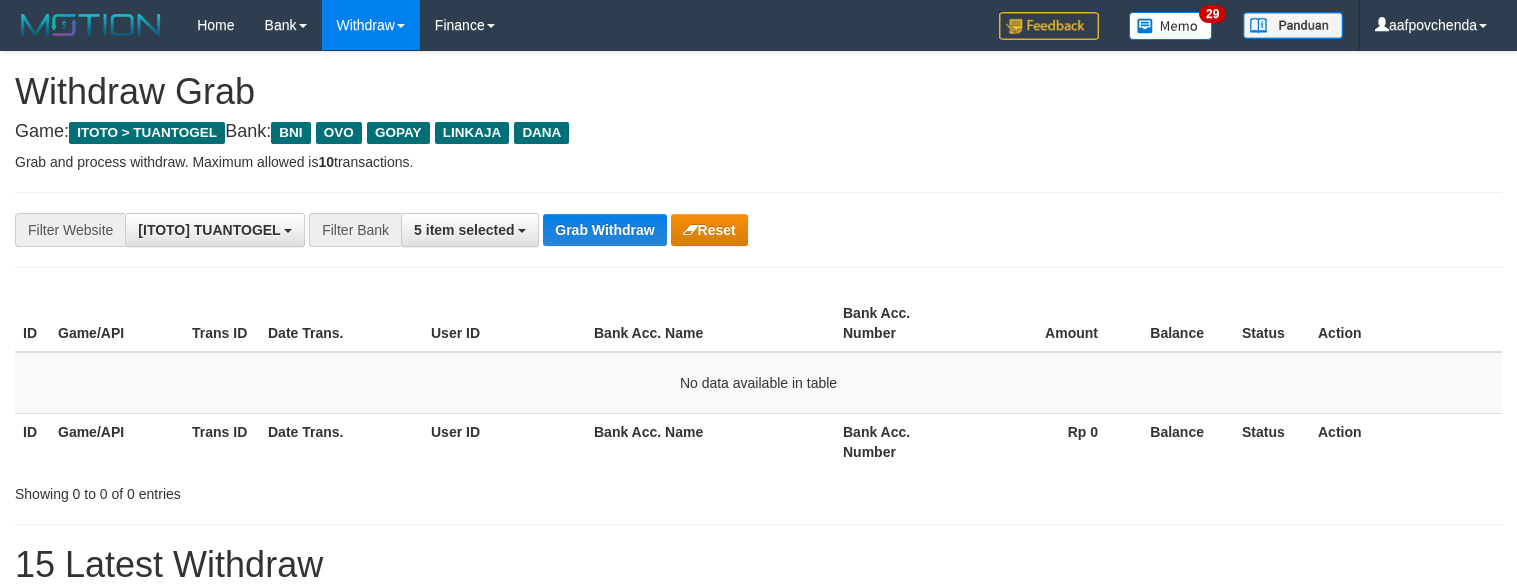scroll, scrollTop: 0, scrollLeft: 0, axis: both 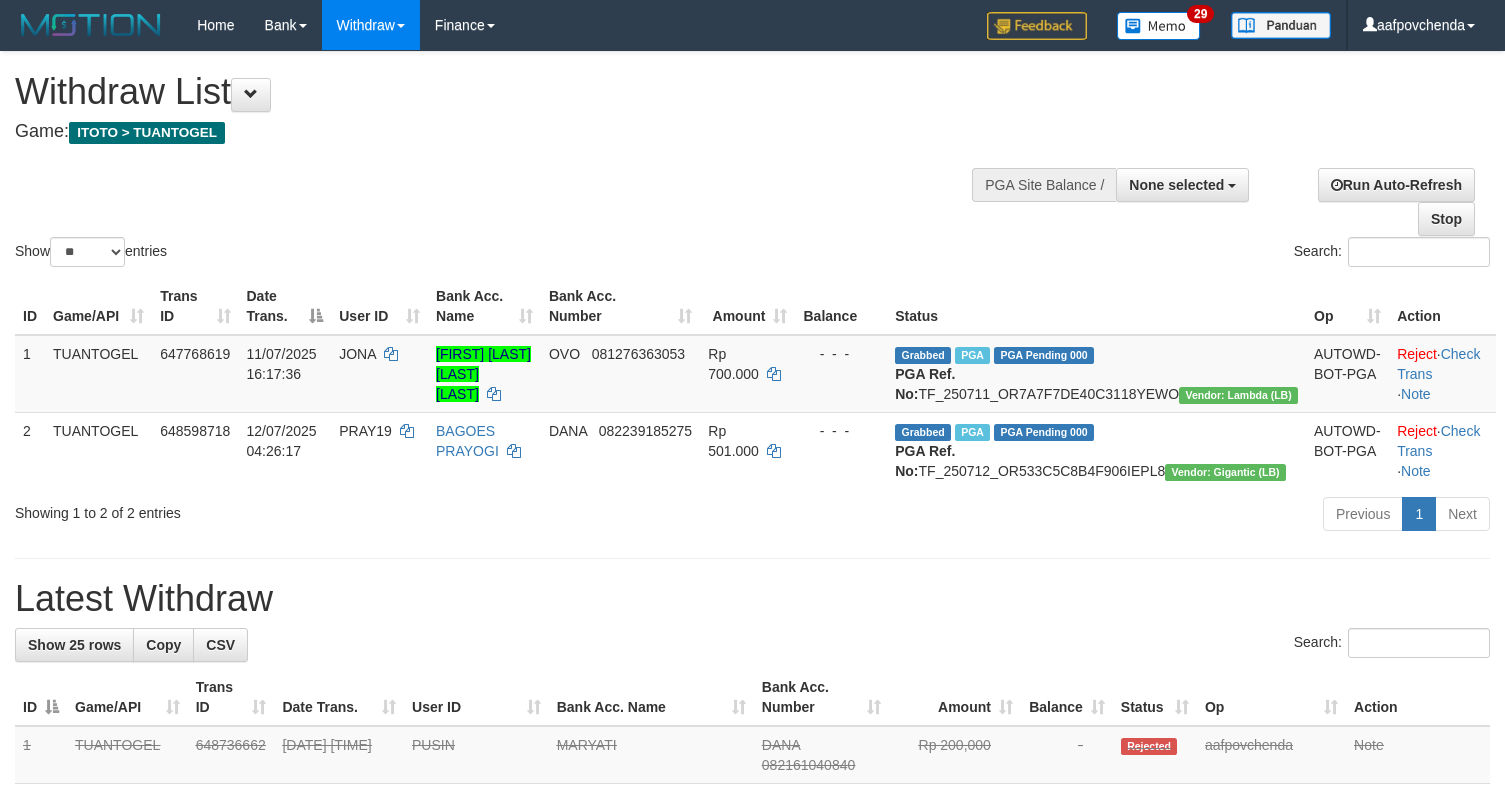 select 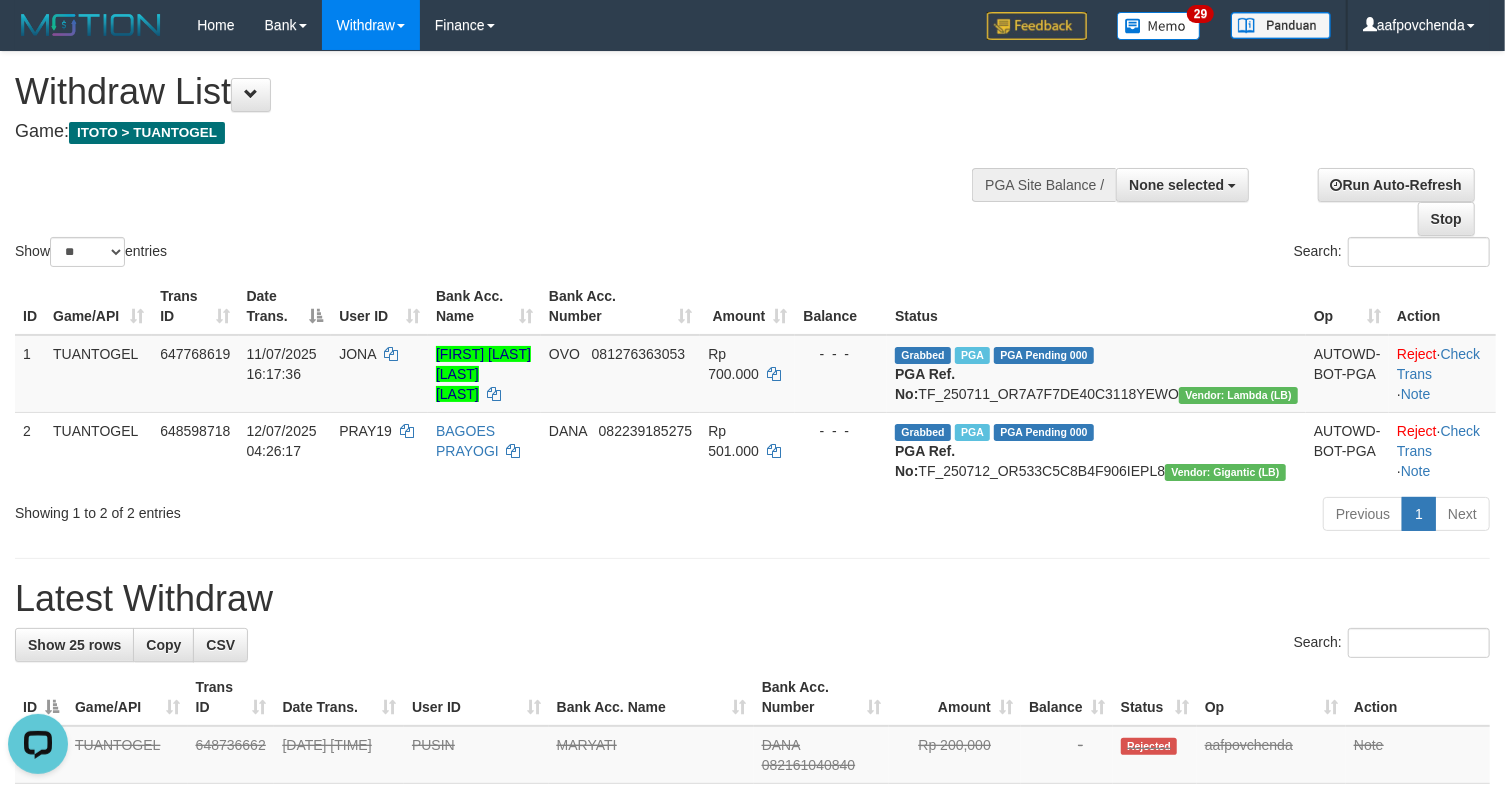 scroll, scrollTop: 0, scrollLeft: 0, axis: both 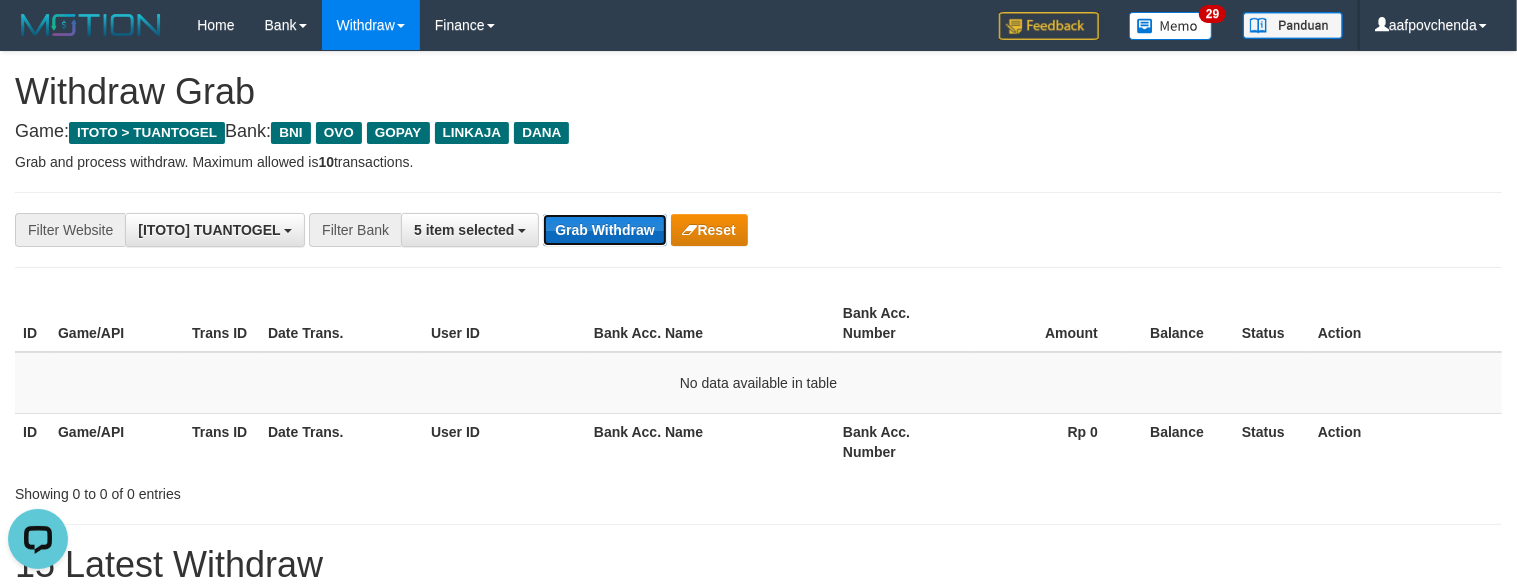 click on "Grab Withdraw" at bounding box center (604, 230) 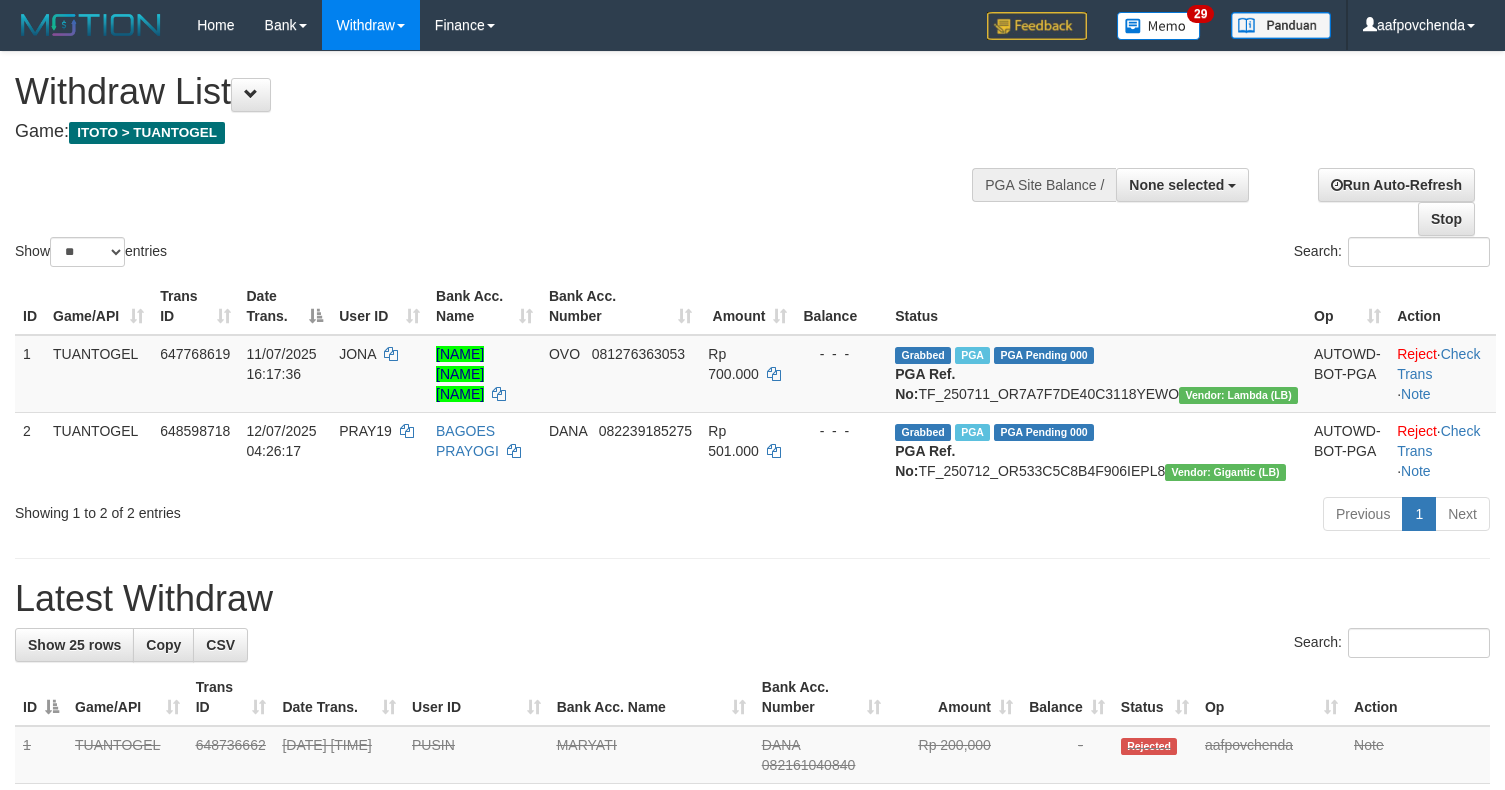 select 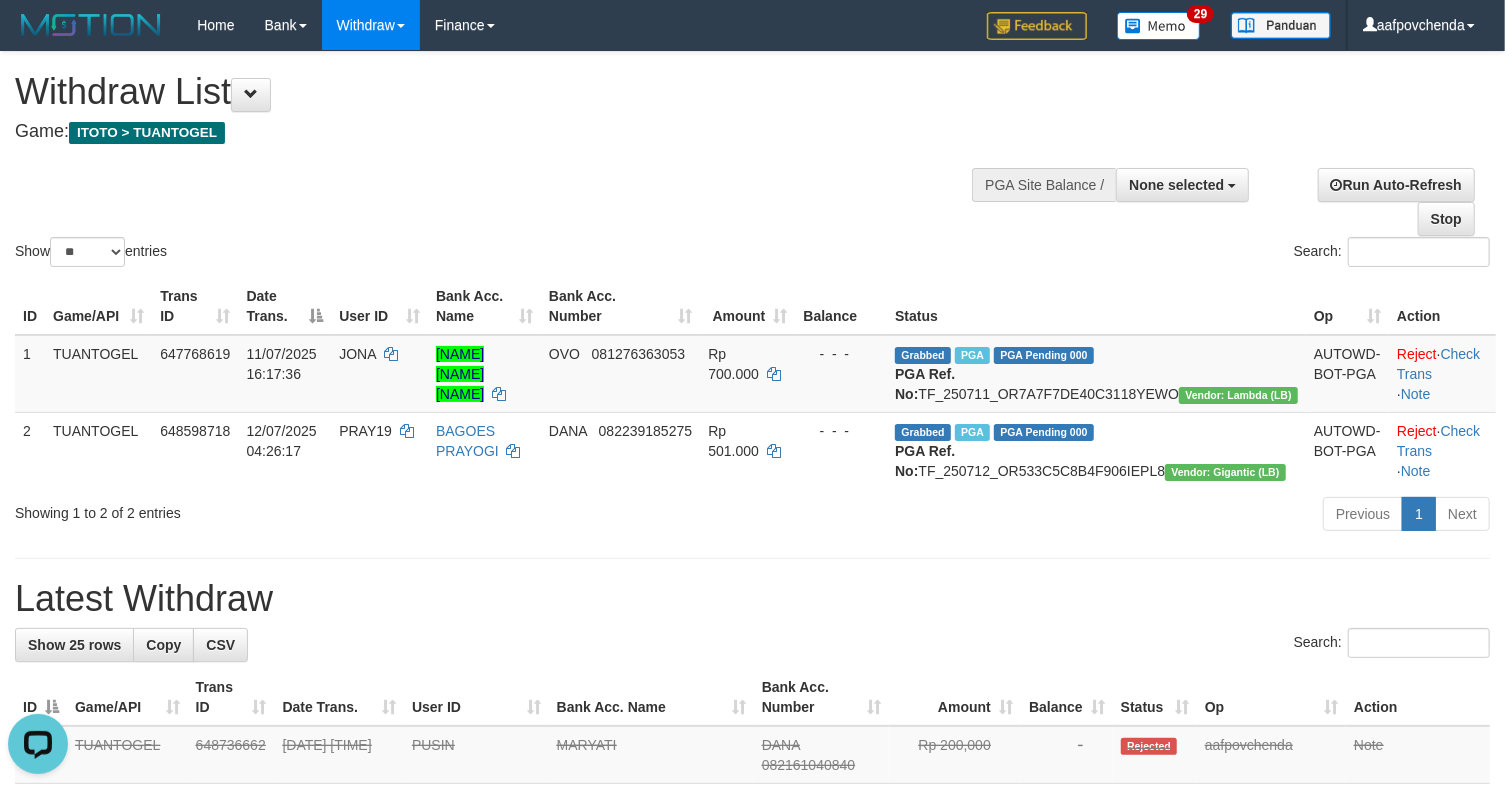 scroll, scrollTop: 0, scrollLeft: 0, axis: both 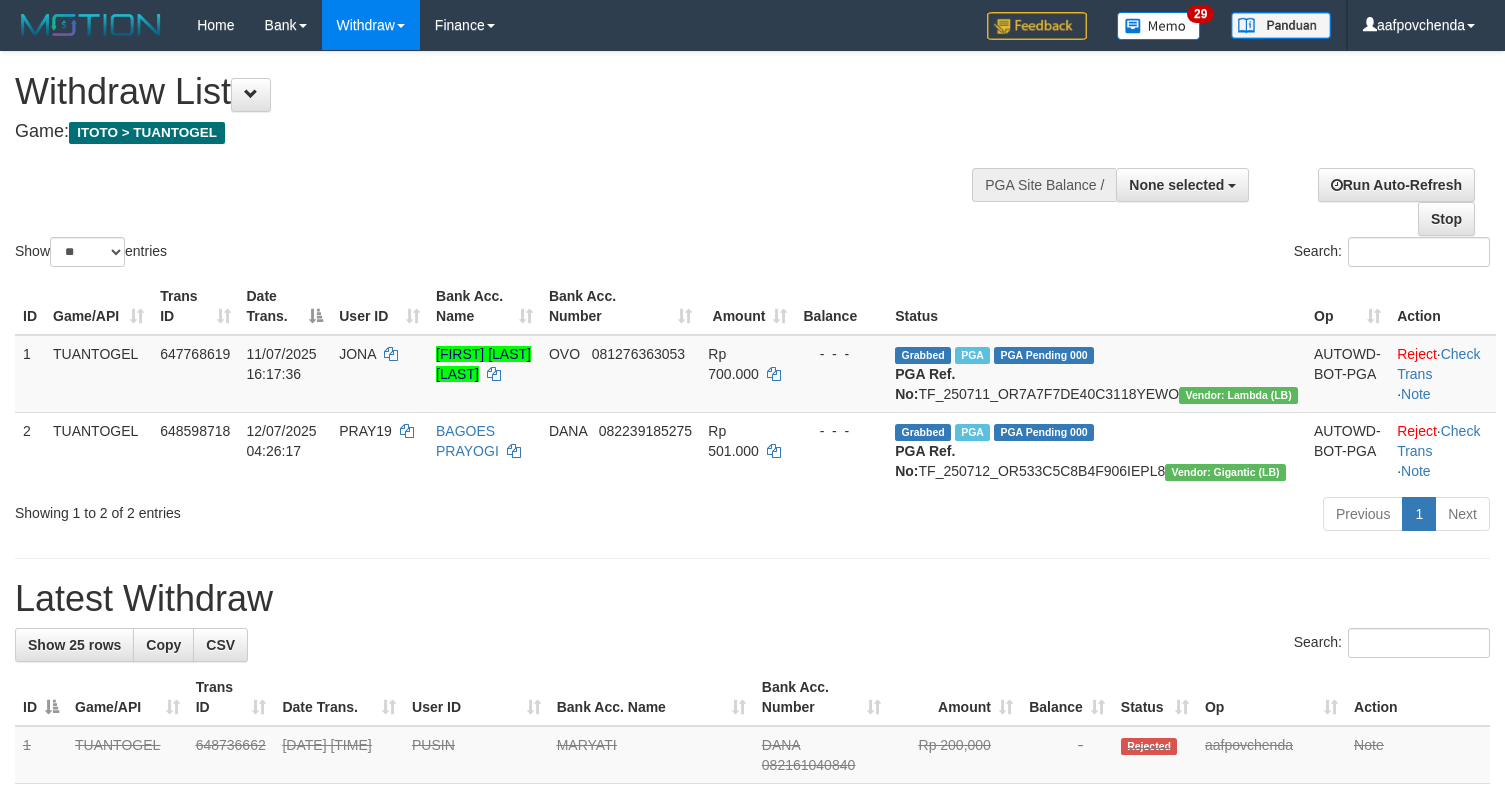 select 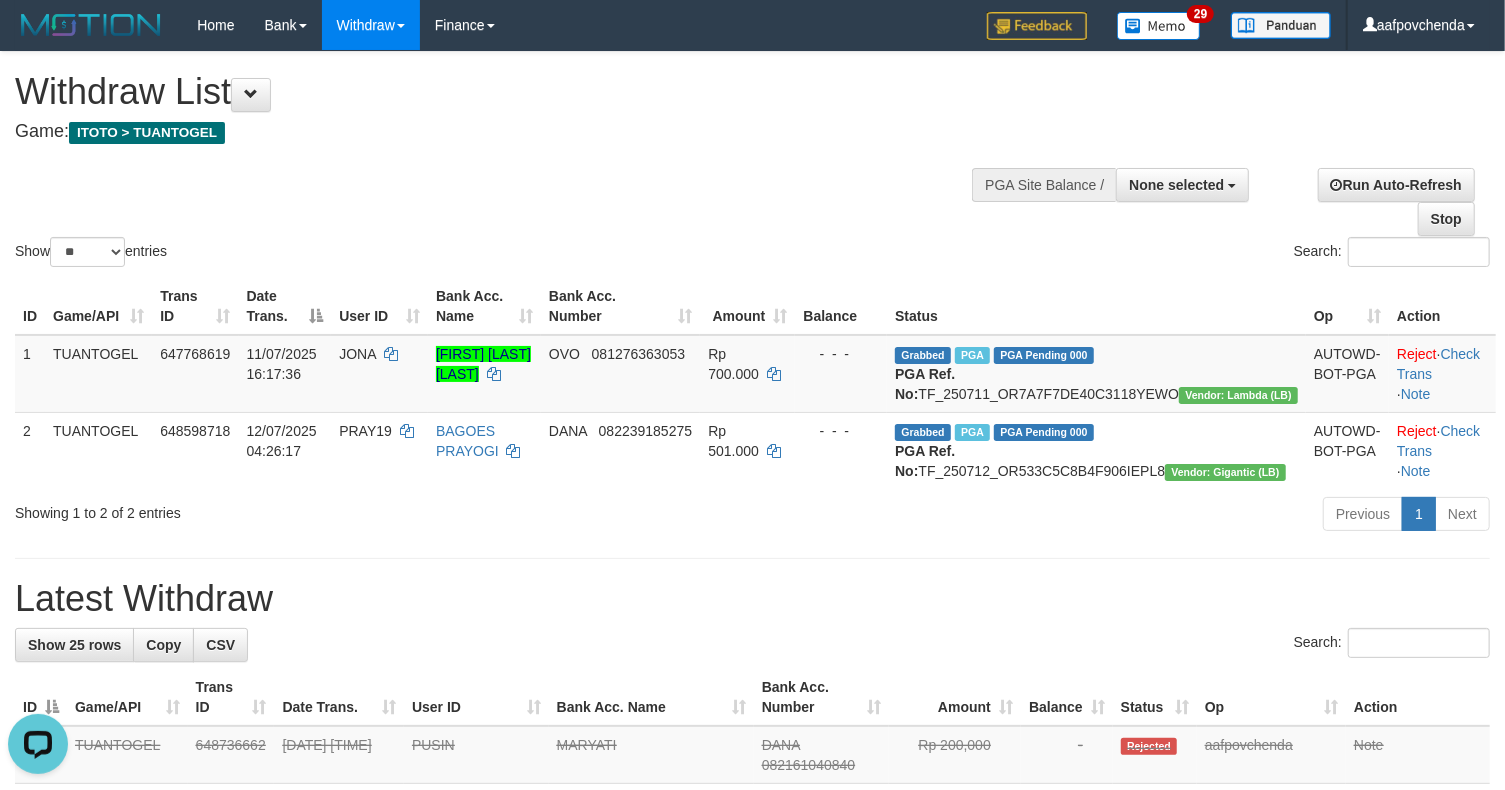 scroll, scrollTop: 0, scrollLeft: 0, axis: both 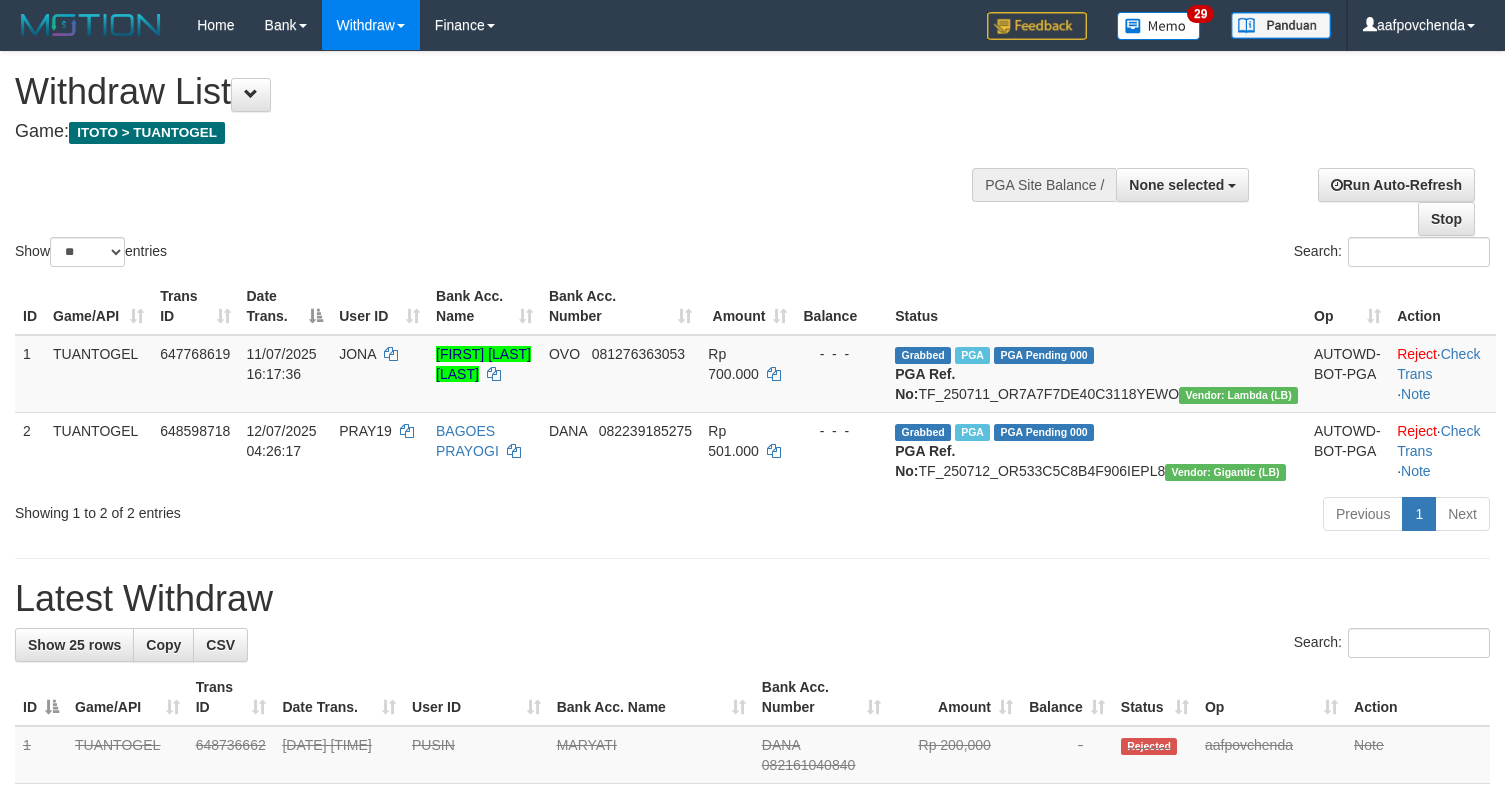 select 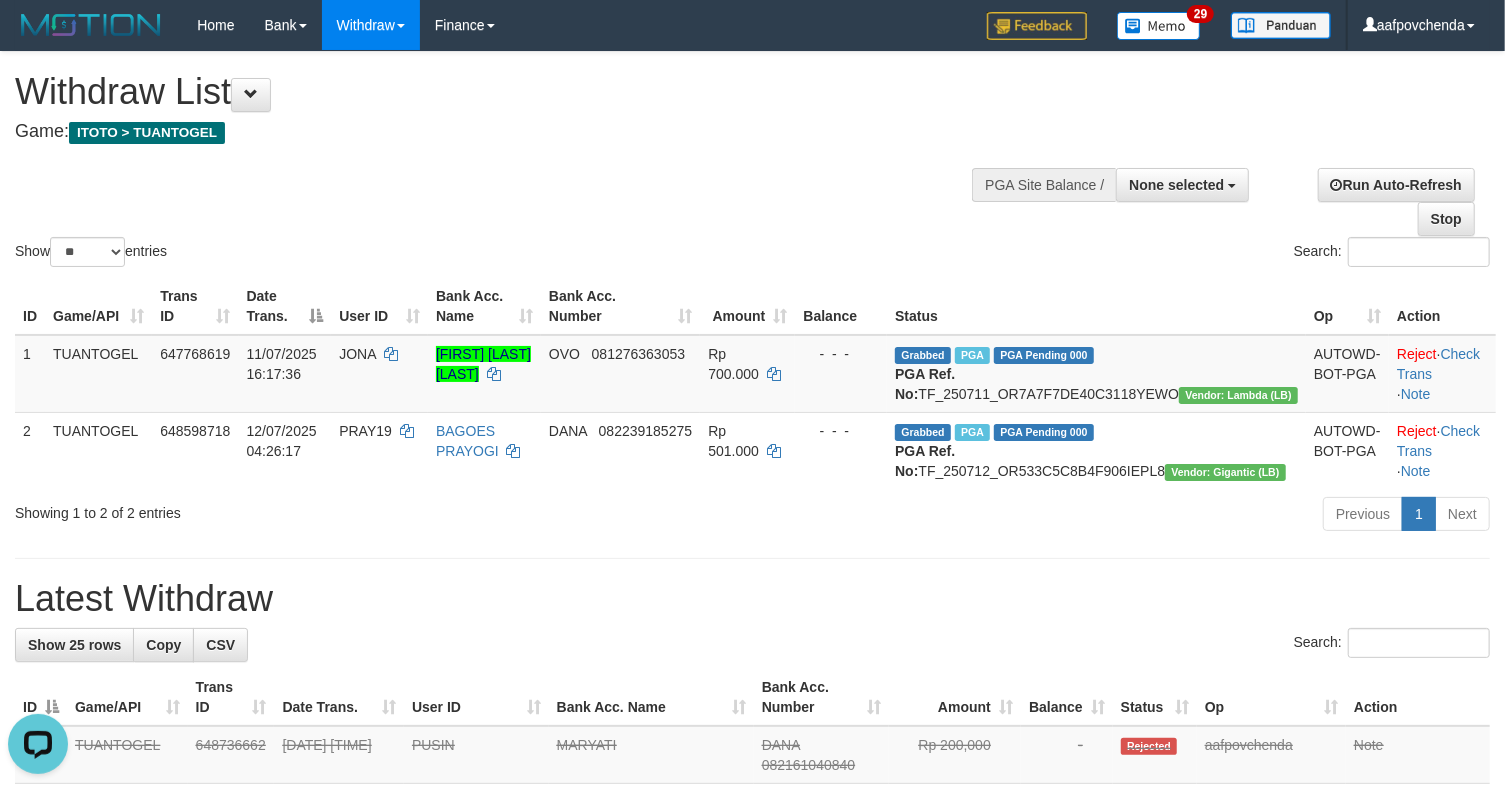 scroll, scrollTop: 0, scrollLeft: 0, axis: both 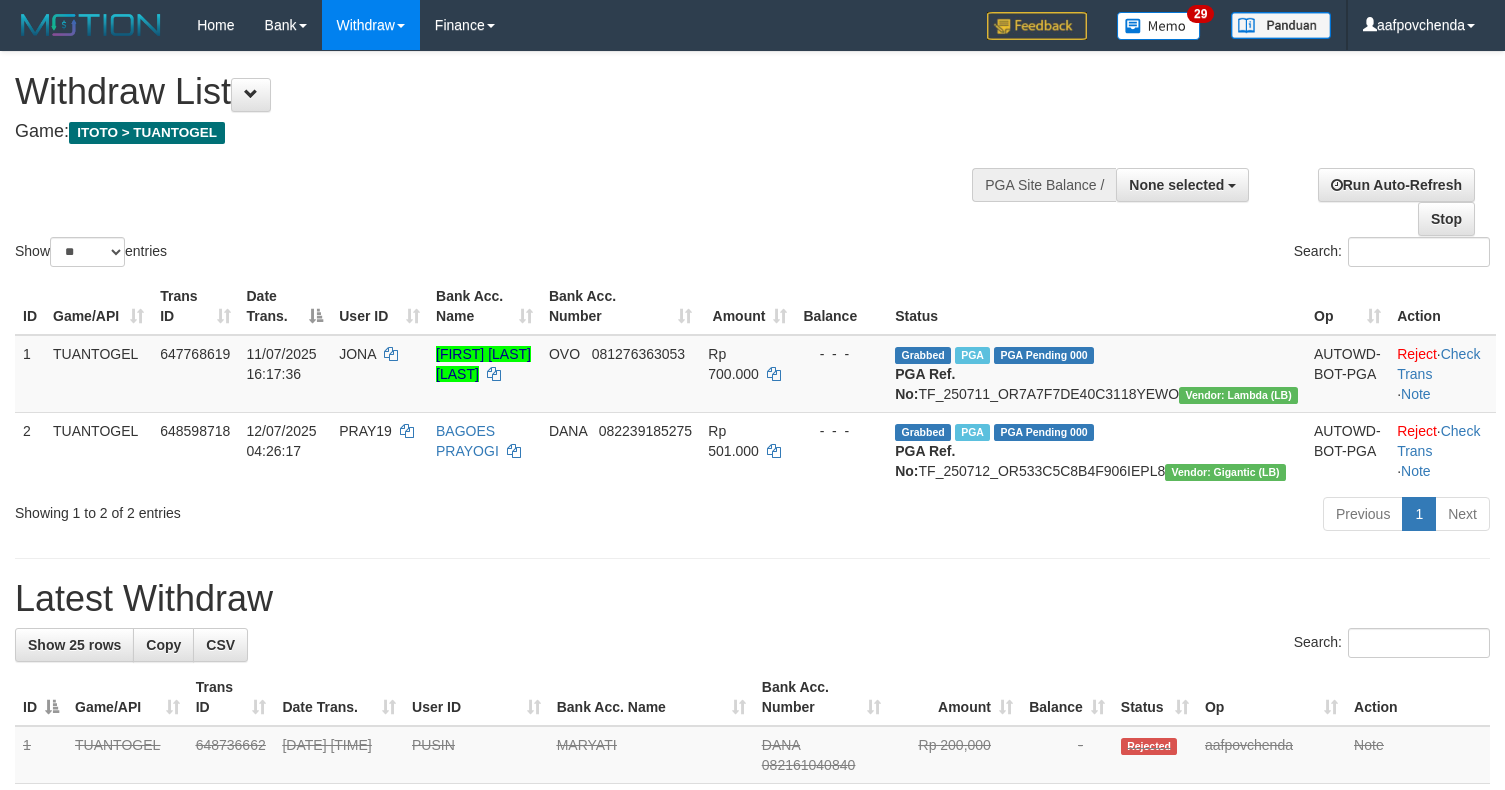 select 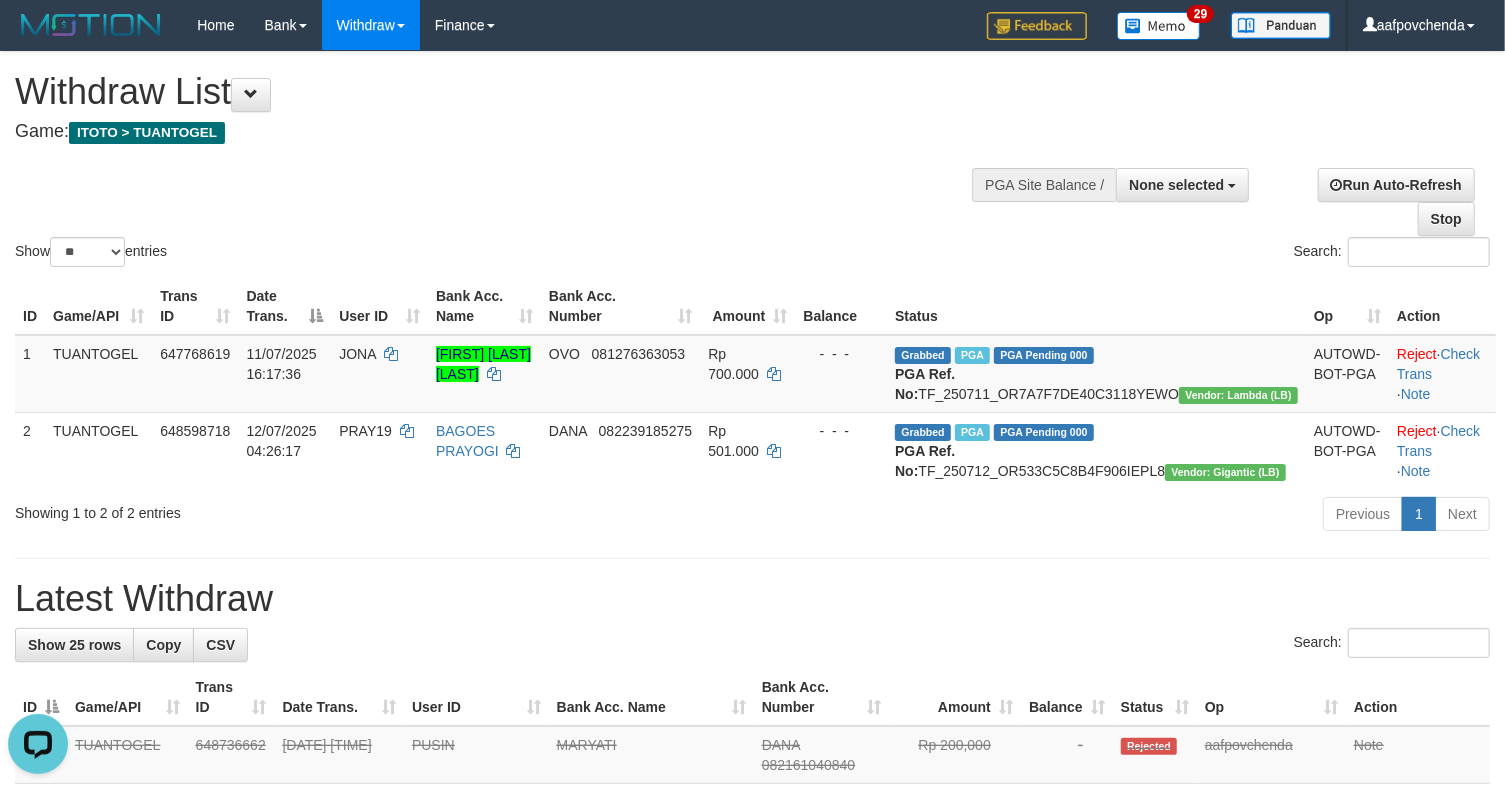 scroll, scrollTop: 0, scrollLeft: 0, axis: both 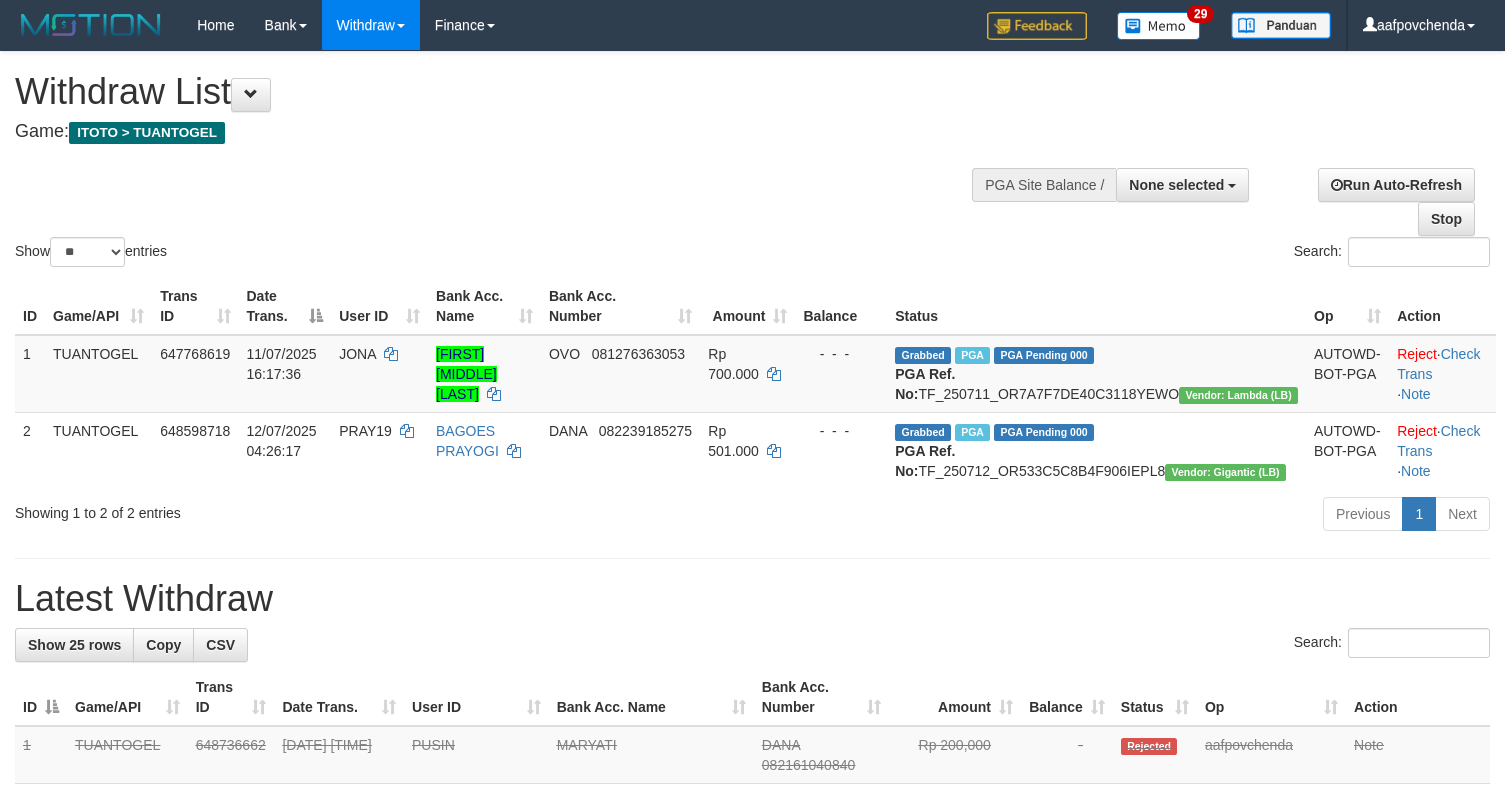 select 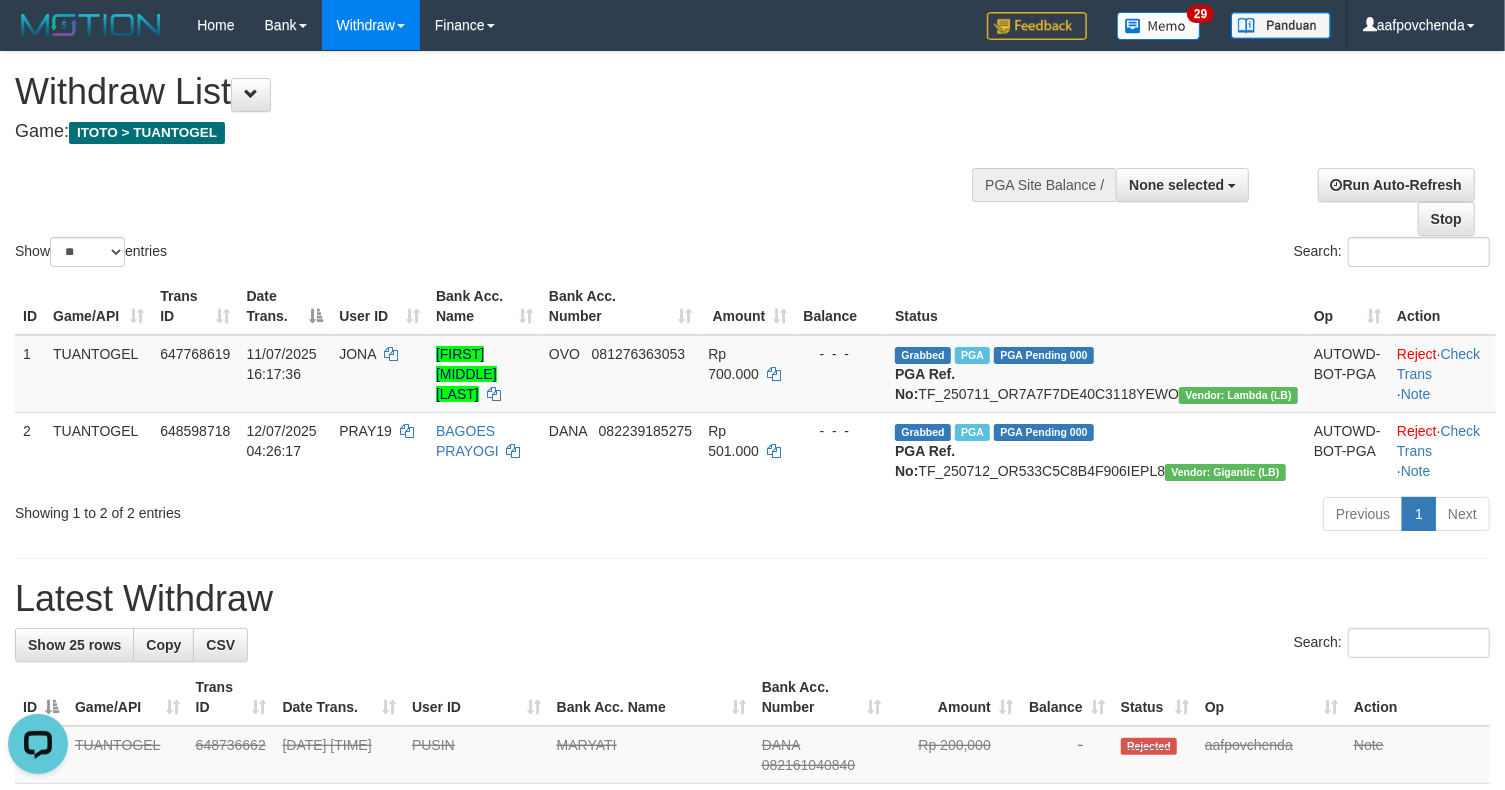 scroll, scrollTop: 0, scrollLeft: 0, axis: both 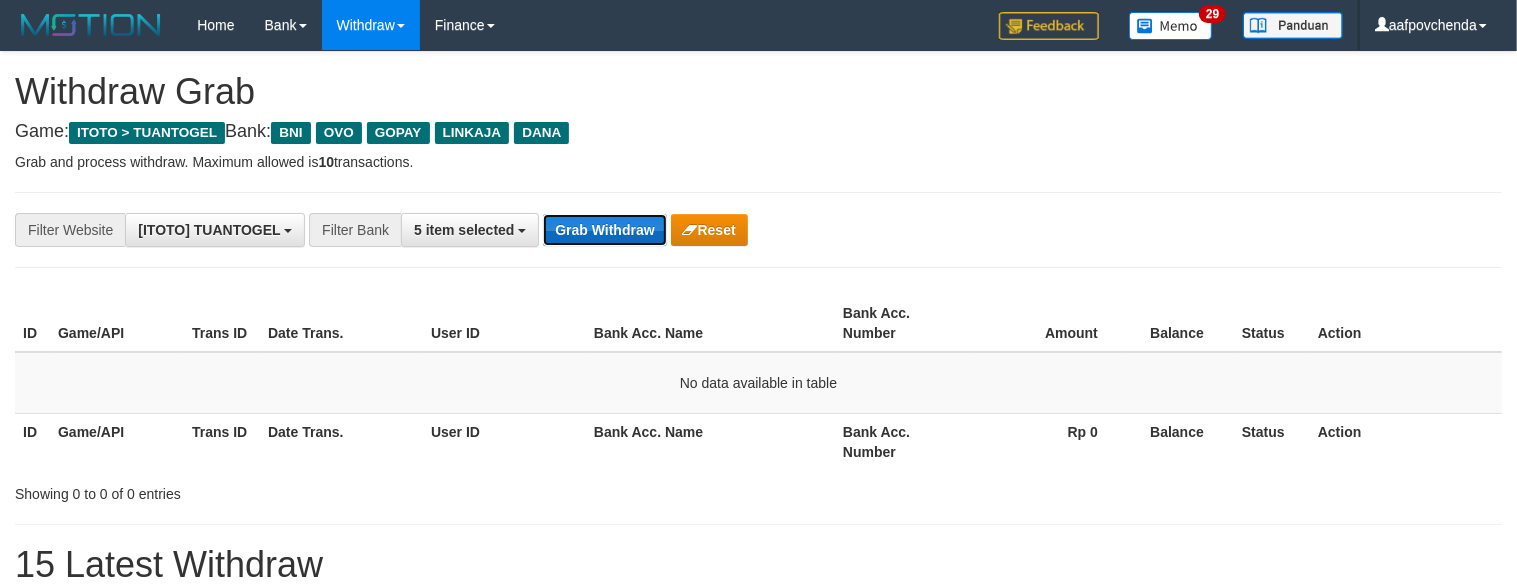 drag, startPoint x: 0, startPoint y: 0, endPoint x: 636, endPoint y: 222, distance: 673.63196 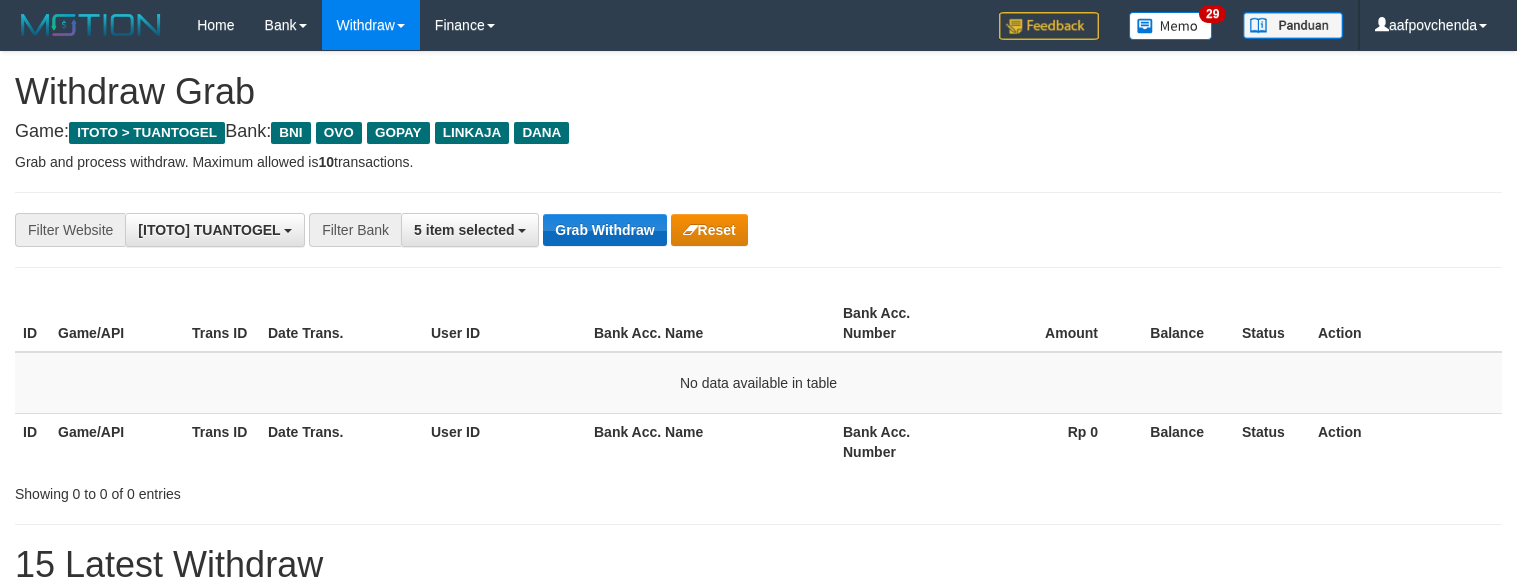 scroll, scrollTop: 0, scrollLeft: 0, axis: both 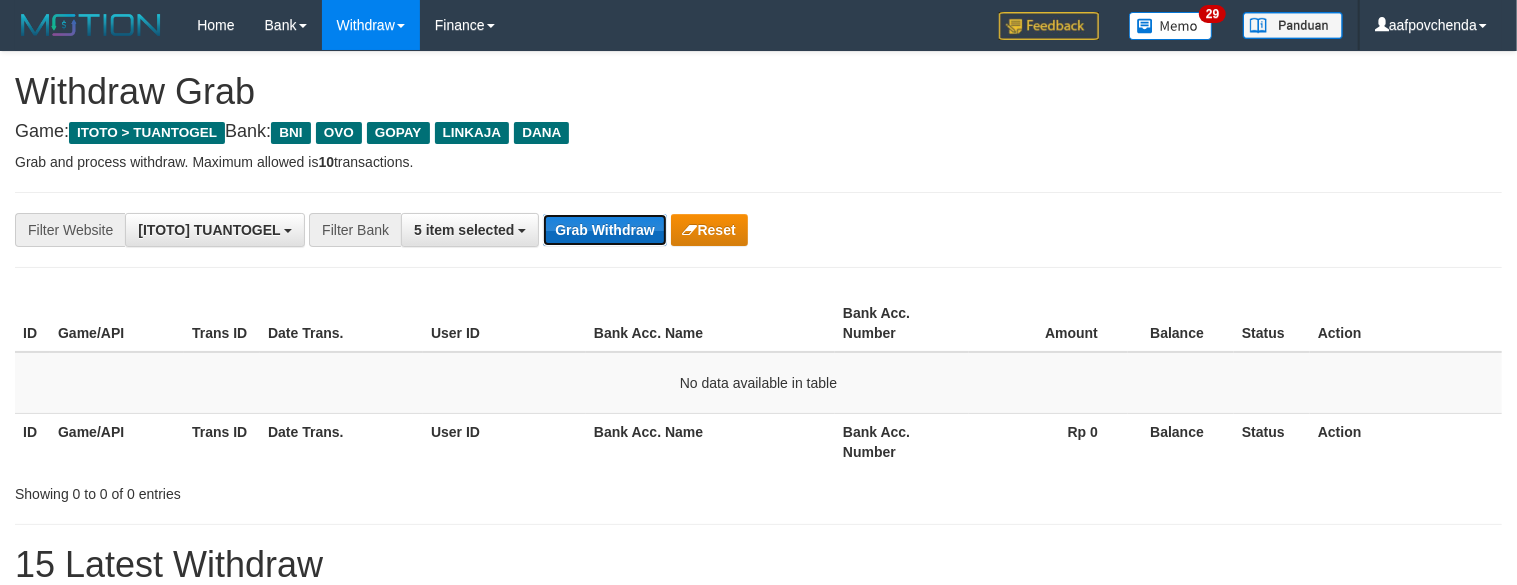 click on "Grab Withdraw" at bounding box center (604, 230) 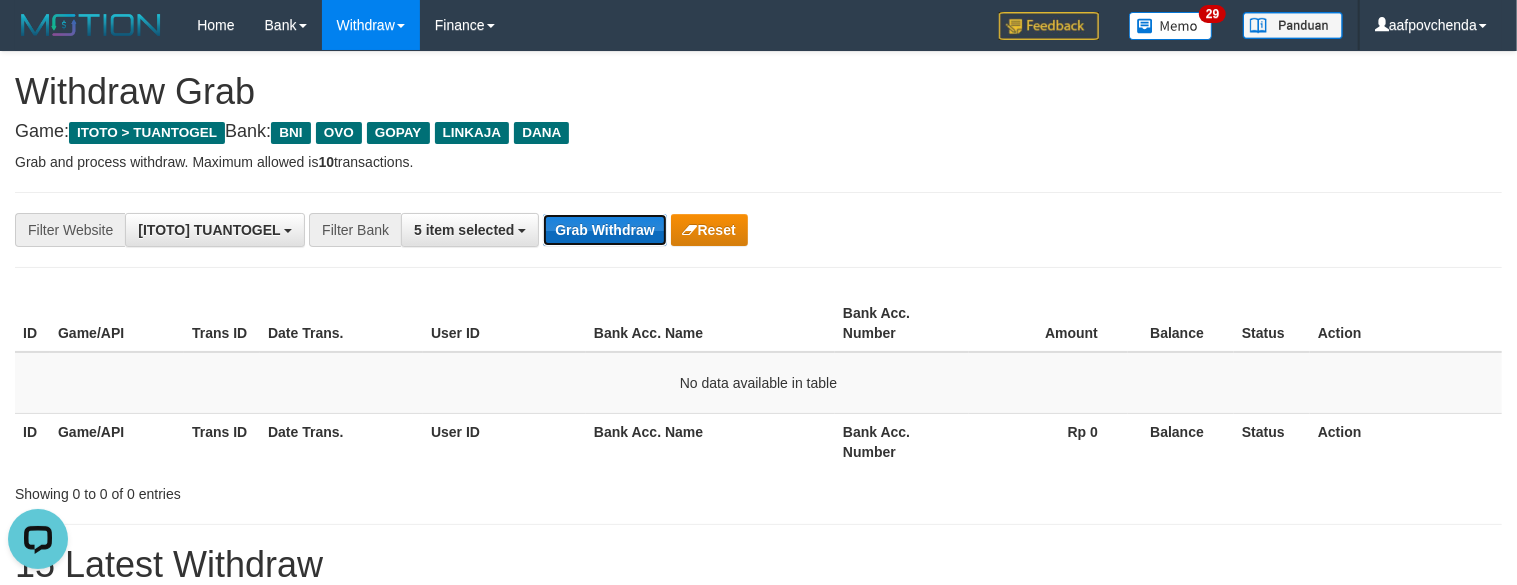 scroll, scrollTop: 0, scrollLeft: 0, axis: both 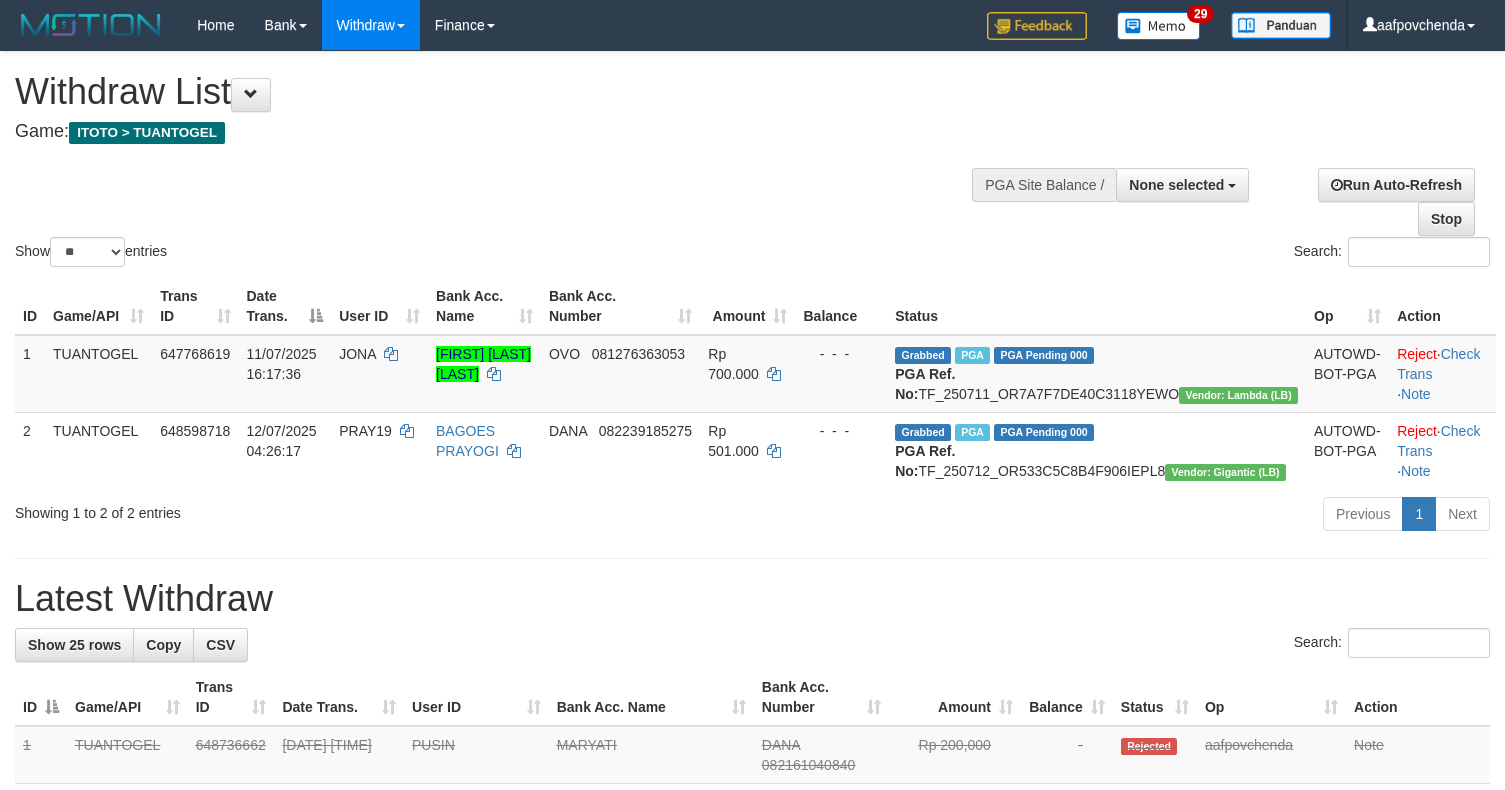 select 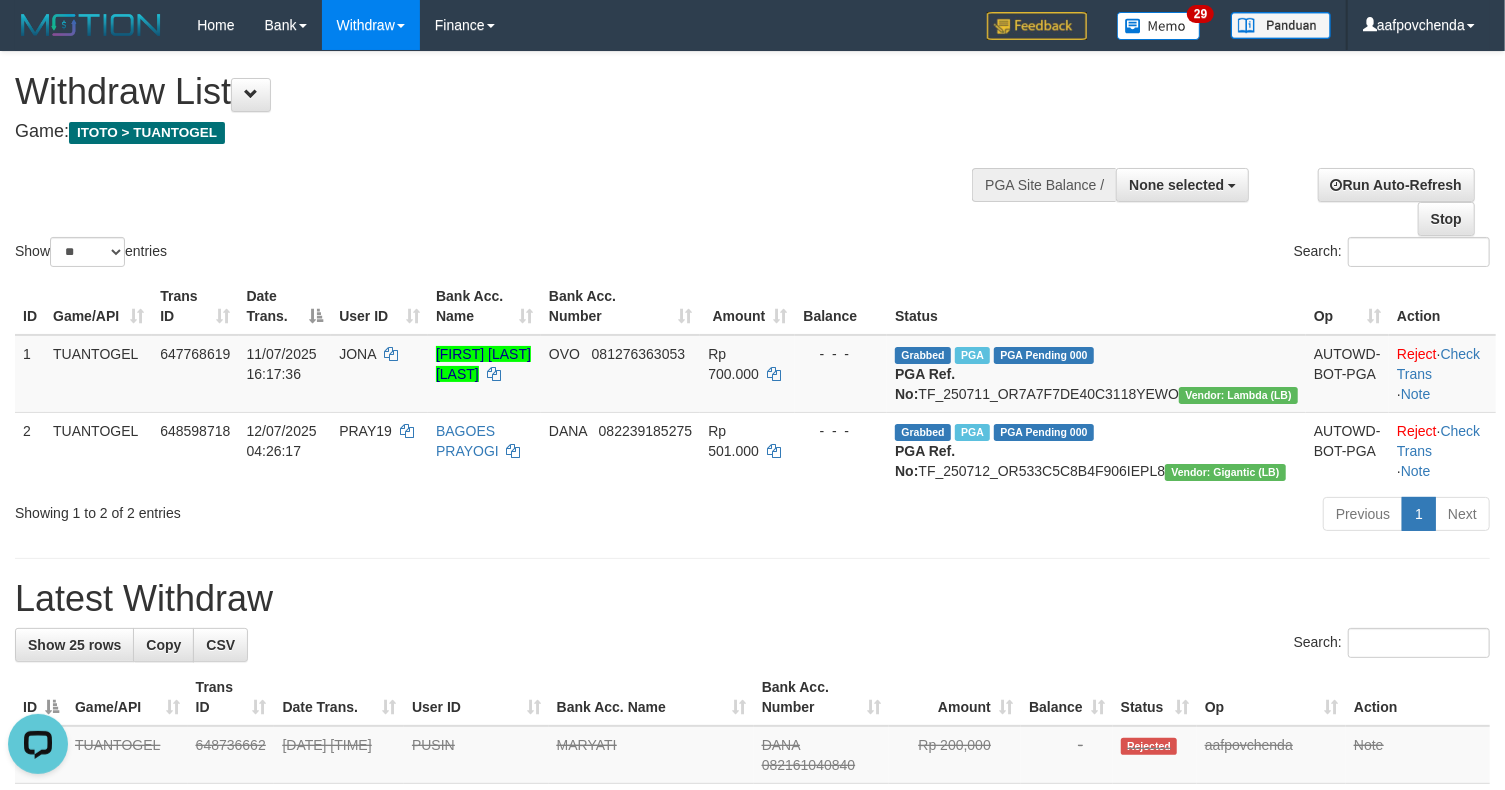 scroll, scrollTop: 0, scrollLeft: 0, axis: both 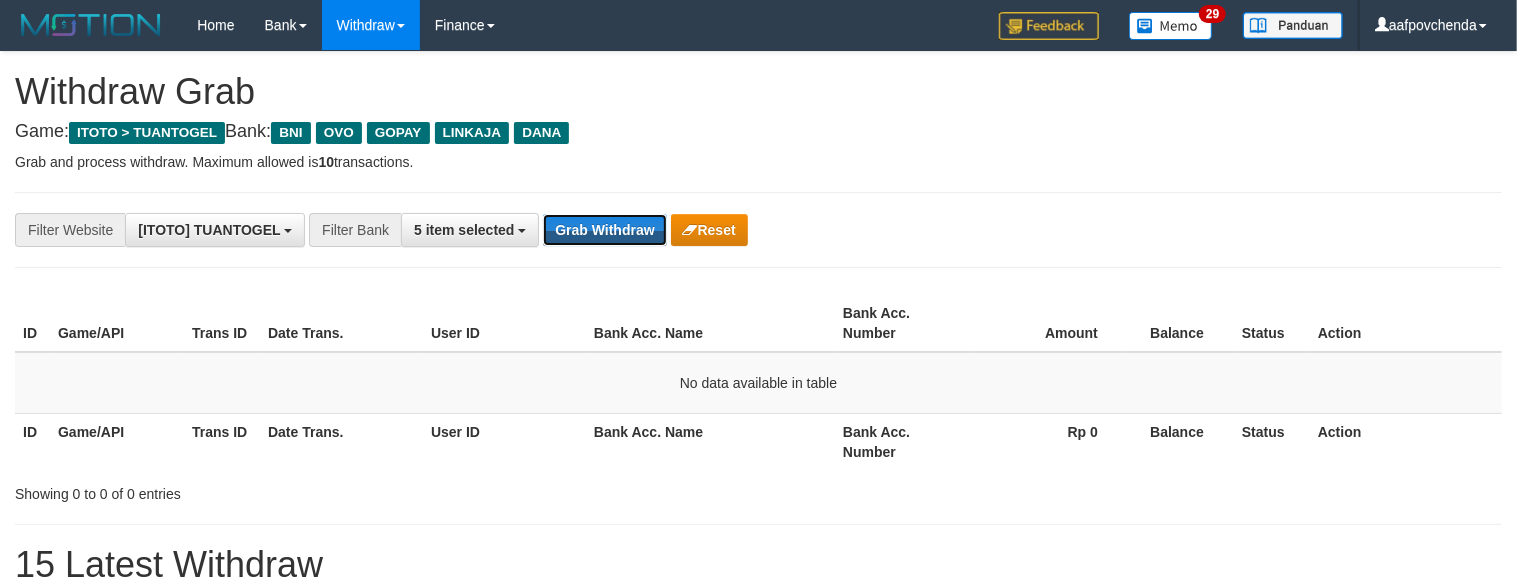 click on "Grab Withdraw" at bounding box center (604, 230) 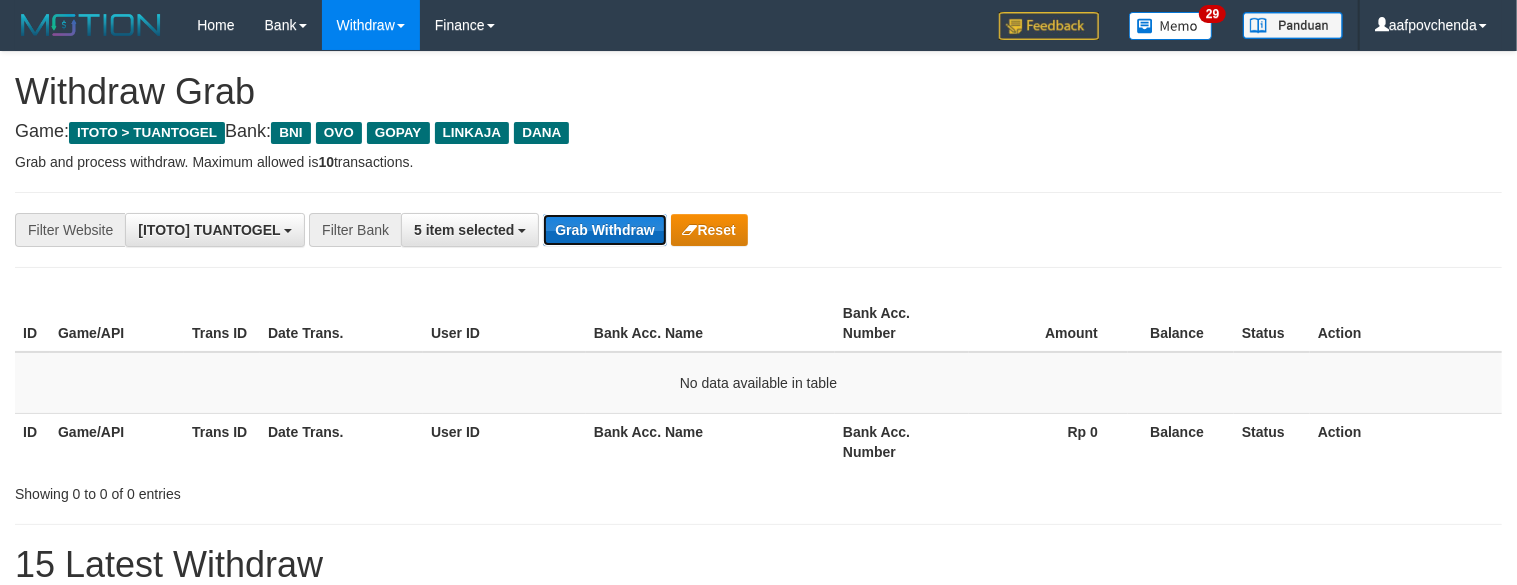 click on "Grab Withdraw" at bounding box center [604, 230] 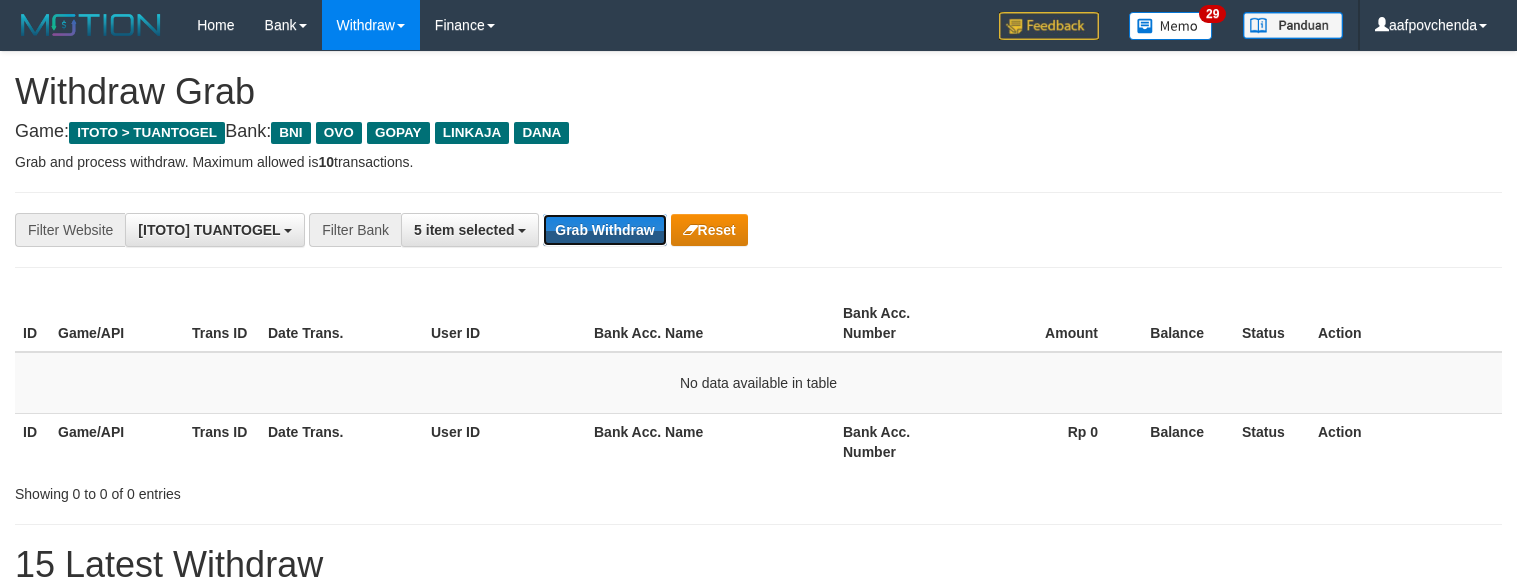 scroll, scrollTop: 0, scrollLeft: 0, axis: both 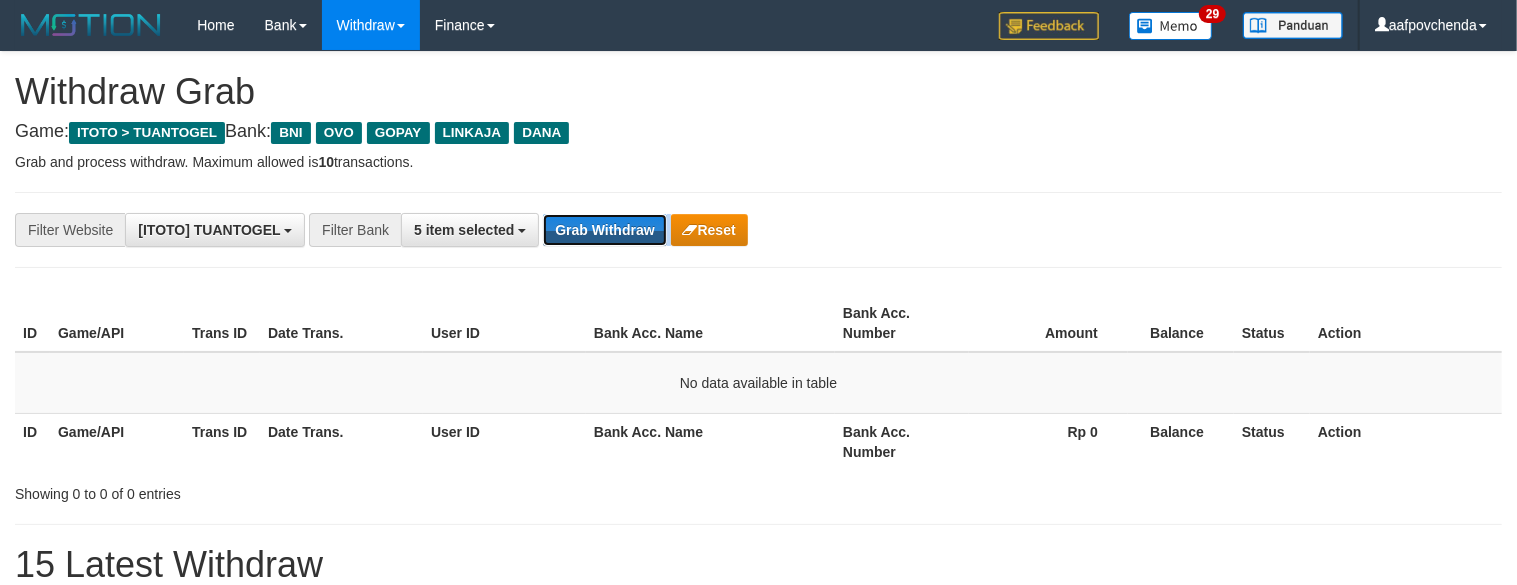 click on "Grab Withdraw" at bounding box center [604, 230] 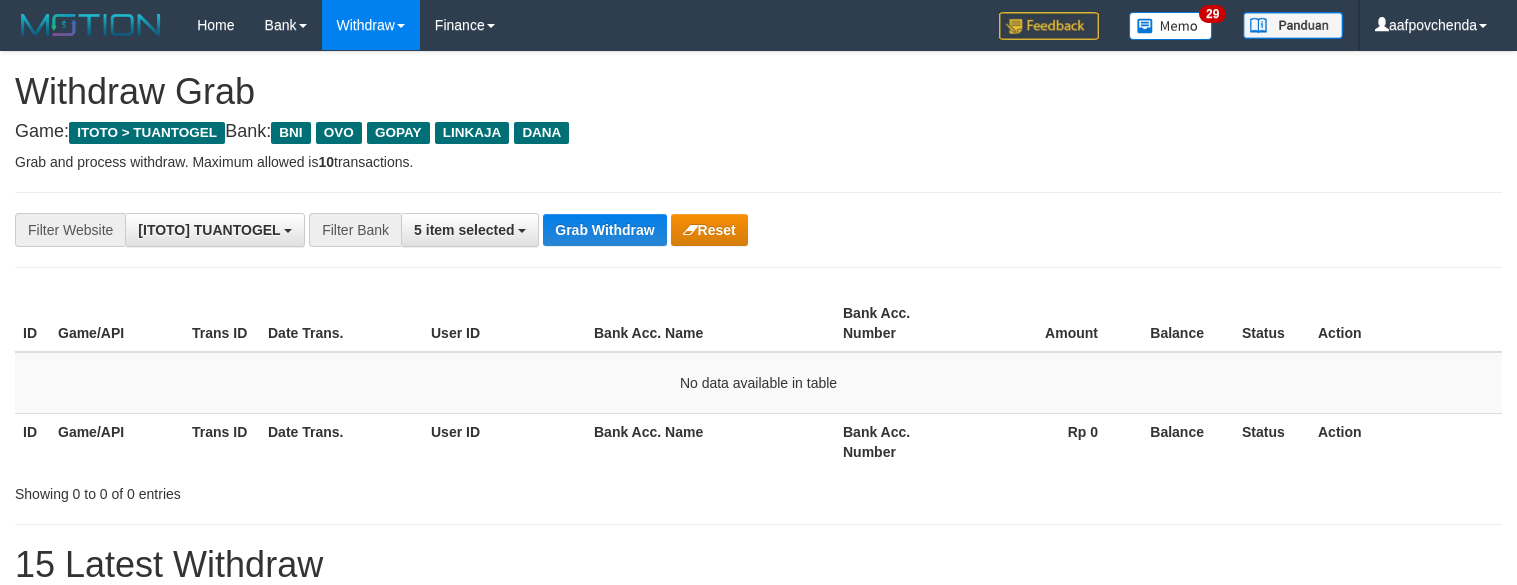 scroll, scrollTop: 0, scrollLeft: 0, axis: both 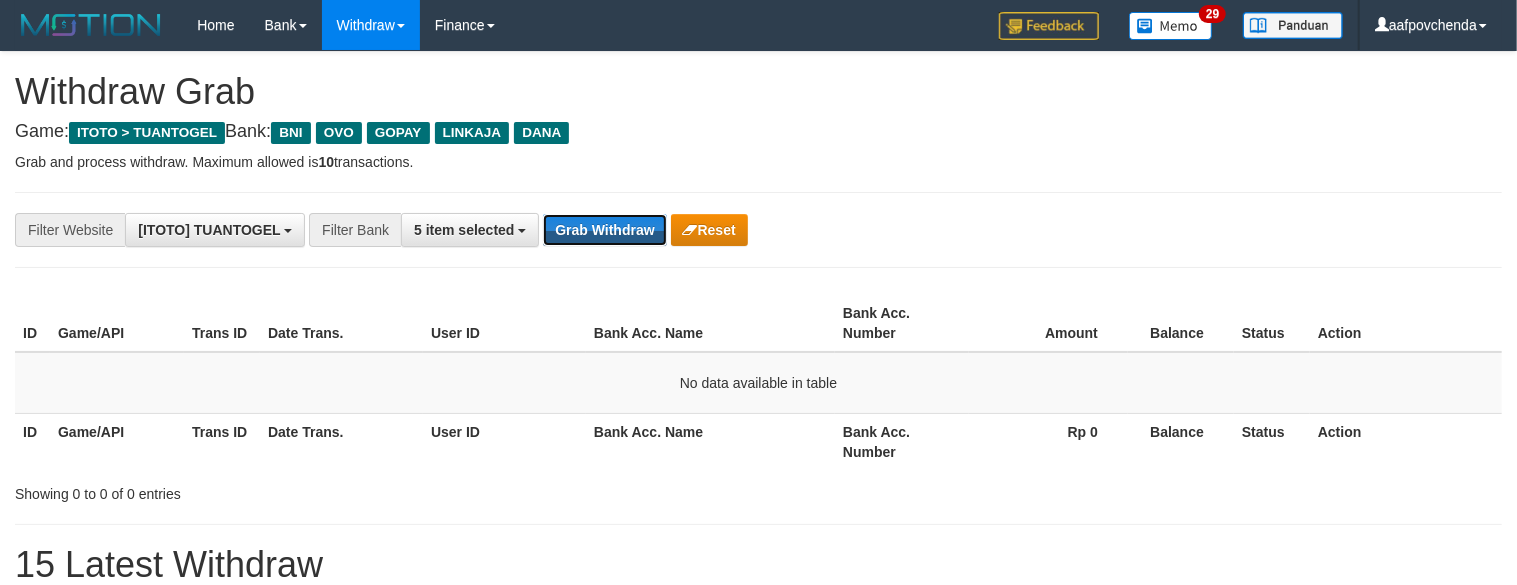 drag, startPoint x: 0, startPoint y: 0, endPoint x: 637, endPoint y: 233, distance: 678.27576 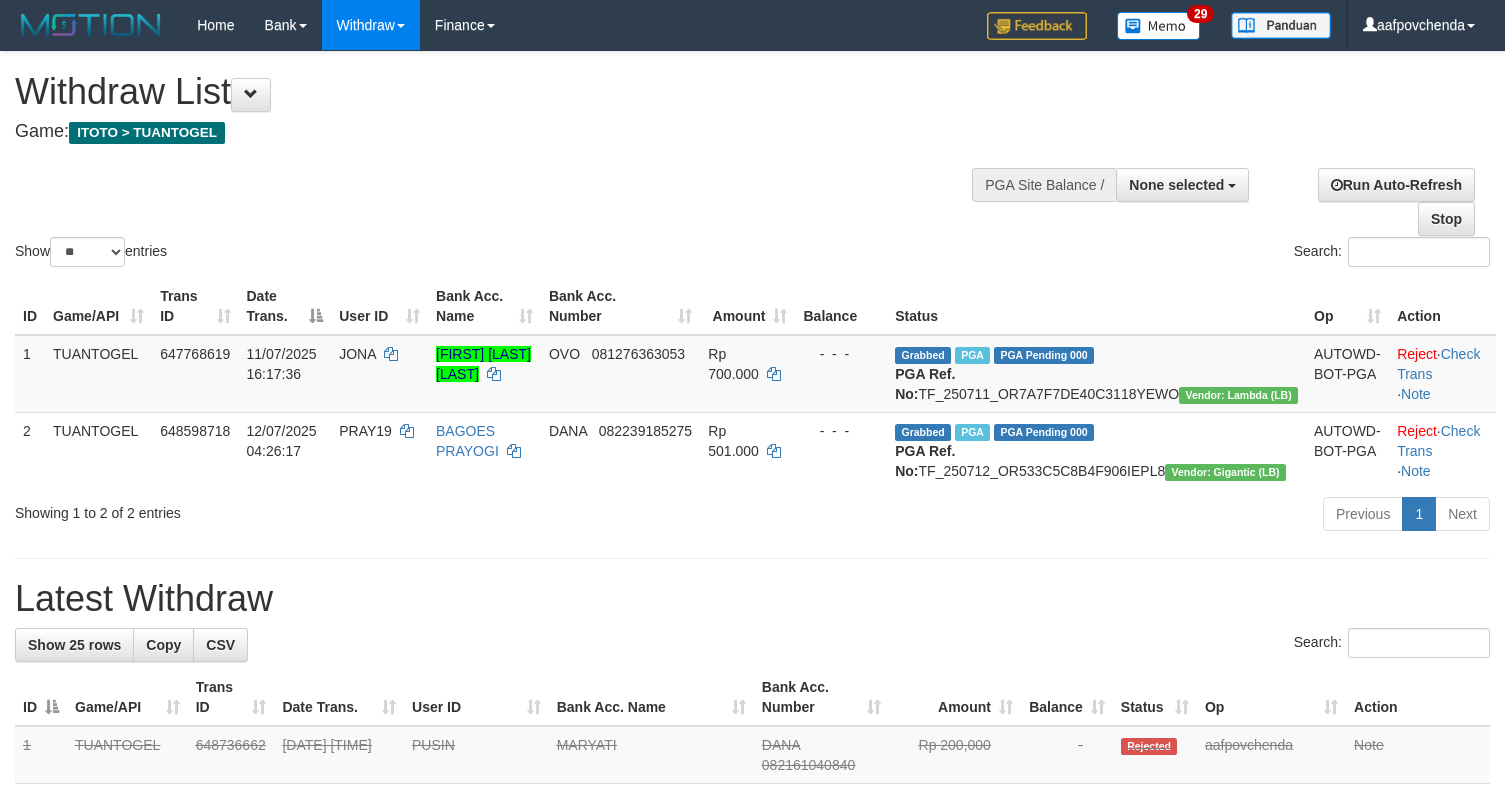 select 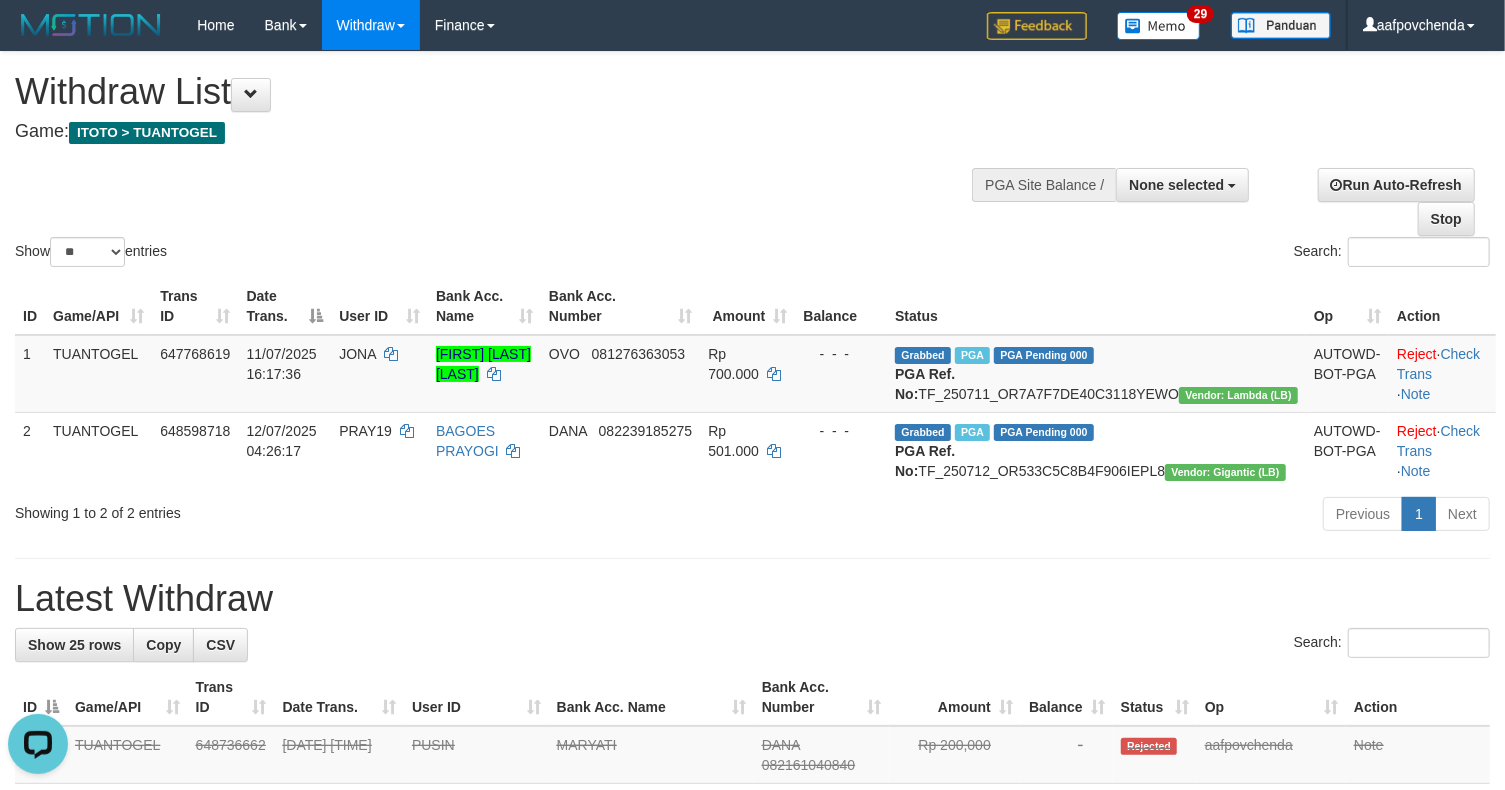 scroll, scrollTop: 0, scrollLeft: 0, axis: both 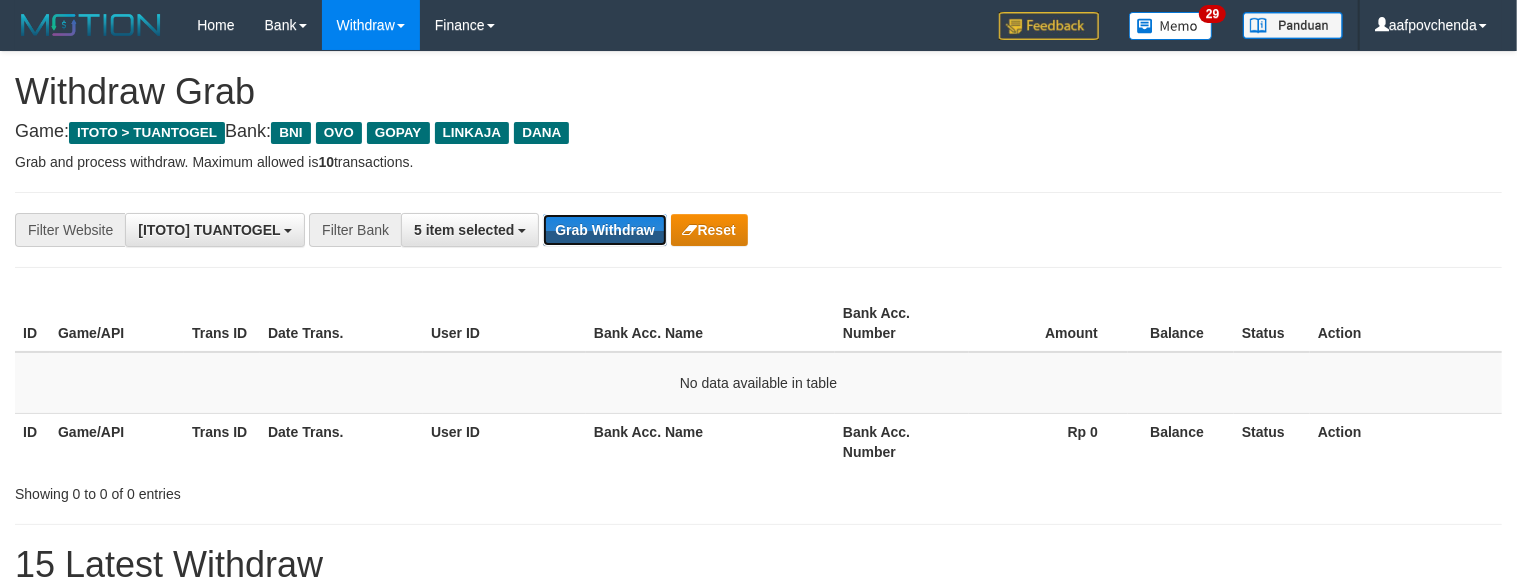 click on "Grab Withdraw" at bounding box center (604, 230) 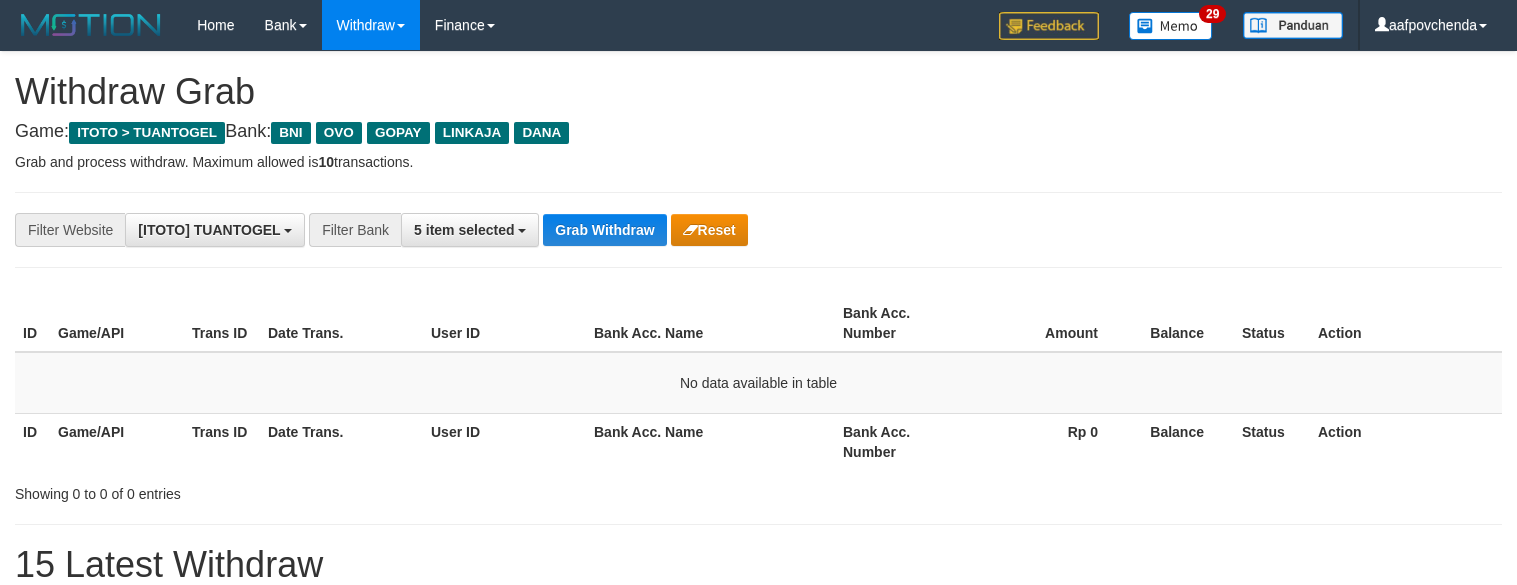 scroll, scrollTop: 0, scrollLeft: 0, axis: both 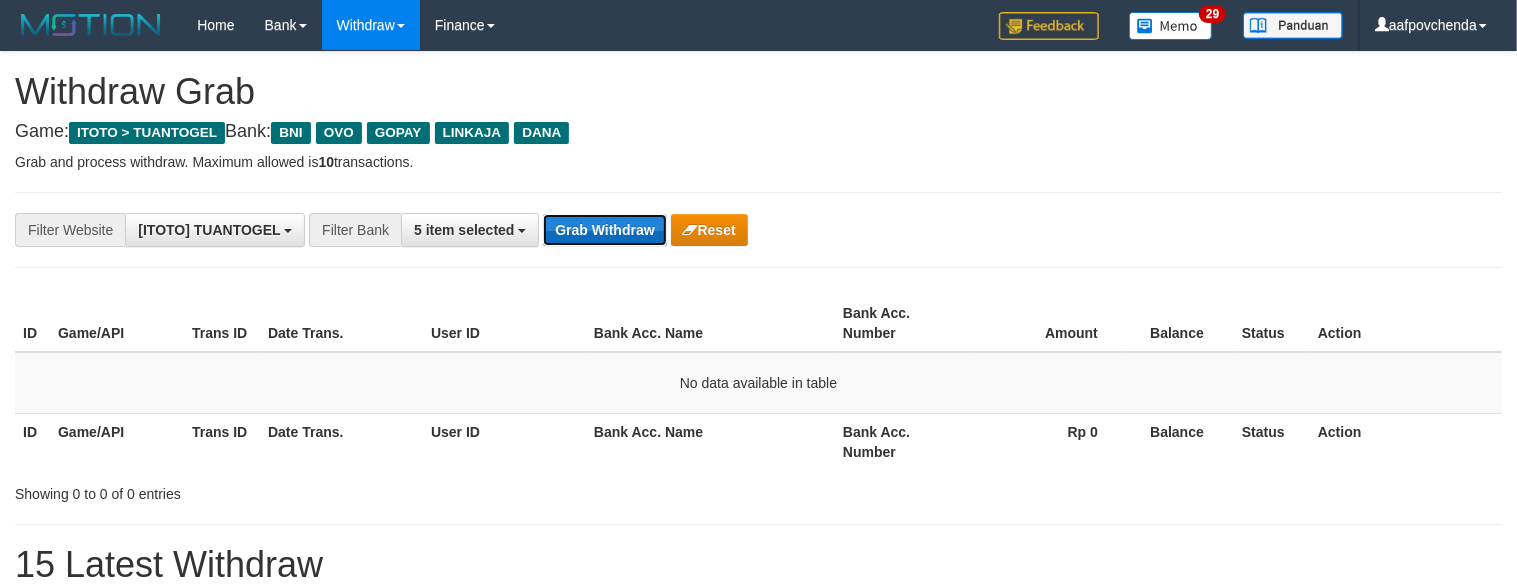 click on "Grab Withdraw" at bounding box center (604, 230) 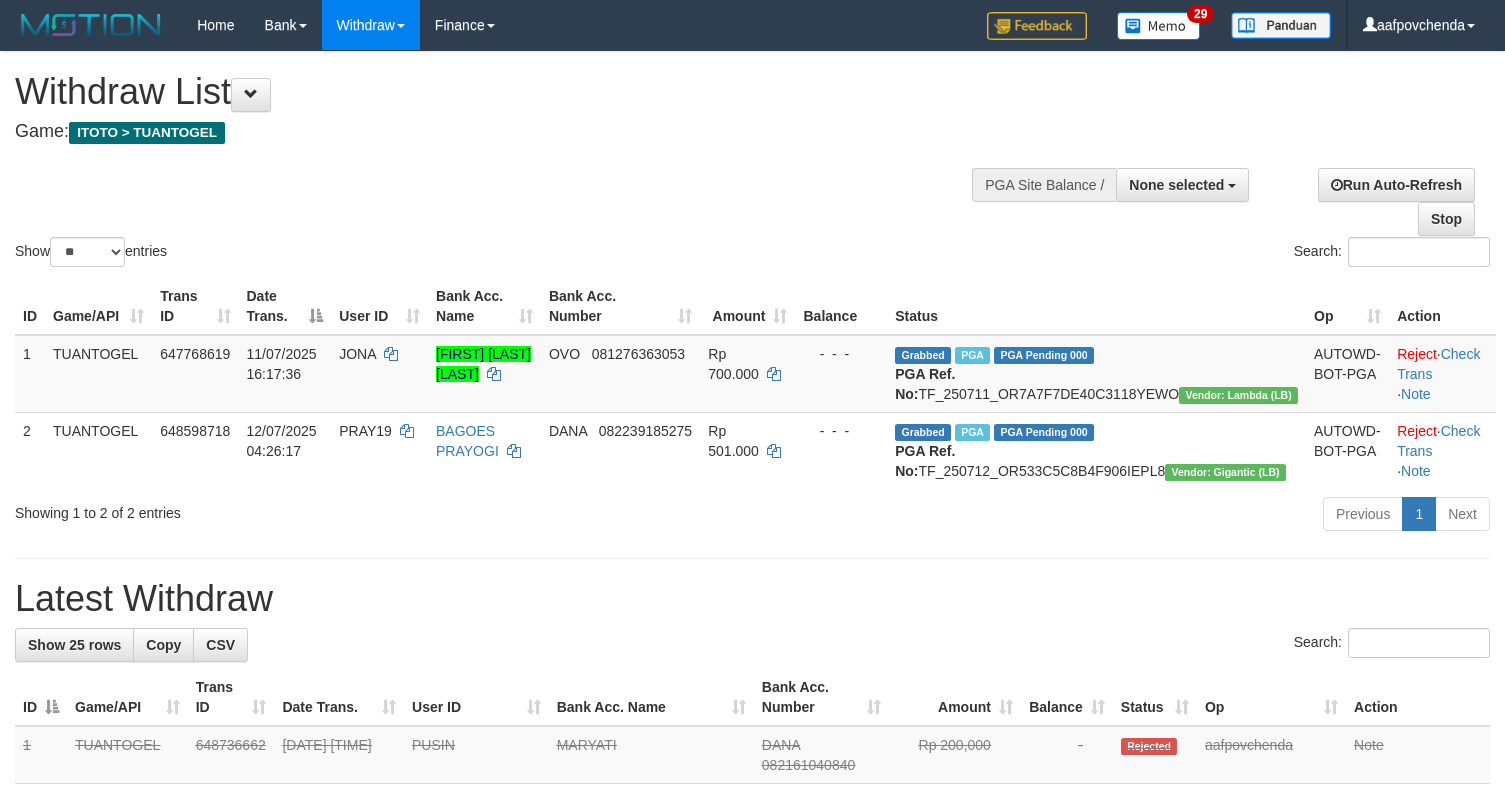 select 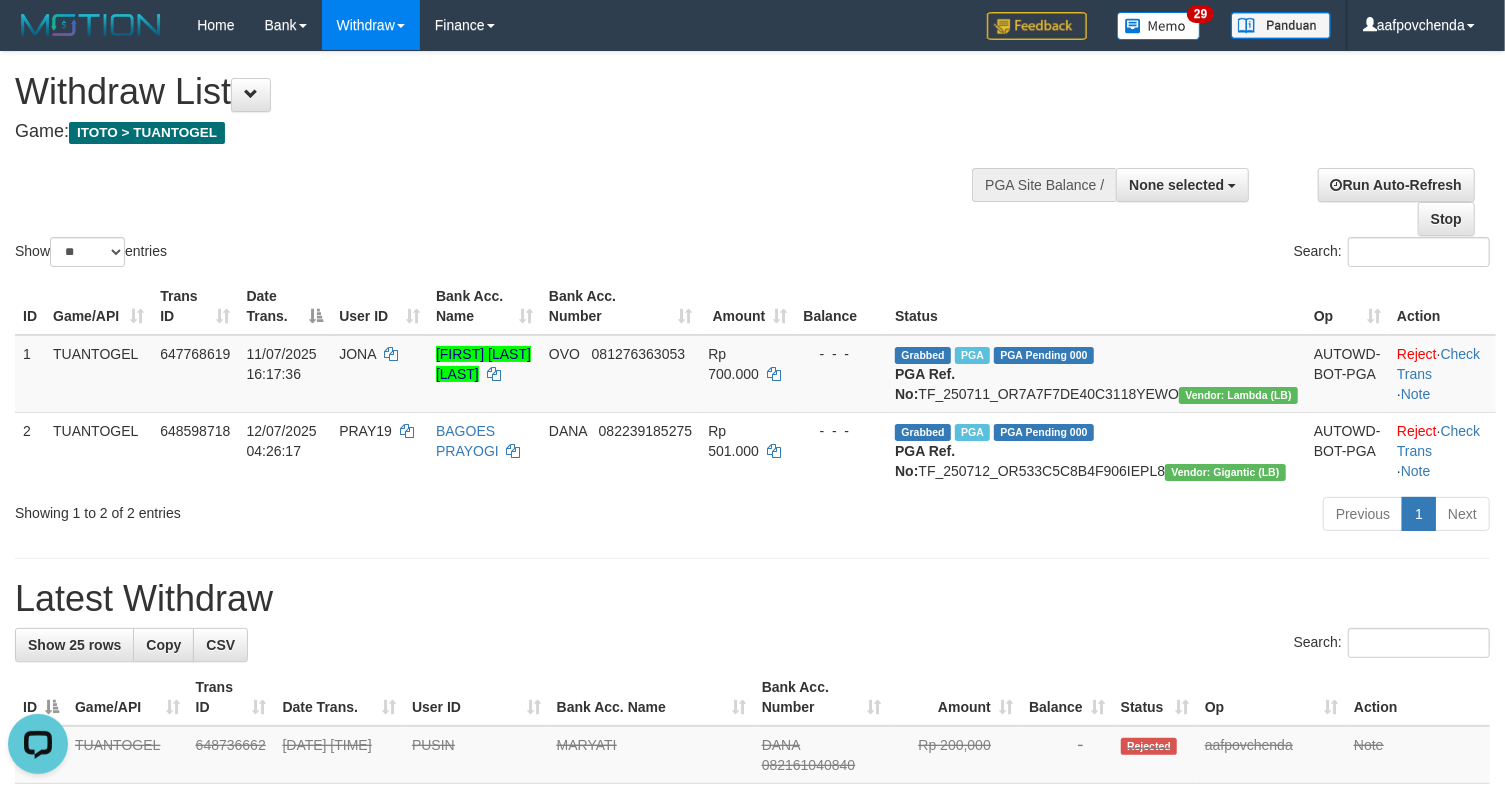 scroll, scrollTop: 0, scrollLeft: 0, axis: both 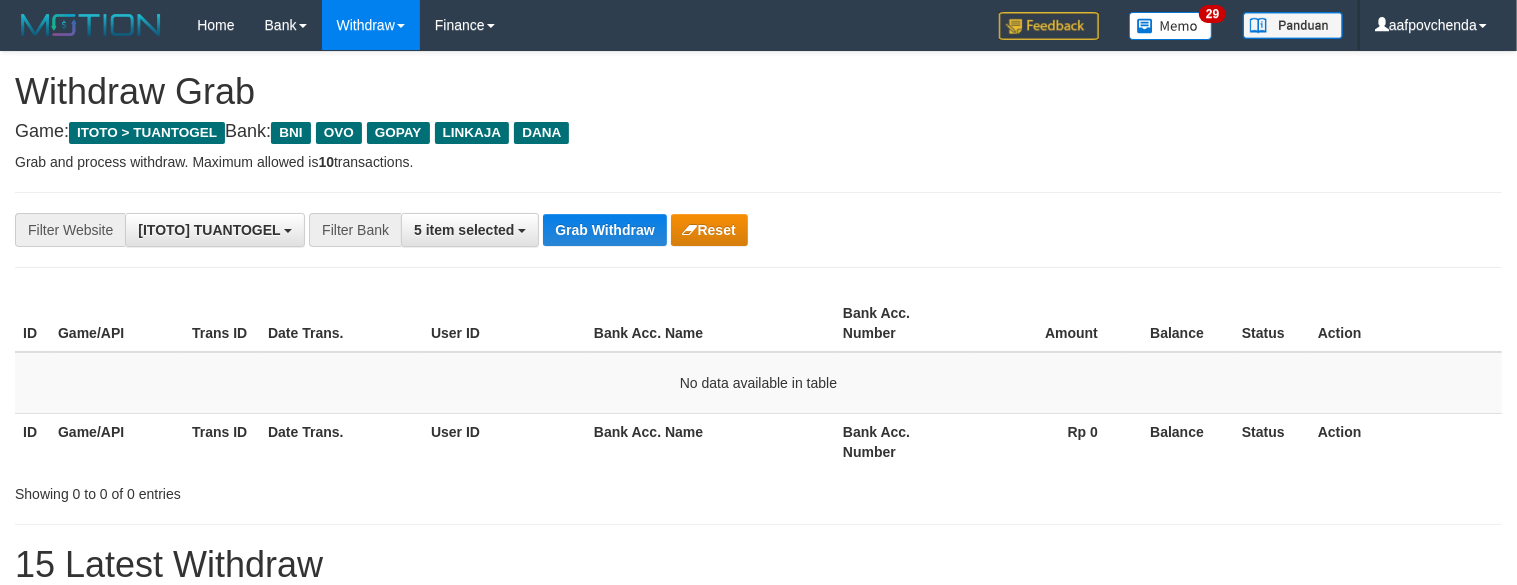 click on "Grab Withdraw" at bounding box center (604, 230) 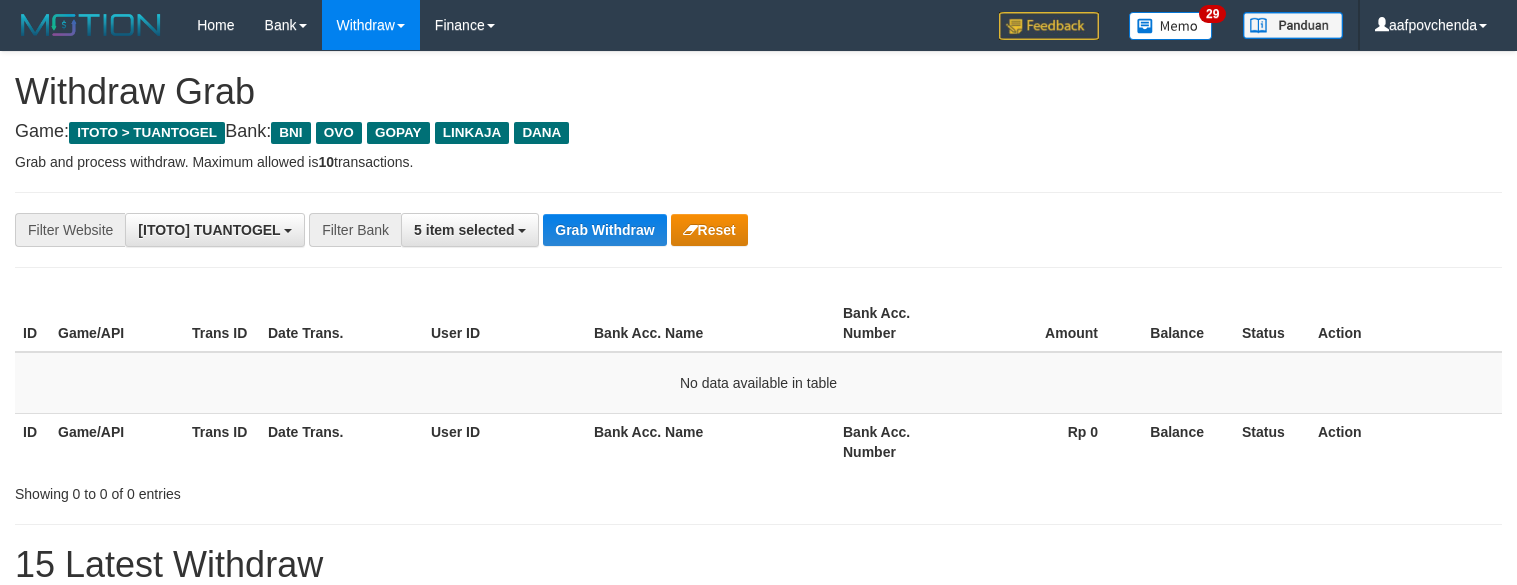 click on "Grab Withdraw" at bounding box center [604, 230] 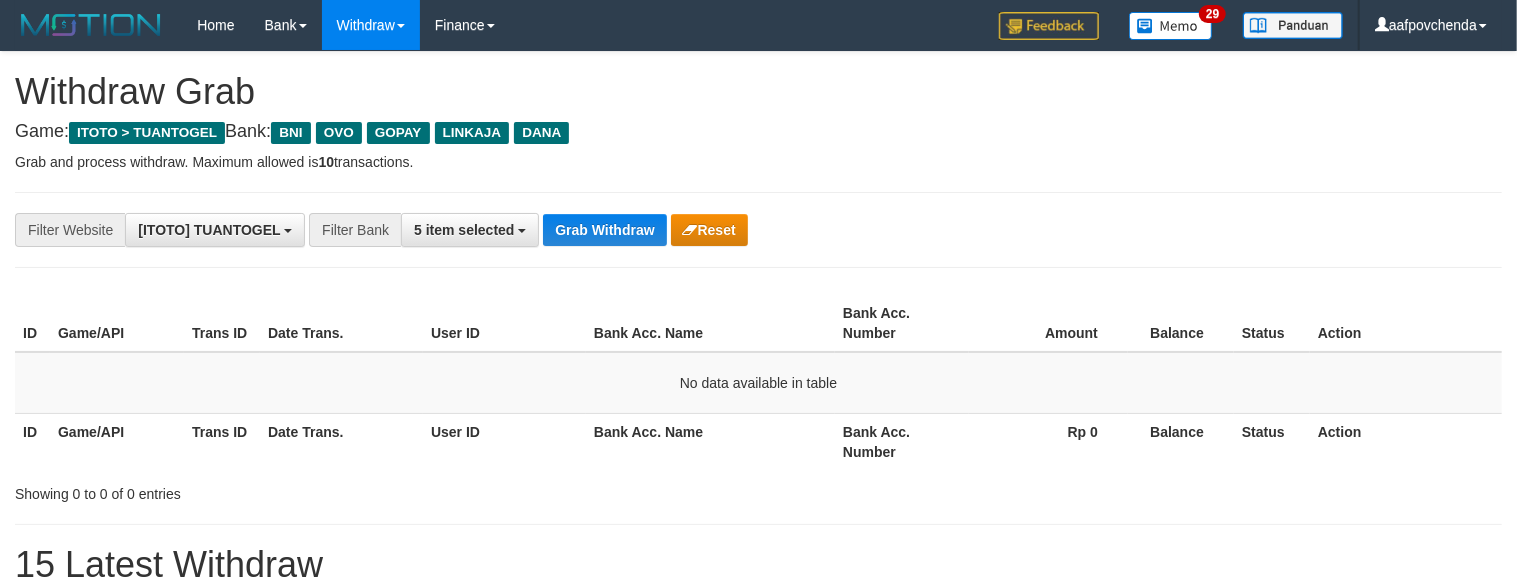 click on "Grab Withdraw" at bounding box center (604, 230) 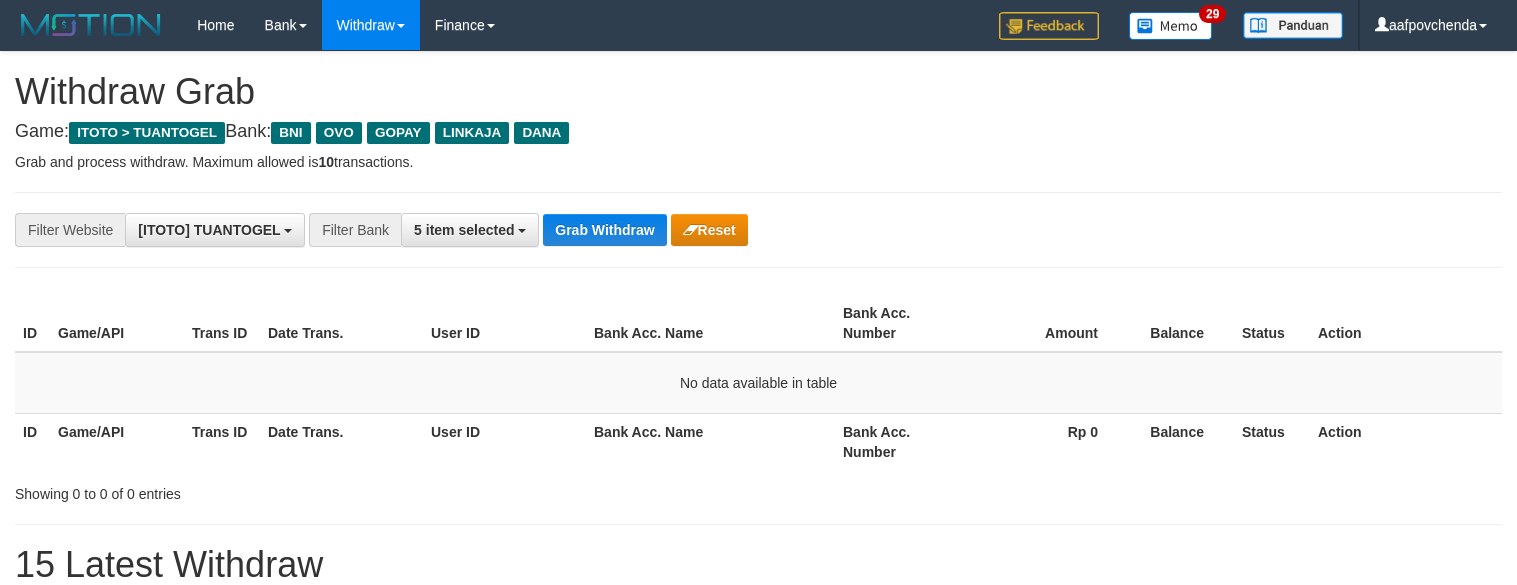 scroll, scrollTop: 0, scrollLeft: 0, axis: both 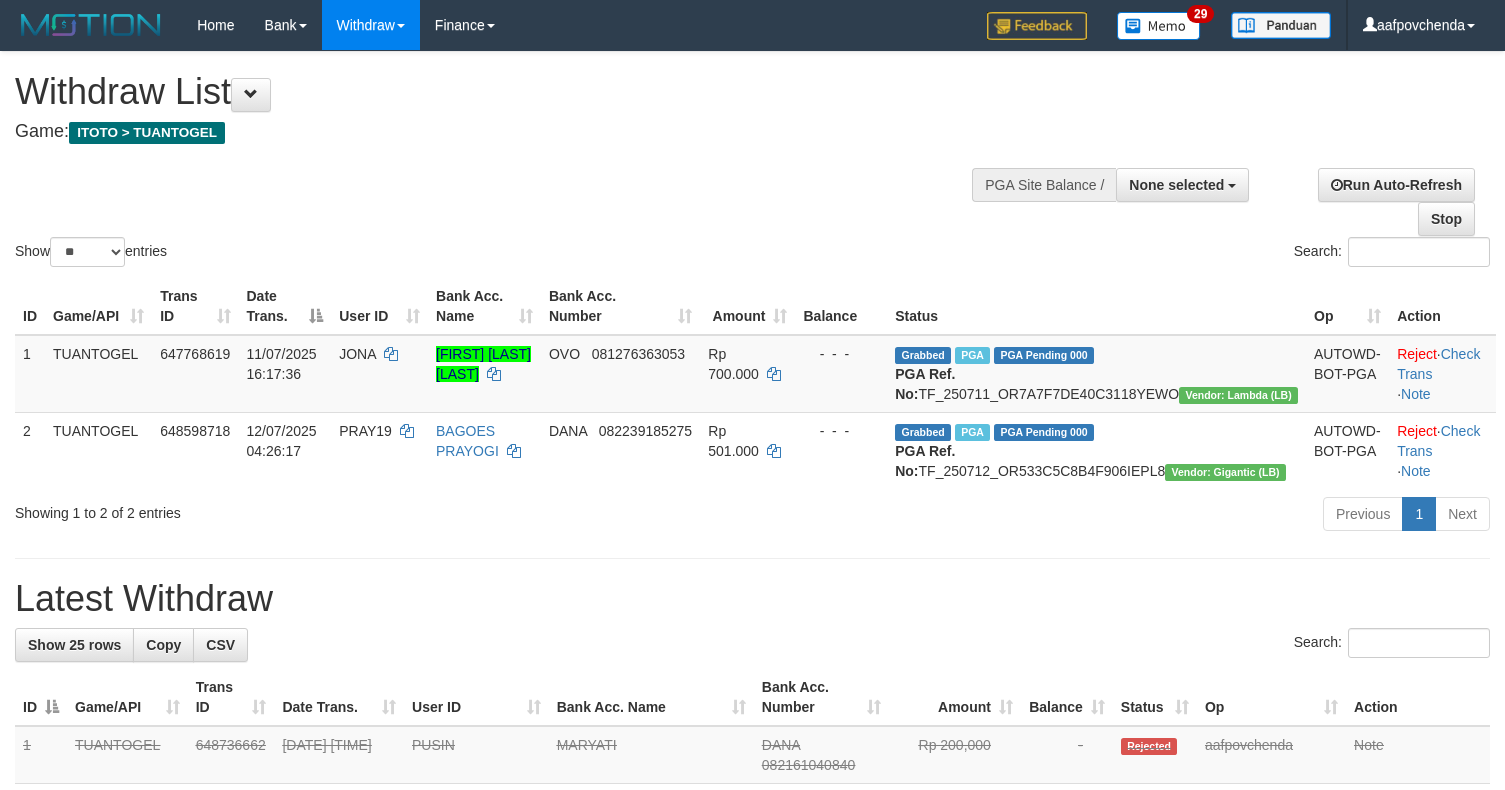 select 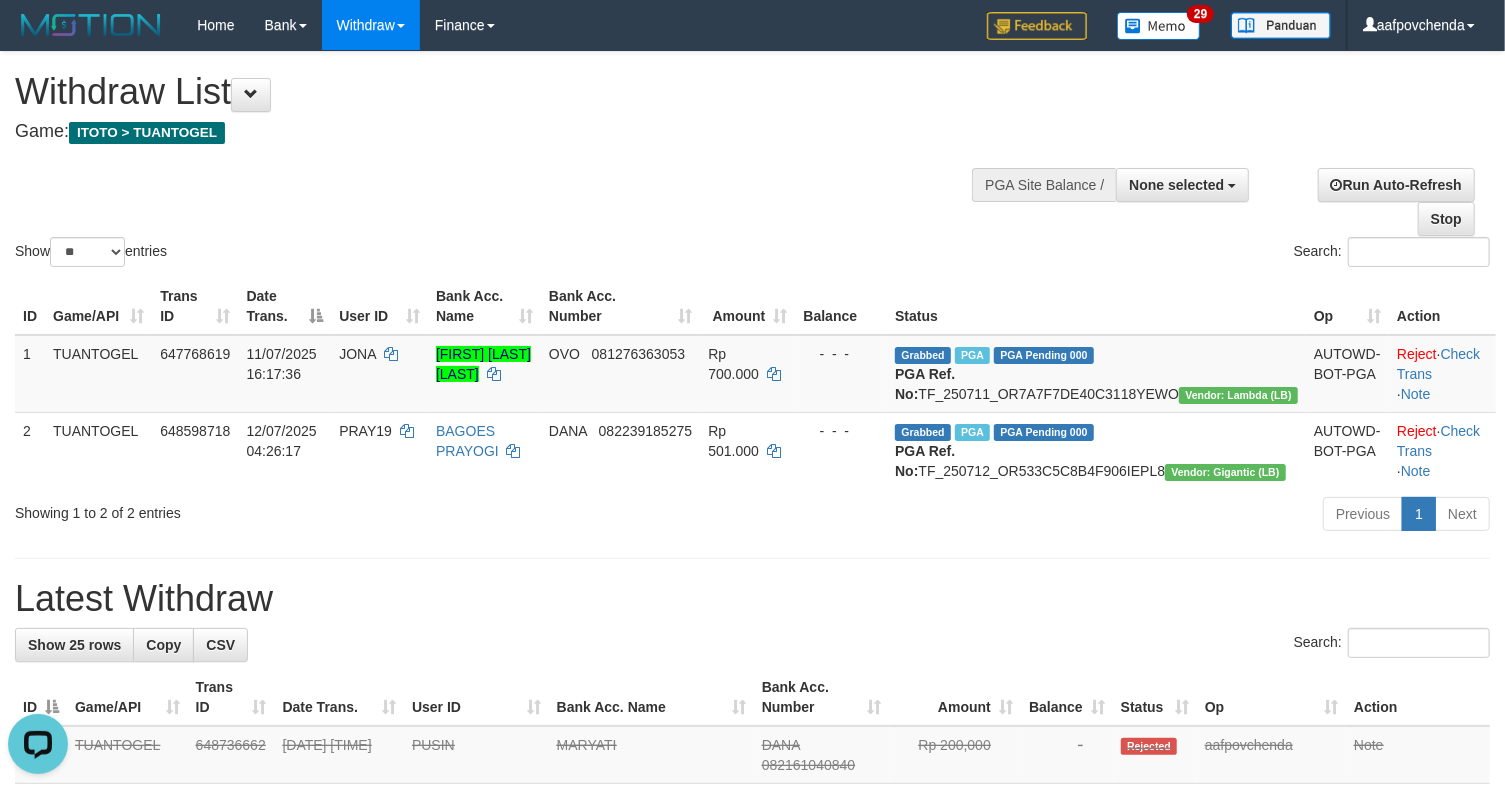 scroll, scrollTop: 0, scrollLeft: 0, axis: both 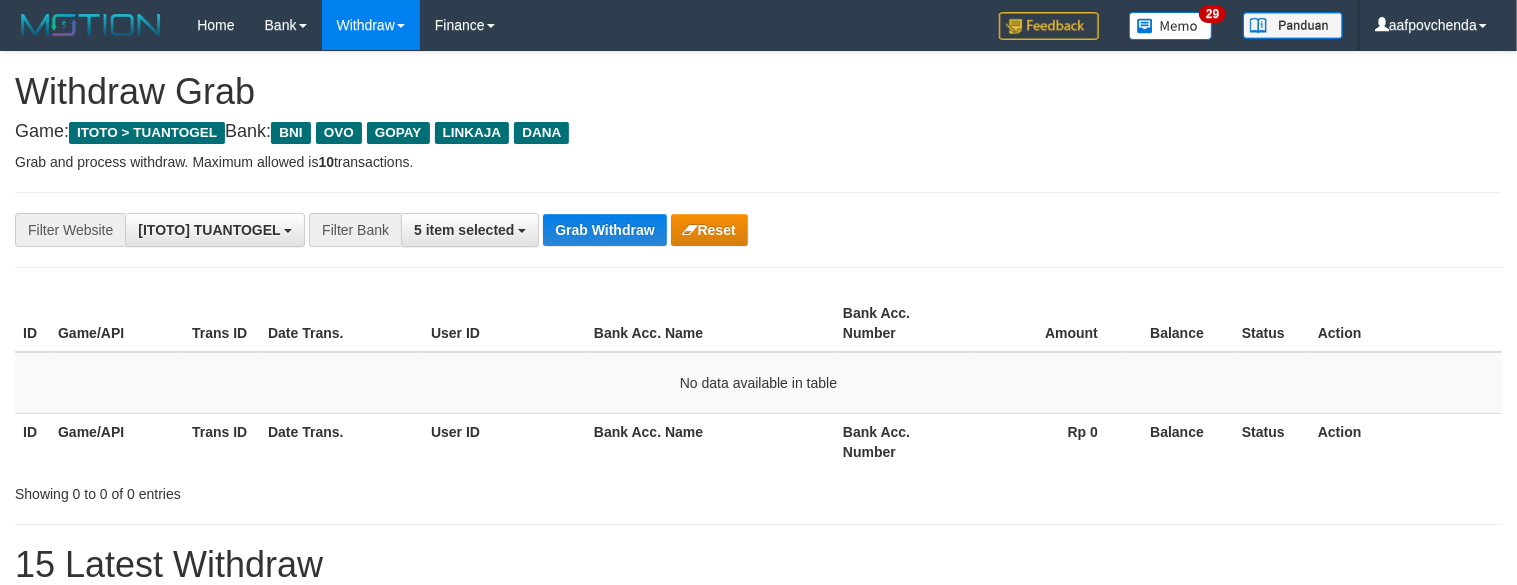click on "Grab Withdraw" at bounding box center [604, 230] 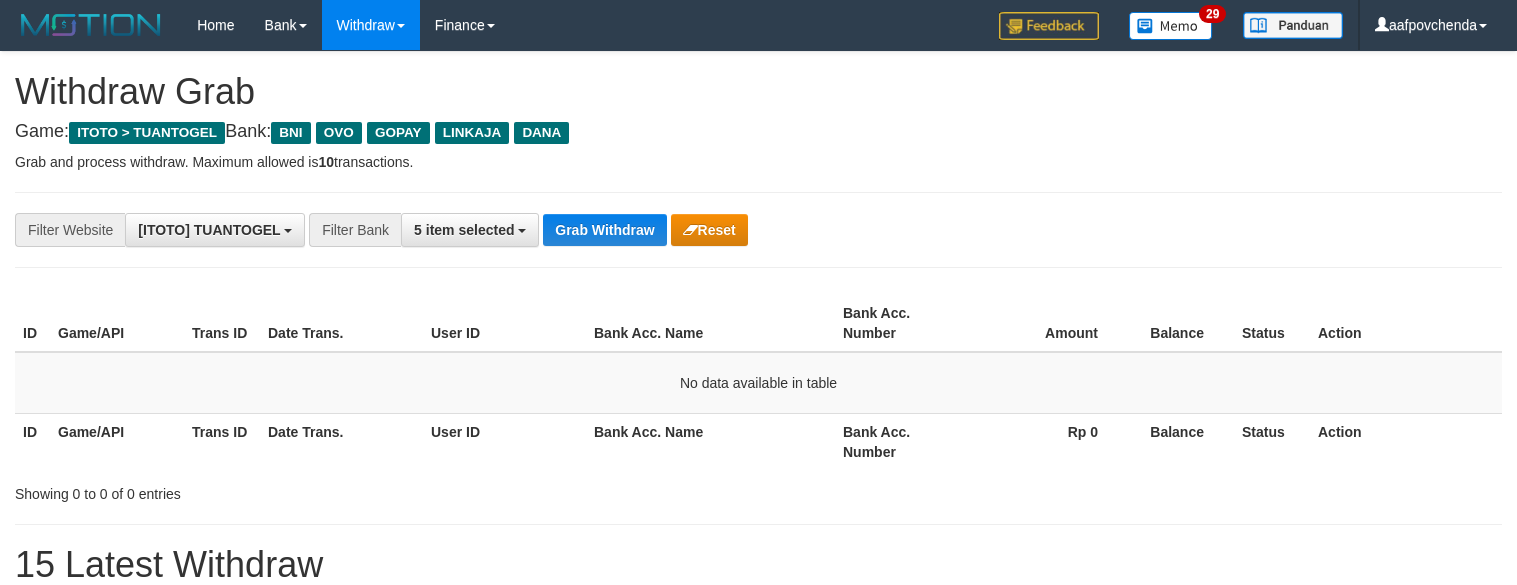 scroll, scrollTop: 0, scrollLeft: 0, axis: both 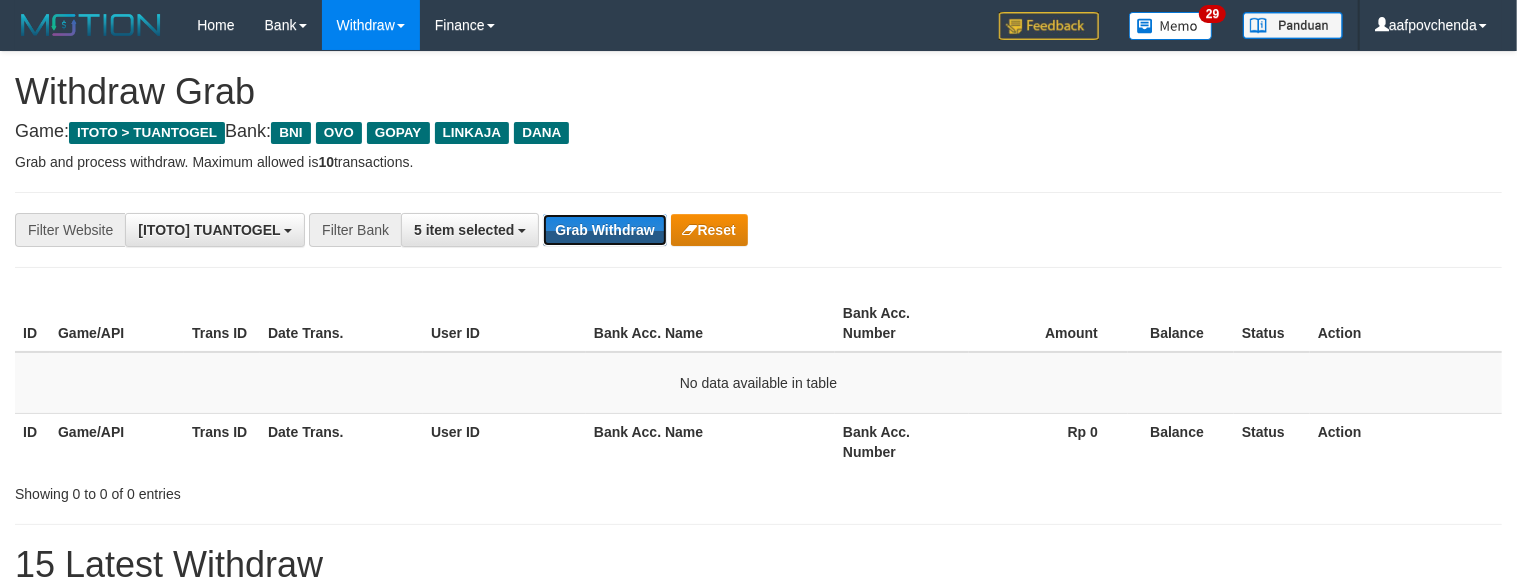 click on "Grab Withdraw" at bounding box center (604, 230) 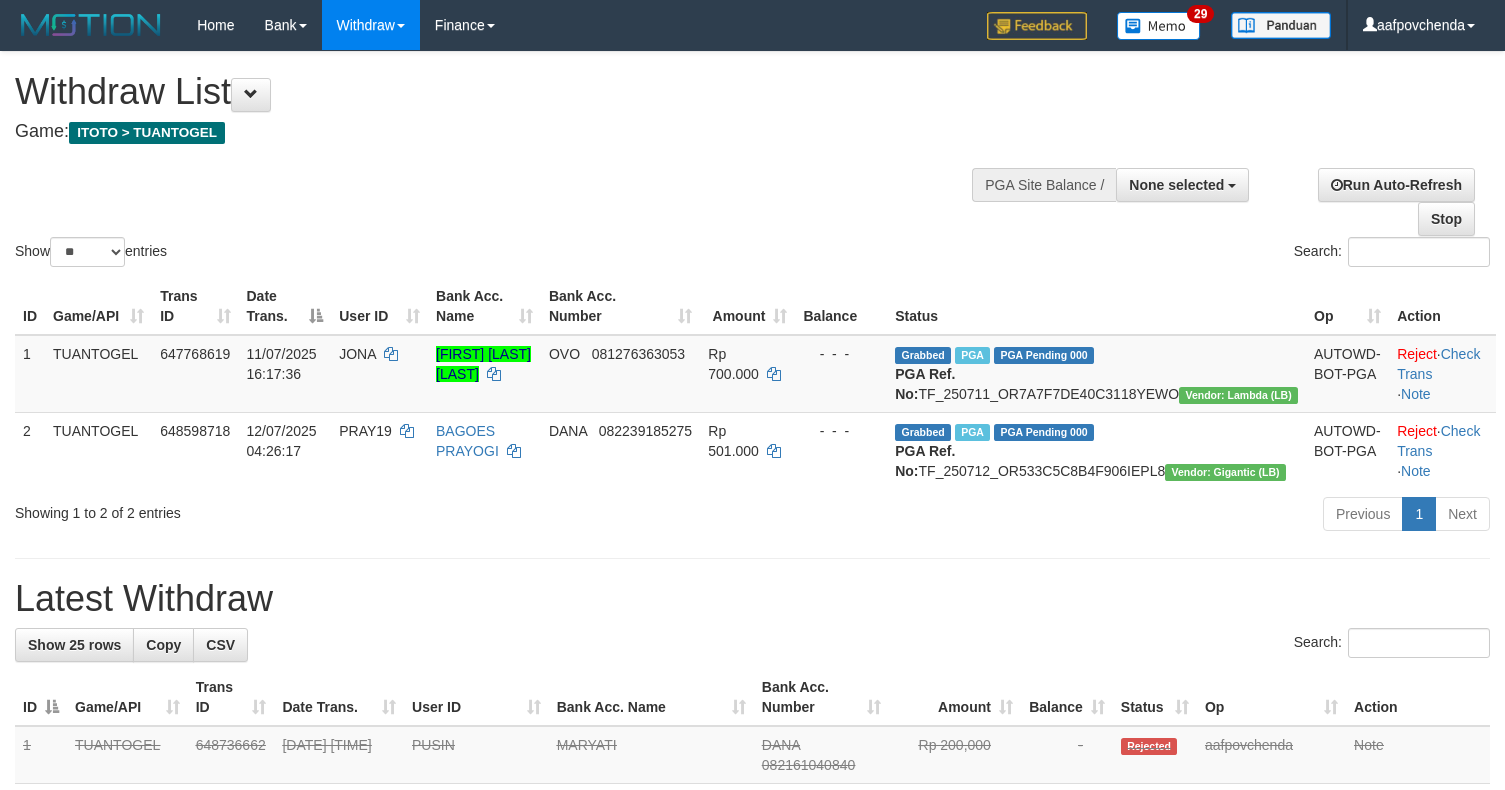 select 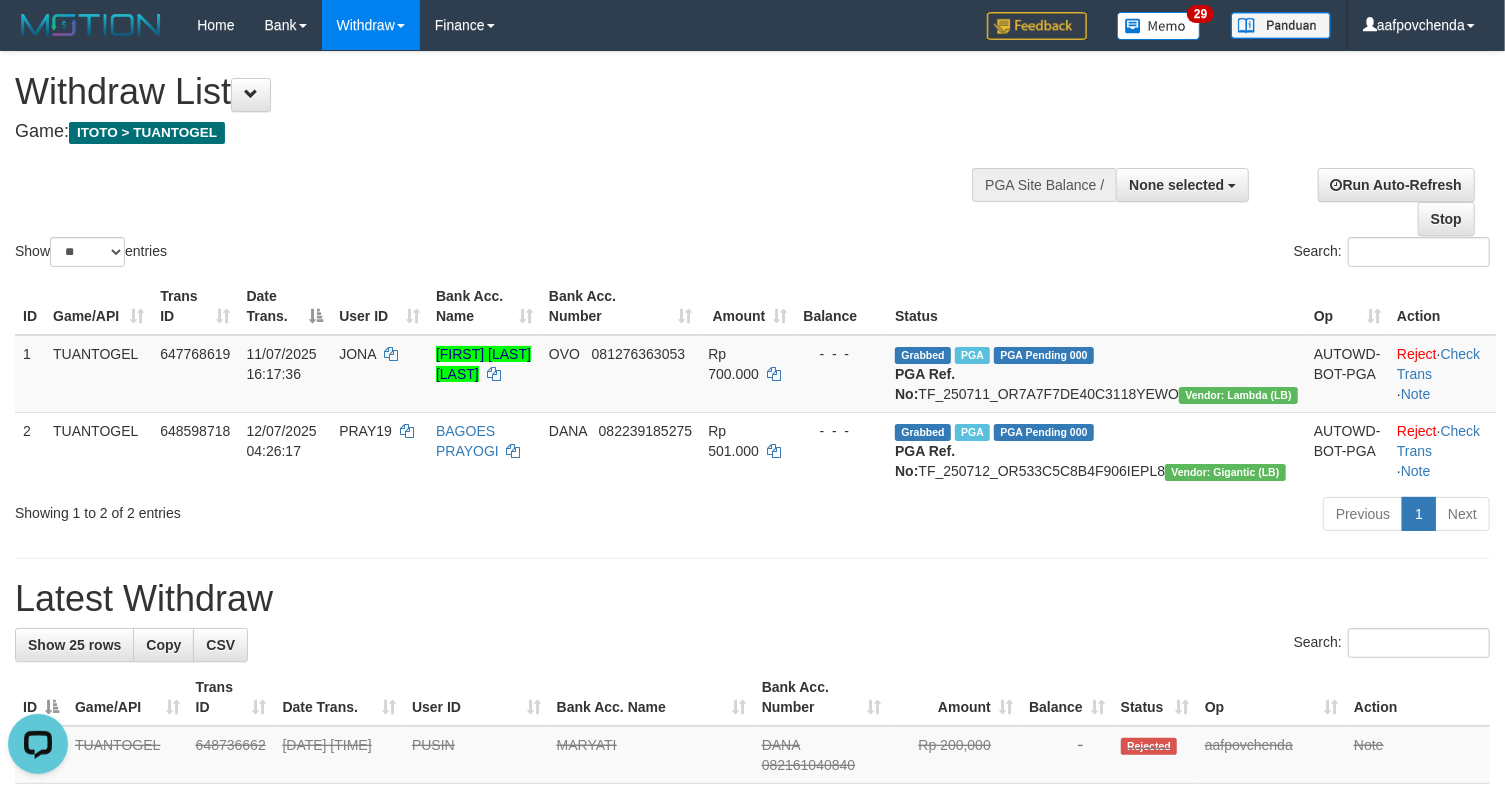 scroll, scrollTop: 0, scrollLeft: 0, axis: both 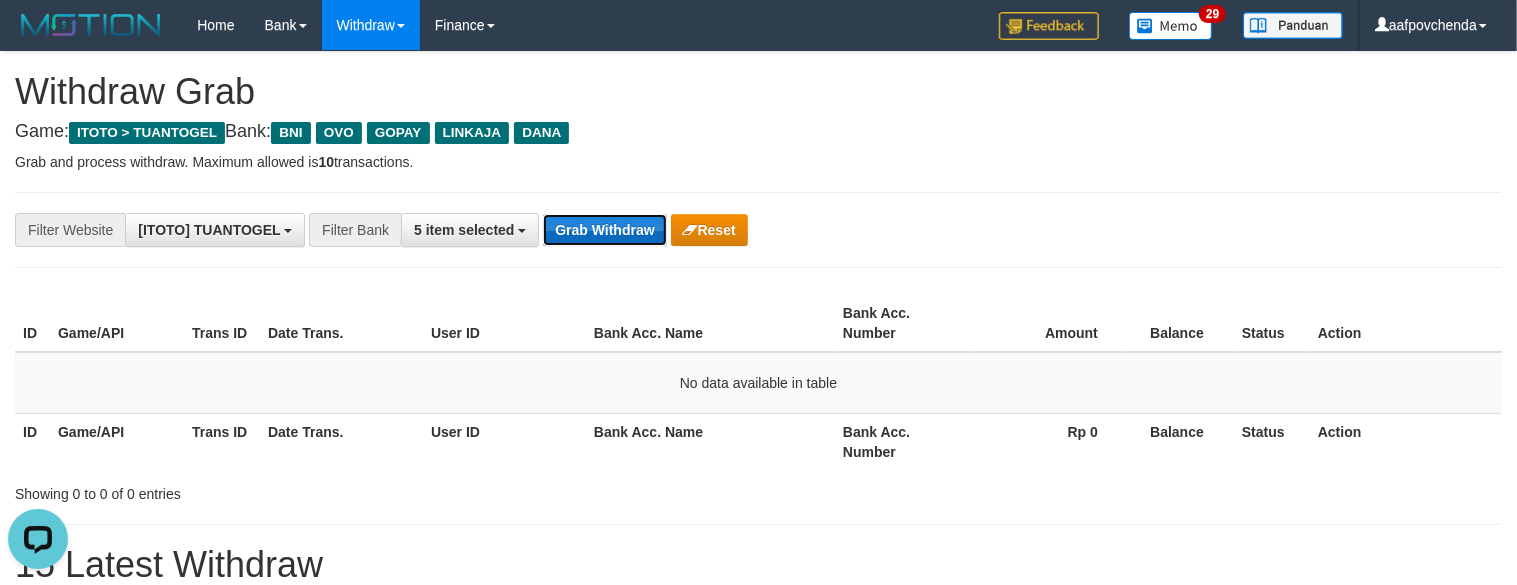 click on "Grab Withdraw" at bounding box center (604, 230) 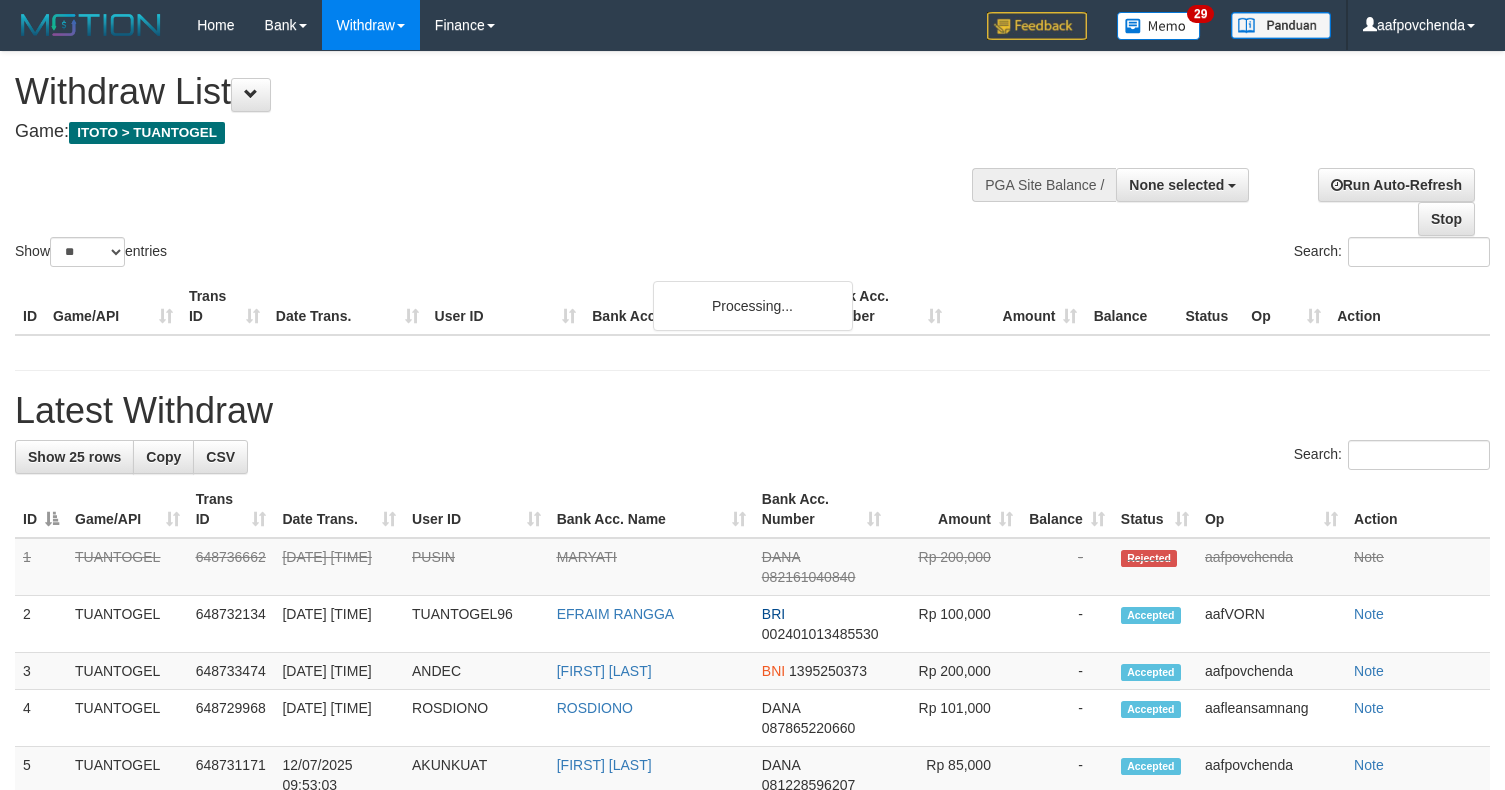 select 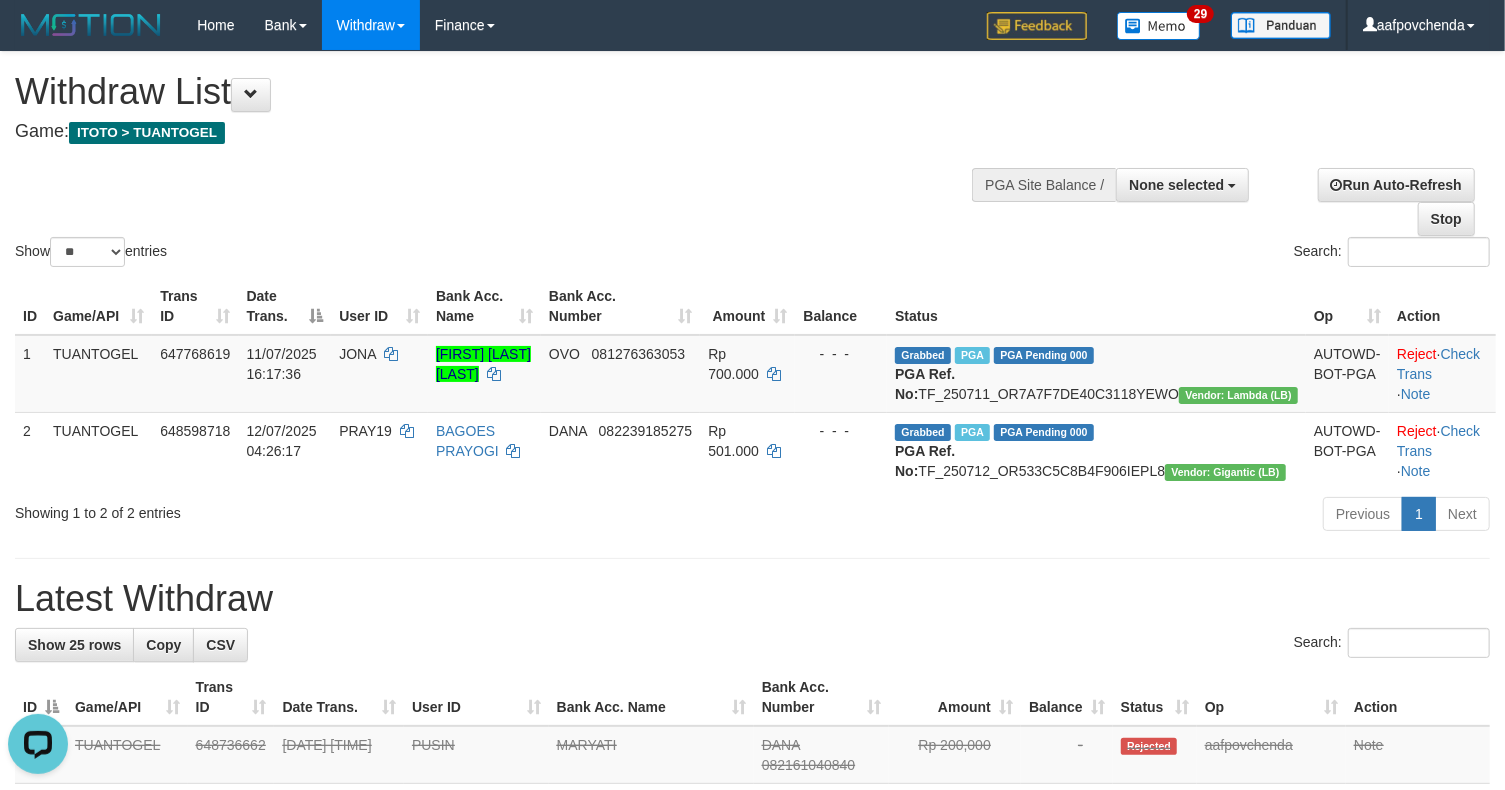 scroll, scrollTop: 0, scrollLeft: 0, axis: both 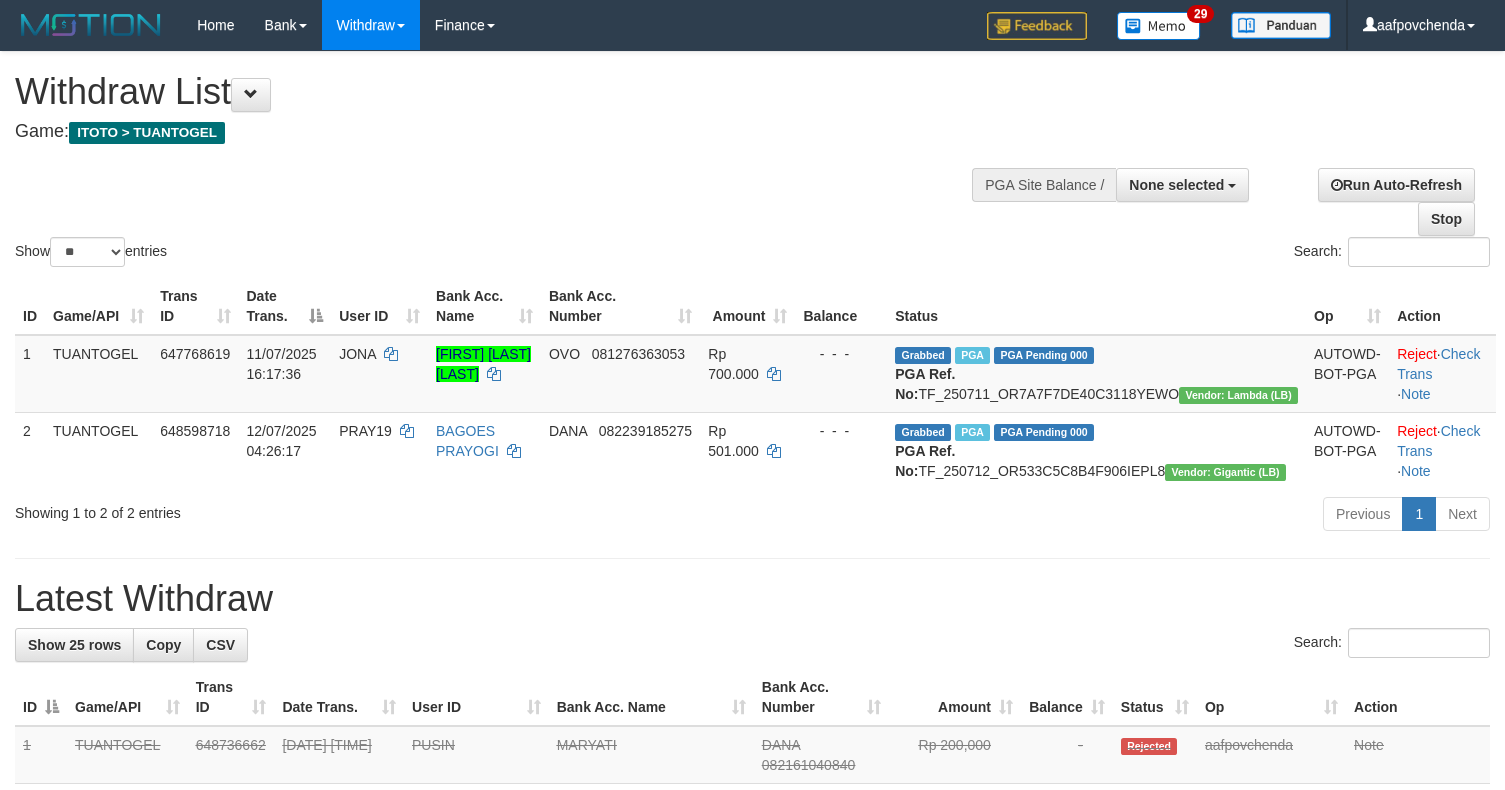 select 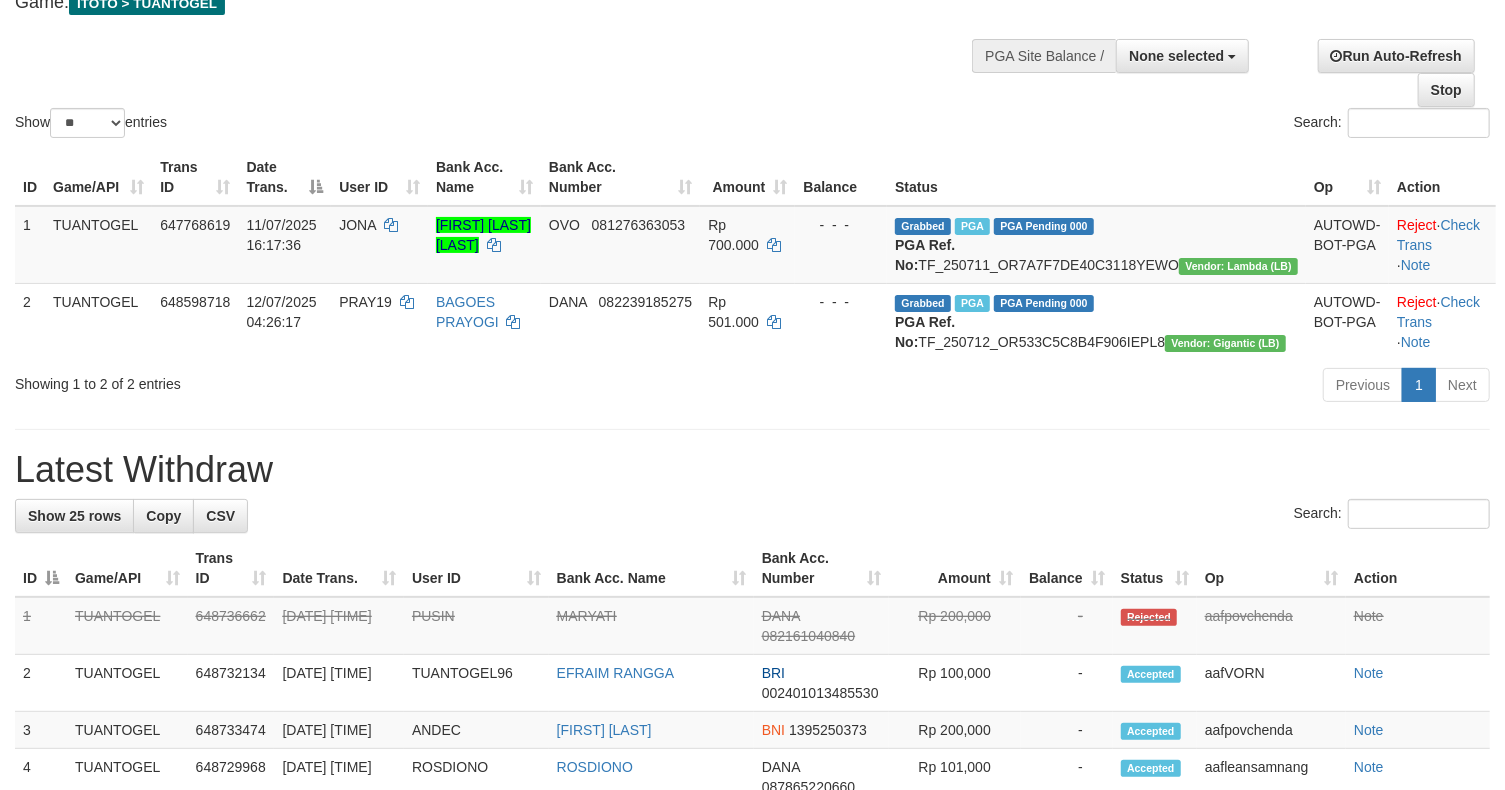 scroll, scrollTop: 0, scrollLeft: 0, axis: both 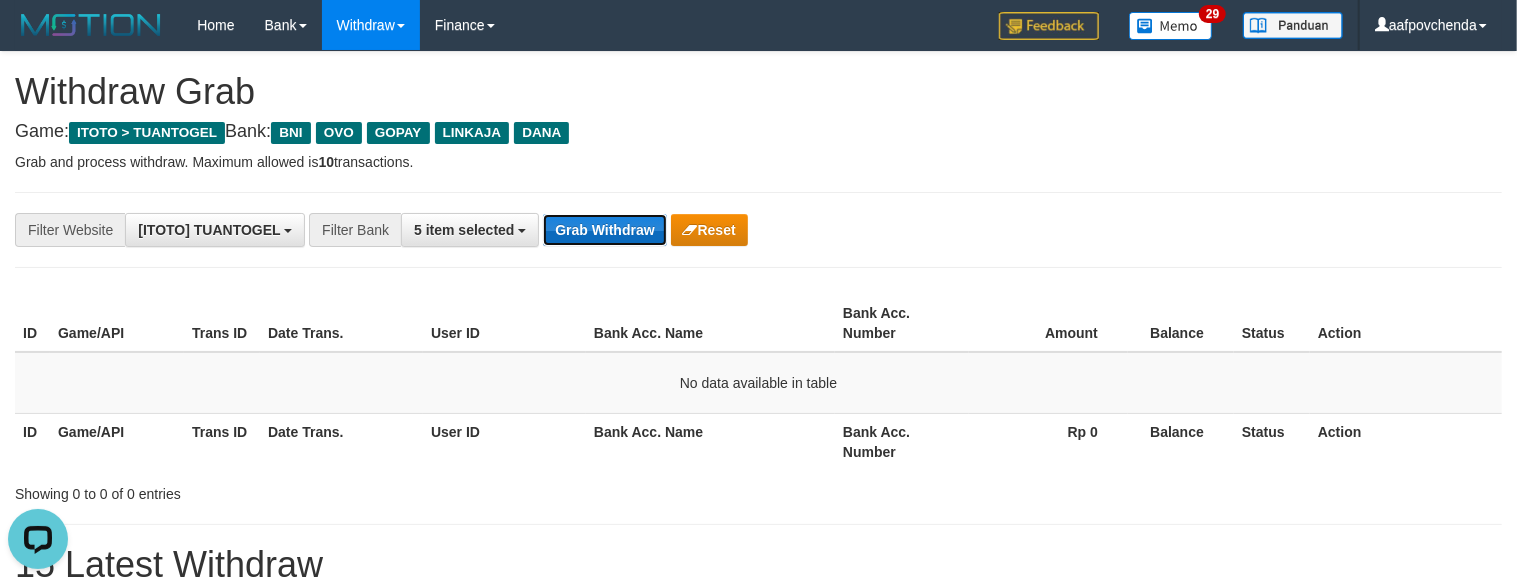 click on "Grab Withdraw" at bounding box center [604, 230] 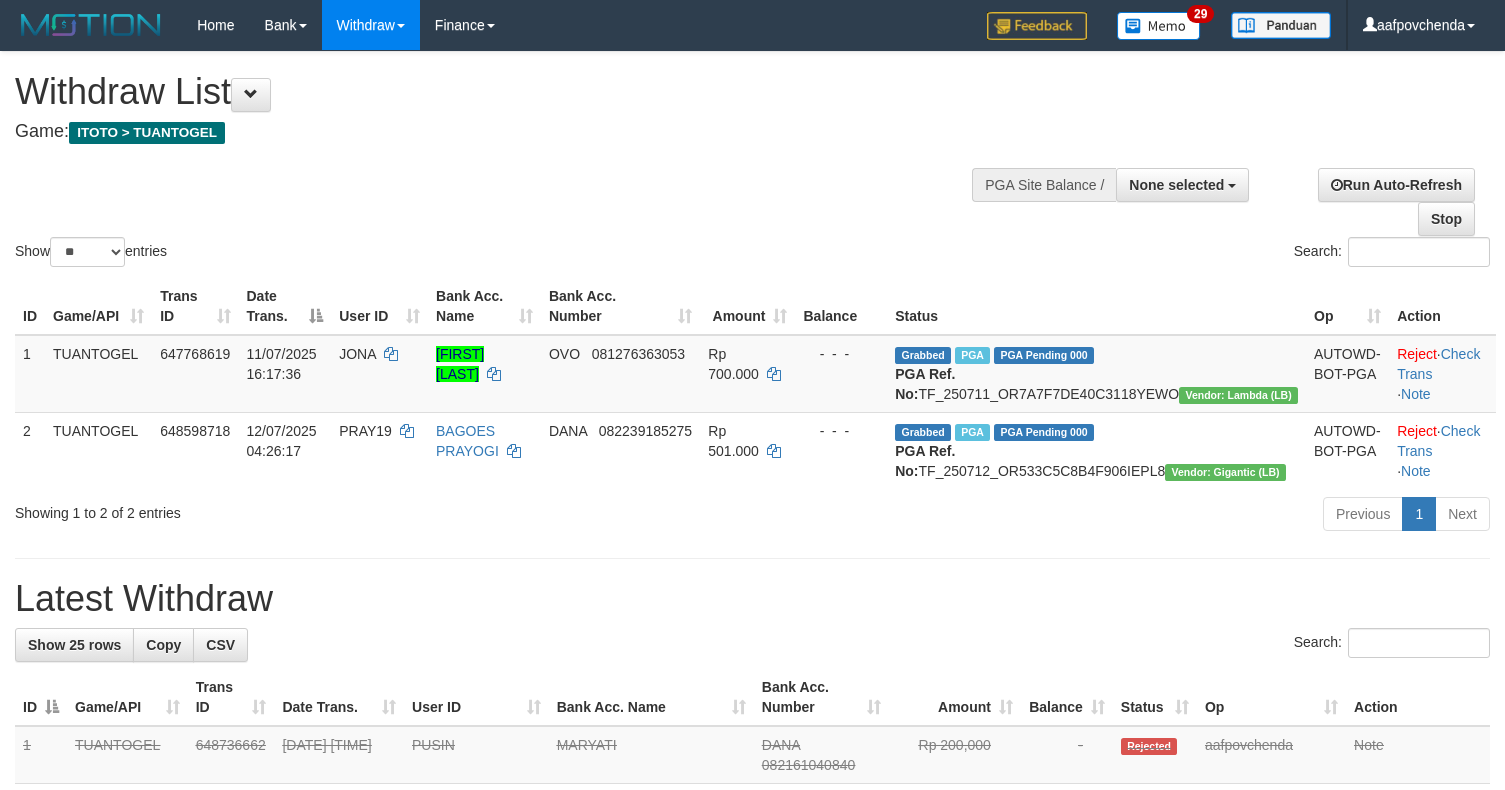 select 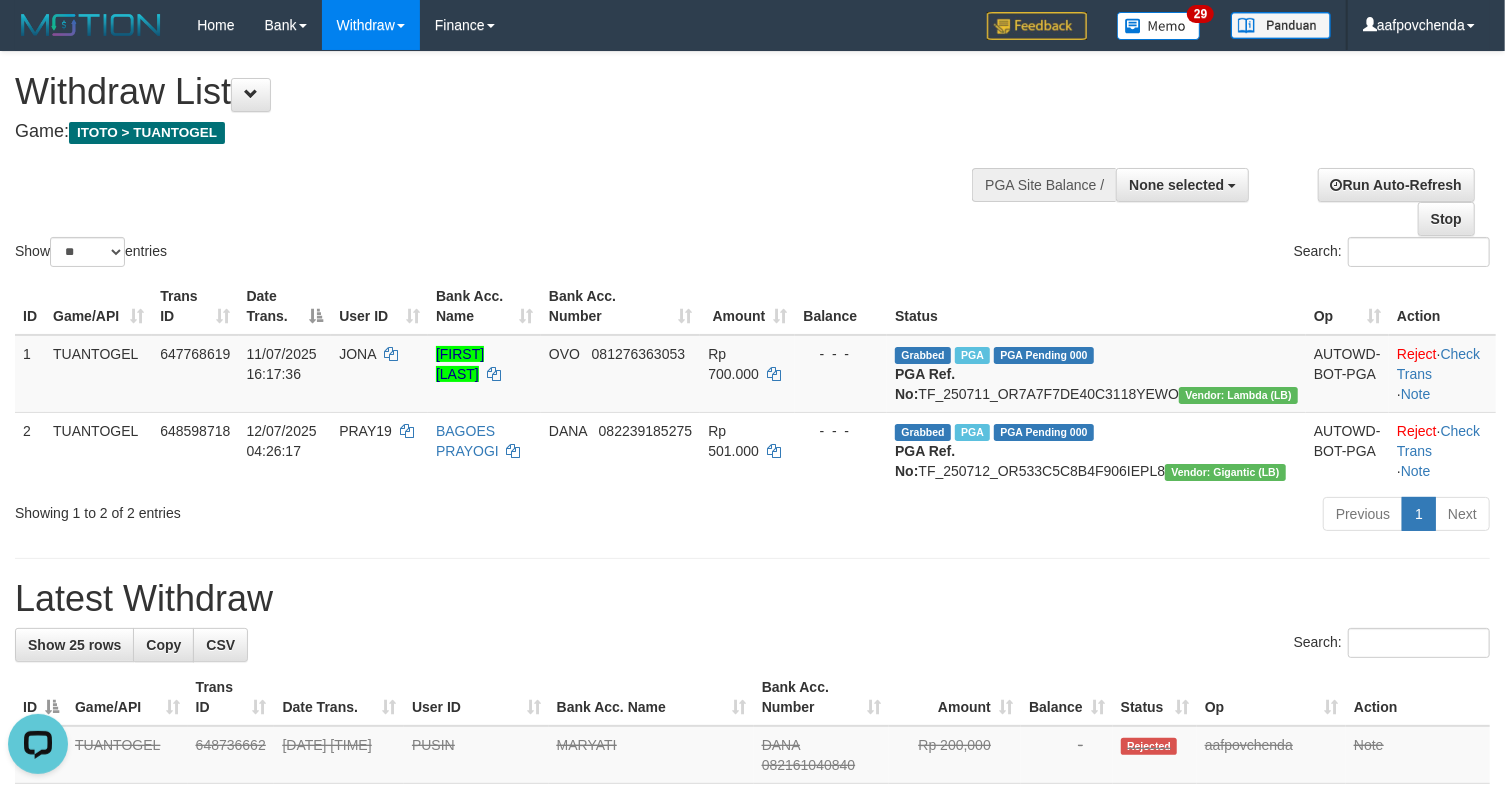 scroll, scrollTop: 0, scrollLeft: 0, axis: both 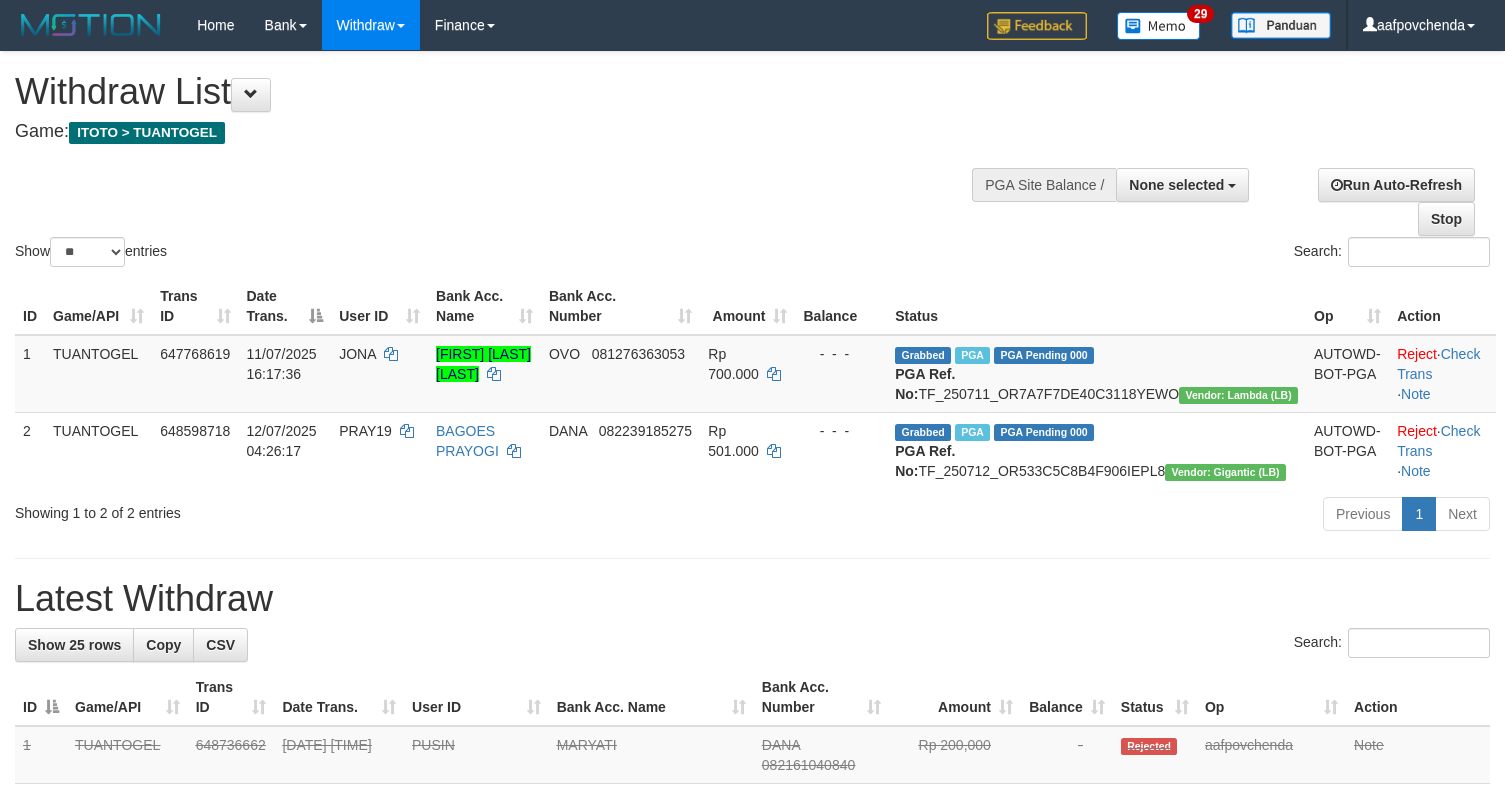 select 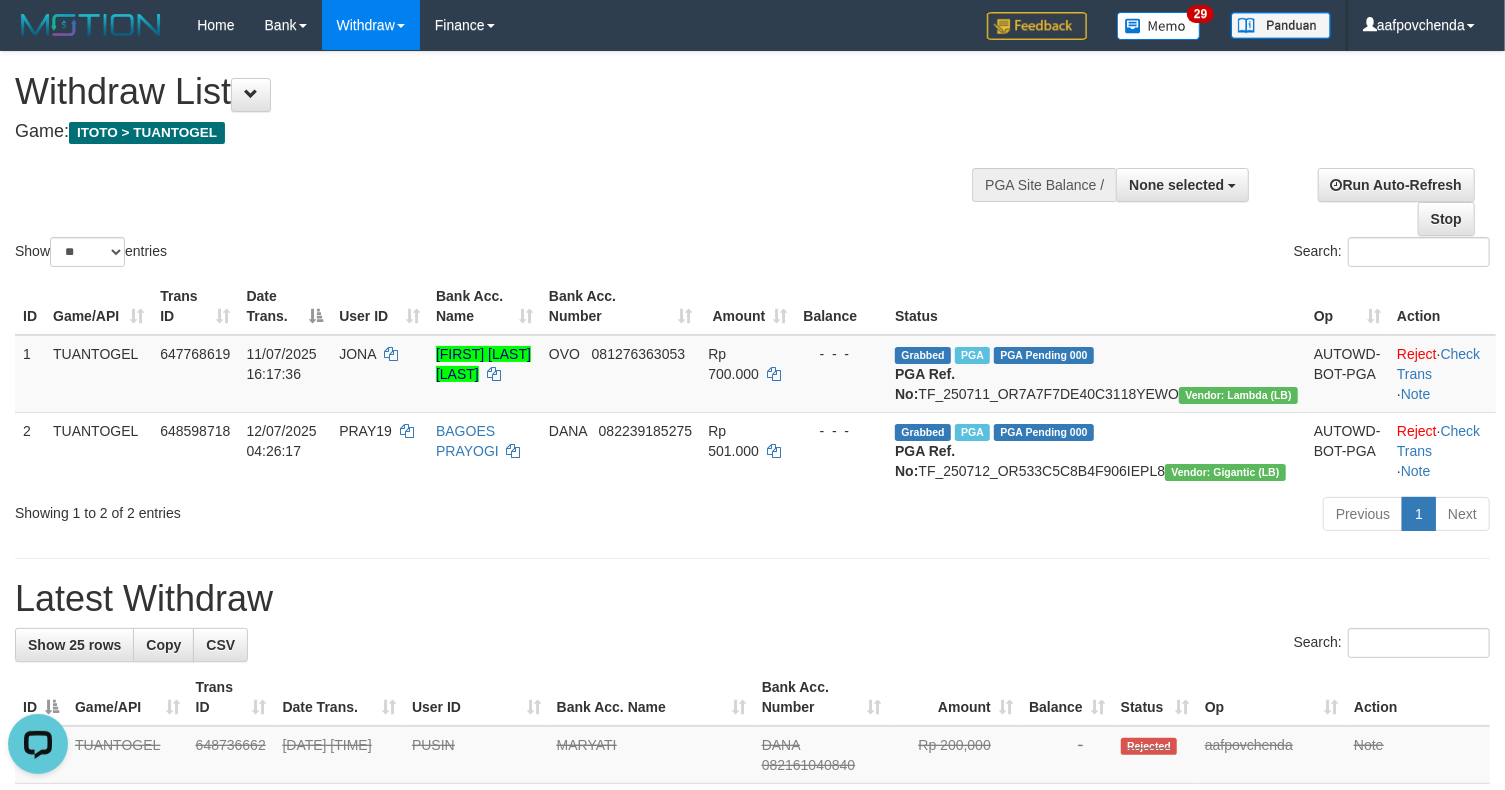scroll, scrollTop: 0, scrollLeft: 0, axis: both 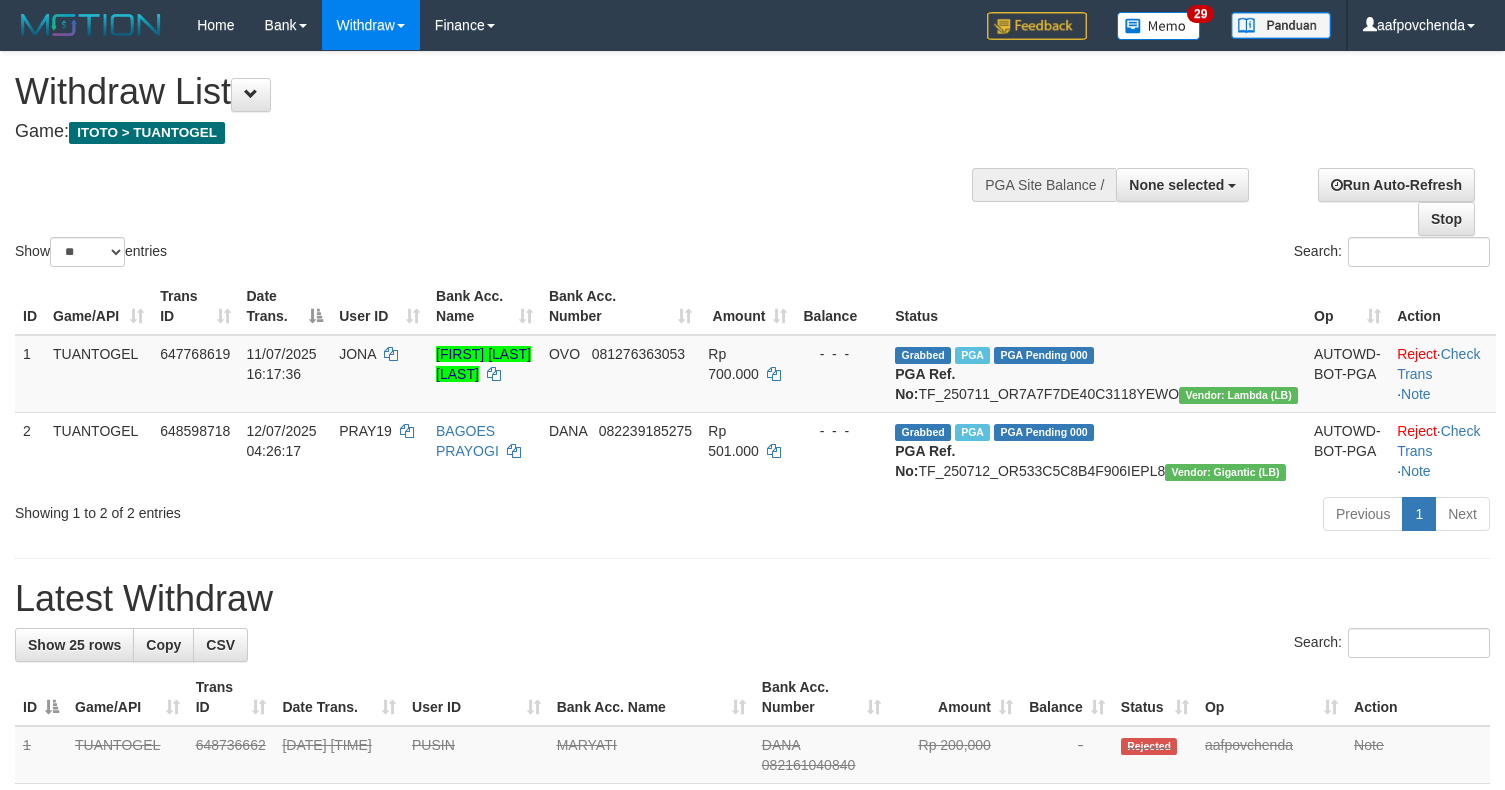 select 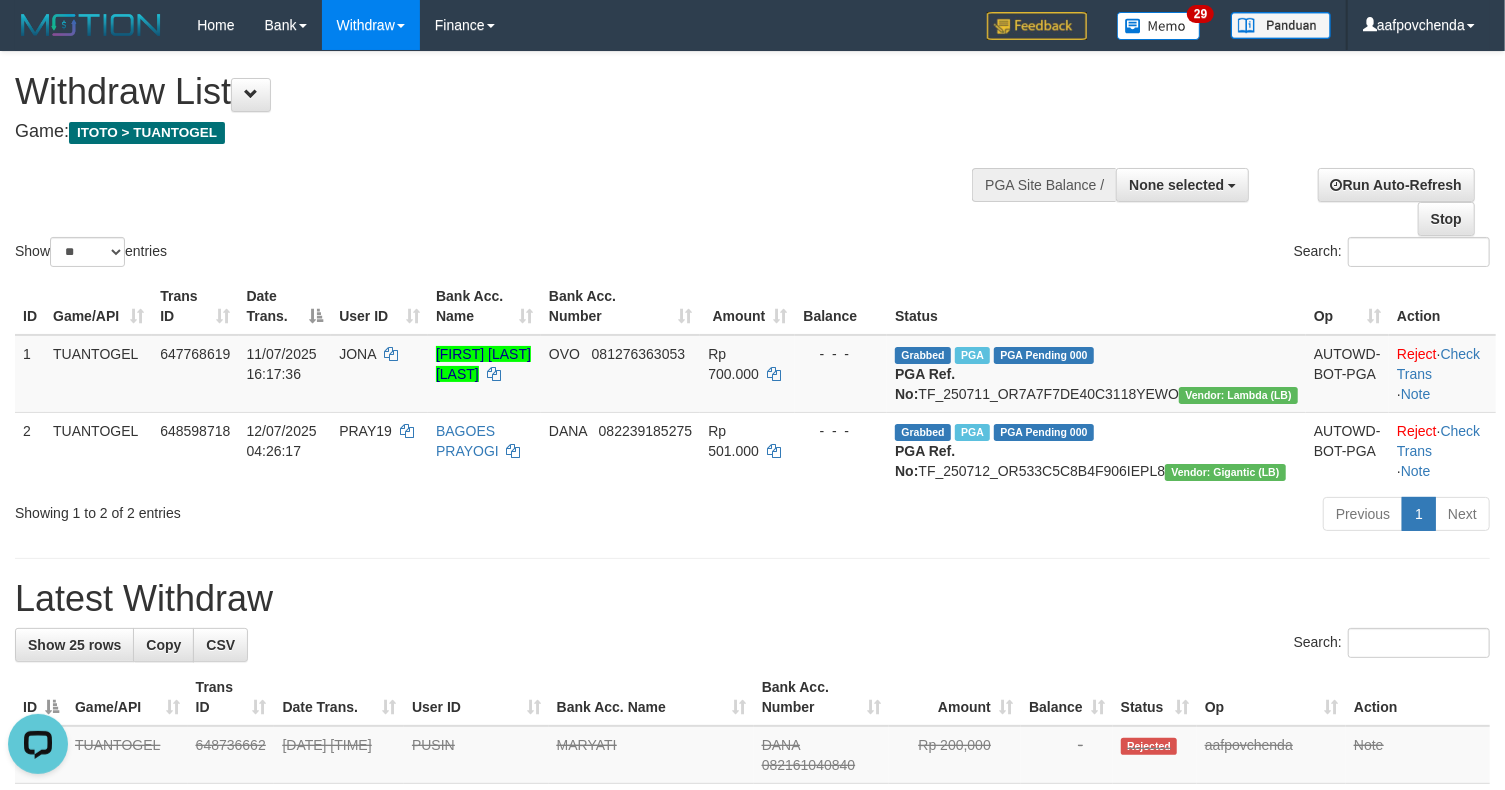 scroll, scrollTop: 0, scrollLeft: 0, axis: both 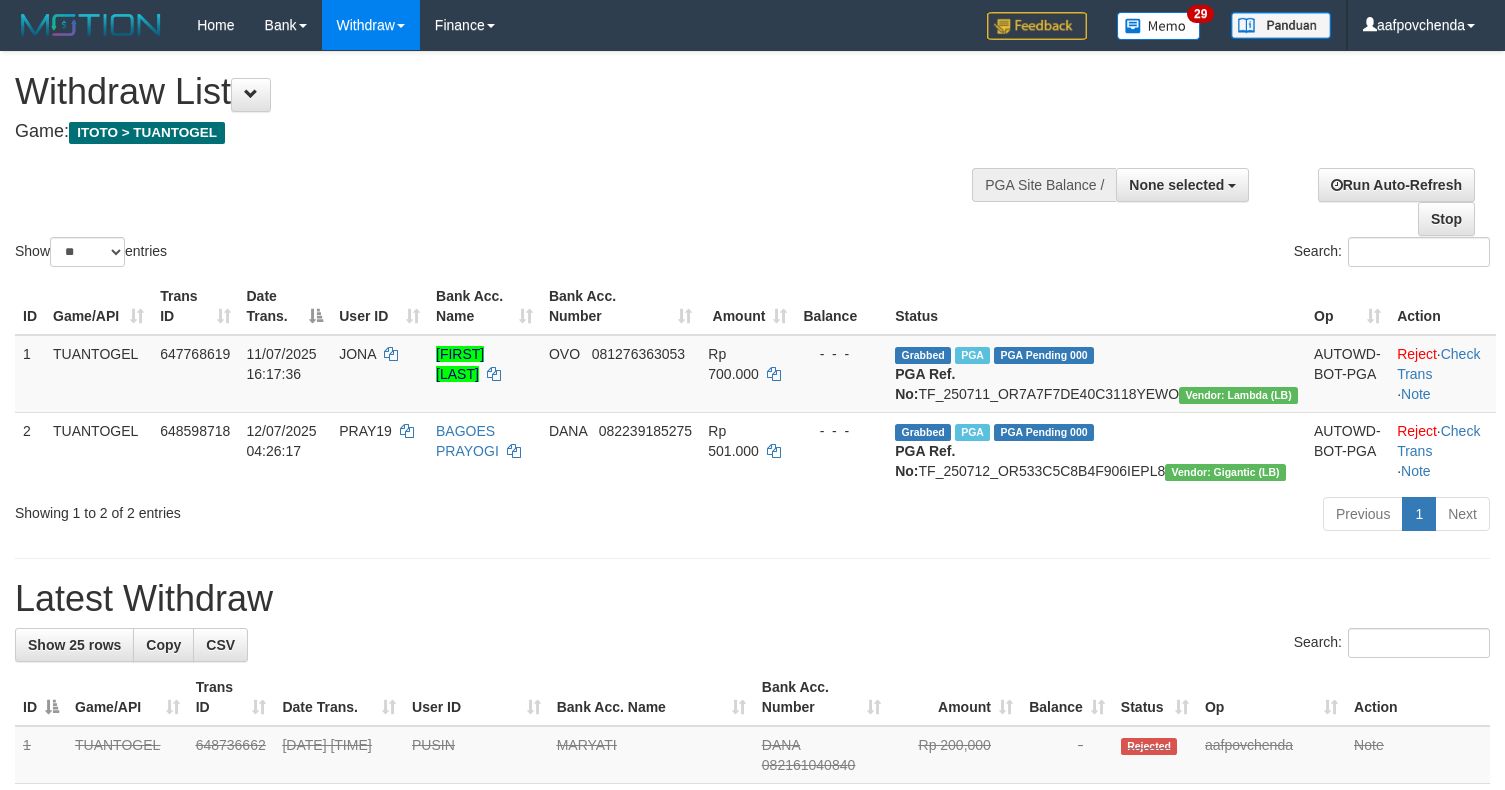 select 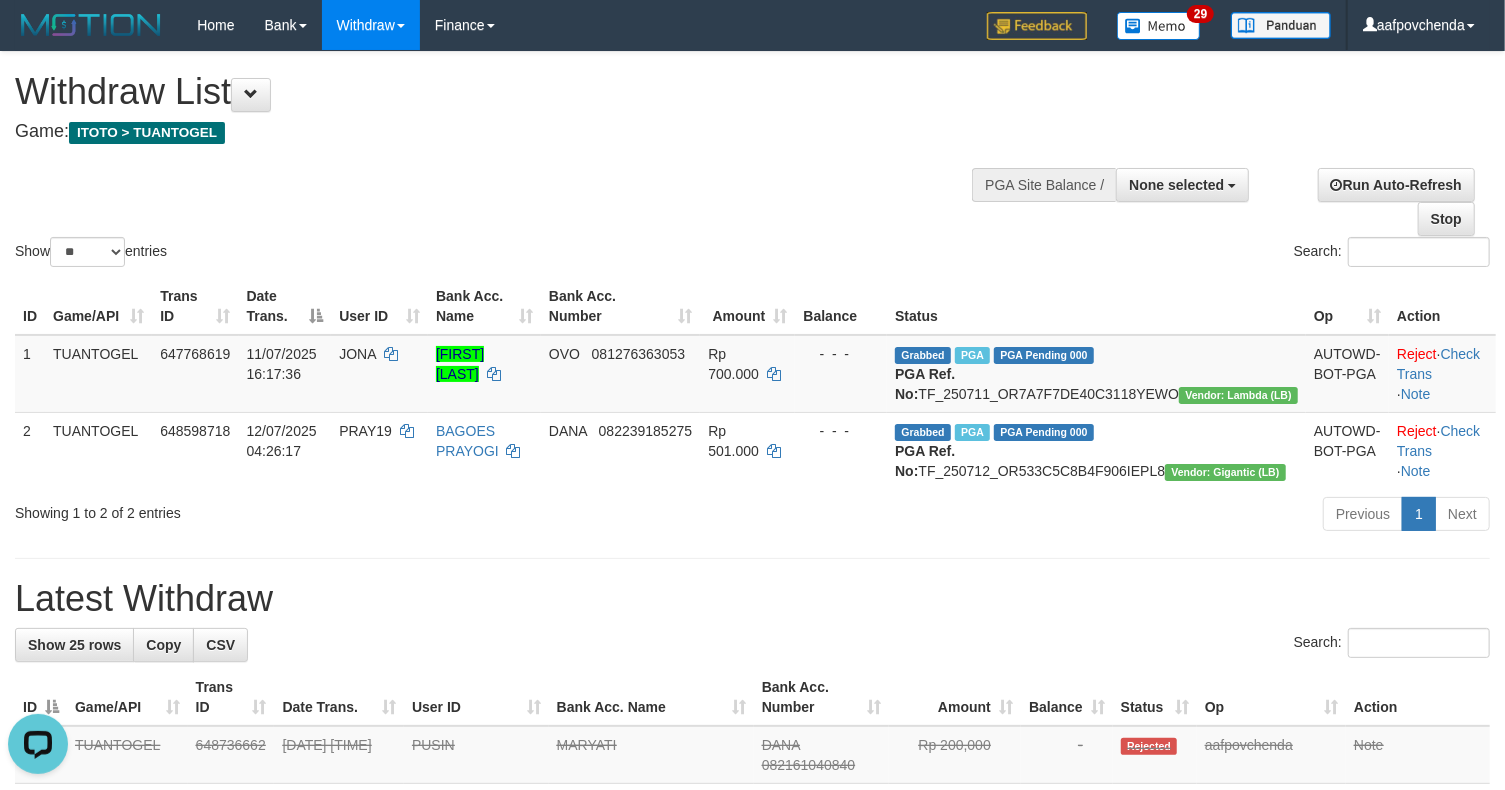 scroll, scrollTop: 0, scrollLeft: 0, axis: both 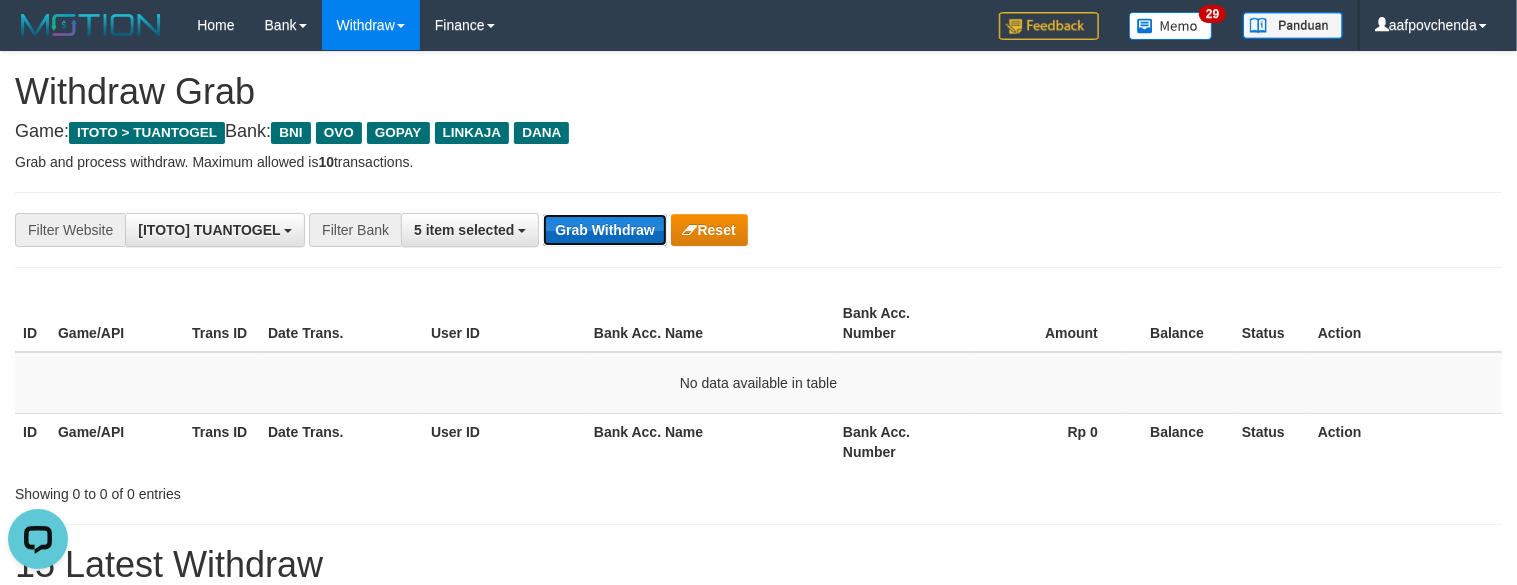 click on "Grab Withdraw" at bounding box center [604, 230] 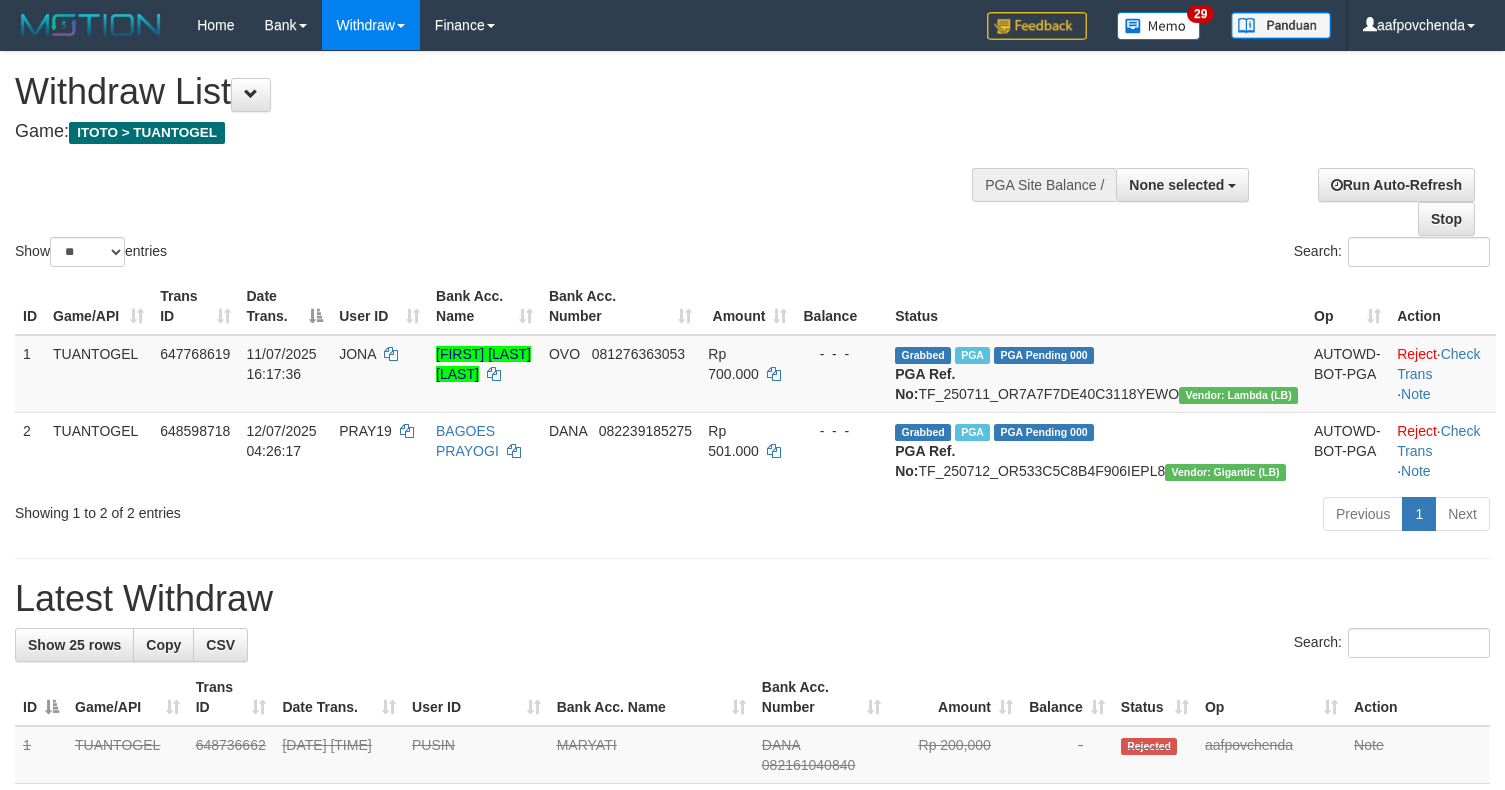 select 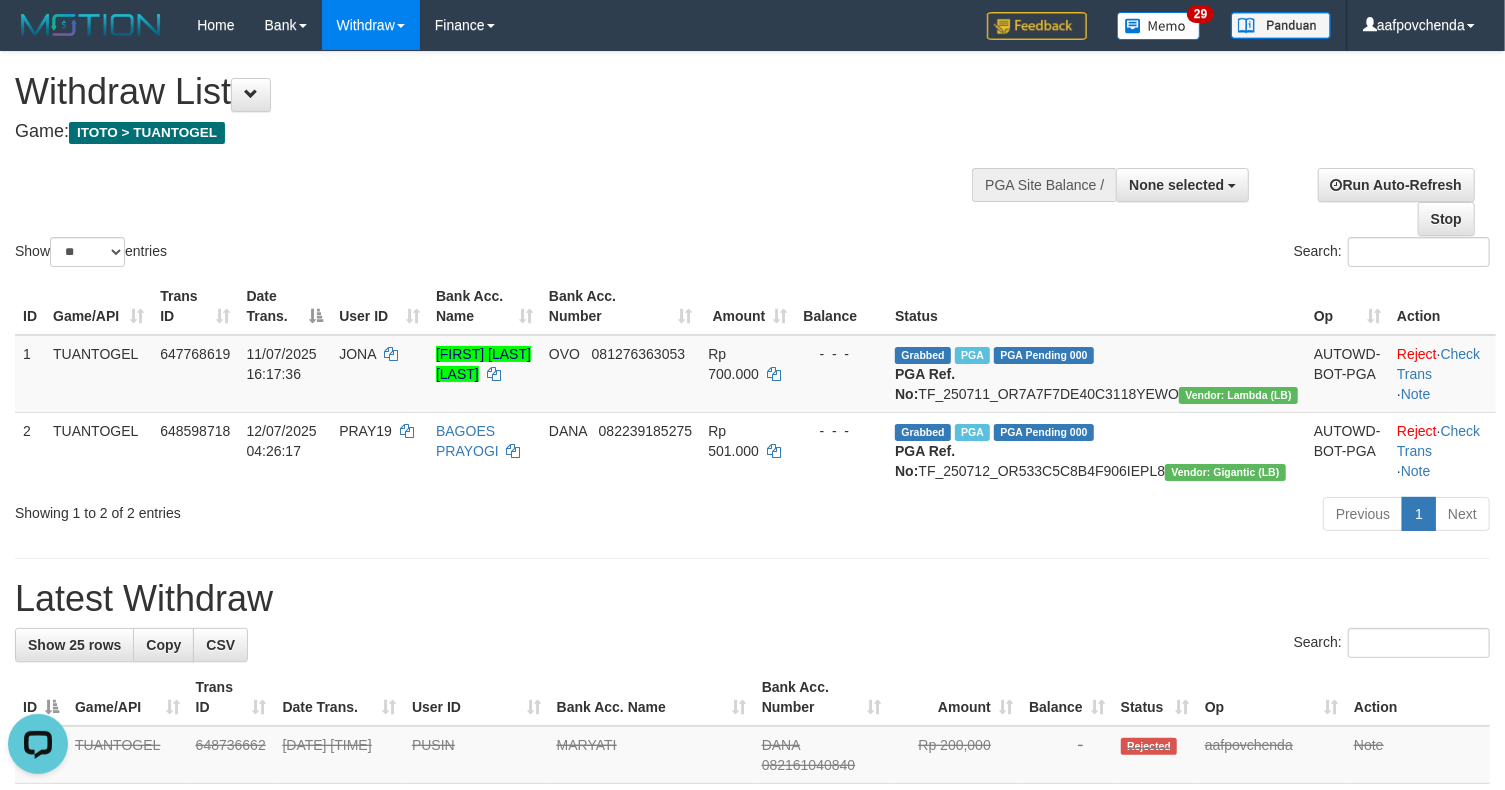 scroll, scrollTop: 0, scrollLeft: 0, axis: both 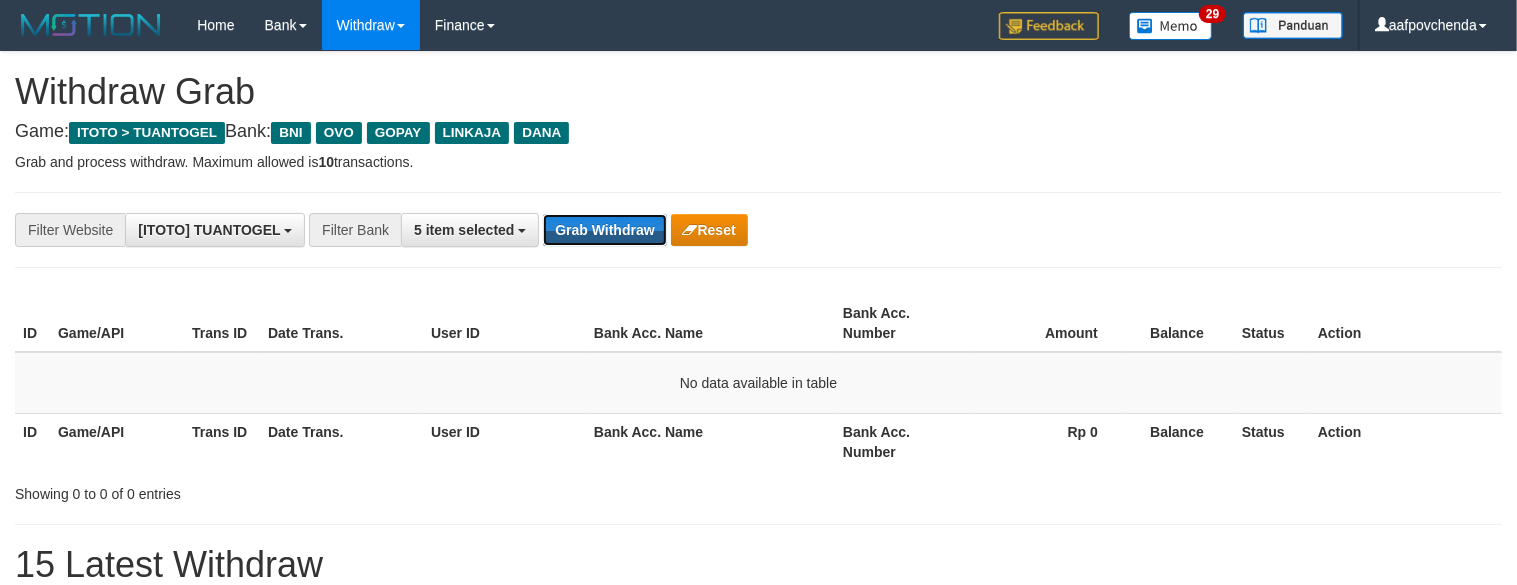 click on "Grab Withdraw" at bounding box center (604, 230) 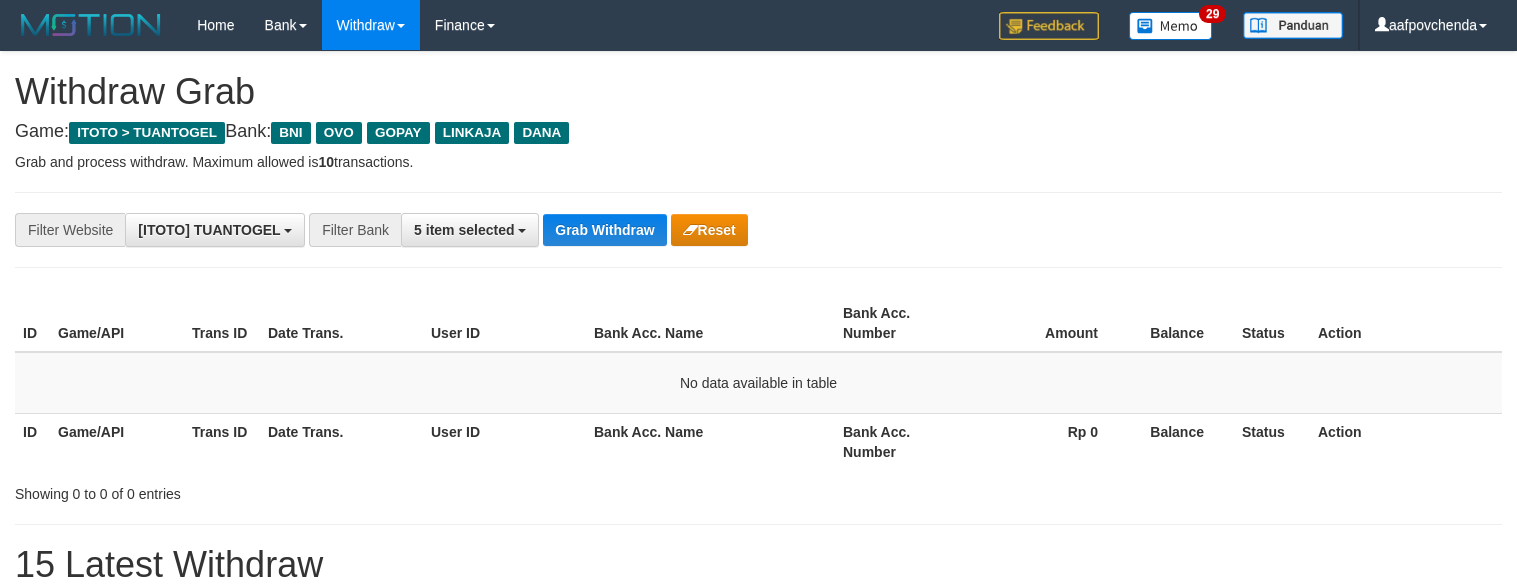 scroll, scrollTop: 0, scrollLeft: 0, axis: both 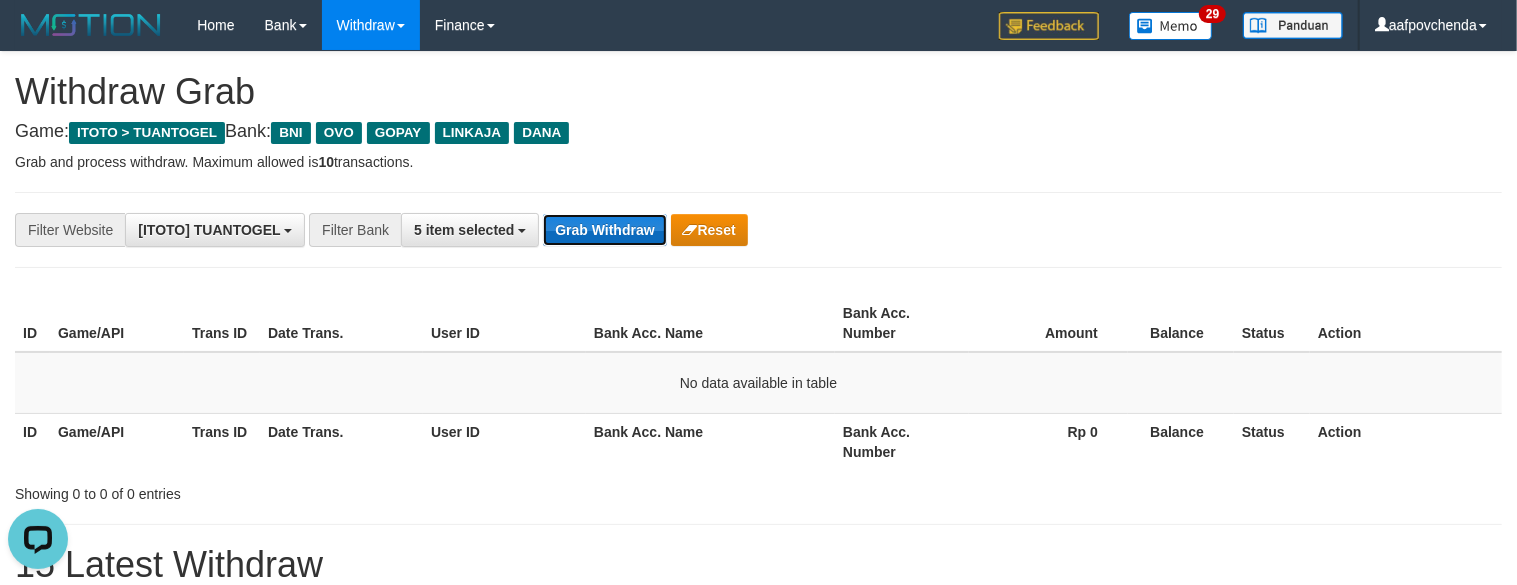 click on "Grab Withdraw" at bounding box center (604, 230) 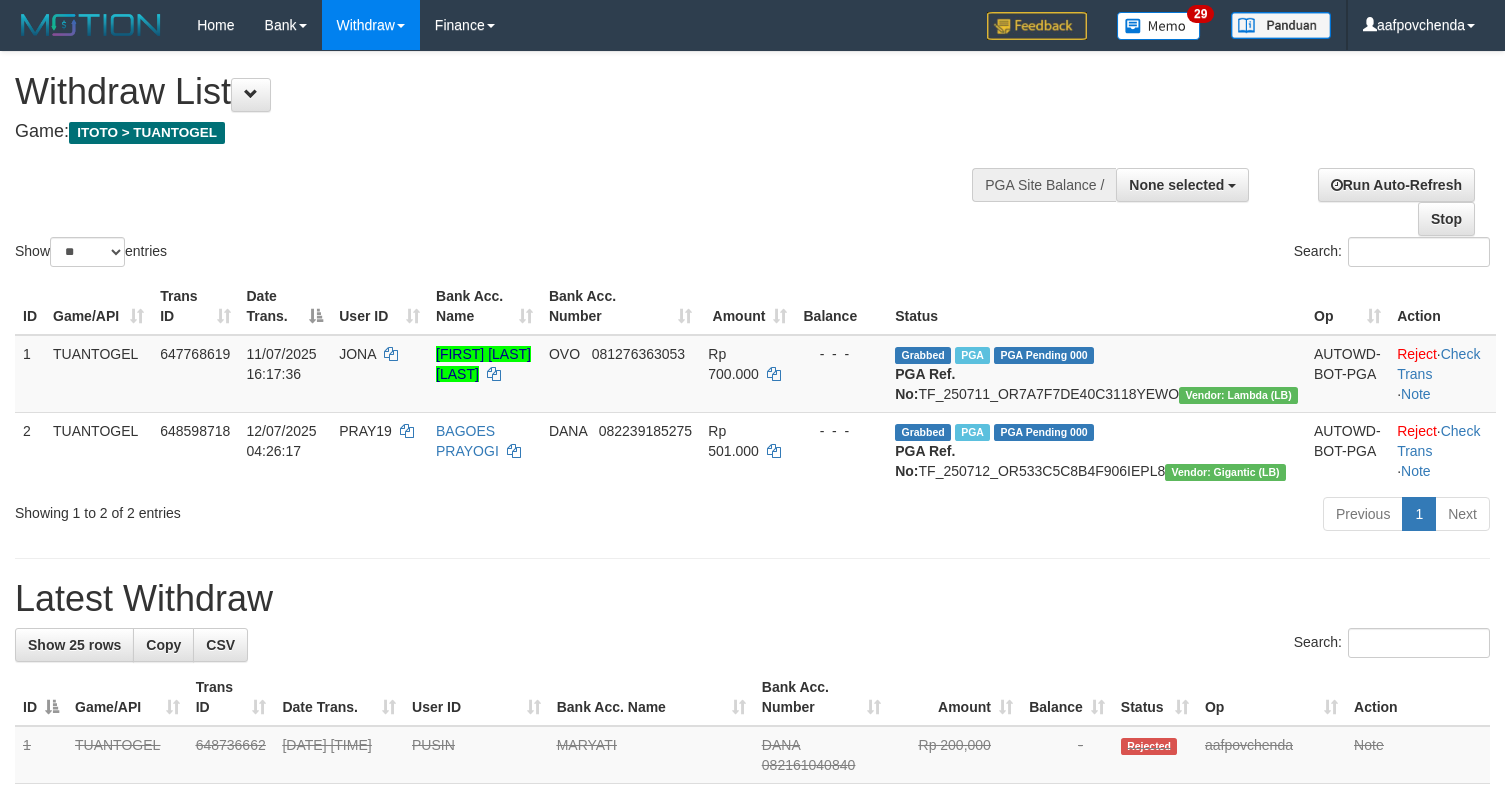 select 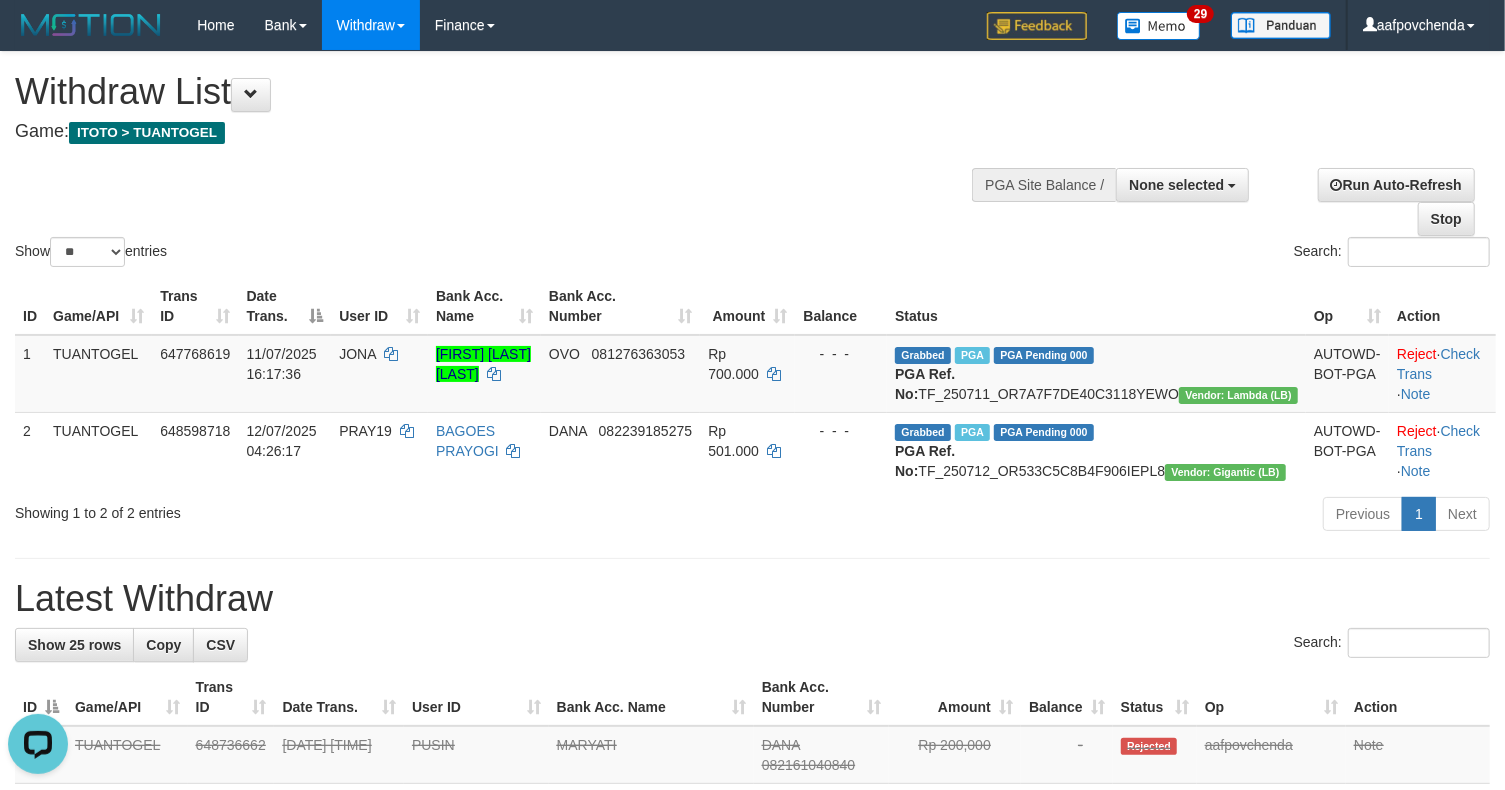scroll, scrollTop: 0, scrollLeft: 0, axis: both 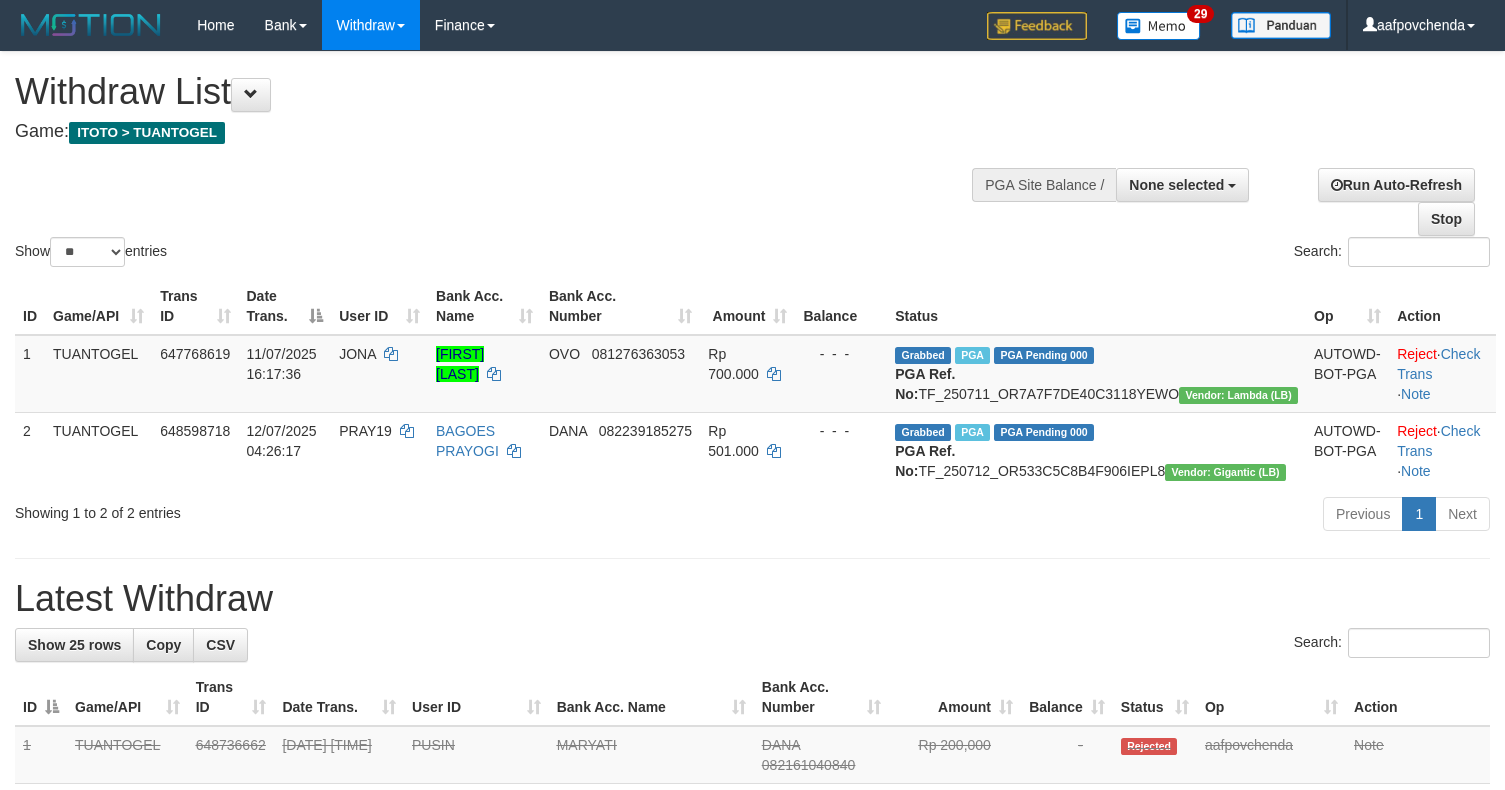 select 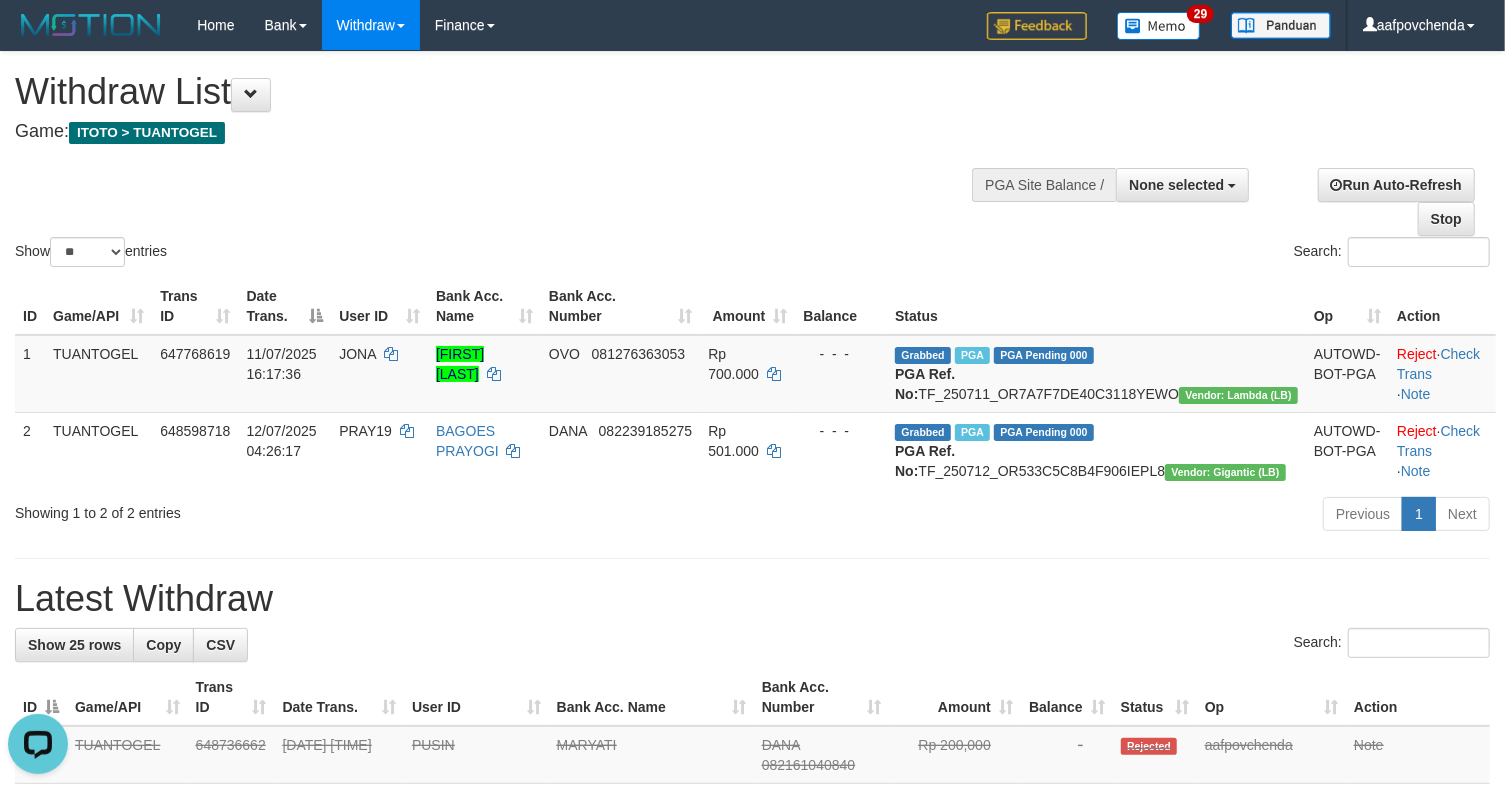 scroll, scrollTop: 0, scrollLeft: 0, axis: both 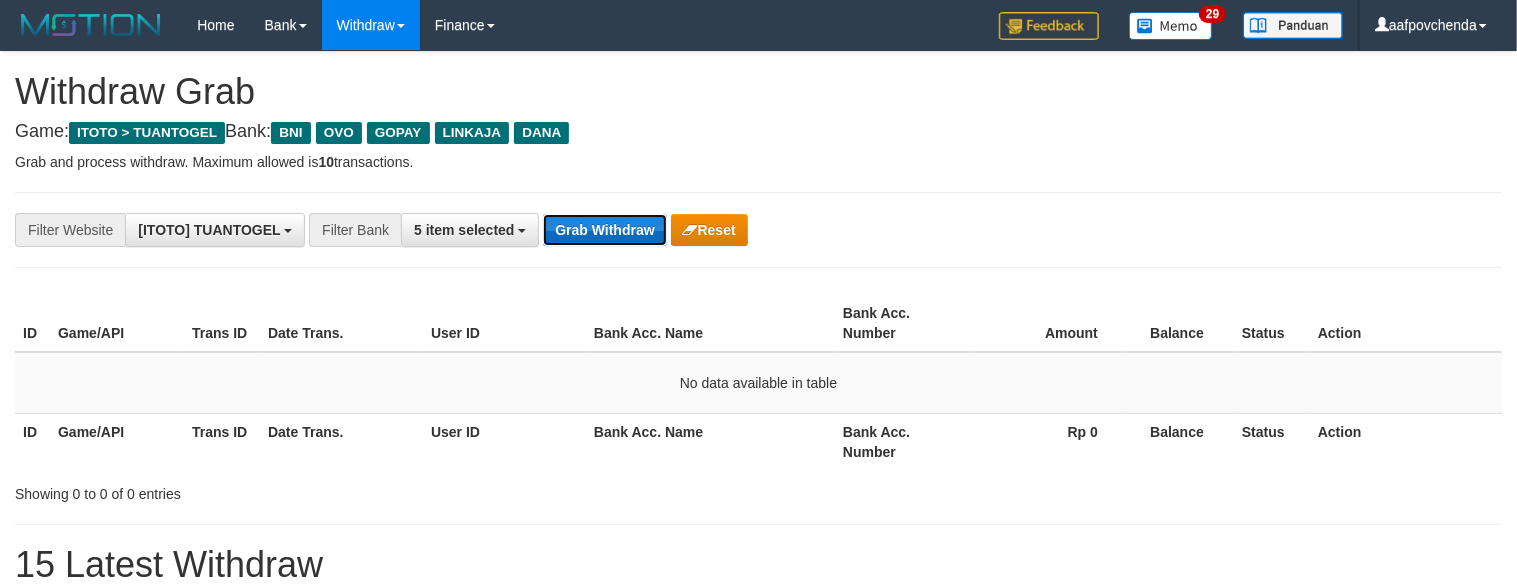 click on "Grab Withdraw" at bounding box center [604, 230] 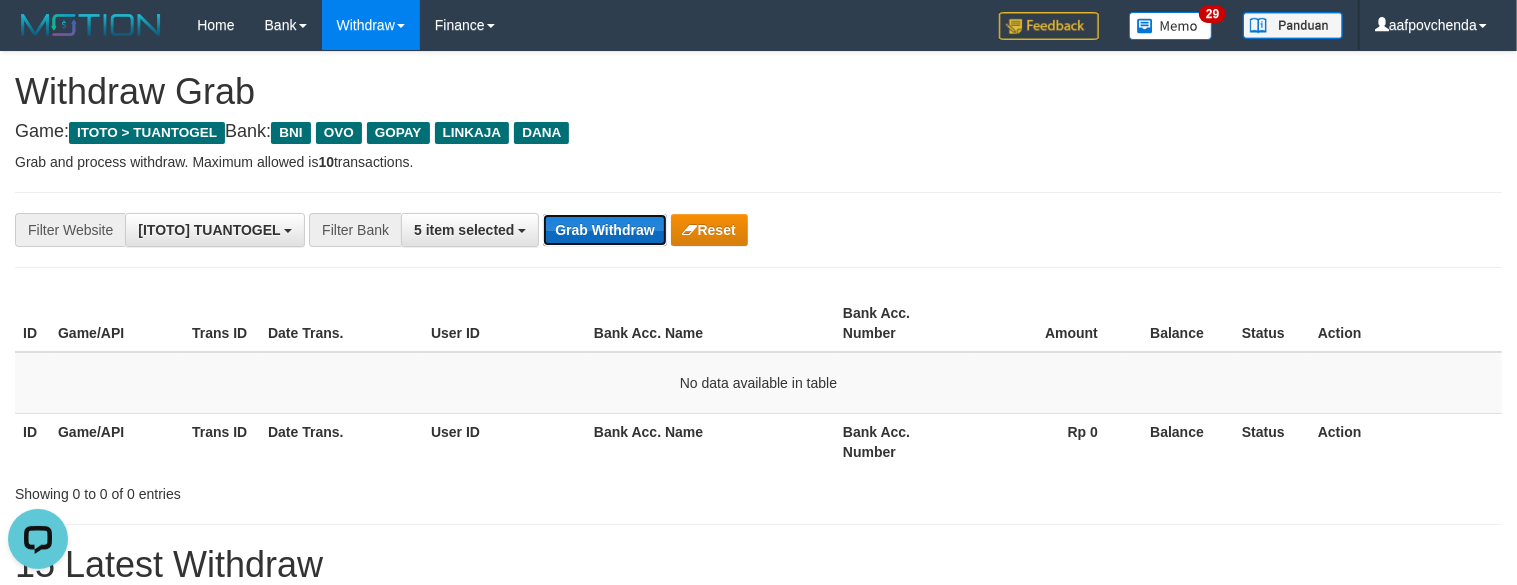 scroll, scrollTop: 0, scrollLeft: 0, axis: both 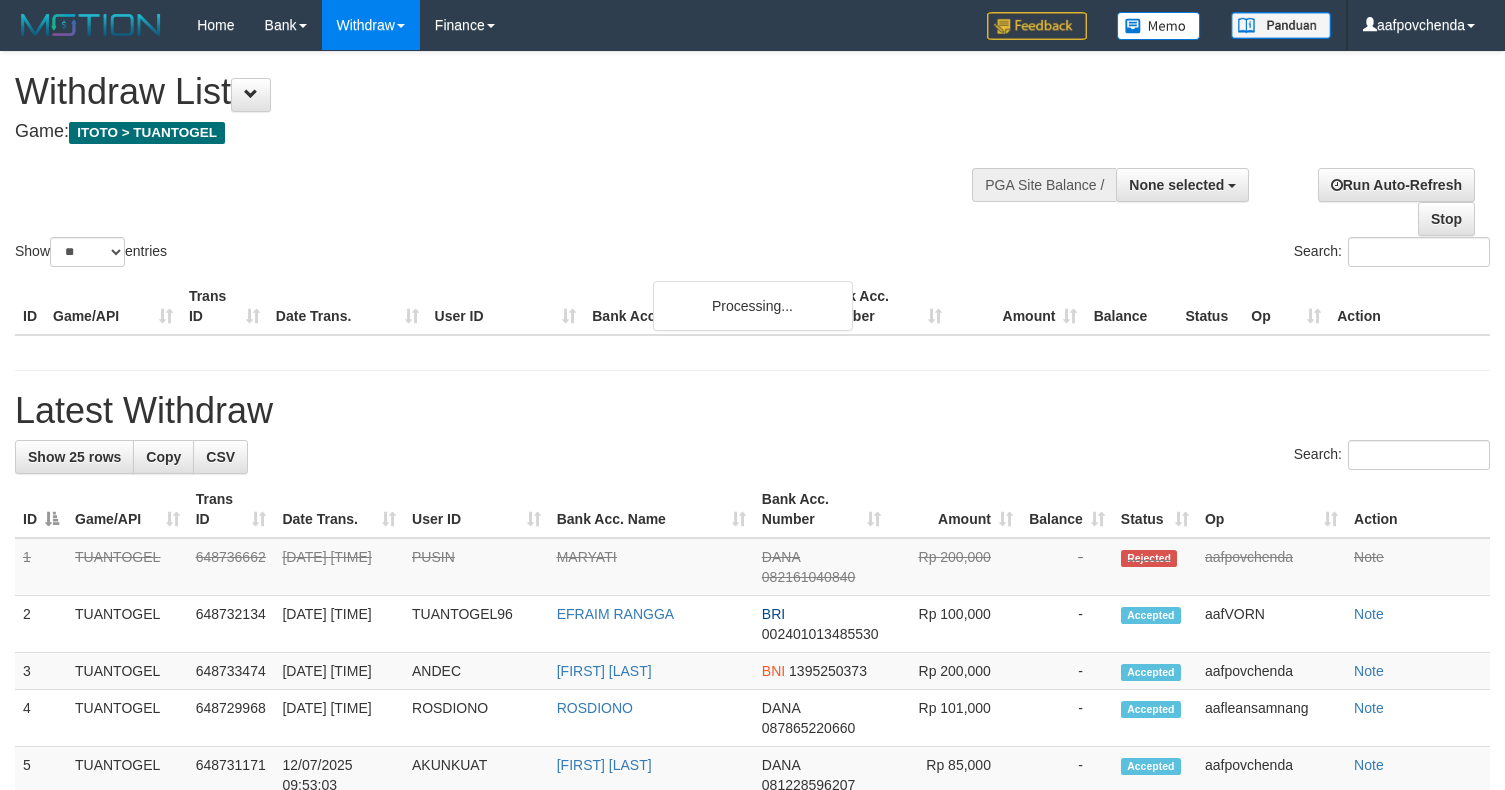 select 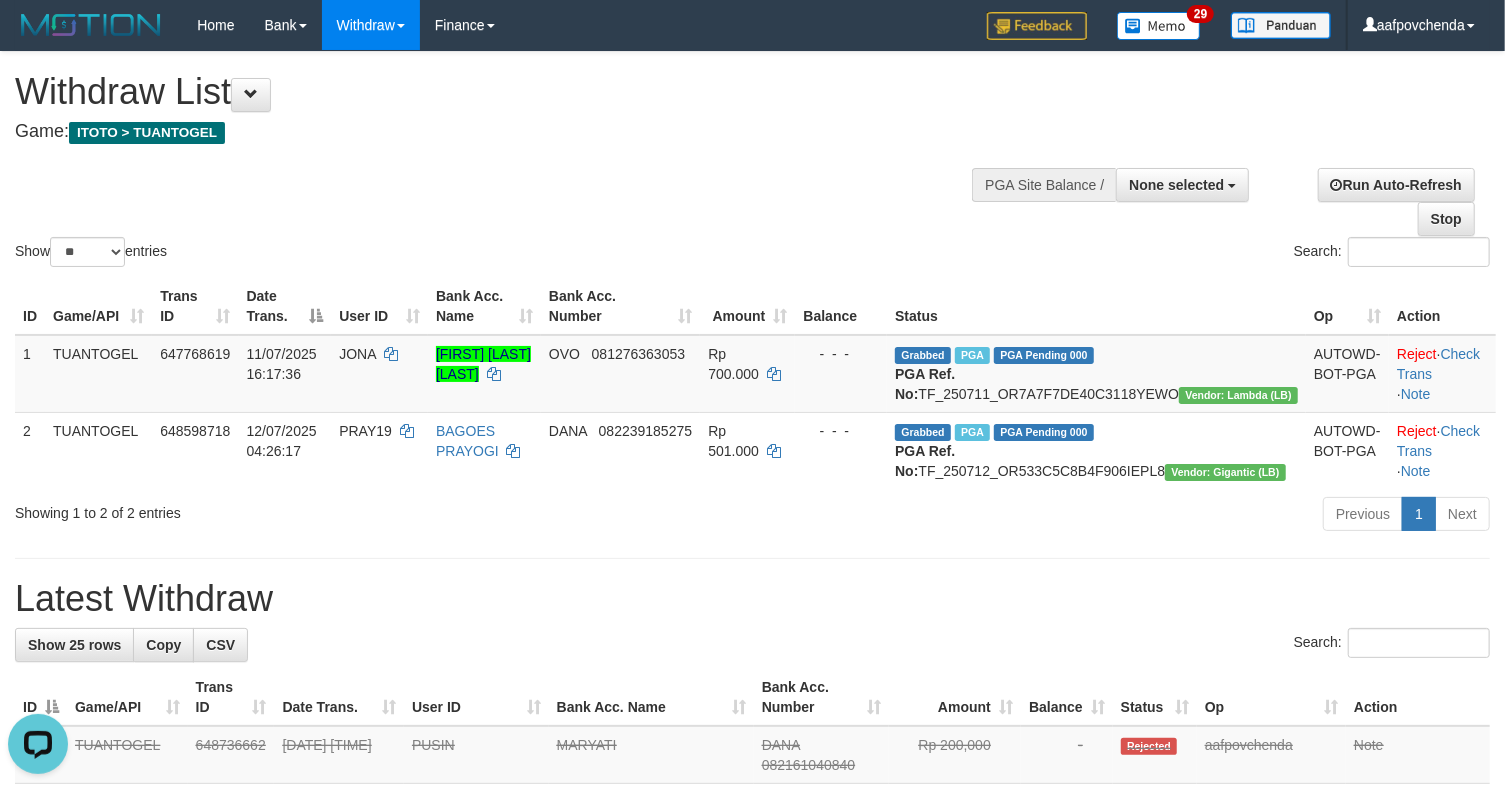 scroll, scrollTop: 0, scrollLeft: 0, axis: both 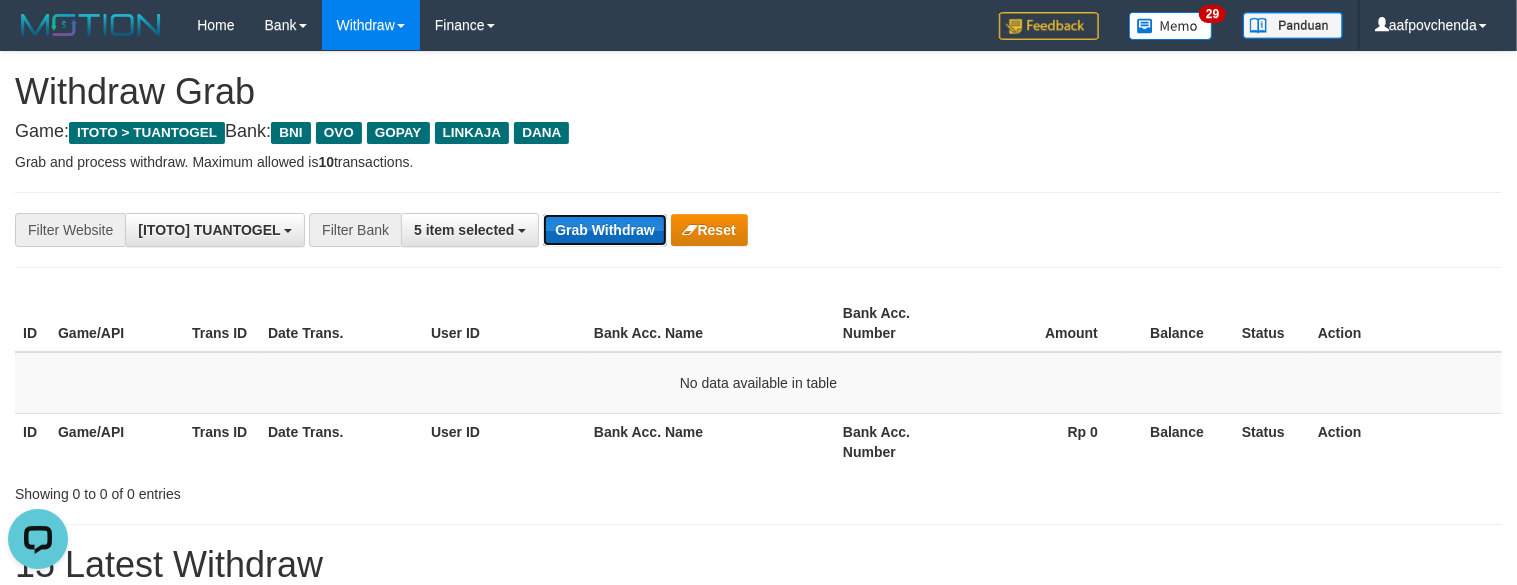 click on "Grab Withdraw" at bounding box center (604, 230) 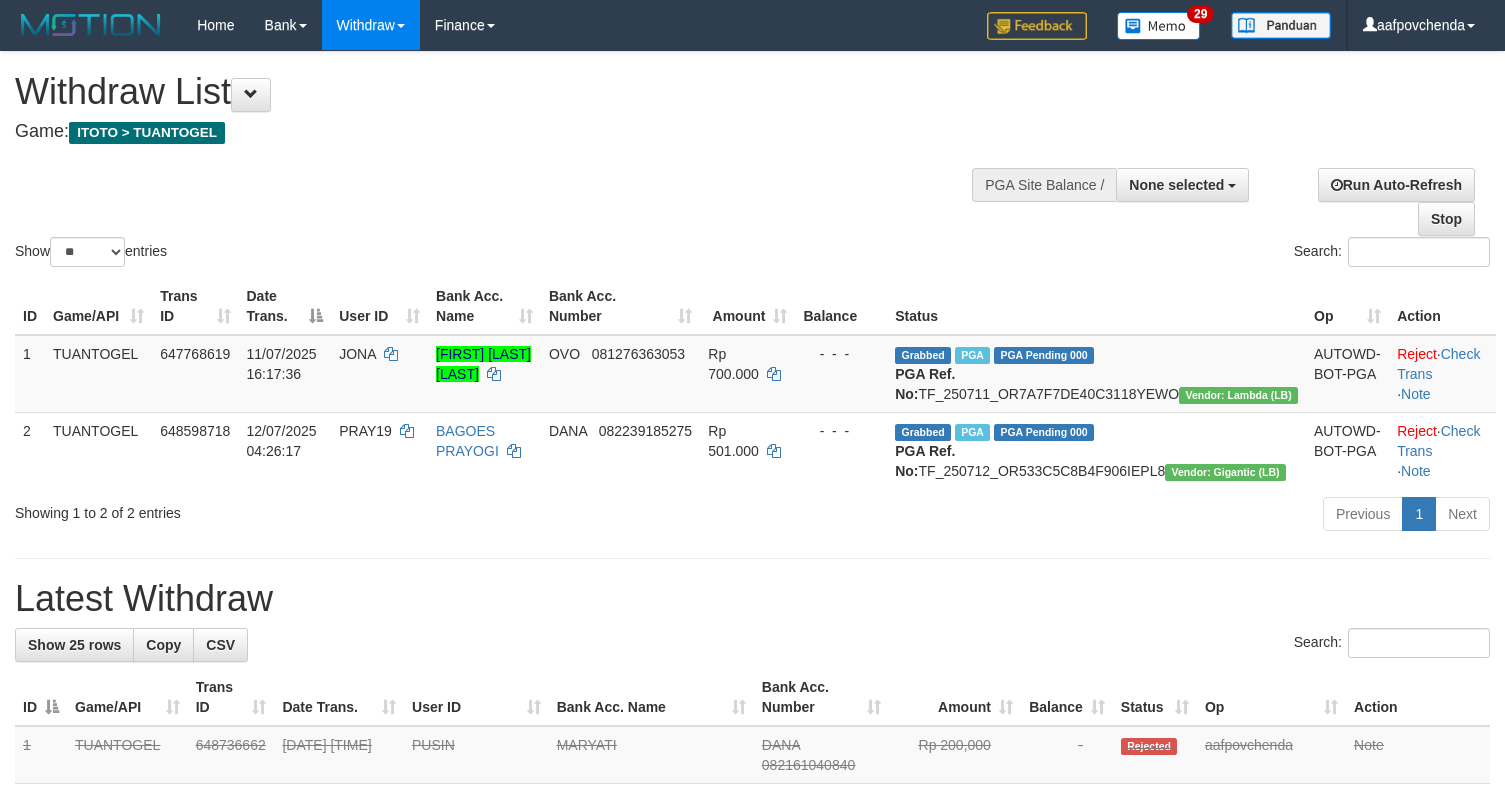 select 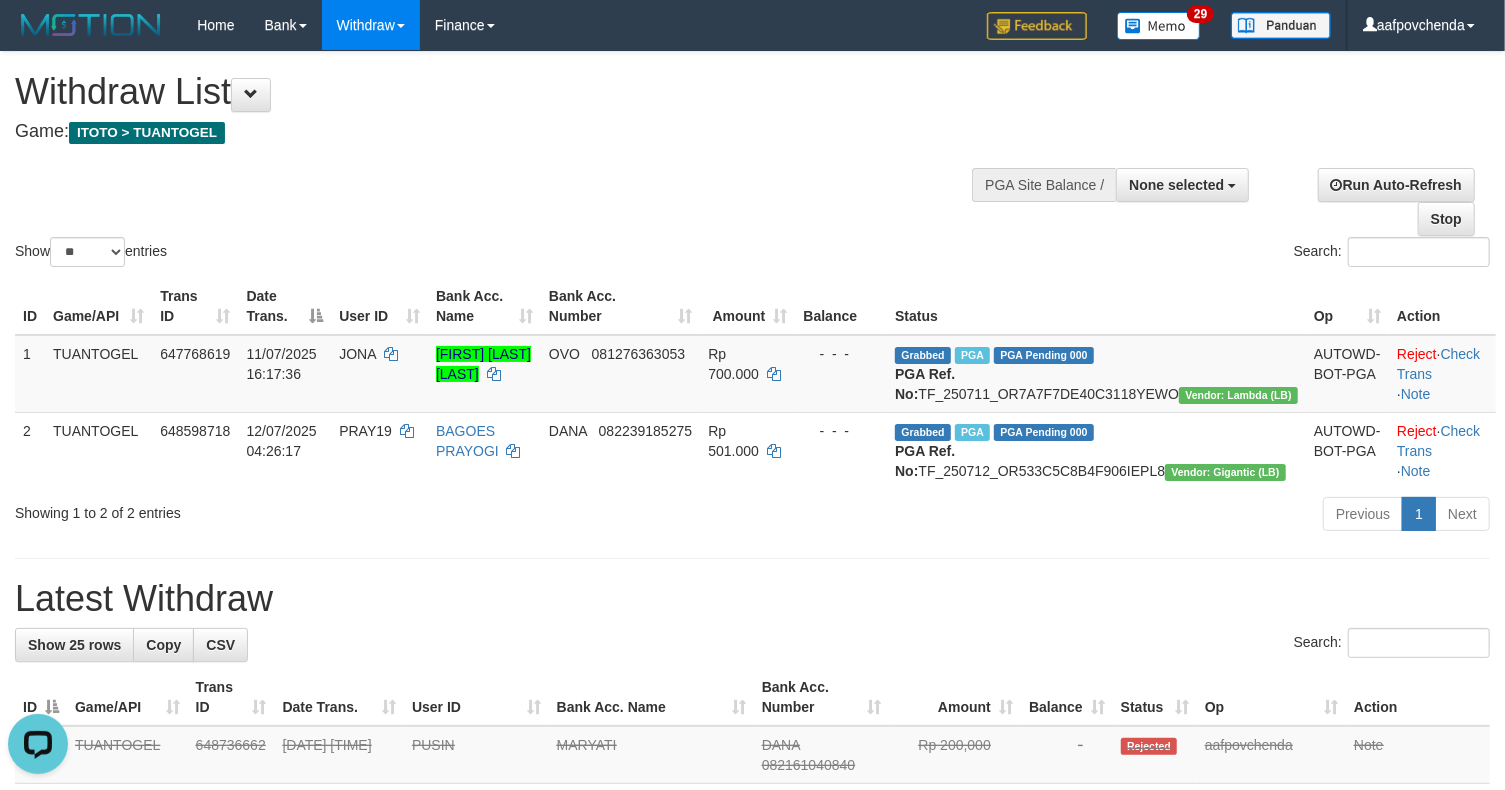scroll, scrollTop: 0, scrollLeft: 0, axis: both 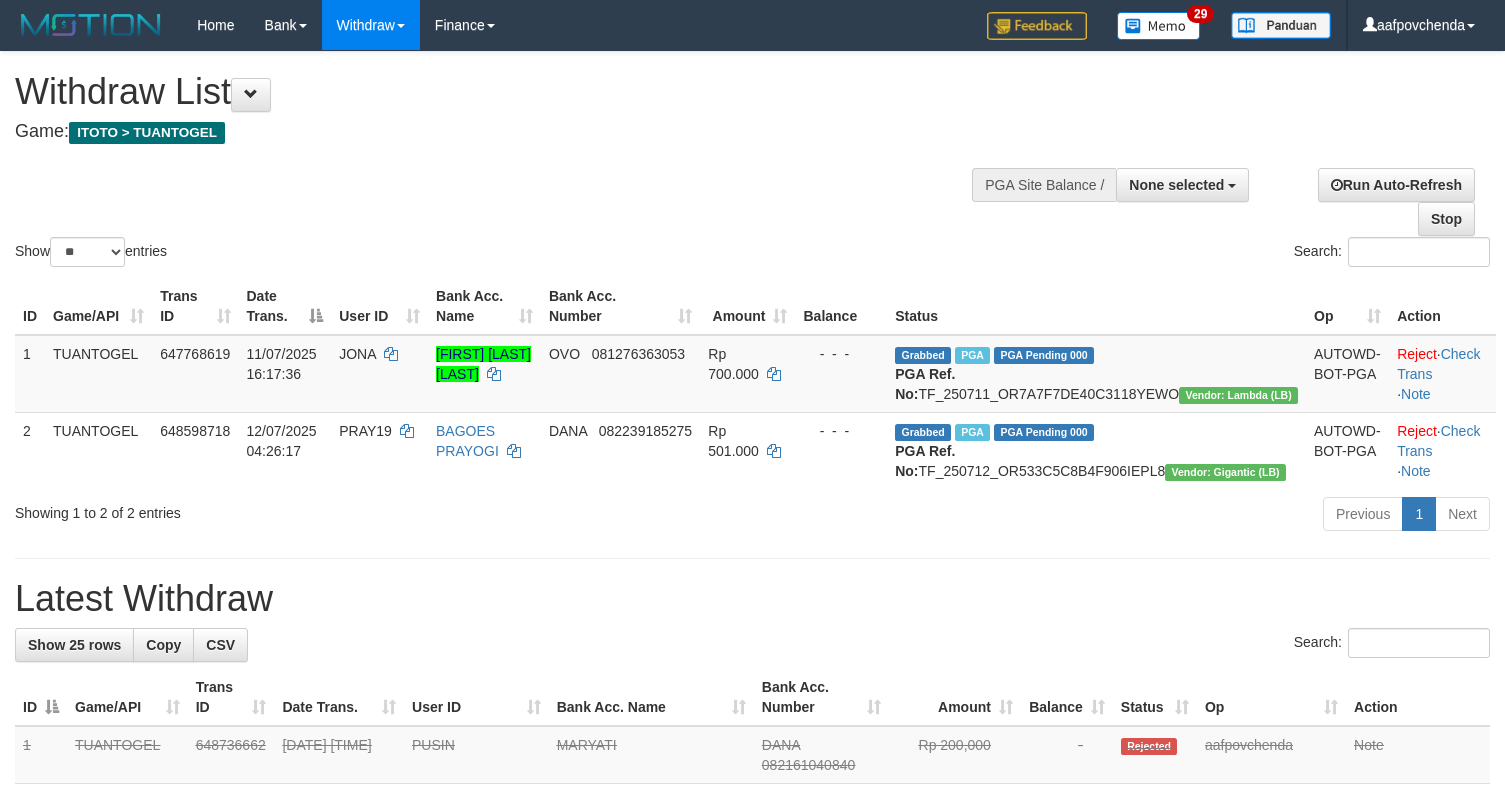 select 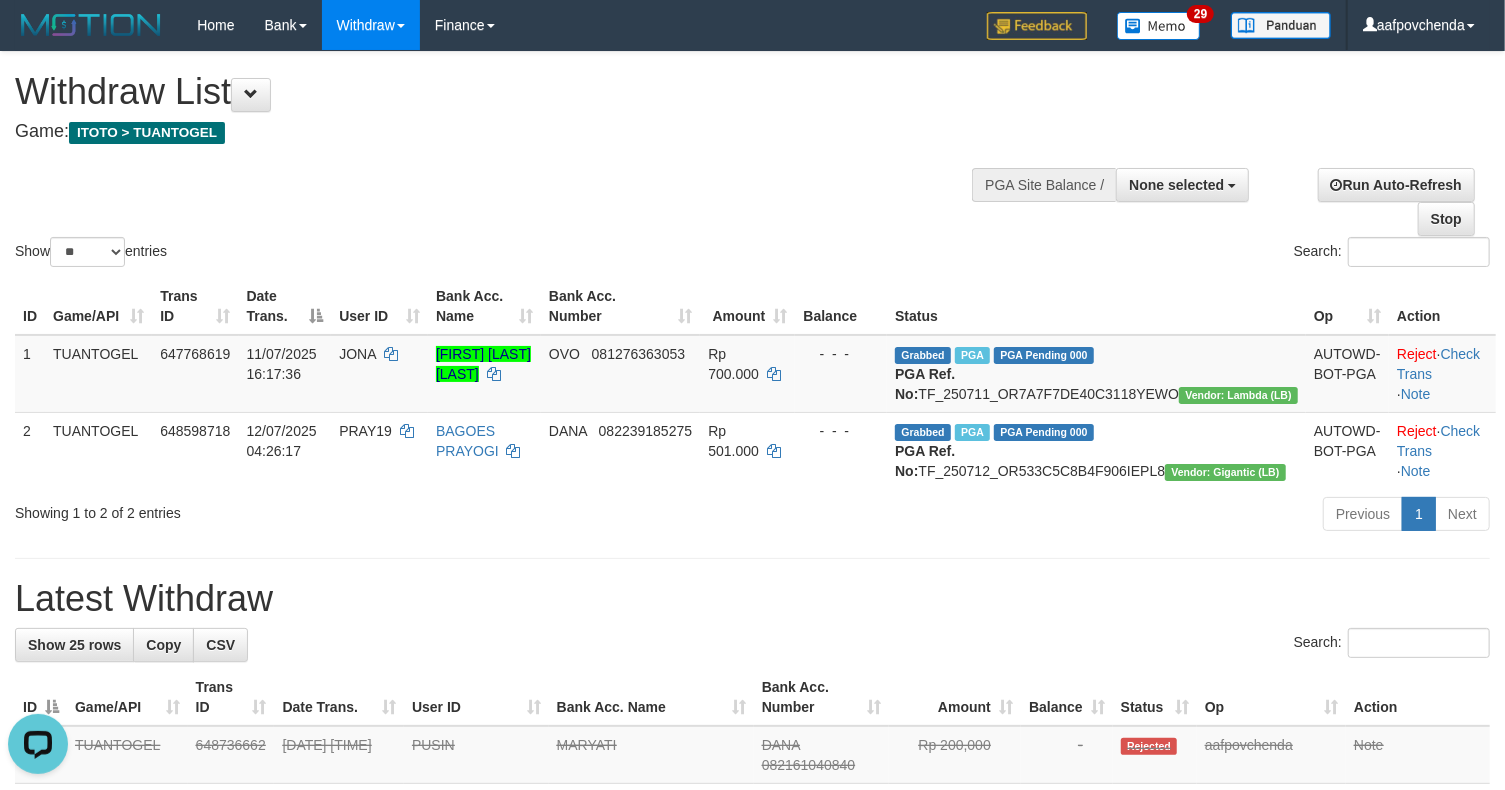 scroll, scrollTop: 0, scrollLeft: 0, axis: both 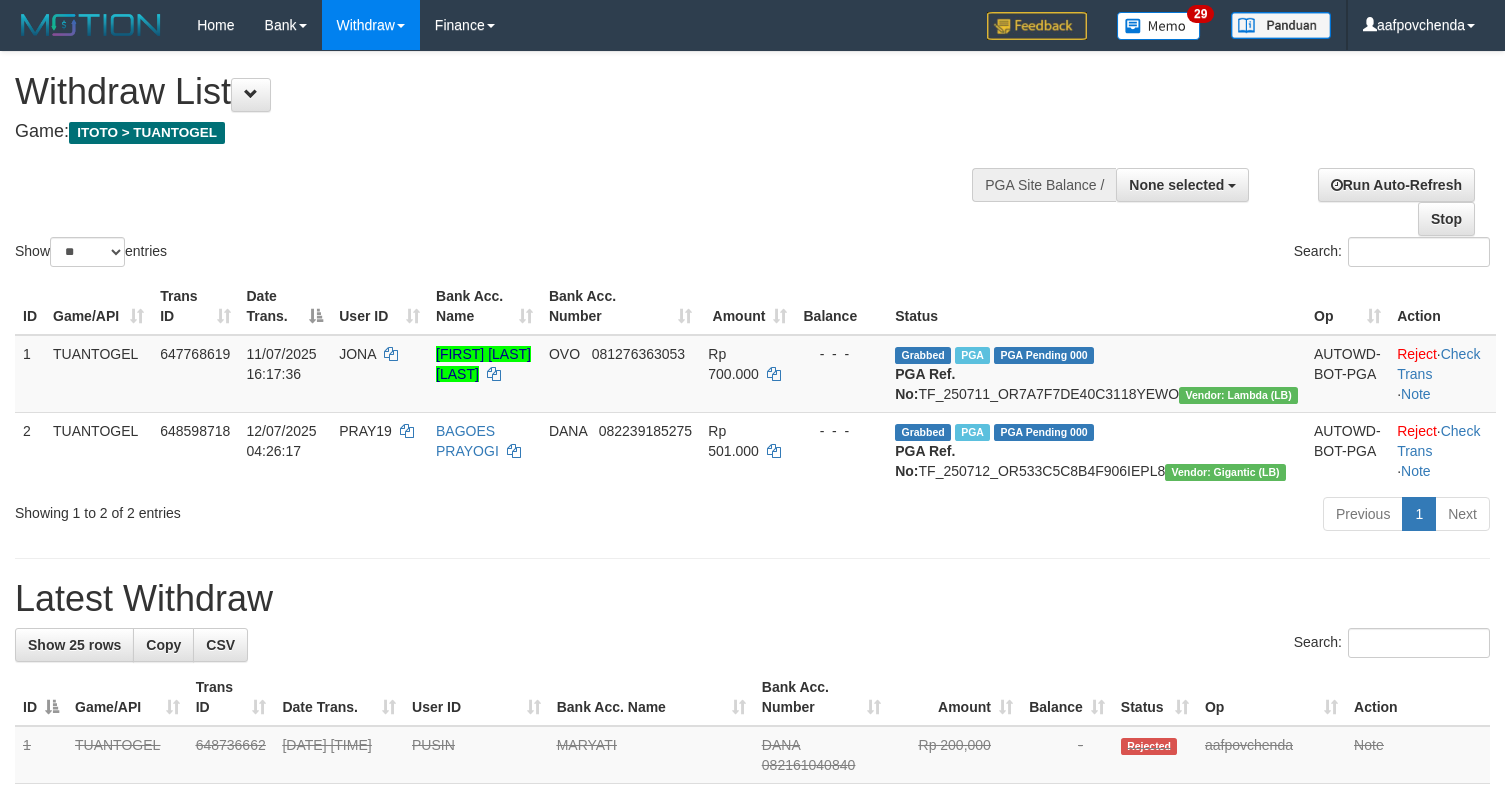 select 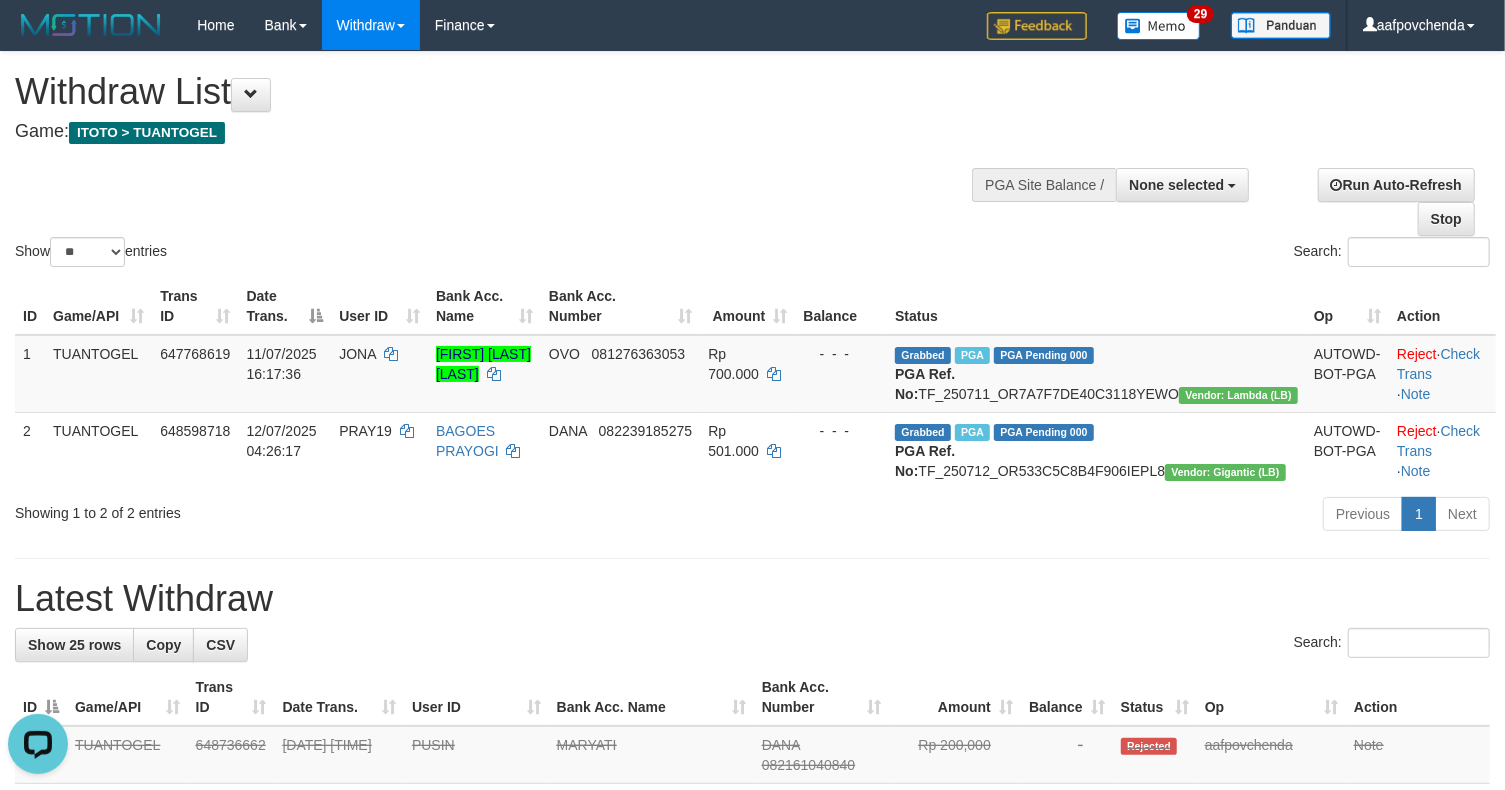 scroll, scrollTop: 0, scrollLeft: 0, axis: both 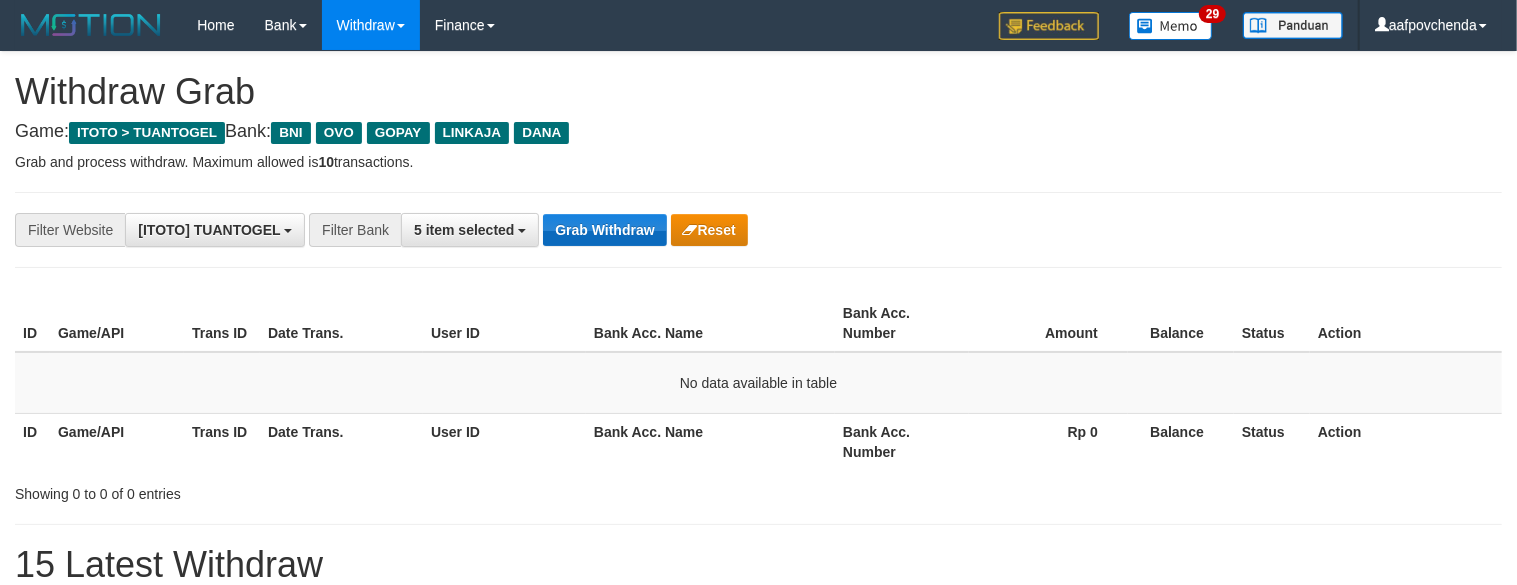 click on "Grab Withdraw" at bounding box center [604, 230] 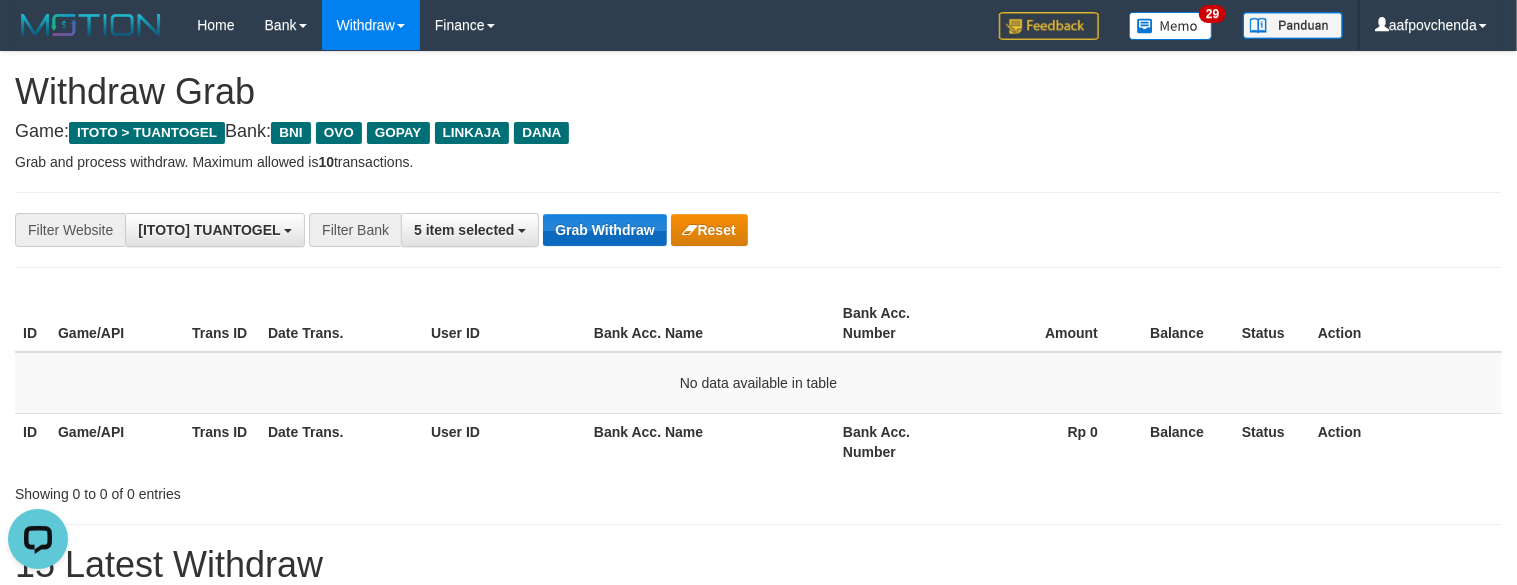 scroll, scrollTop: 0, scrollLeft: 0, axis: both 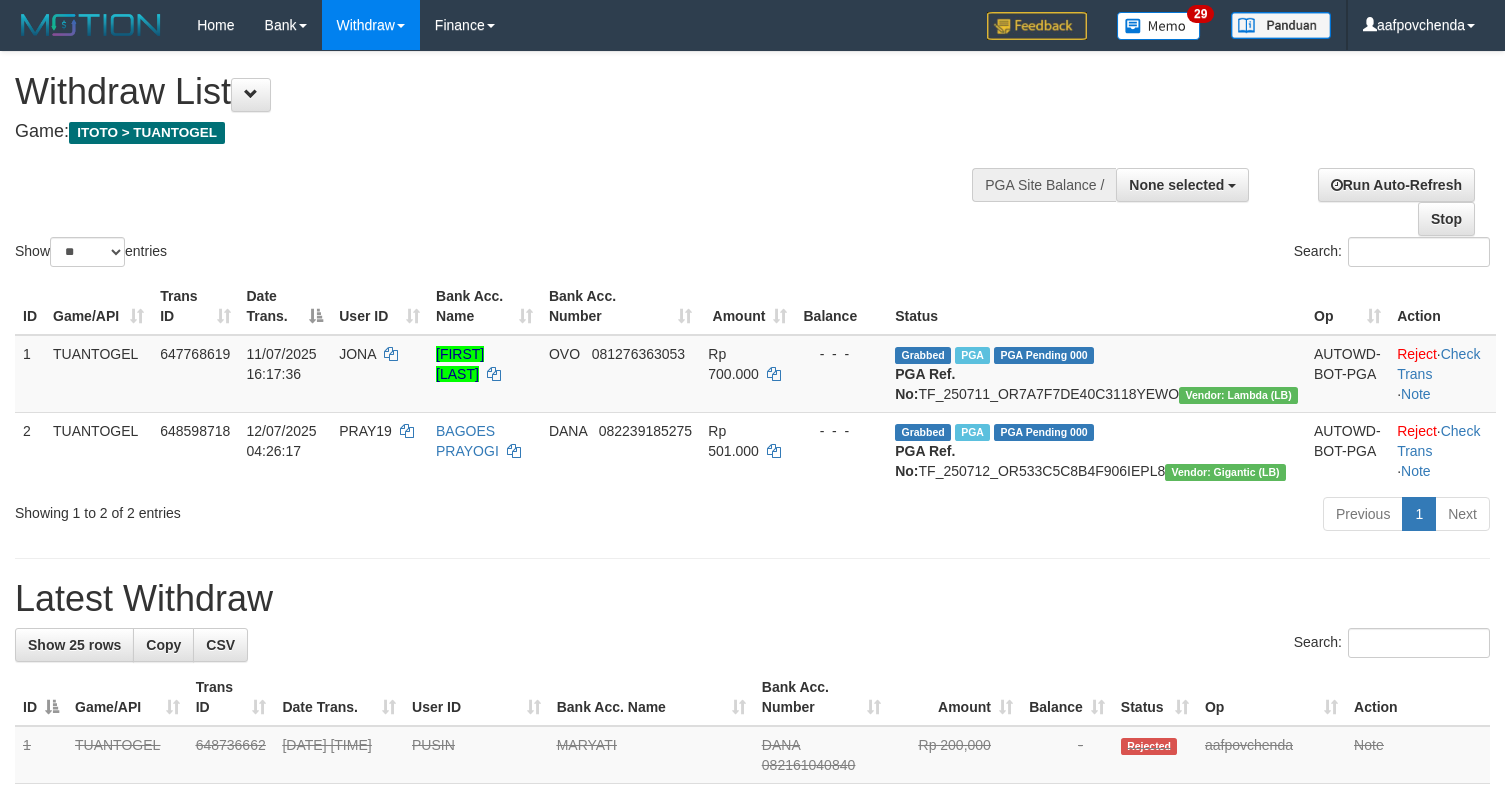 select 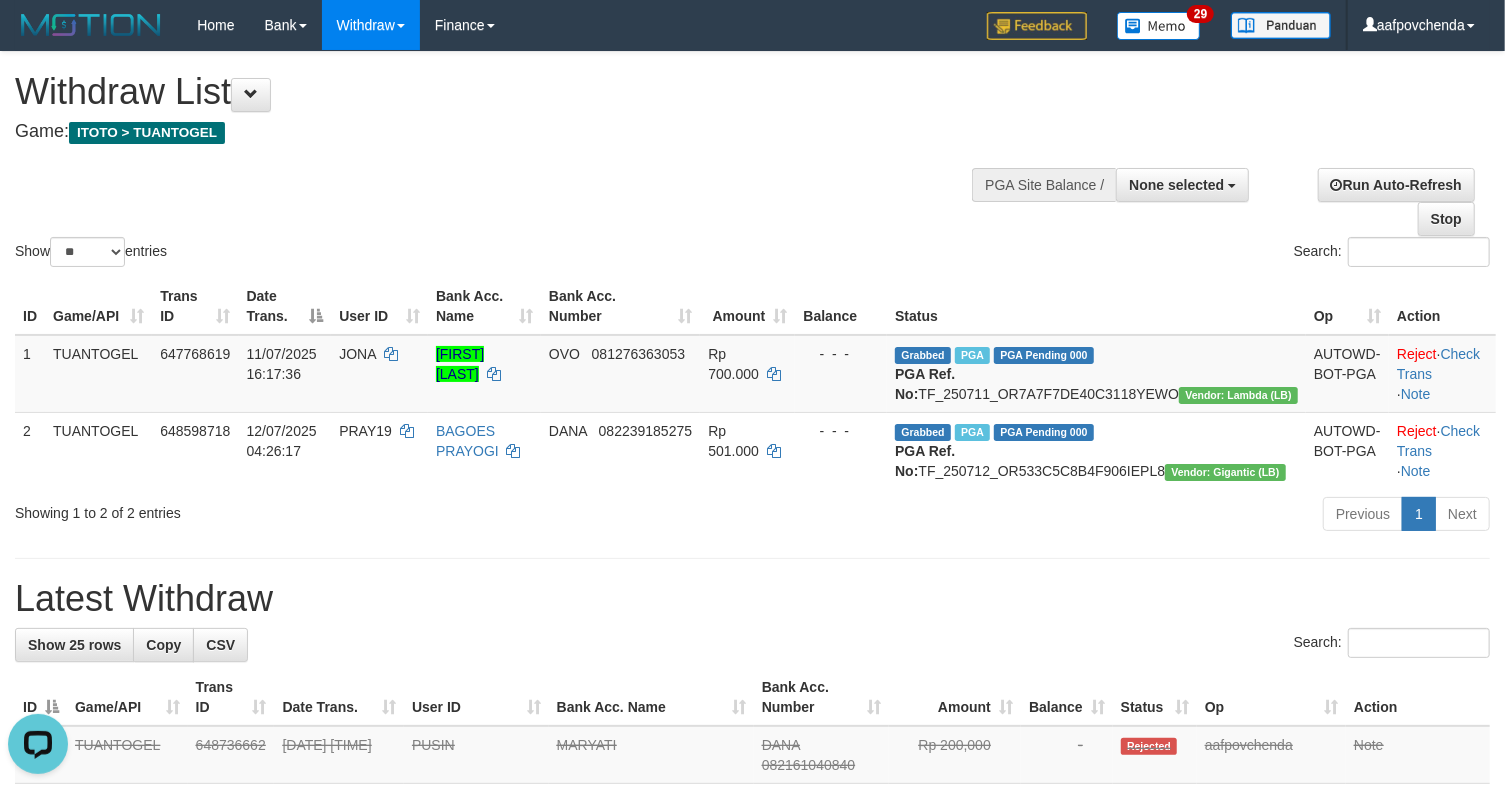 scroll, scrollTop: 0, scrollLeft: 0, axis: both 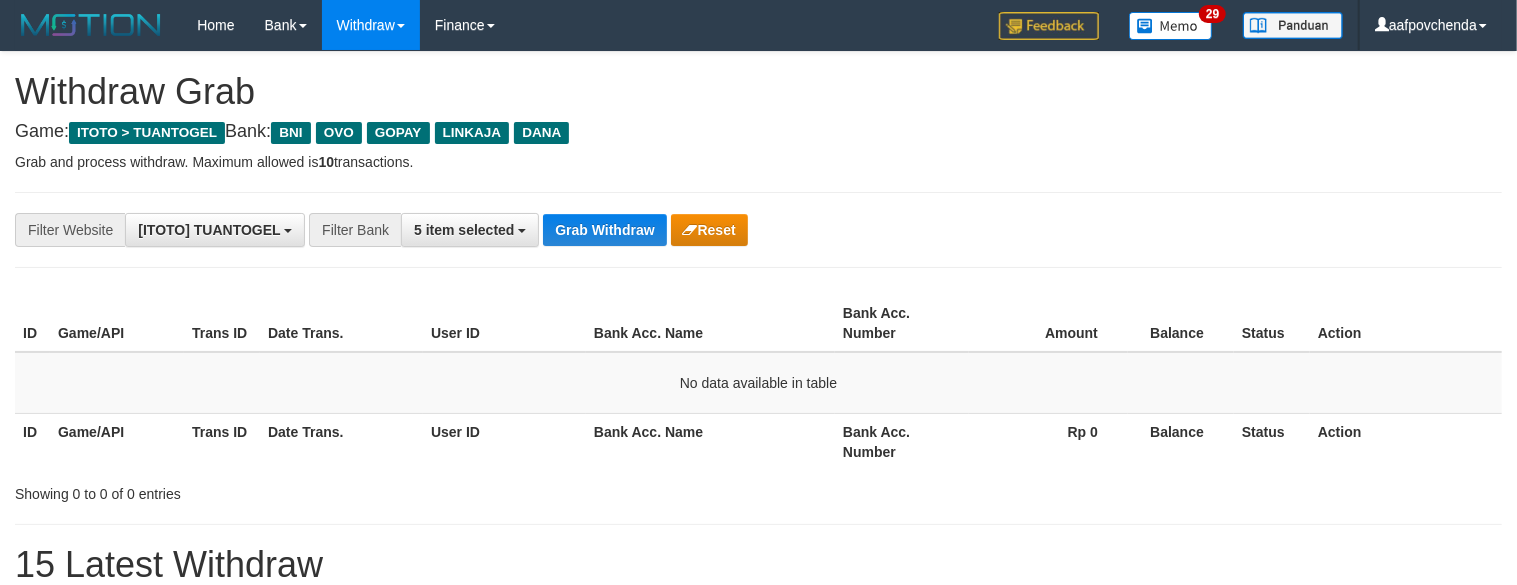 click on "Grab Withdraw" at bounding box center (604, 230) 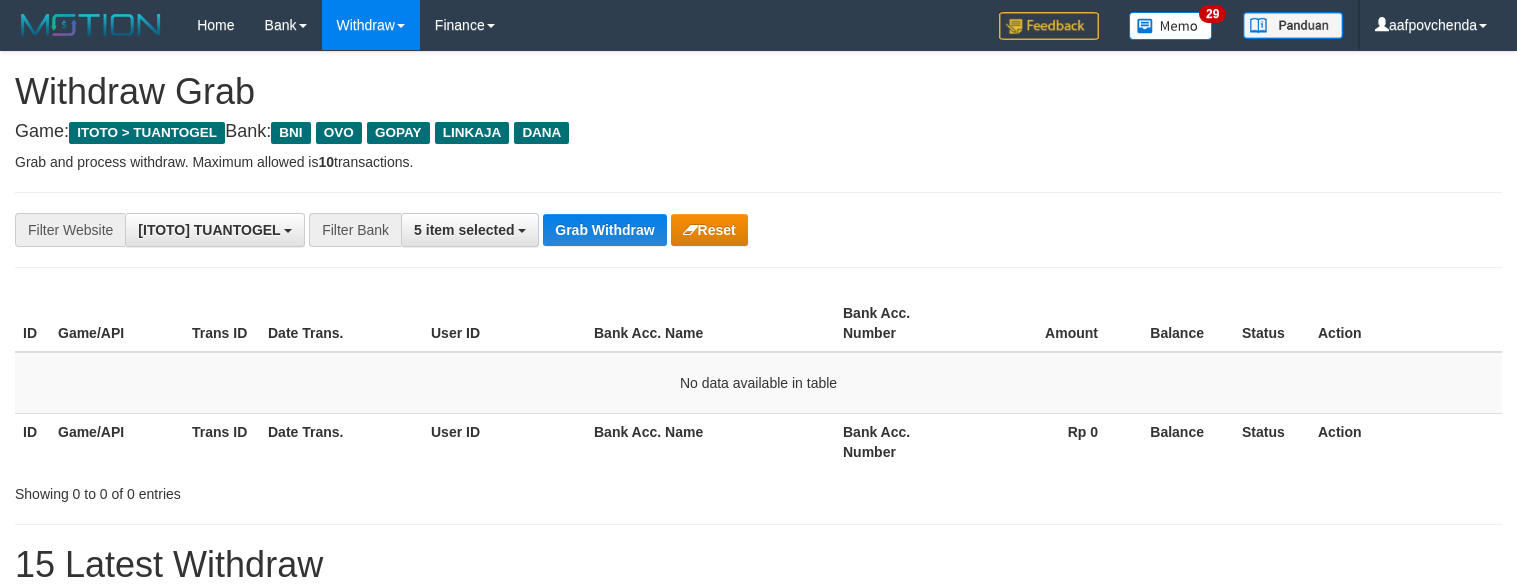 scroll, scrollTop: 0, scrollLeft: 0, axis: both 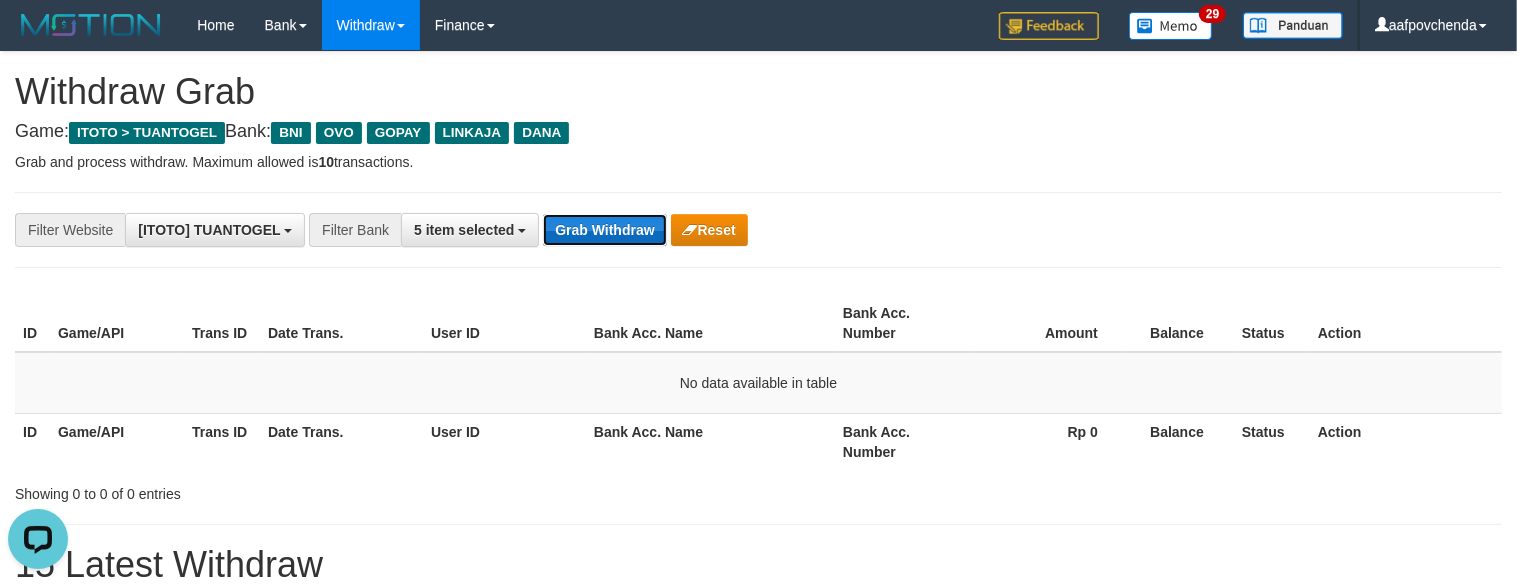 drag, startPoint x: 0, startPoint y: 0, endPoint x: 588, endPoint y: 228, distance: 630.6568 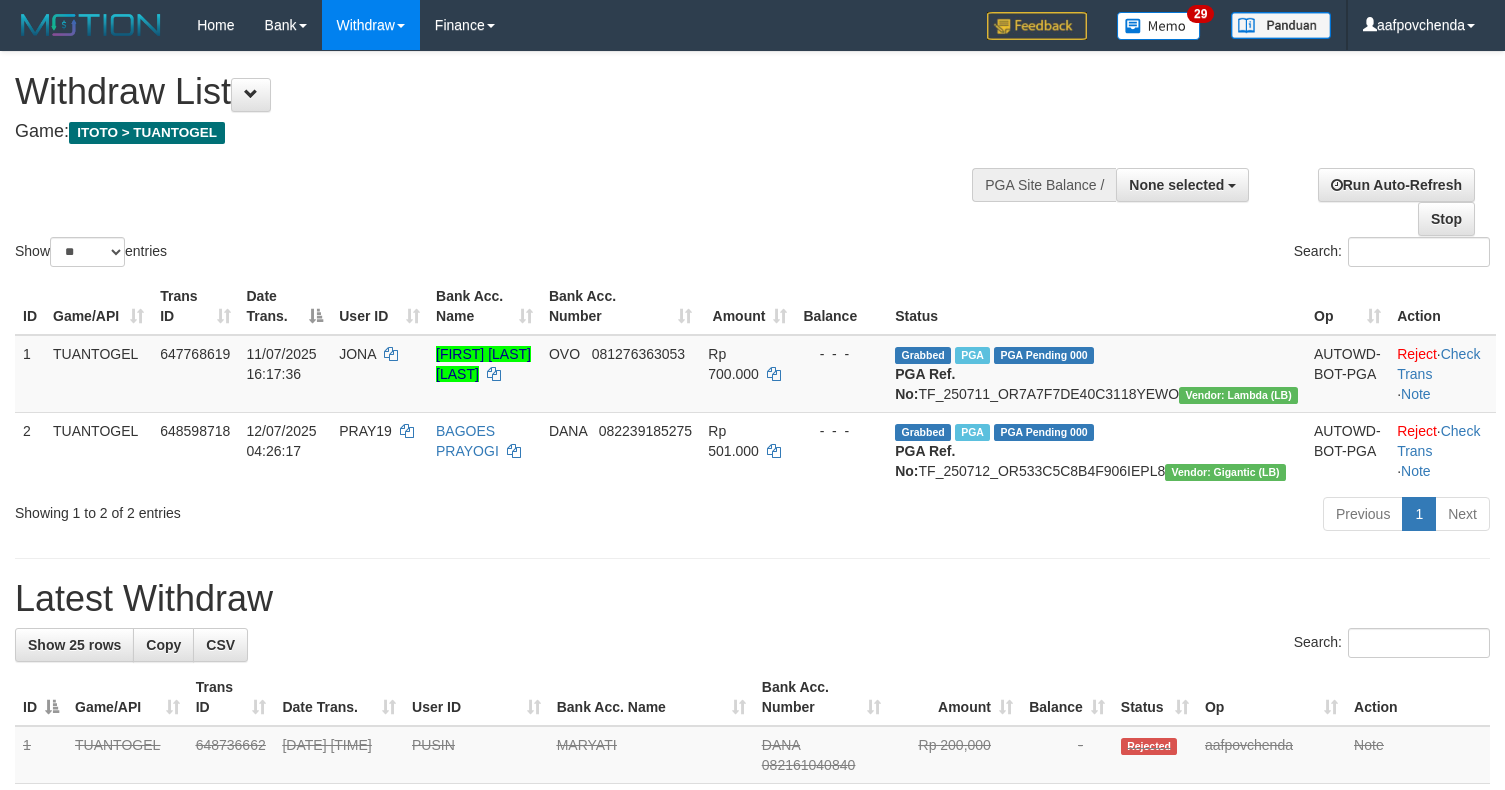 select 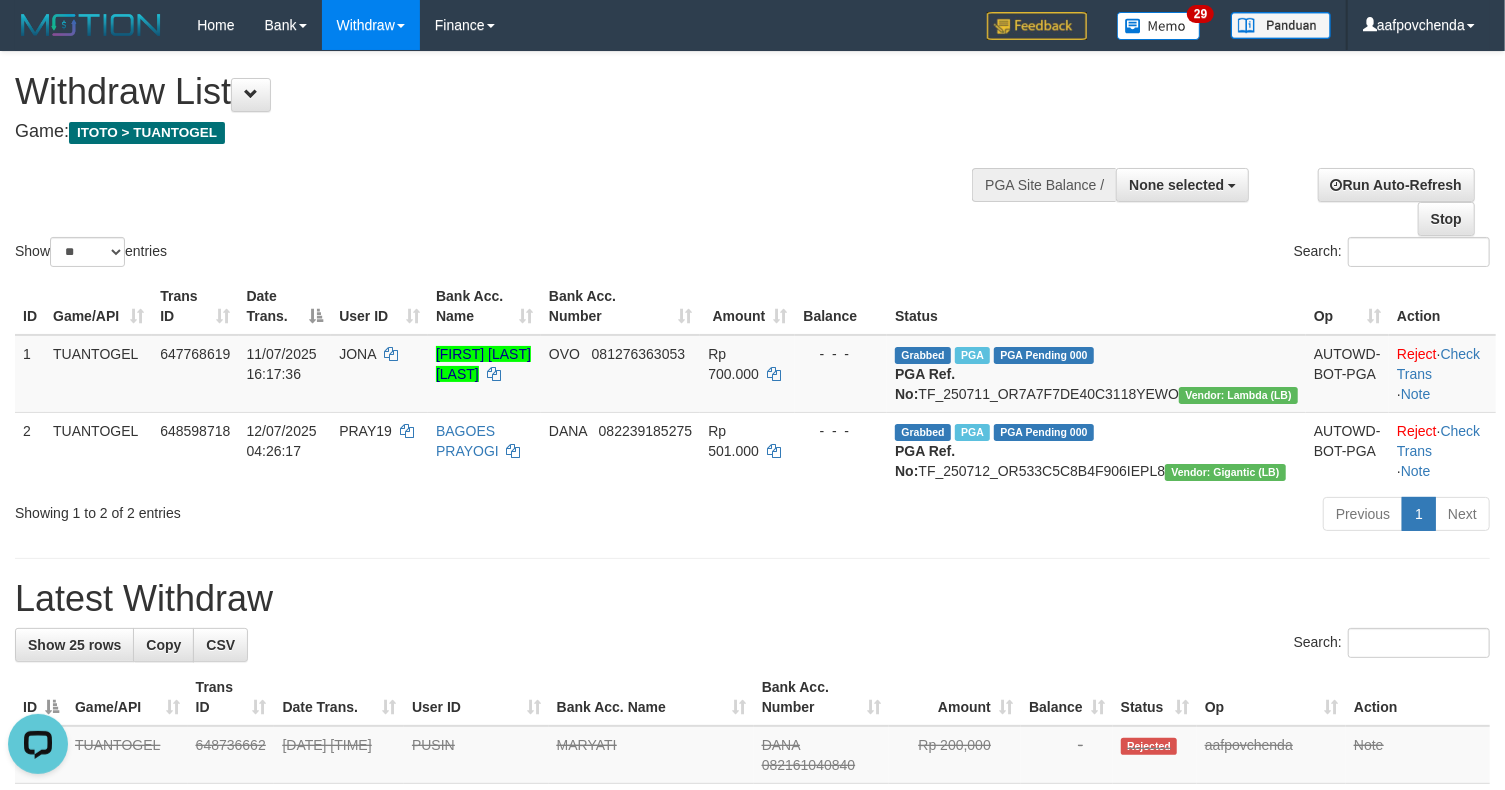 scroll, scrollTop: 0, scrollLeft: 0, axis: both 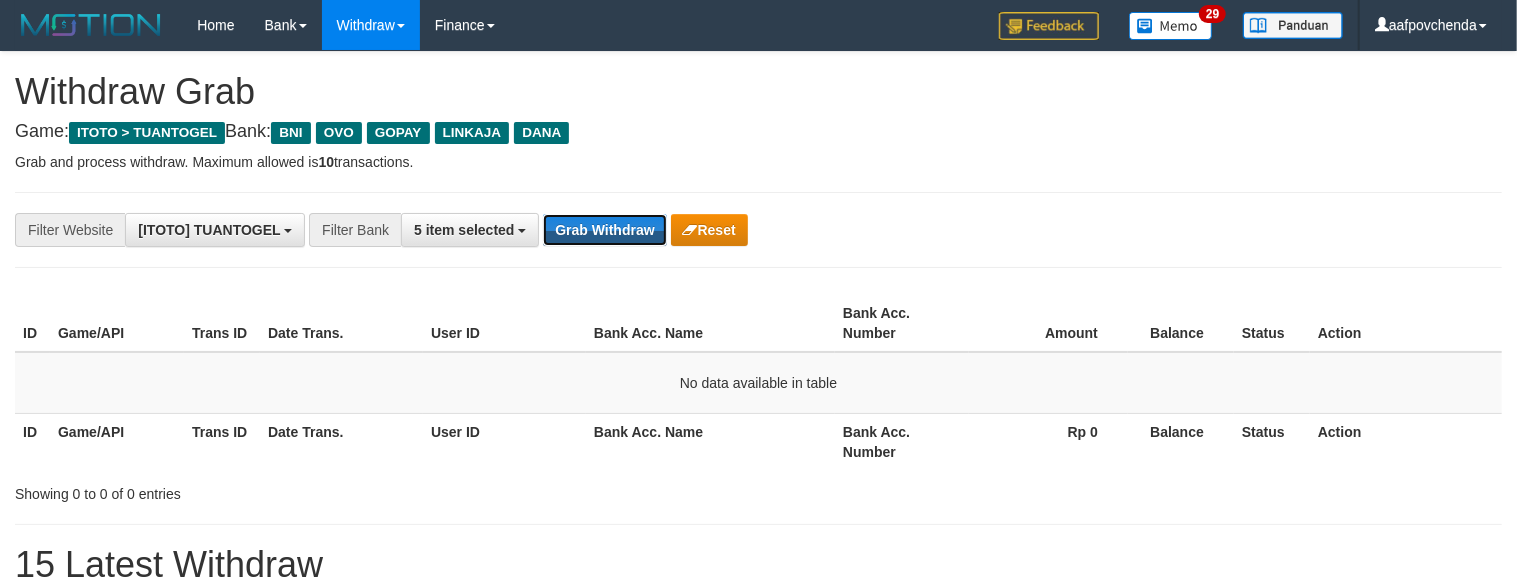 click on "Grab Withdraw" at bounding box center (604, 230) 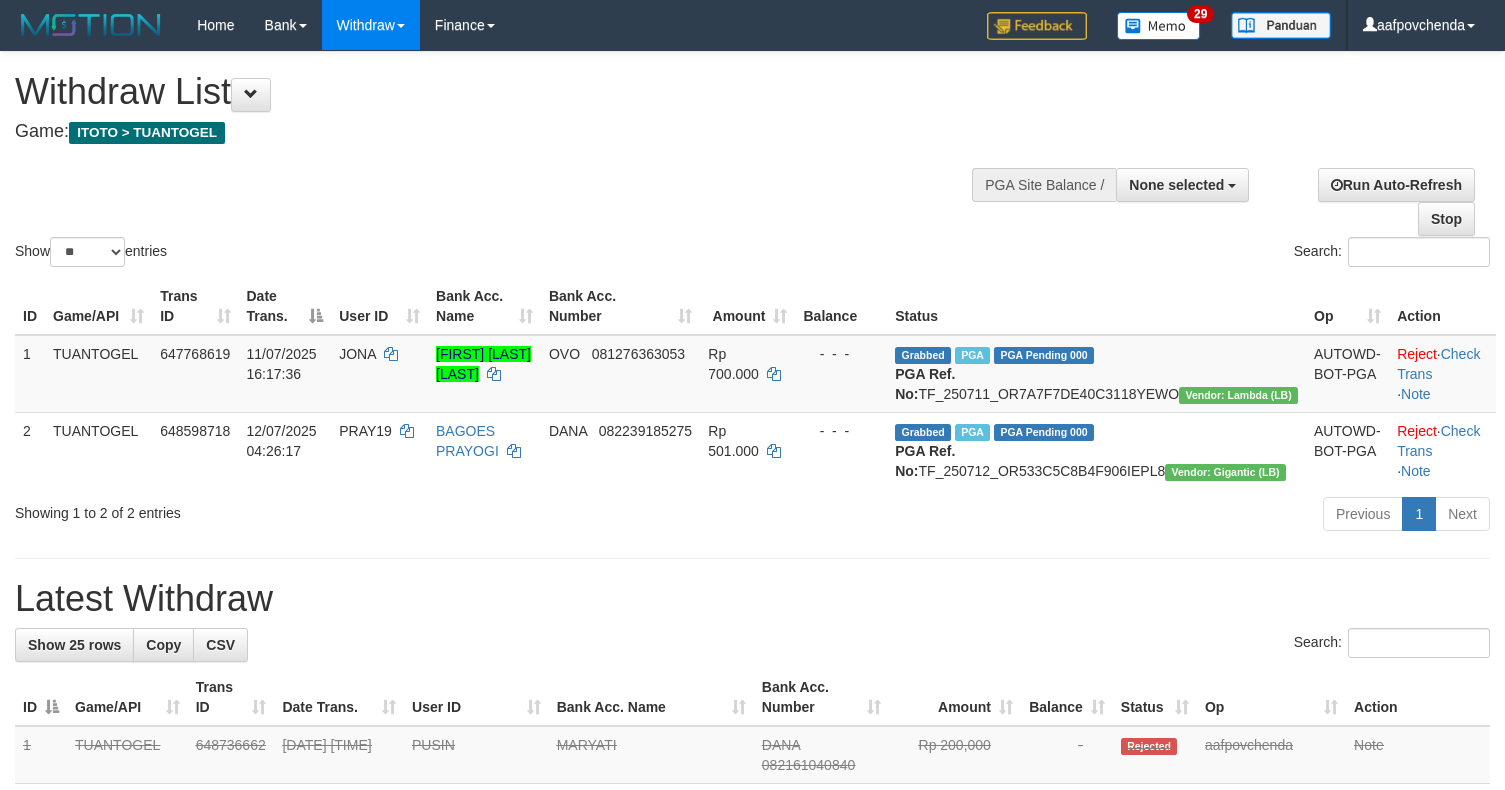 select 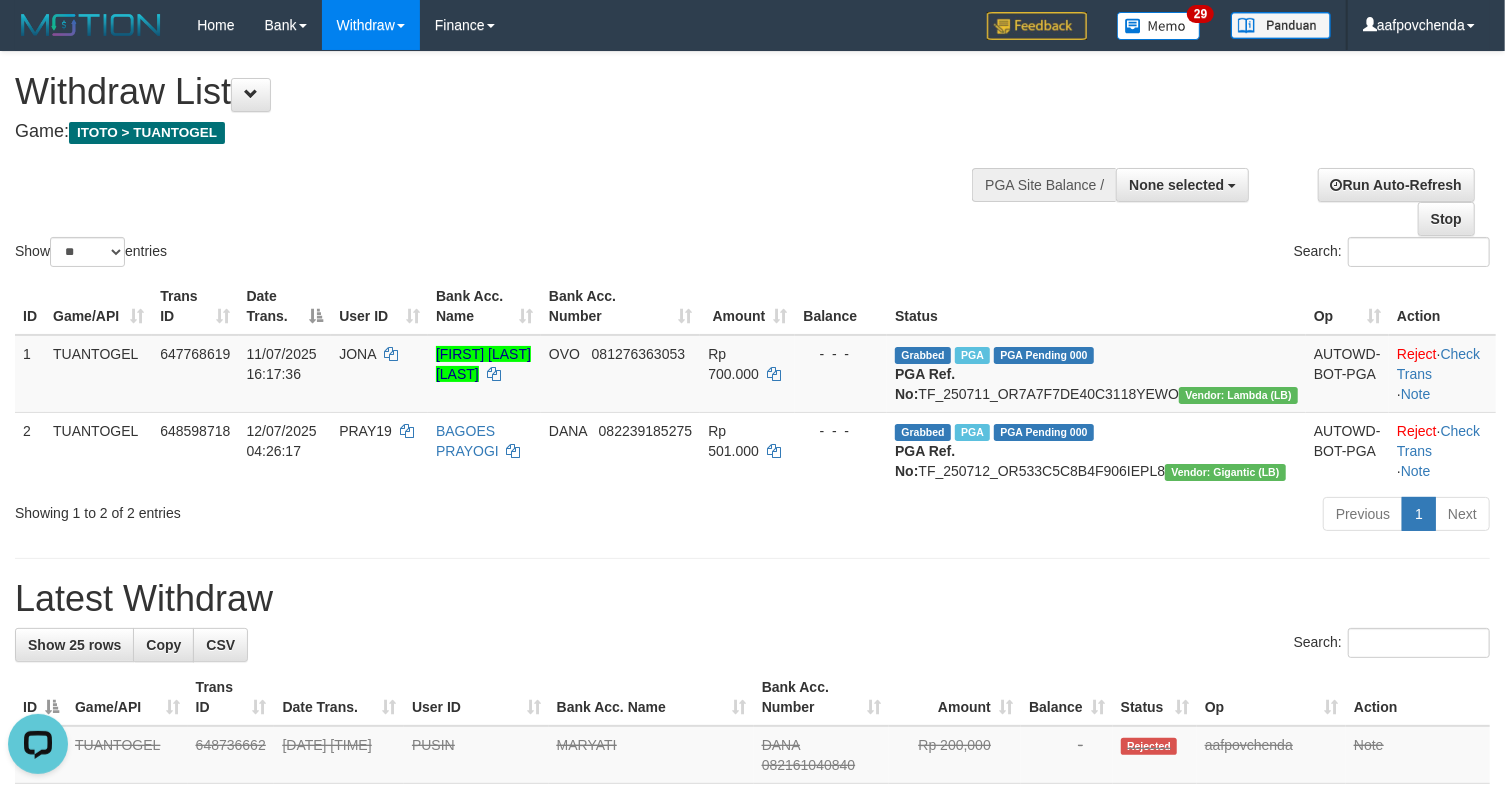 scroll, scrollTop: 0, scrollLeft: 0, axis: both 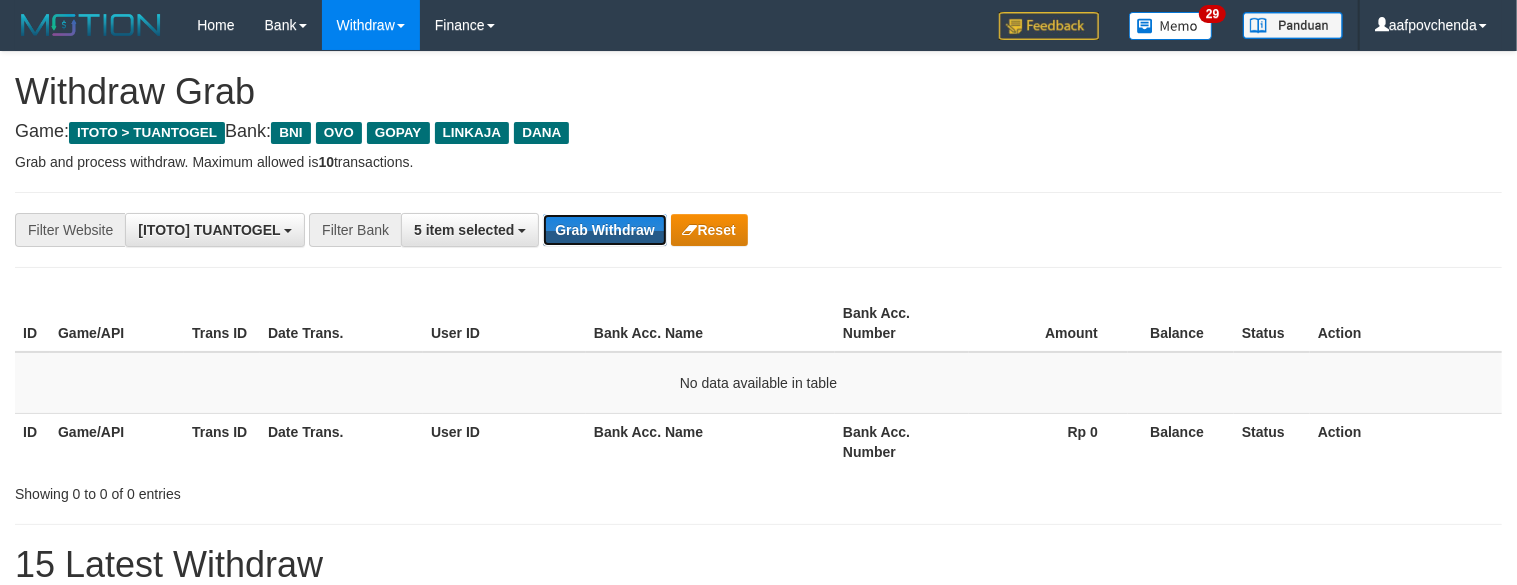 click on "Grab Withdraw" at bounding box center (604, 230) 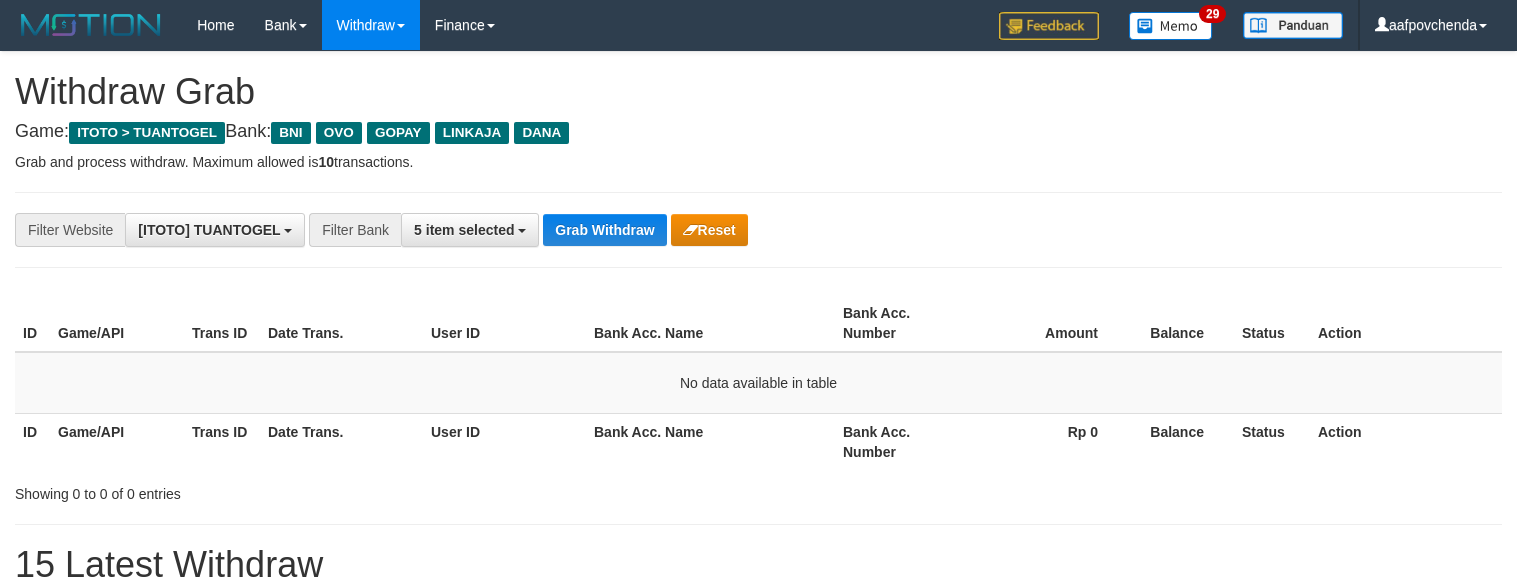 scroll, scrollTop: 0, scrollLeft: 0, axis: both 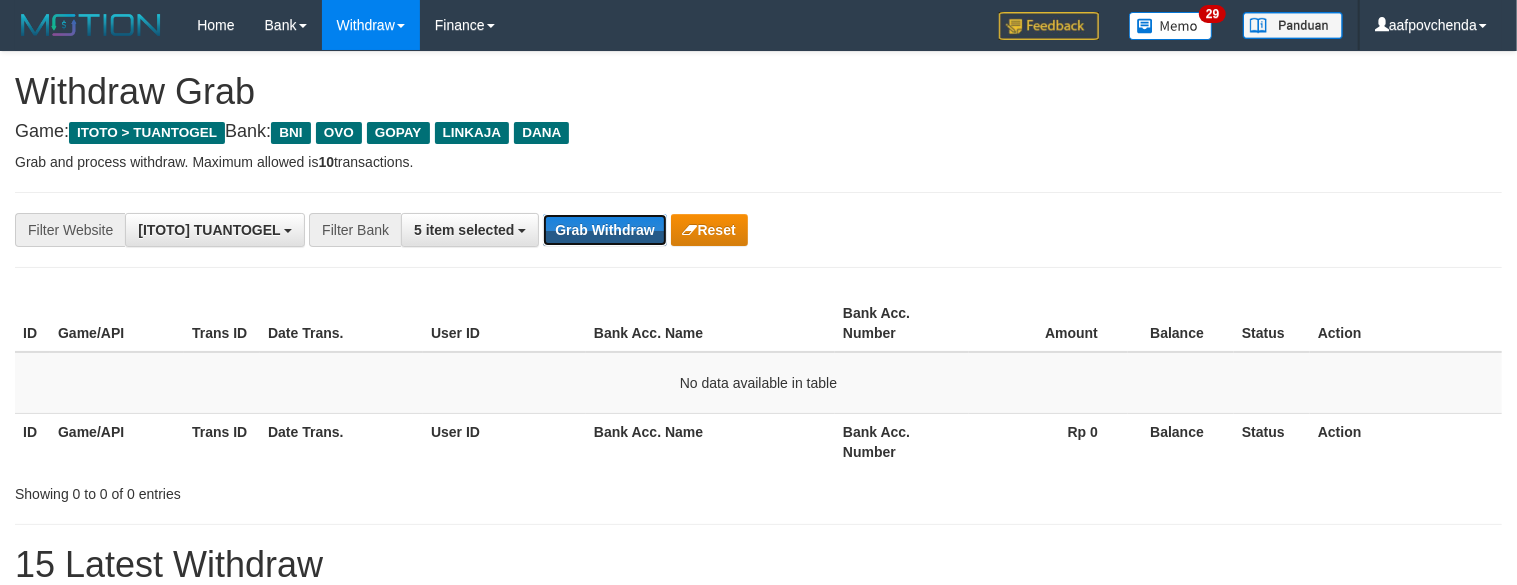 click on "Grab Withdraw" at bounding box center [604, 230] 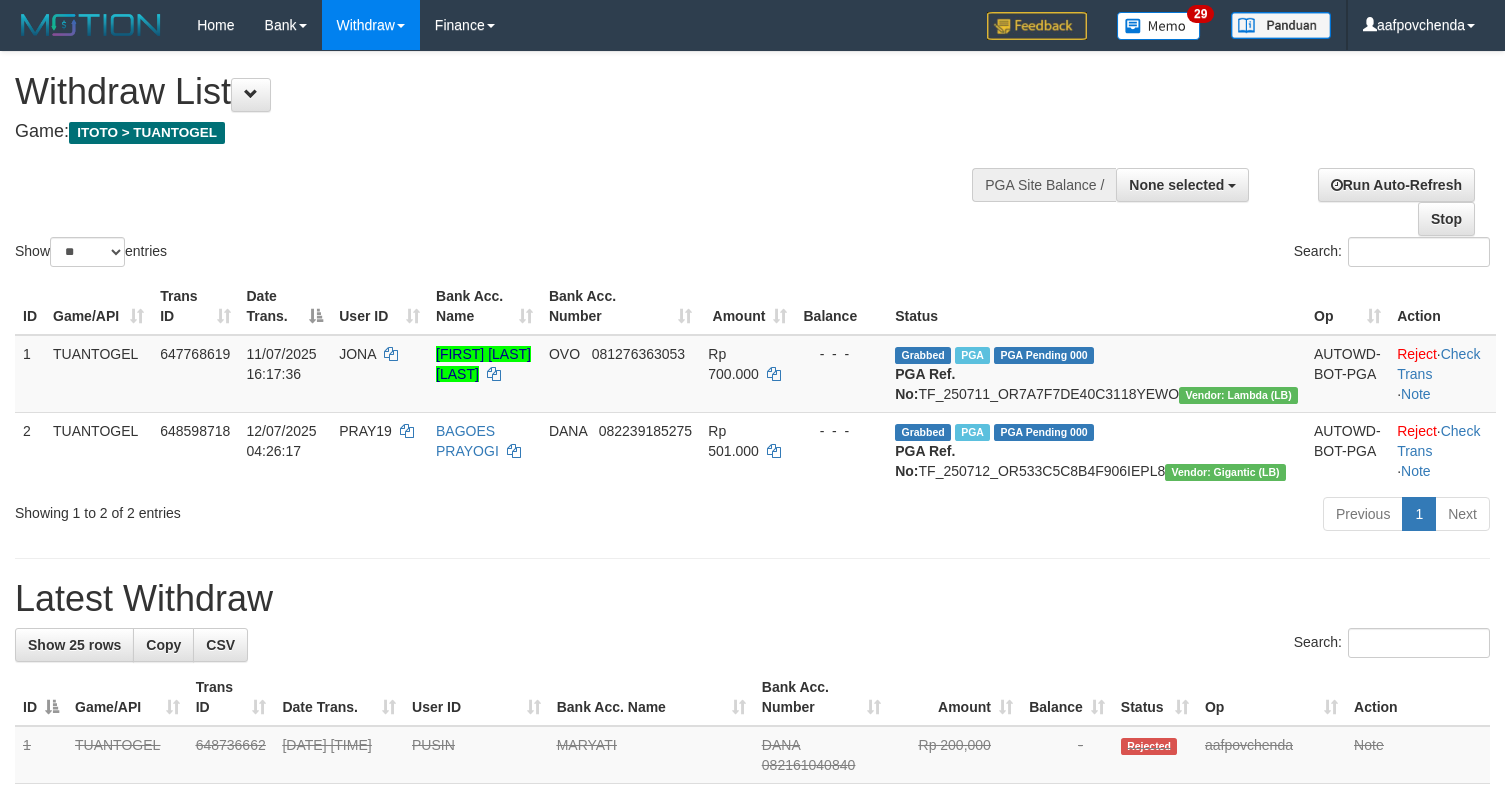 select 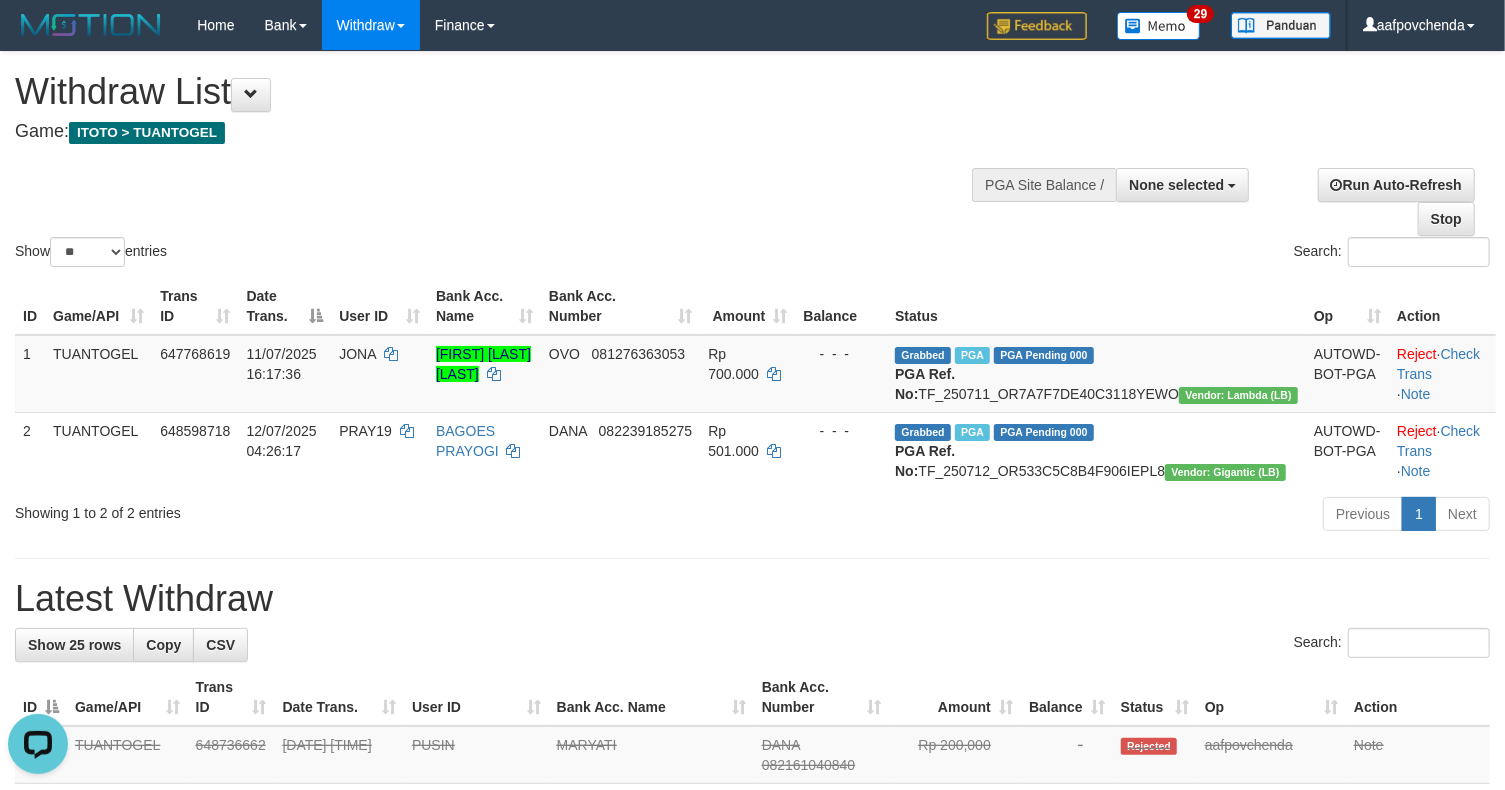 scroll, scrollTop: 0, scrollLeft: 0, axis: both 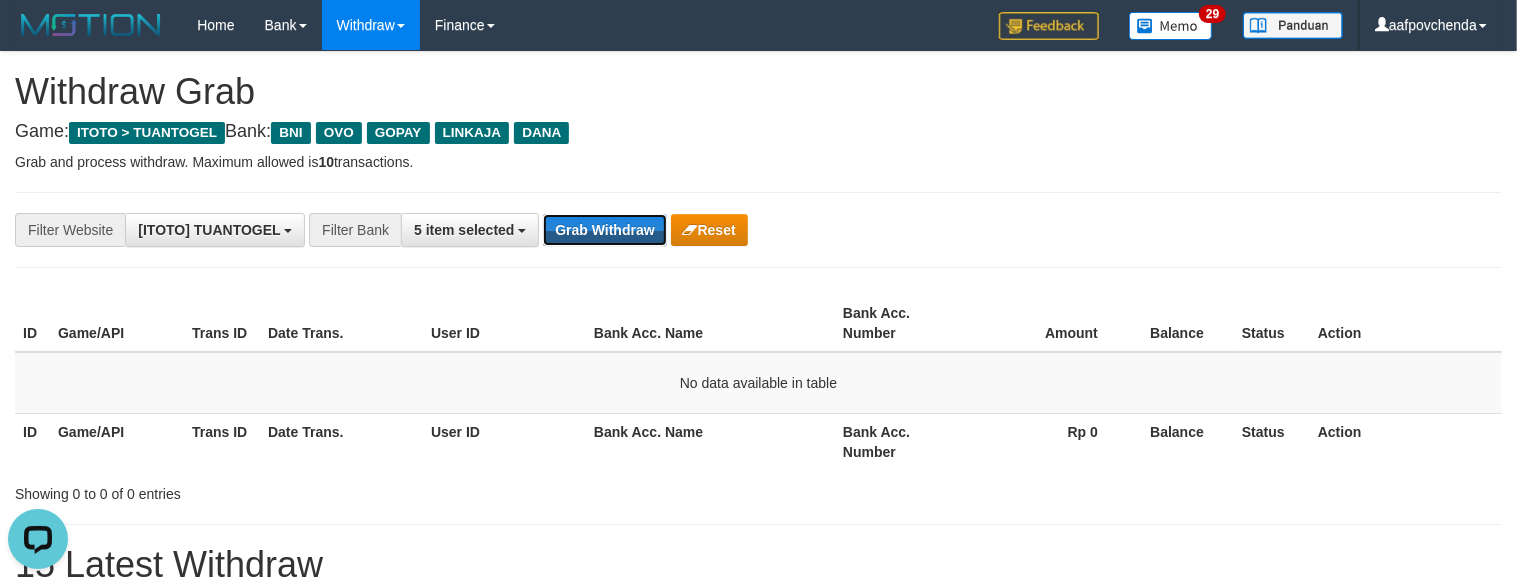 click on "Grab Withdraw" at bounding box center (604, 230) 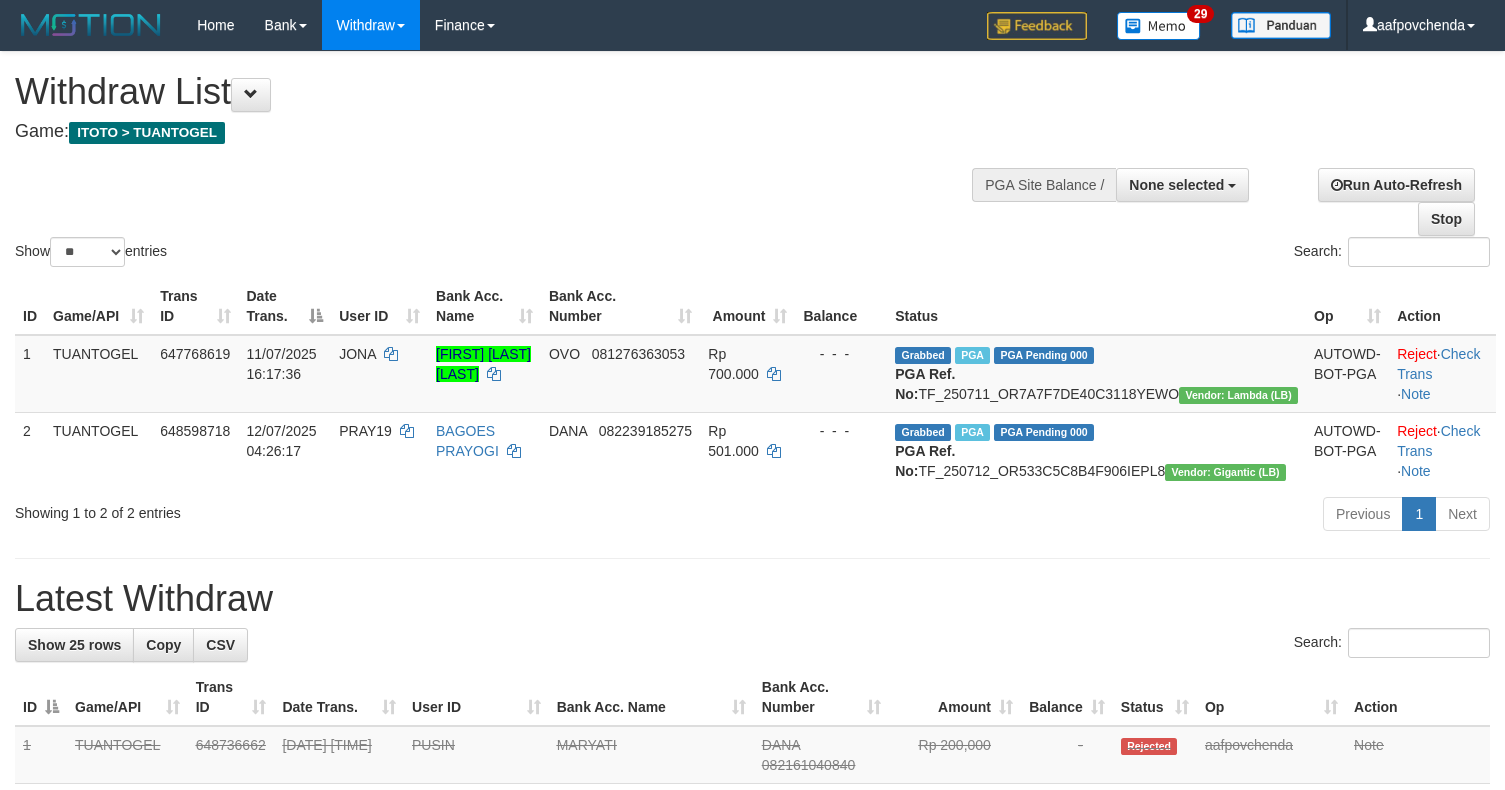 select 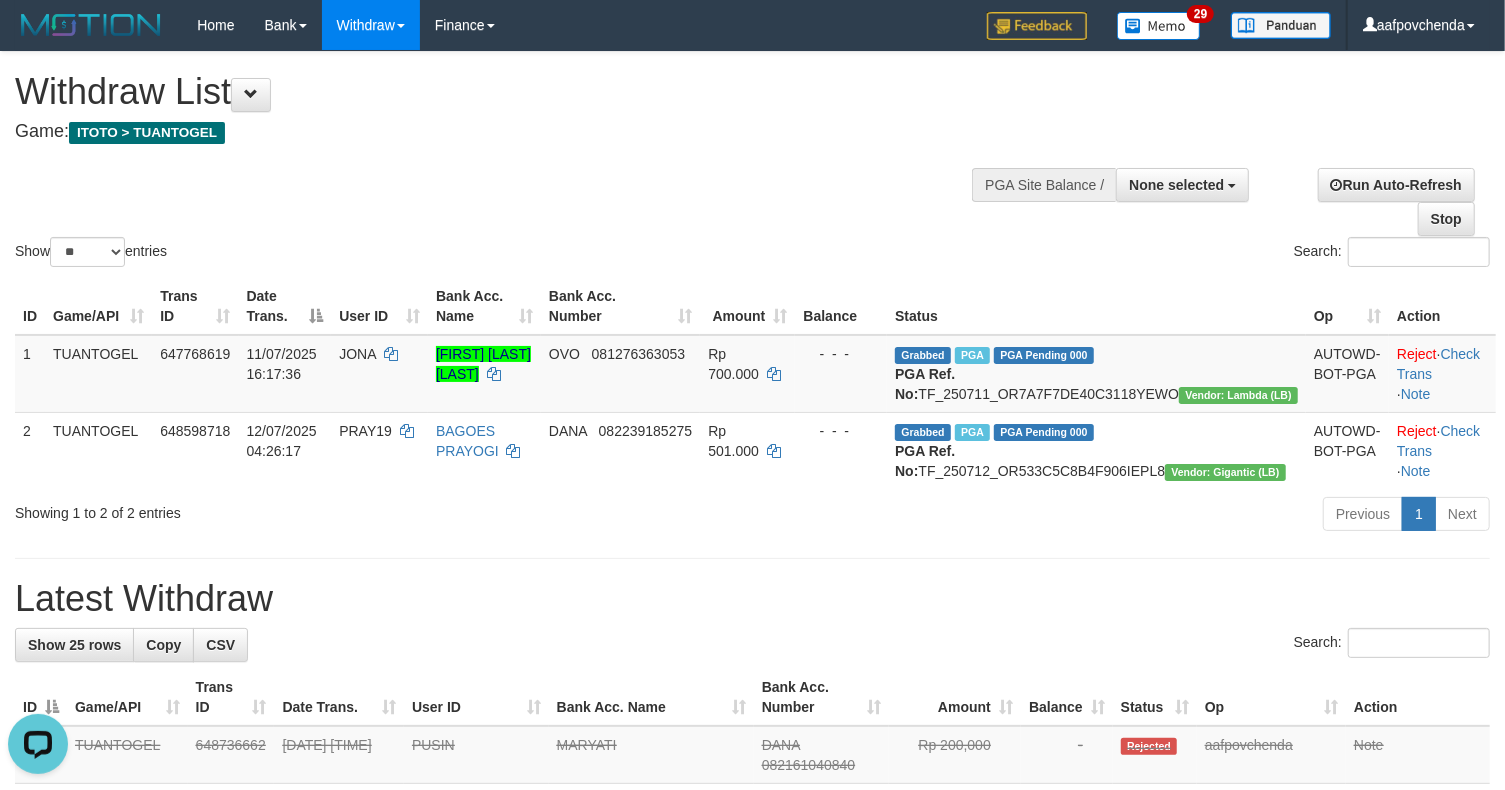 scroll, scrollTop: 0, scrollLeft: 0, axis: both 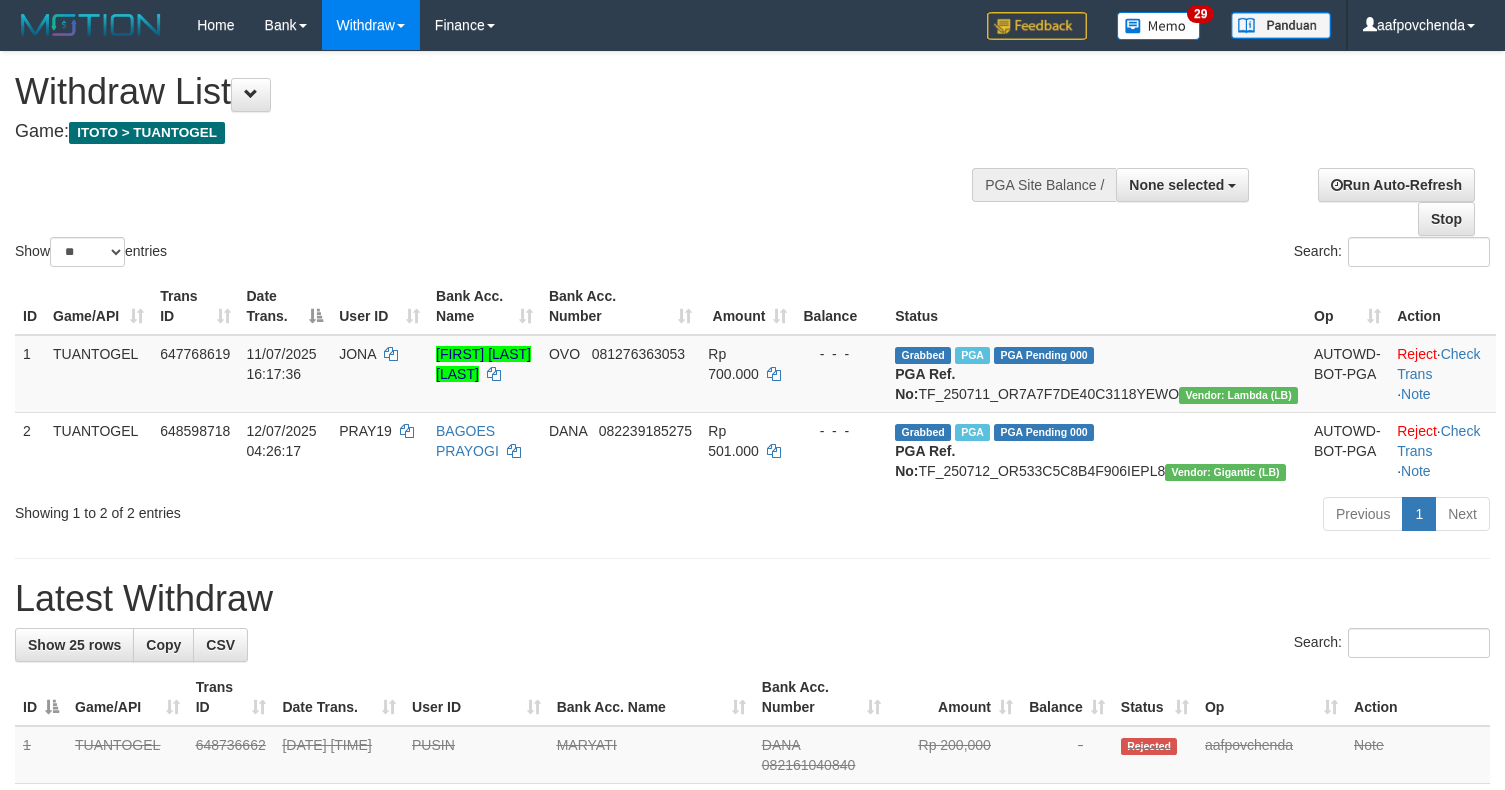 select 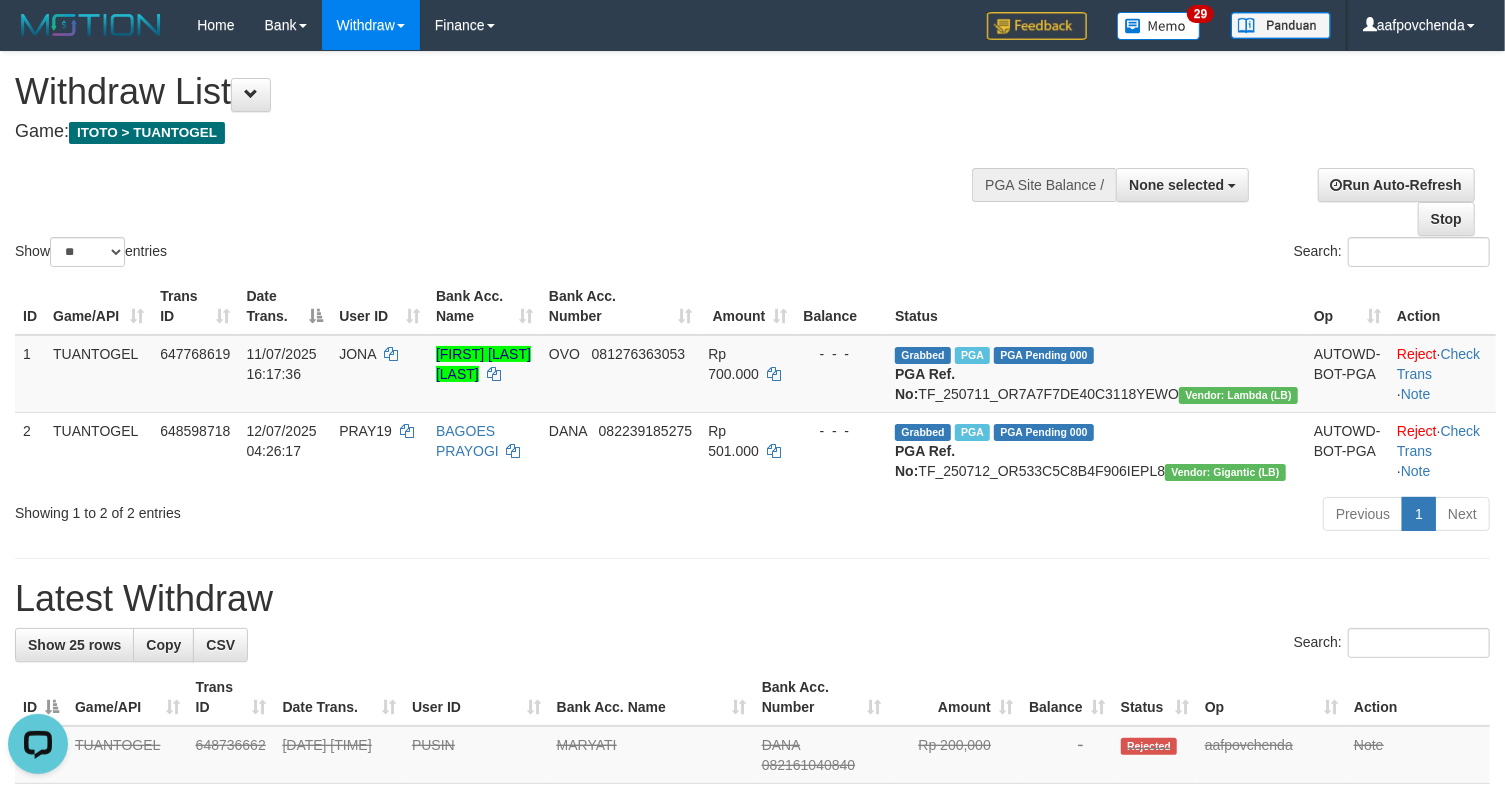 scroll, scrollTop: 0, scrollLeft: 0, axis: both 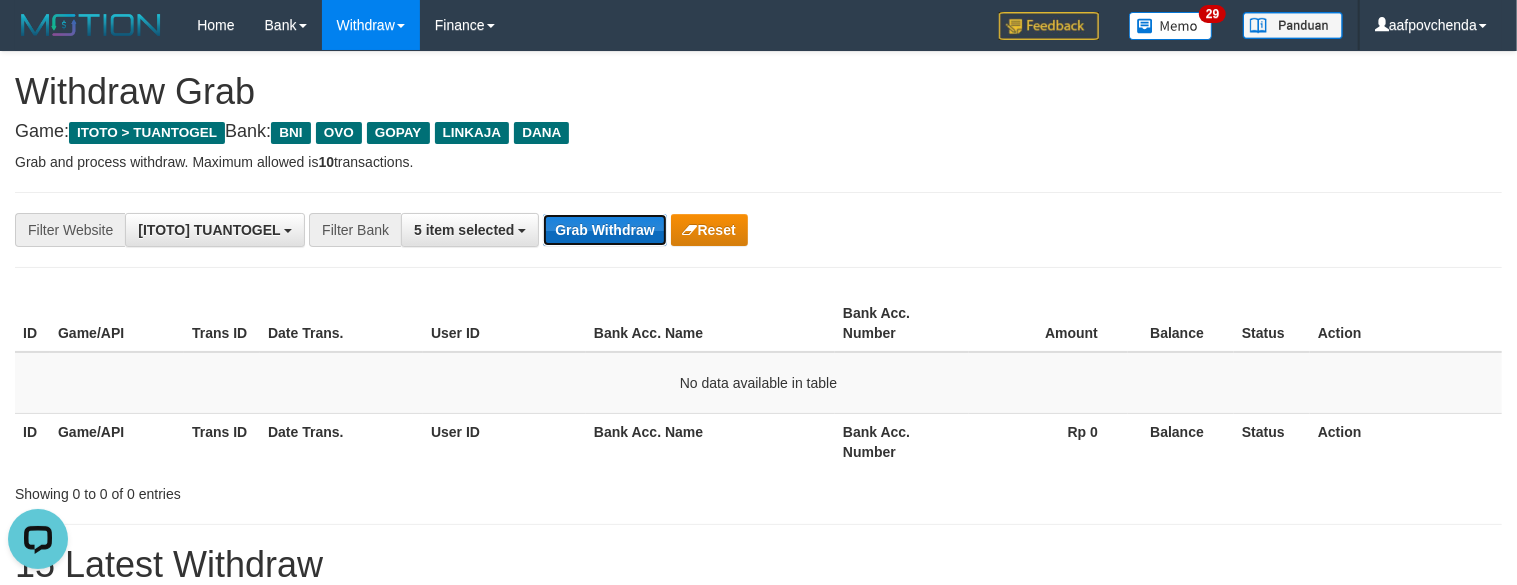 click on "Grab Withdraw" at bounding box center [604, 230] 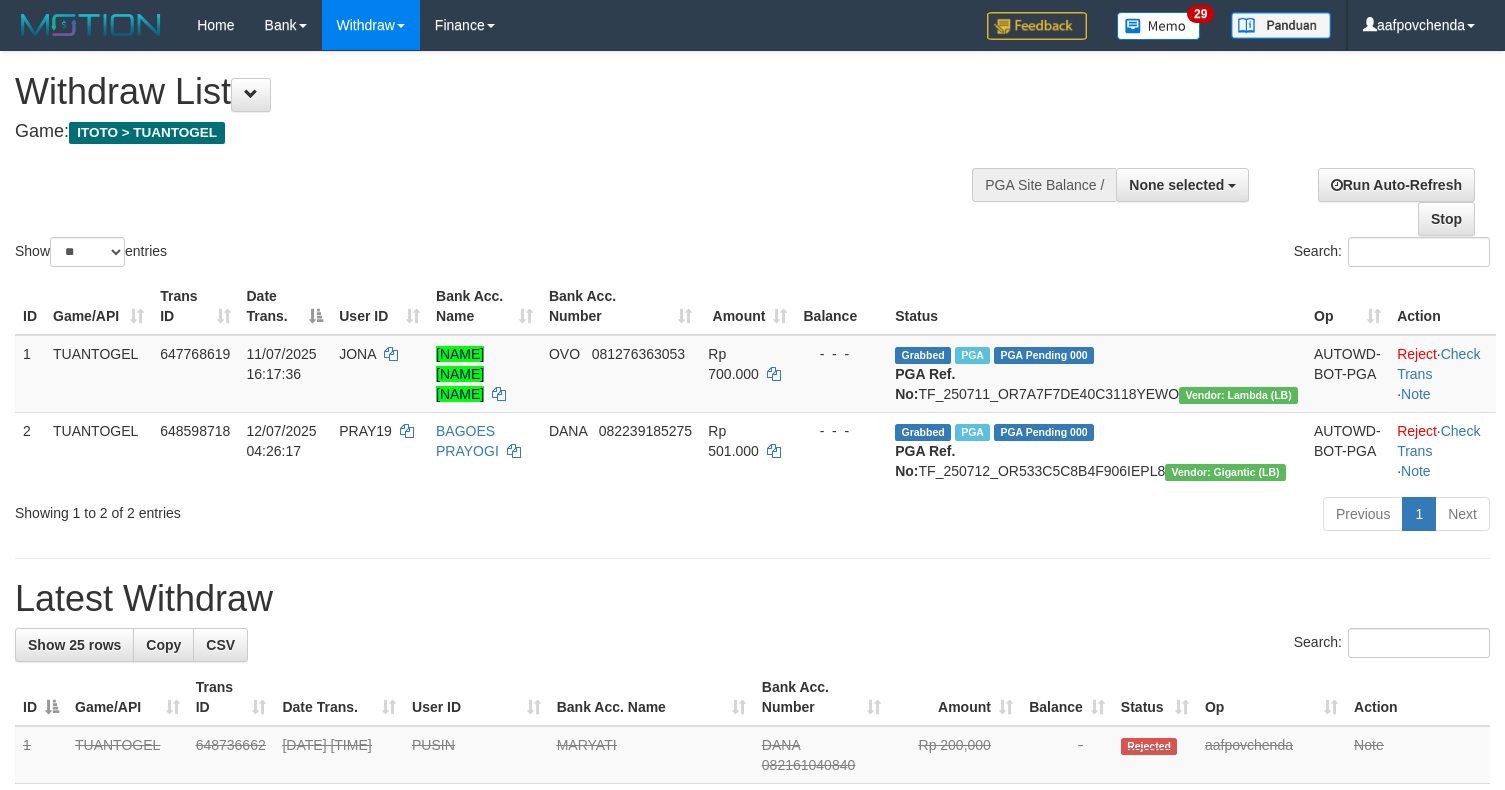 select 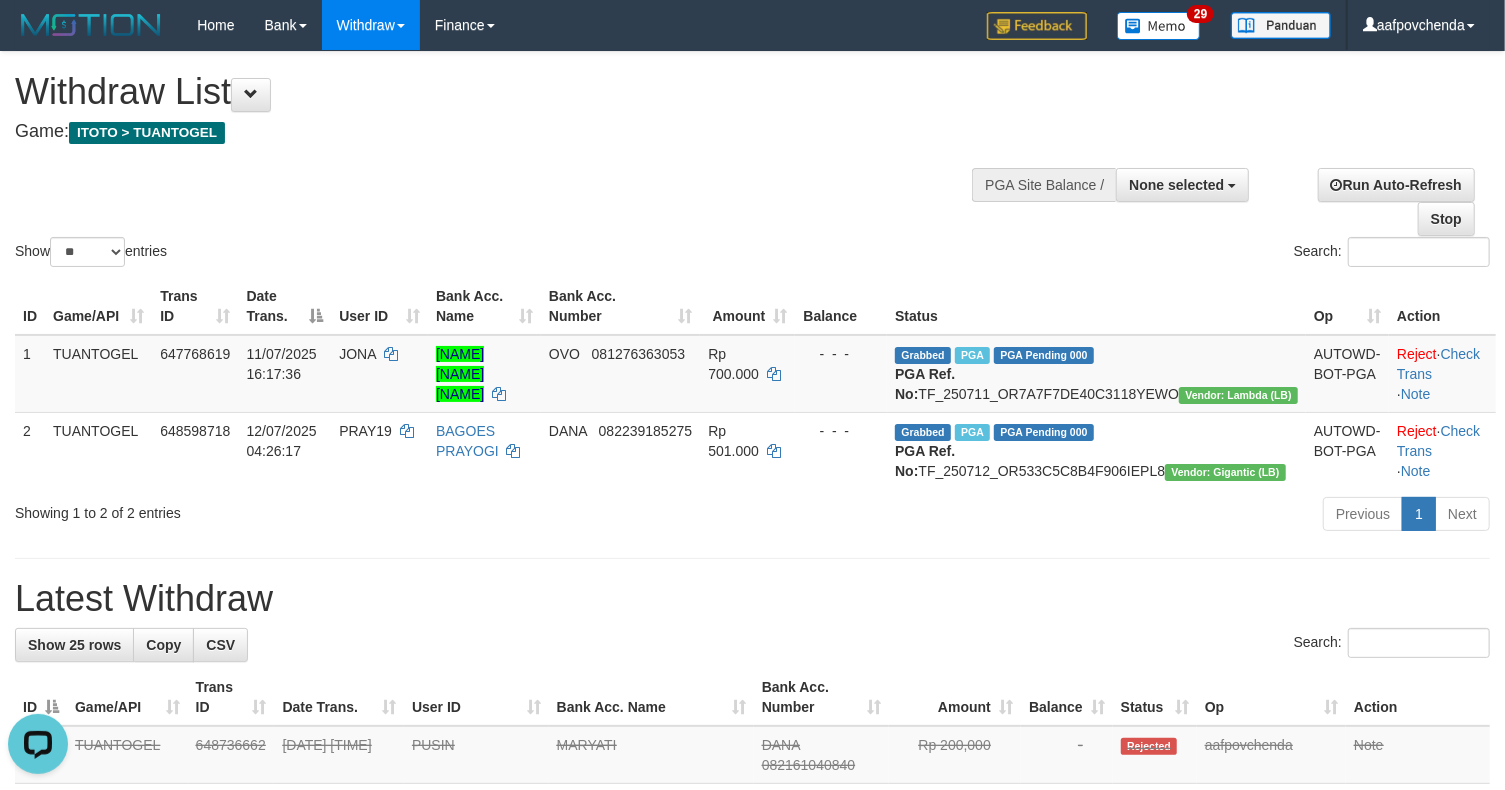 scroll, scrollTop: 0, scrollLeft: 0, axis: both 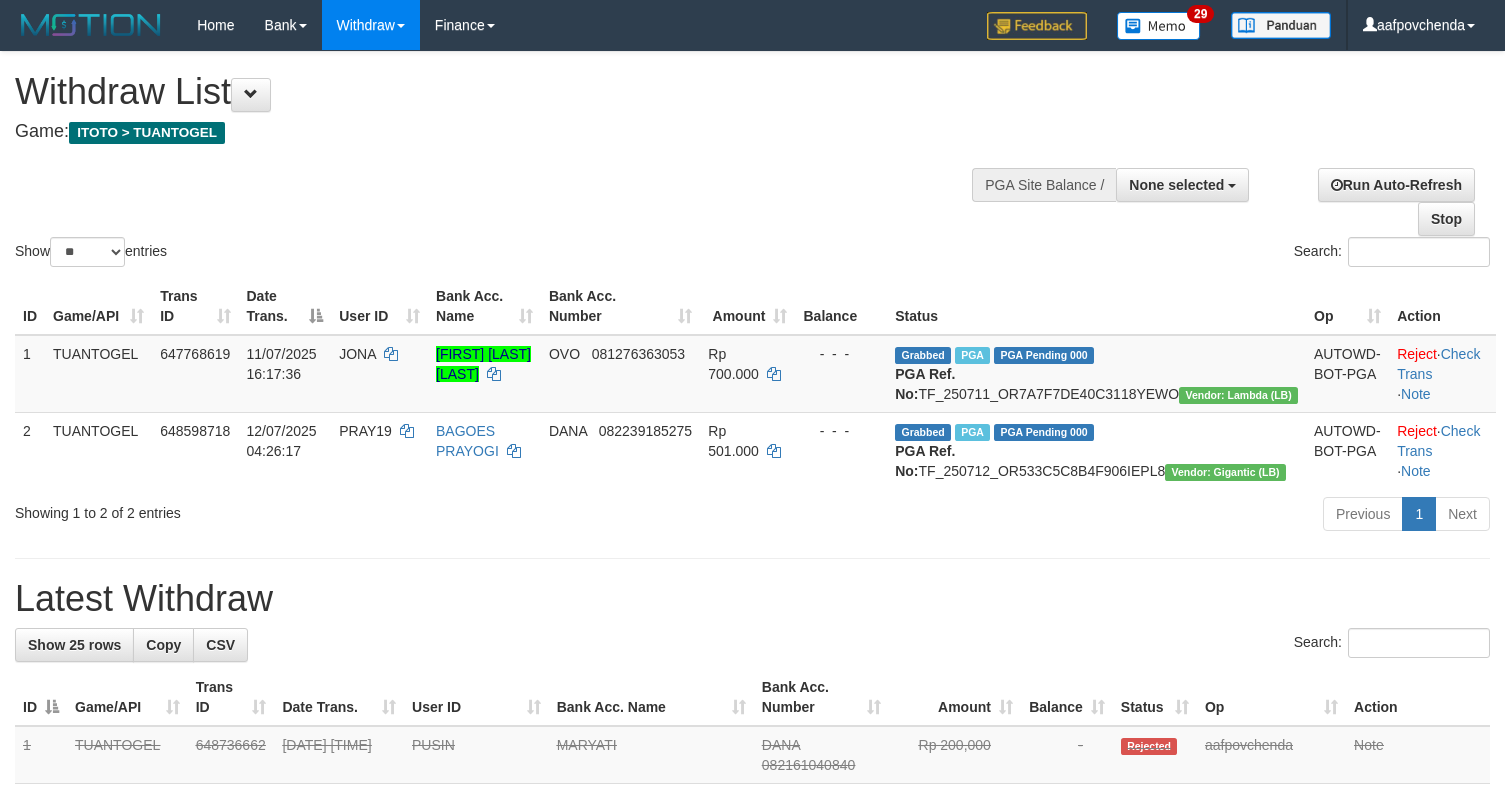 select 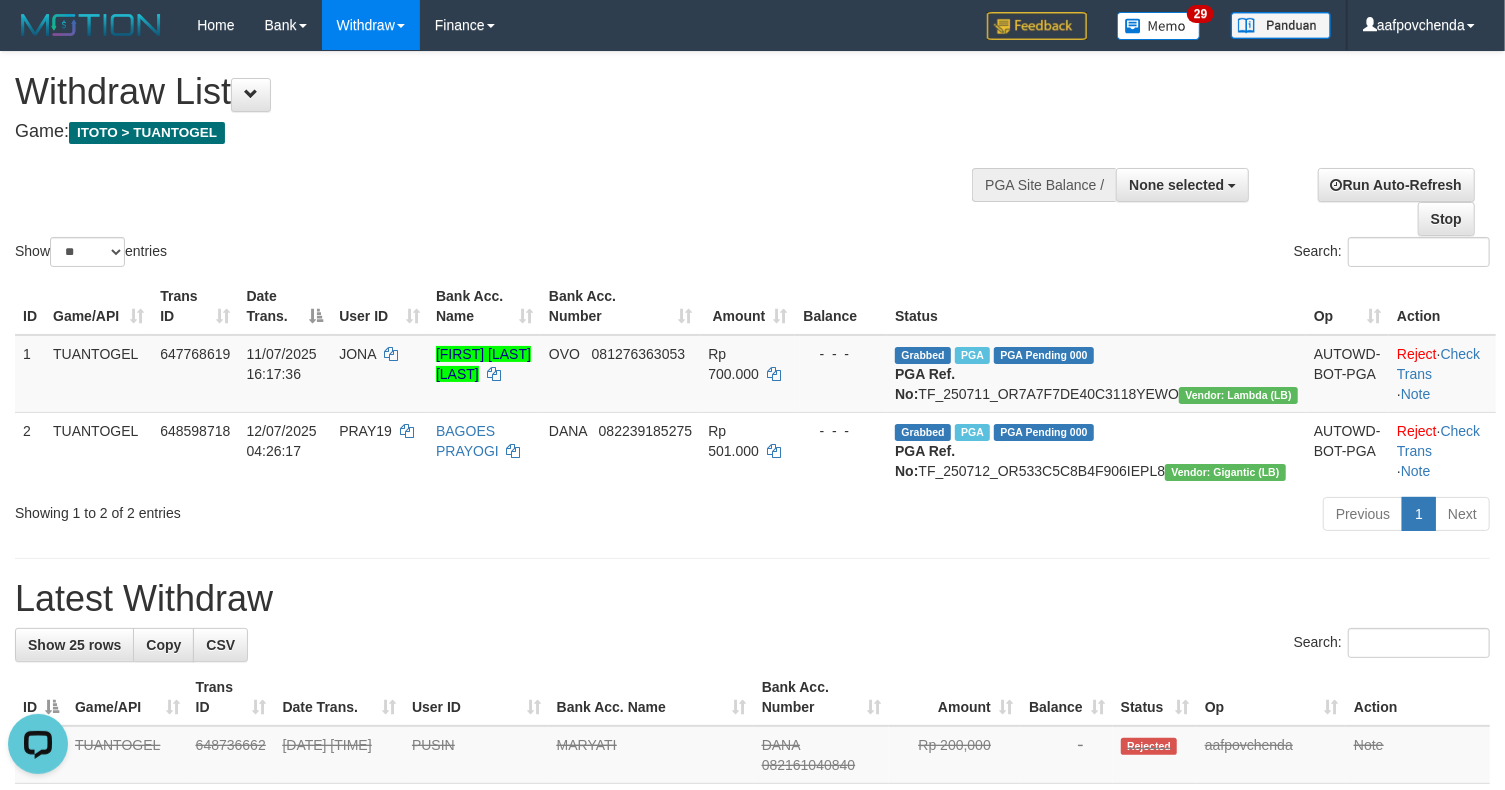 scroll, scrollTop: 0, scrollLeft: 0, axis: both 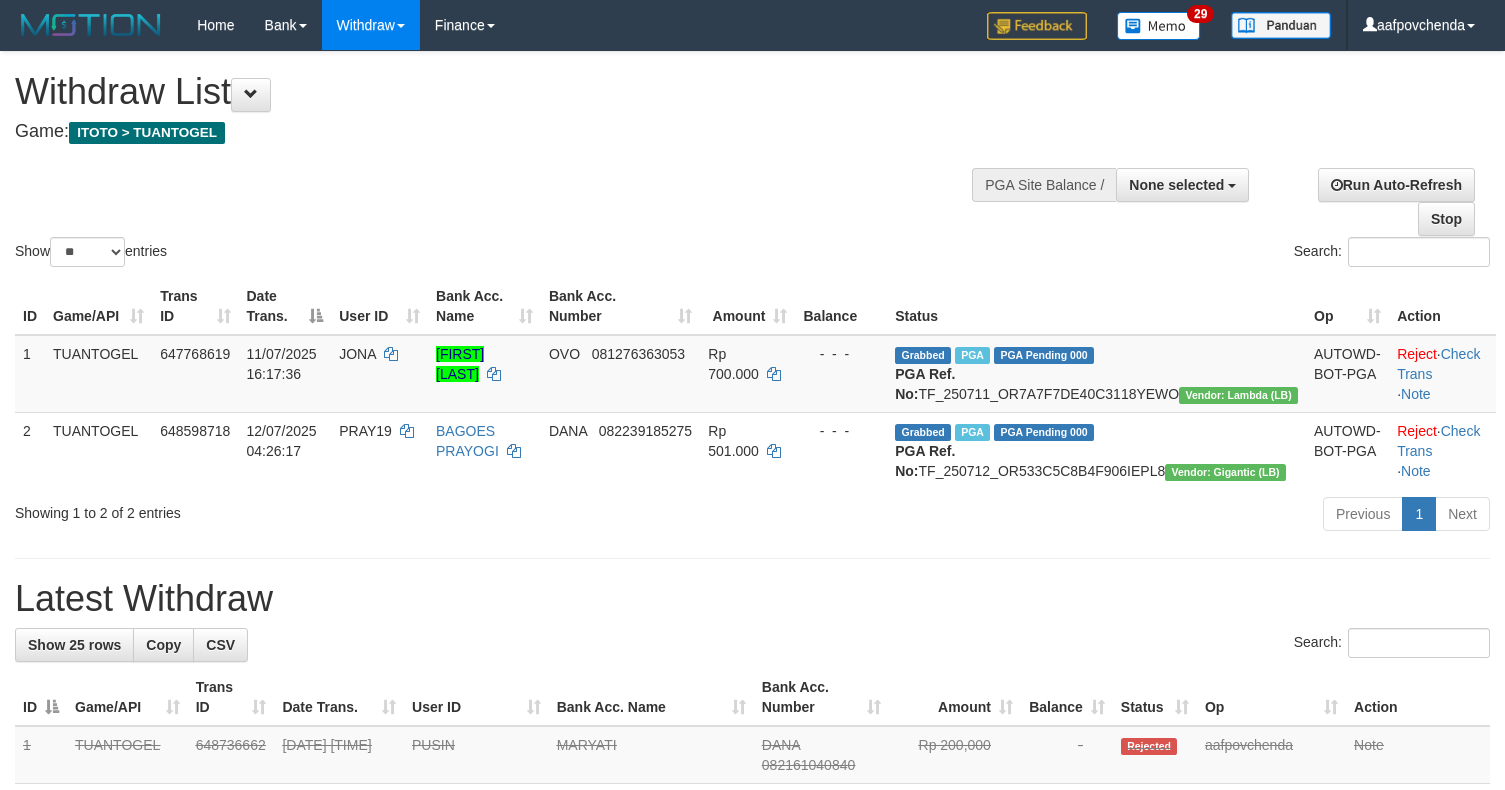 select 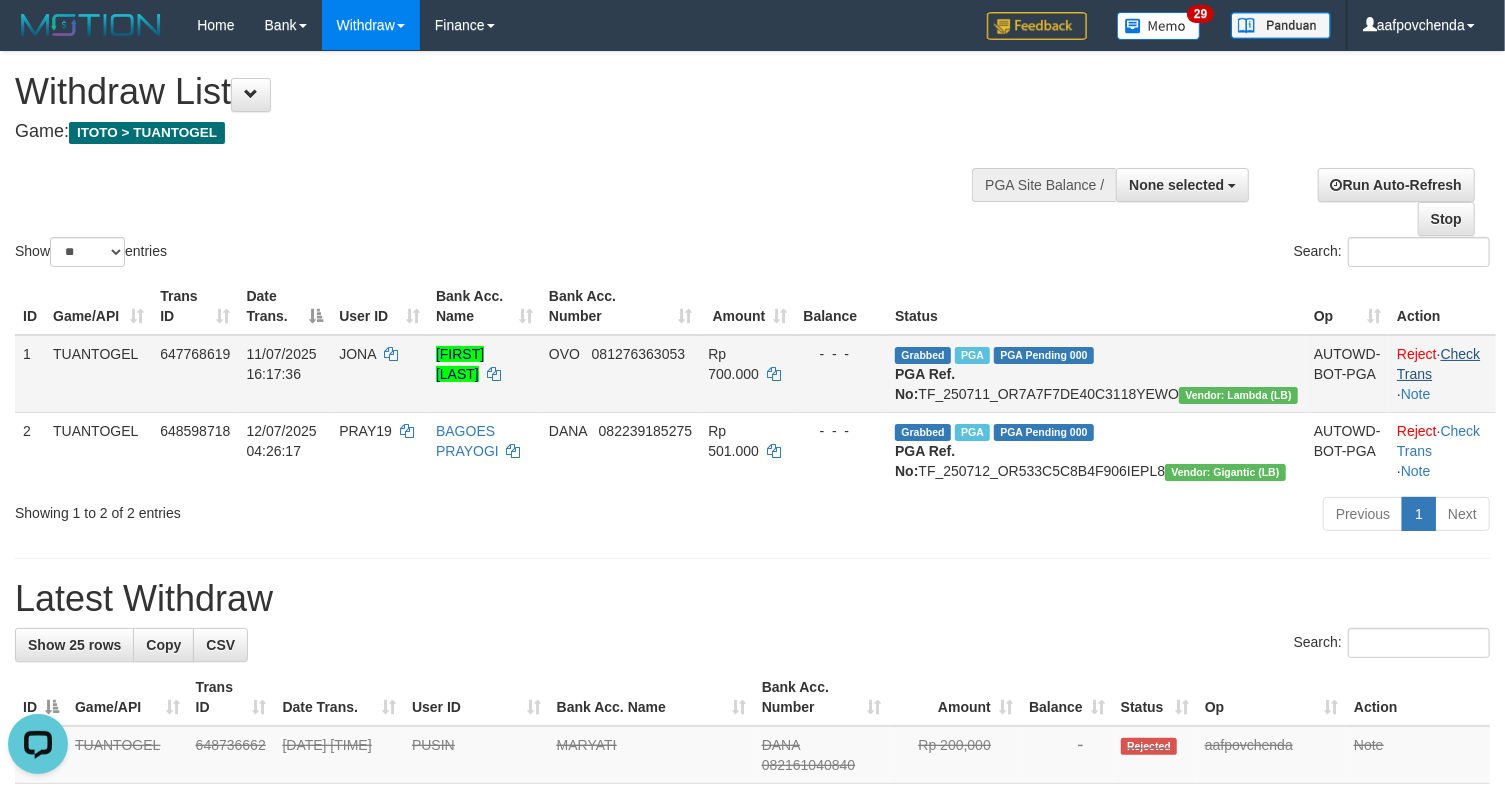 scroll, scrollTop: 0, scrollLeft: 0, axis: both 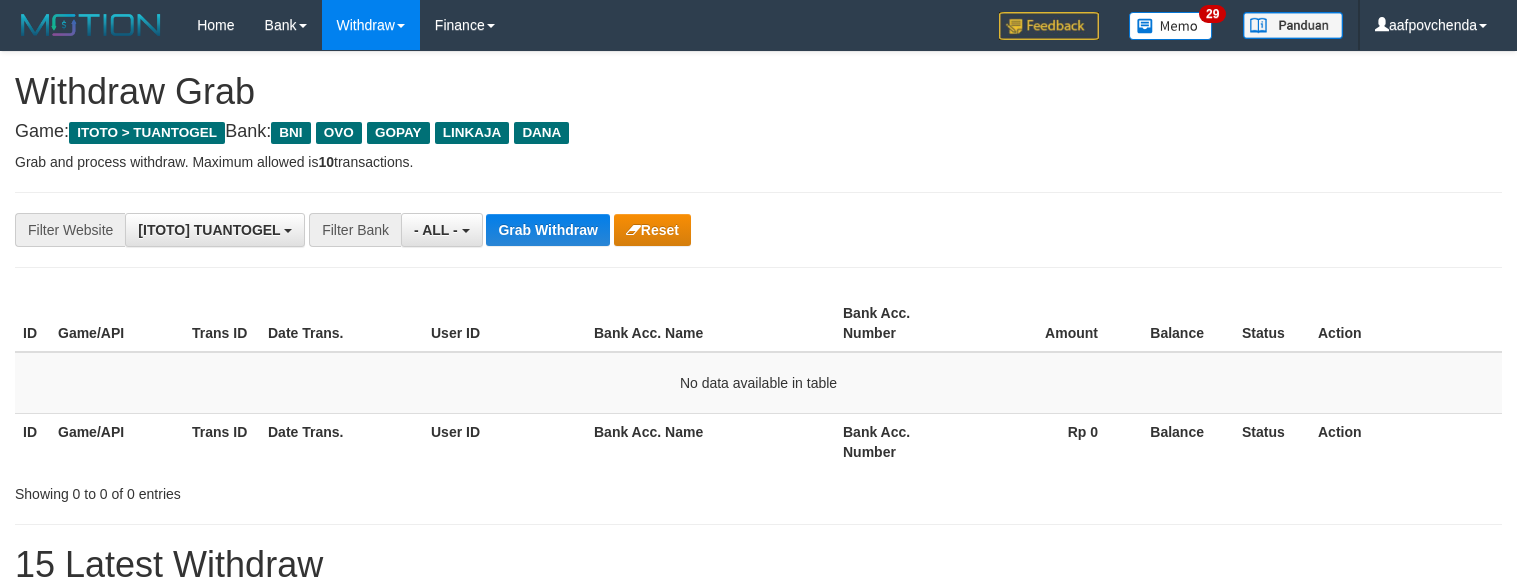 select on "***" 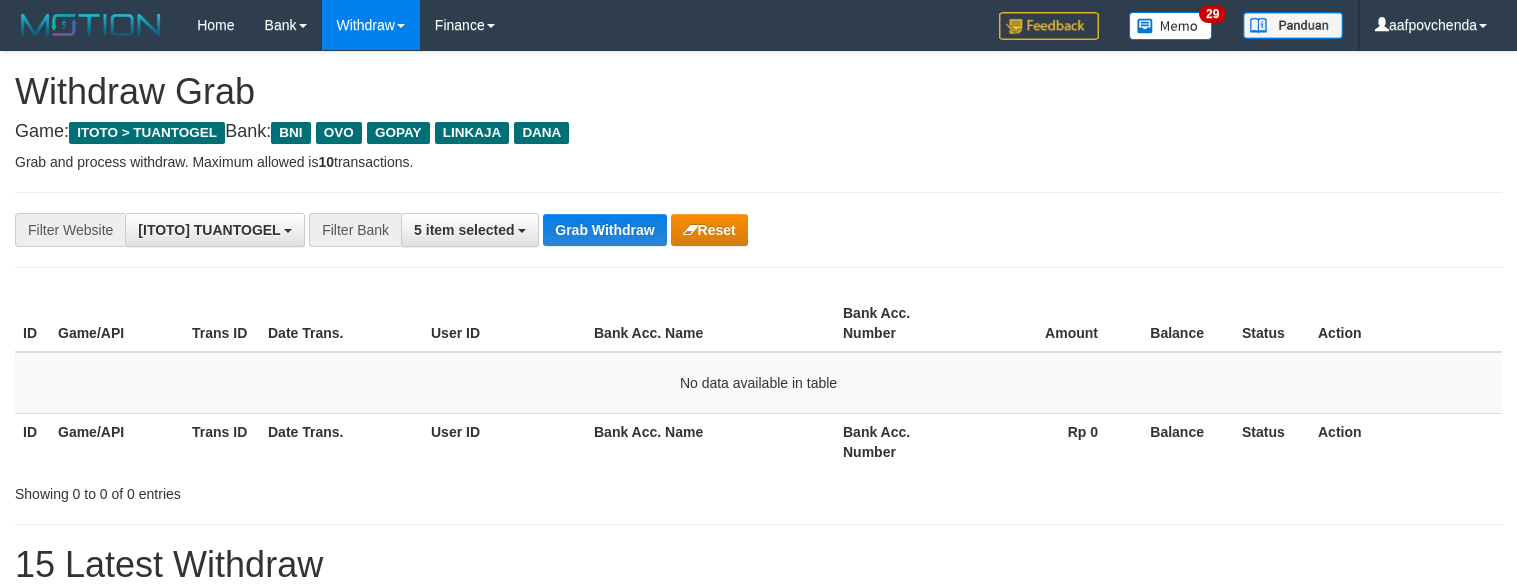 scroll, scrollTop: 0, scrollLeft: 0, axis: both 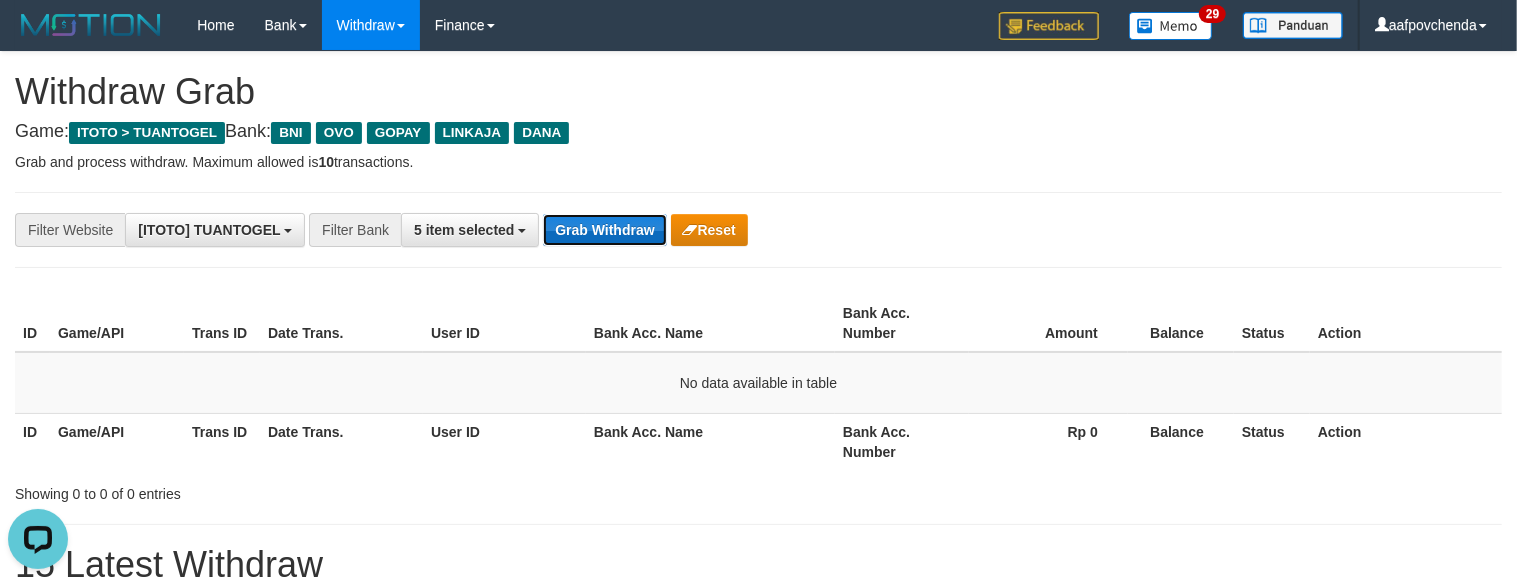 click on "Grab Withdraw" at bounding box center [604, 230] 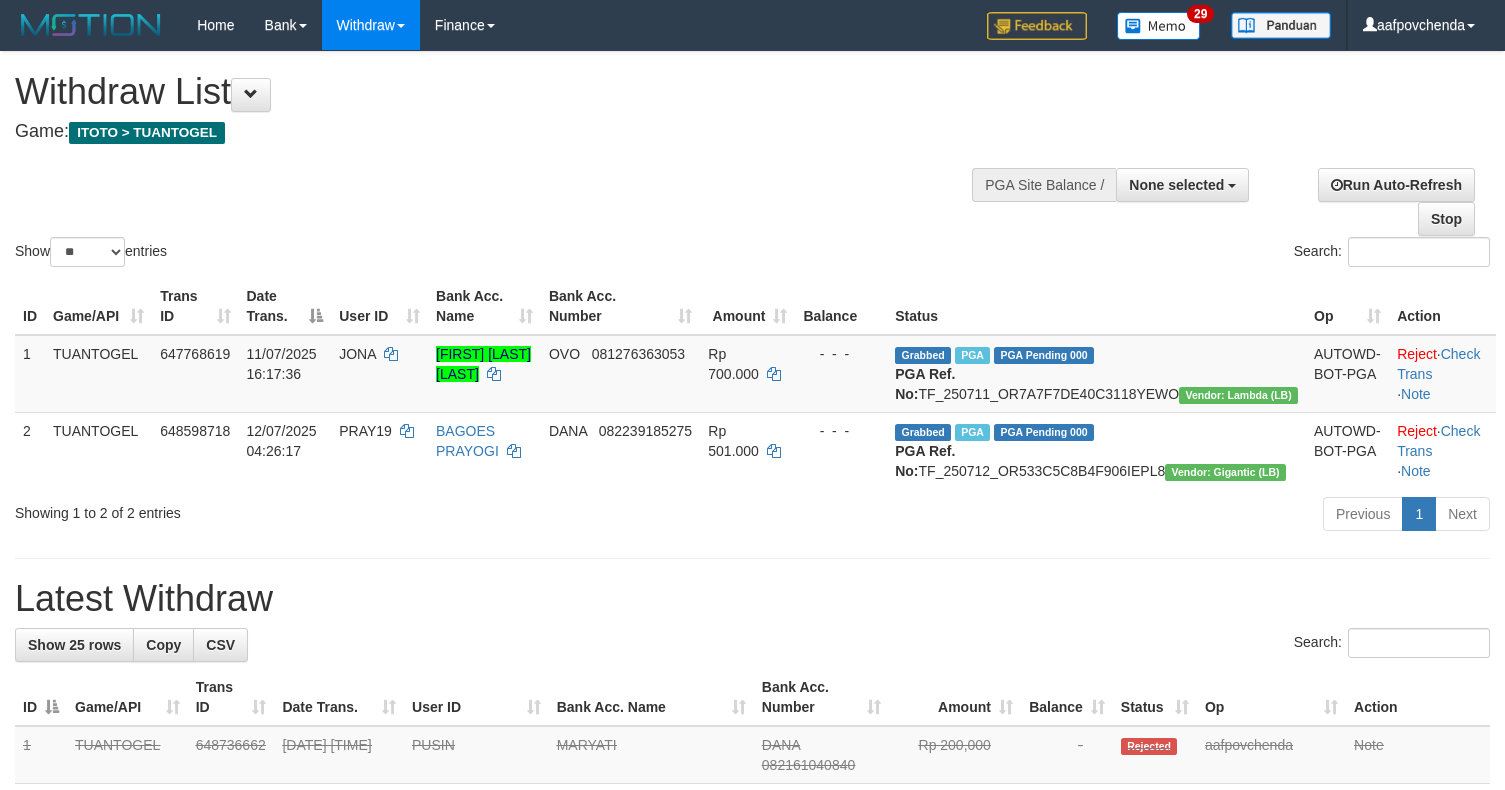 select 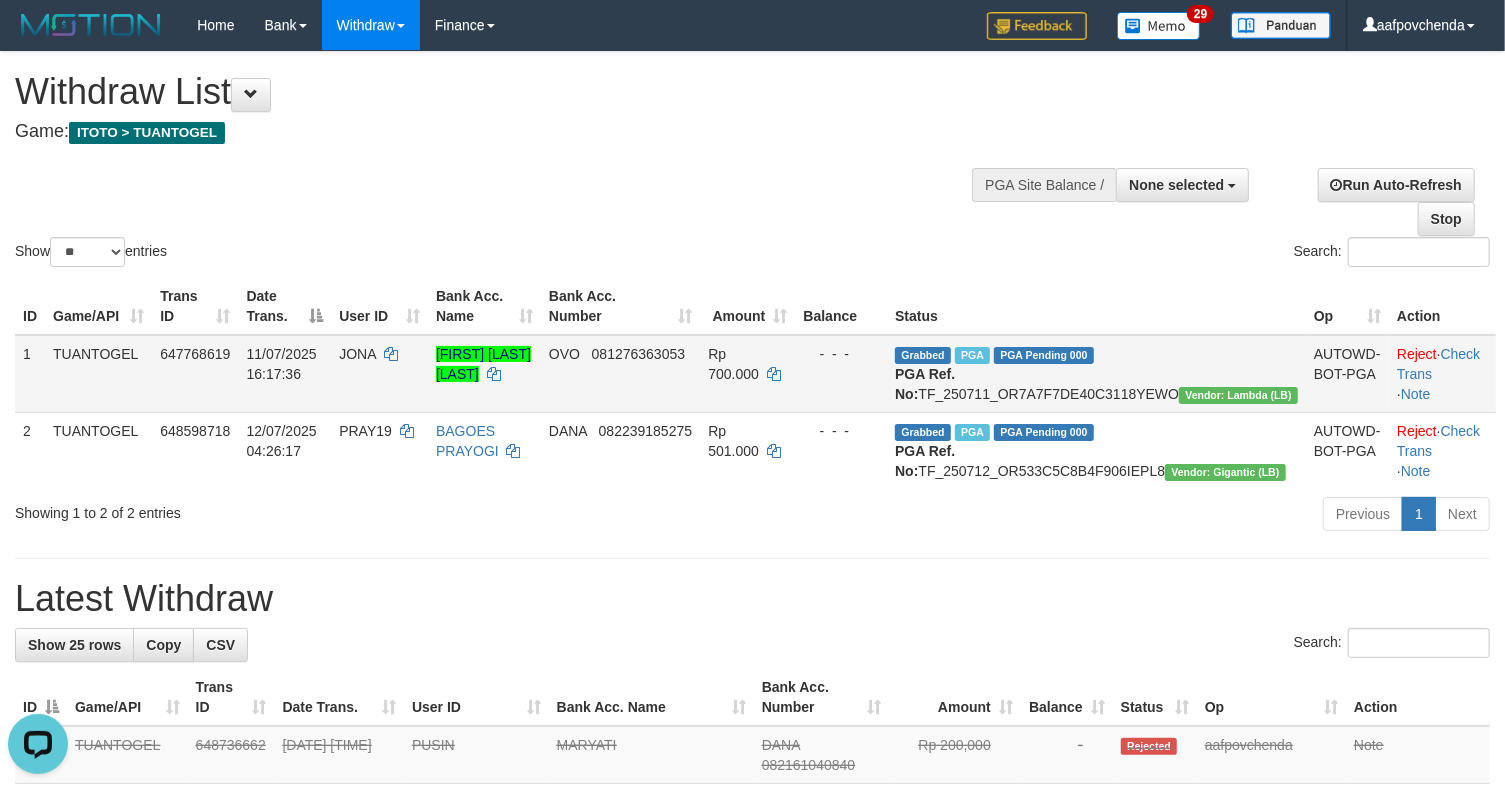 scroll, scrollTop: 0, scrollLeft: 0, axis: both 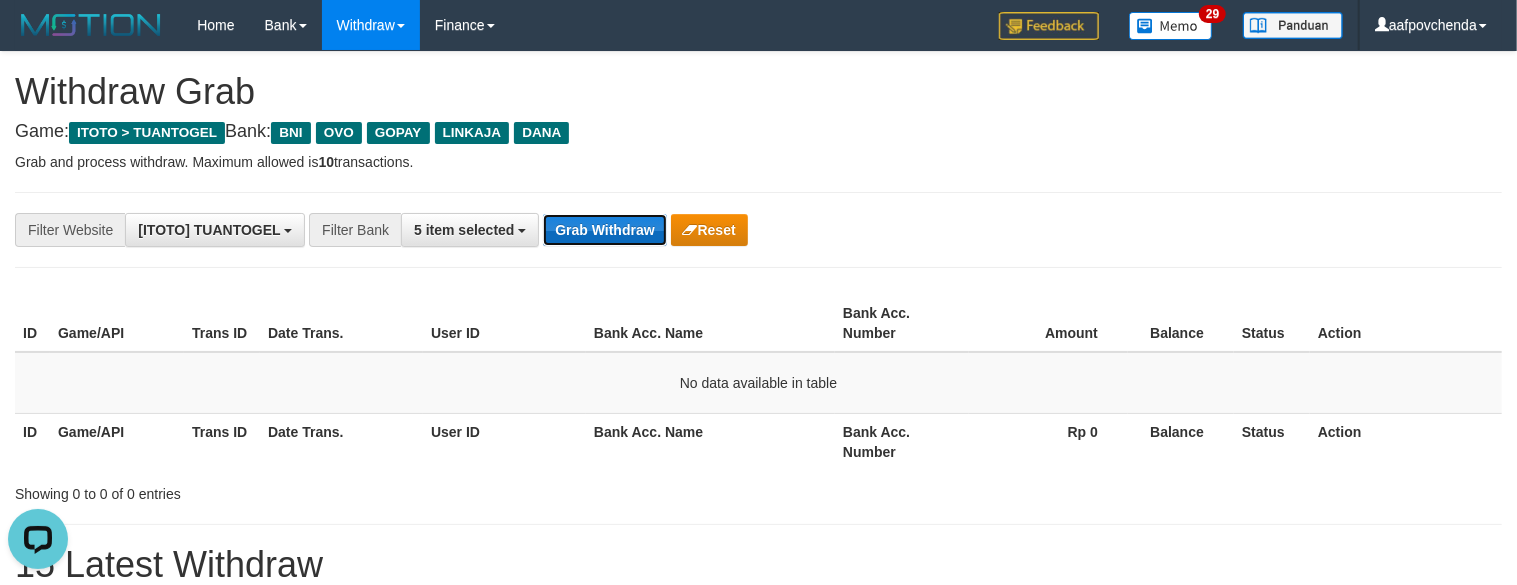 click on "Grab Withdraw" at bounding box center [604, 230] 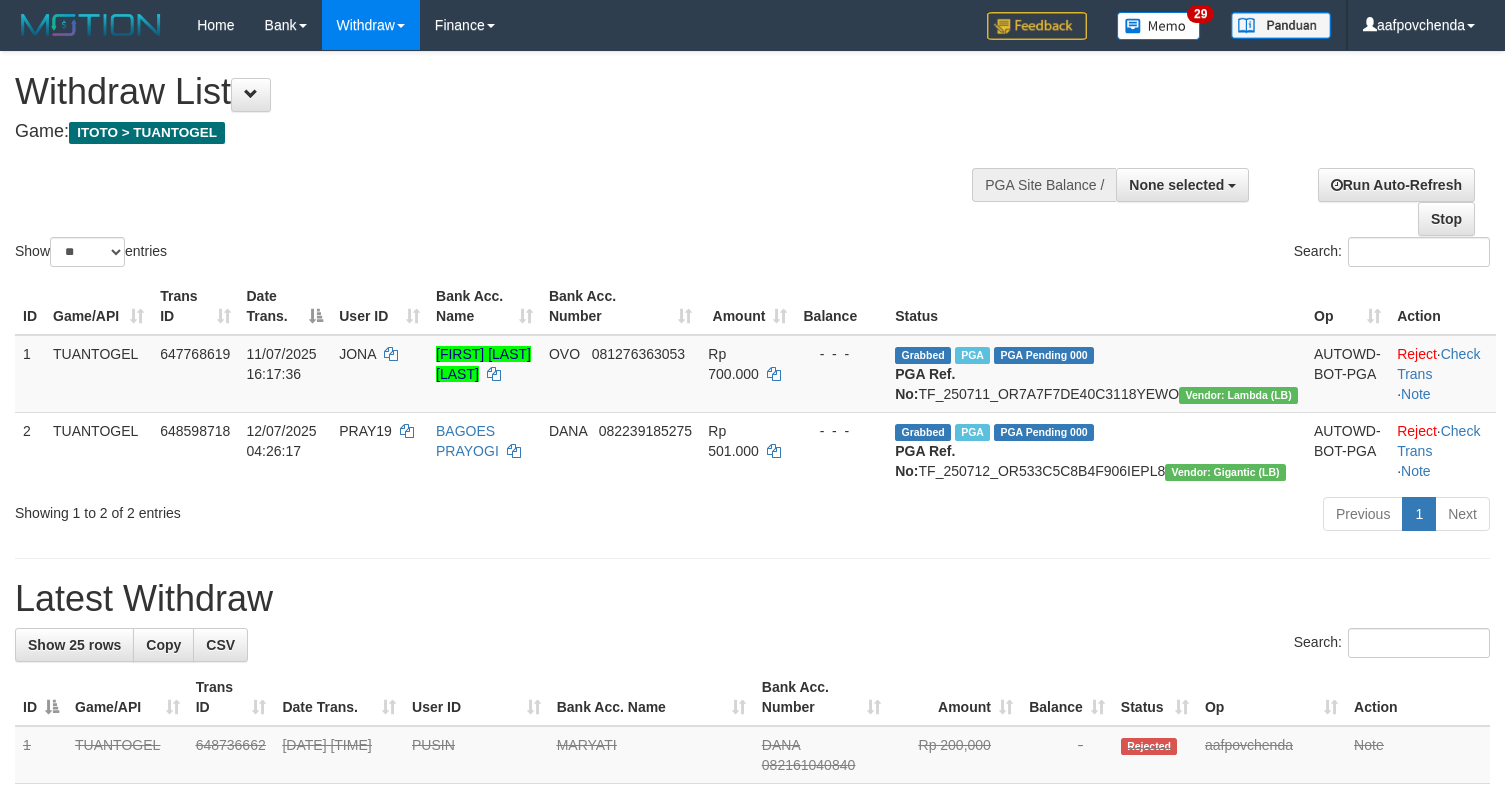 select 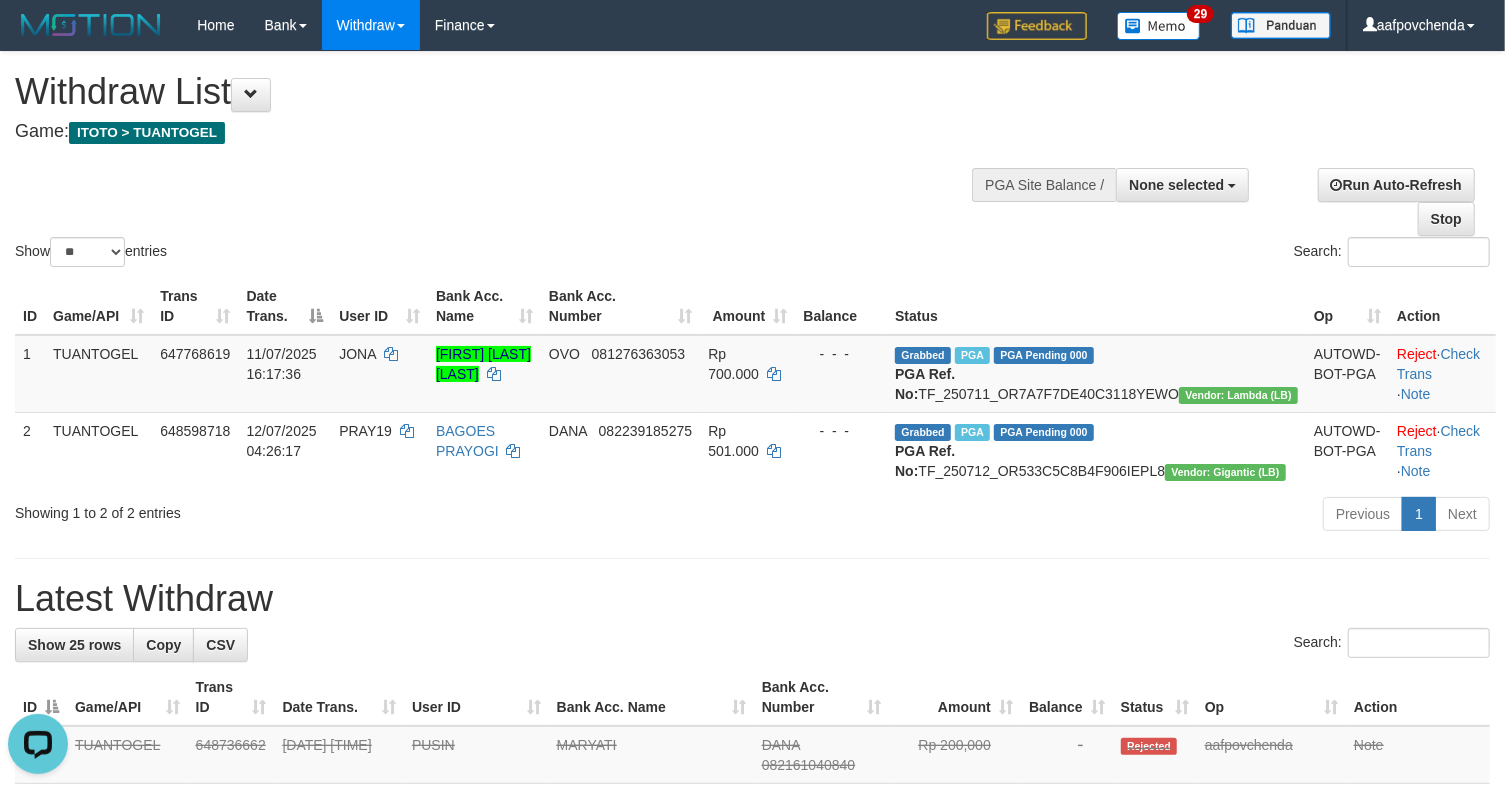 scroll, scrollTop: 0, scrollLeft: 0, axis: both 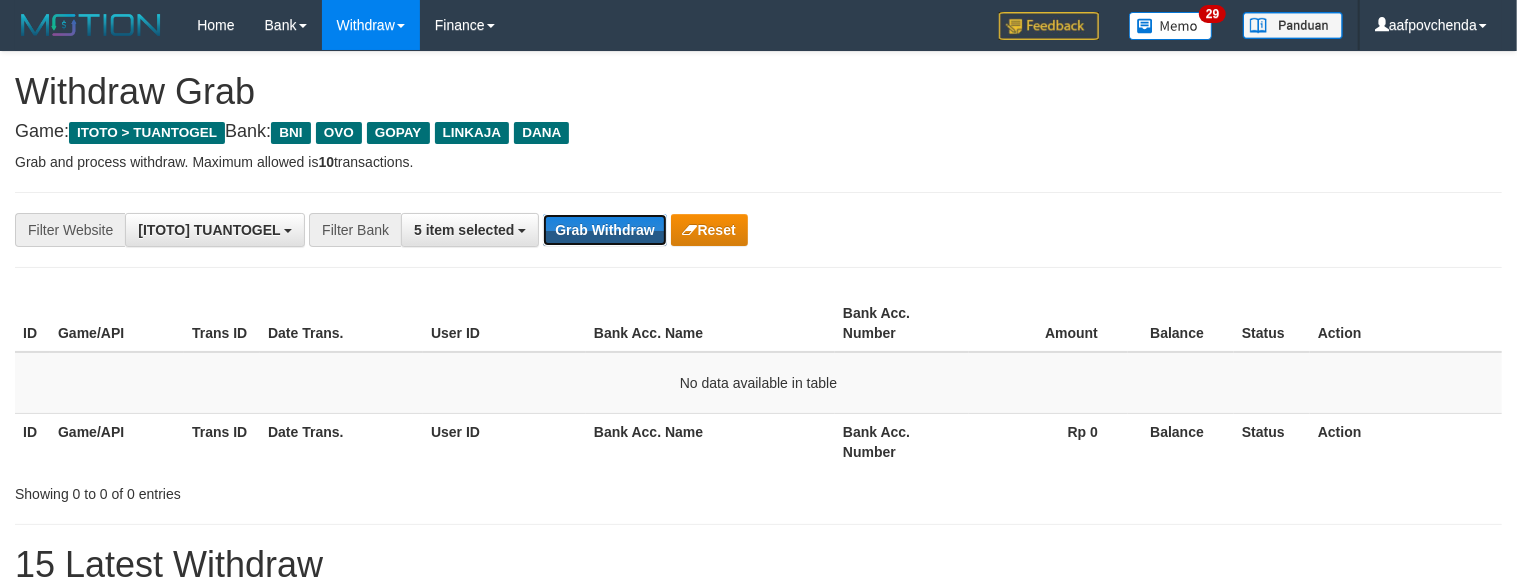 click on "Grab Withdraw" at bounding box center (604, 230) 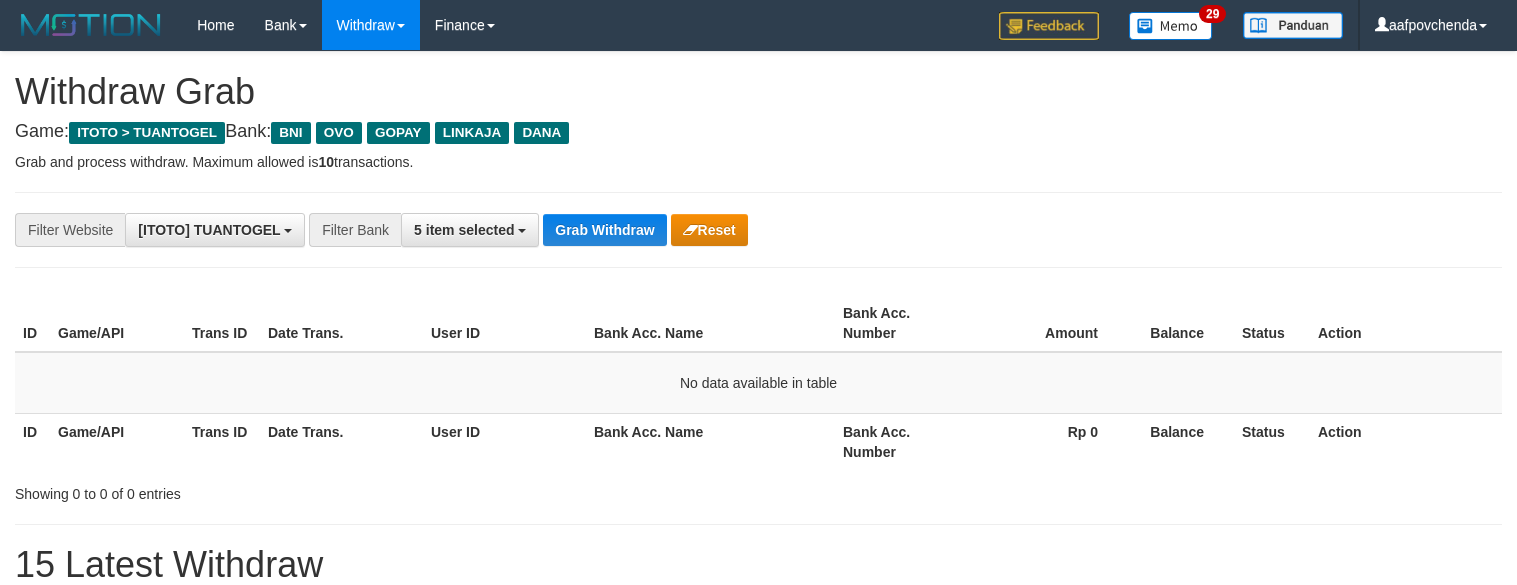 scroll, scrollTop: 0, scrollLeft: 0, axis: both 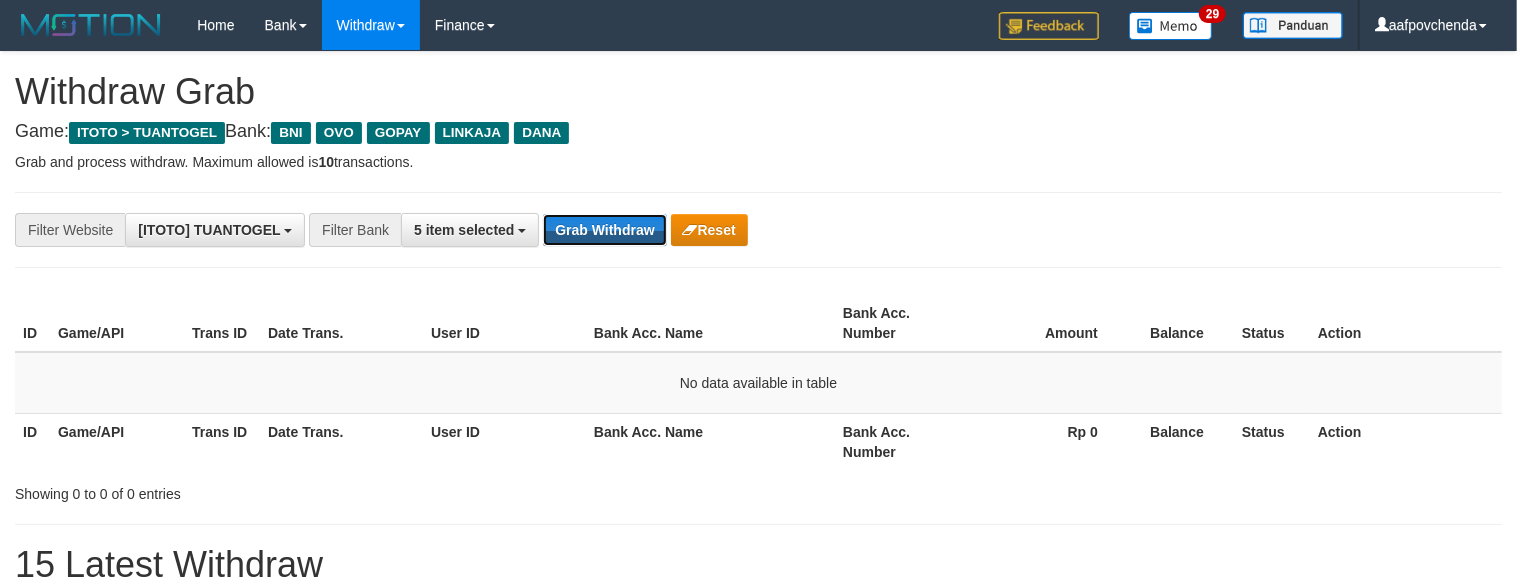 click on "Grab Withdraw" at bounding box center (604, 230) 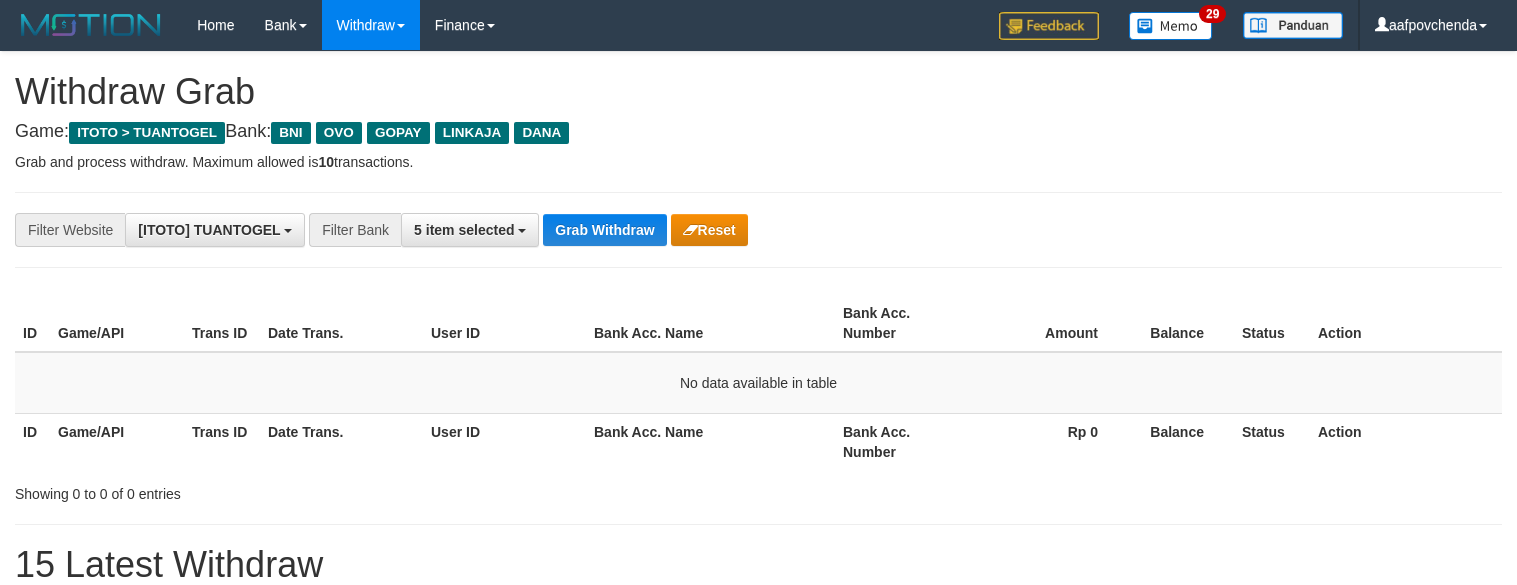 scroll, scrollTop: 0, scrollLeft: 0, axis: both 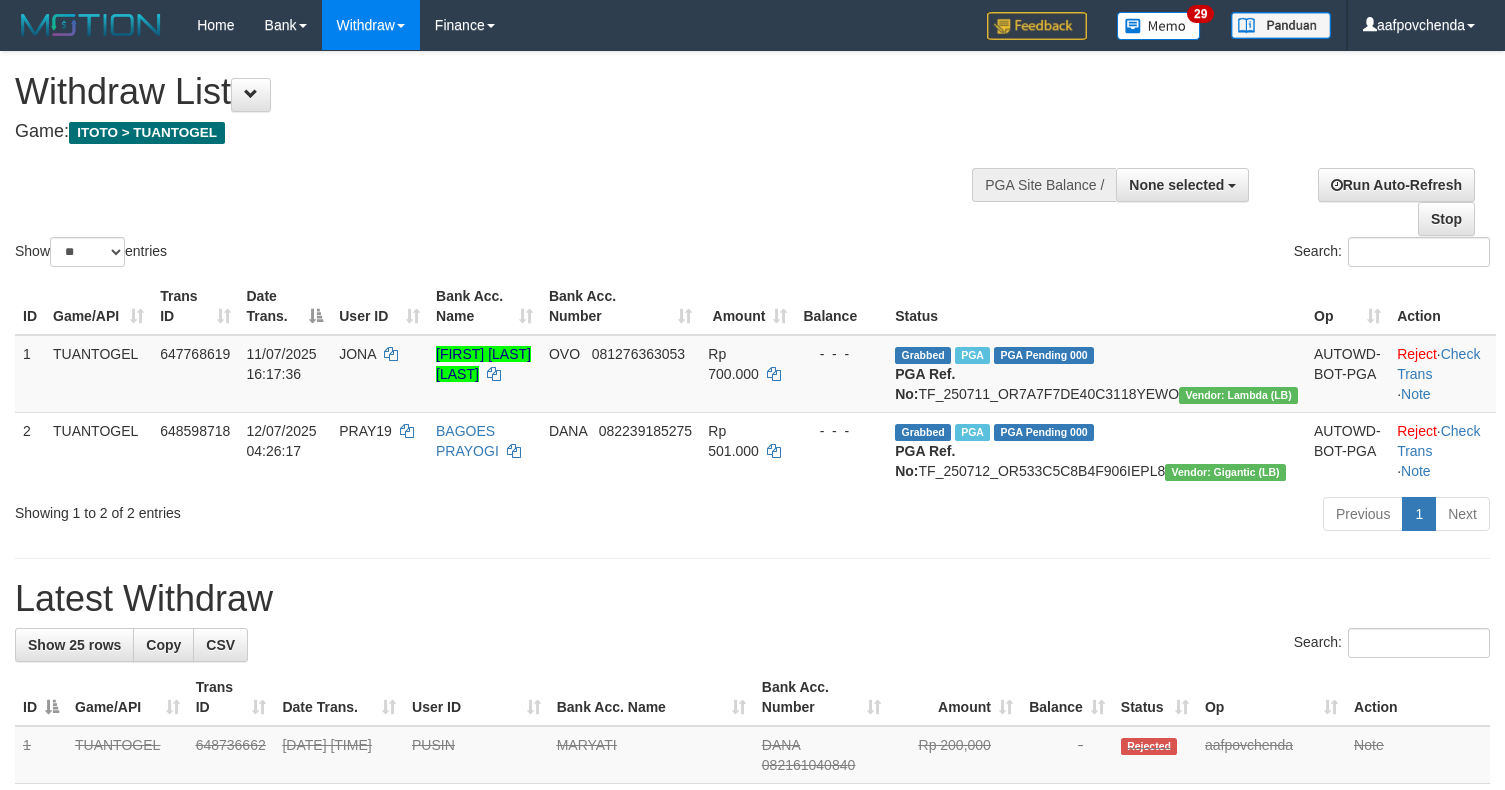select 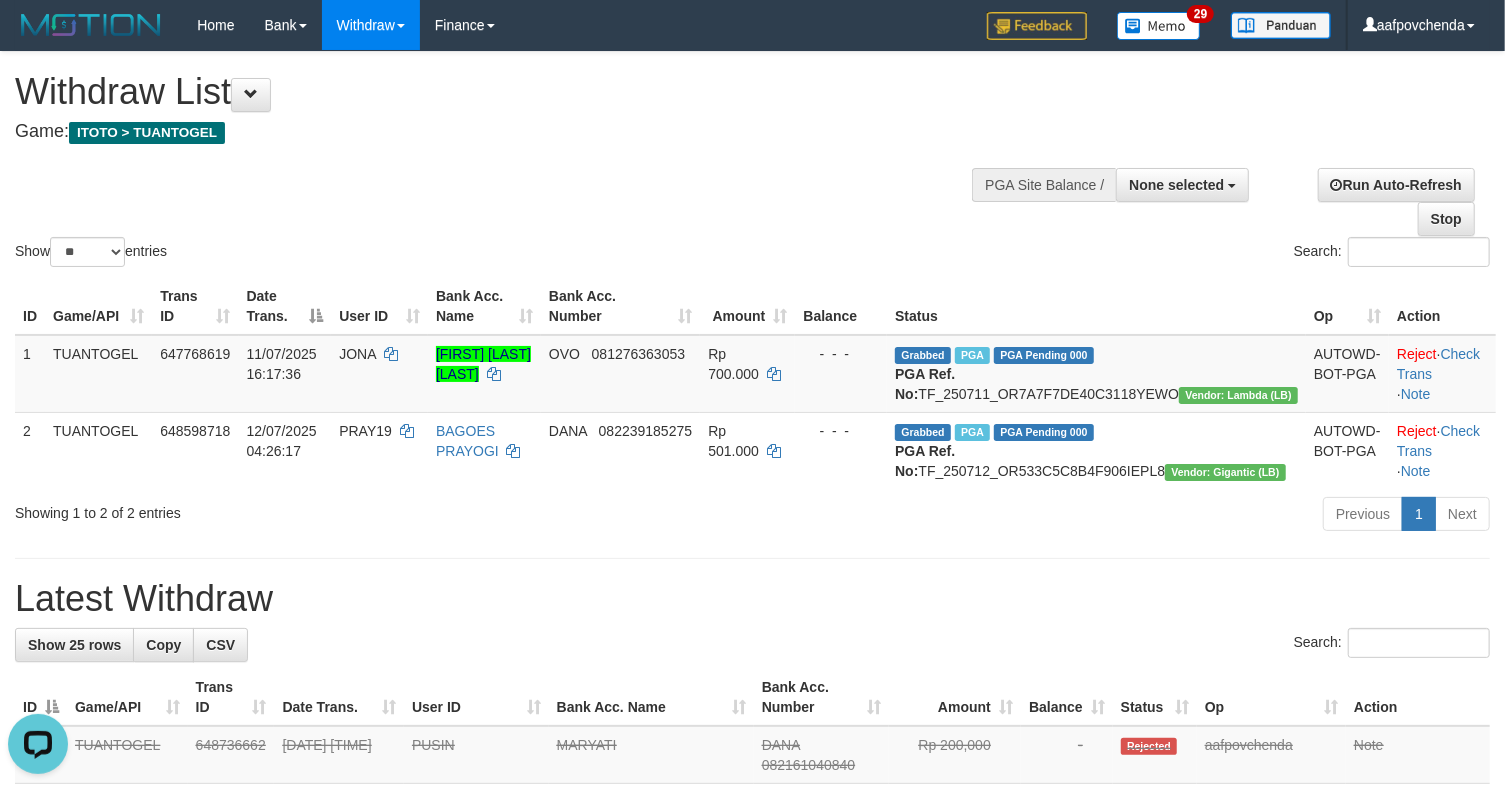 scroll, scrollTop: 0, scrollLeft: 0, axis: both 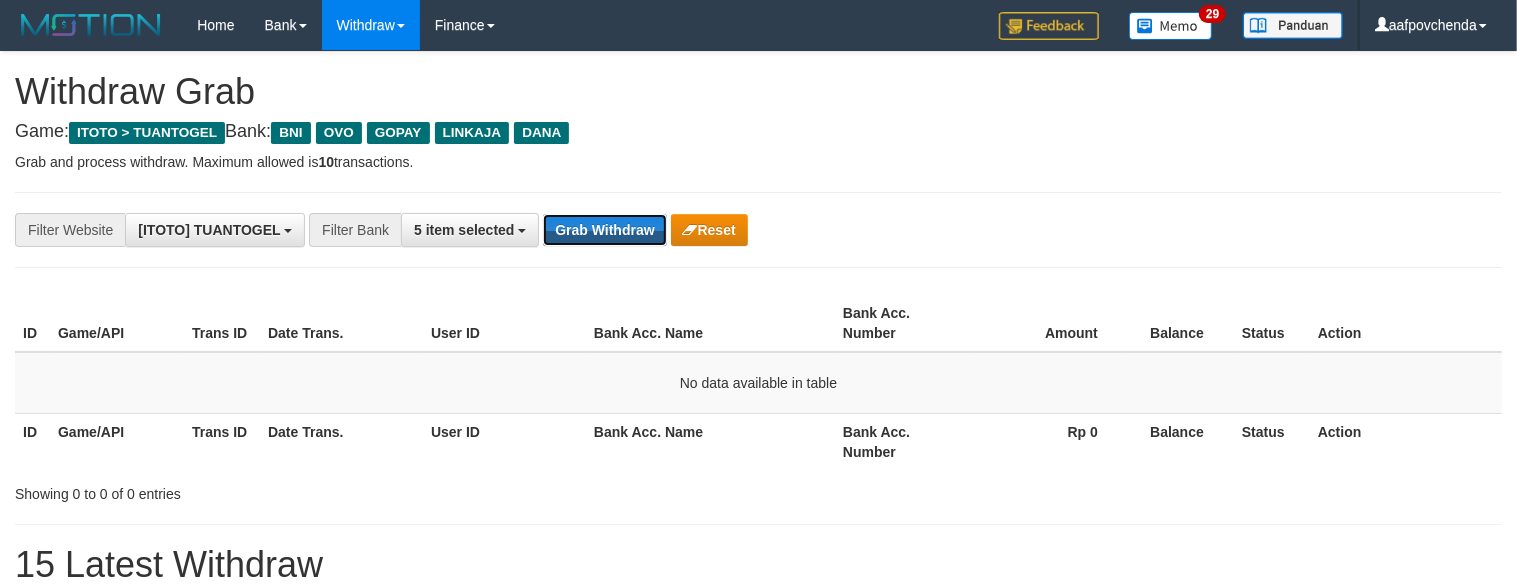 click on "Grab Withdraw" at bounding box center [604, 230] 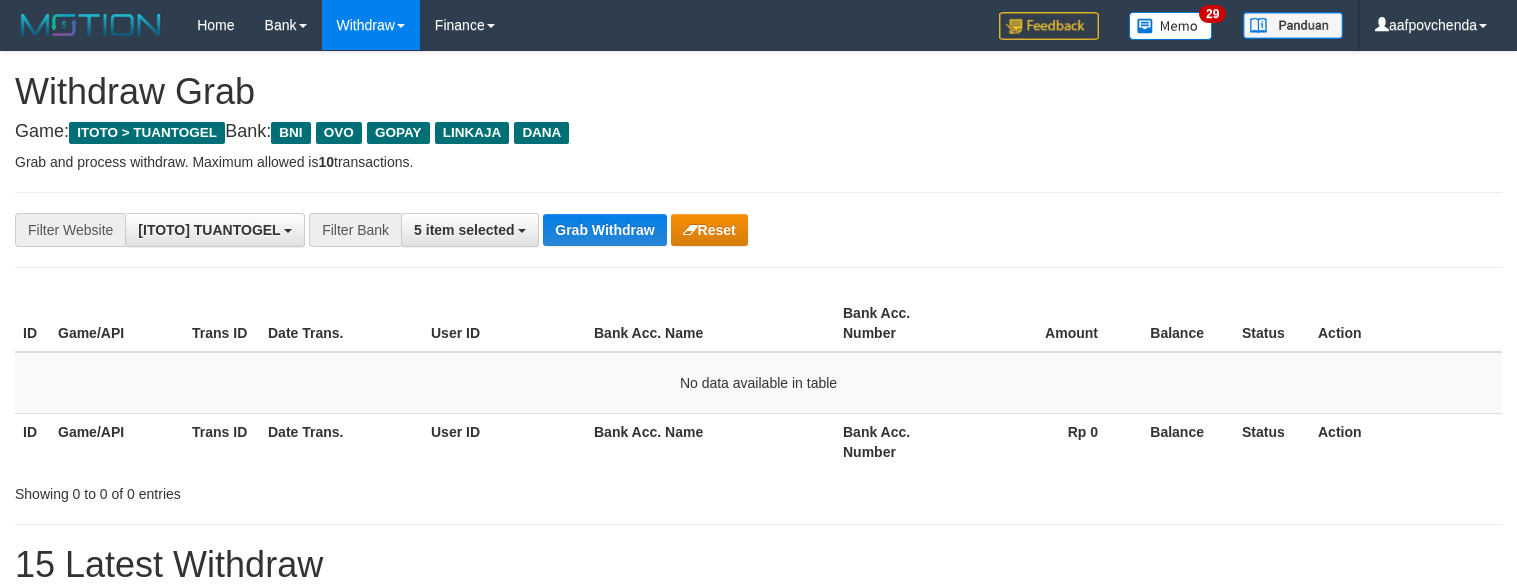 scroll, scrollTop: 0, scrollLeft: 0, axis: both 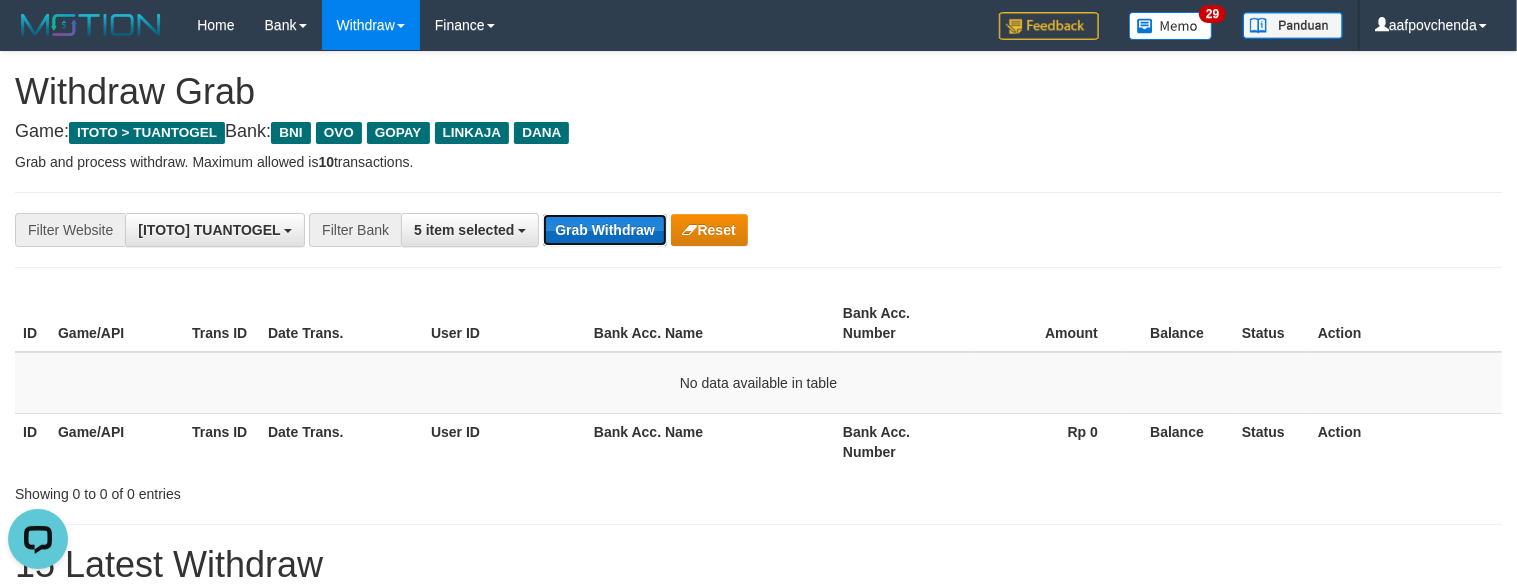 click on "Grab Withdraw" at bounding box center [604, 230] 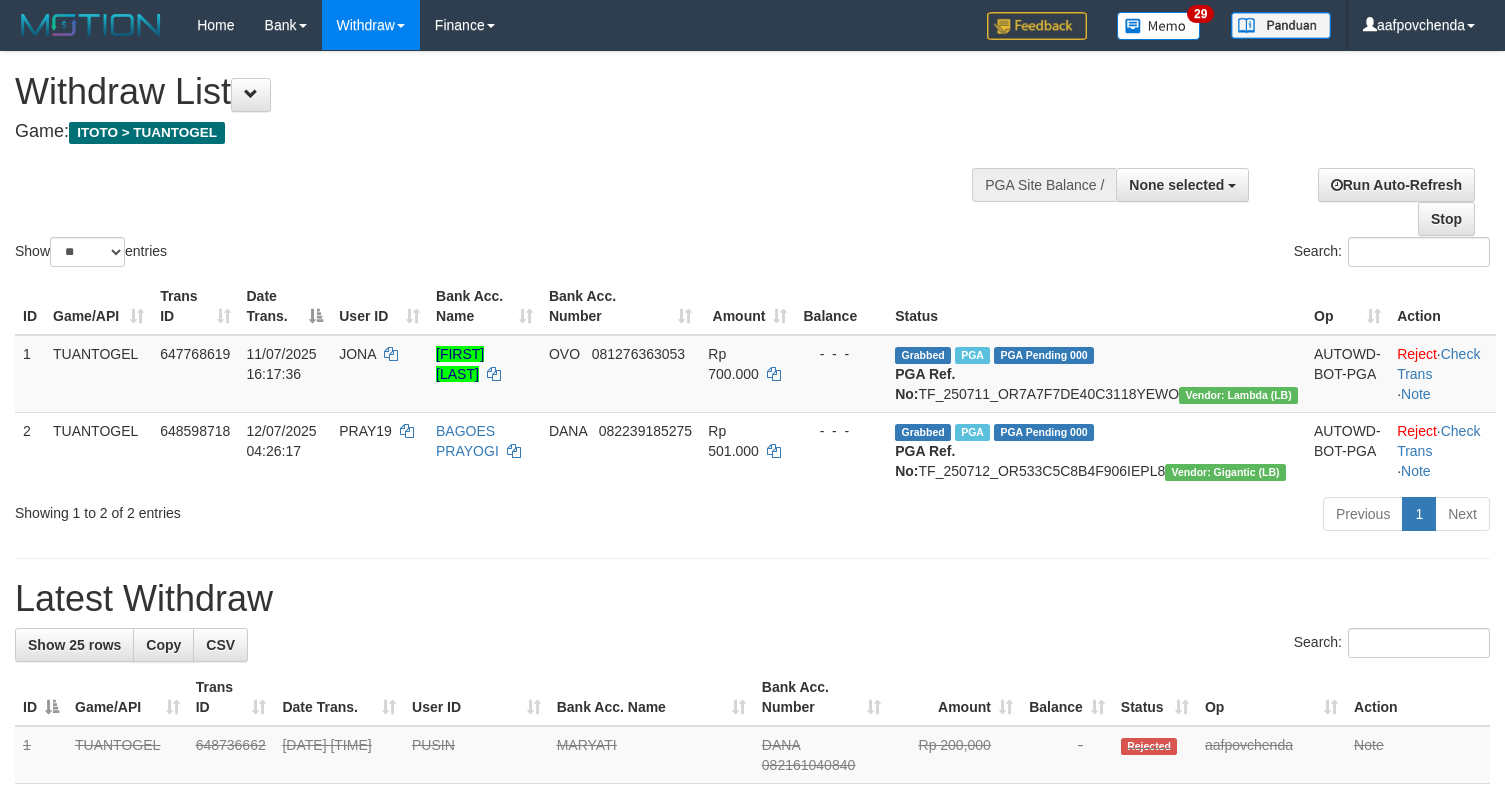 select 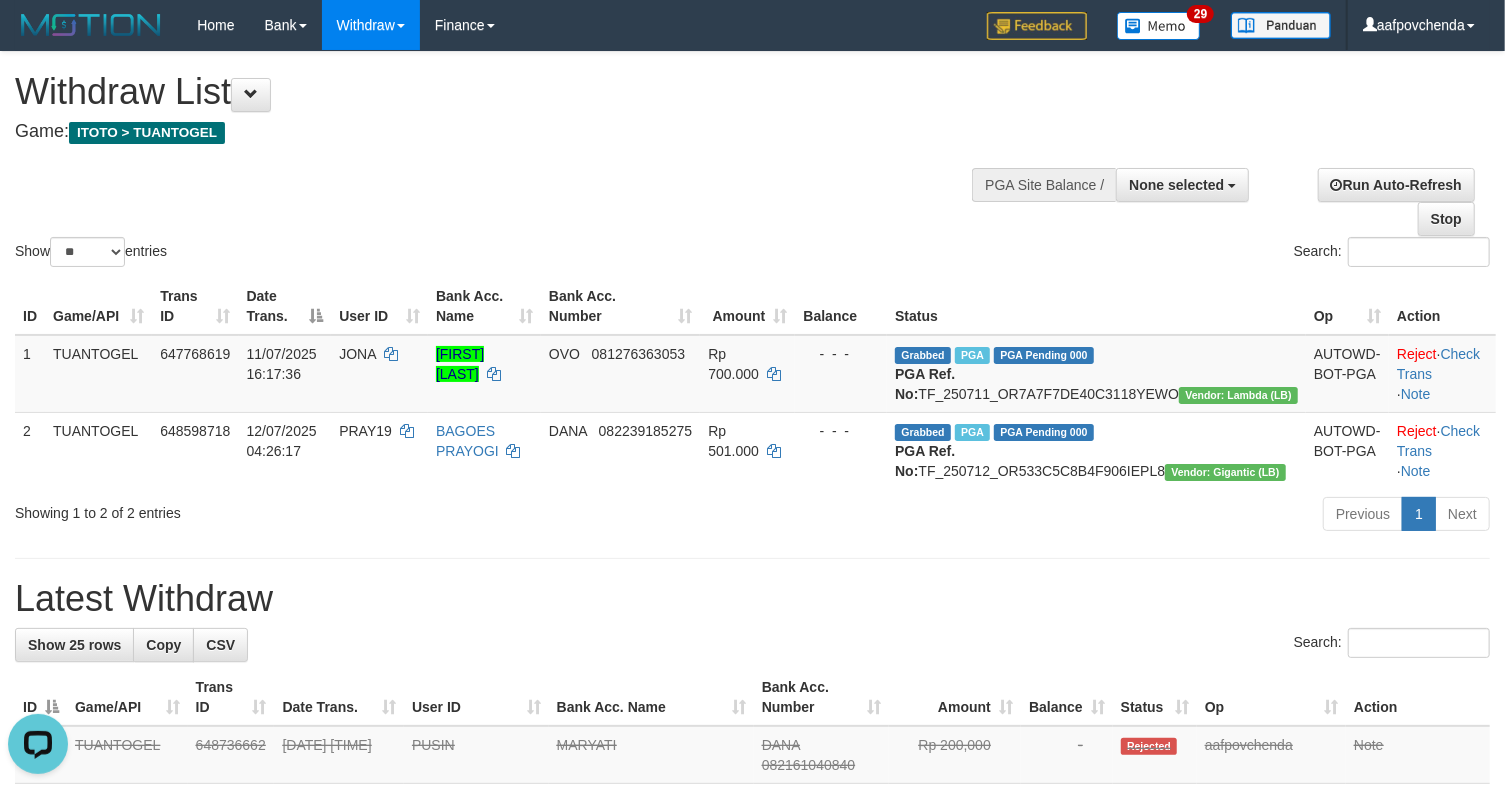 scroll, scrollTop: 0, scrollLeft: 0, axis: both 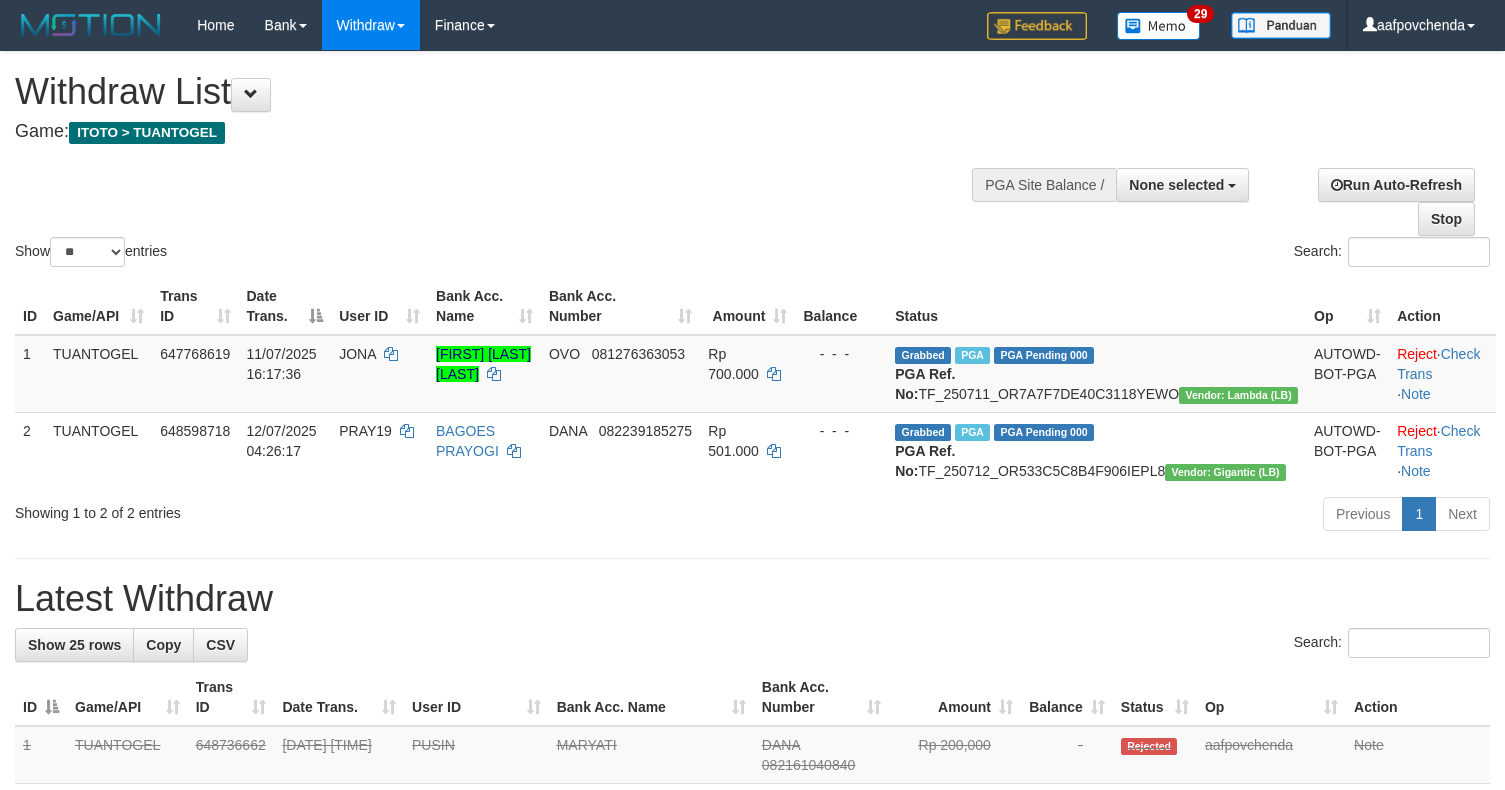 select 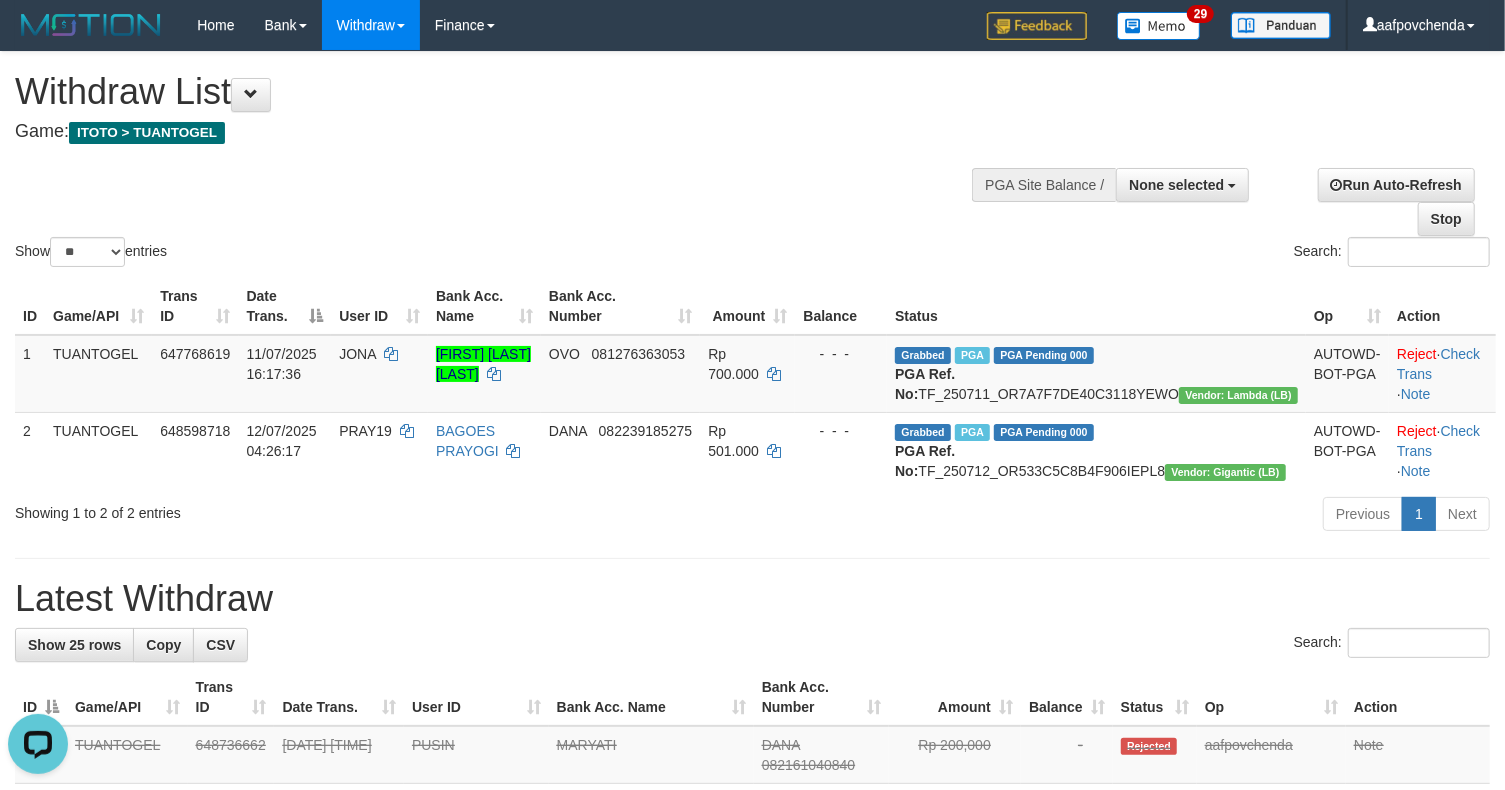 scroll, scrollTop: 0, scrollLeft: 0, axis: both 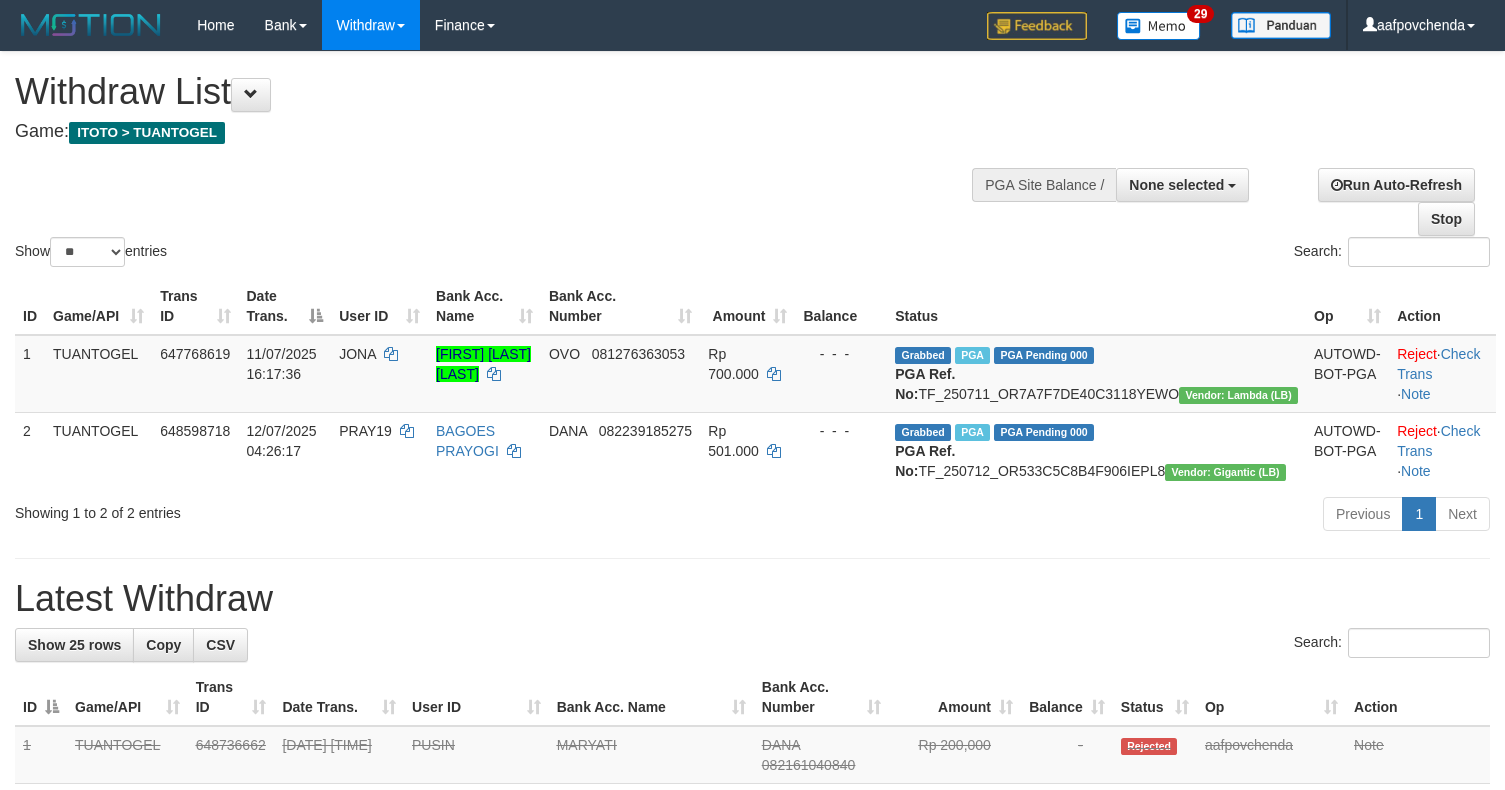 select 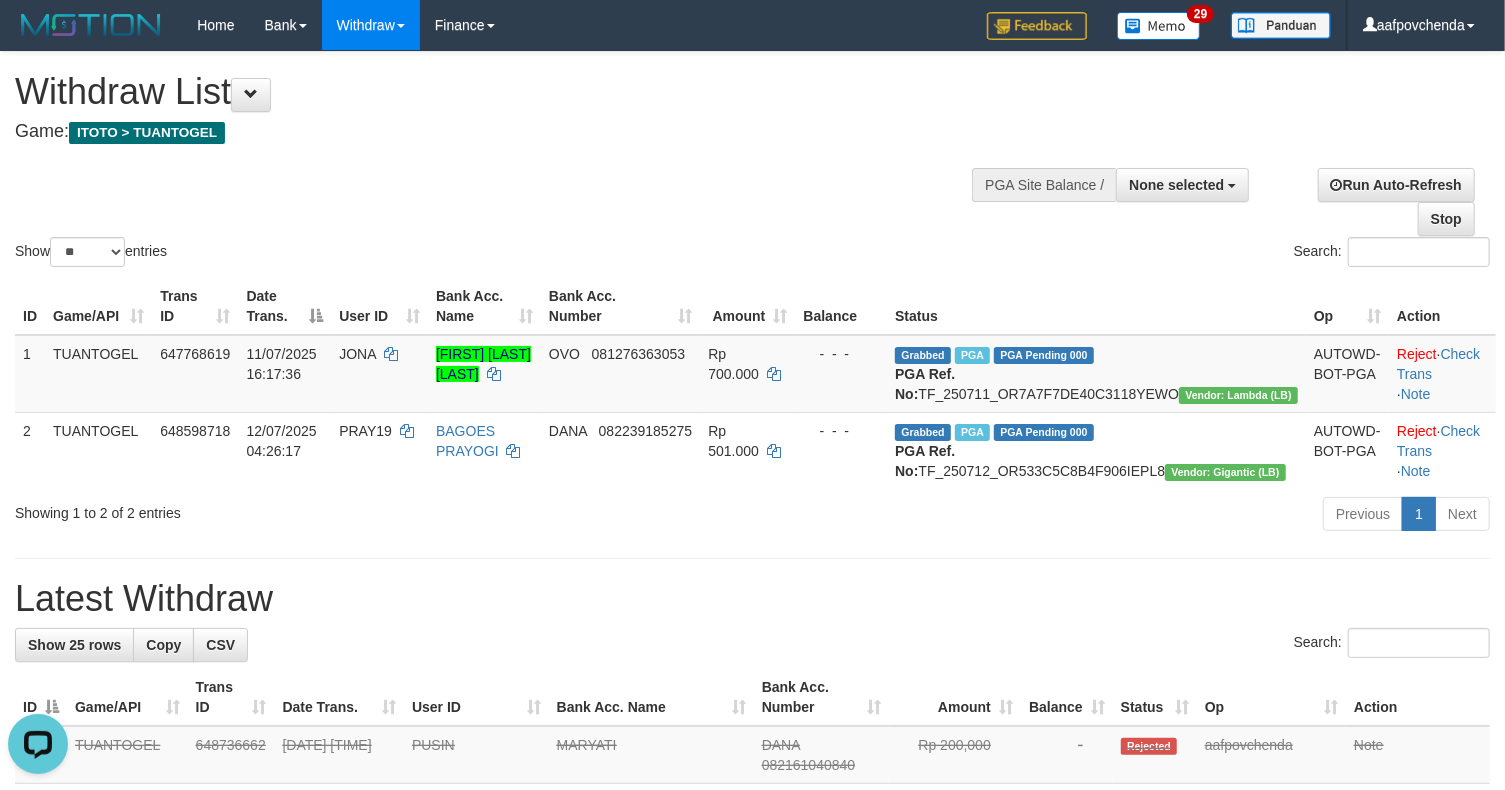 scroll, scrollTop: 0, scrollLeft: 0, axis: both 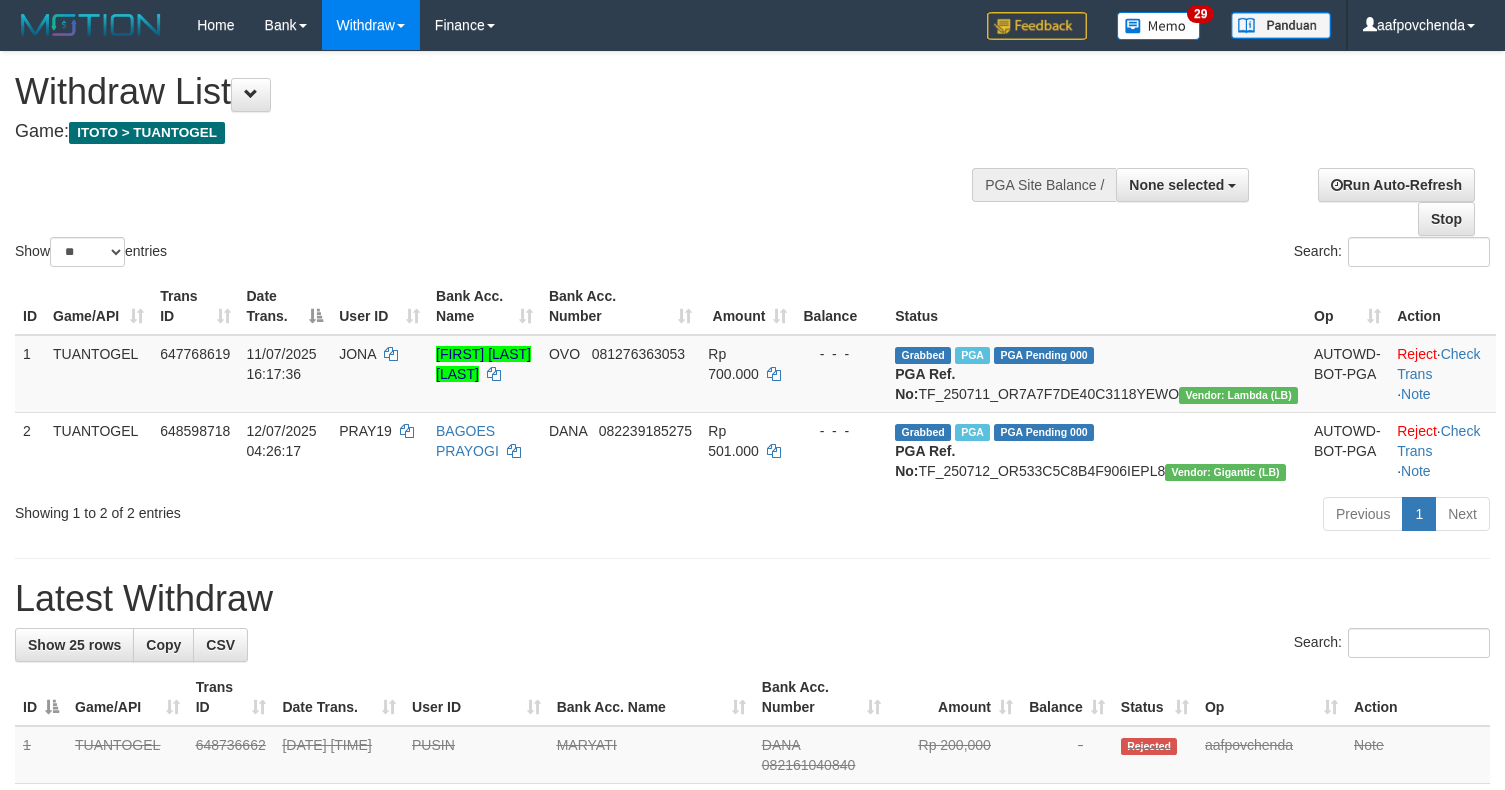 select 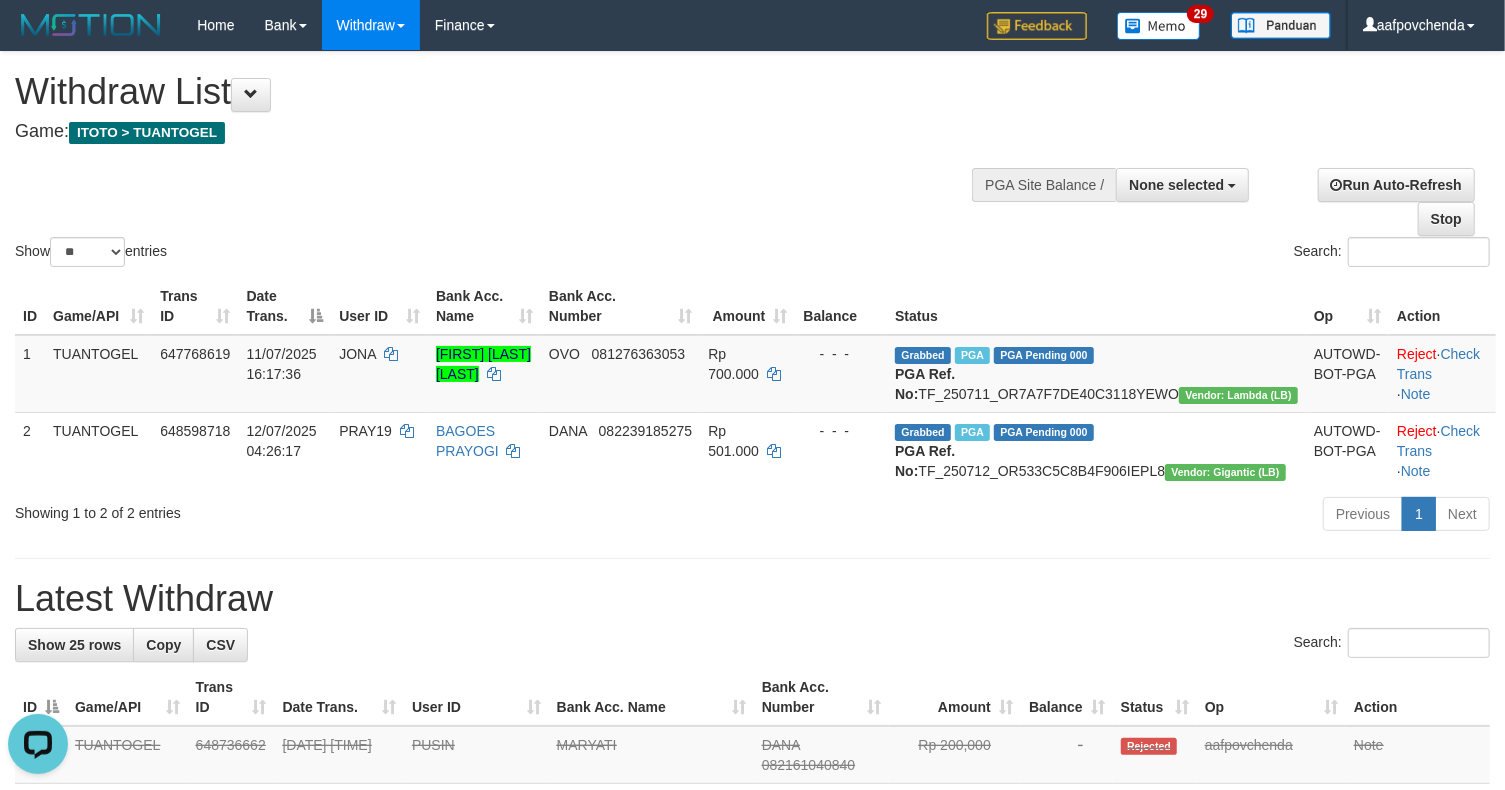 scroll, scrollTop: 0, scrollLeft: 0, axis: both 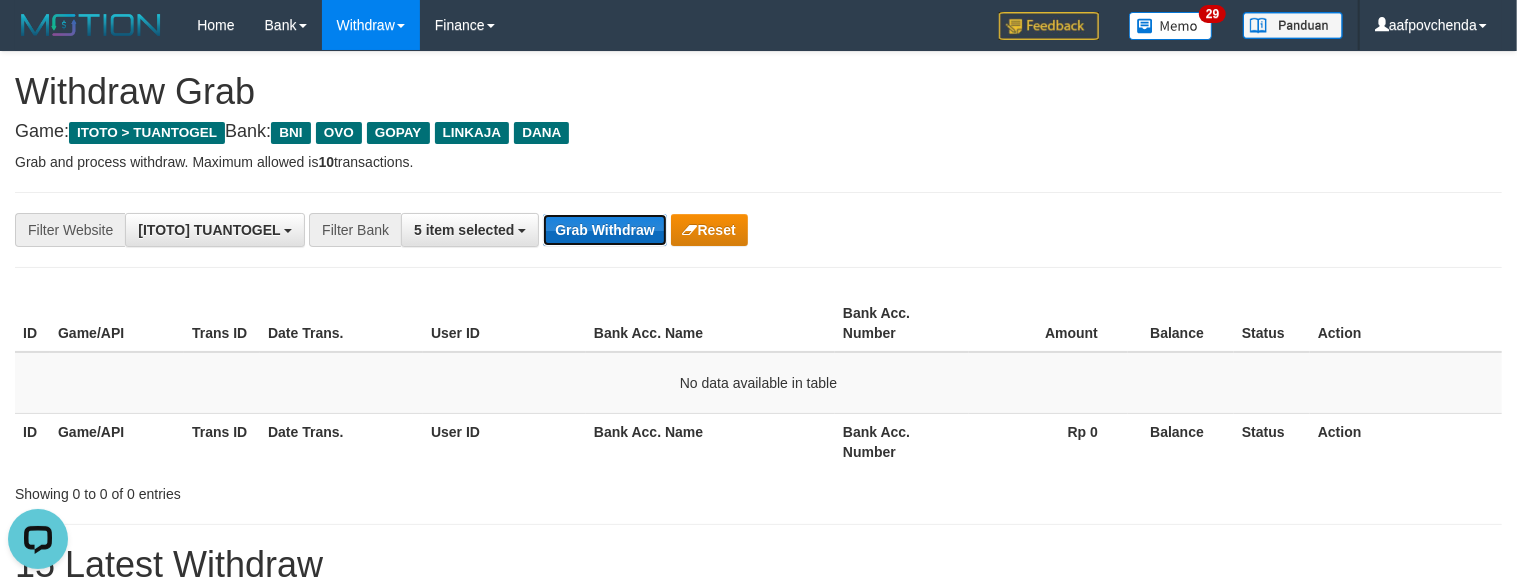 click on "Grab Withdraw" at bounding box center [604, 230] 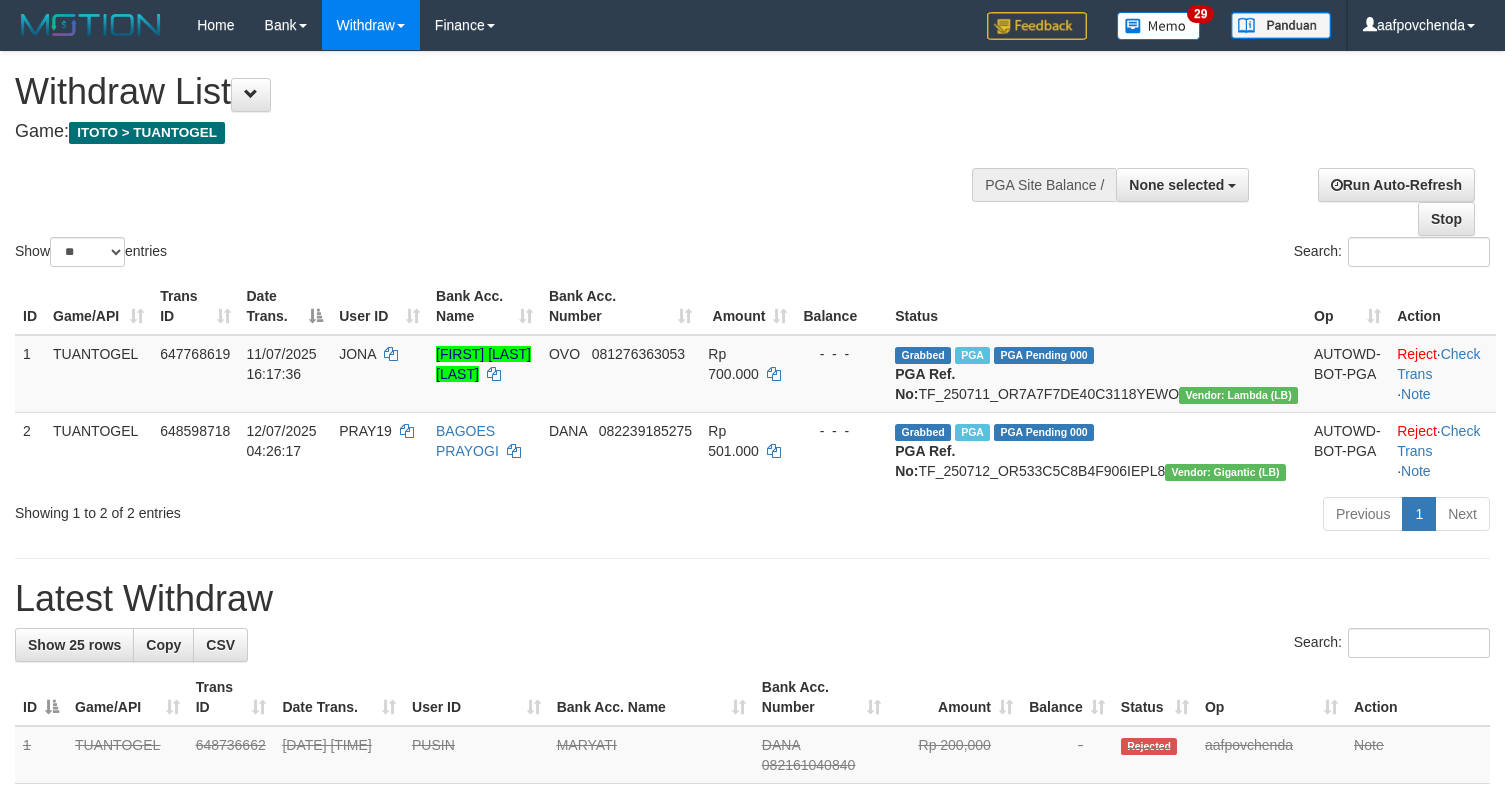 select 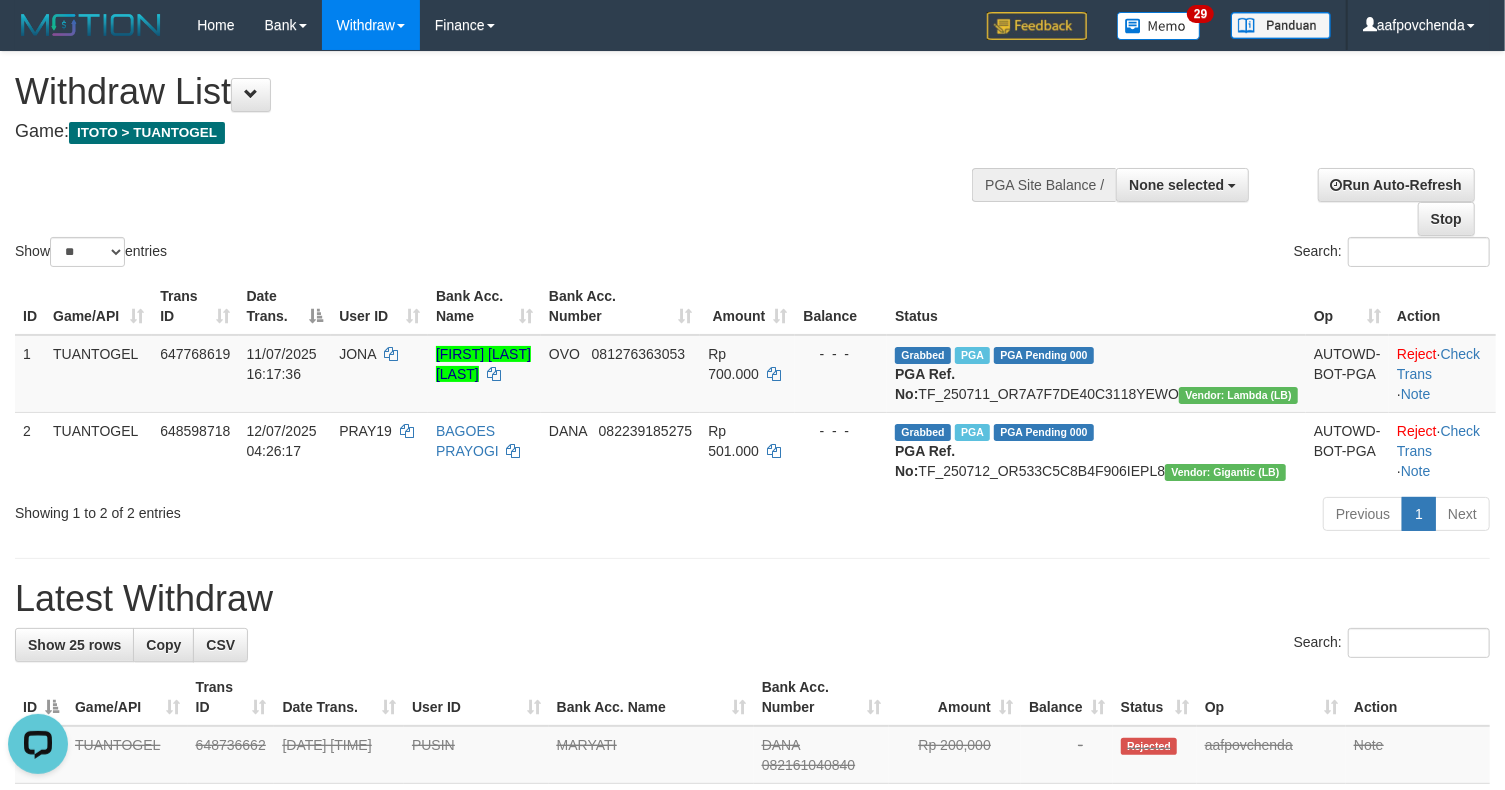 scroll, scrollTop: 0, scrollLeft: 0, axis: both 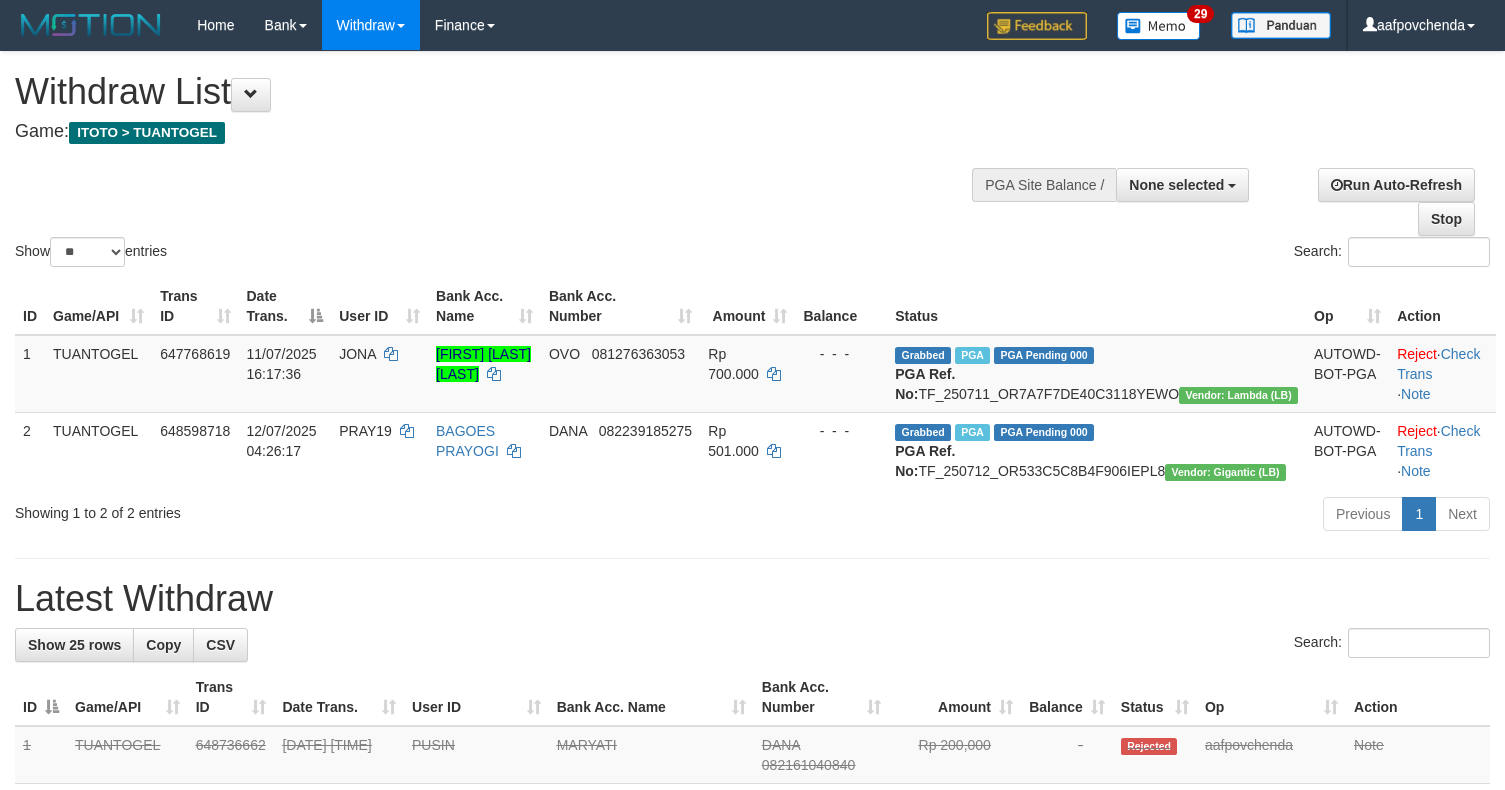 select 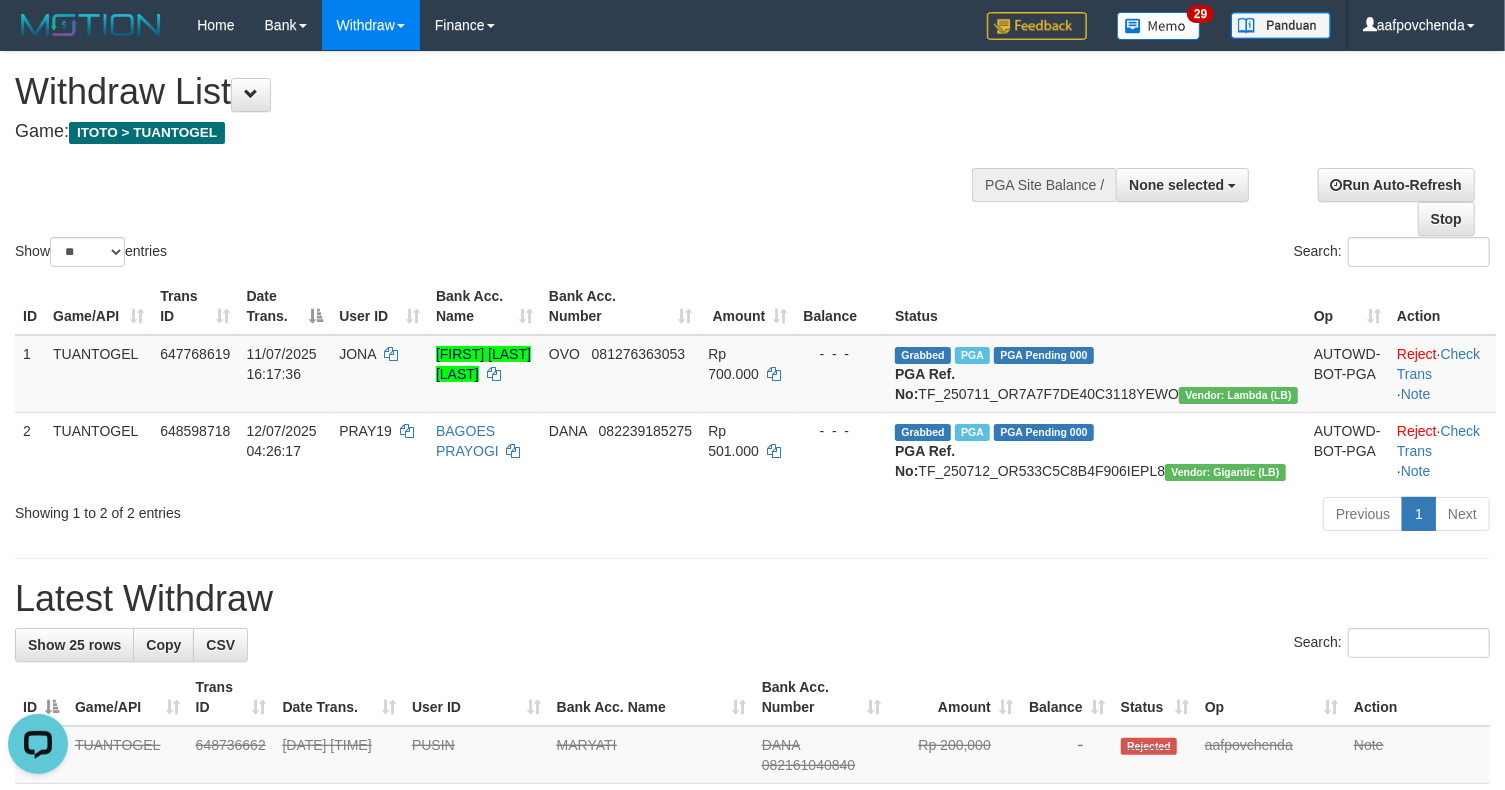 scroll, scrollTop: 0, scrollLeft: 0, axis: both 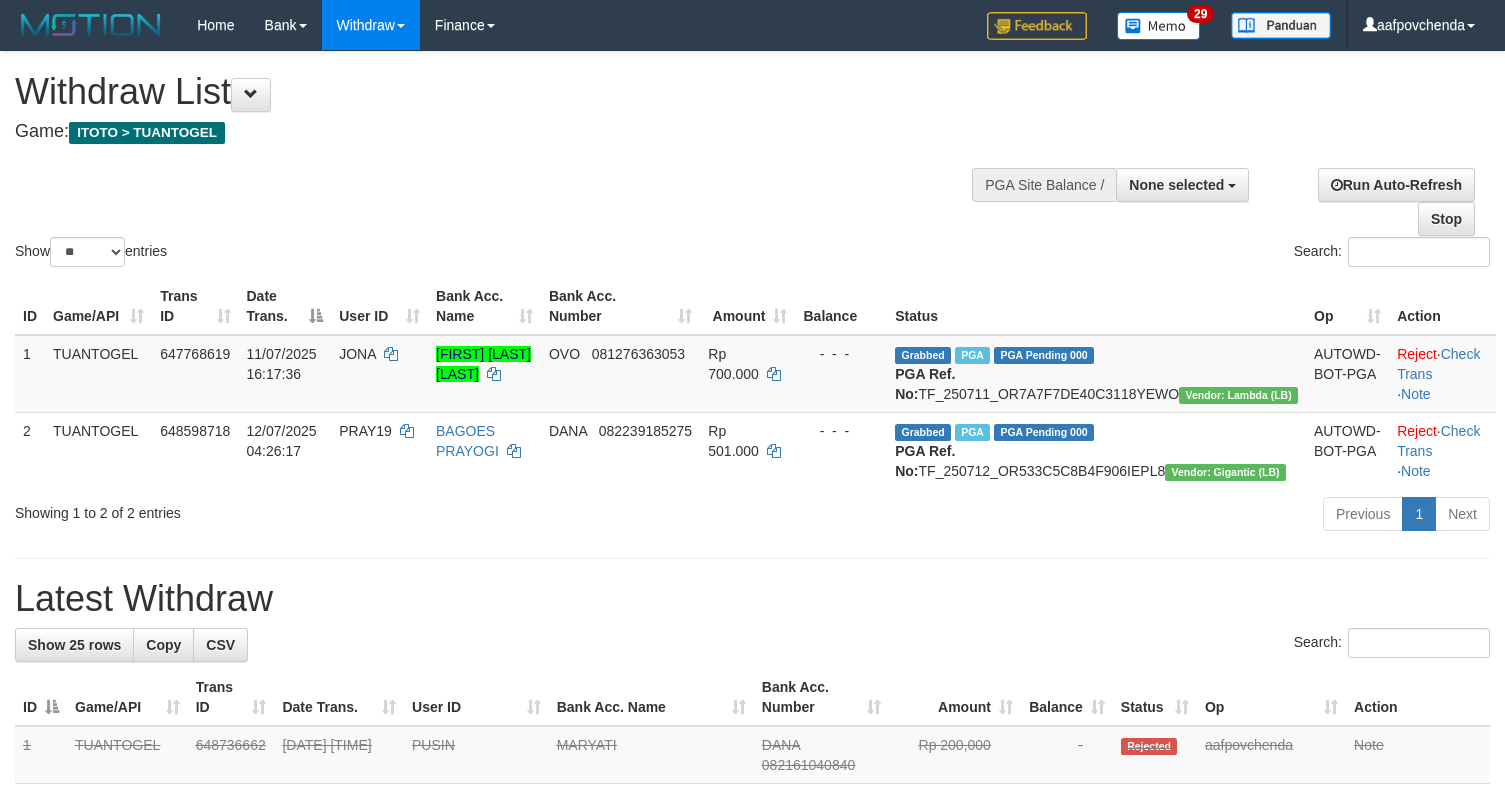 select 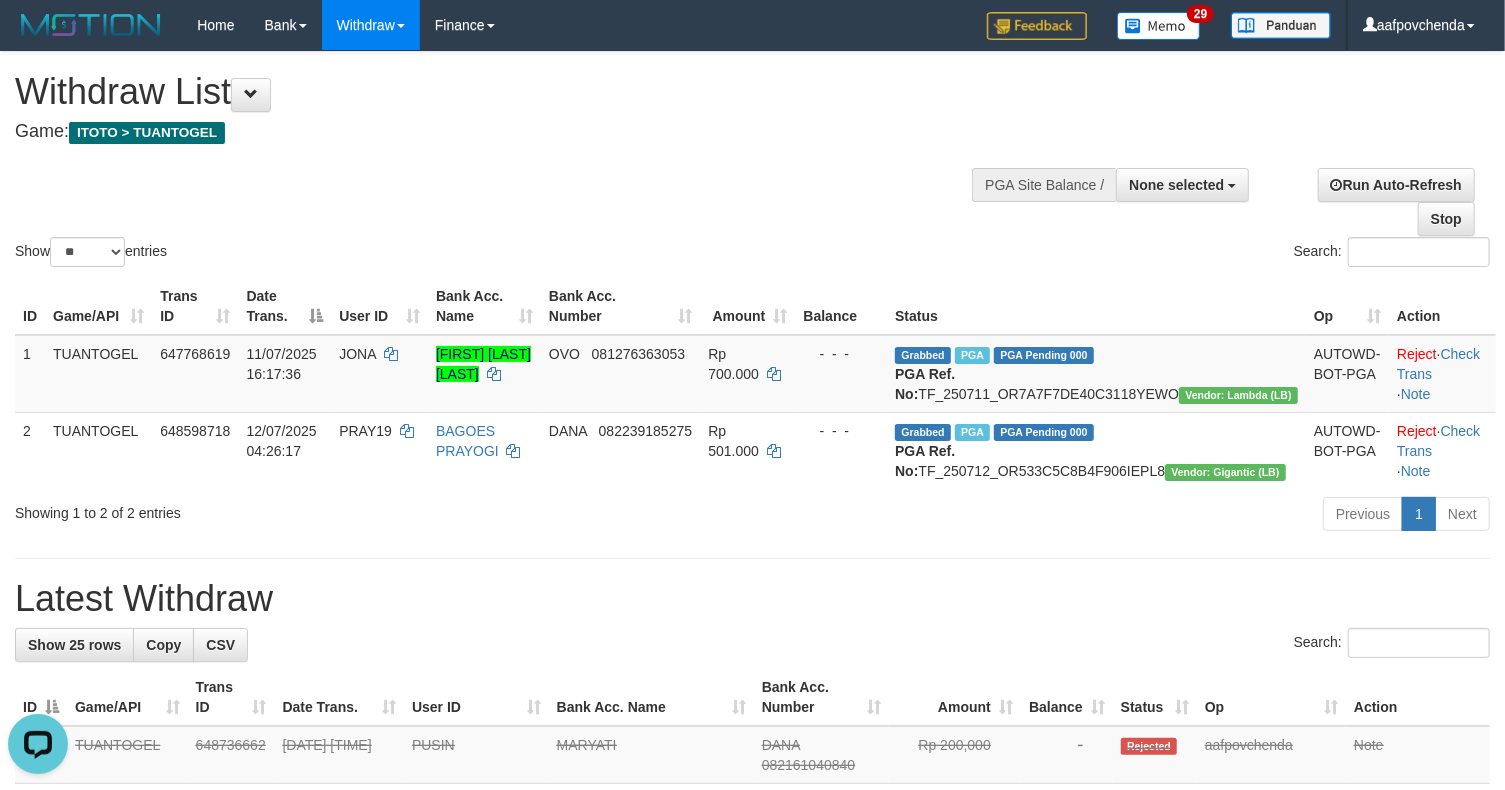 scroll, scrollTop: 0, scrollLeft: 0, axis: both 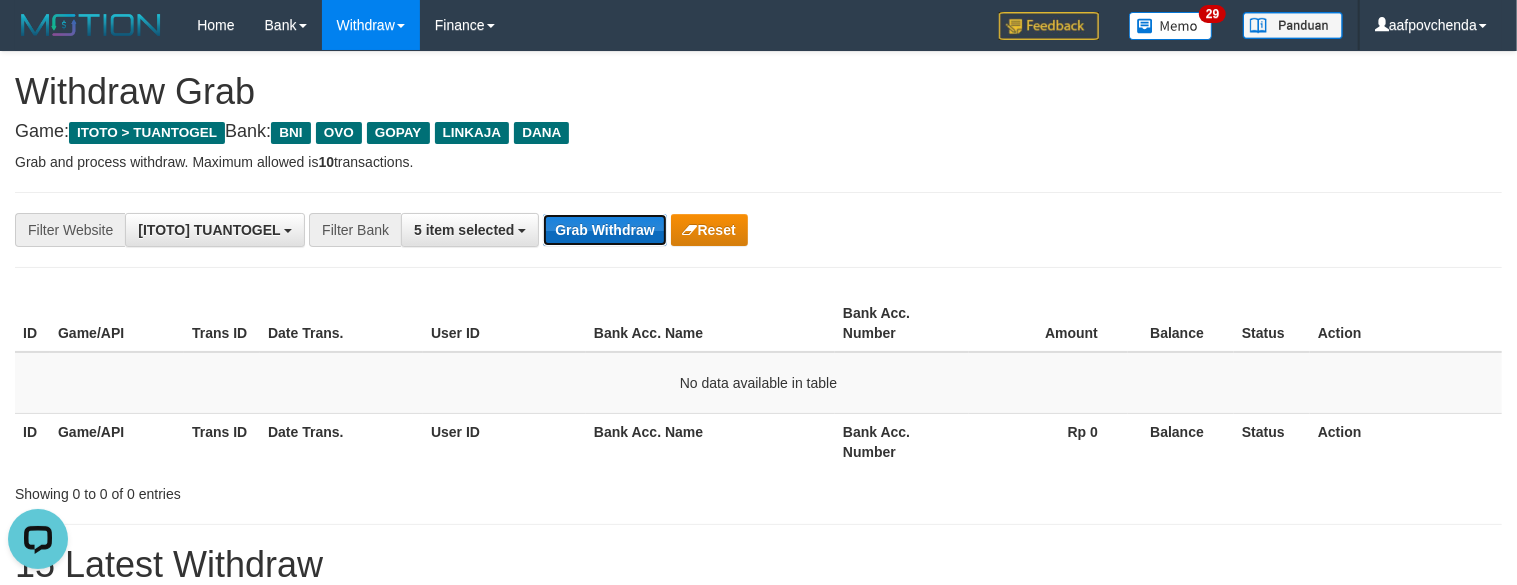 click on "Grab Withdraw" at bounding box center (604, 230) 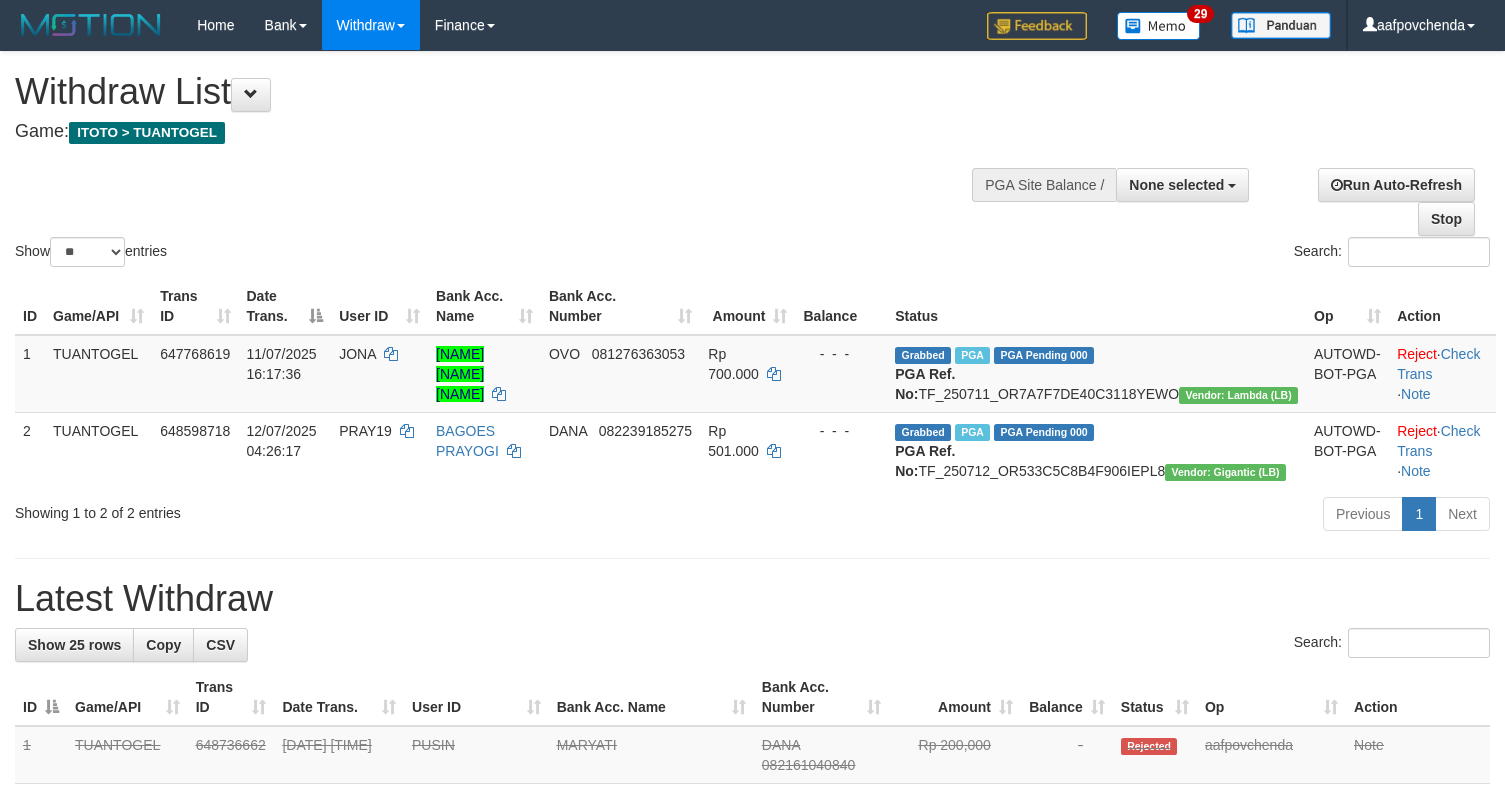 select 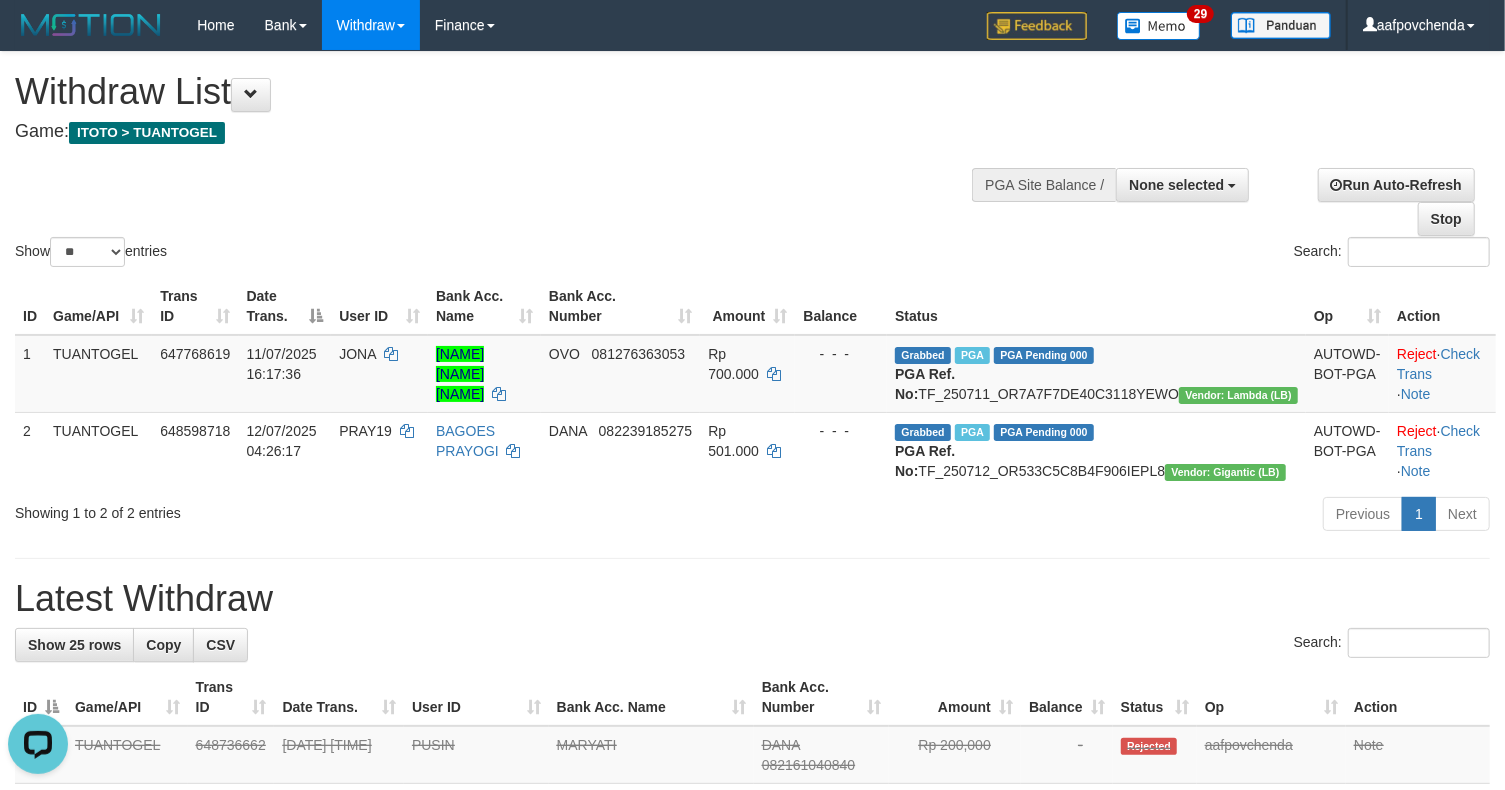 scroll, scrollTop: 0, scrollLeft: 0, axis: both 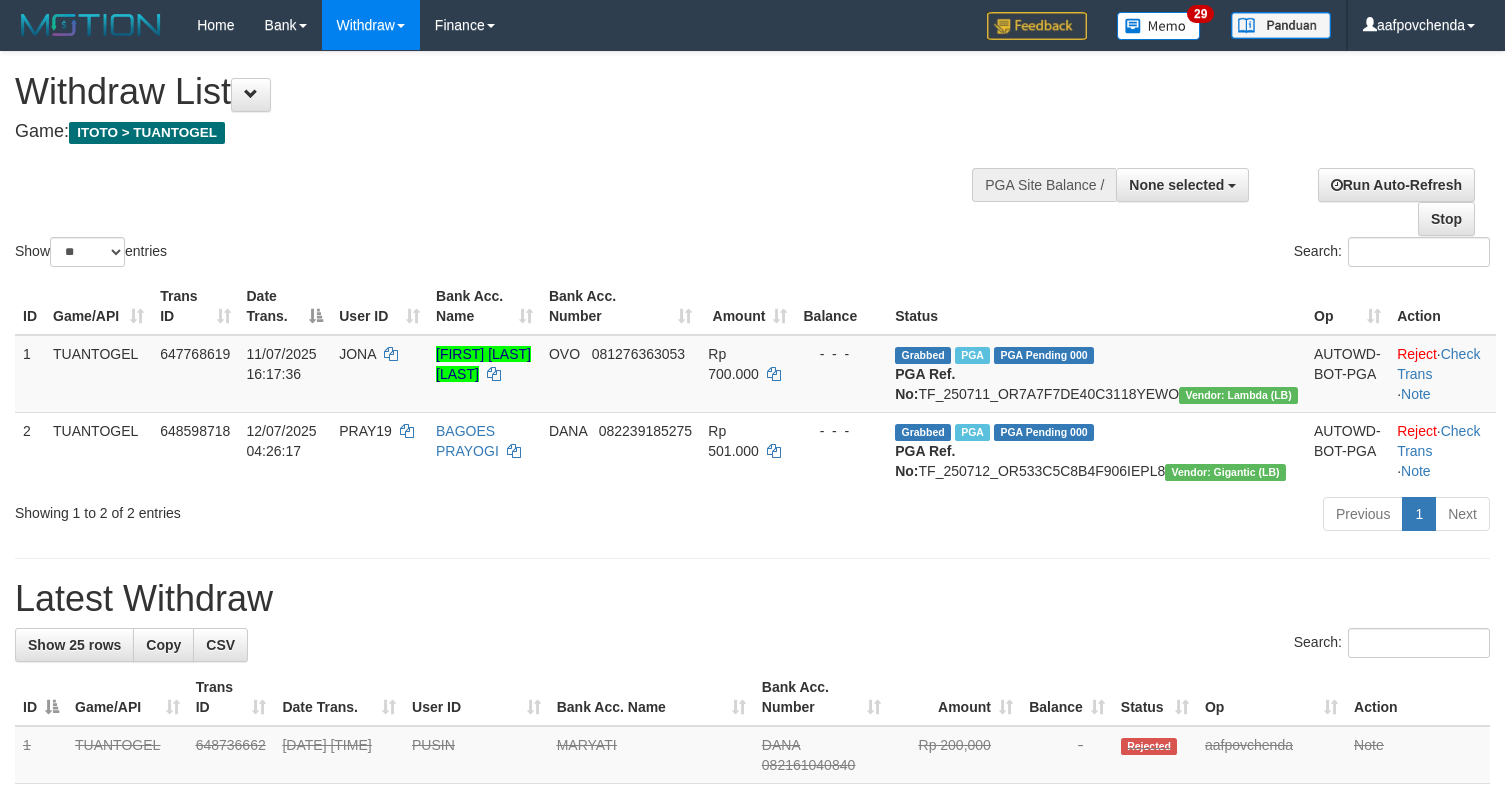 select 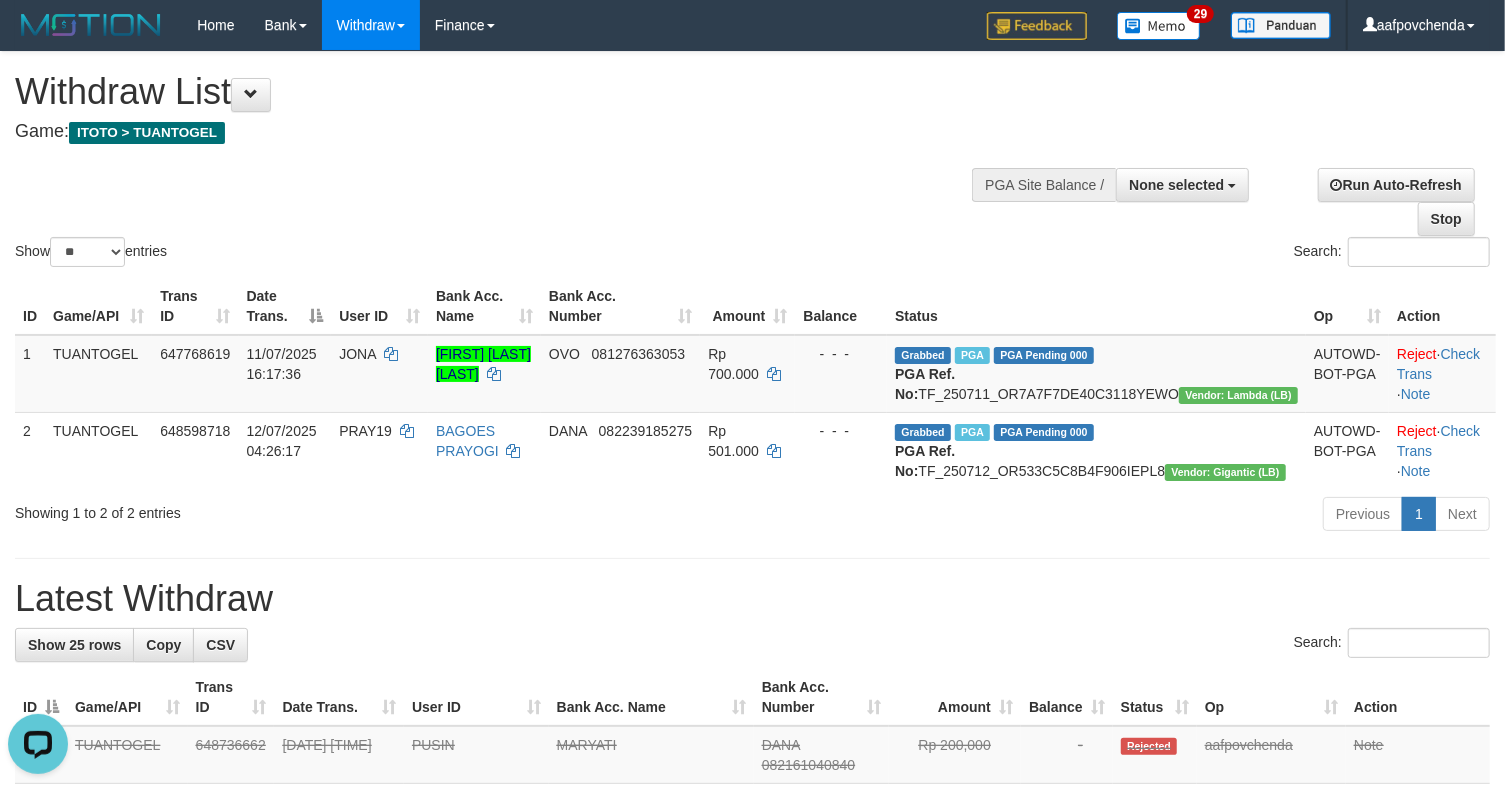 scroll, scrollTop: 0, scrollLeft: 0, axis: both 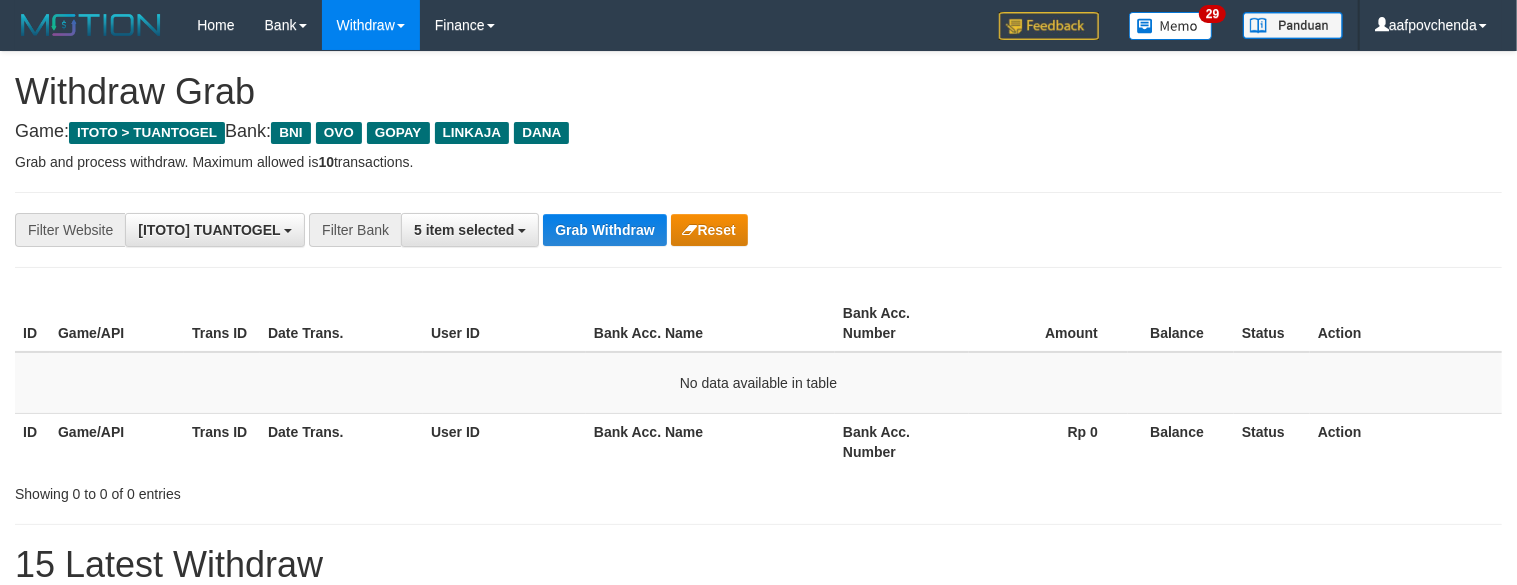 click on "Grab Withdraw" at bounding box center (604, 230) 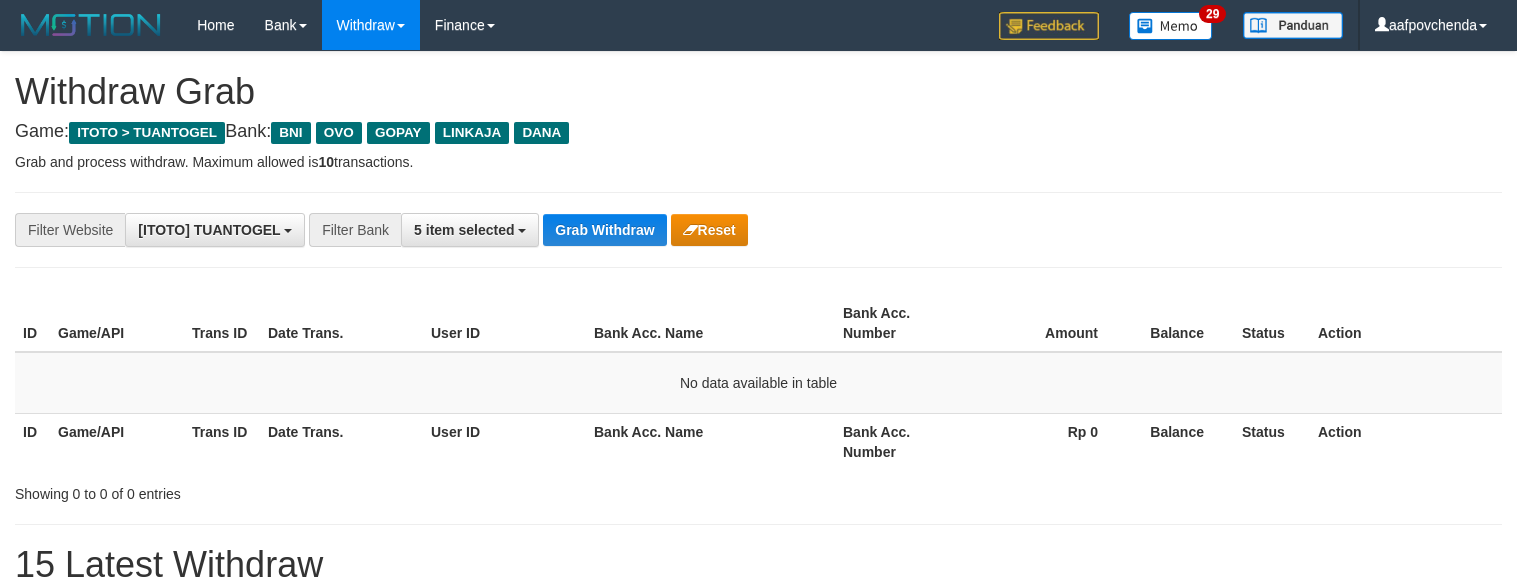 scroll, scrollTop: 0, scrollLeft: 0, axis: both 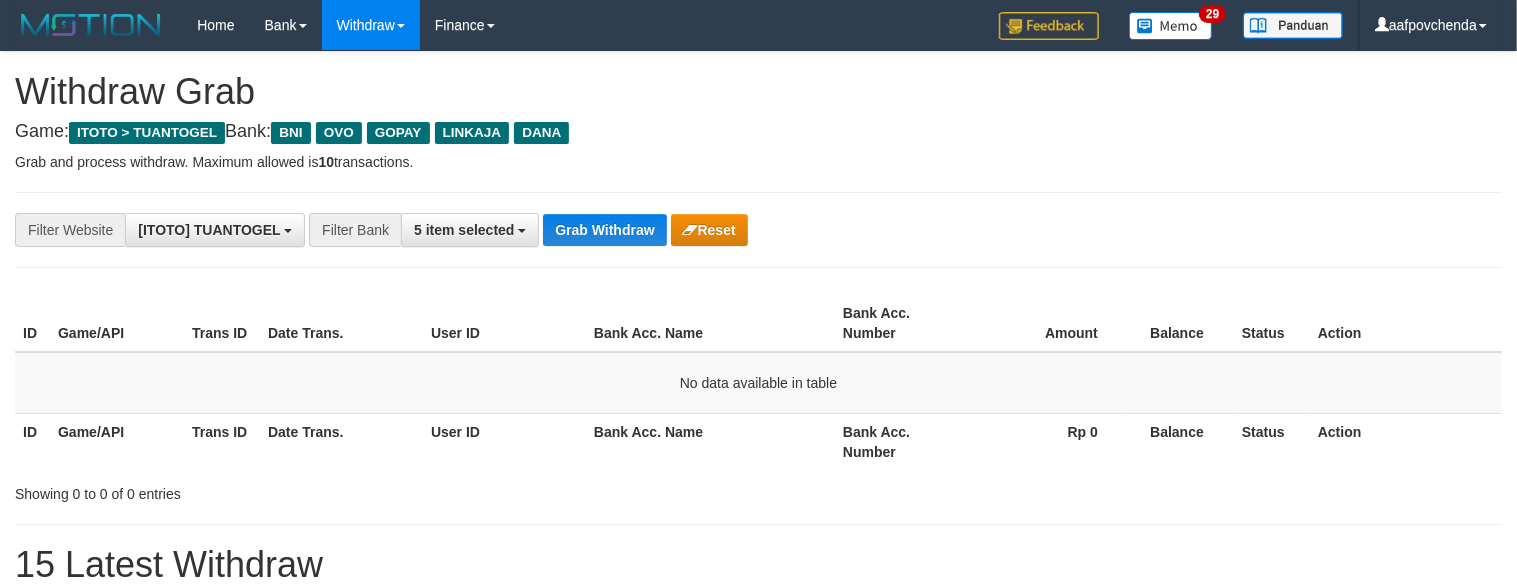 click on "Grab Withdraw" at bounding box center (604, 230) 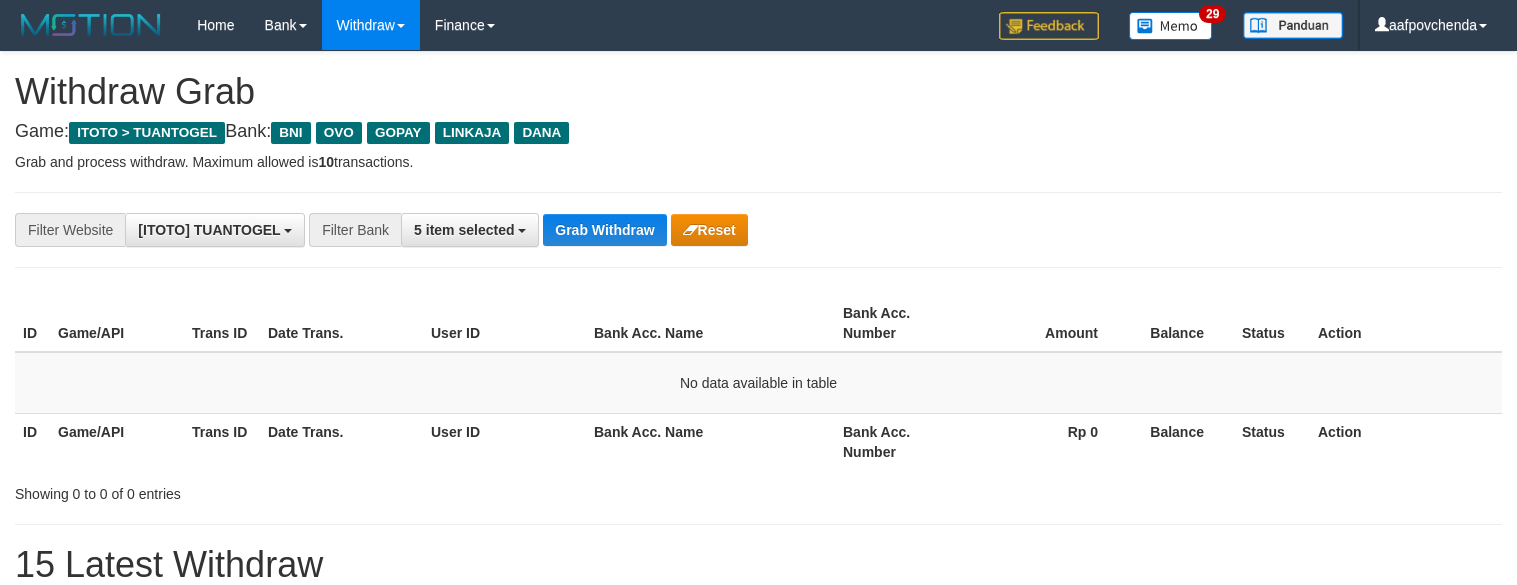 scroll, scrollTop: 0, scrollLeft: 0, axis: both 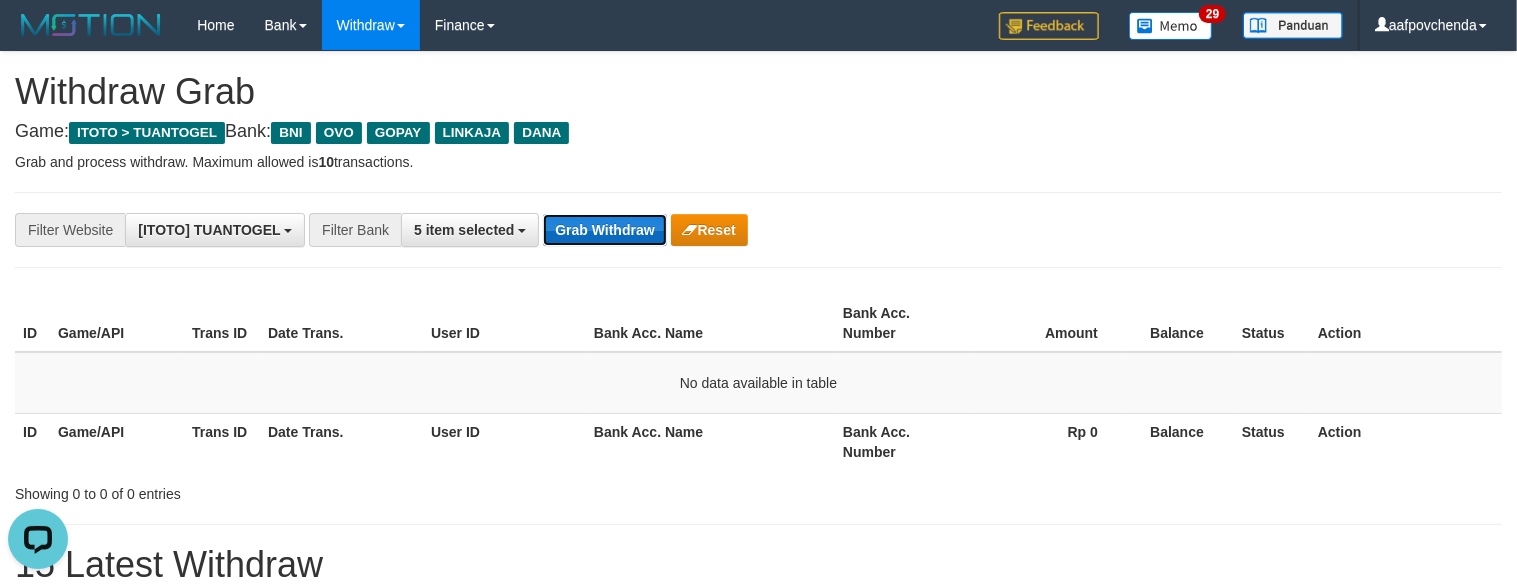 click on "Grab Withdraw" at bounding box center [604, 230] 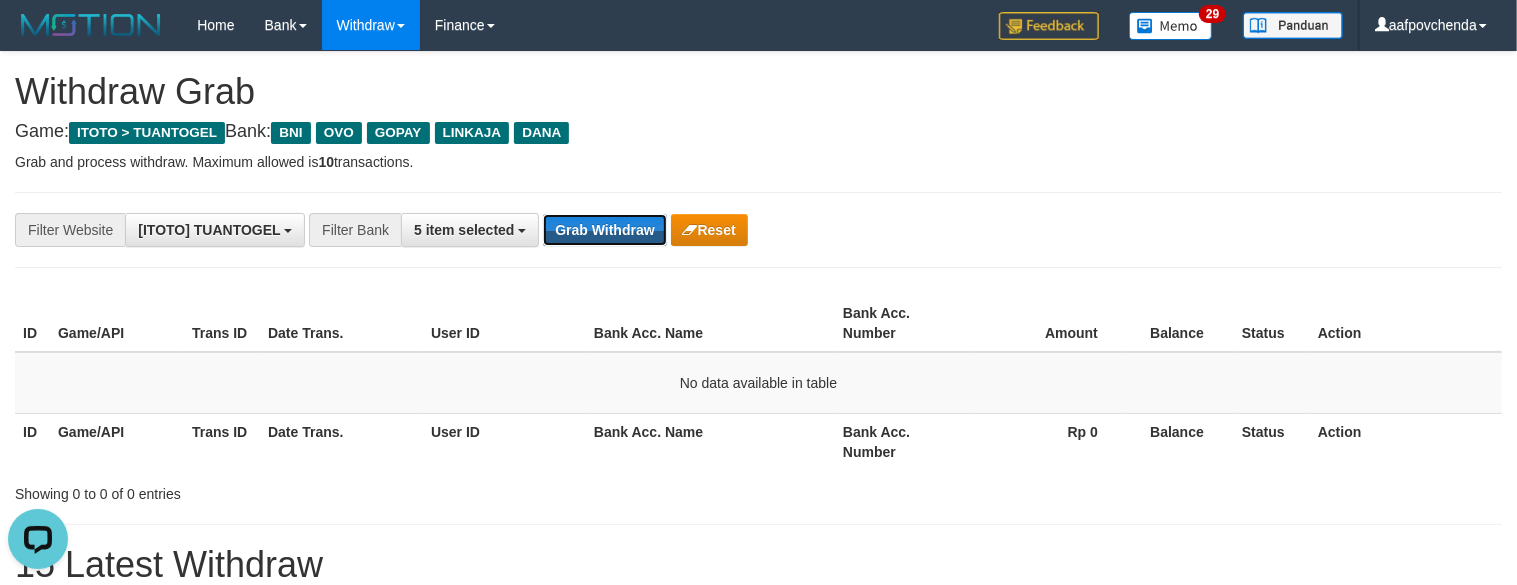 drag, startPoint x: 600, startPoint y: 229, endPoint x: 772, endPoint y: 305, distance: 188.04254 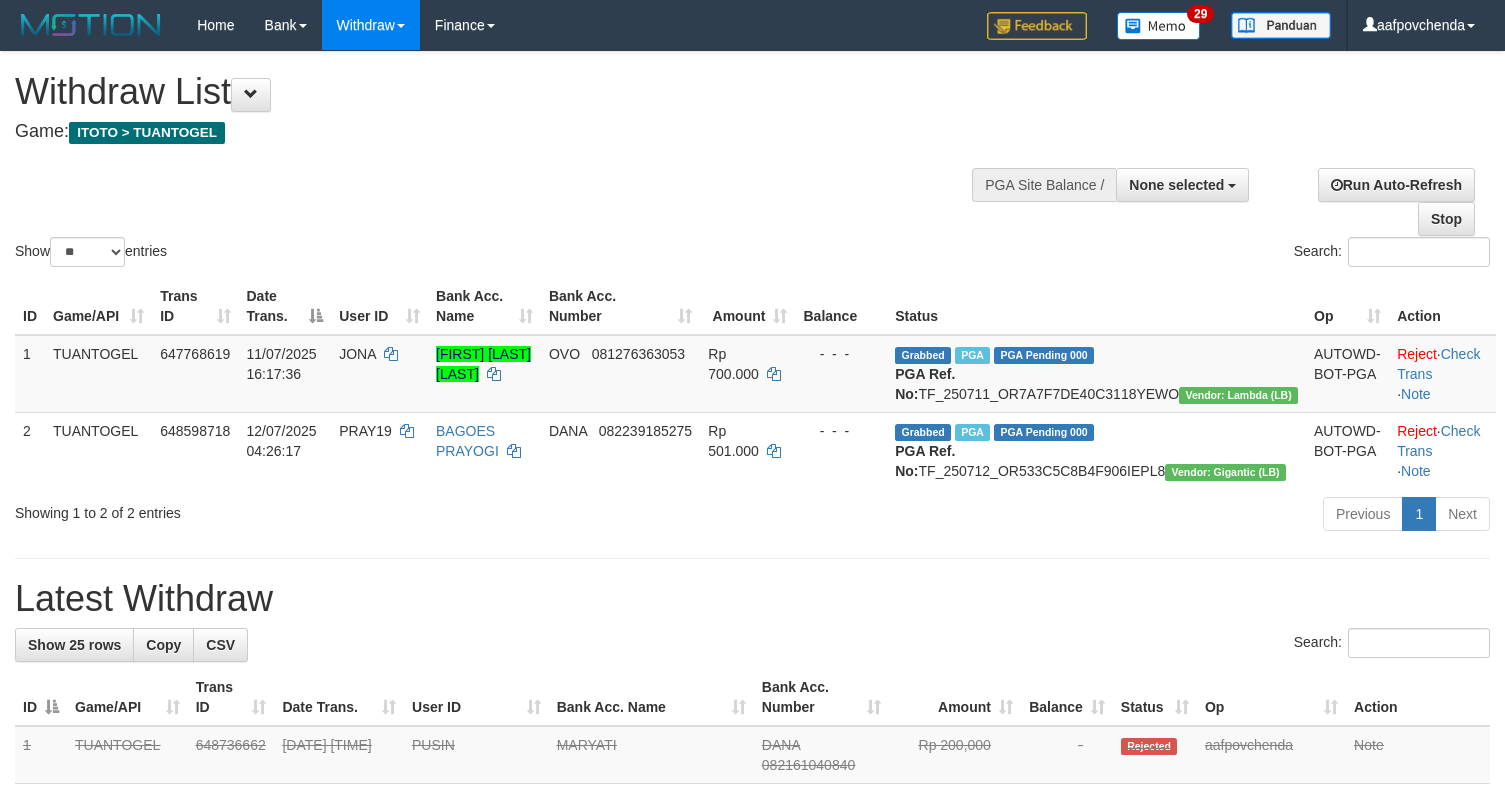 select 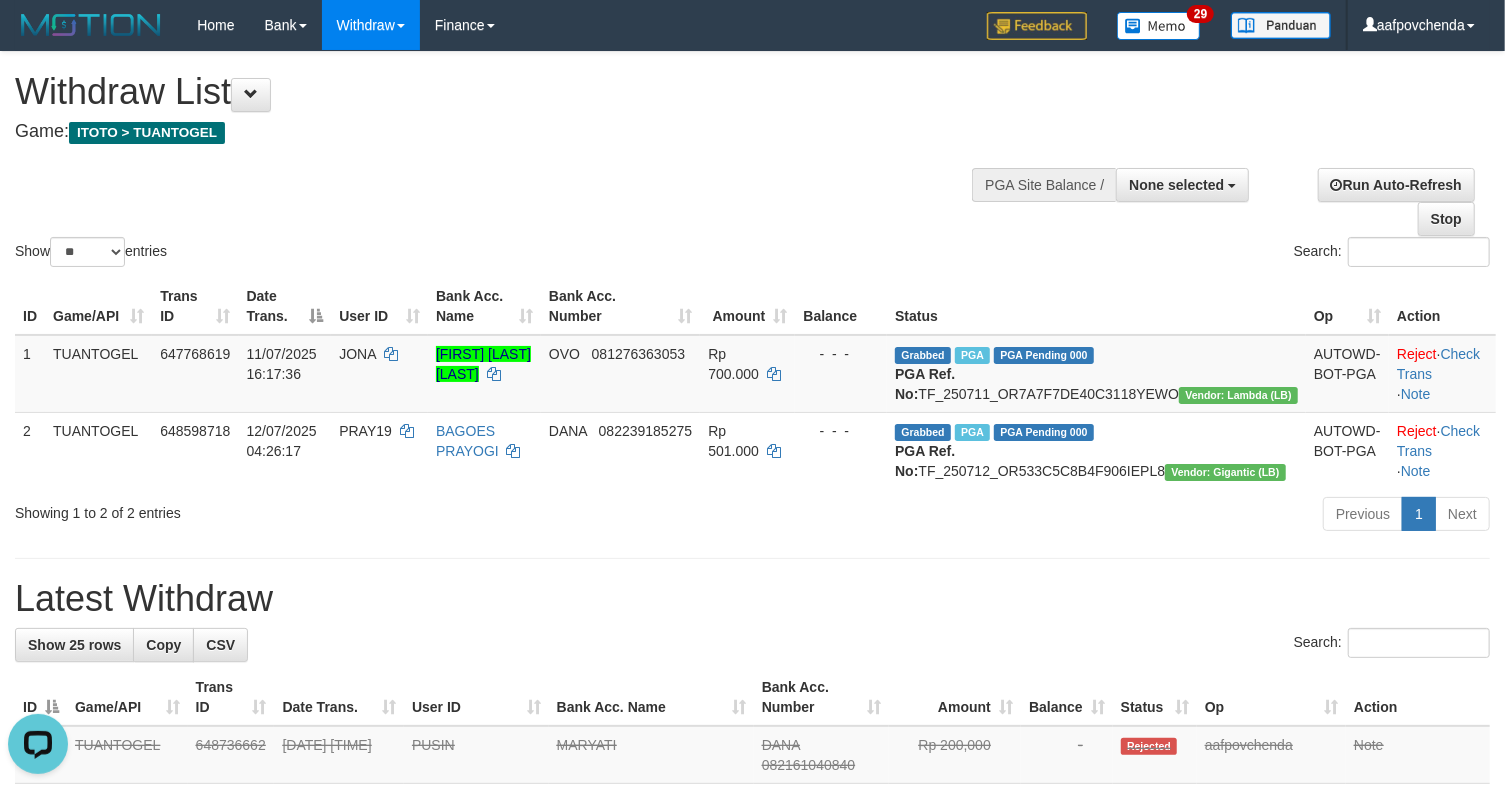 scroll, scrollTop: 0, scrollLeft: 0, axis: both 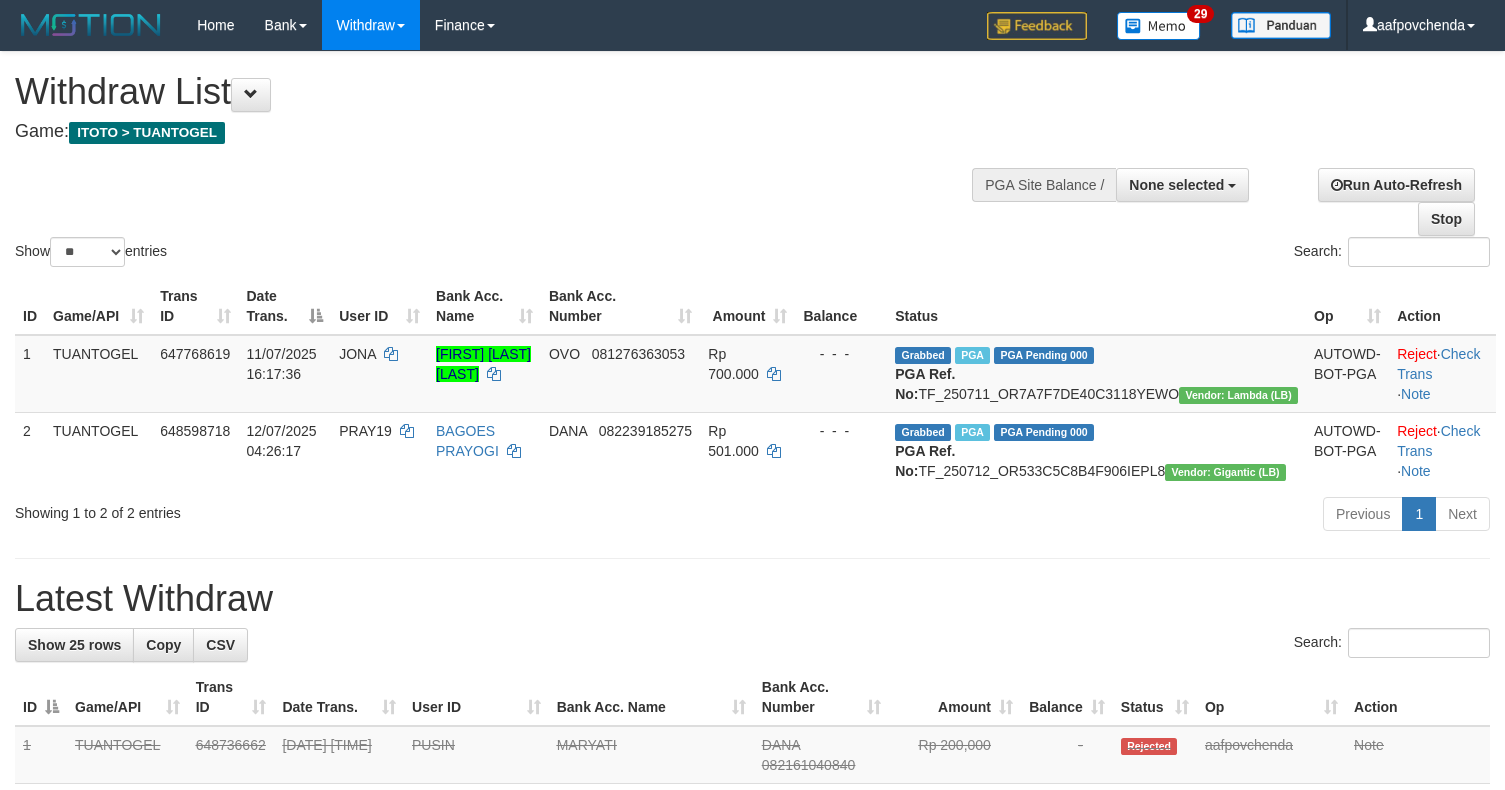 select 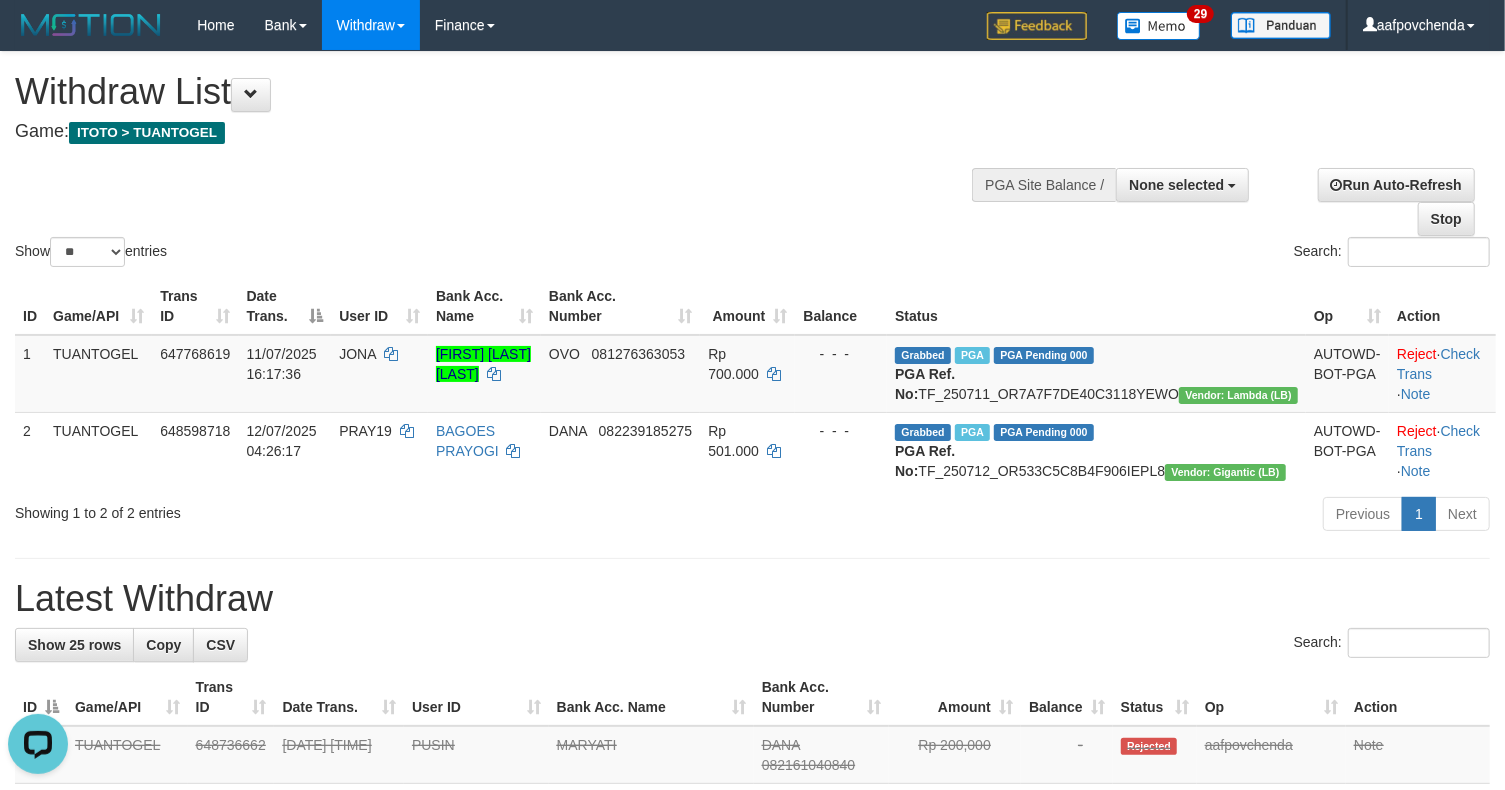 scroll, scrollTop: 0, scrollLeft: 0, axis: both 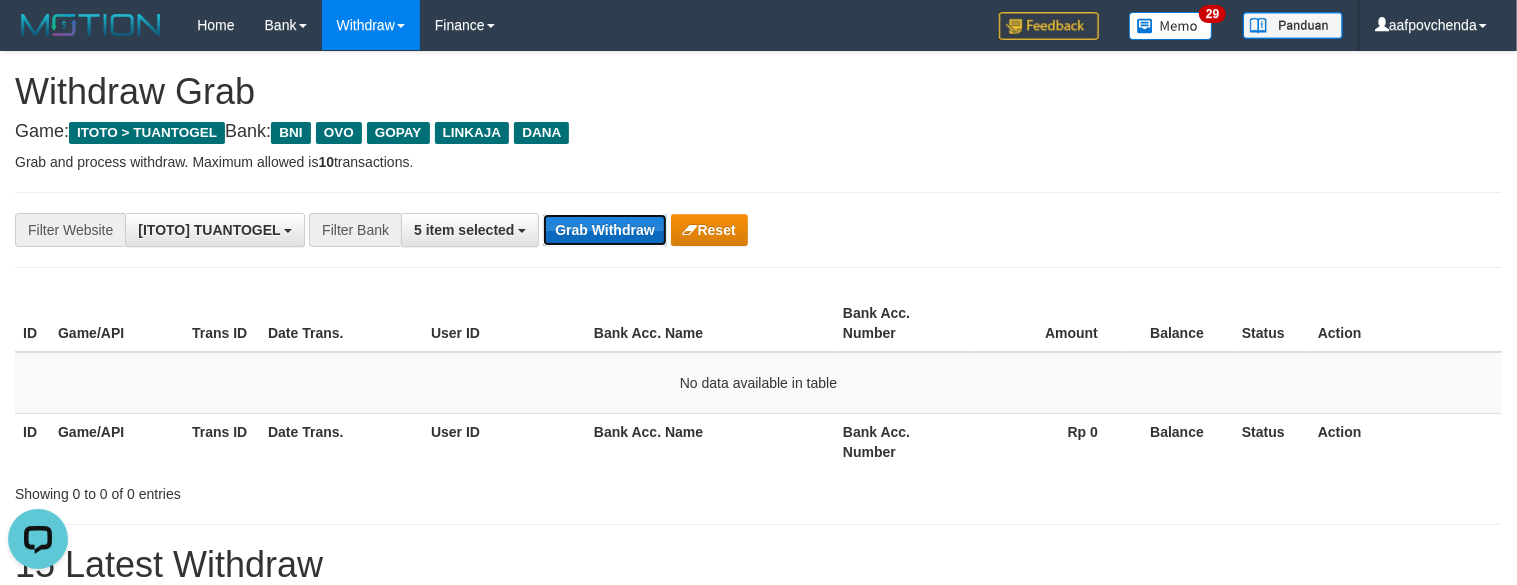 click on "Grab Withdraw" at bounding box center (604, 230) 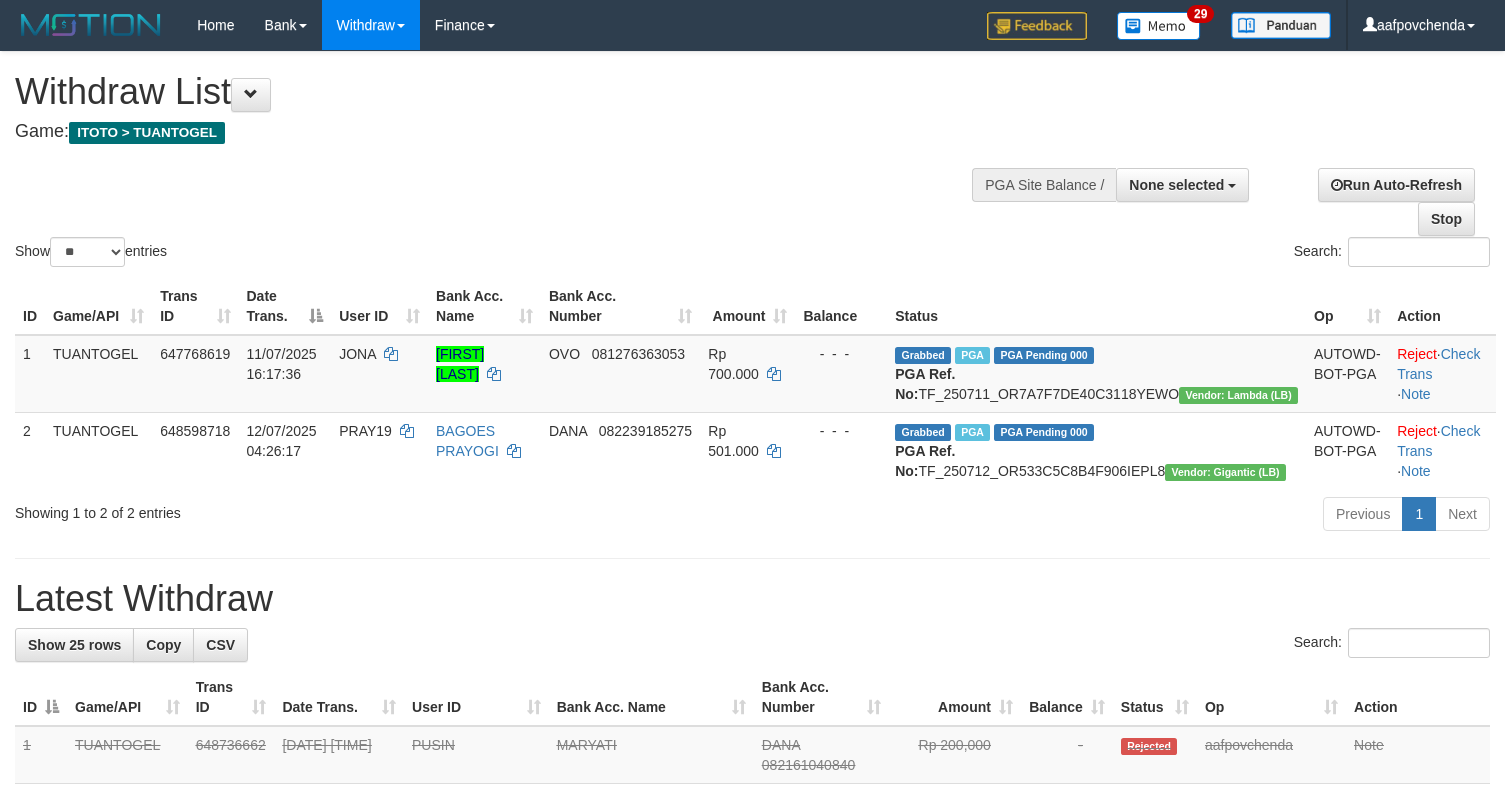 select 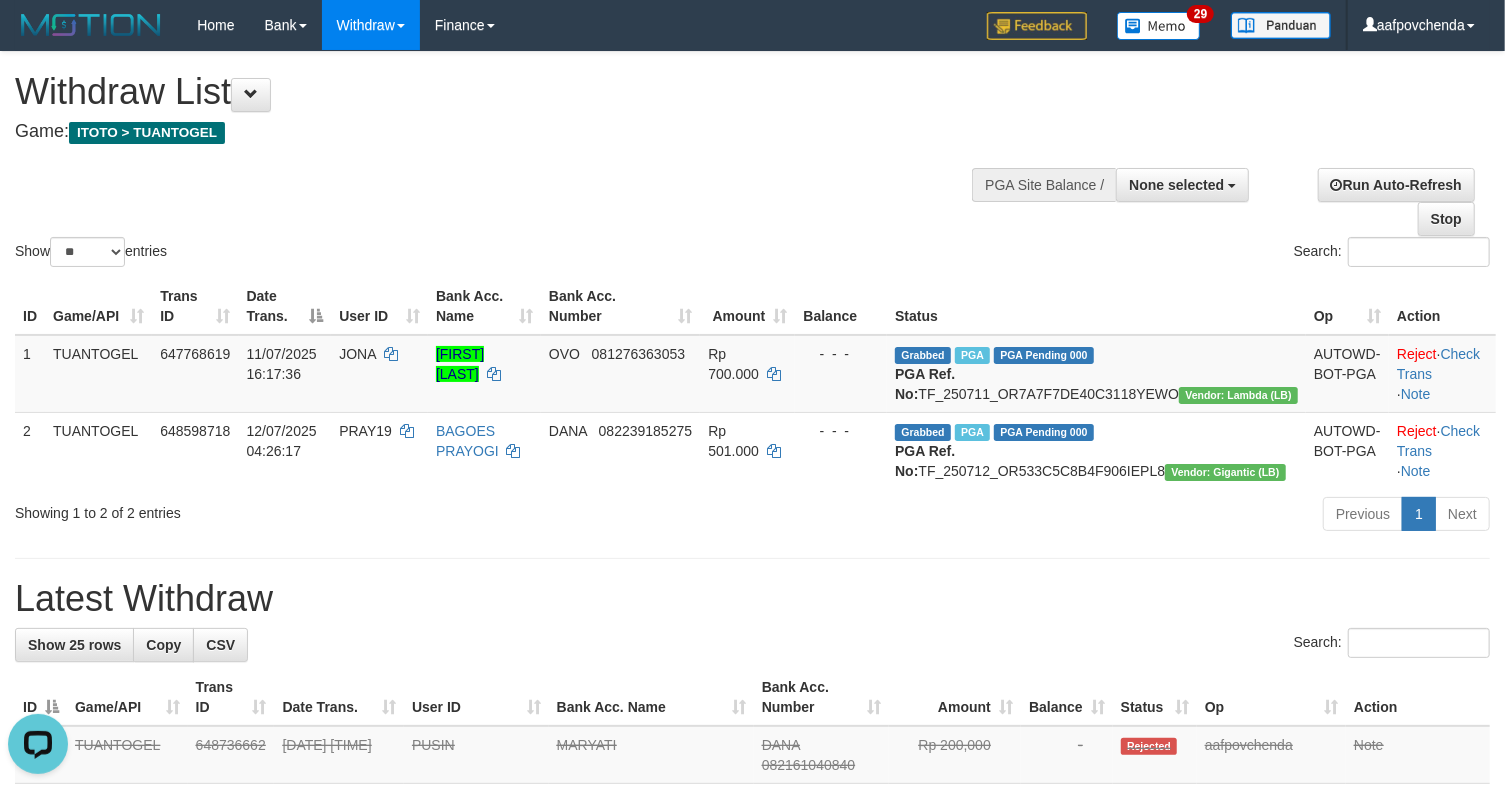 scroll, scrollTop: 0, scrollLeft: 0, axis: both 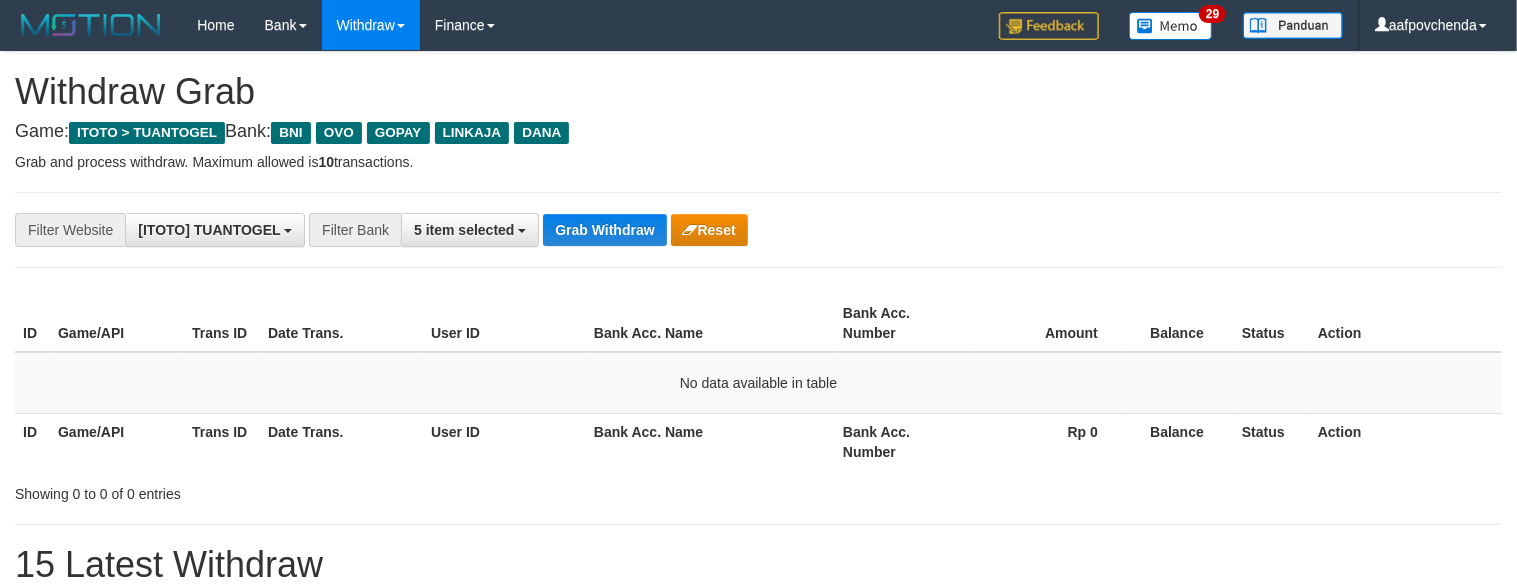 click on "Grab Withdraw" at bounding box center [604, 230] 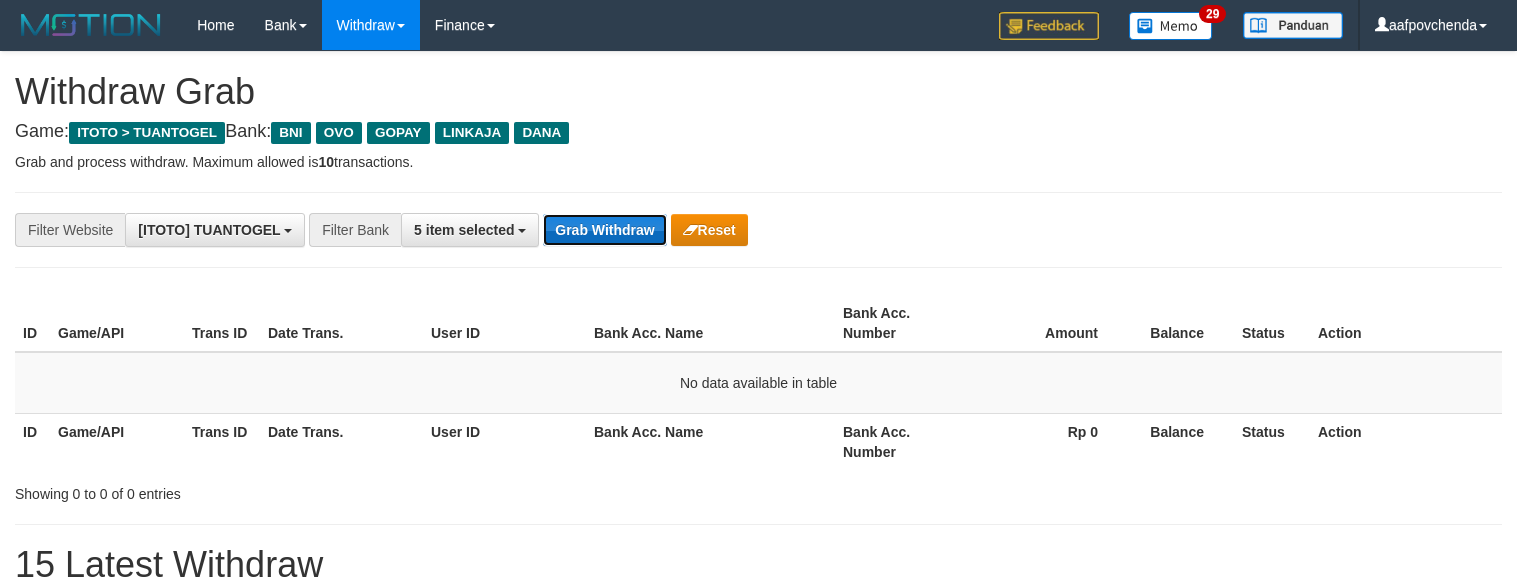 scroll, scrollTop: 0, scrollLeft: 0, axis: both 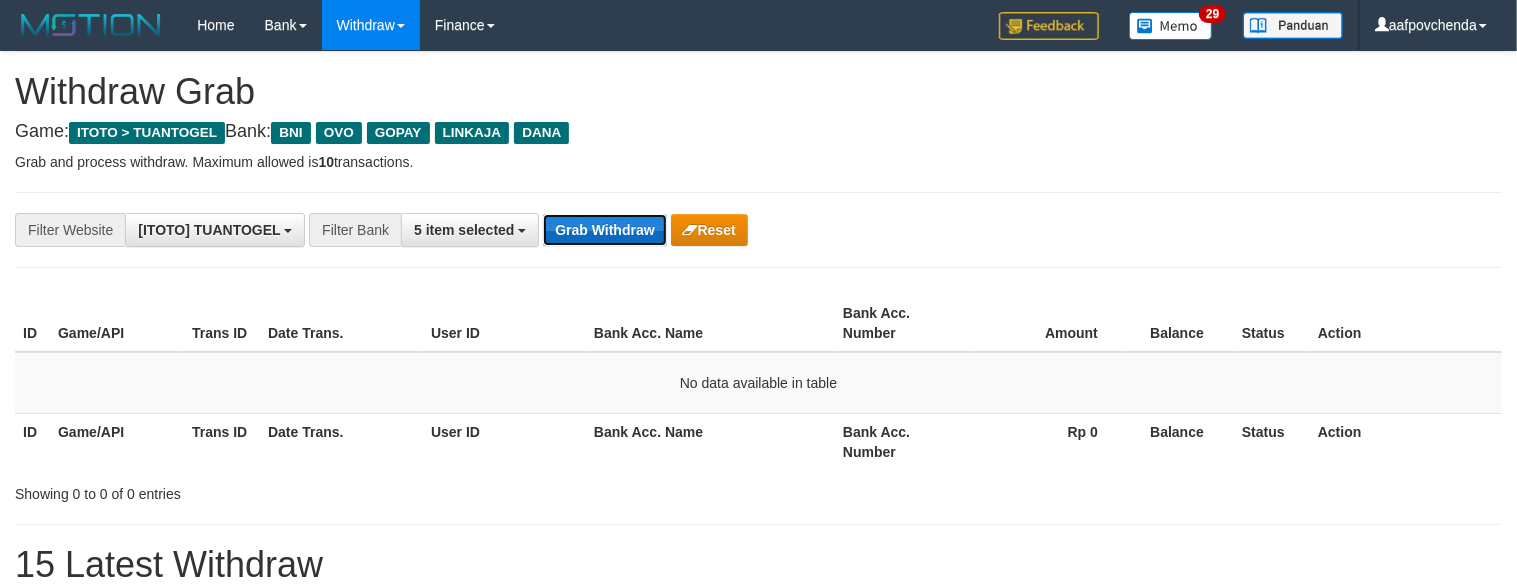 drag, startPoint x: 0, startPoint y: 0, endPoint x: 637, endPoint y: 228, distance: 676.57446 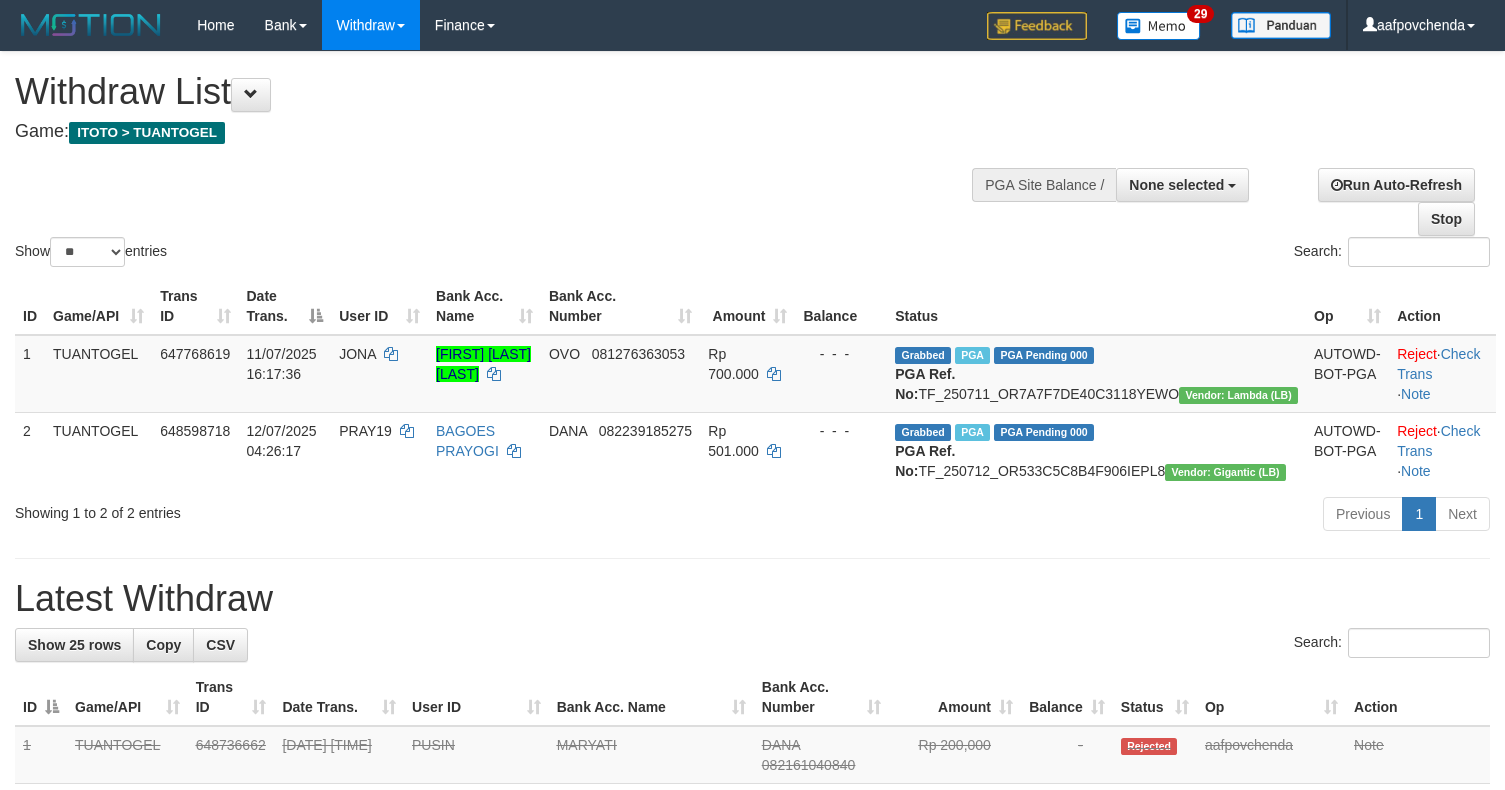 select 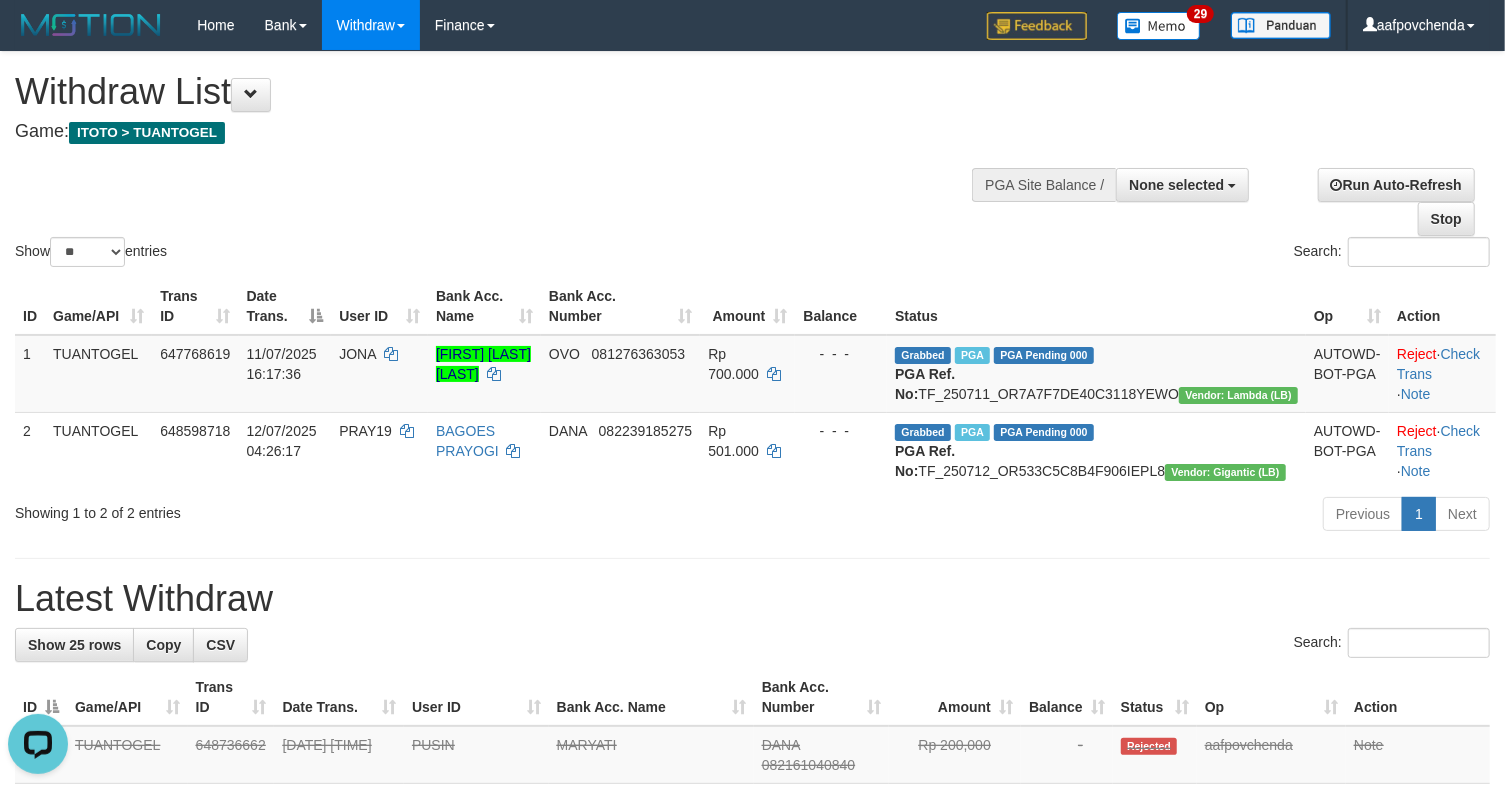 scroll, scrollTop: 0, scrollLeft: 0, axis: both 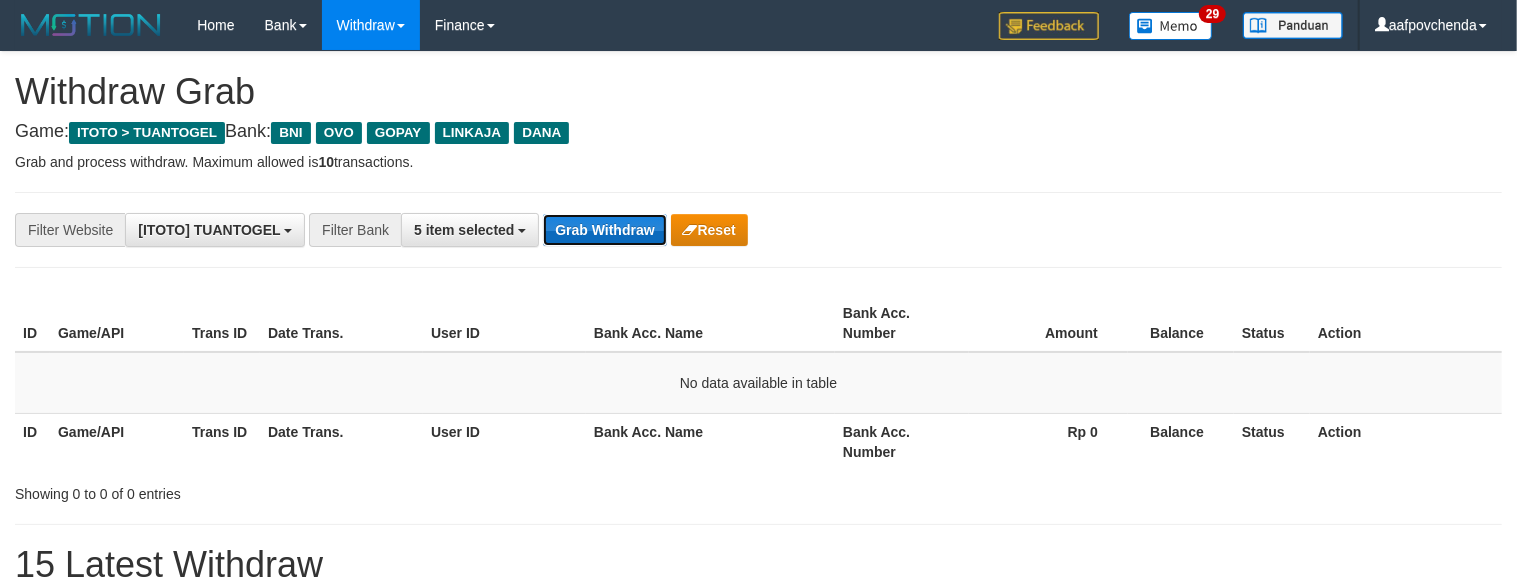 click on "Grab Withdraw" at bounding box center [604, 230] 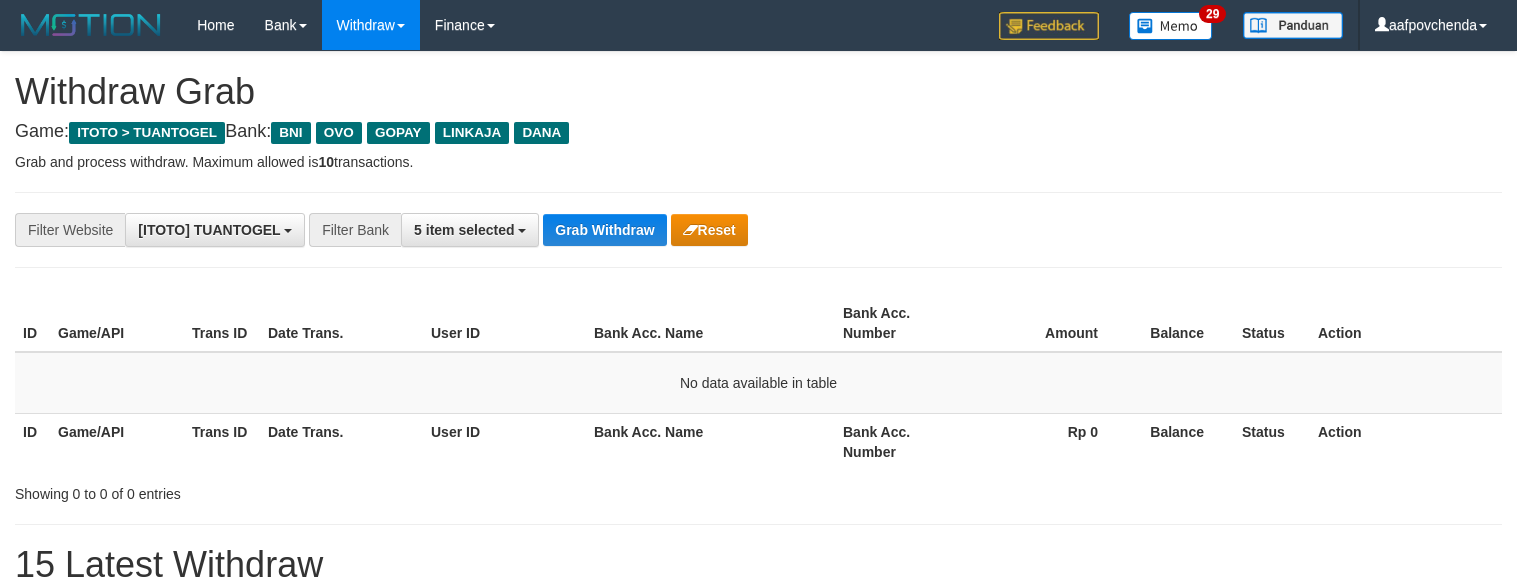 scroll, scrollTop: 0, scrollLeft: 0, axis: both 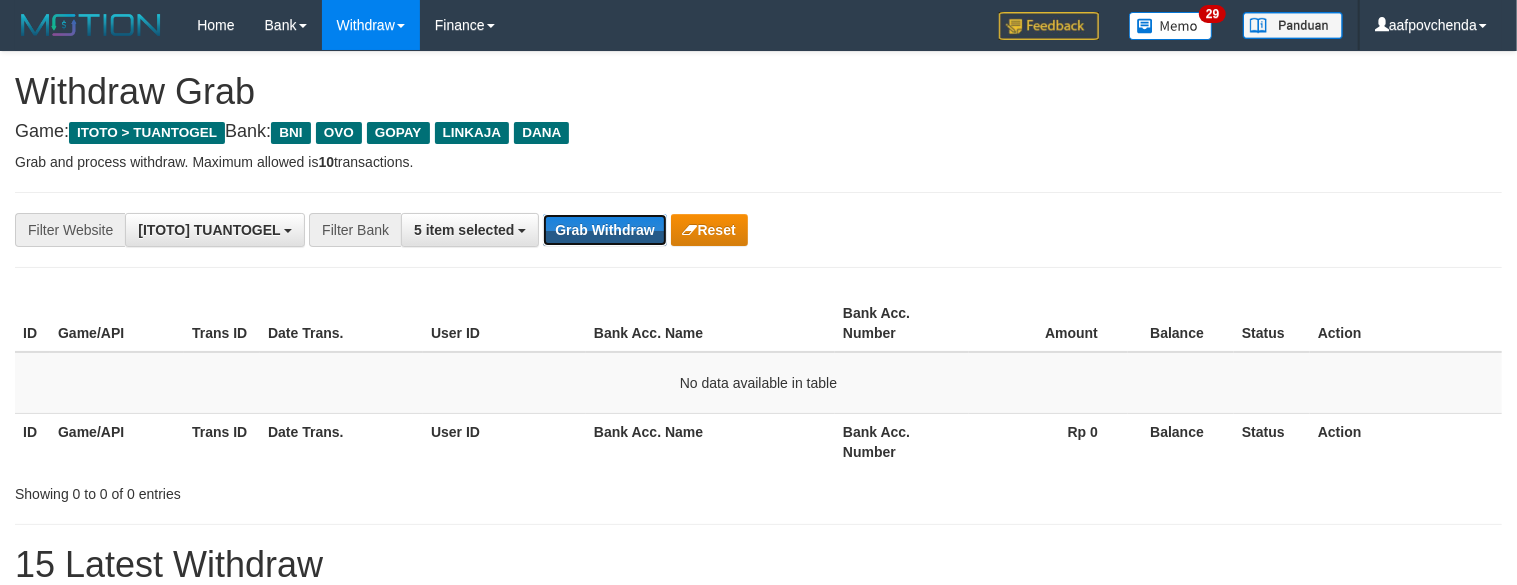 click on "Grab Withdraw" at bounding box center (604, 230) 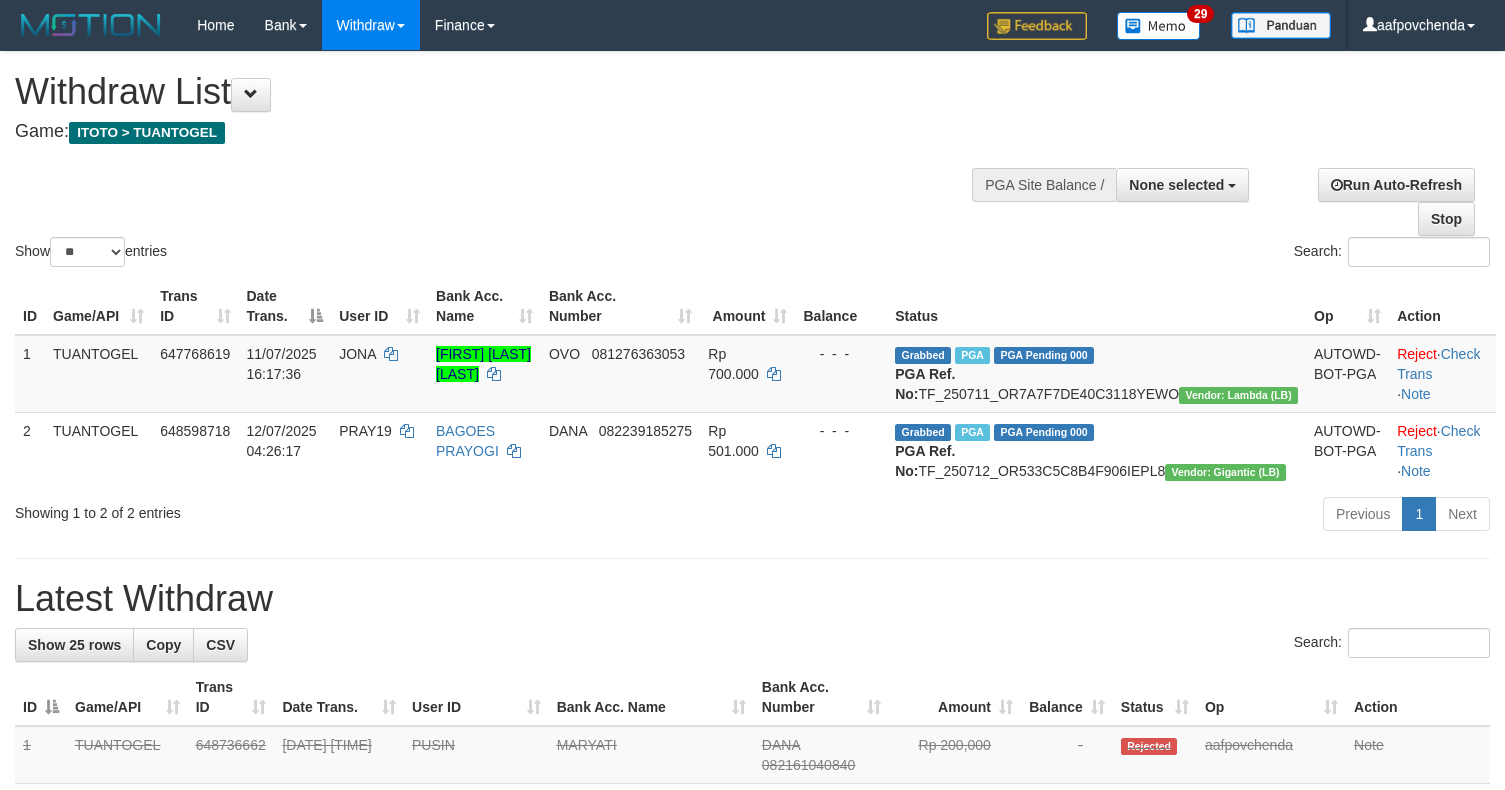 select 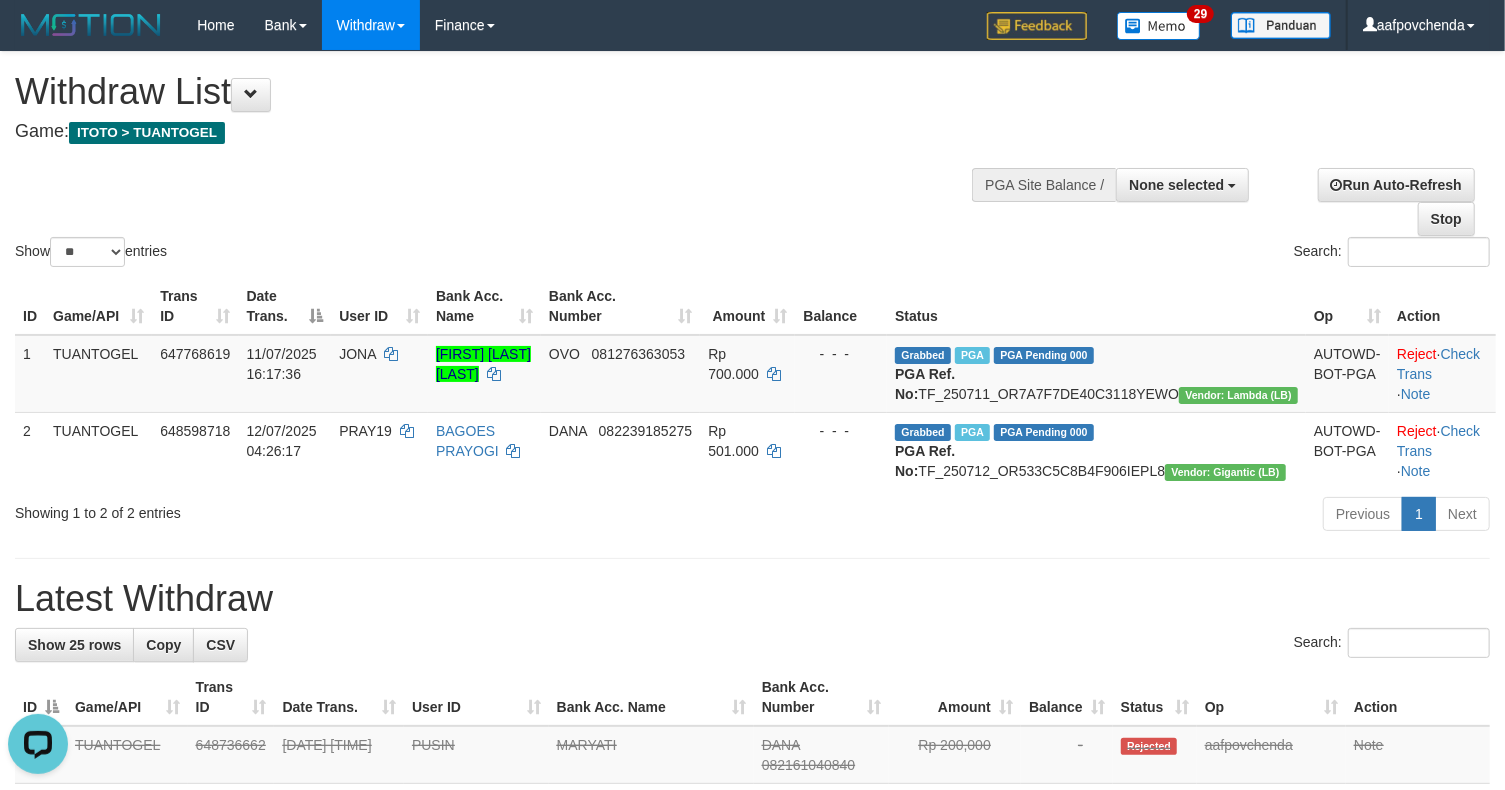 scroll, scrollTop: 0, scrollLeft: 0, axis: both 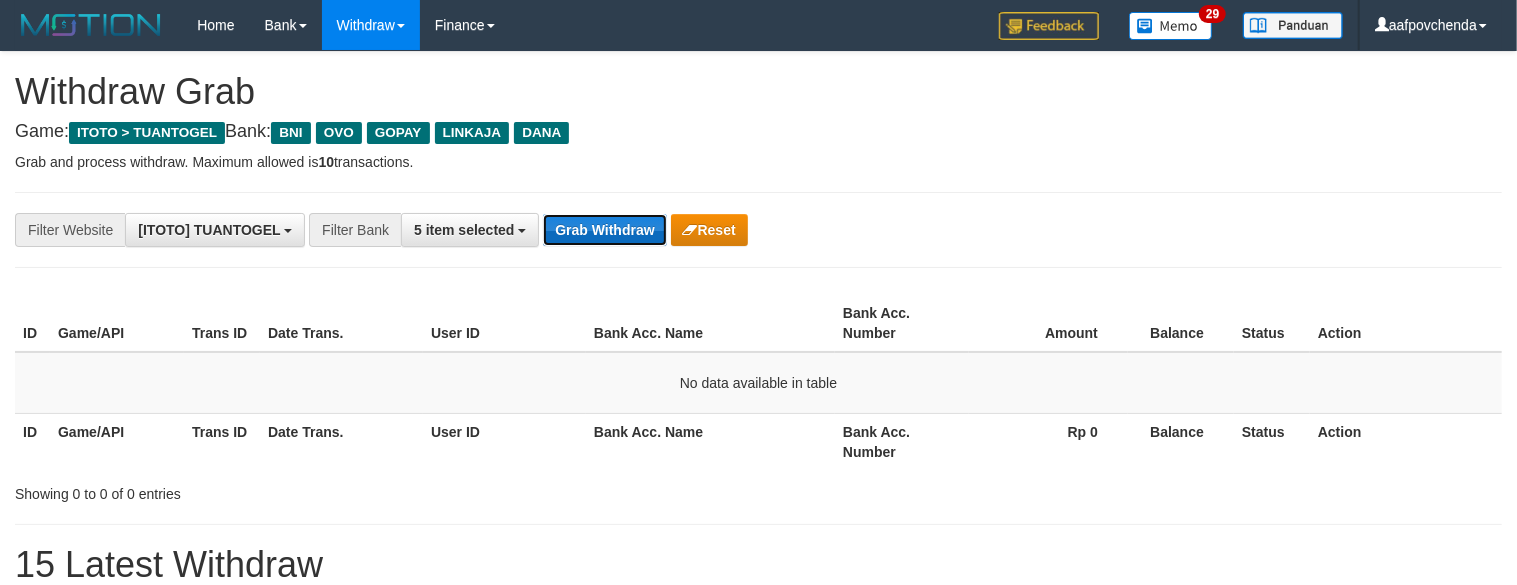 drag, startPoint x: 0, startPoint y: 0, endPoint x: 632, endPoint y: 226, distance: 671.193 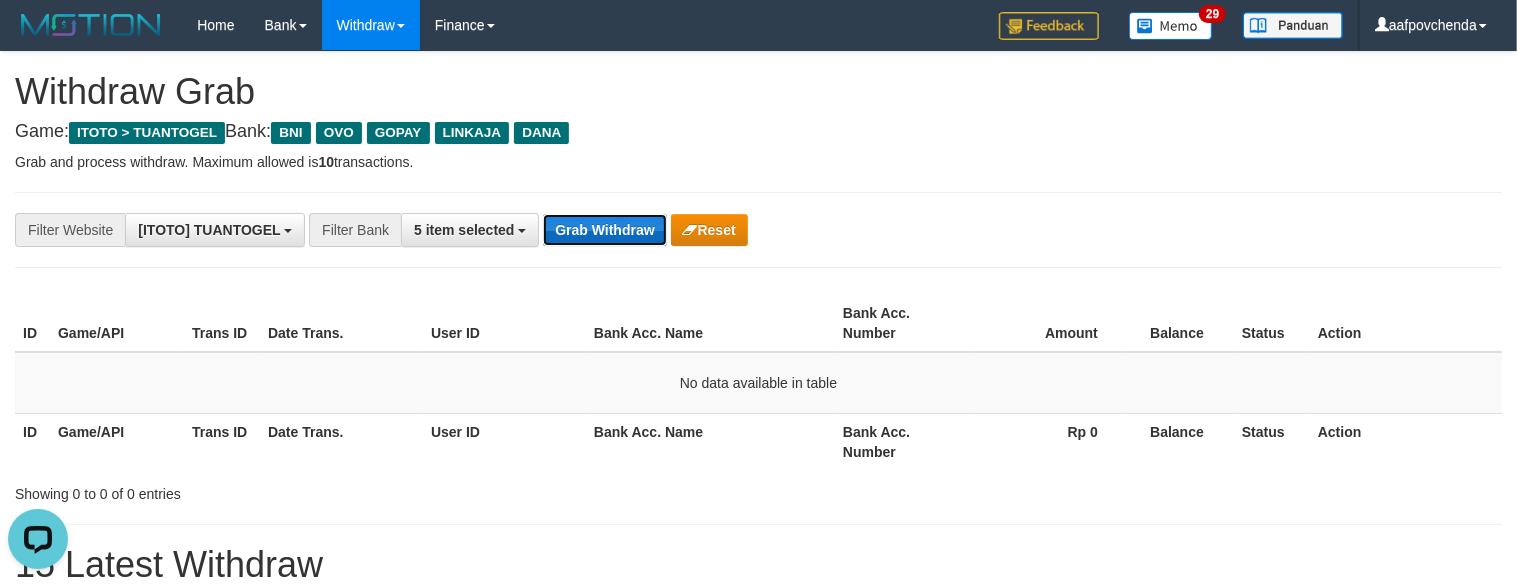 scroll, scrollTop: 0, scrollLeft: 0, axis: both 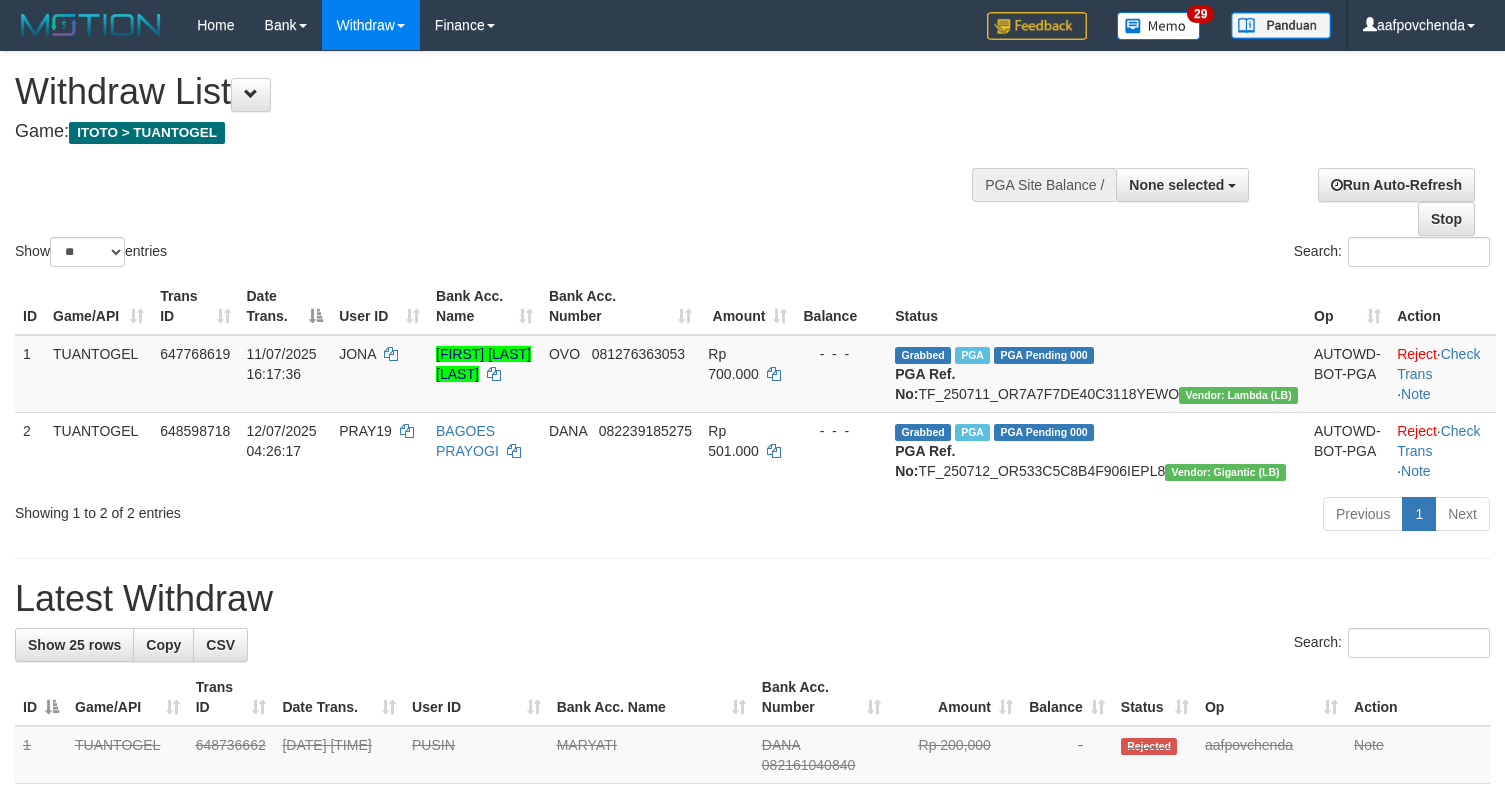 select 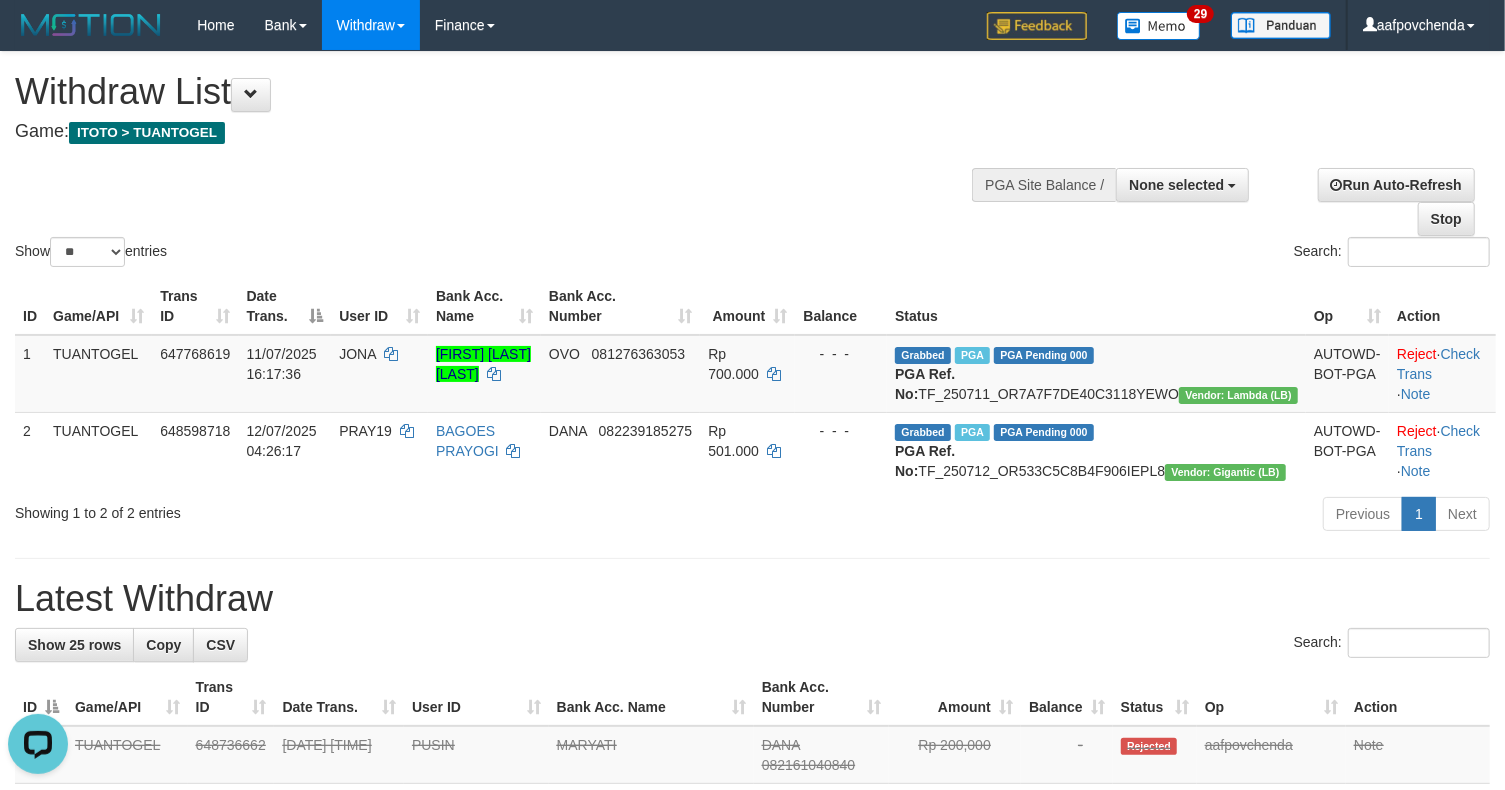 scroll, scrollTop: 0, scrollLeft: 0, axis: both 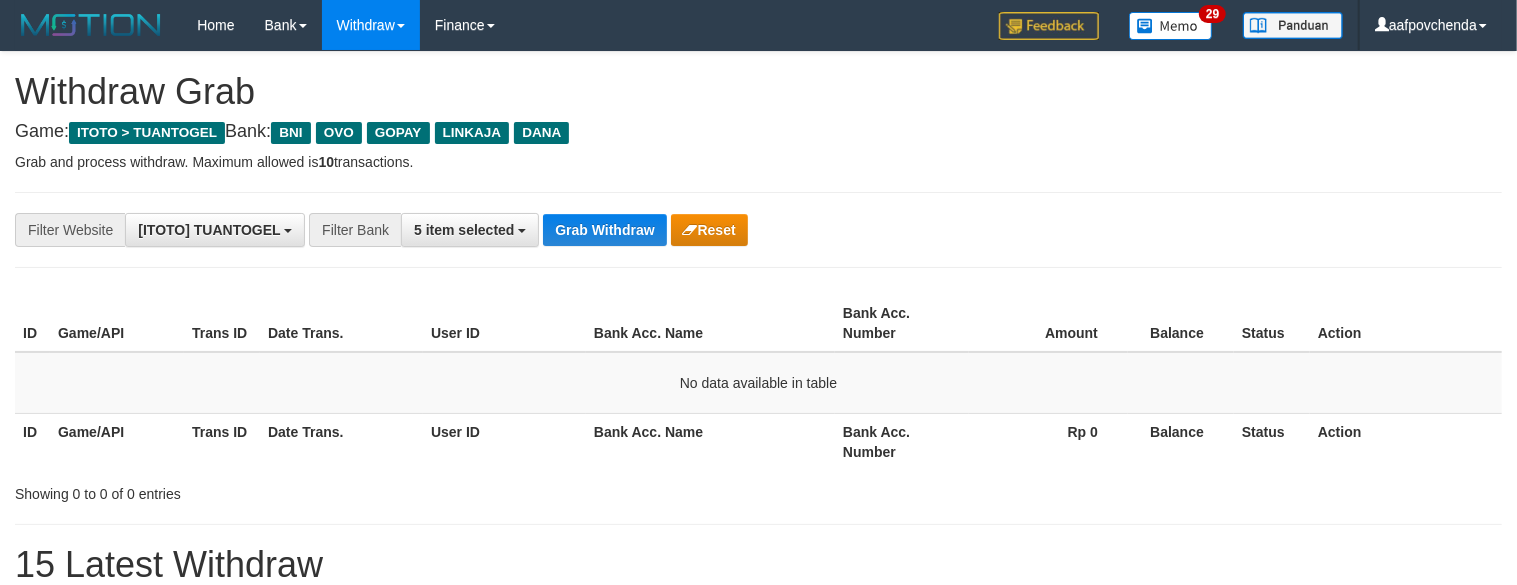 click on "Grab Withdraw" at bounding box center [604, 230] 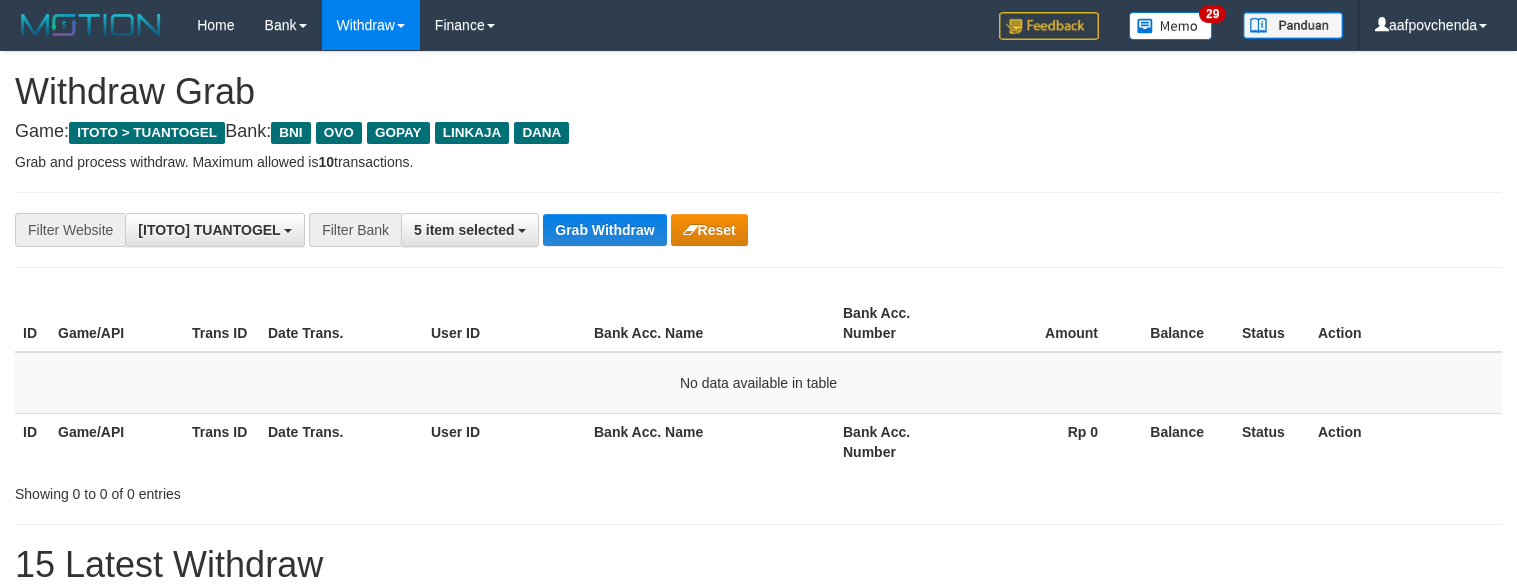 scroll, scrollTop: 0, scrollLeft: 0, axis: both 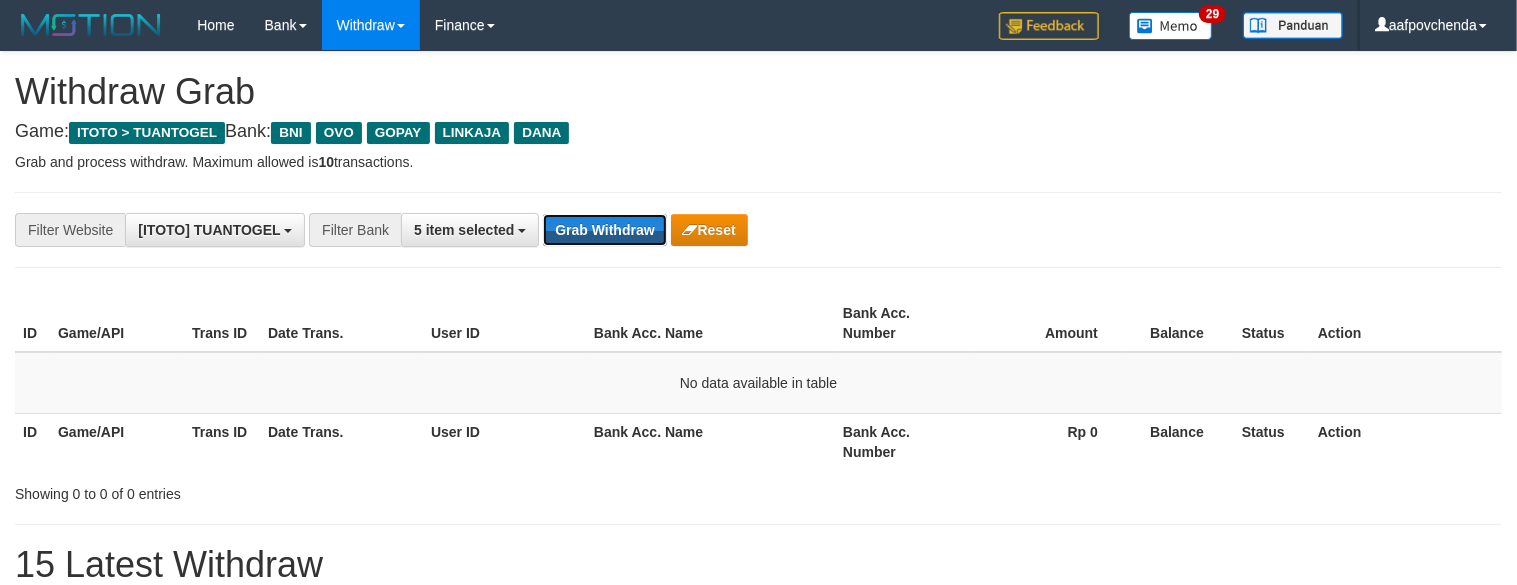 click on "Grab Withdraw" at bounding box center [604, 230] 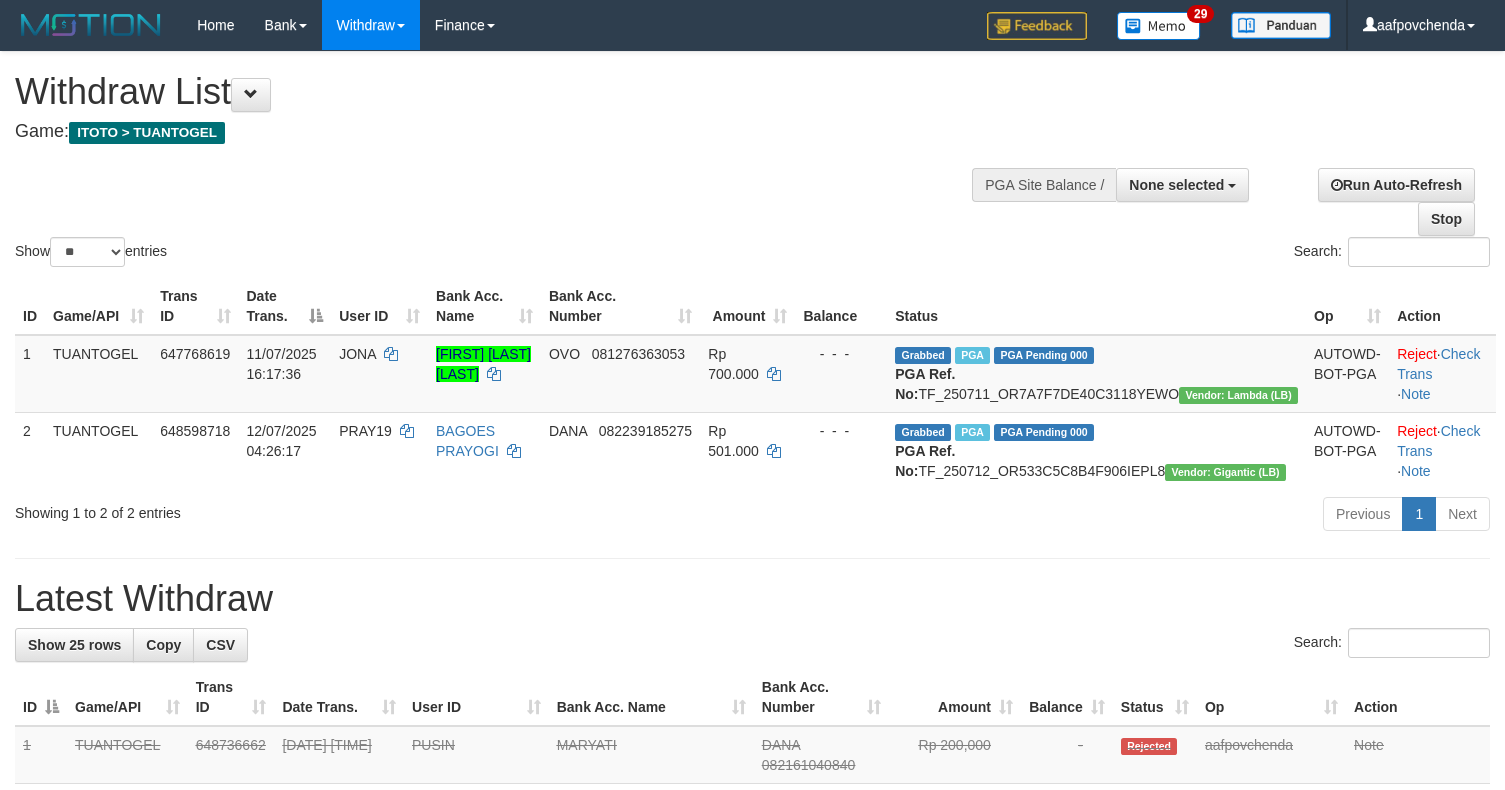 select 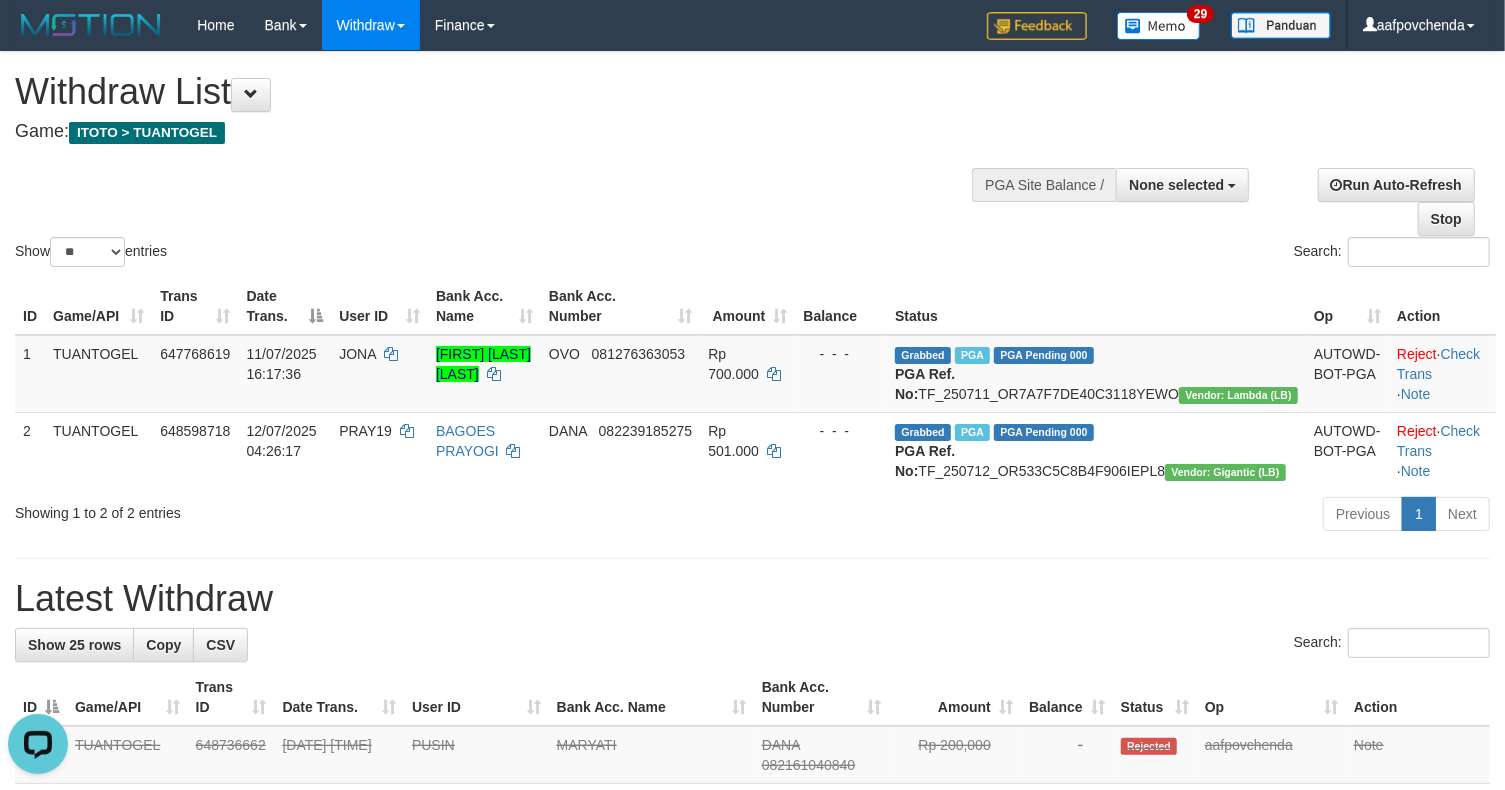scroll, scrollTop: 0, scrollLeft: 0, axis: both 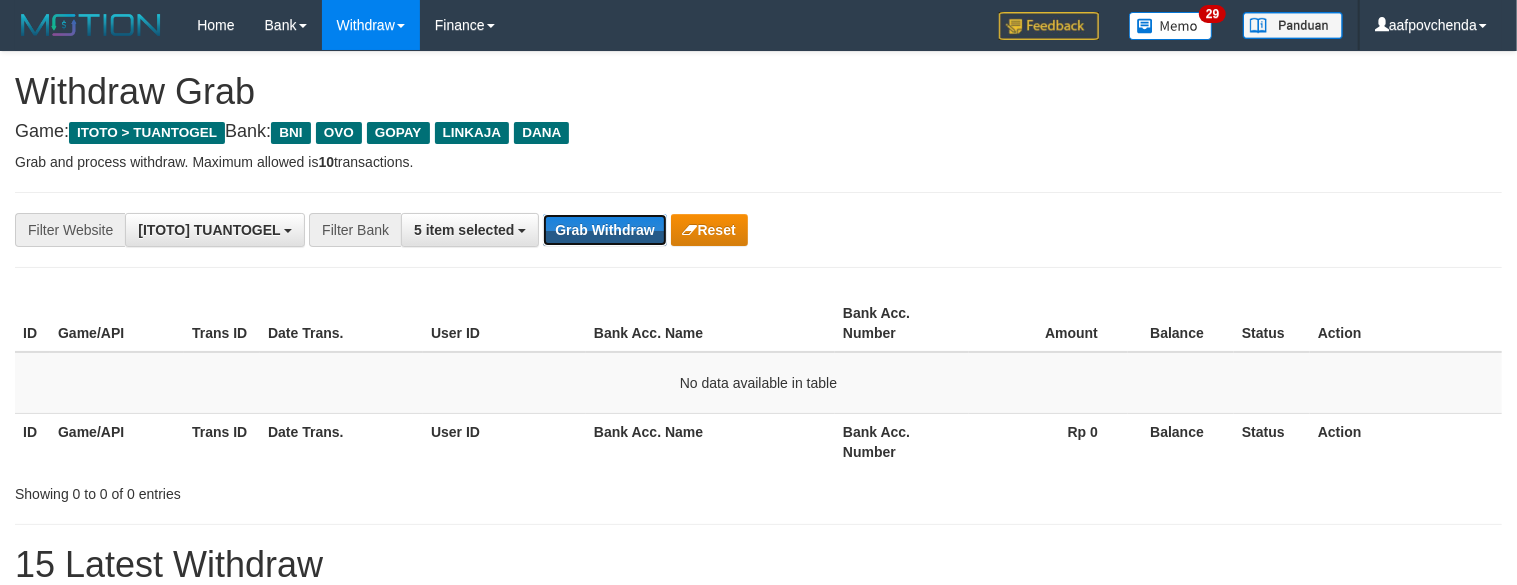 click on "Grab Withdraw" at bounding box center [604, 230] 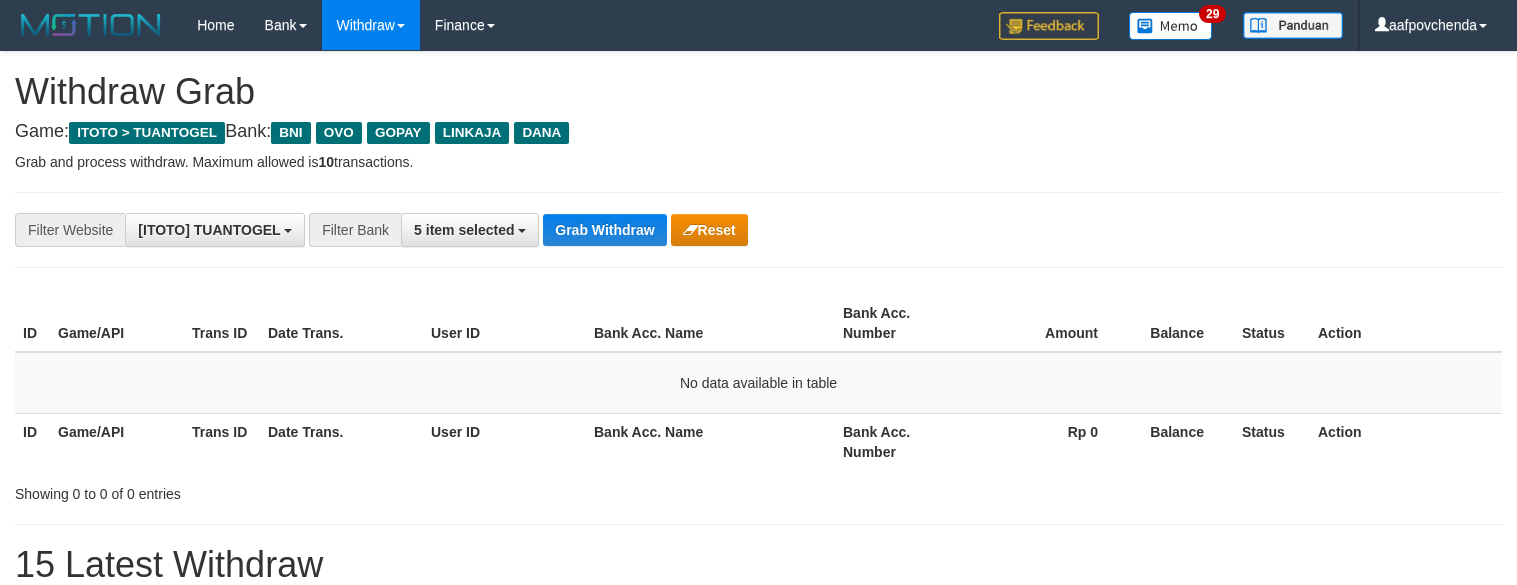 scroll, scrollTop: 0, scrollLeft: 0, axis: both 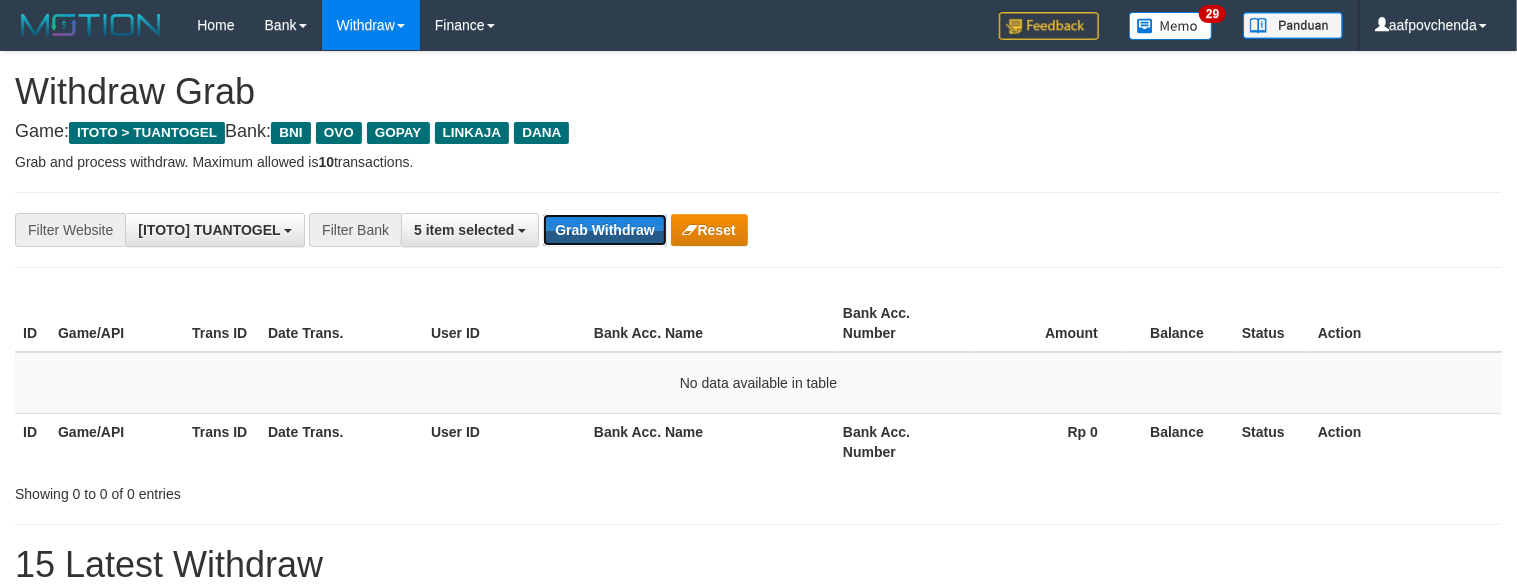 click on "Grab Withdraw" at bounding box center [604, 230] 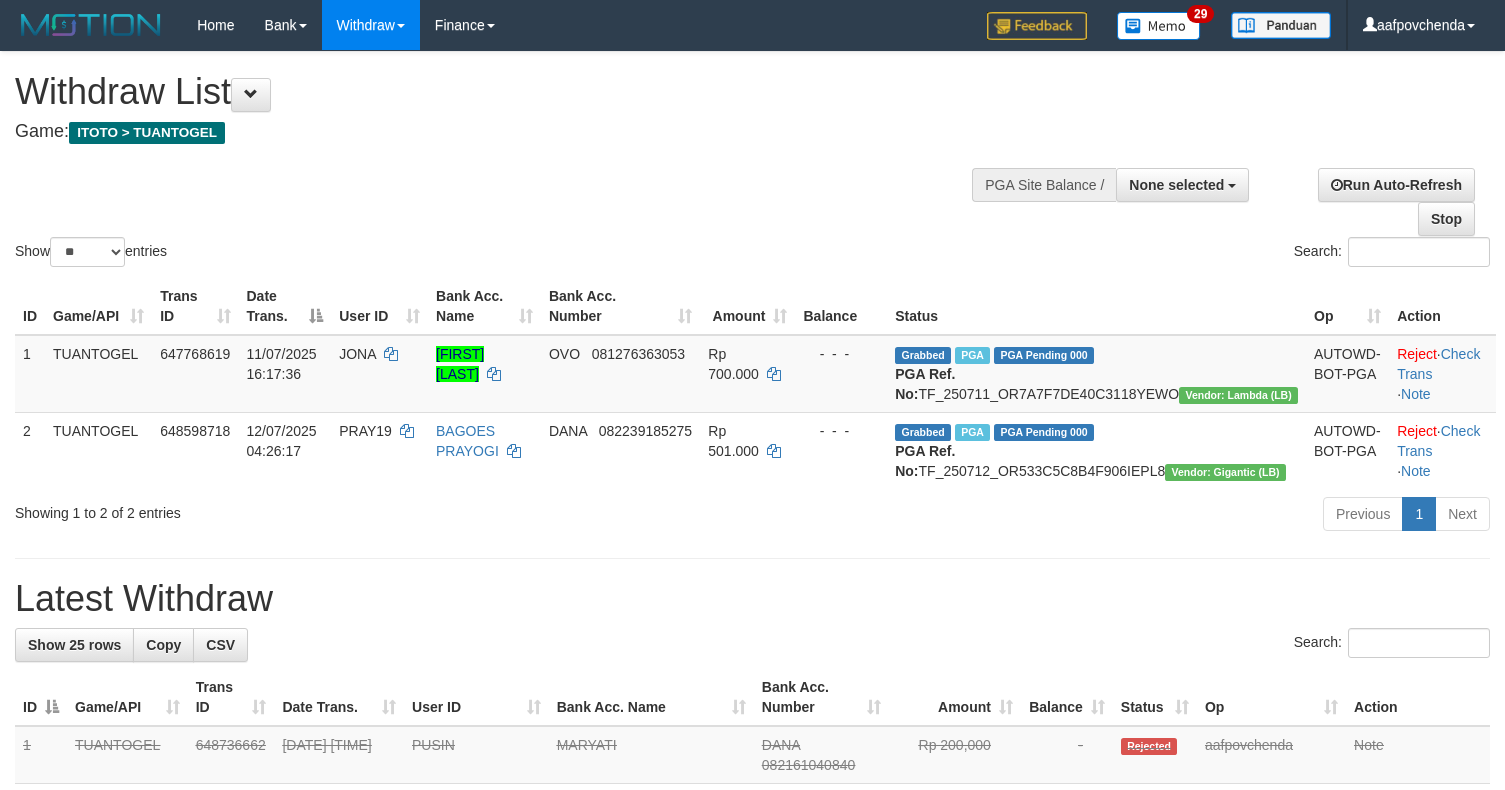 select 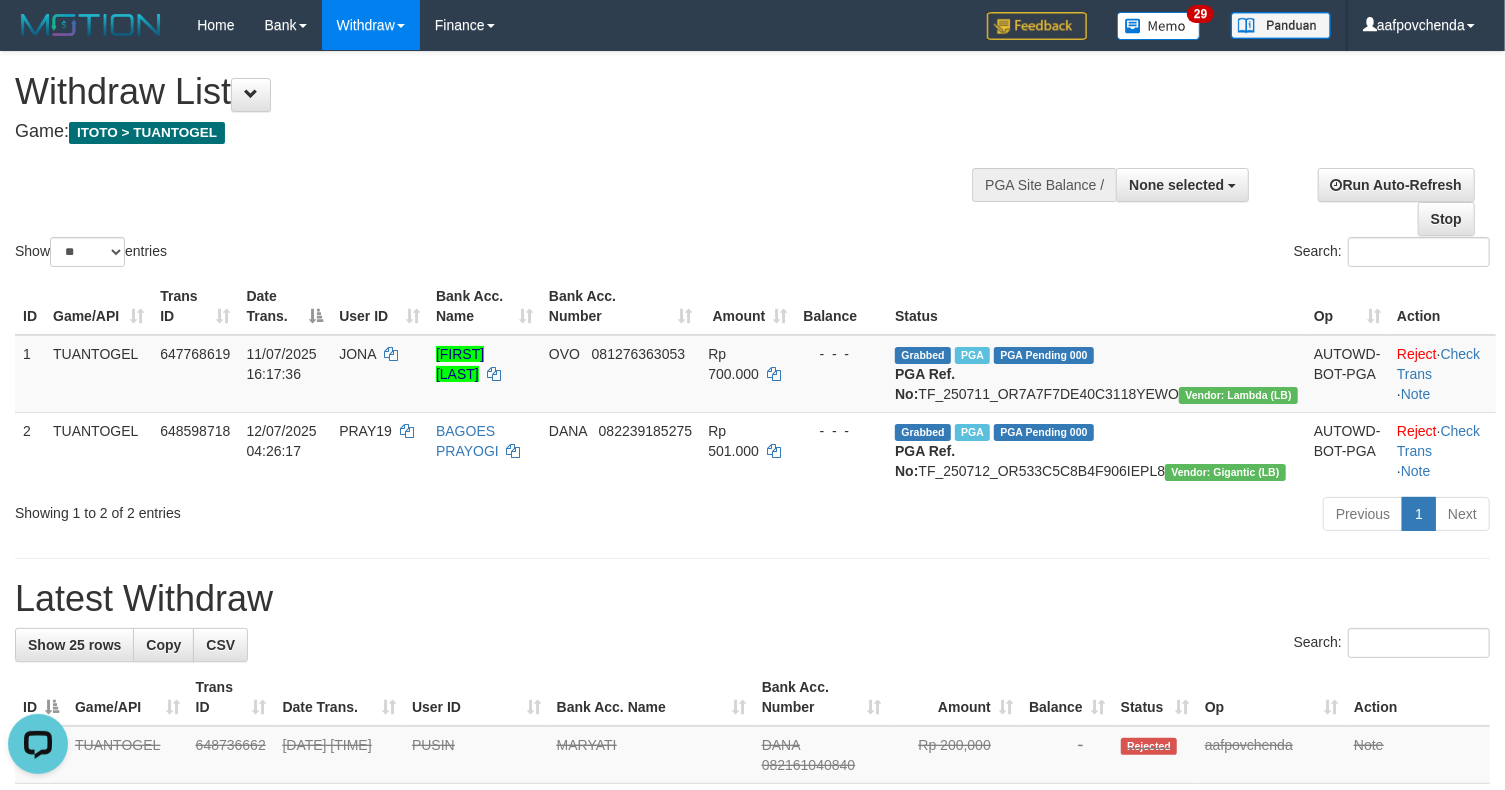 scroll, scrollTop: 0, scrollLeft: 0, axis: both 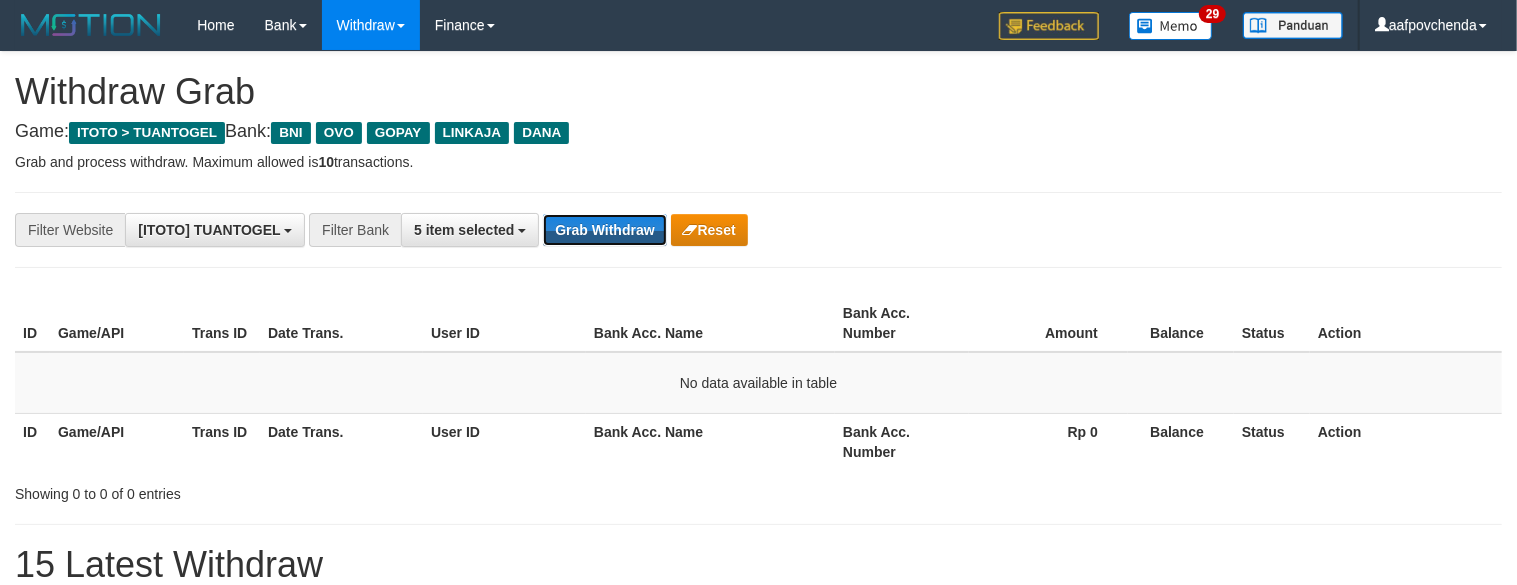 click on "Grab Withdraw" at bounding box center (604, 230) 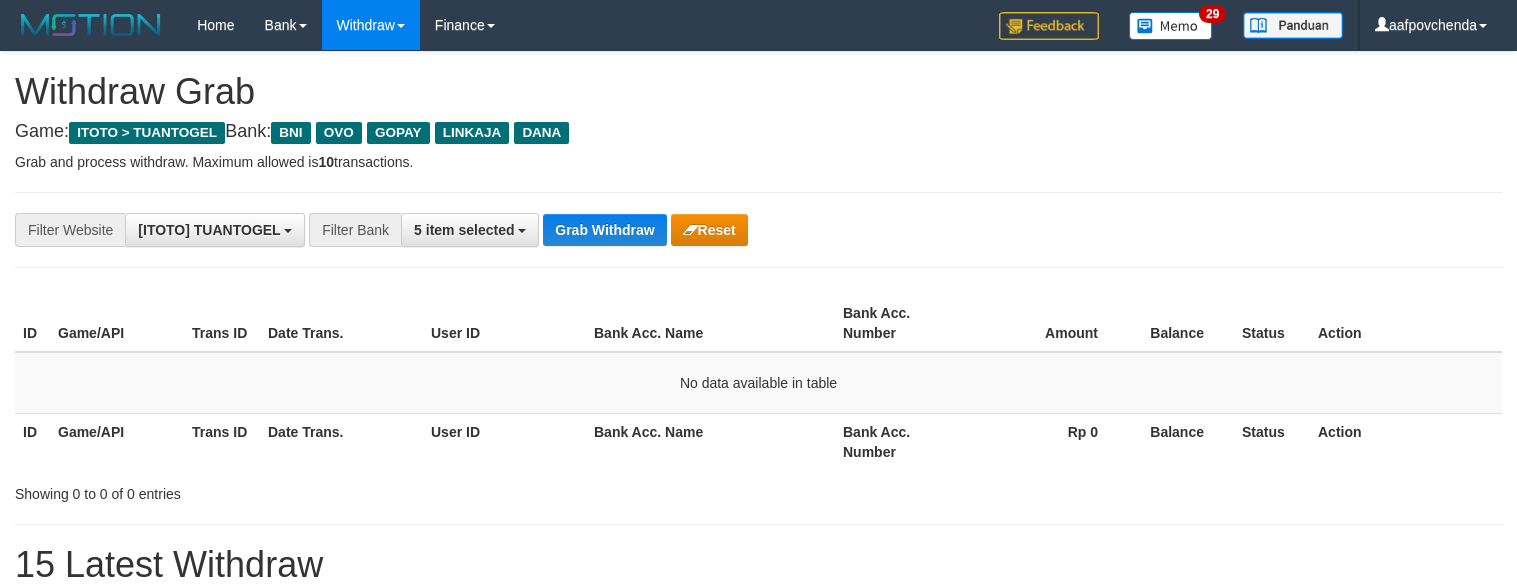 scroll, scrollTop: 0, scrollLeft: 0, axis: both 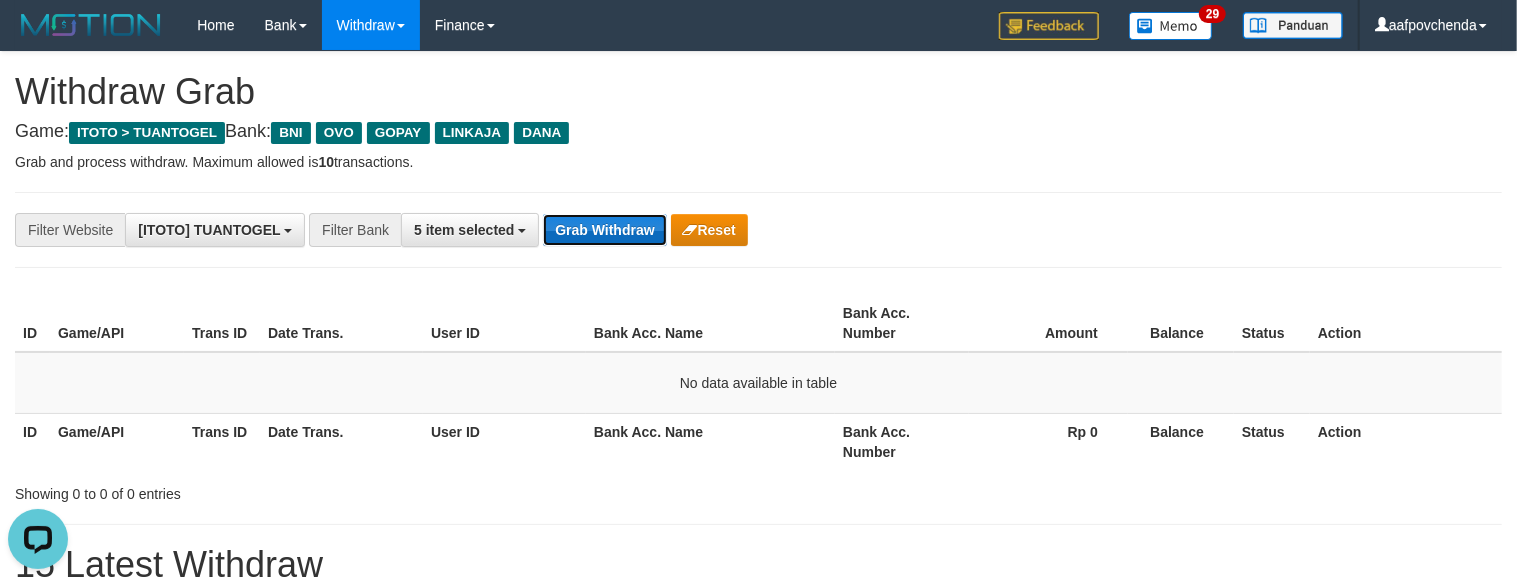 click on "Grab Withdraw" at bounding box center [604, 230] 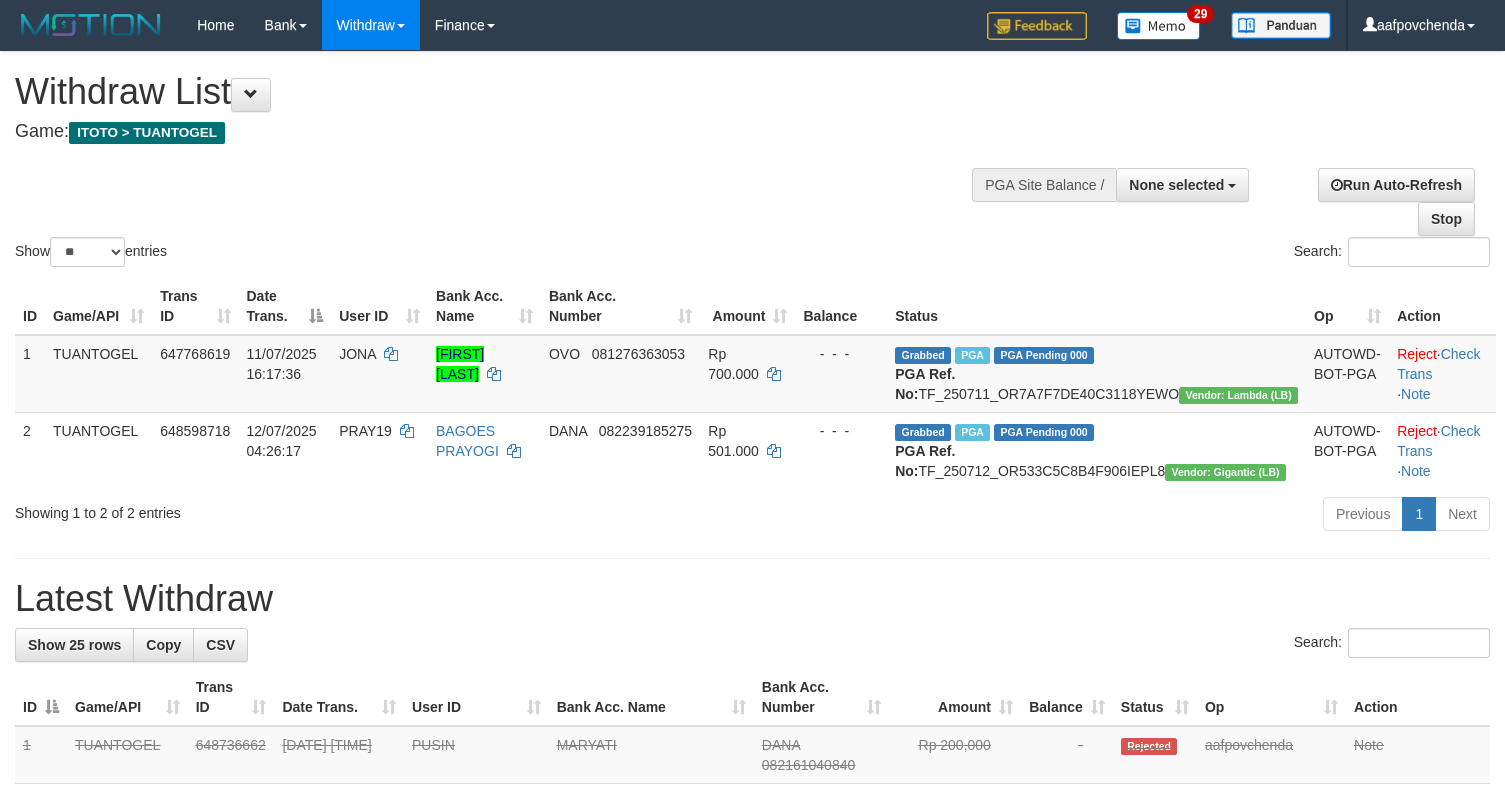 select 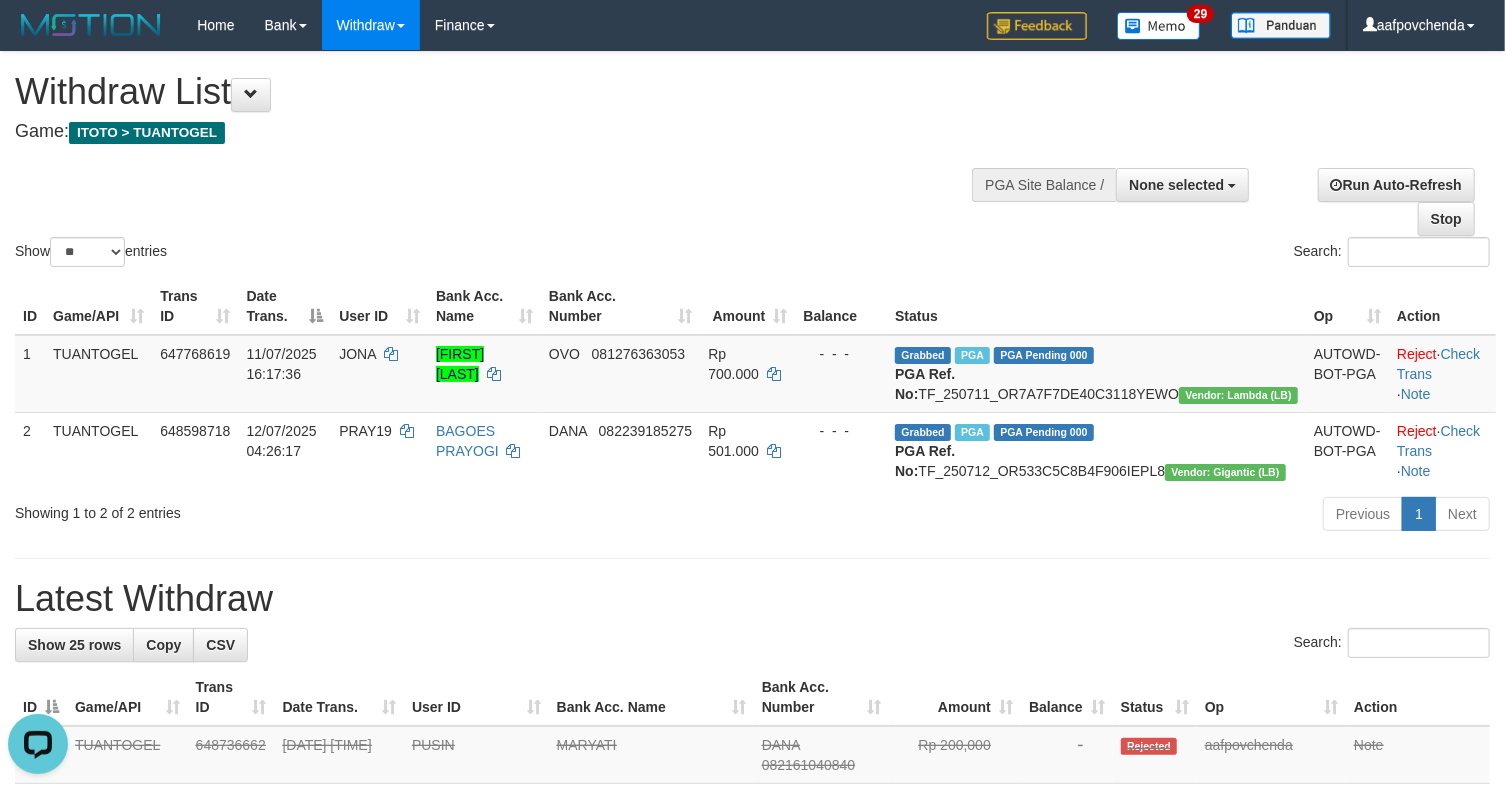 scroll, scrollTop: 0, scrollLeft: 0, axis: both 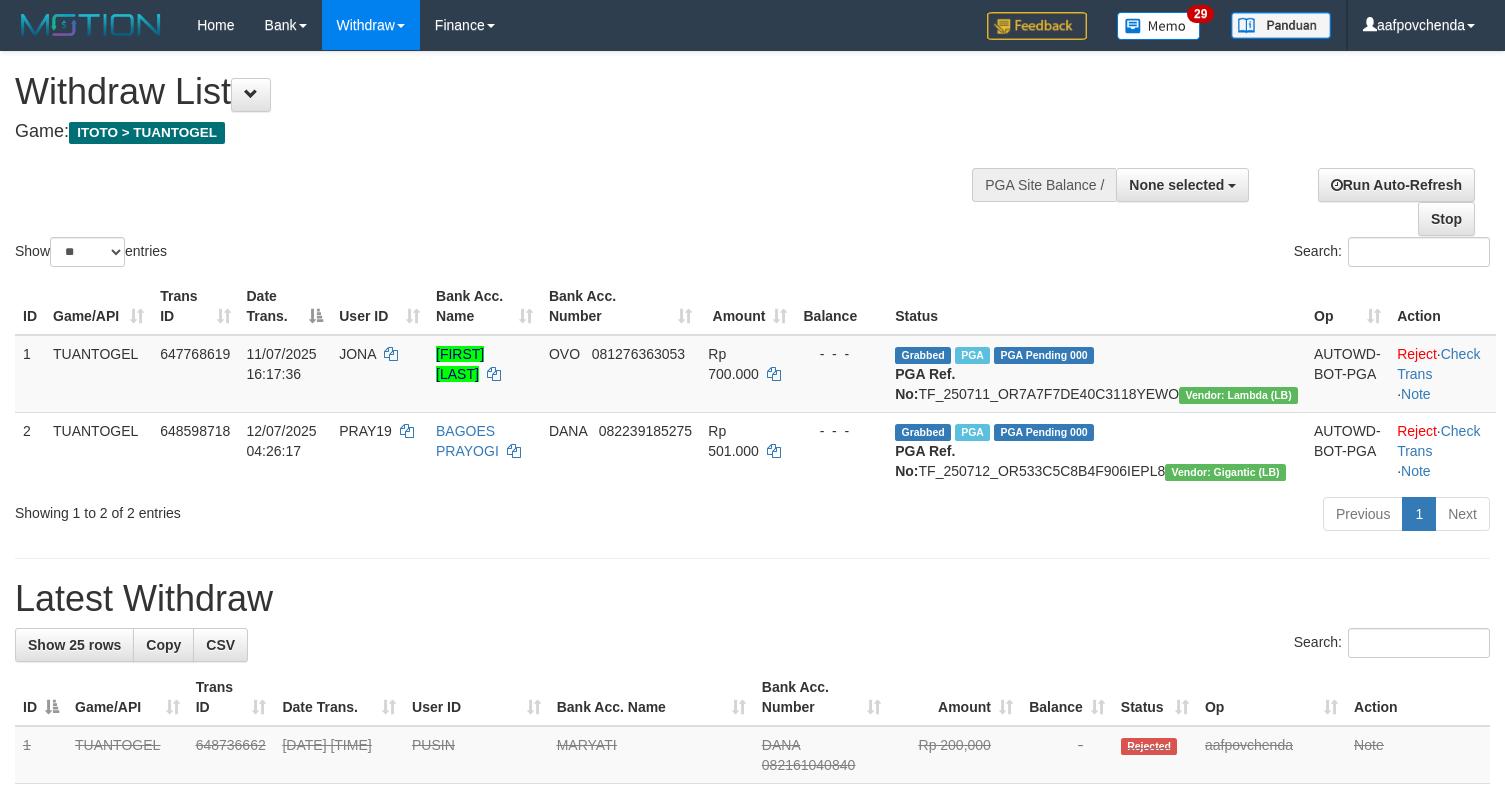 select 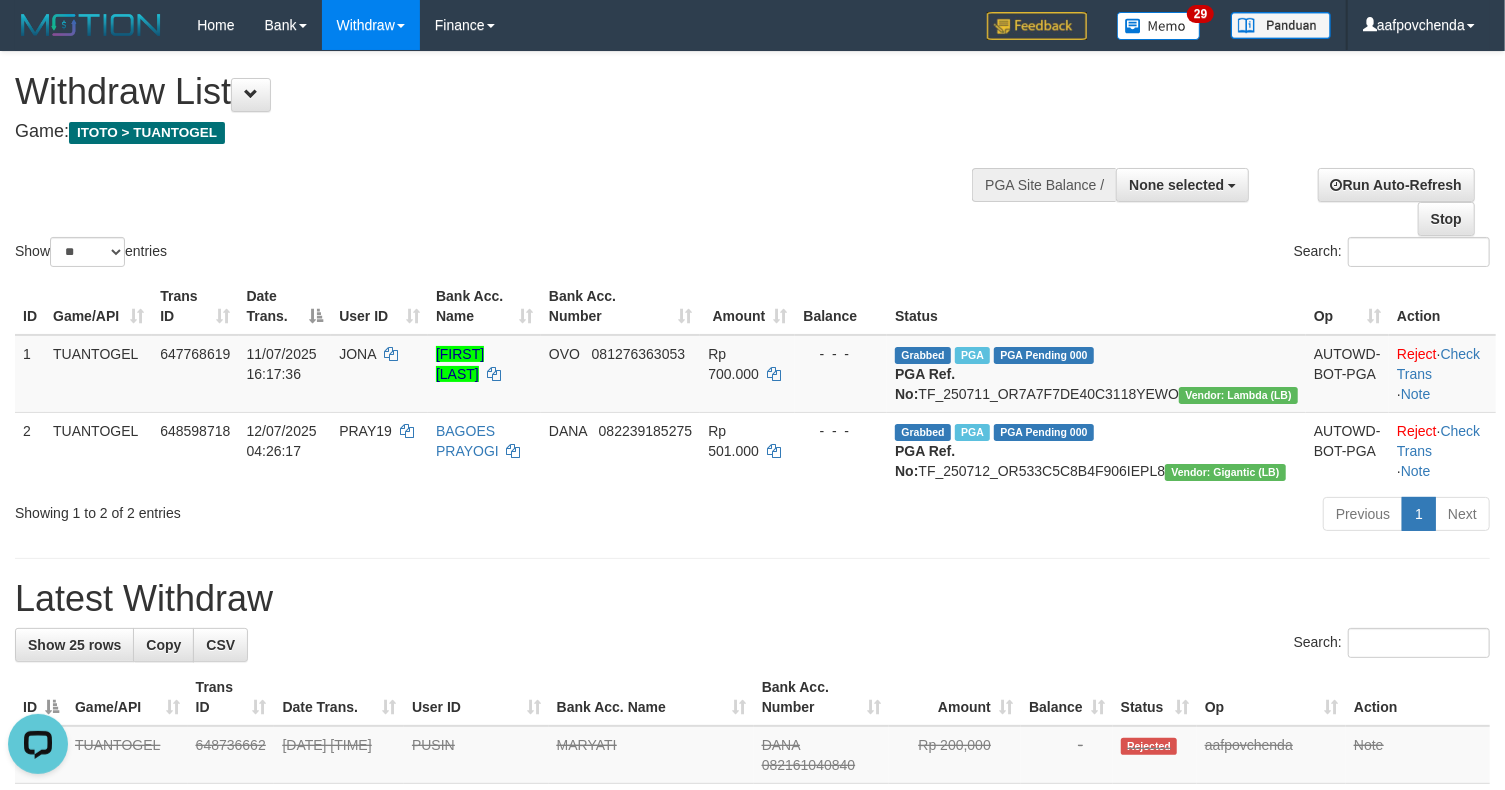 scroll, scrollTop: 0, scrollLeft: 0, axis: both 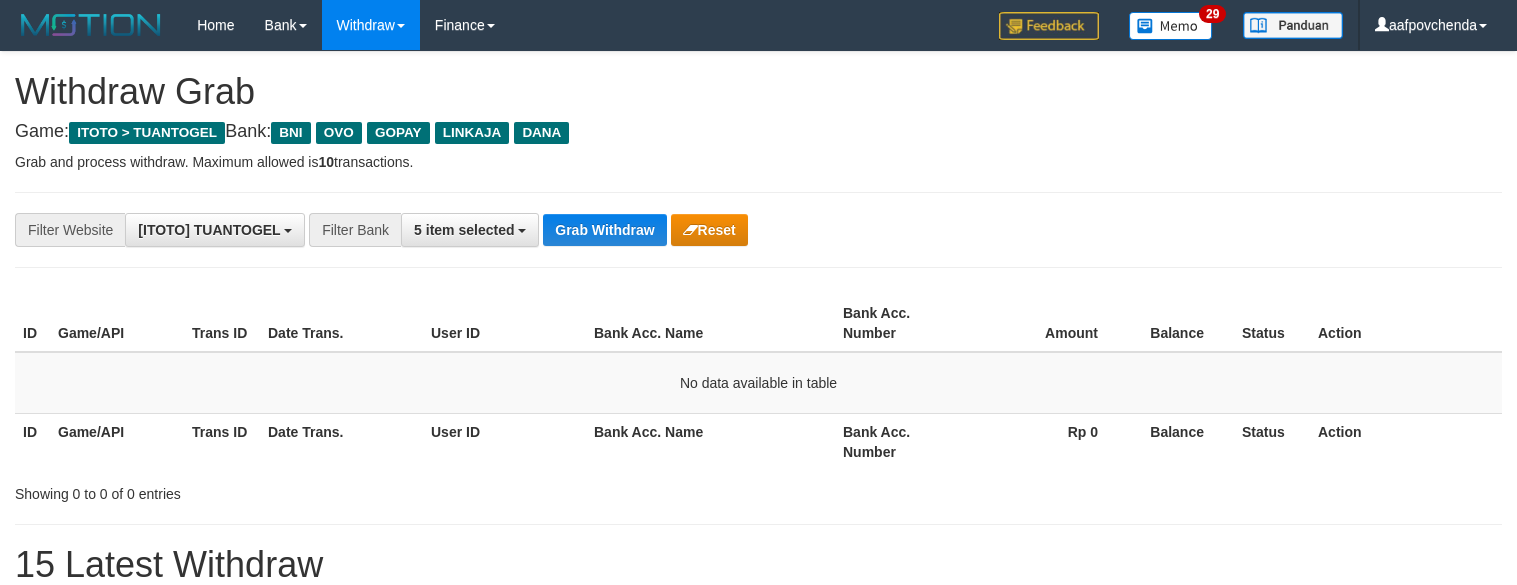 click on "Grab Withdraw" at bounding box center (604, 230) 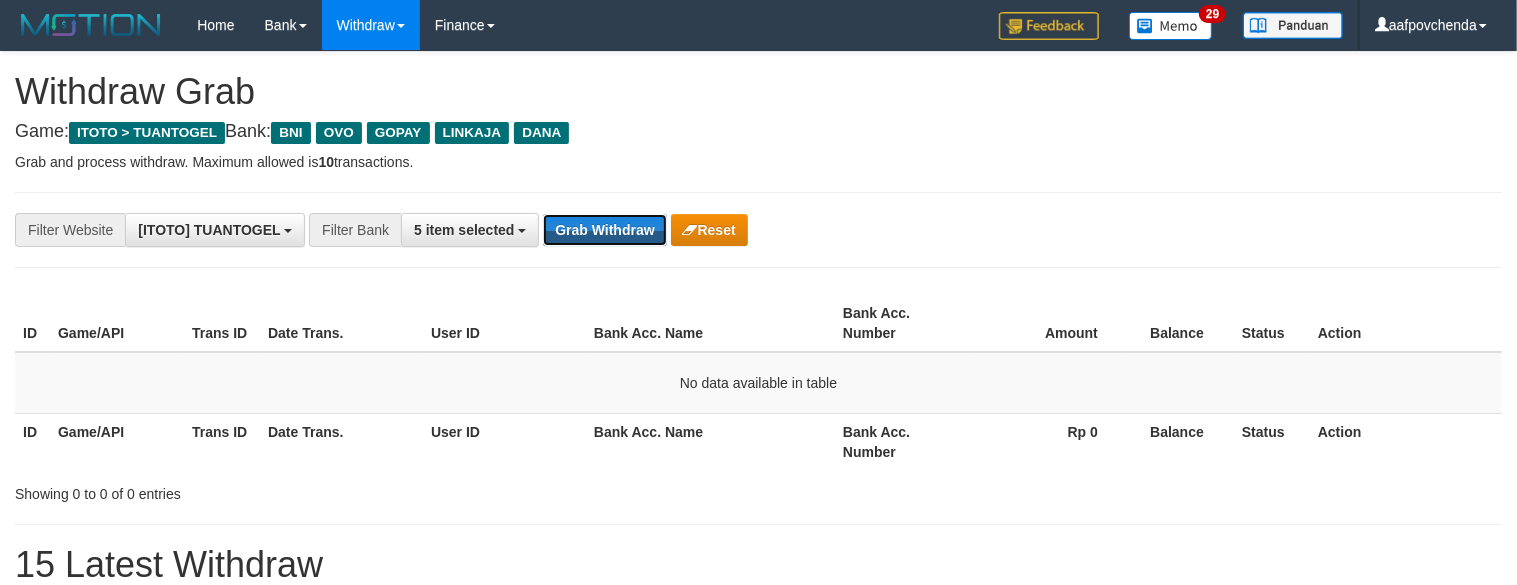 click on "Grab Withdraw" at bounding box center [604, 230] 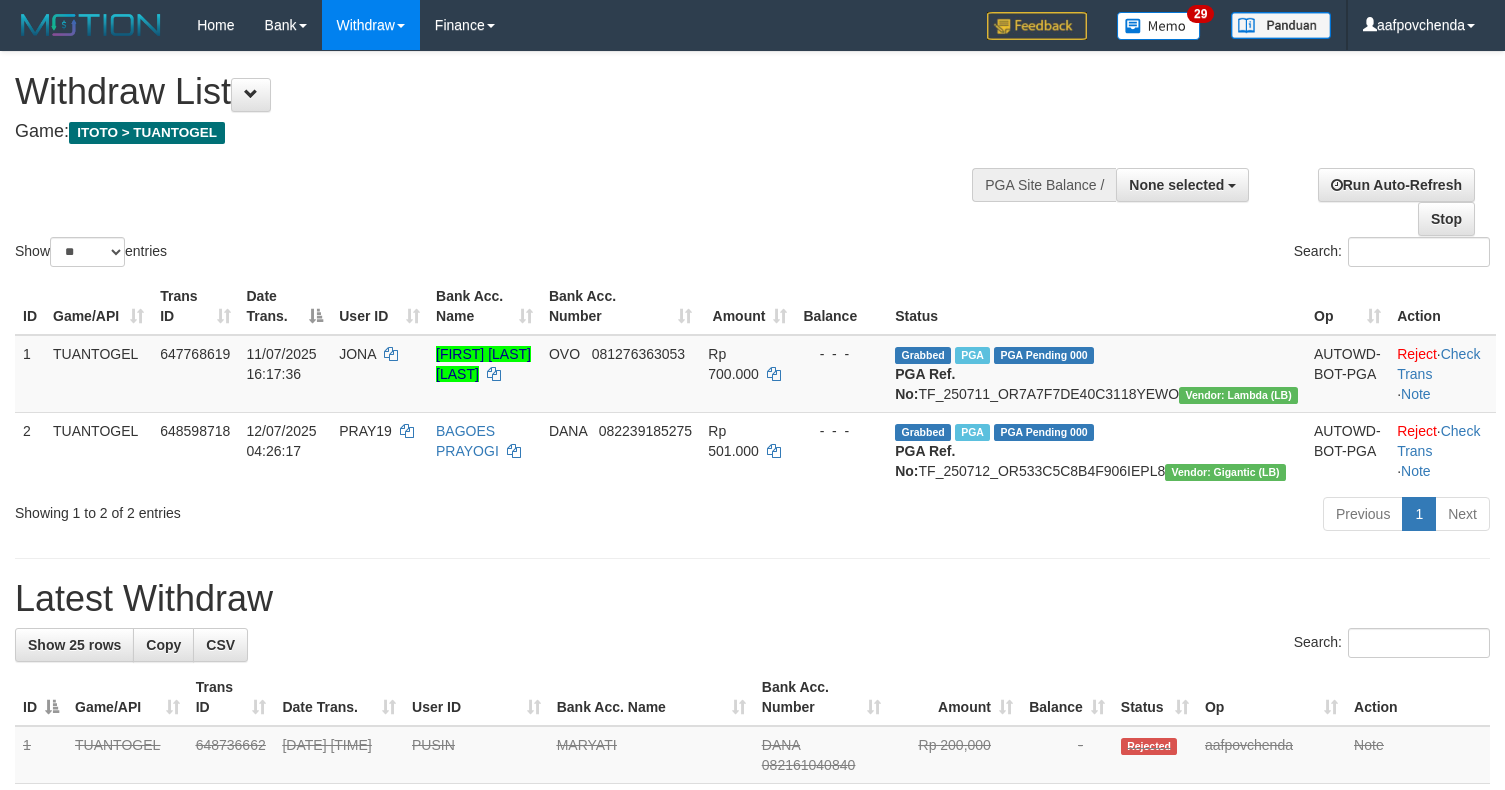 select 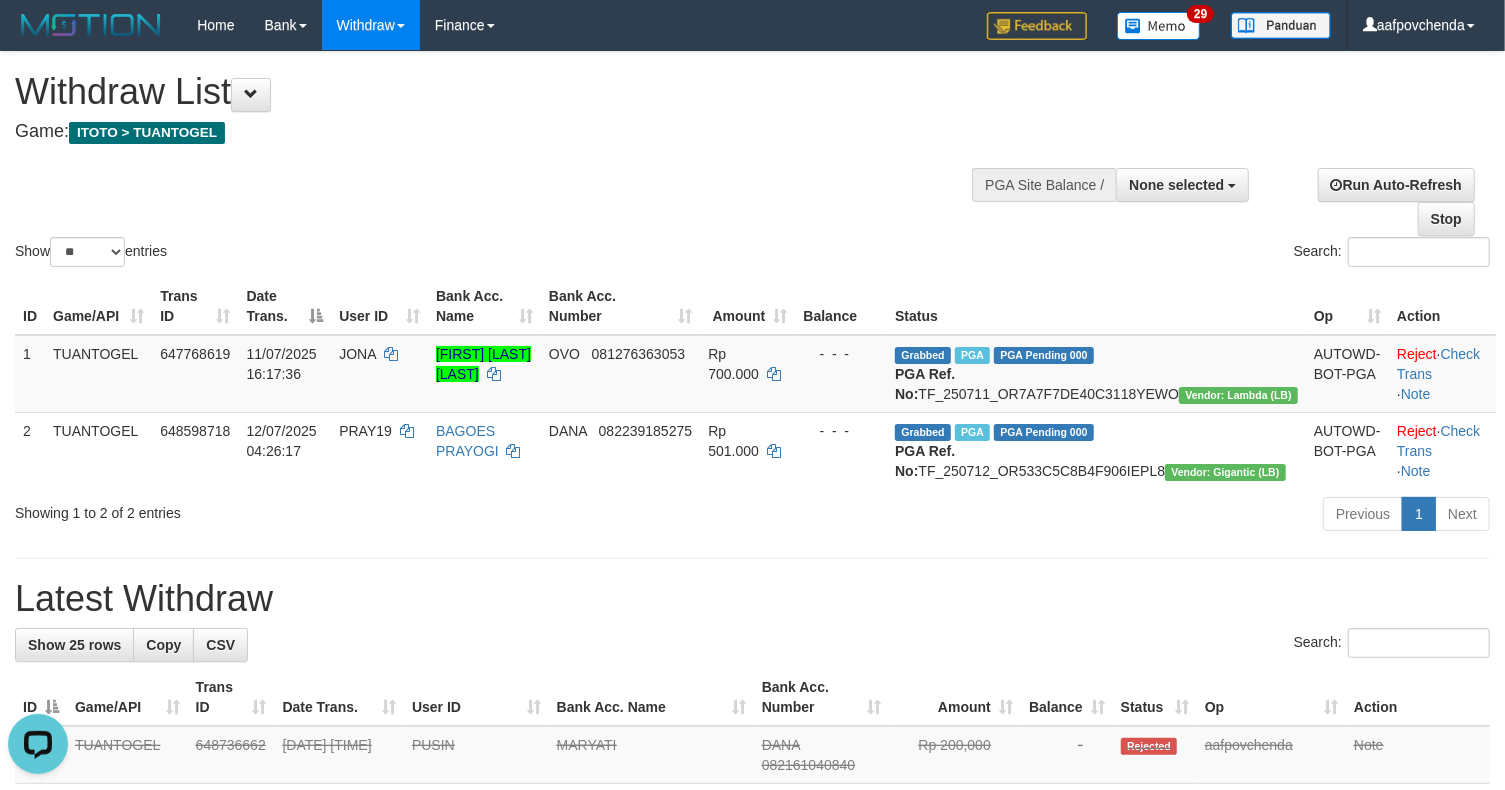 scroll, scrollTop: 0, scrollLeft: 0, axis: both 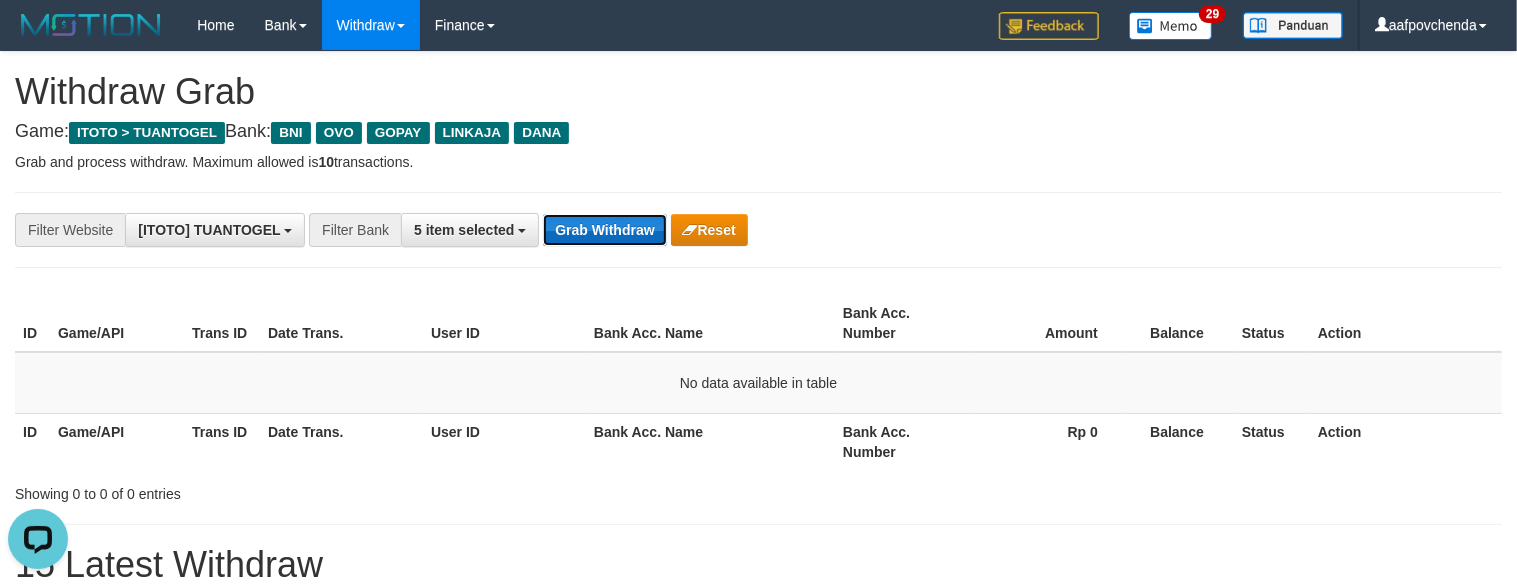 click on "Grab Withdraw" 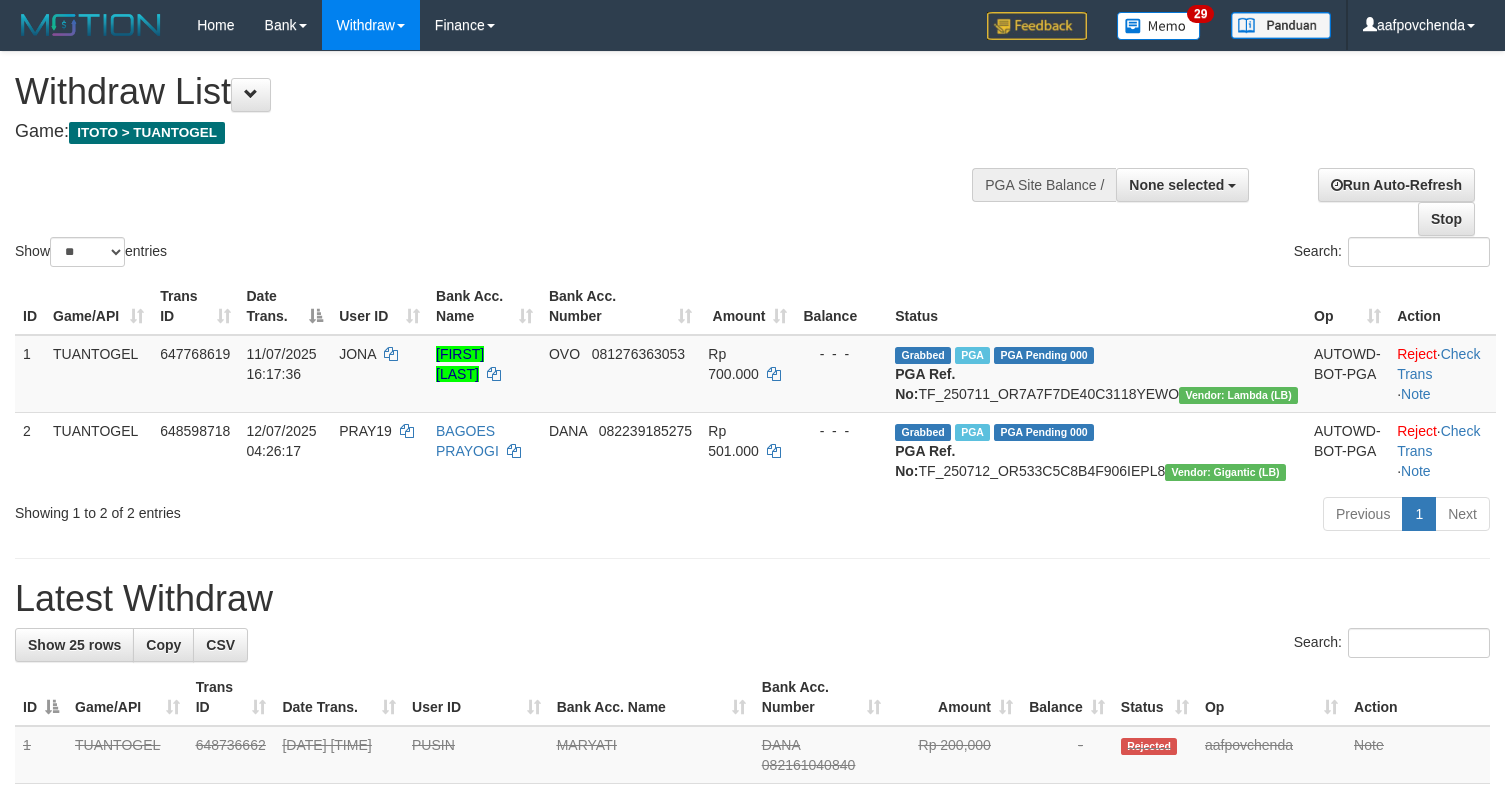 select 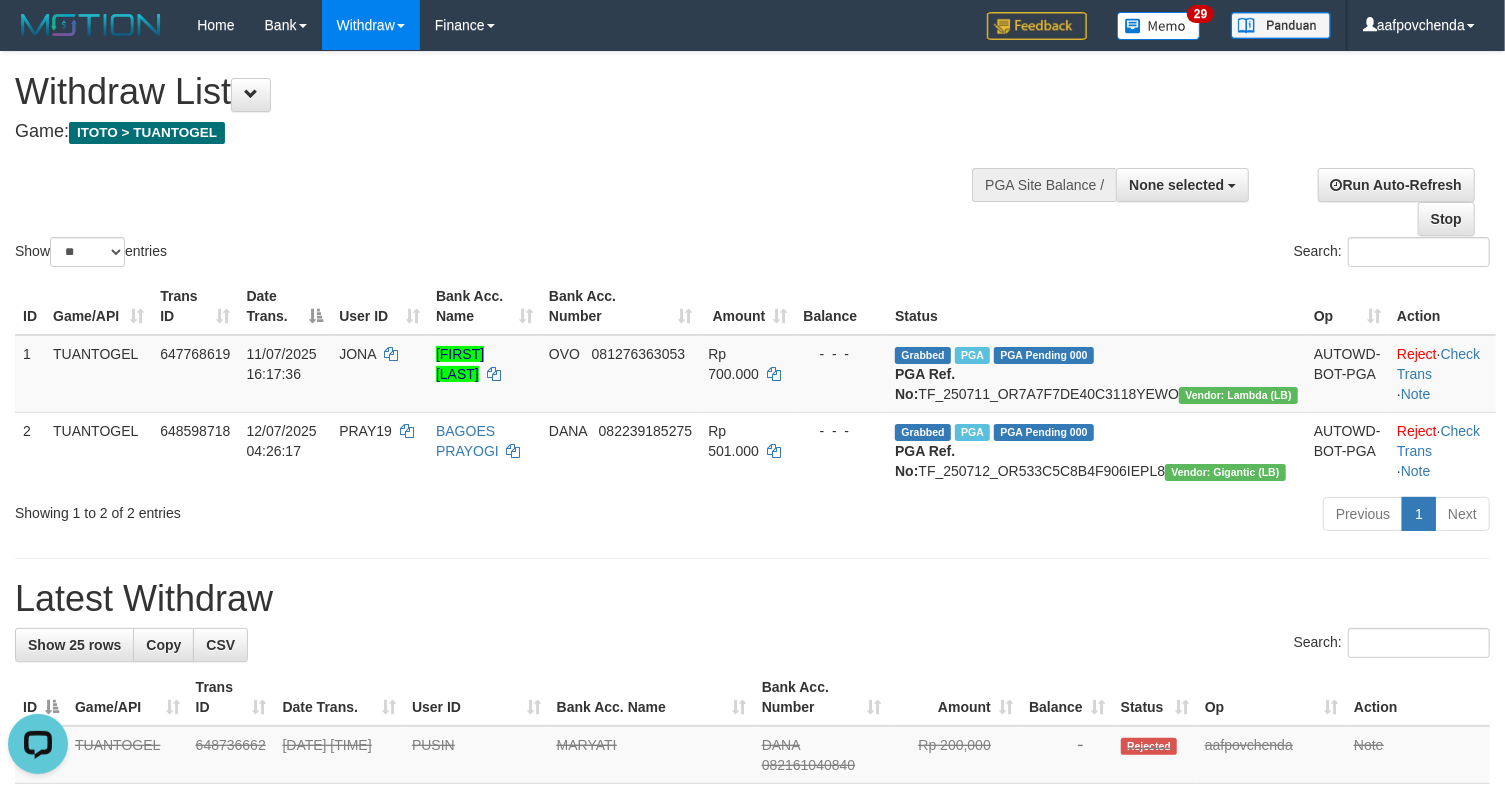 scroll, scrollTop: 0, scrollLeft: 0, axis: both 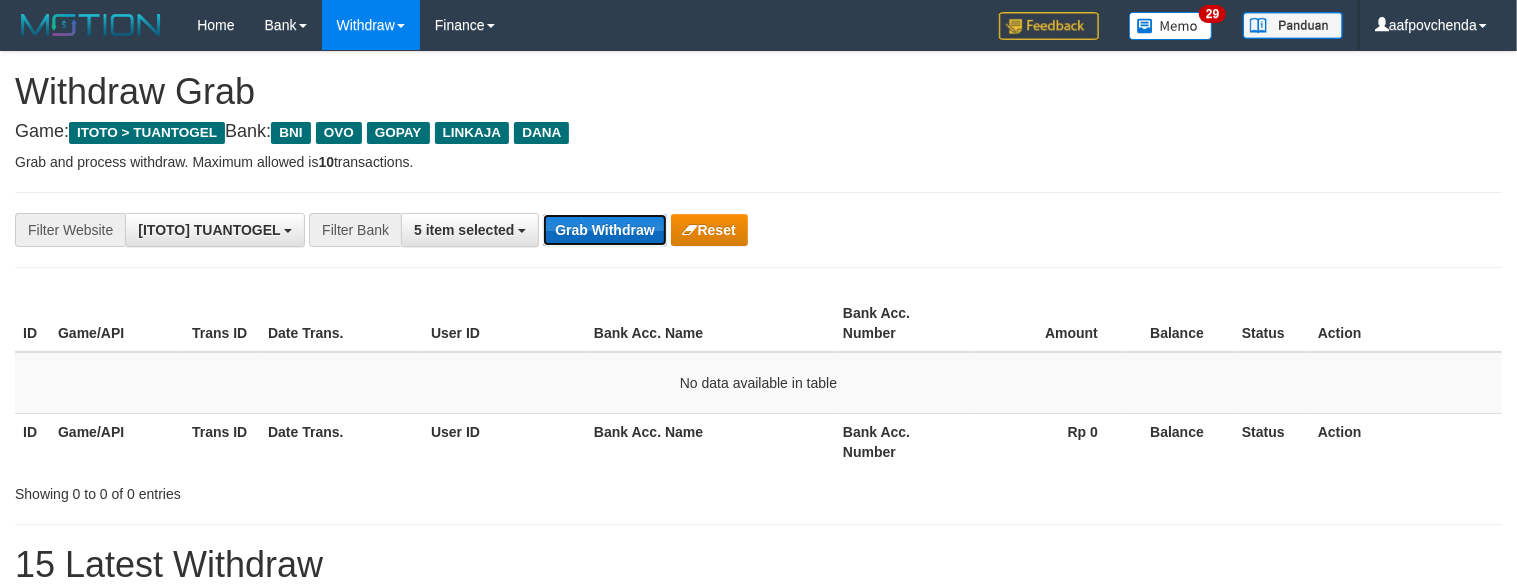 click on "Grab Withdraw" at bounding box center [604, 230] 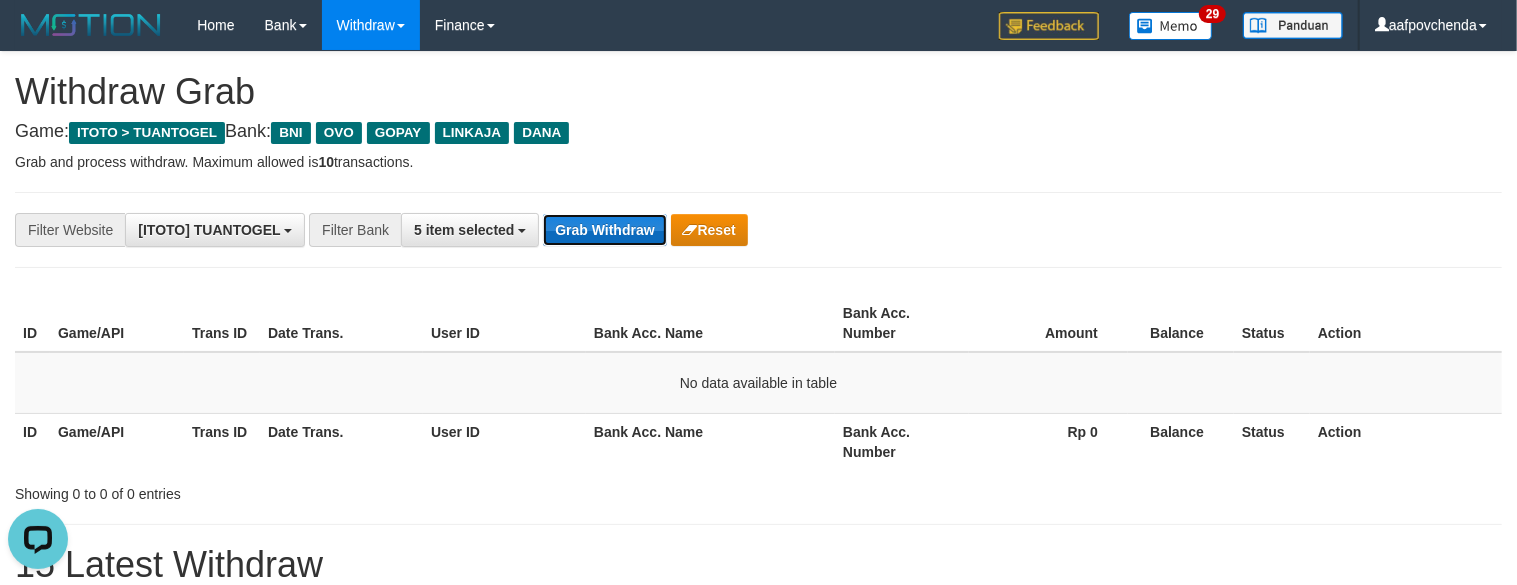 scroll, scrollTop: 0, scrollLeft: 0, axis: both 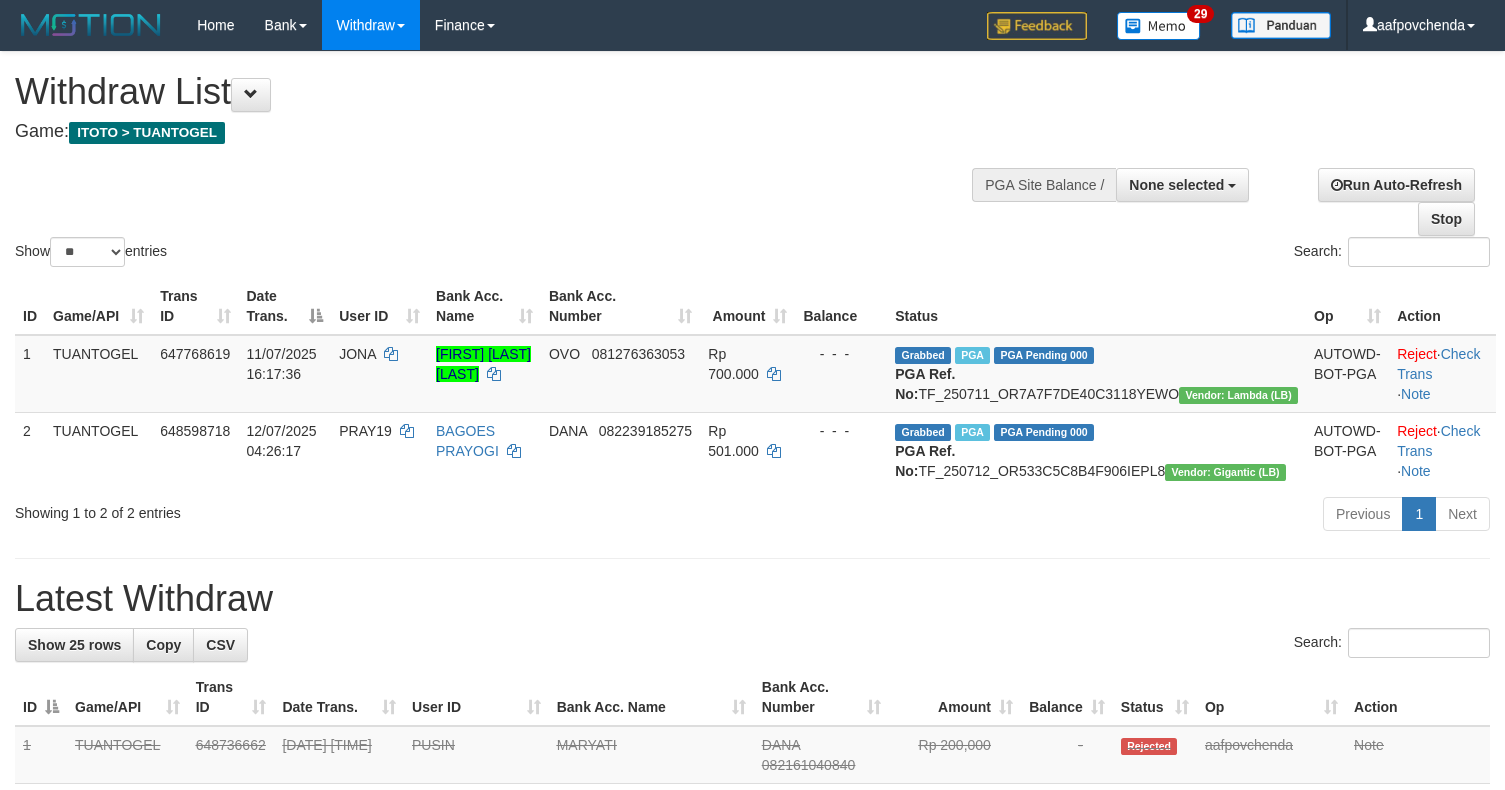 select 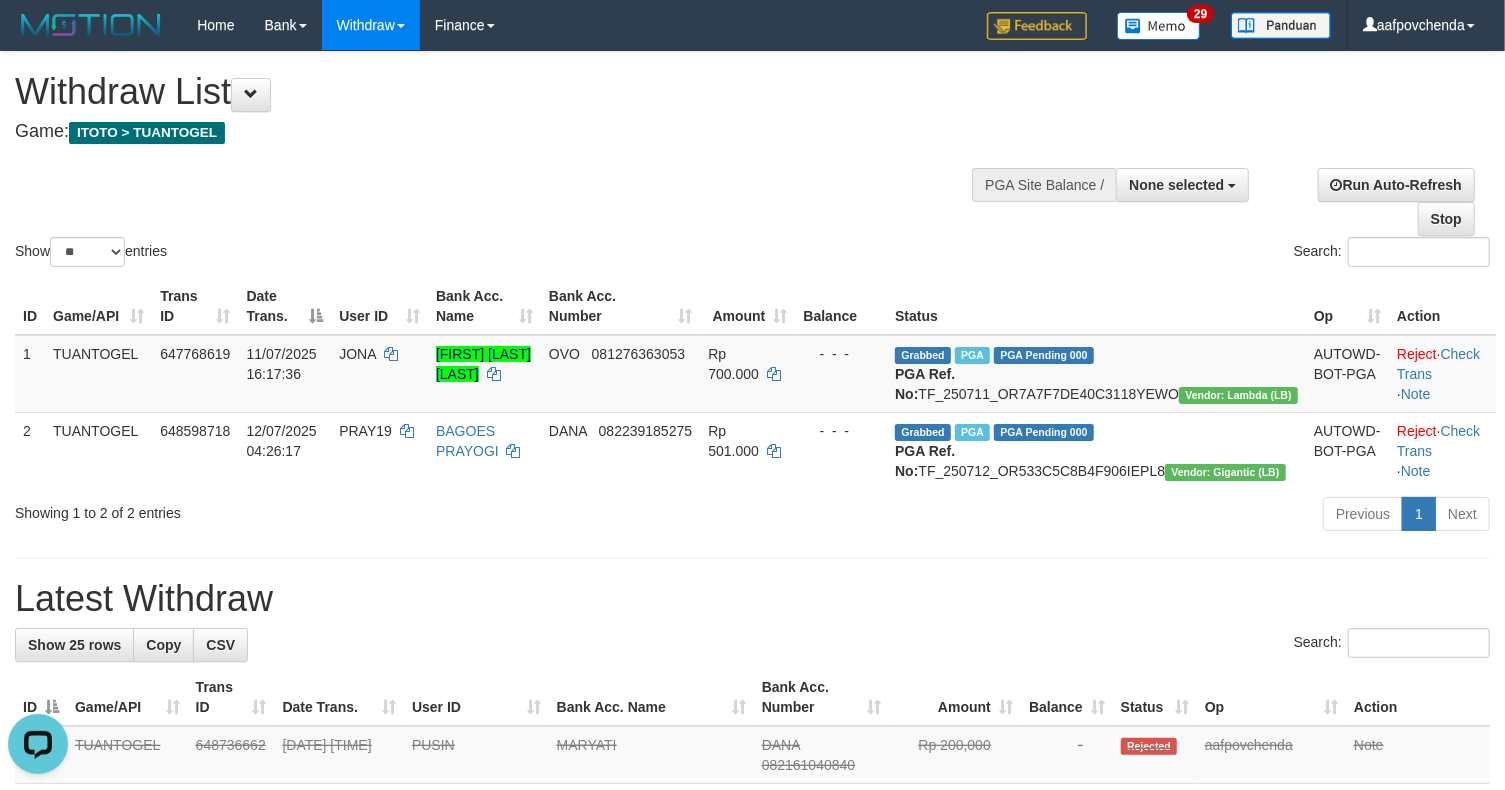scroll, scrollTop: 0, scrollLeft: 0, axis: both 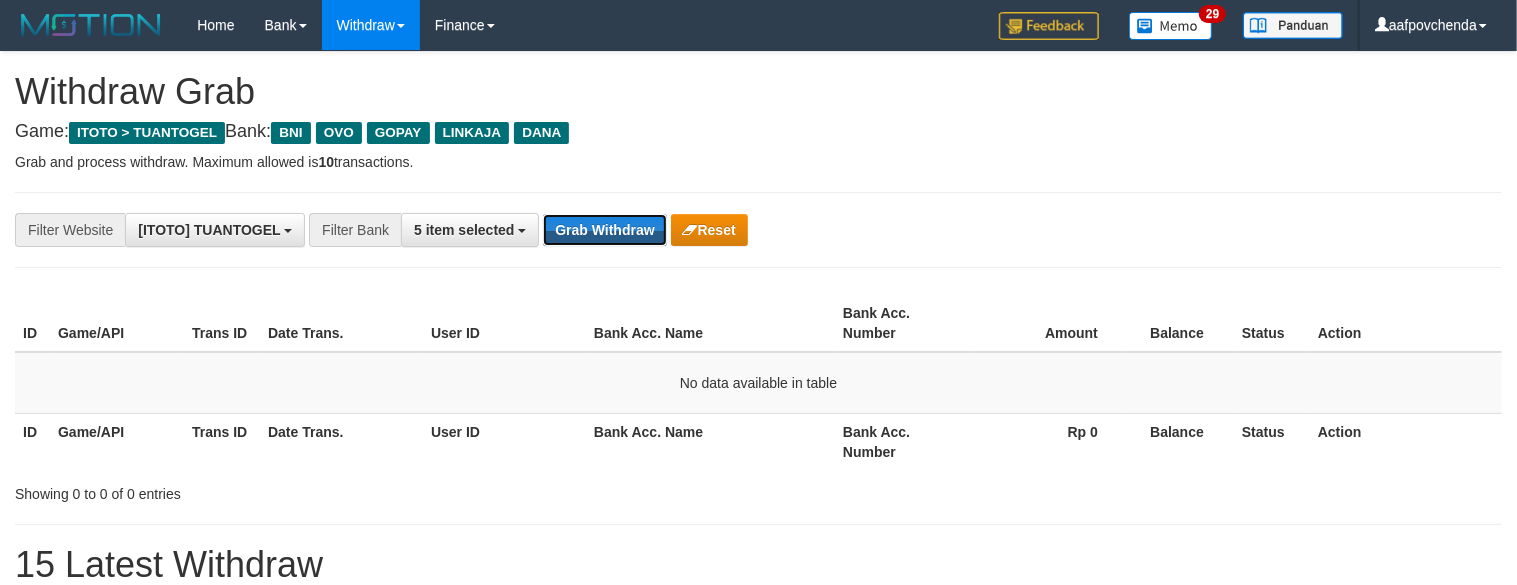 click on "Grab Withdraw" at bounding box center (604, 230) 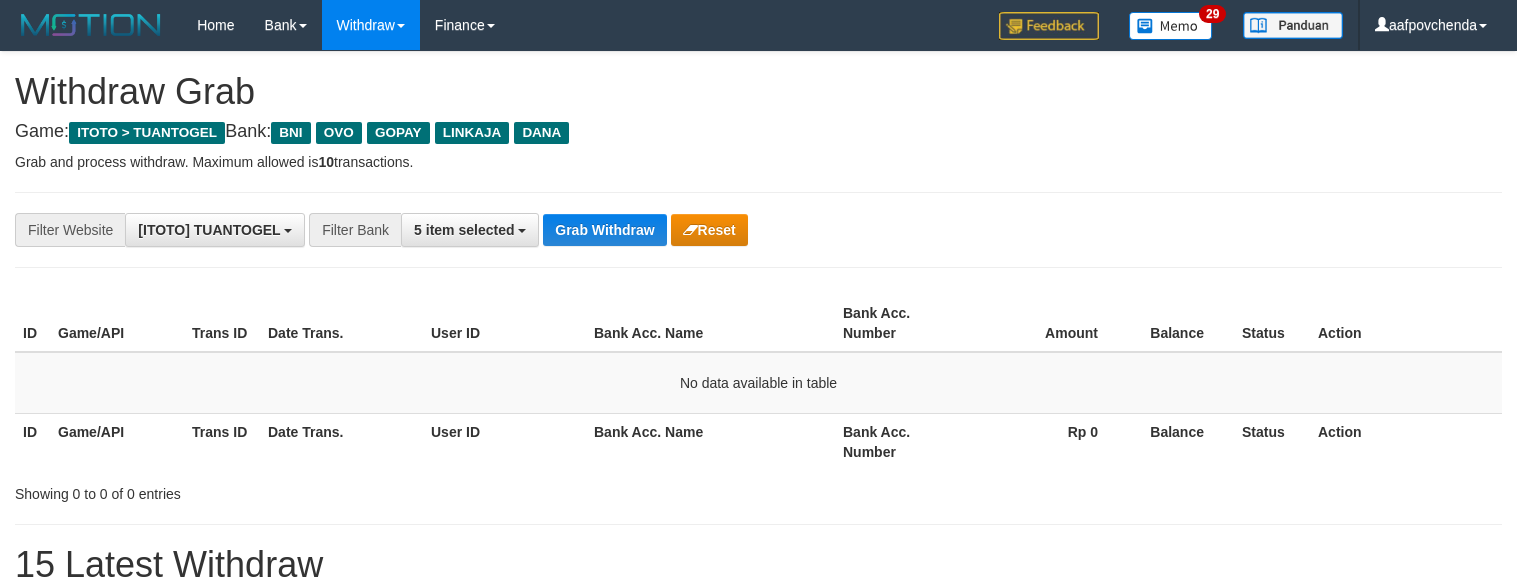 scroll, scrollTop: 0, scrollLeft: 0, axis: both 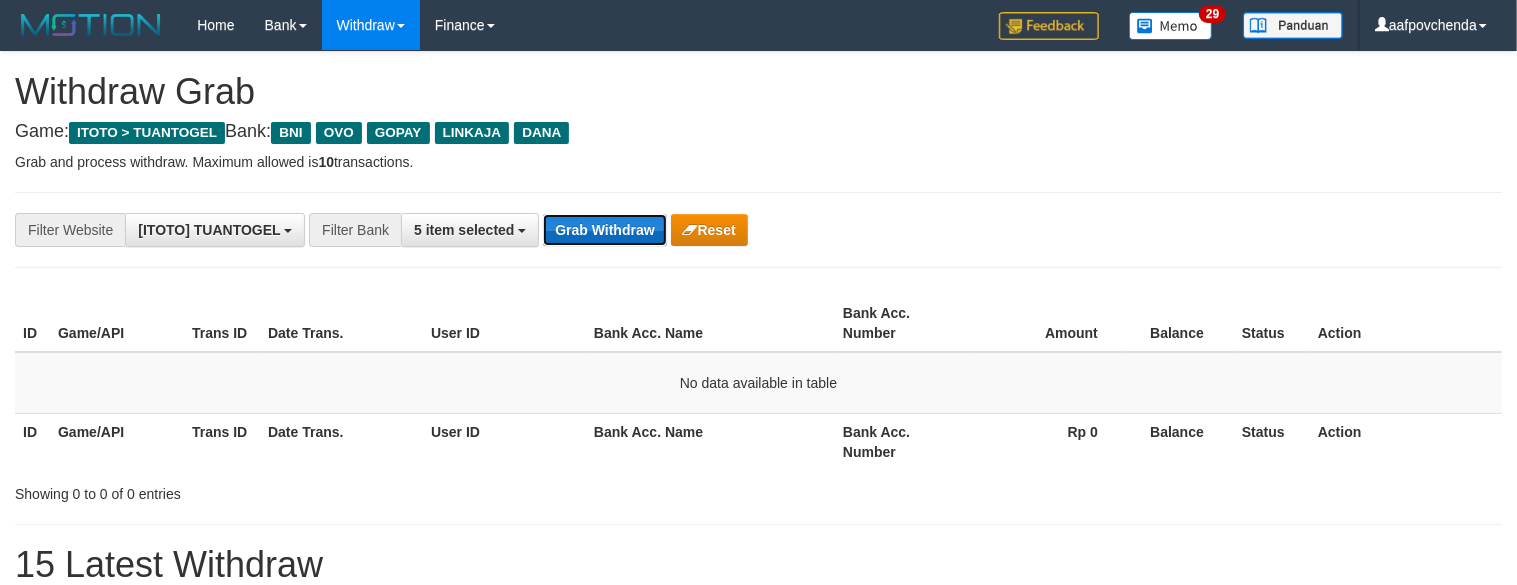 drag, startPoint x: 0, startPoint y: 0, endPoint x: 649, endPoint y: 238, distance: 691.26337 